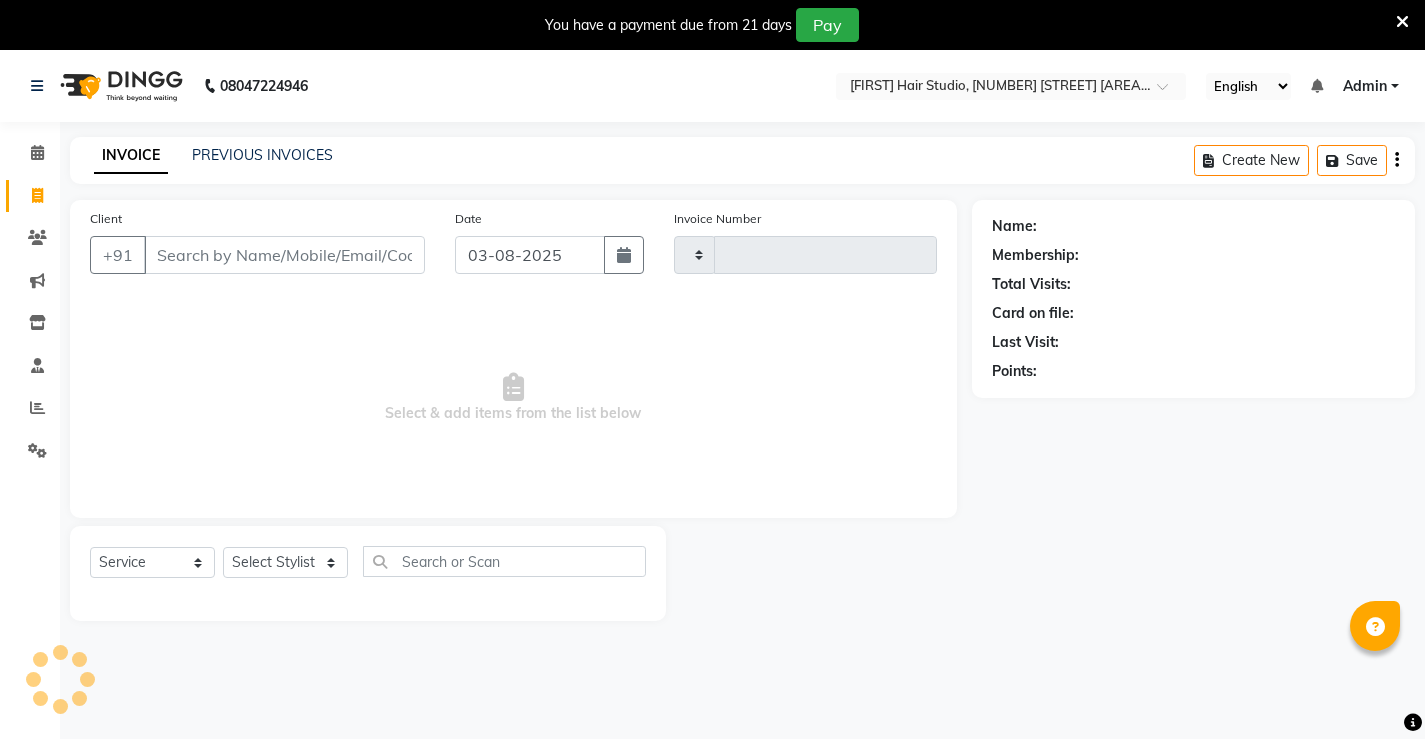 select on "service" 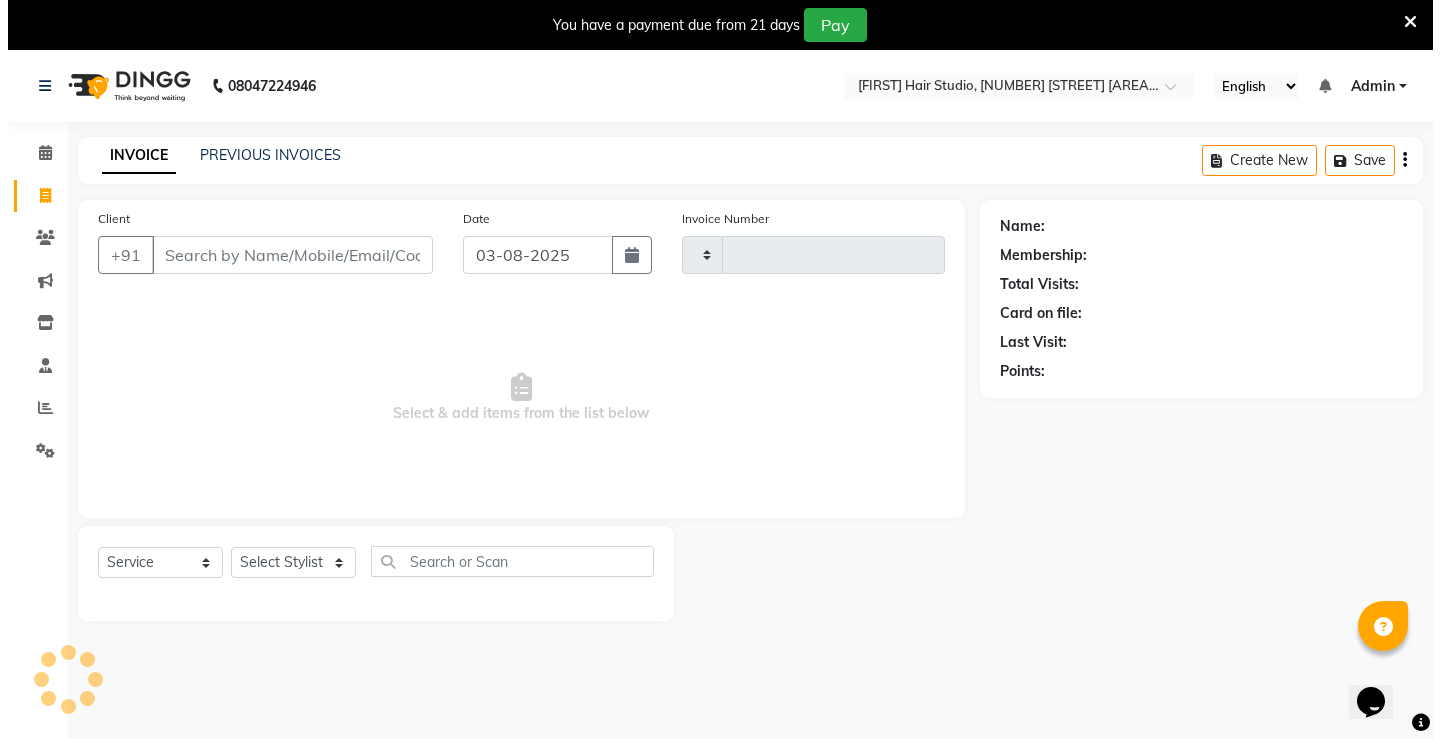 scroll, scrollTop: 0, scrollLeft: 0, axis: both 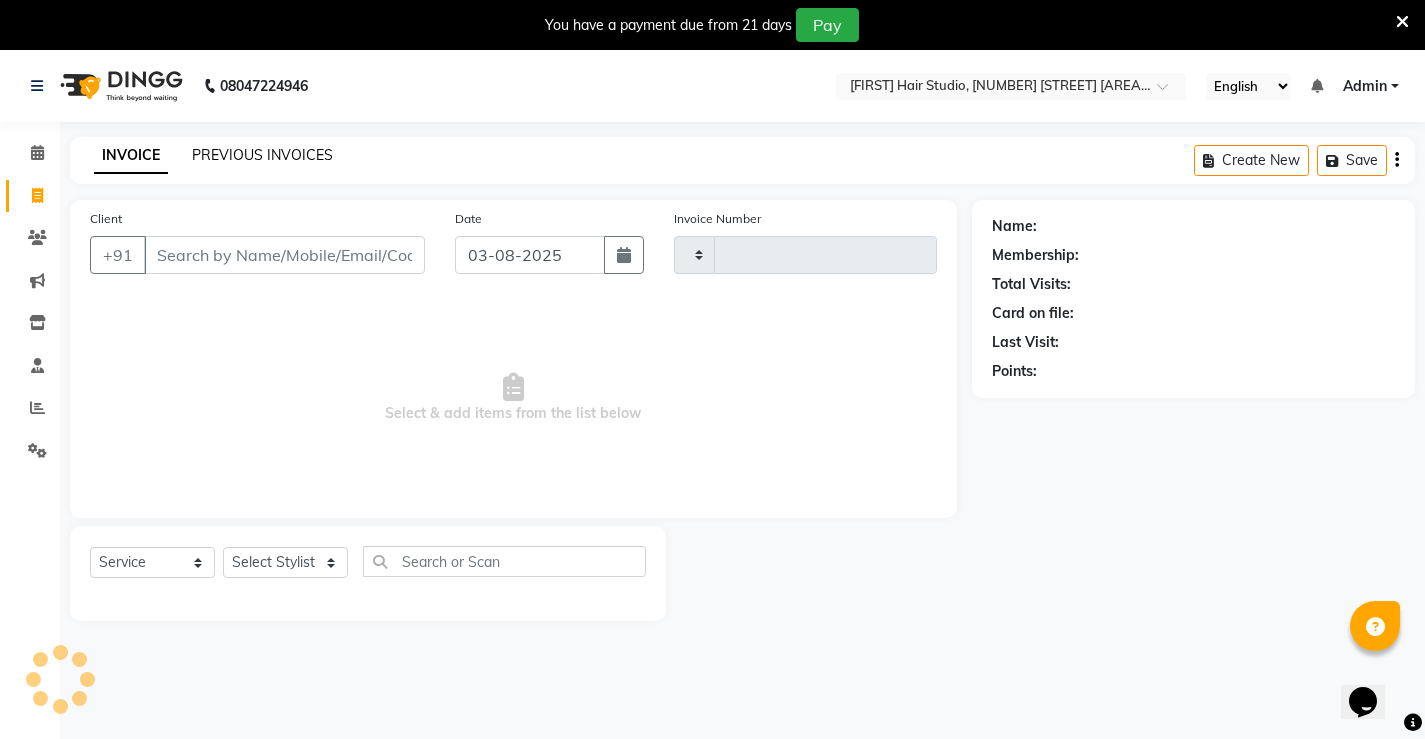 click on "PREVIOUS INVOICES" 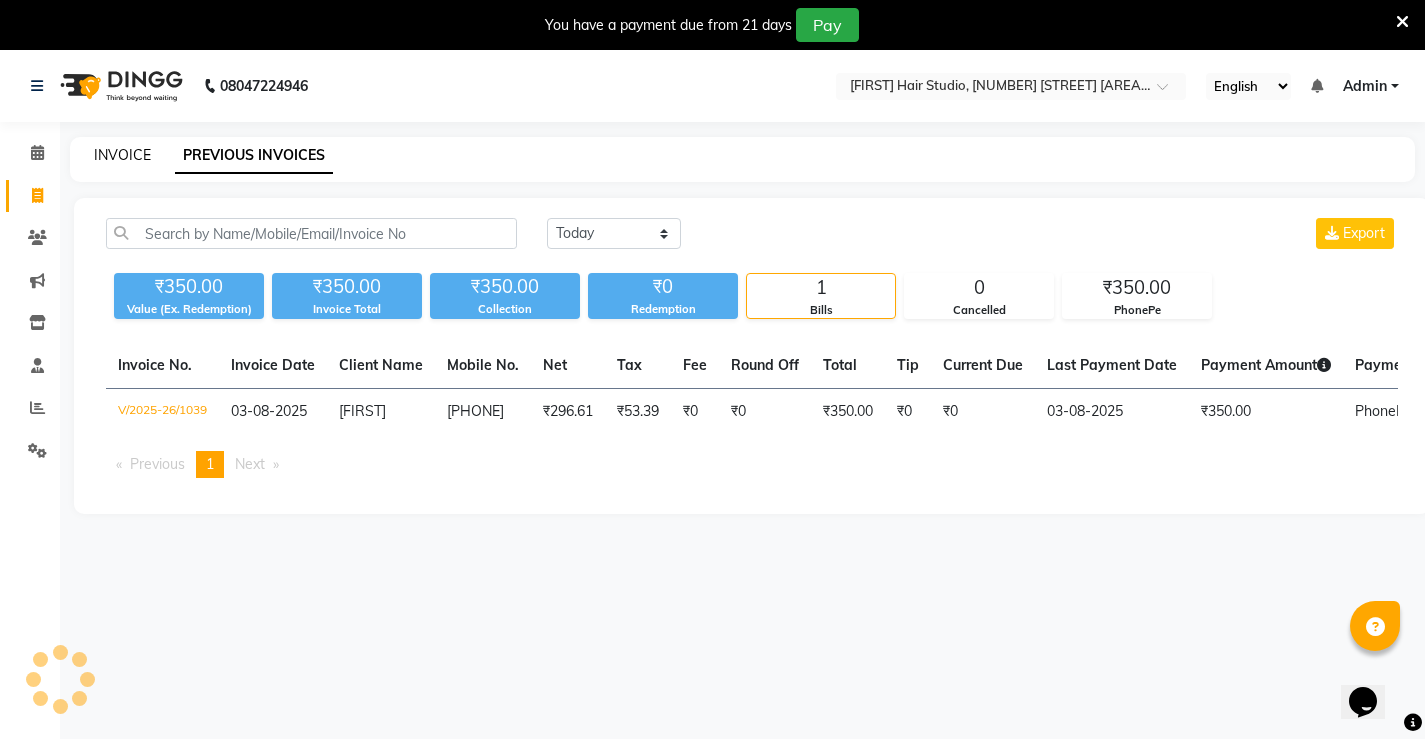 click on "INVOICE" 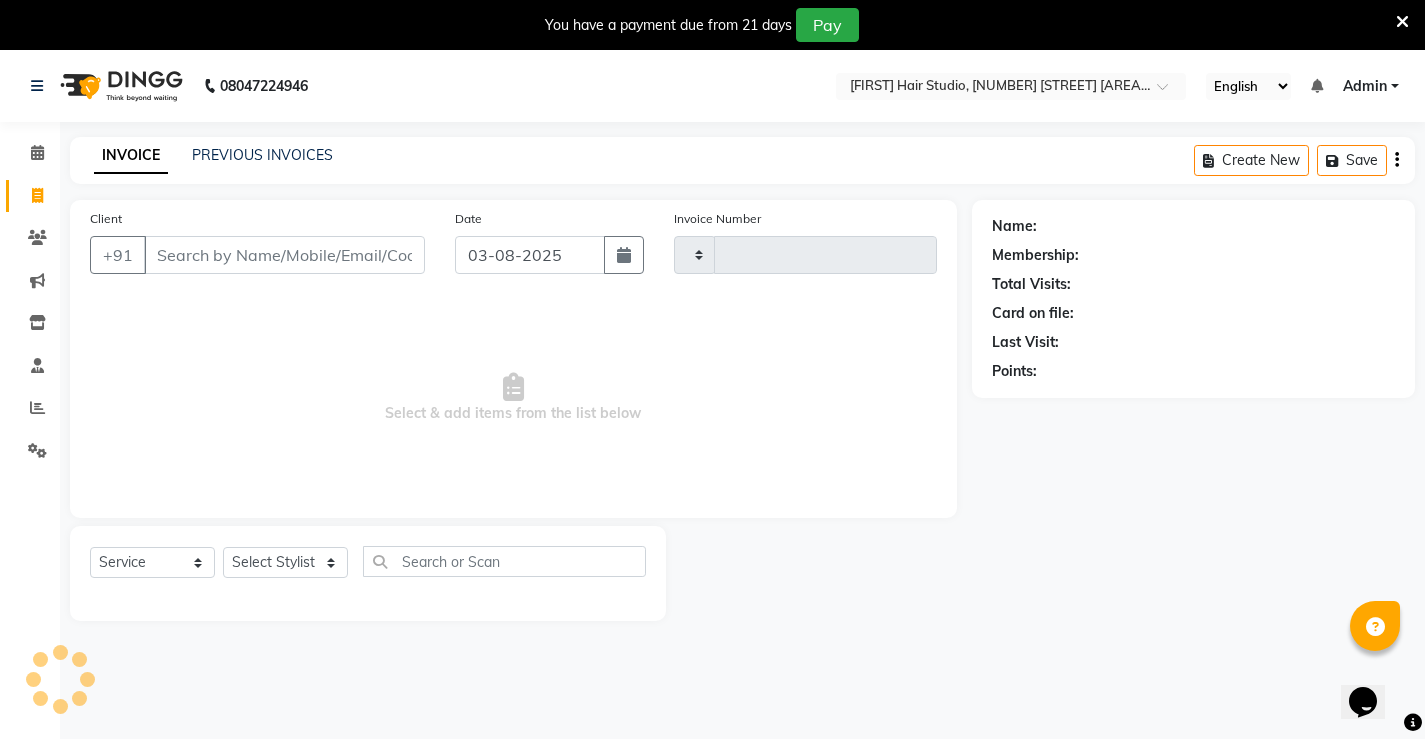 type on "1040" 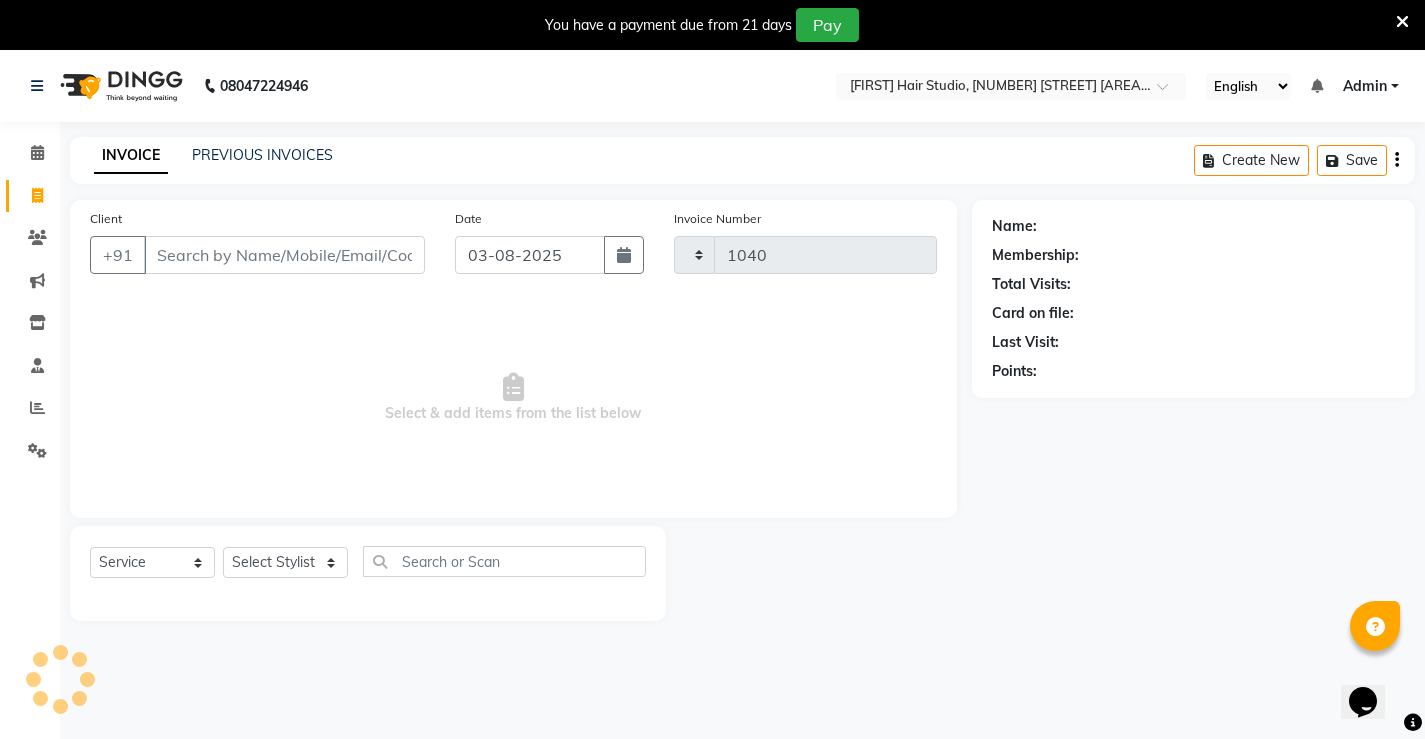 select on "7705" 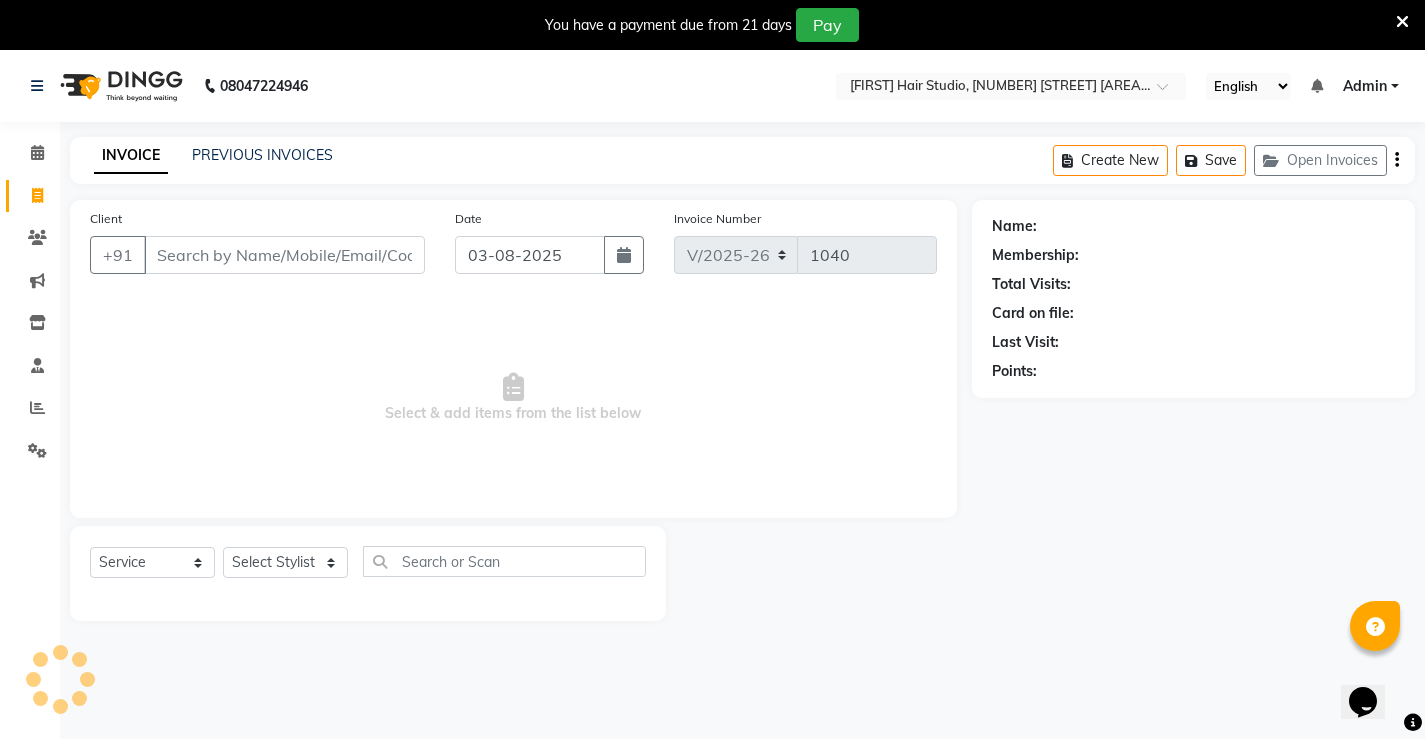 click on "Client" at bounding box center (284, 255) 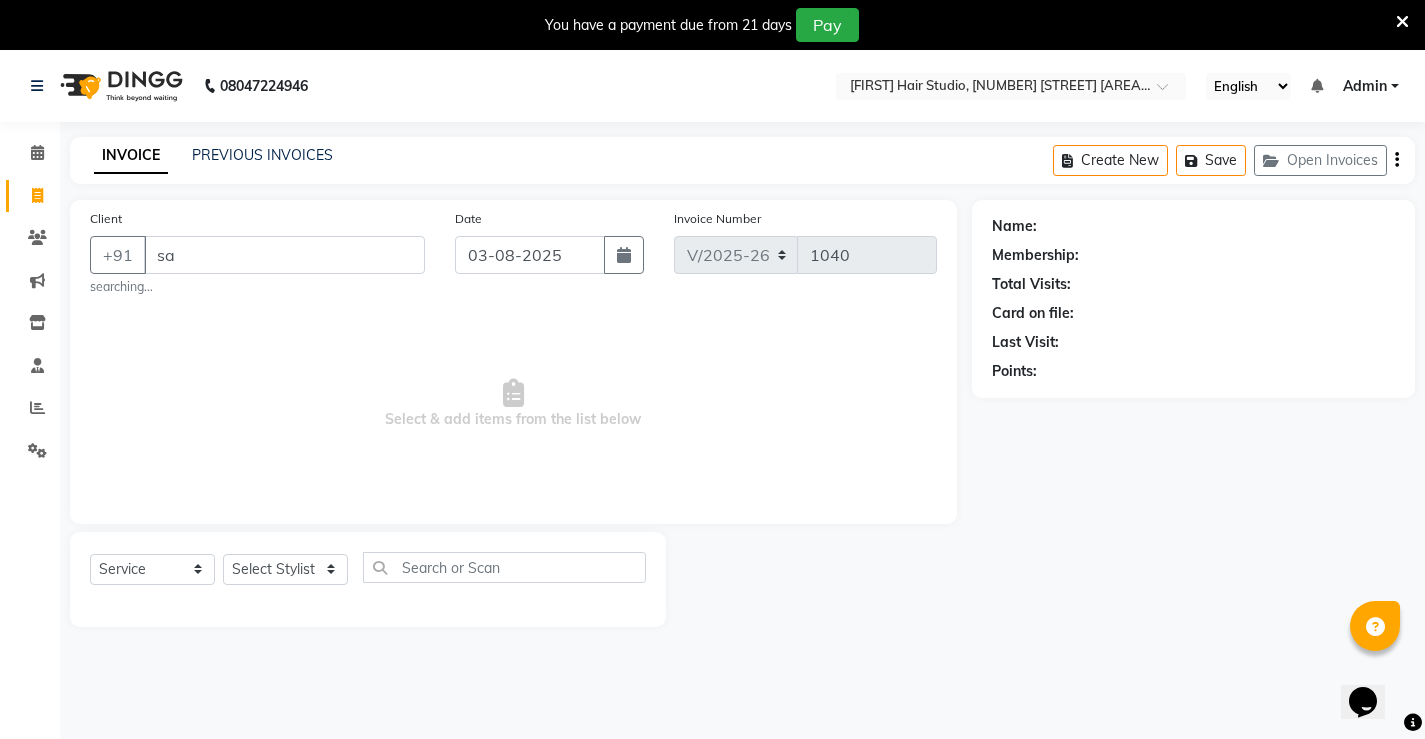 type on "s" 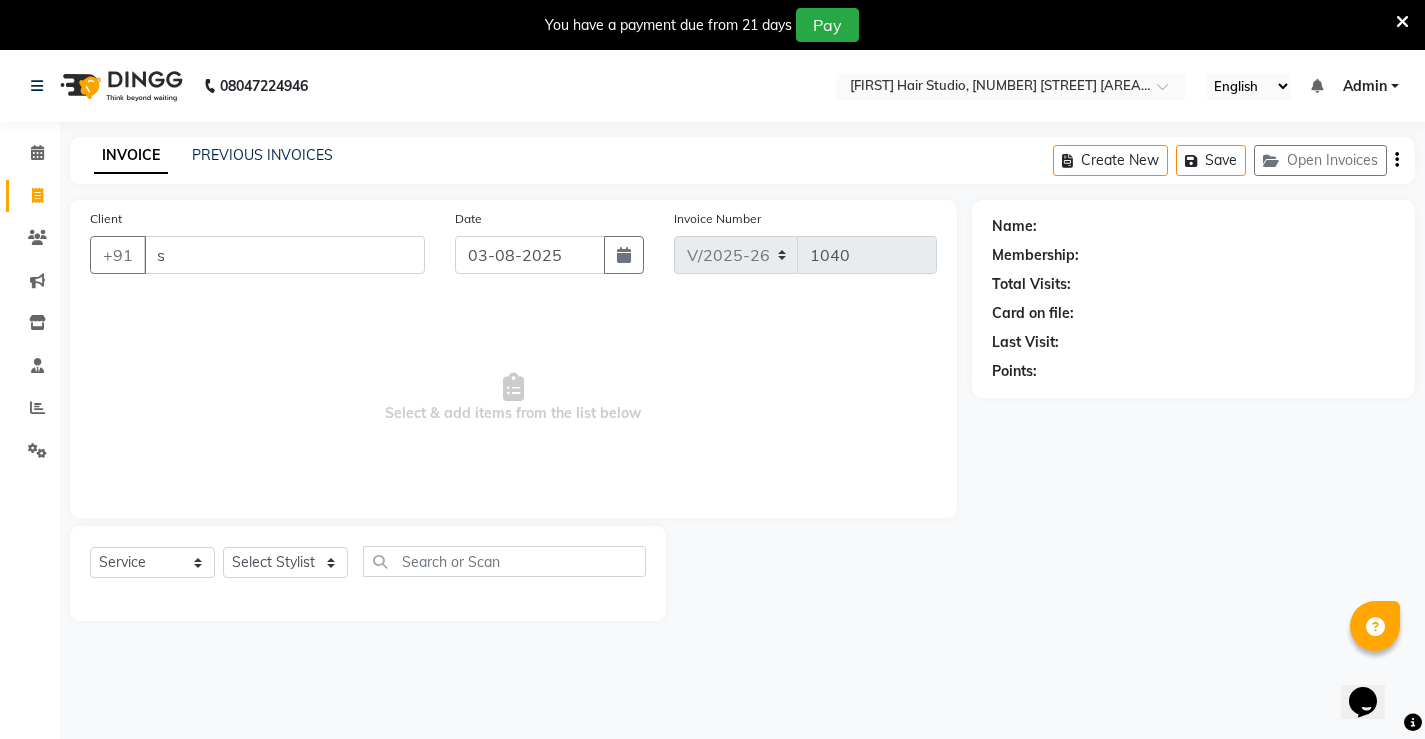 click on "s" at bounding box center (284, 255) 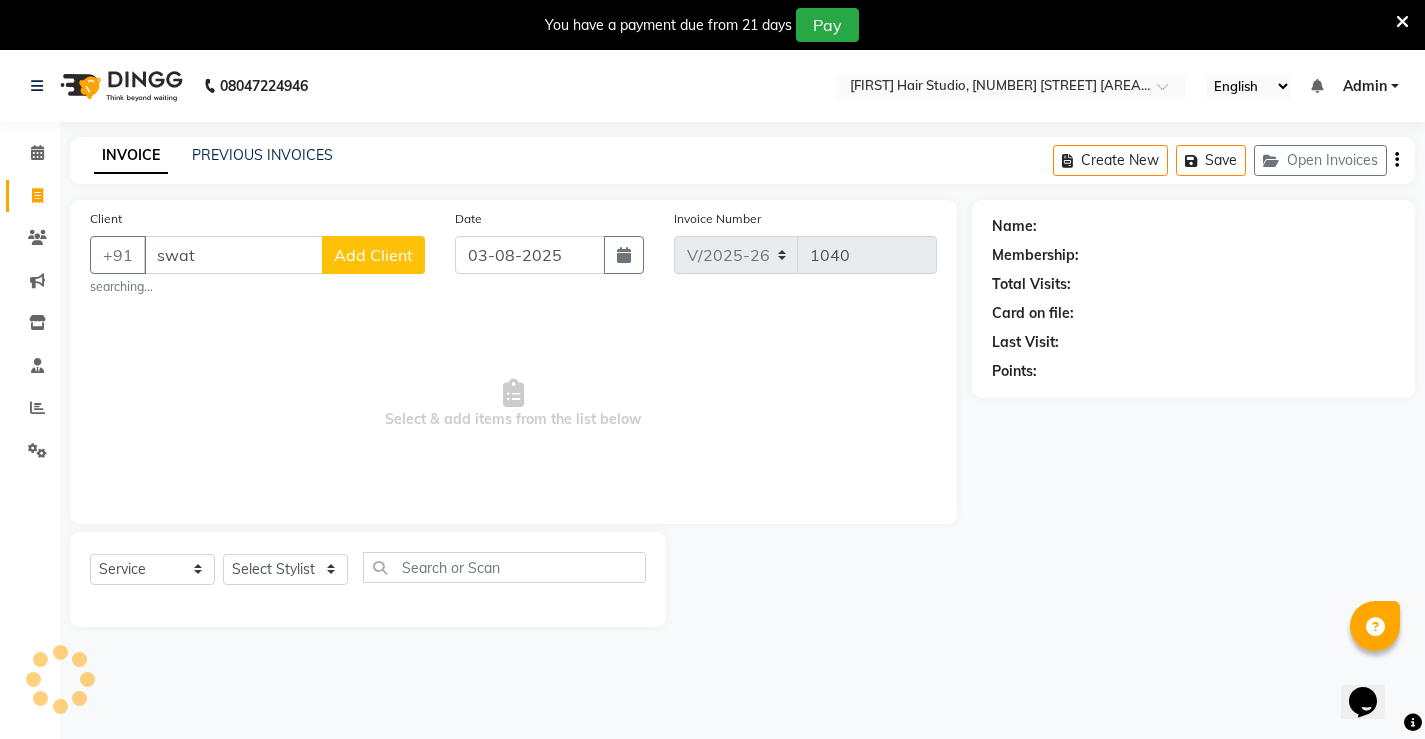 type on "[FIRST]" 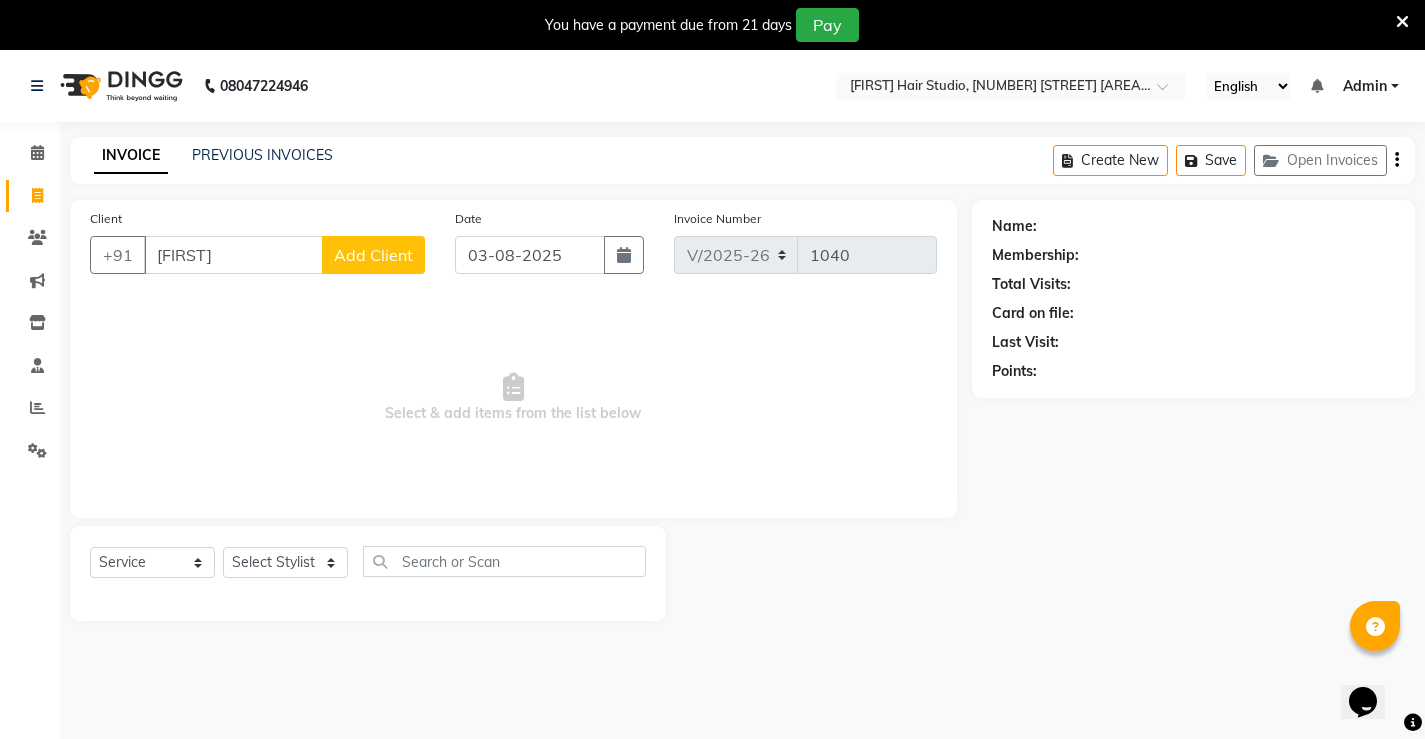 click on "[FIRST]" at bounding box center (233, 255) 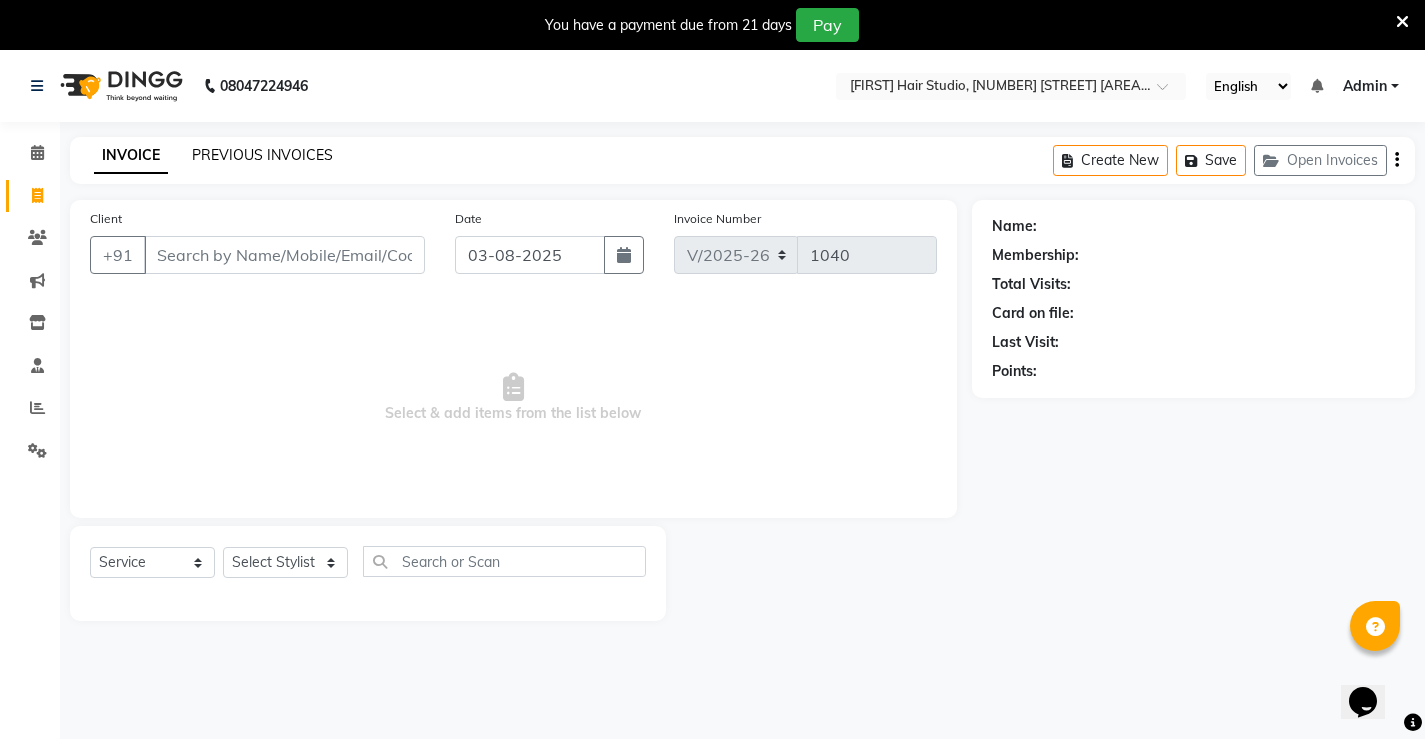 click on "PREVIOUS INVOICES" 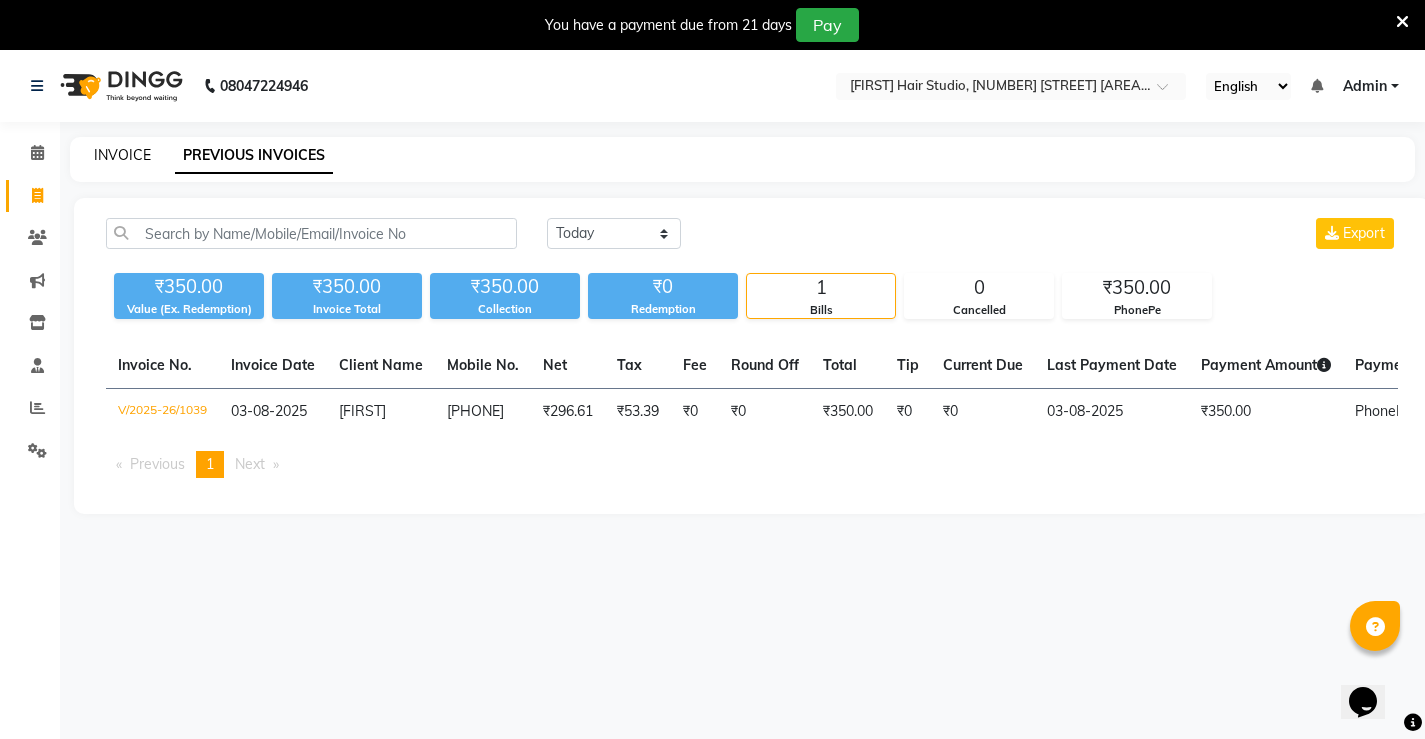 click on "INVOICE" 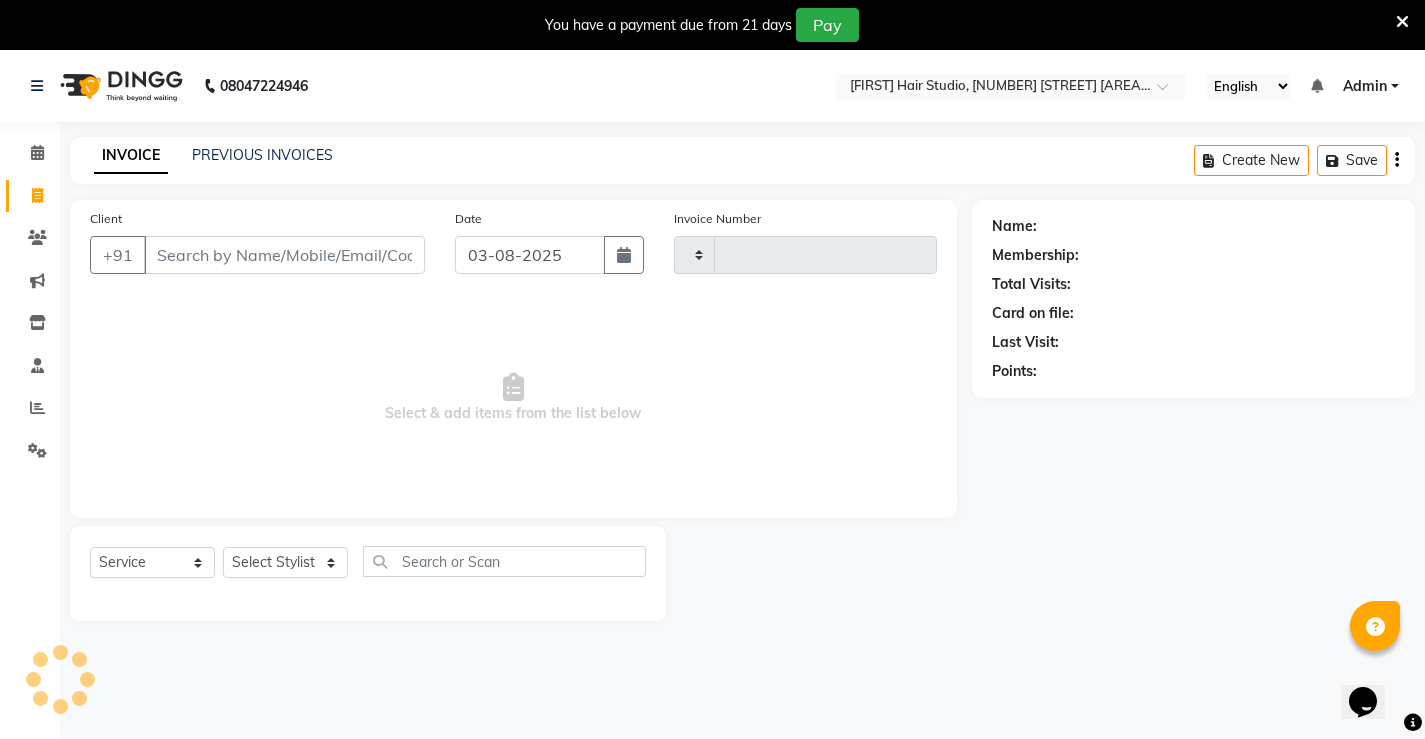 click on "Client" at bounding box center (284, 255) 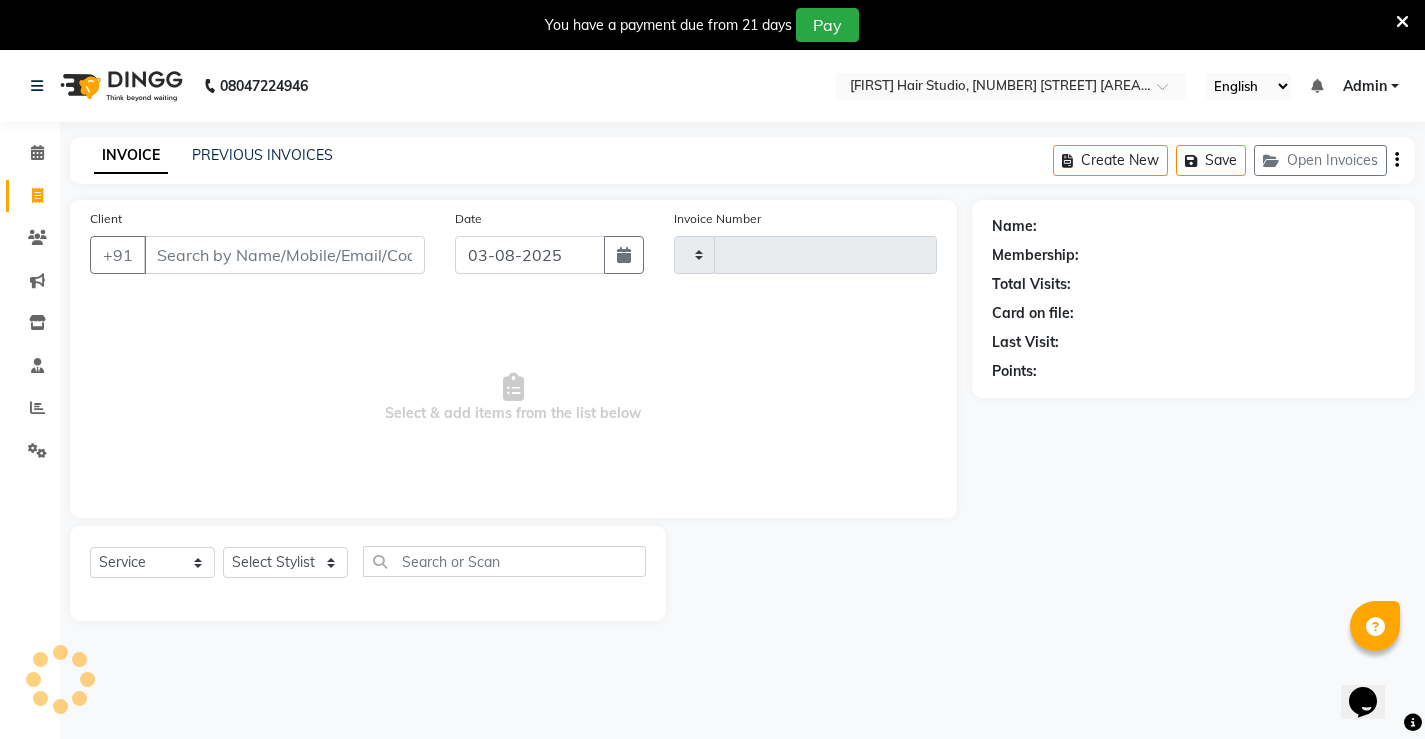 type on "1040" 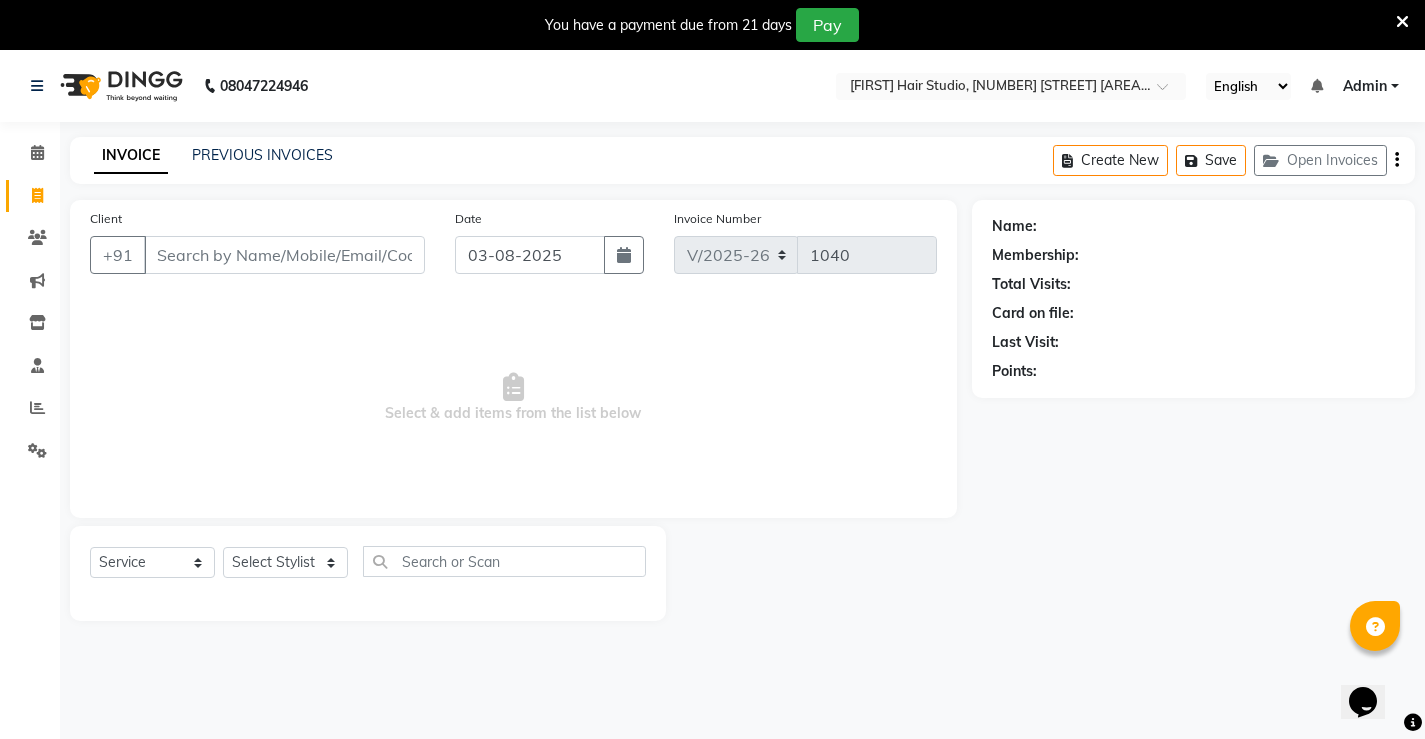 click on "Client" at bounding box center [284, 255] 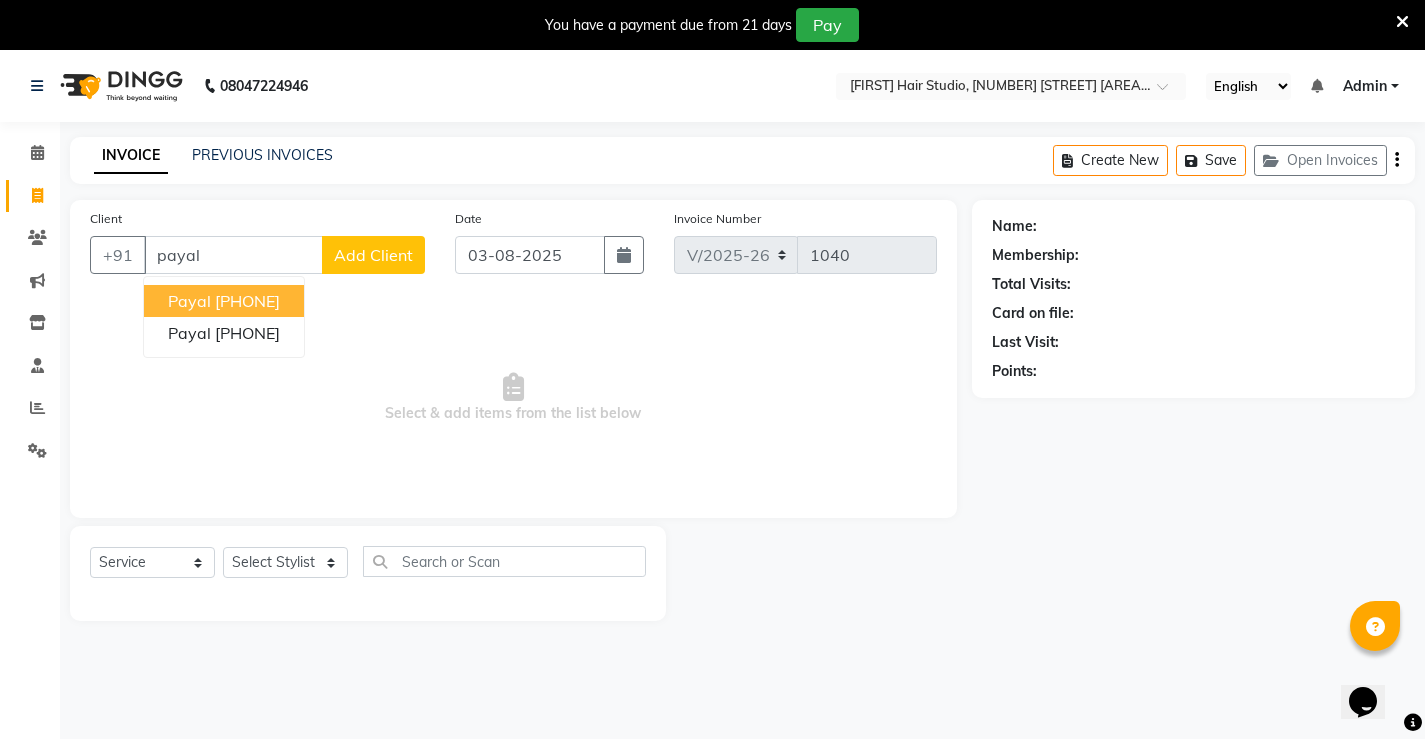 type on "payal" 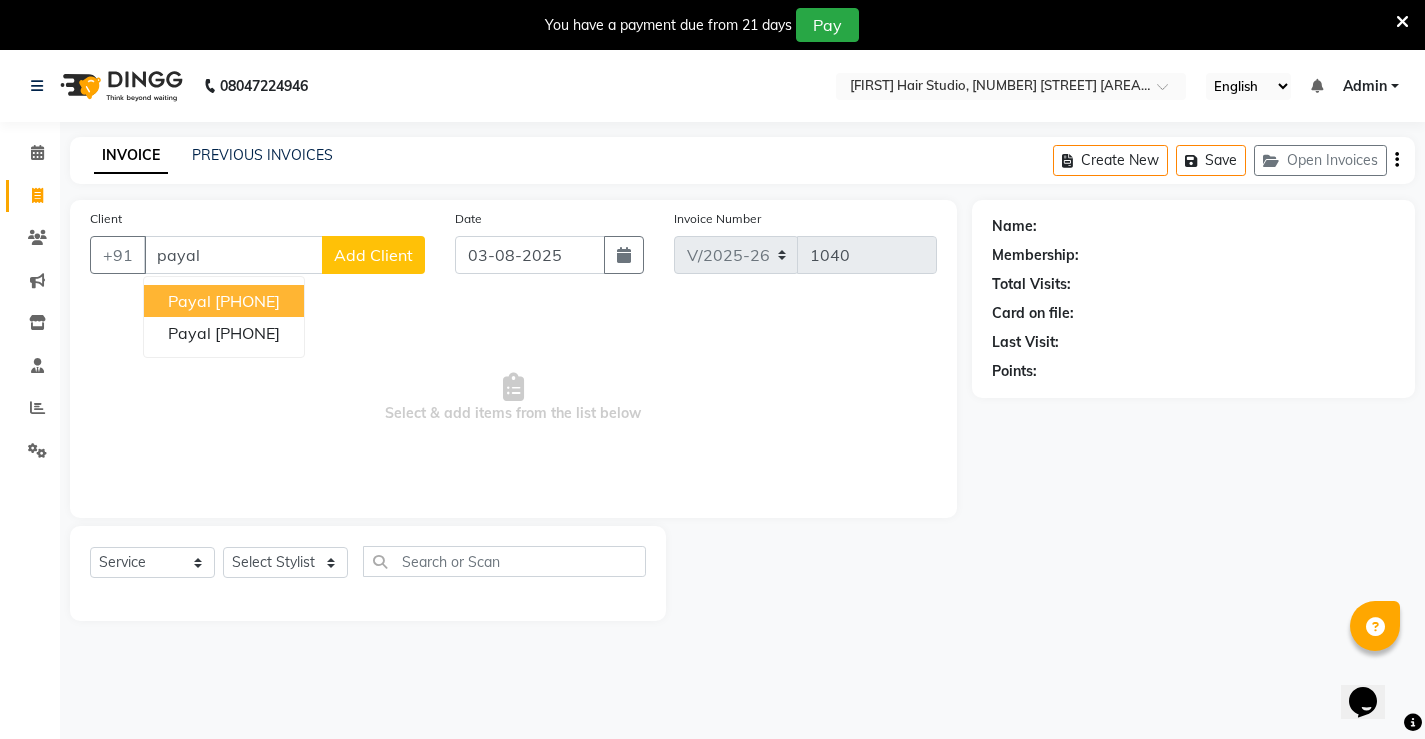 click on "Add Client" 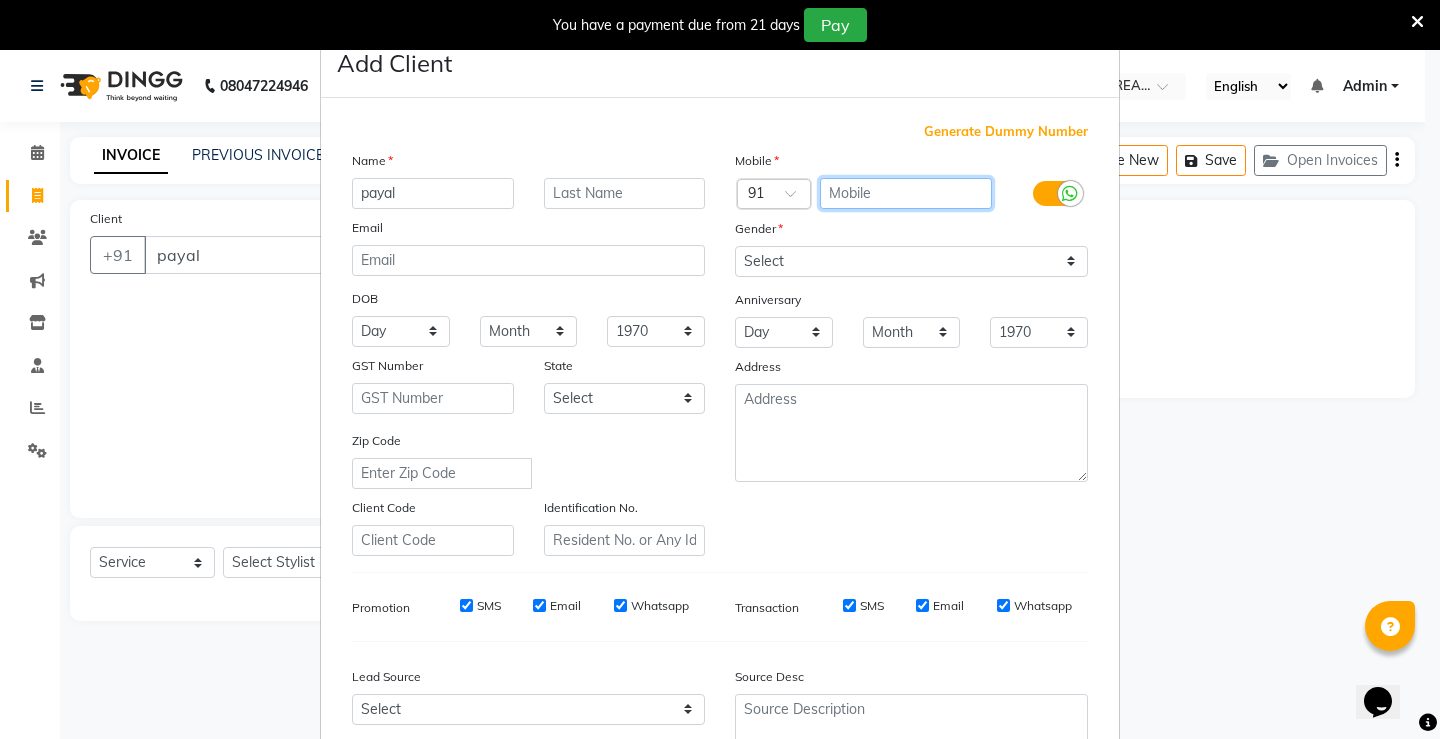 click at bounding box center (906, 193) 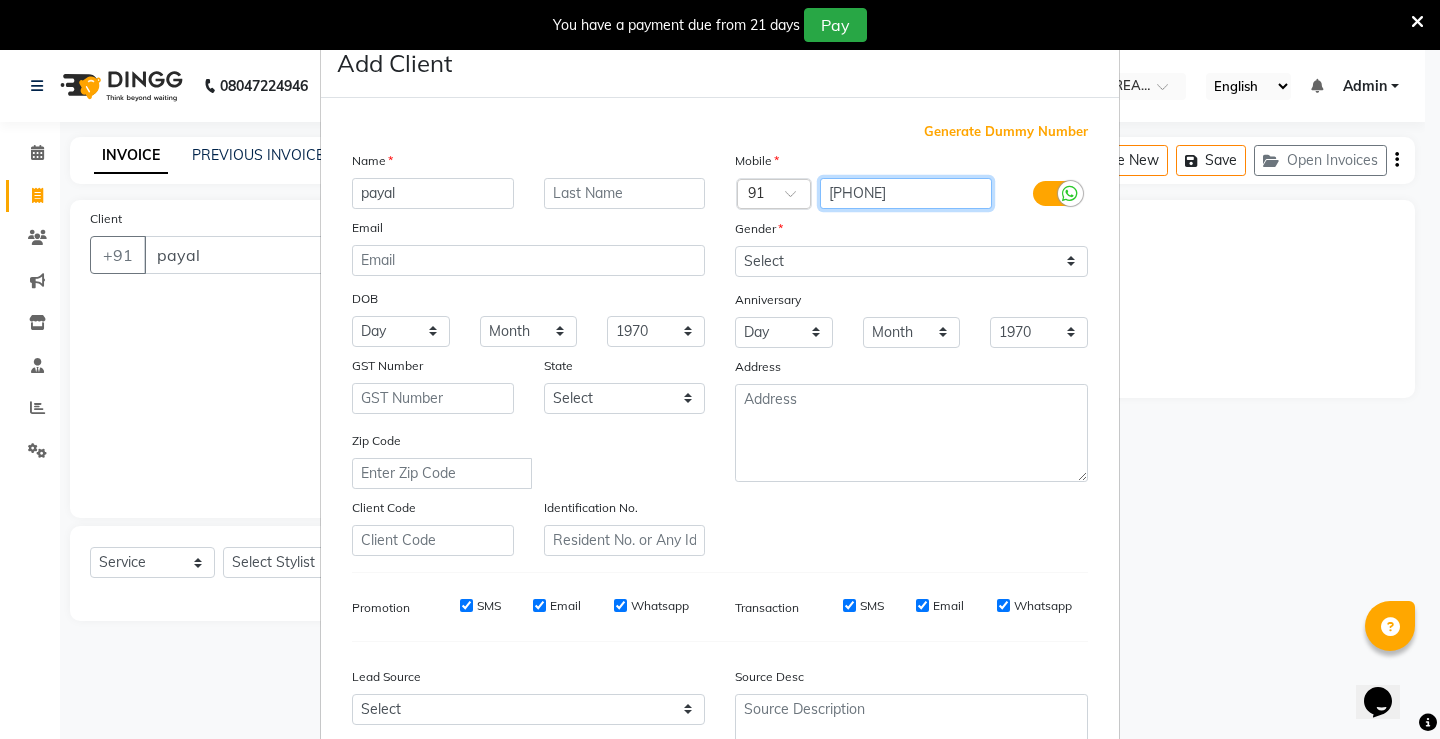 type on "[PHONE]" 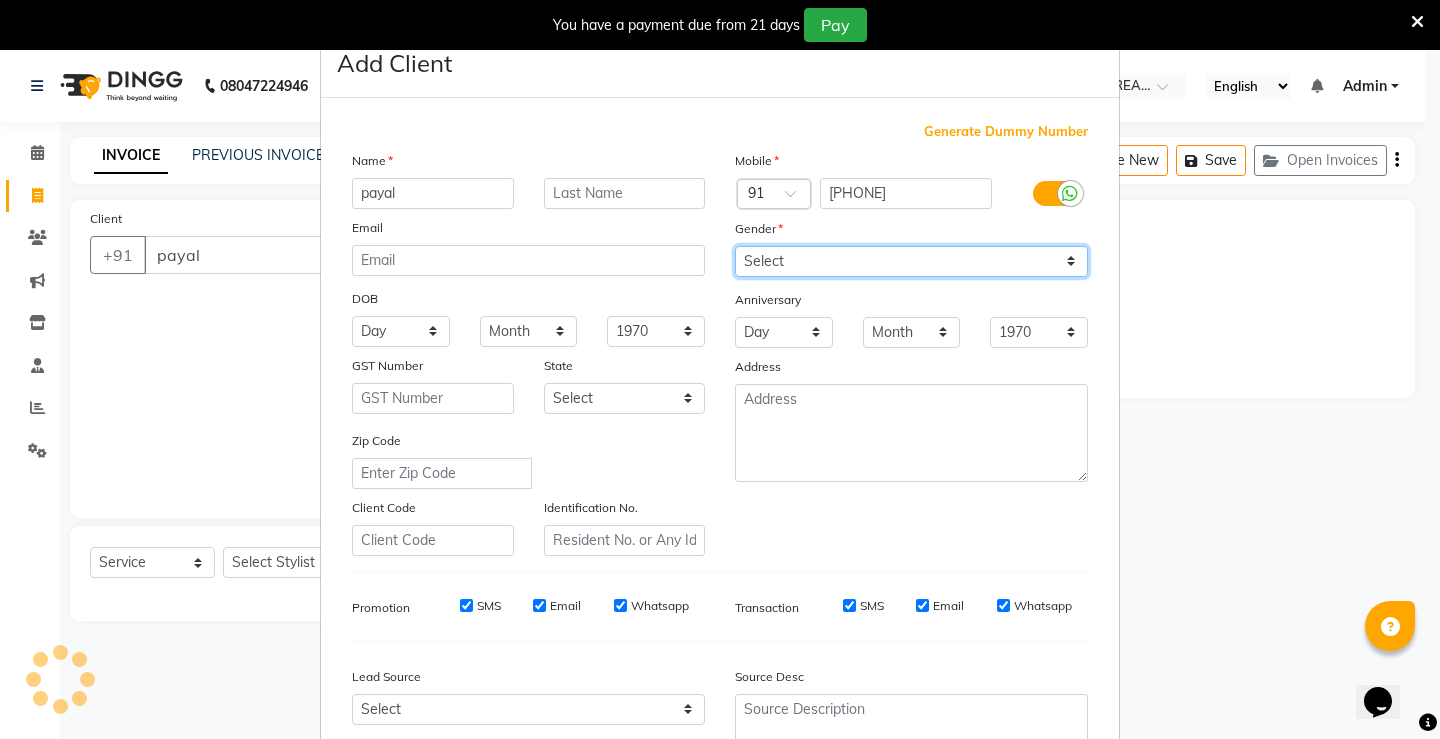 click on "Select Male Female Other Prefer Not To Say" at bounding box center (911, 261) 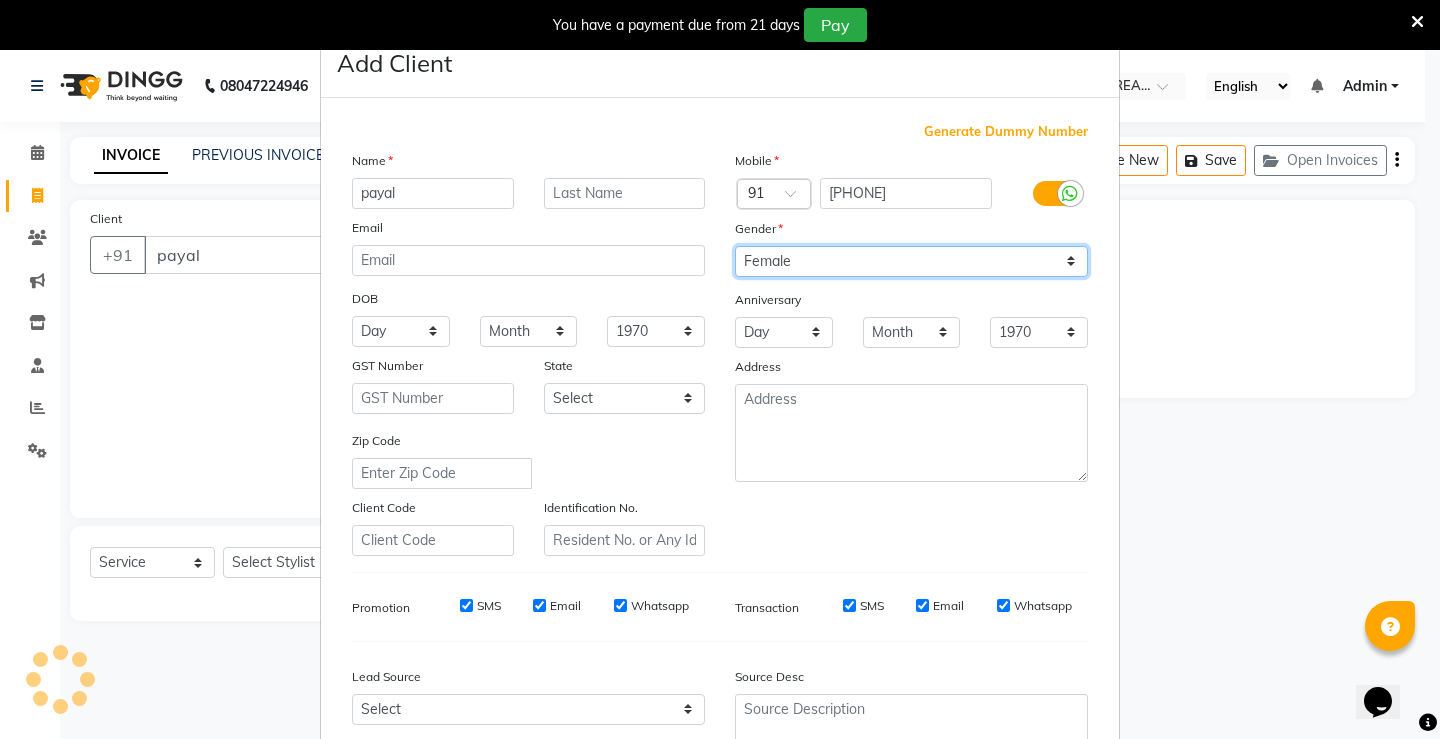click on "Select Male Female Other Prefer Not To Say" at bounding box center [911, 261] 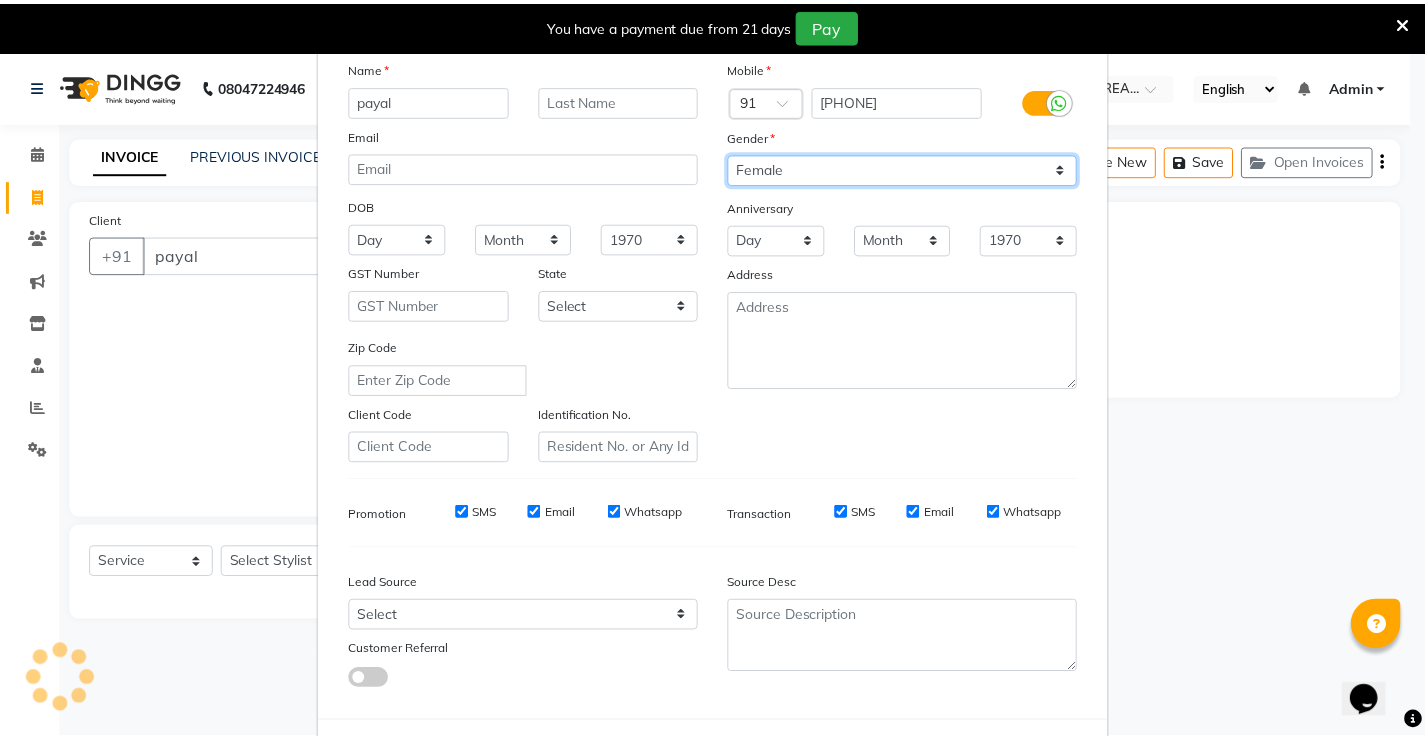 scroll, scrollTop: 184, scrollLeft: 0, axis: vertical 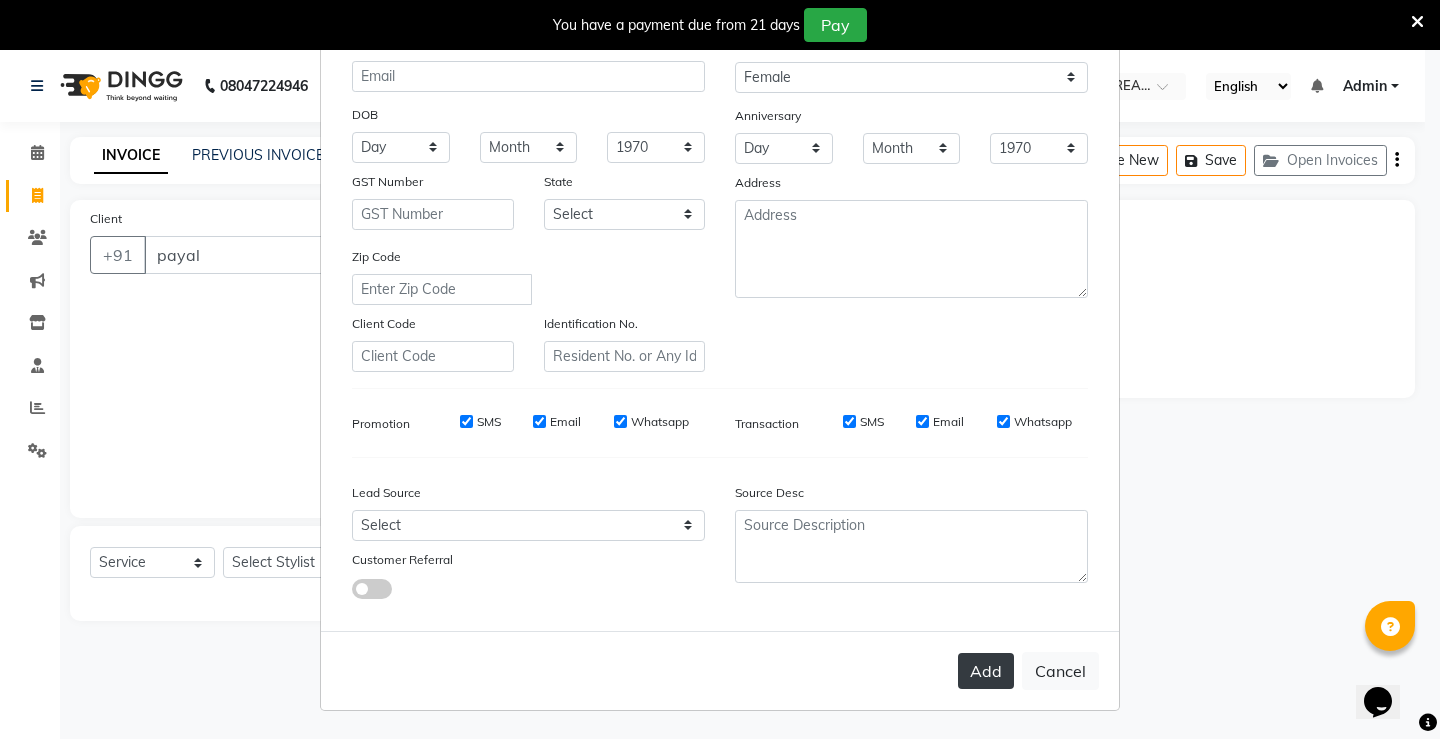 click on "Add" at bounding box center [986, 671] 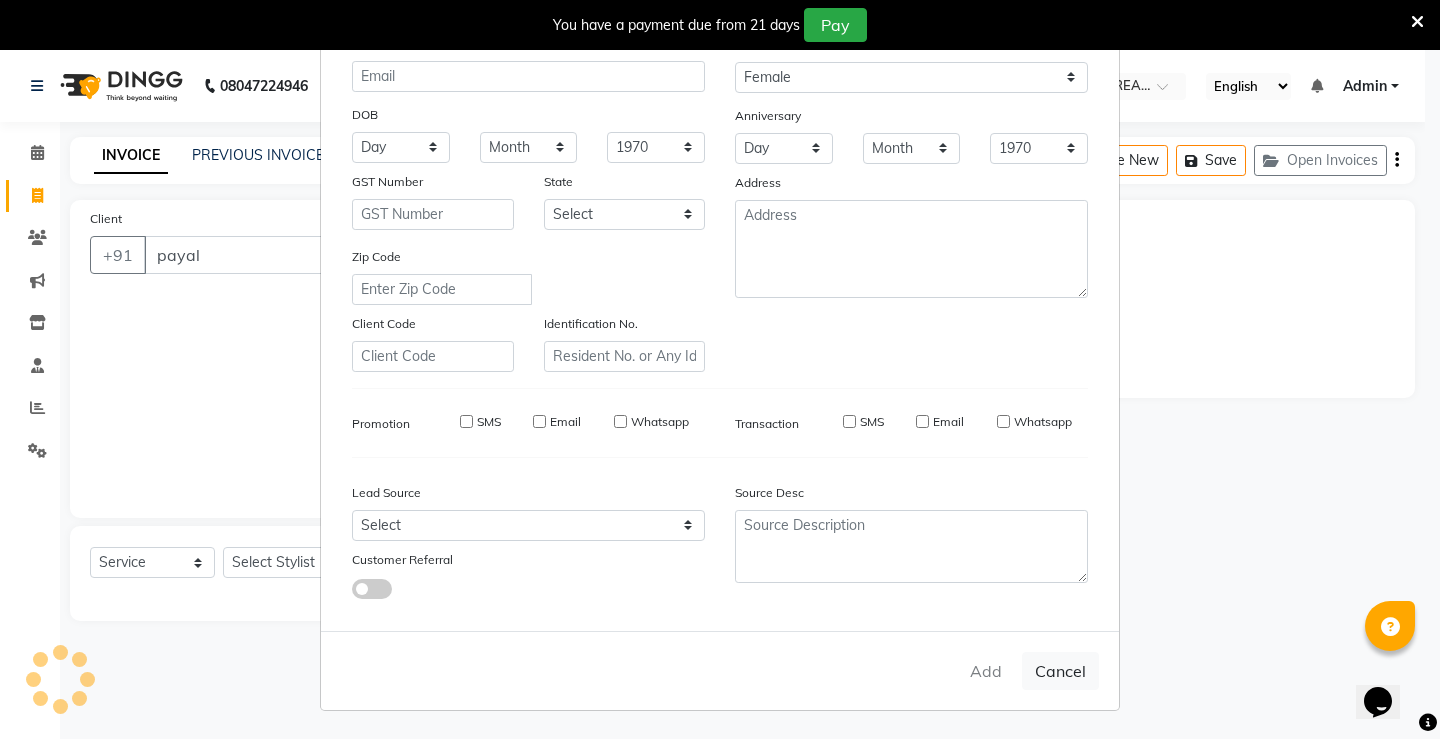 type on "[PHONE]" 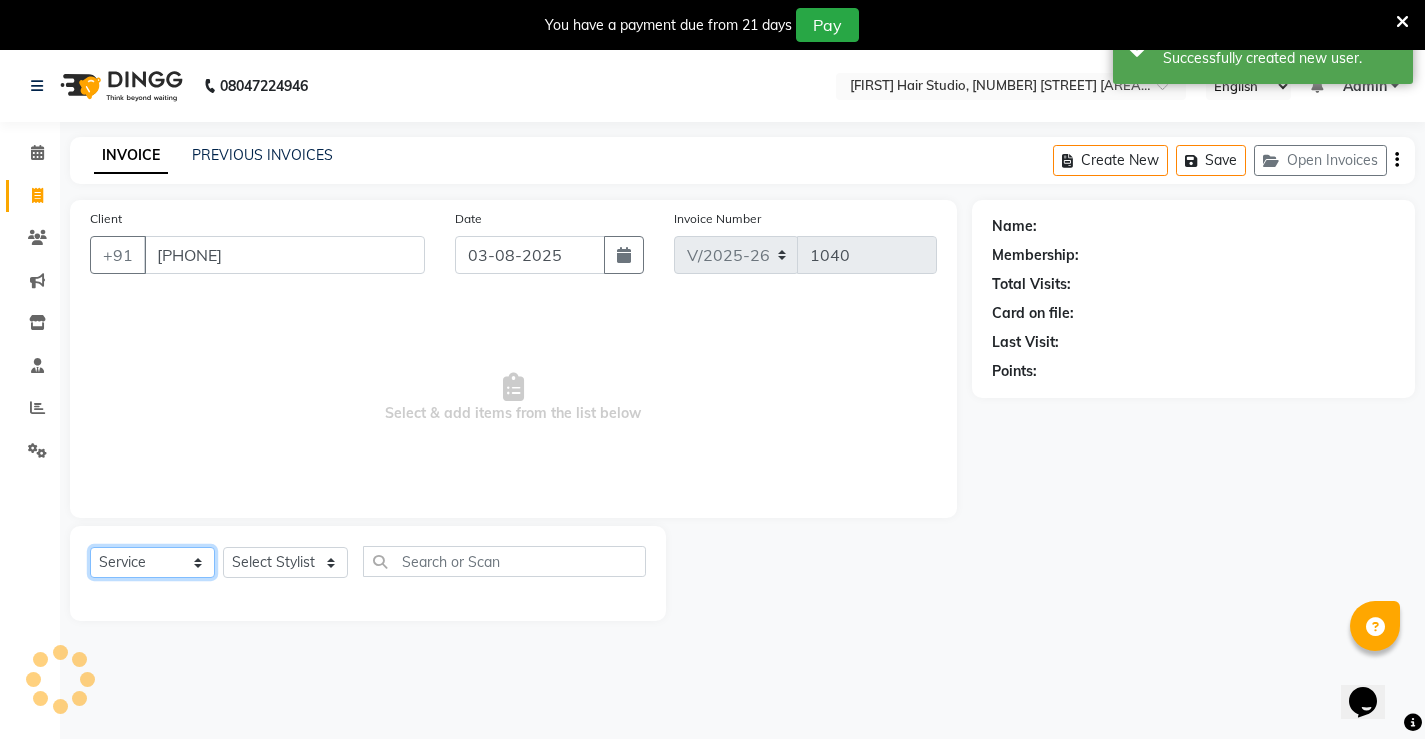 click on "Select  Service  Product  Membership  Package Voucher Prepaid Gift Card" 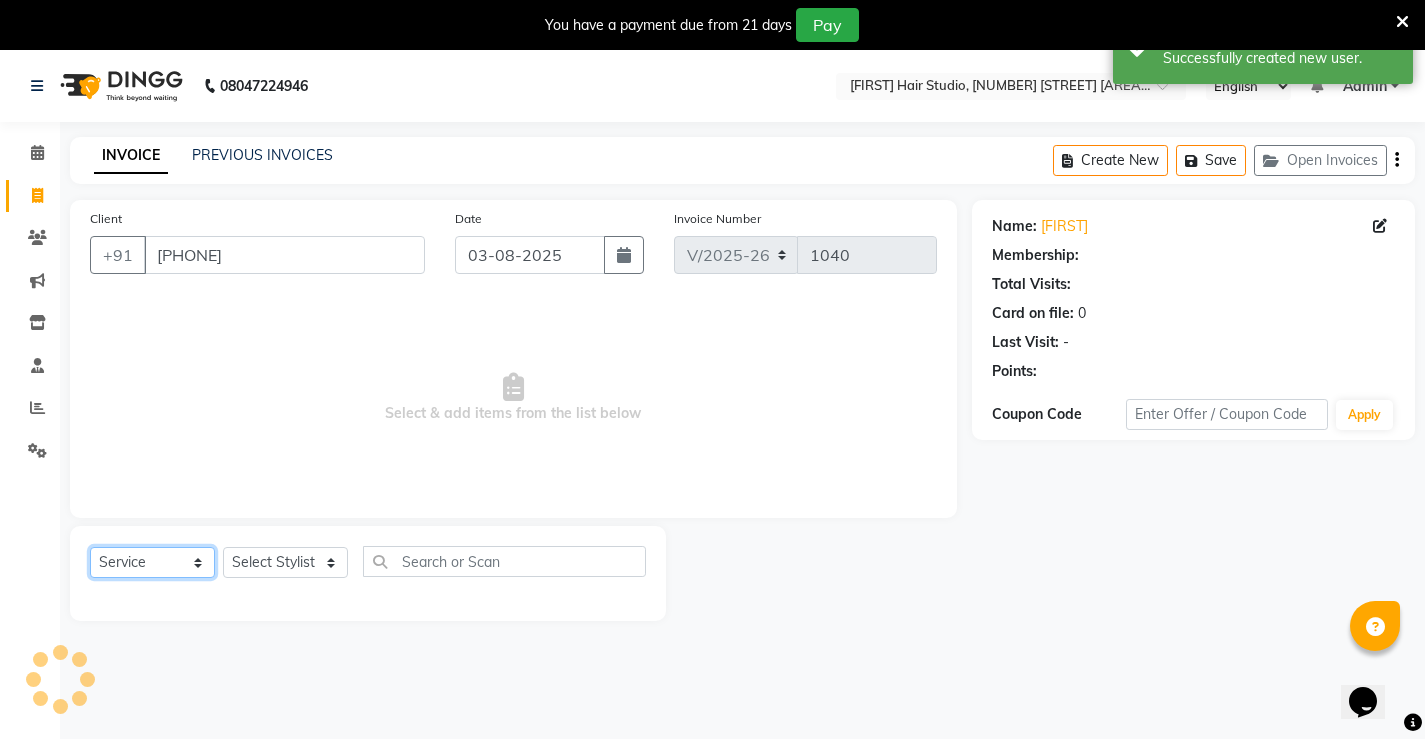 click on "Select  Service  Product  Membership  Package Voucher Prepaid Gift Card" 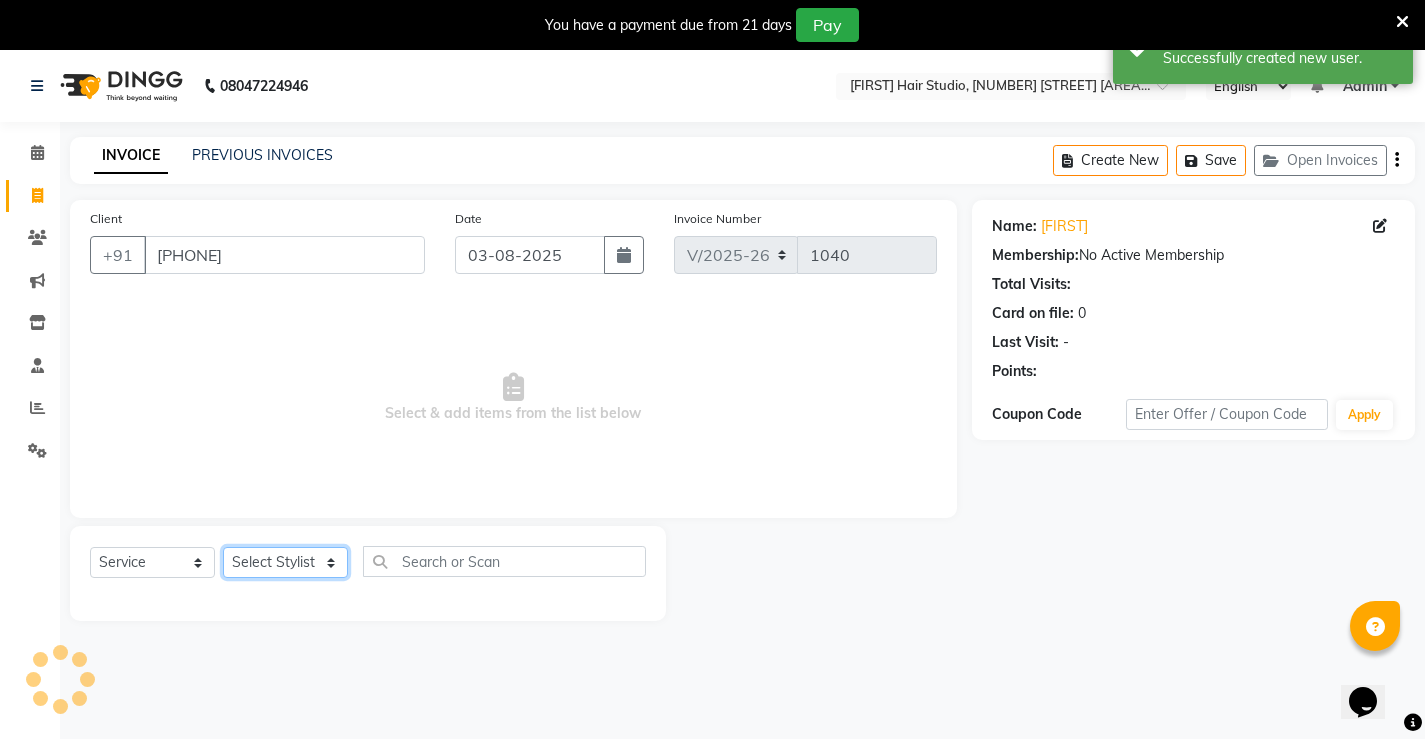 click on "Select Stylist [FIRST] [FIRST] [FIRST]  [FIRST] [FIRST] [FIRST]  unsex hair stylist [FIRST] [FIRST]" 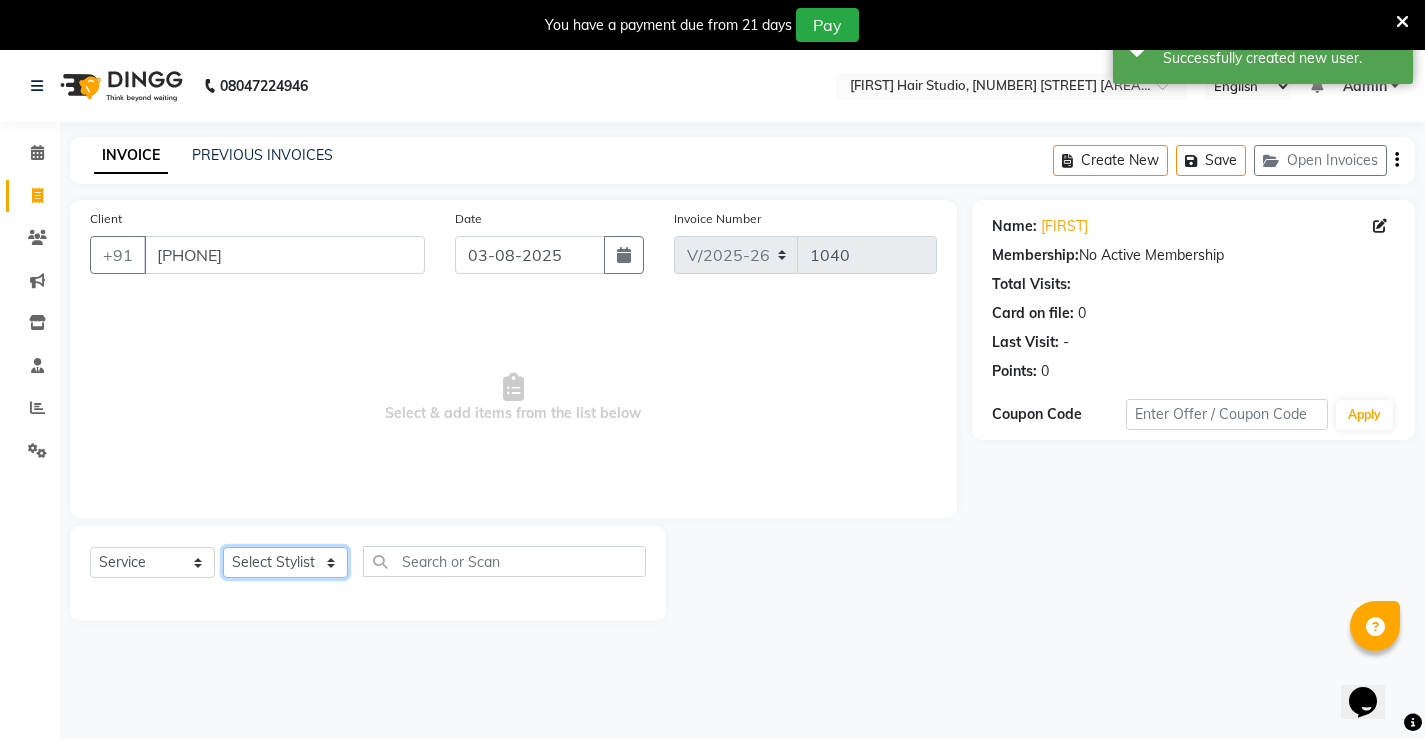 select on "68606" 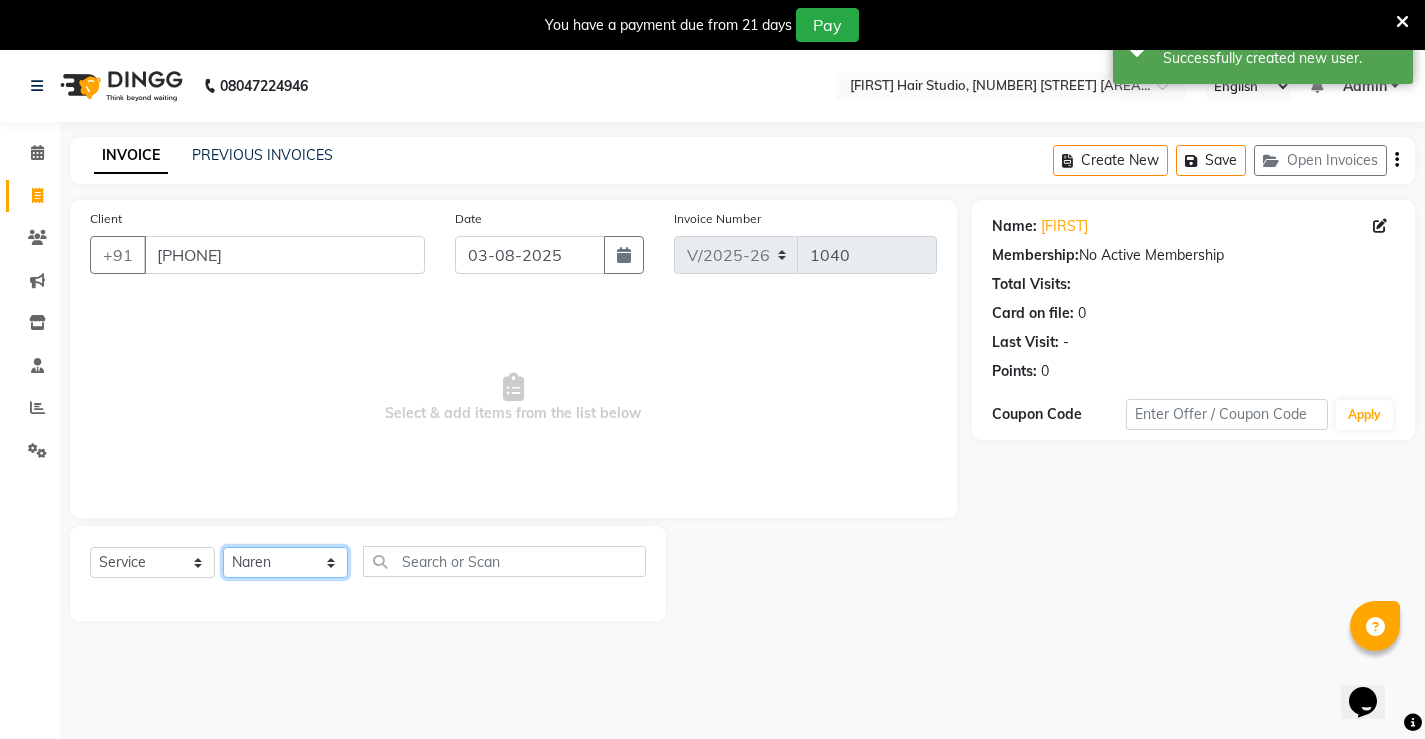 click on "Select Stylist [FIRST] [FIRST] [FIRST]  [FIRST] [FIRST] [FIRST]  unsex hair stylist [FIRST] [FIRST]" 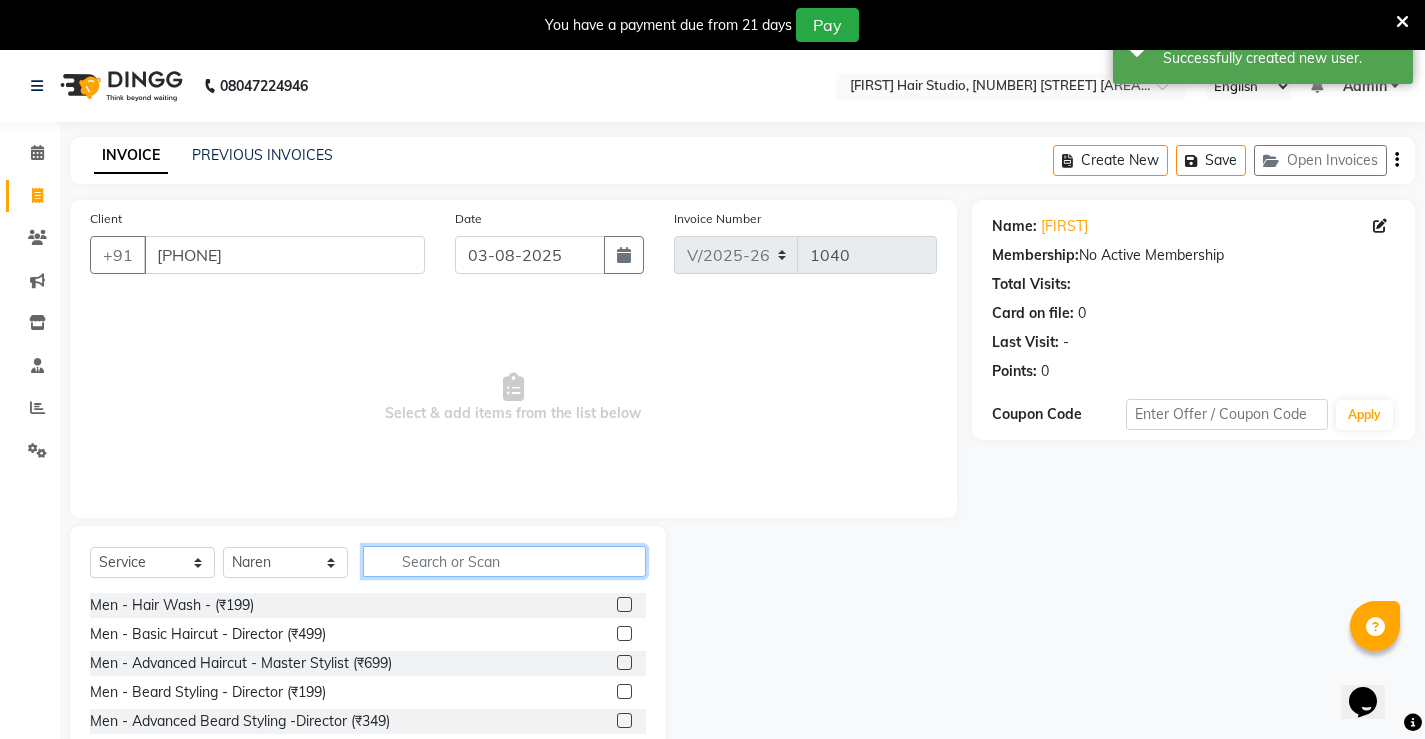click 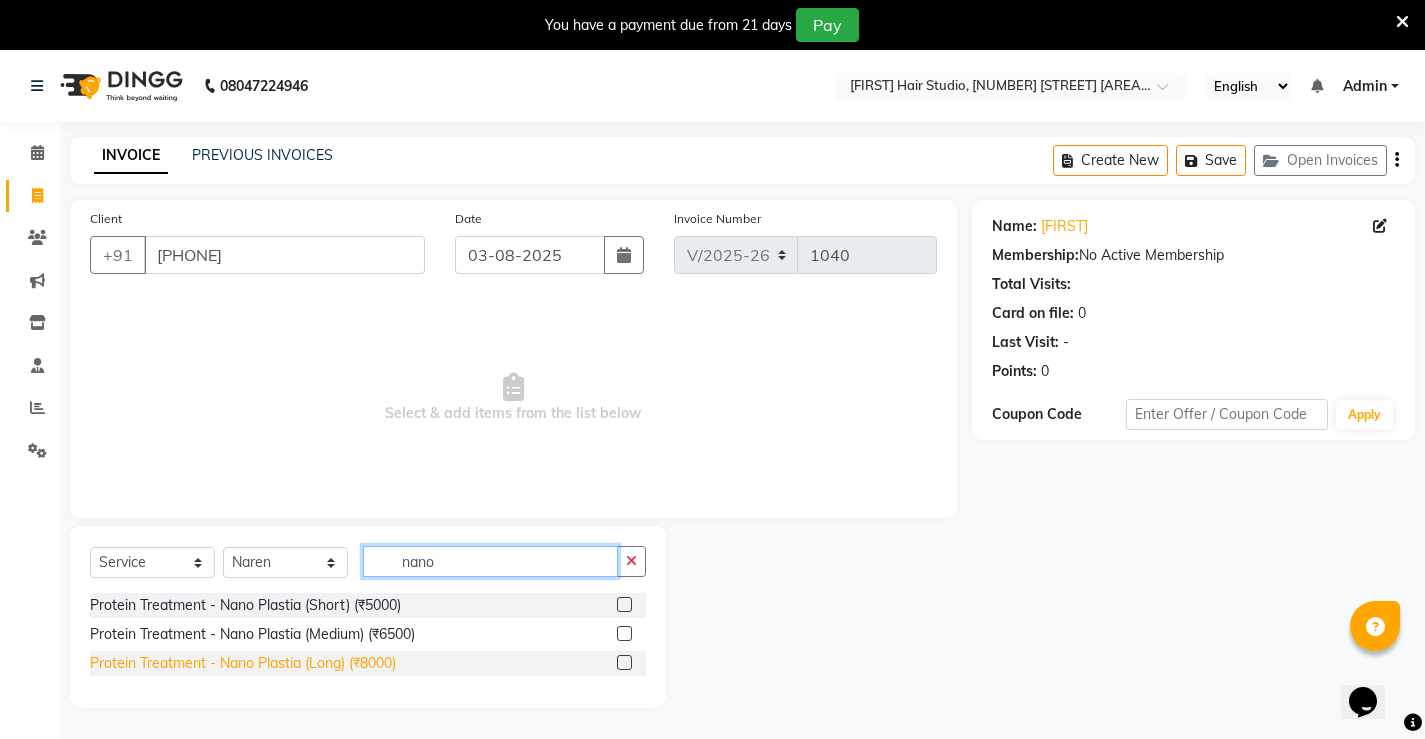 type on "nano" 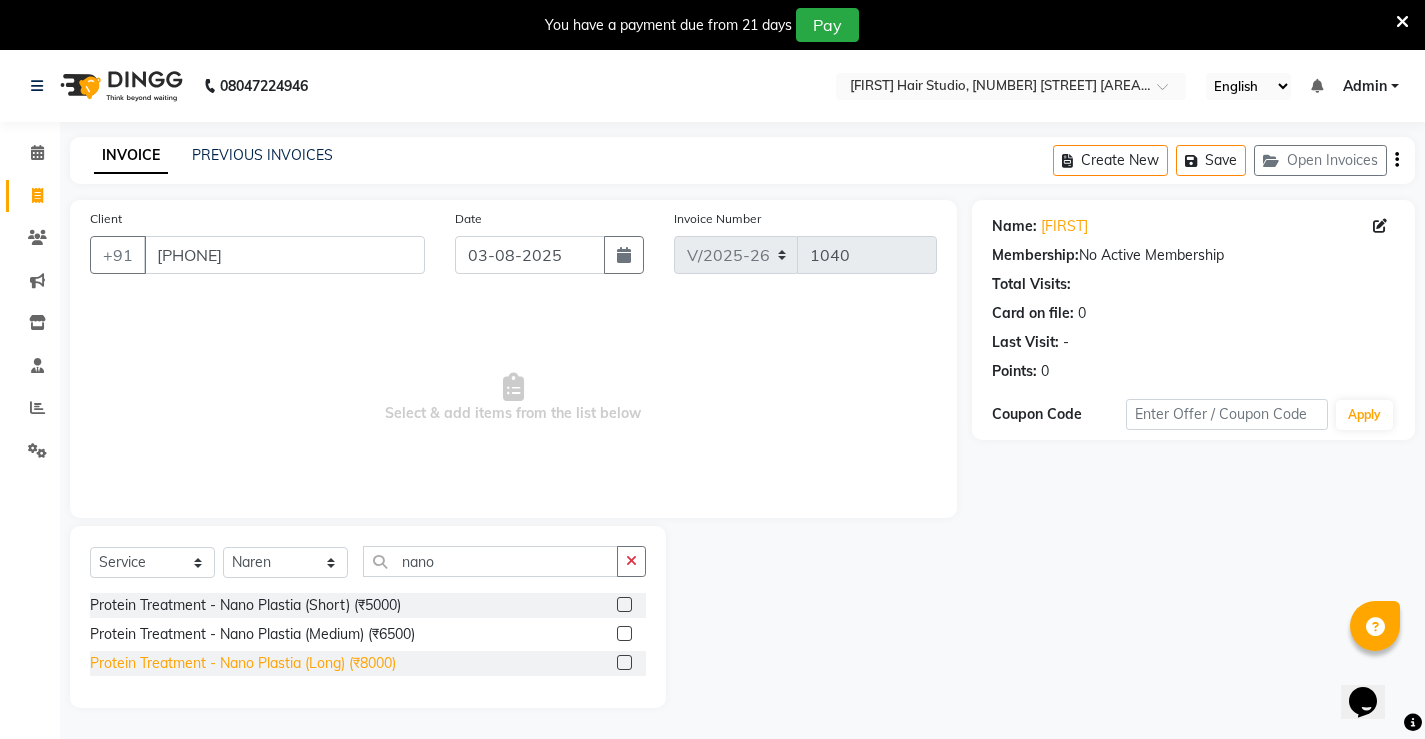 click on "Protein Treatment - Nano Plastia (Long) (₹8000)" 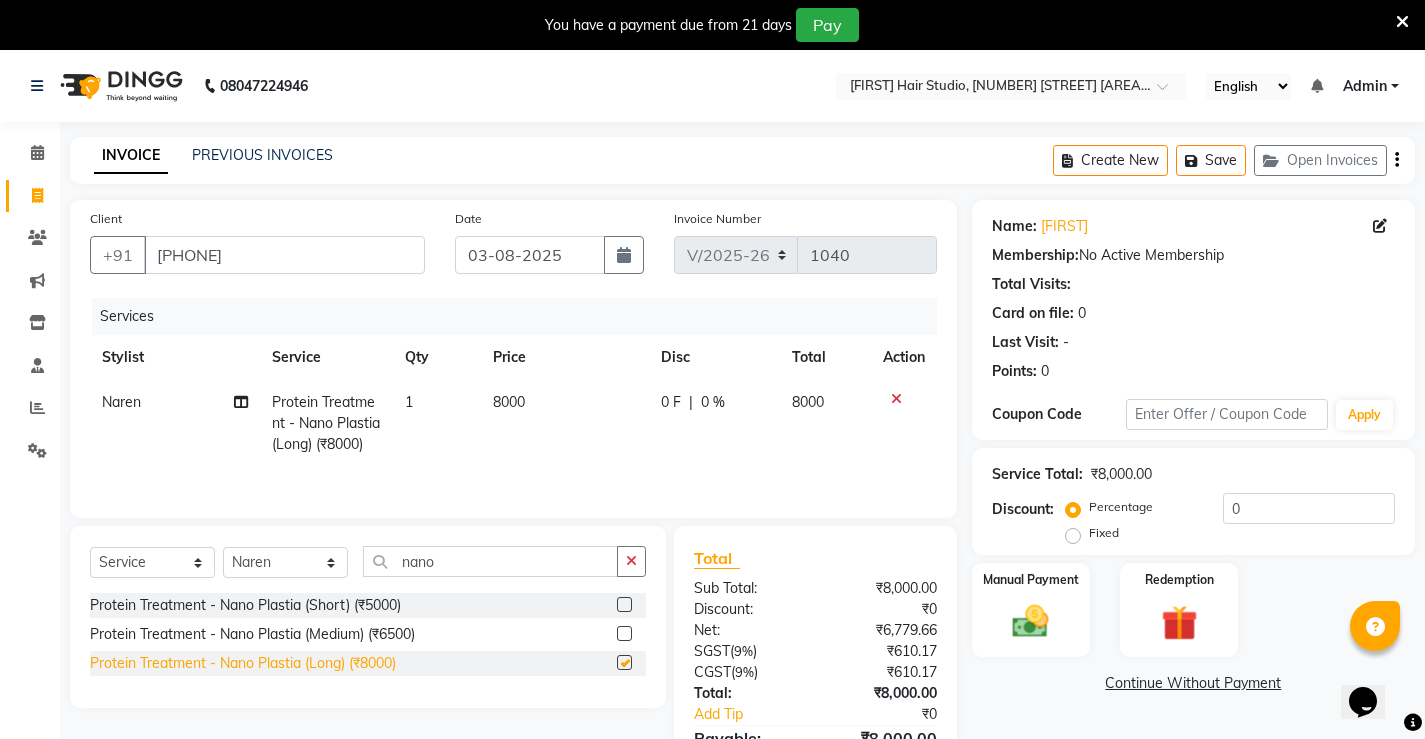 checkbox on "false" 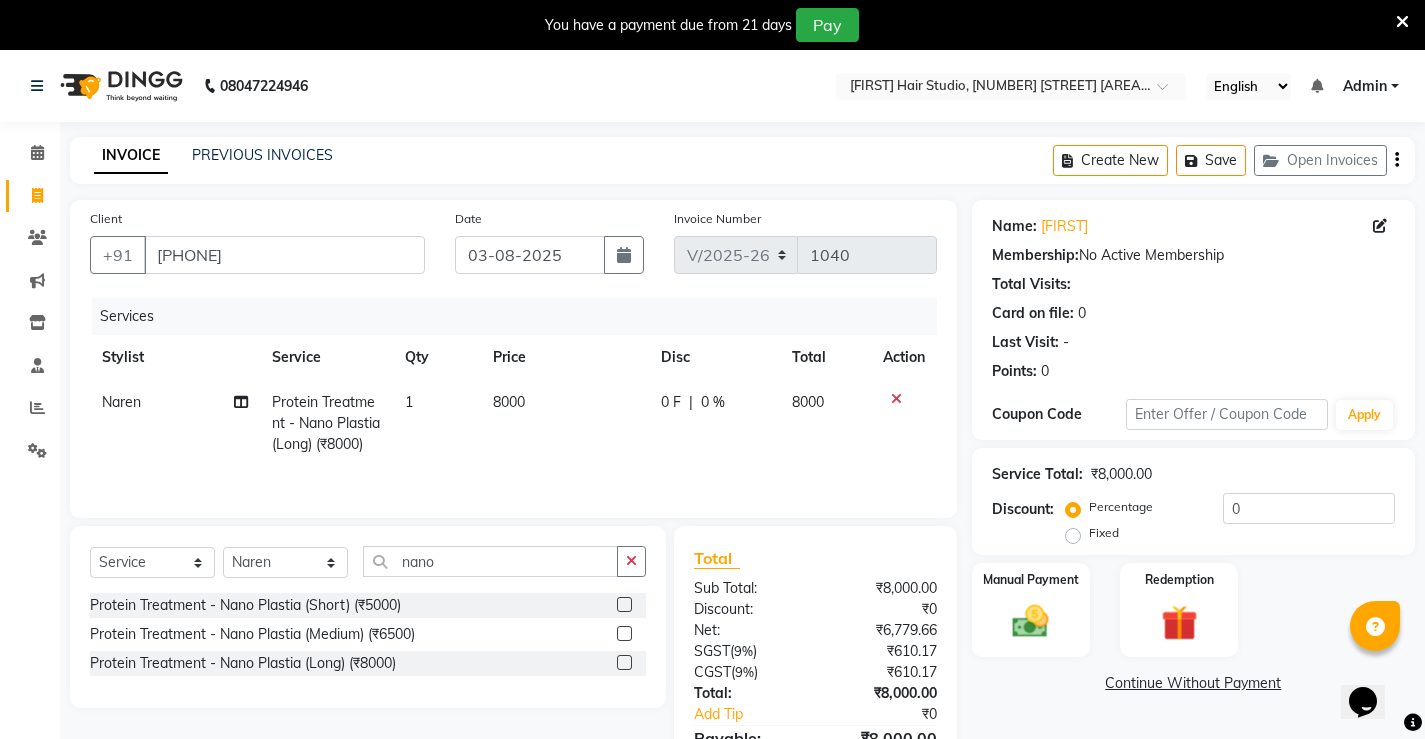 click on "8000" 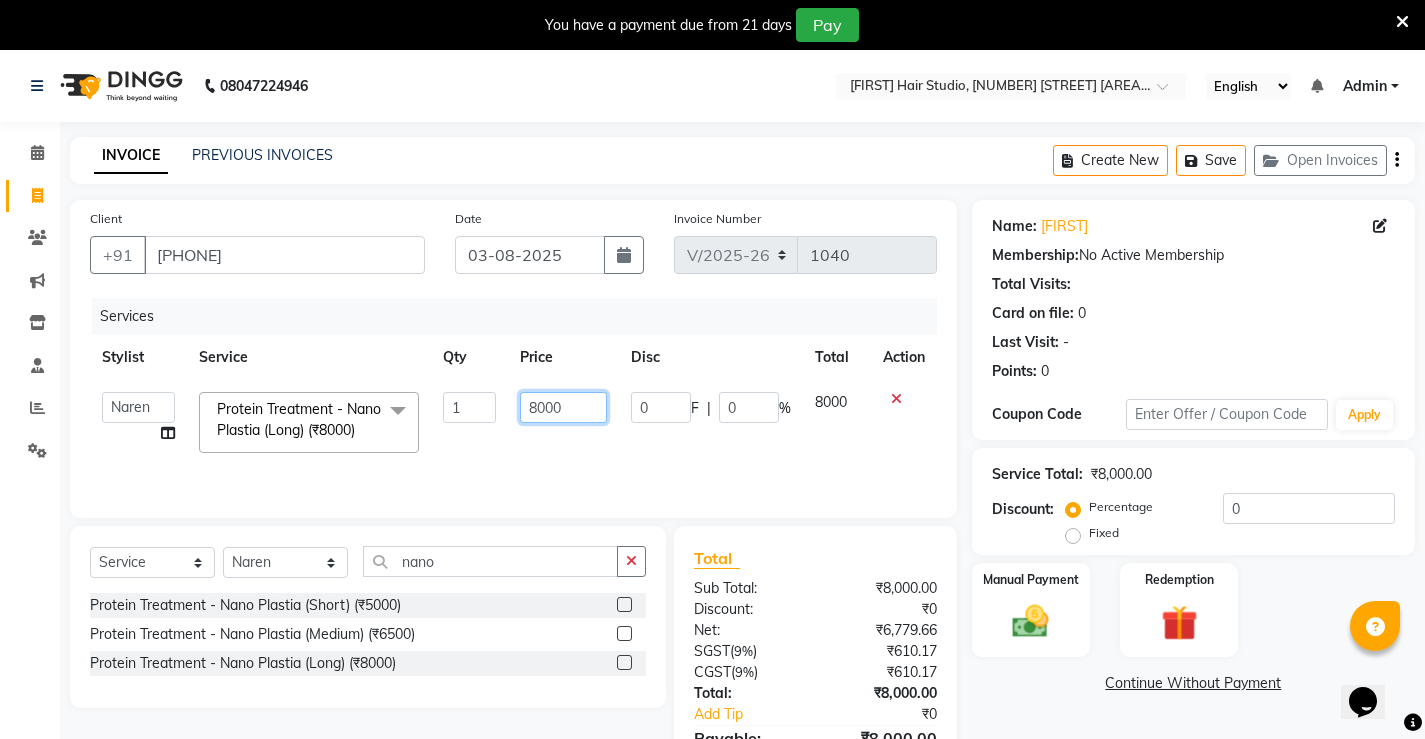 click on "8000" 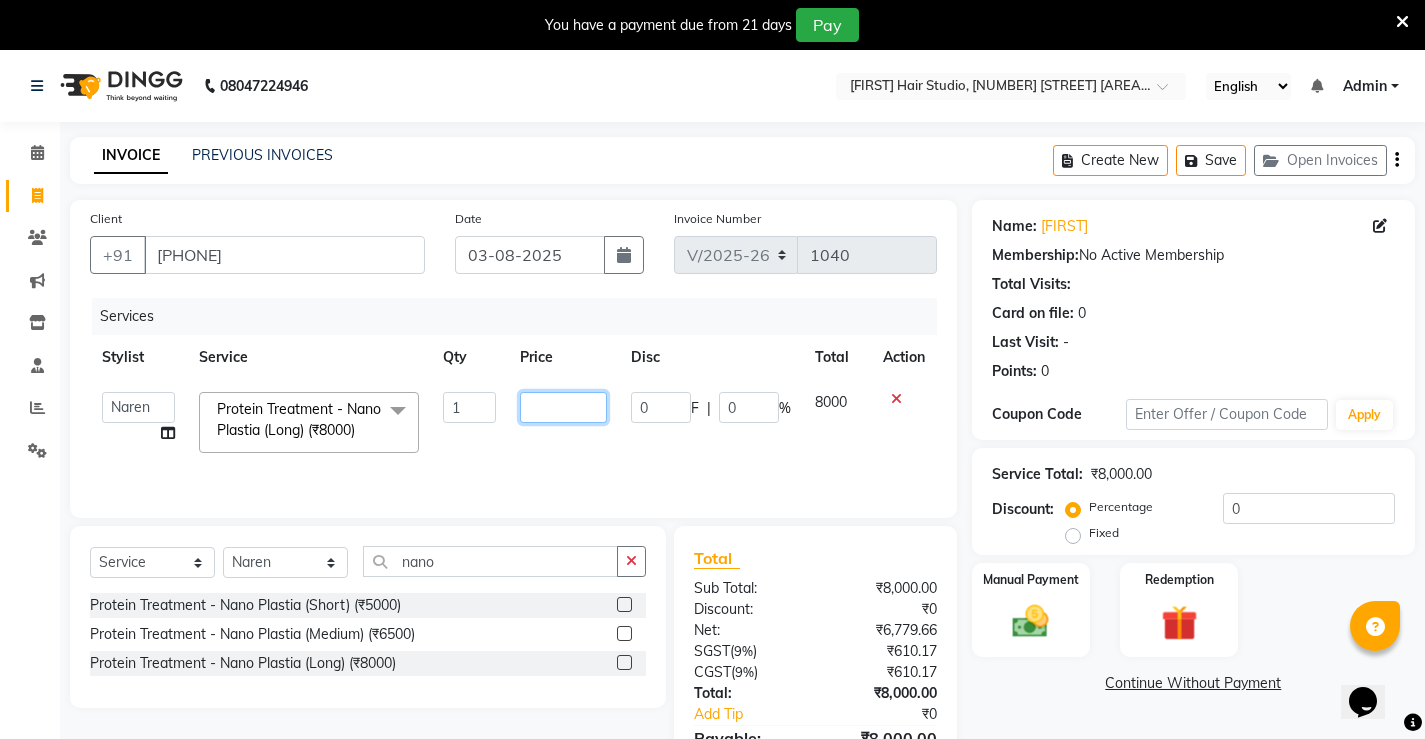 type on "9" 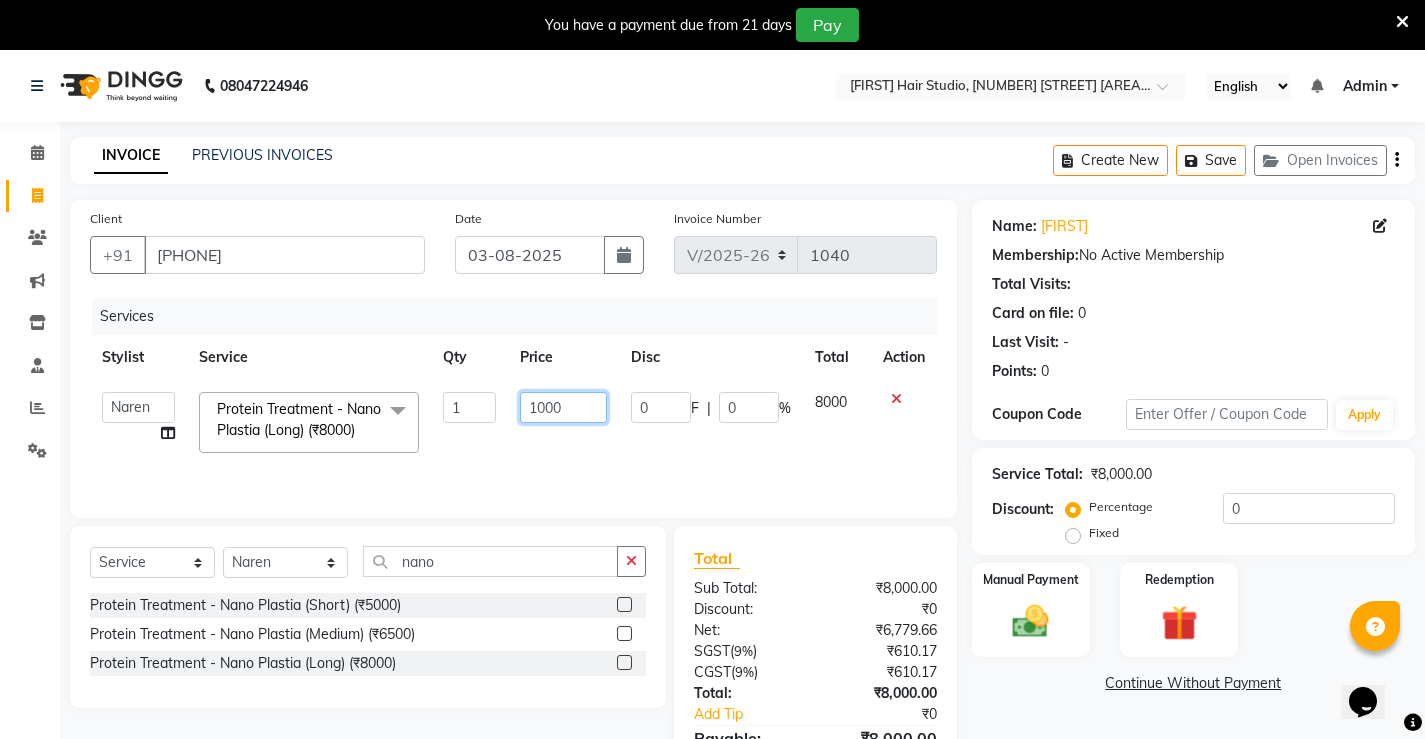 type on "10000" 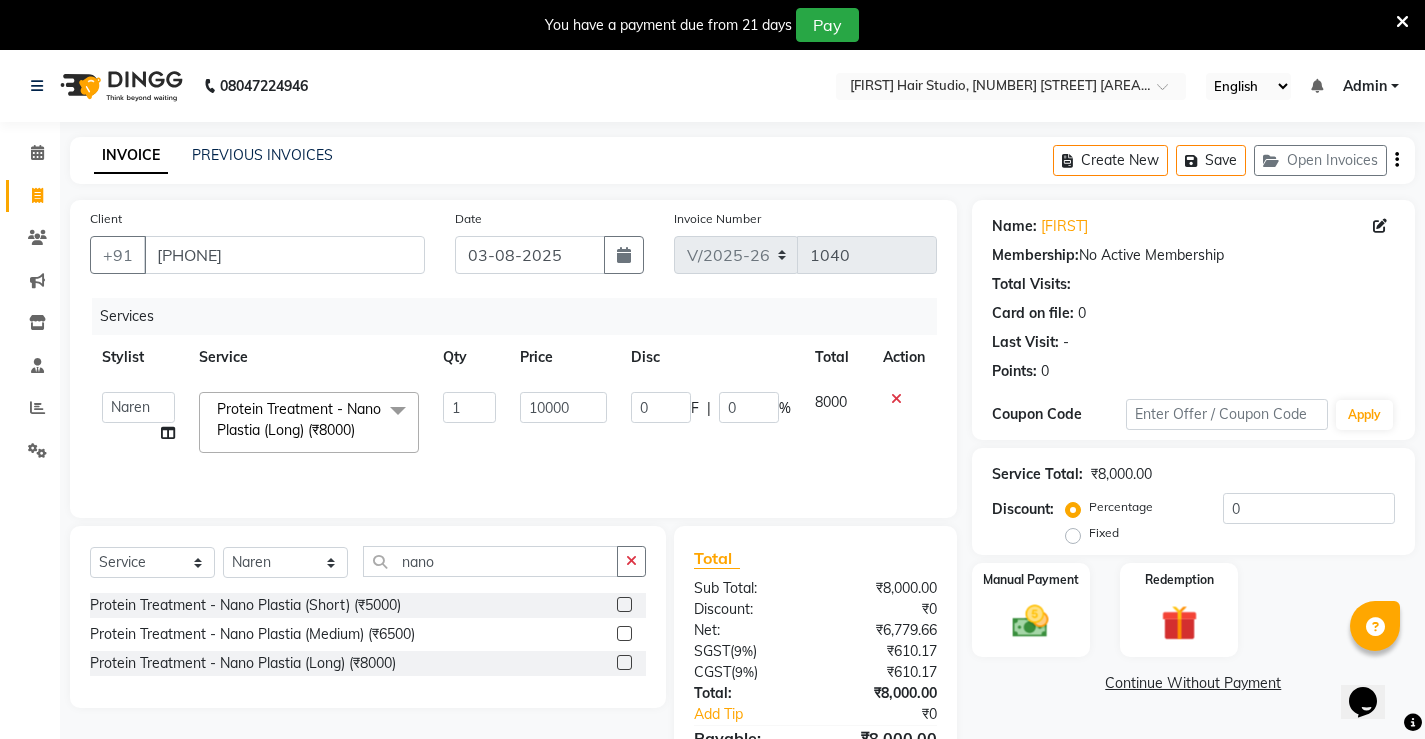 click on "10000" 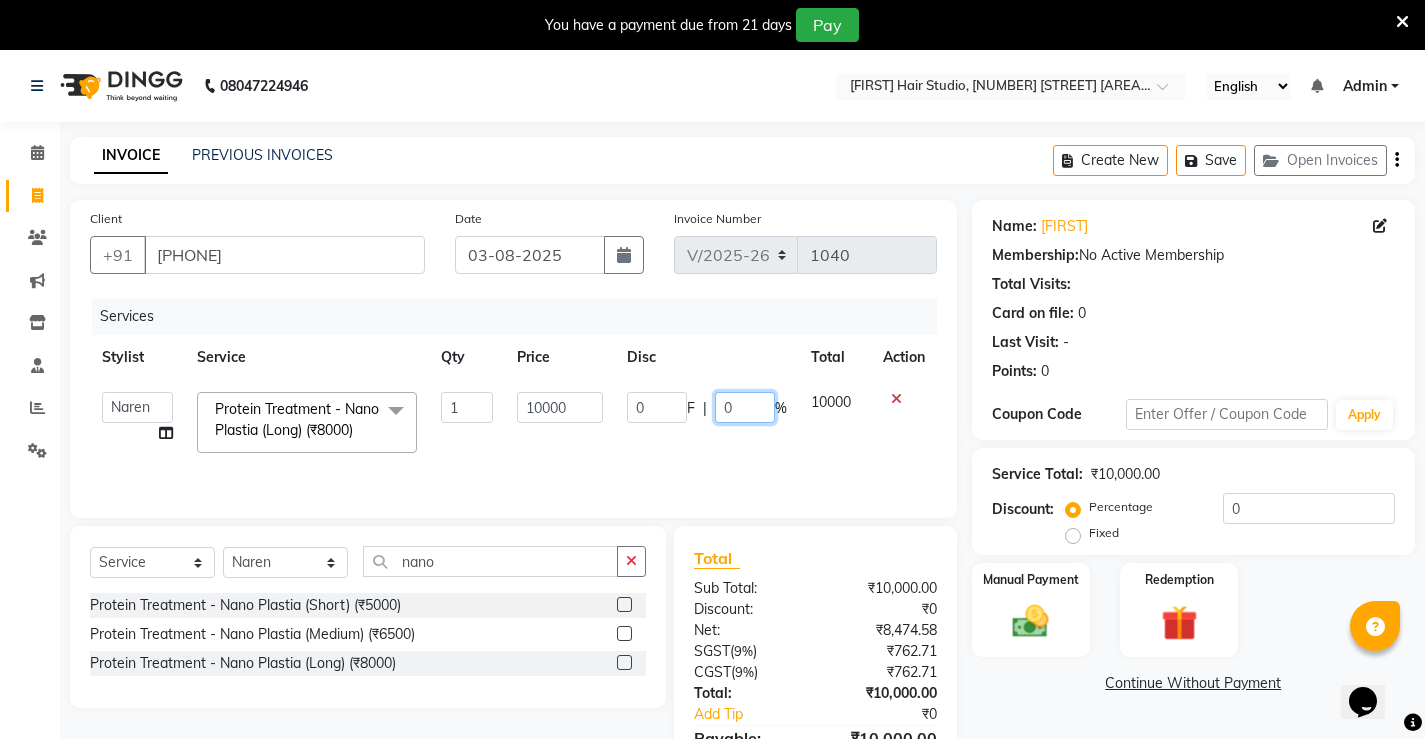 click on "0" 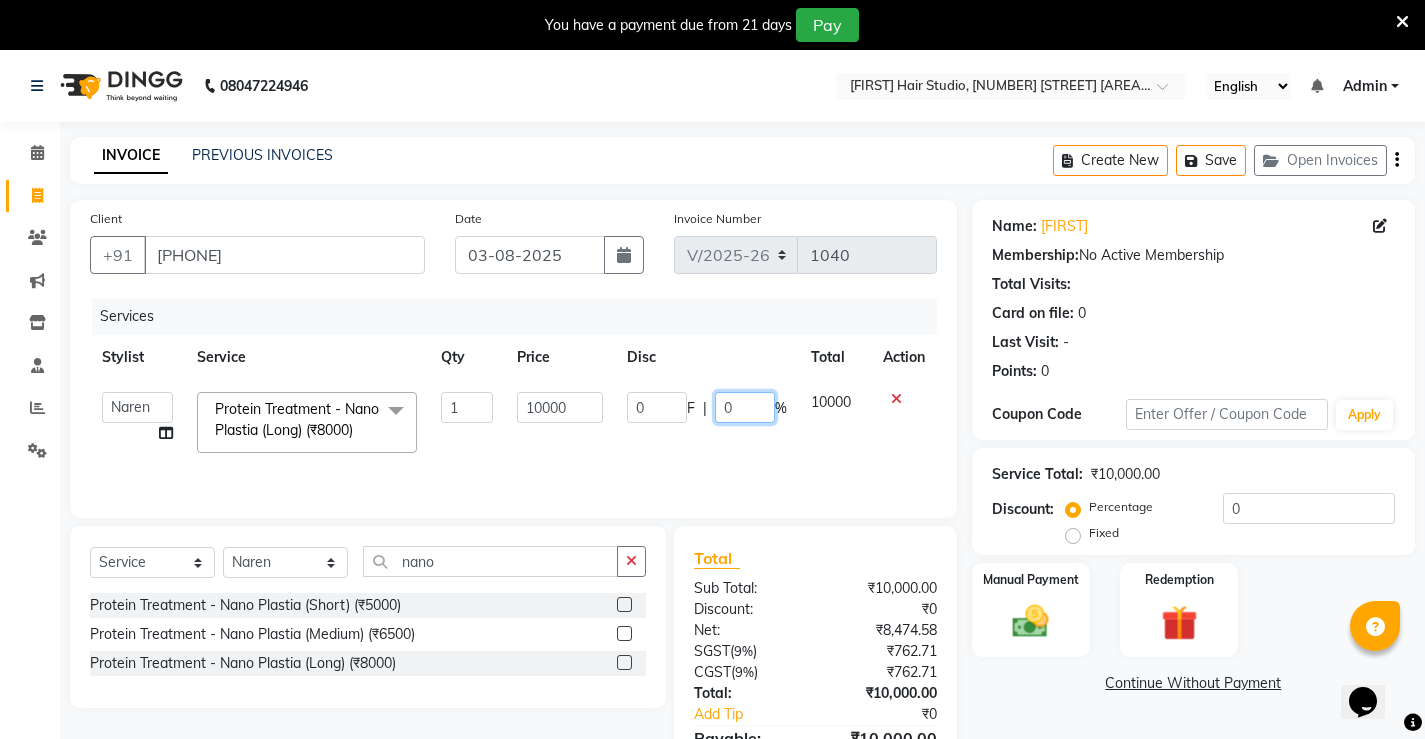 type on "05" 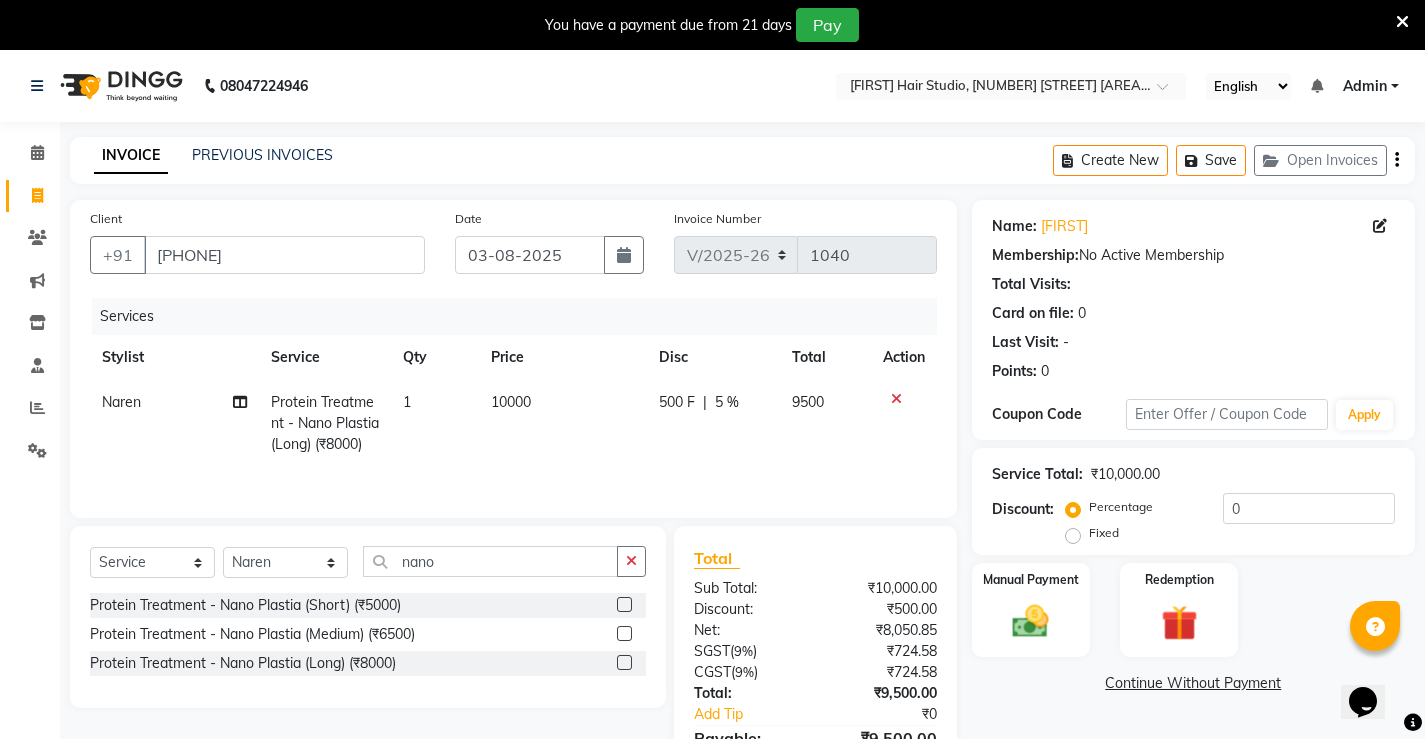 click on "500 F | 5 %" 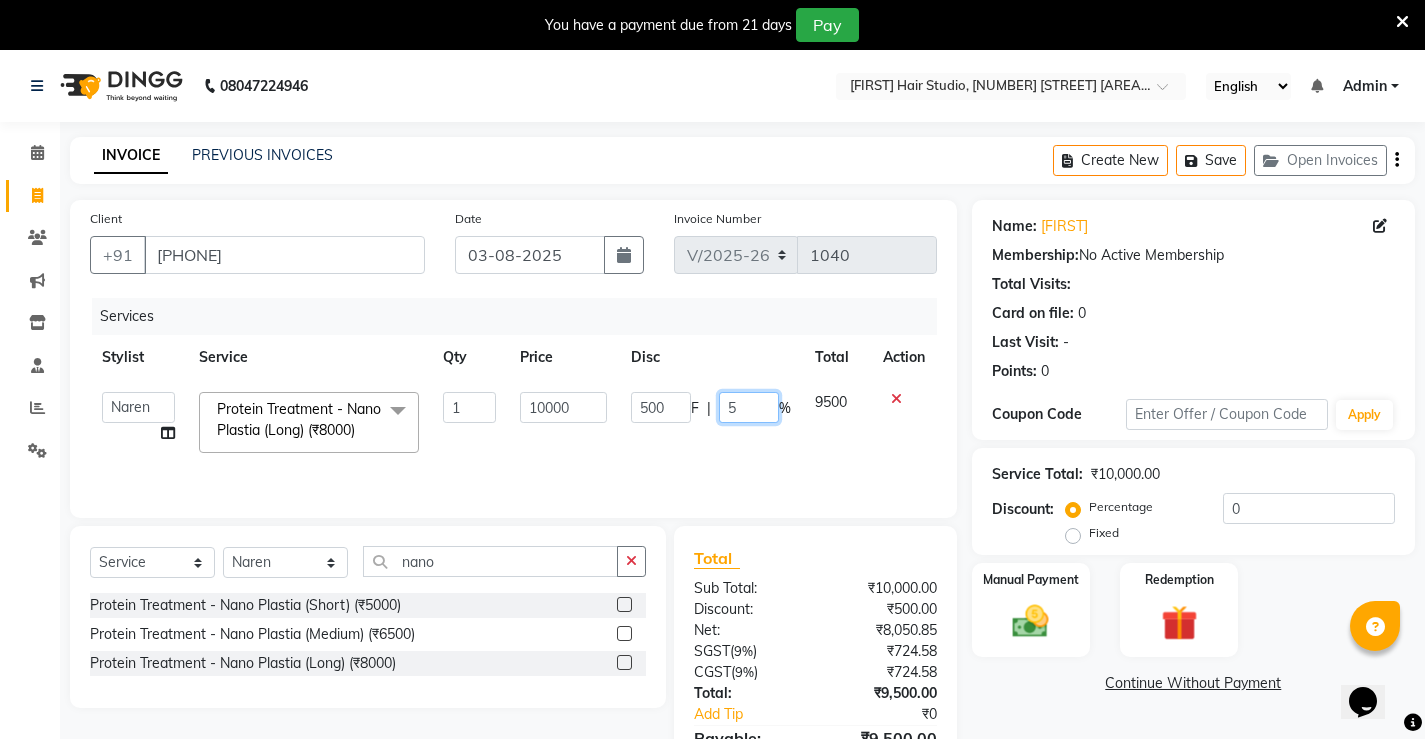 click on "5" 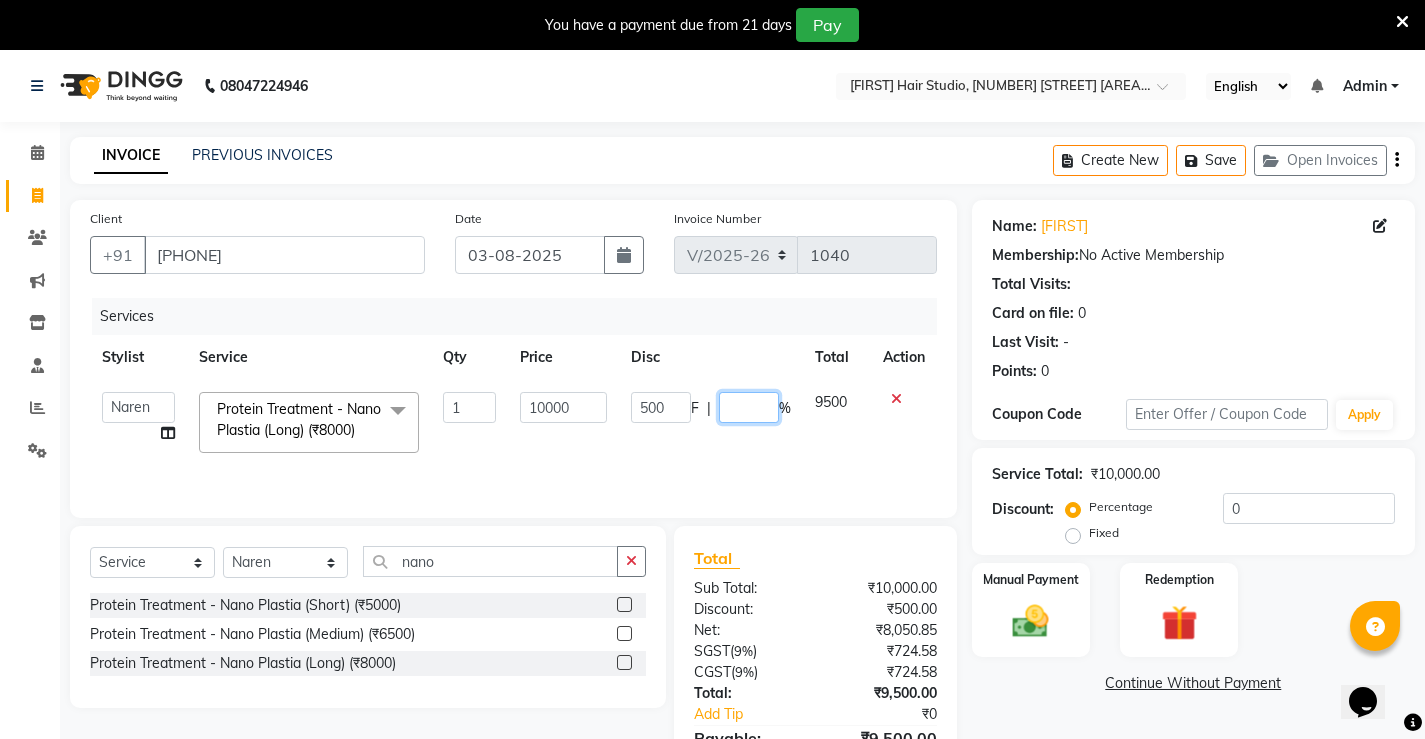 type on "6" 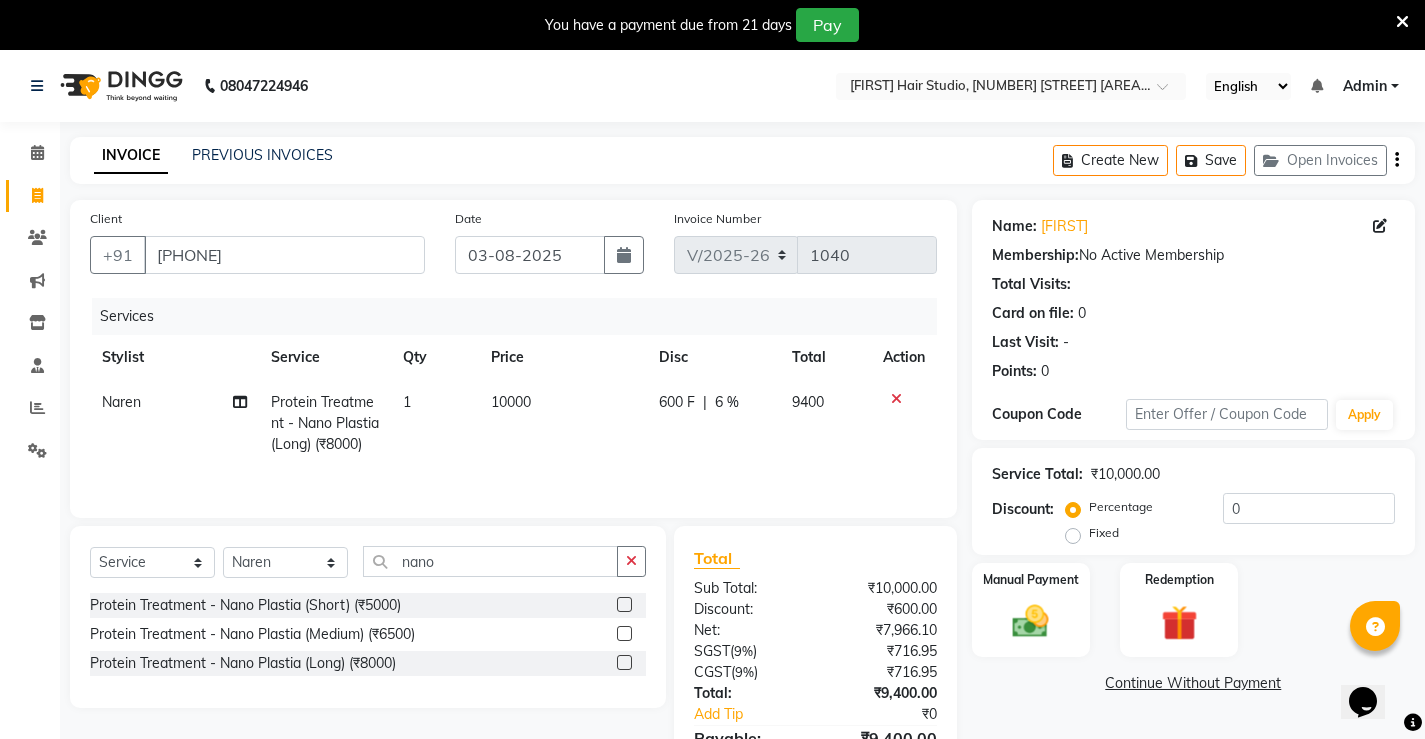 click on "600 F | 6 %" 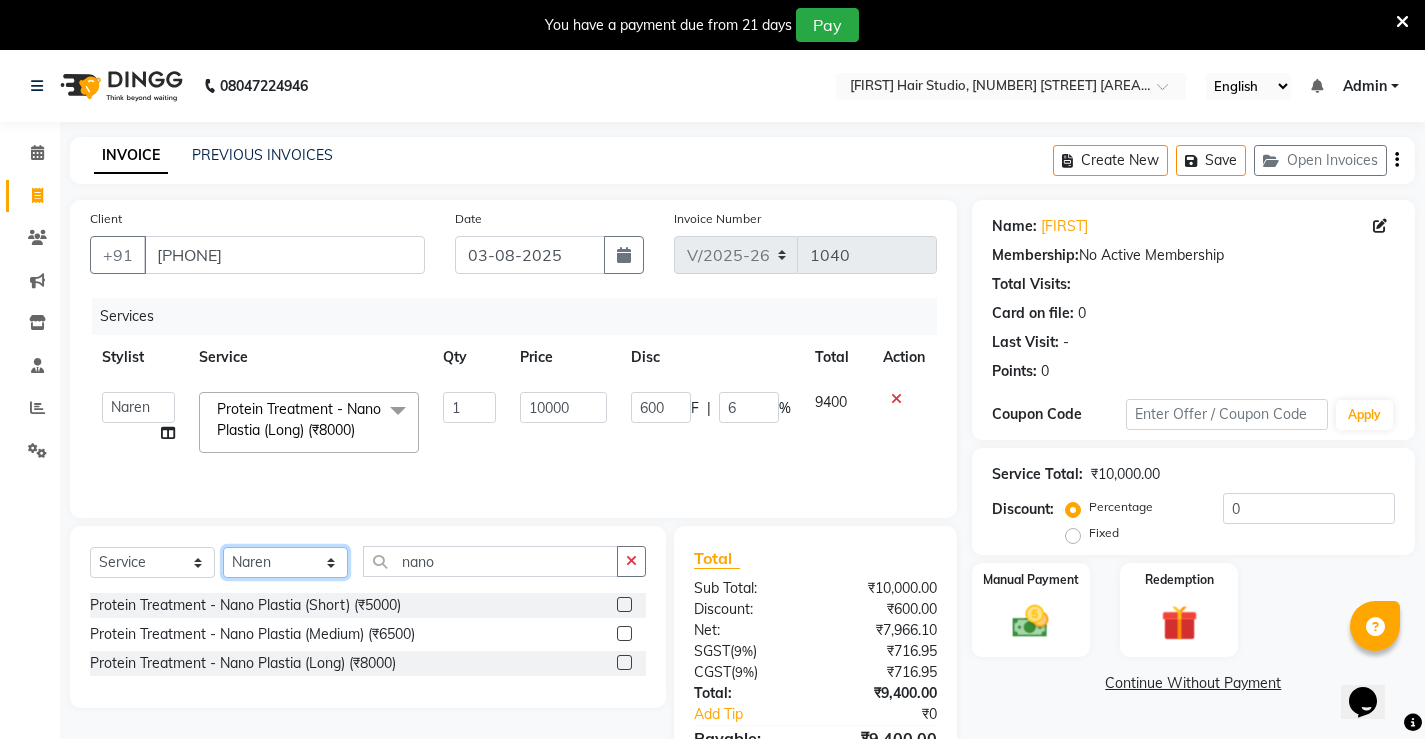 click on "Select Stylist [FIRST] [FIRST] [FIRST]  [FIRST] [FIRST] [FIRST]  unsex hair stylist [FIRST] [FIRST]" 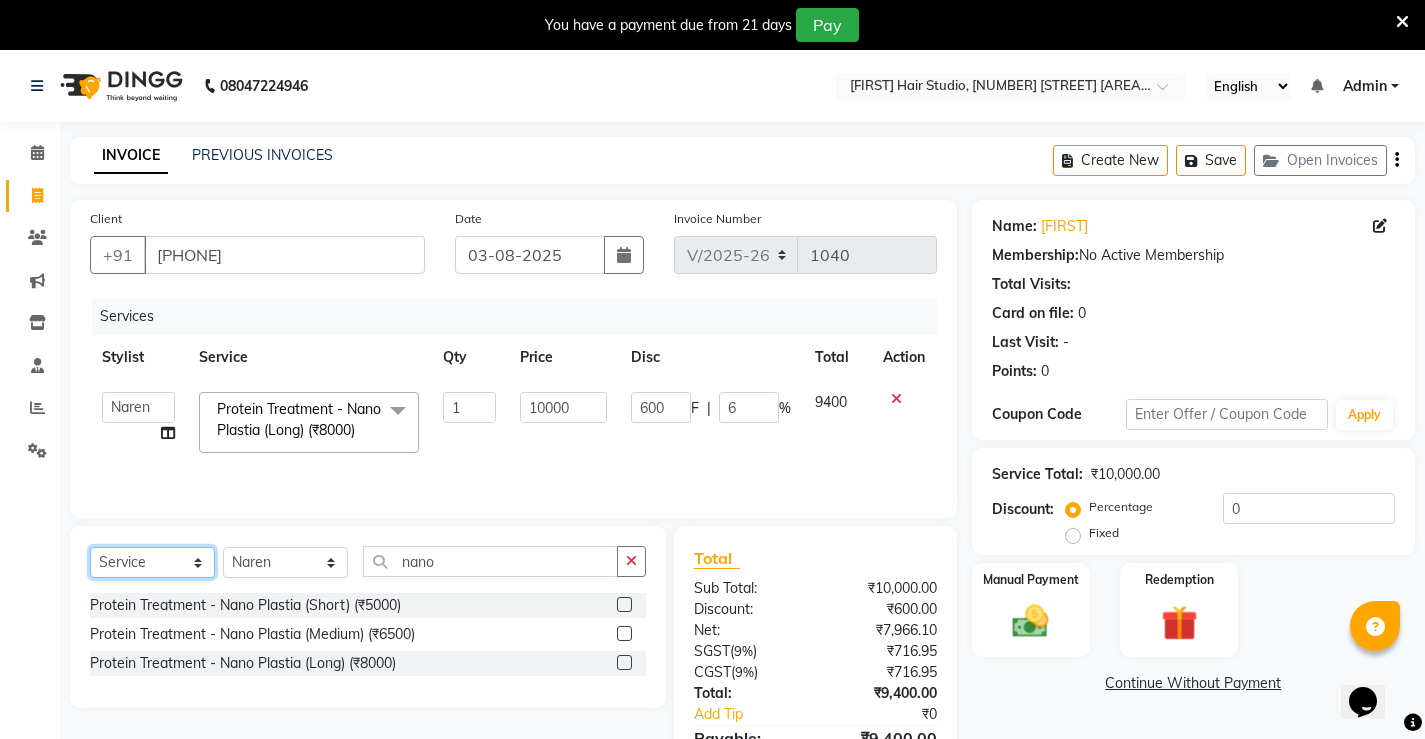 click on "Select  Service  Product  Membership  Package Voucher Prepaid Gift Card" 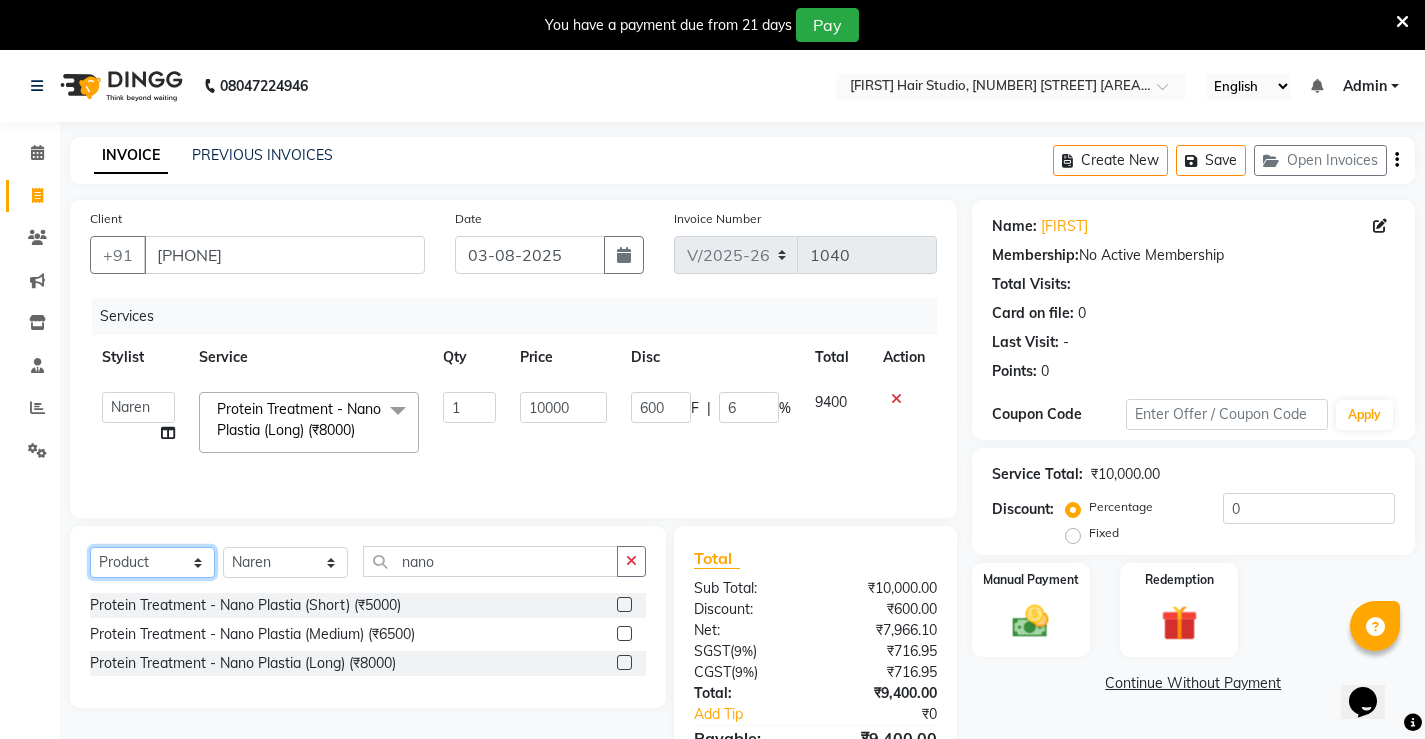 click on "Select  Service  Product  Membership  Package Voucher Prepaid Gift Card" 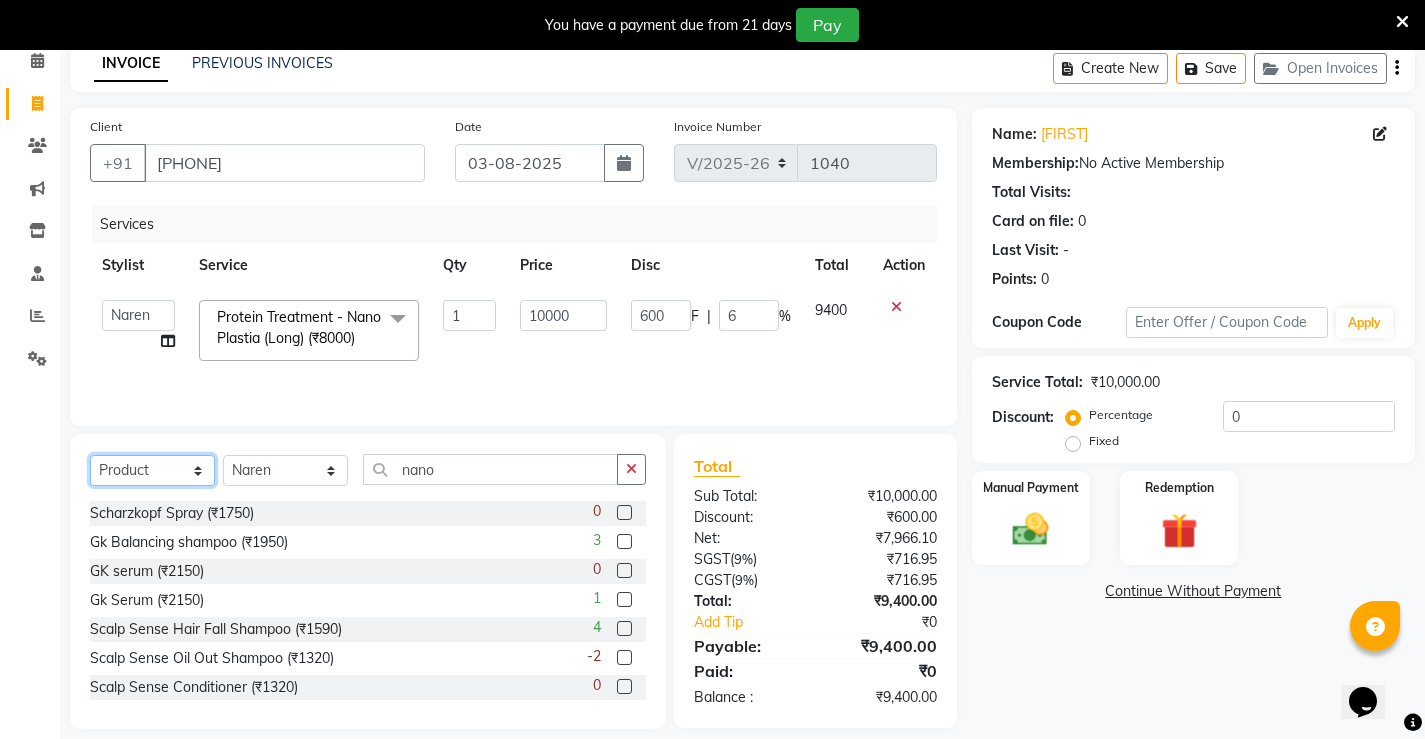 scroll, scrollTop: 100, scrollLeft: 0, axis: vertical 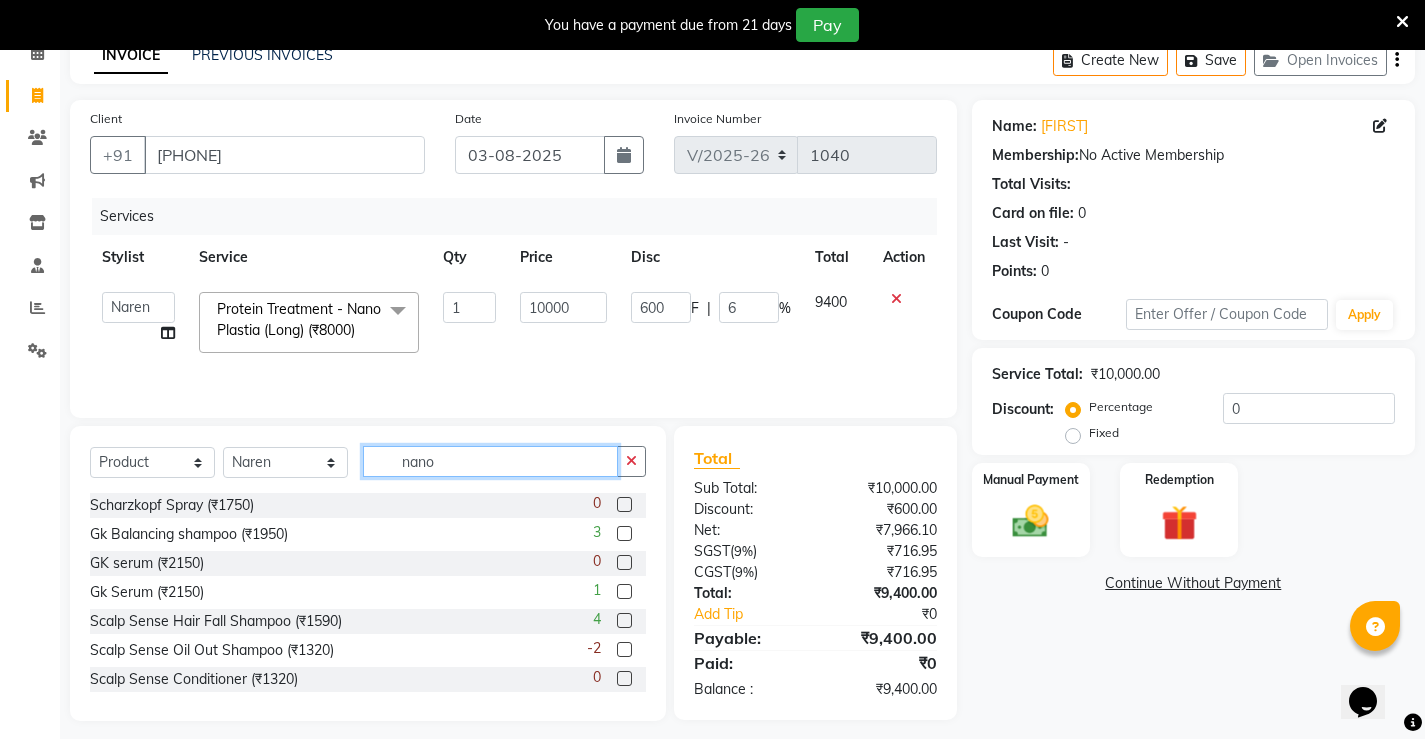 click on "nano" 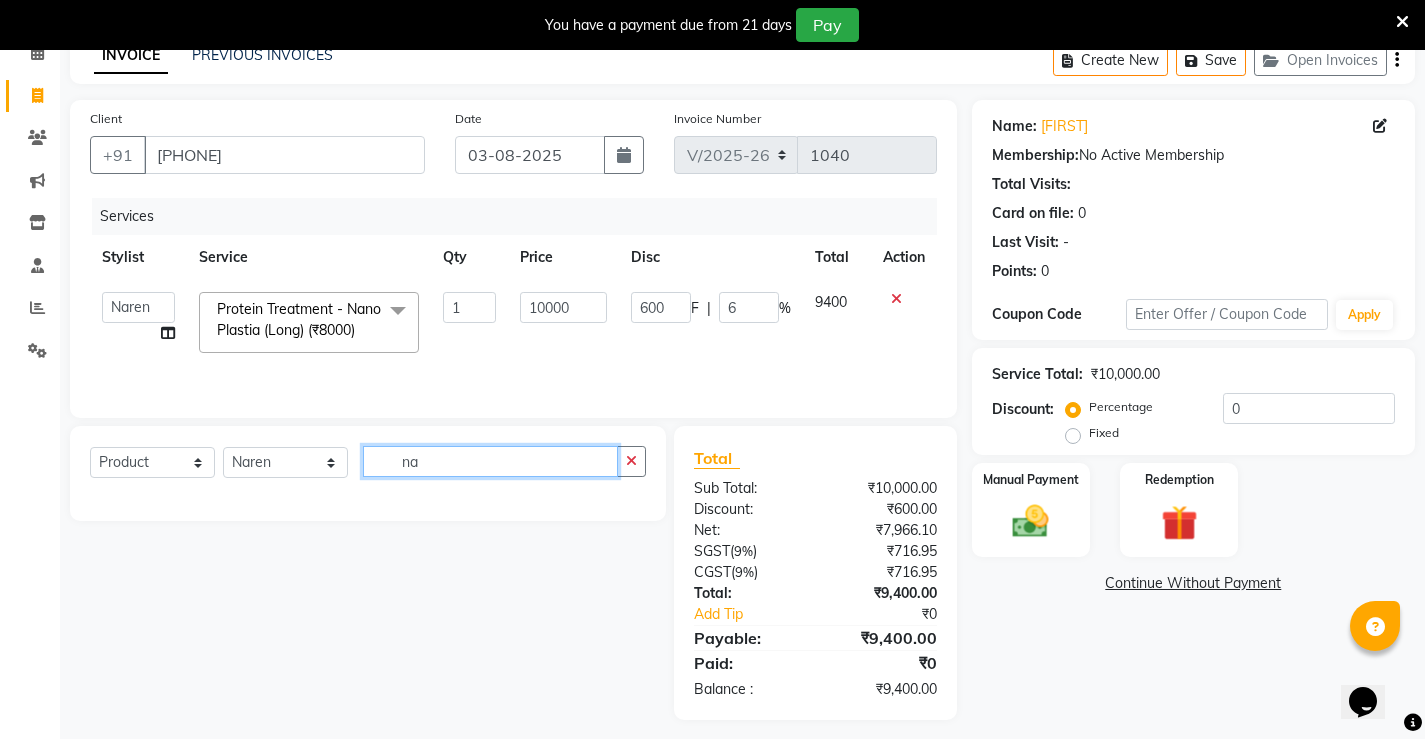 type on "n" 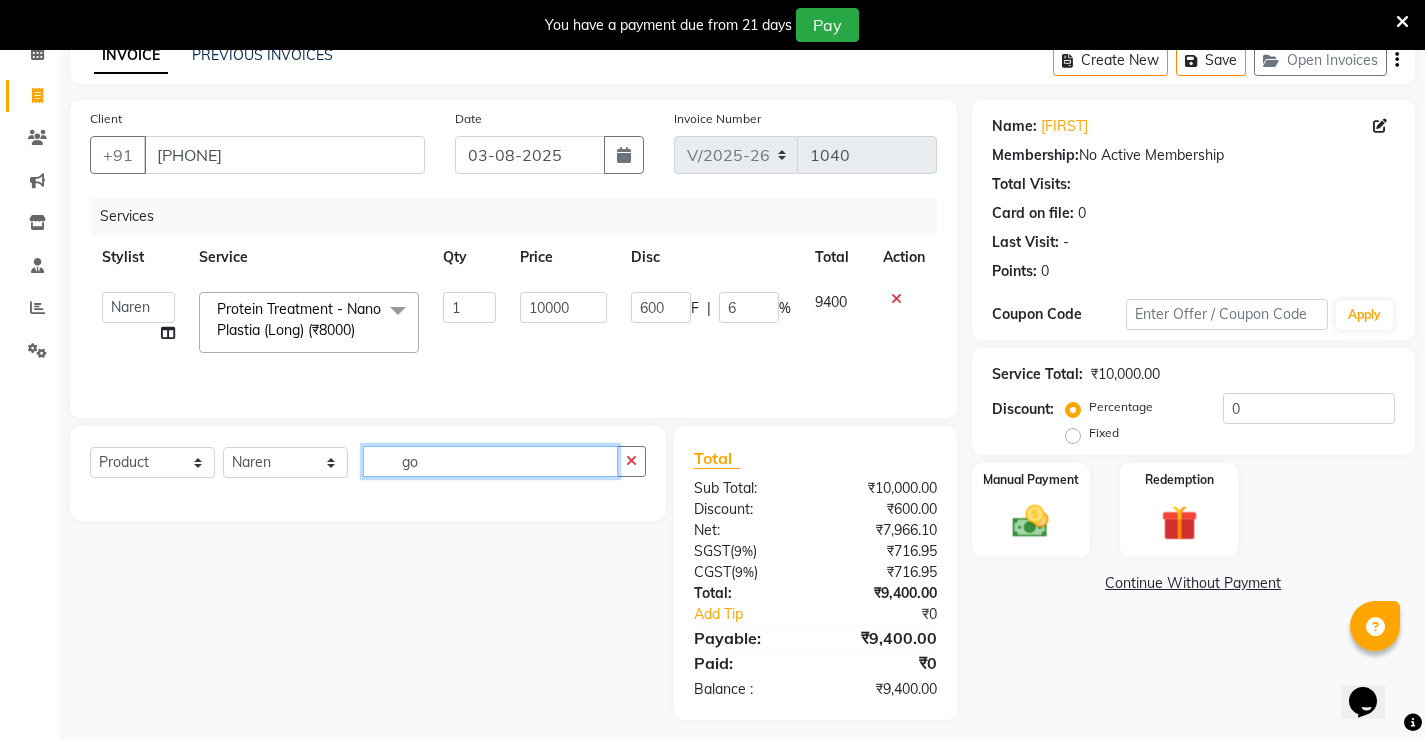 type on "g" 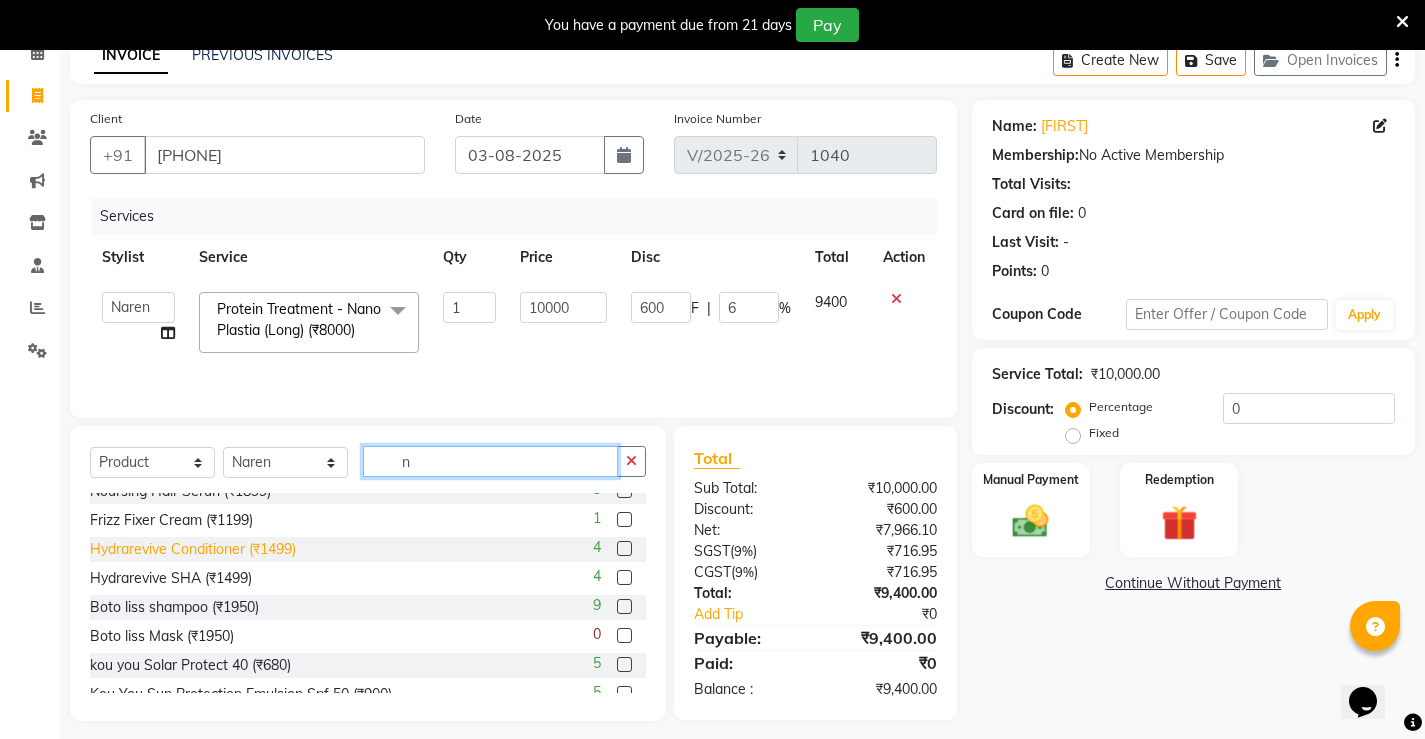 scroll, scrollTop: 1250, scrollLeft: 0, axis: vertical 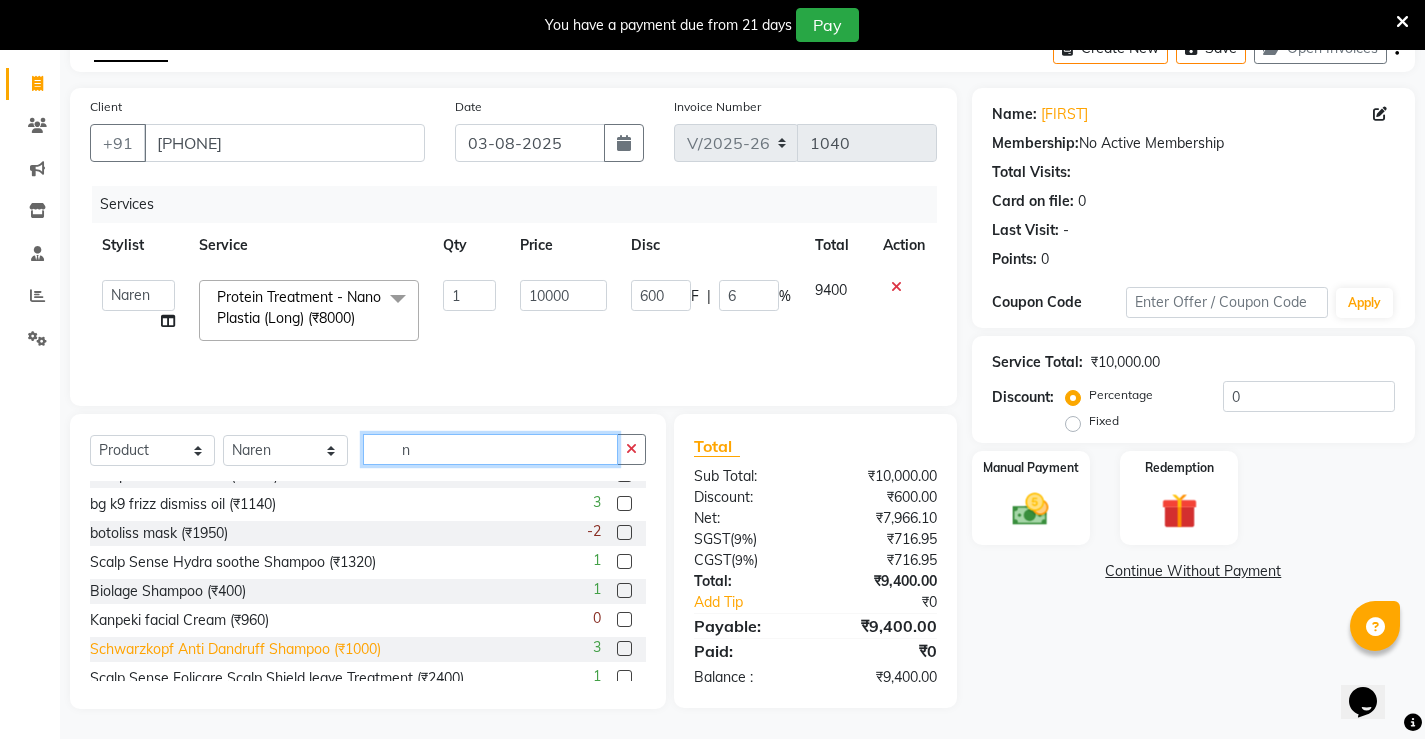 type on "n" 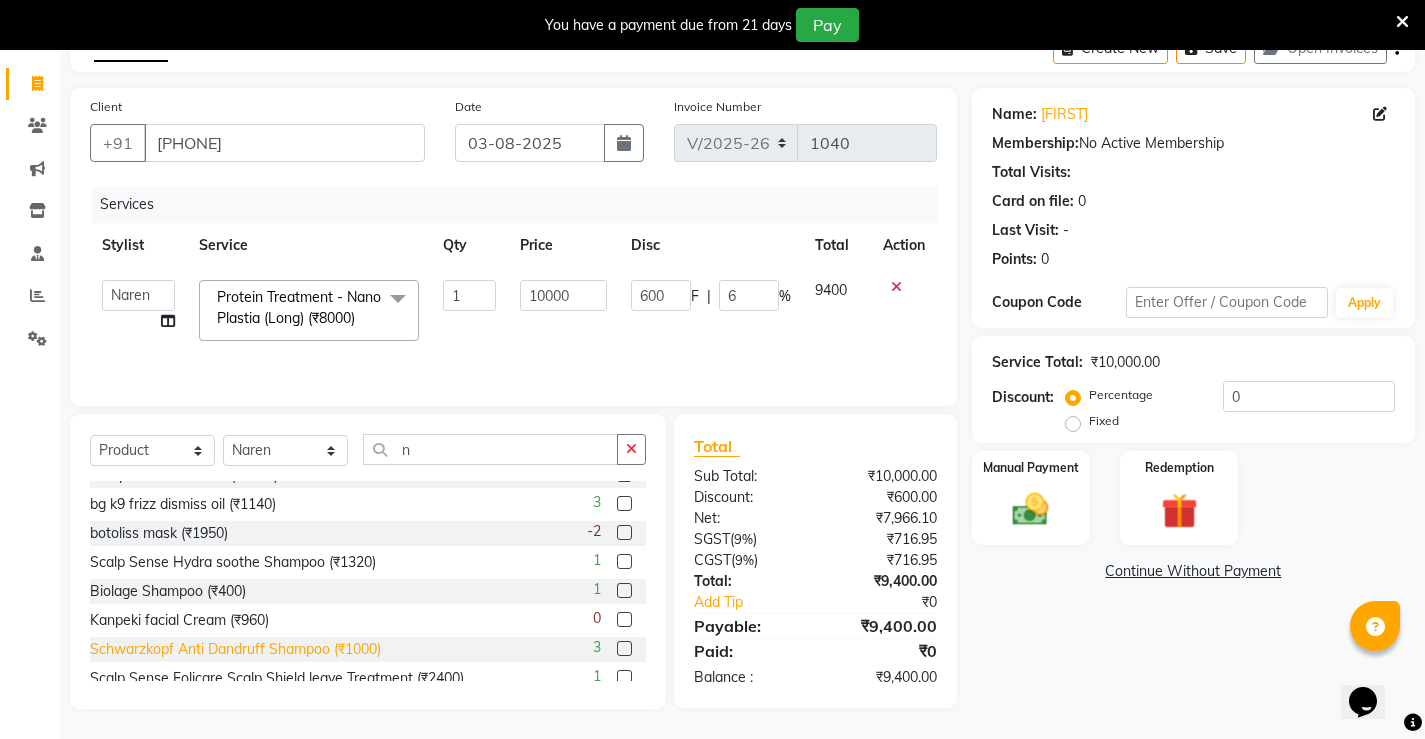 click on "Schwarzkopf Anti Dandruff Shampoo (₹1000)" 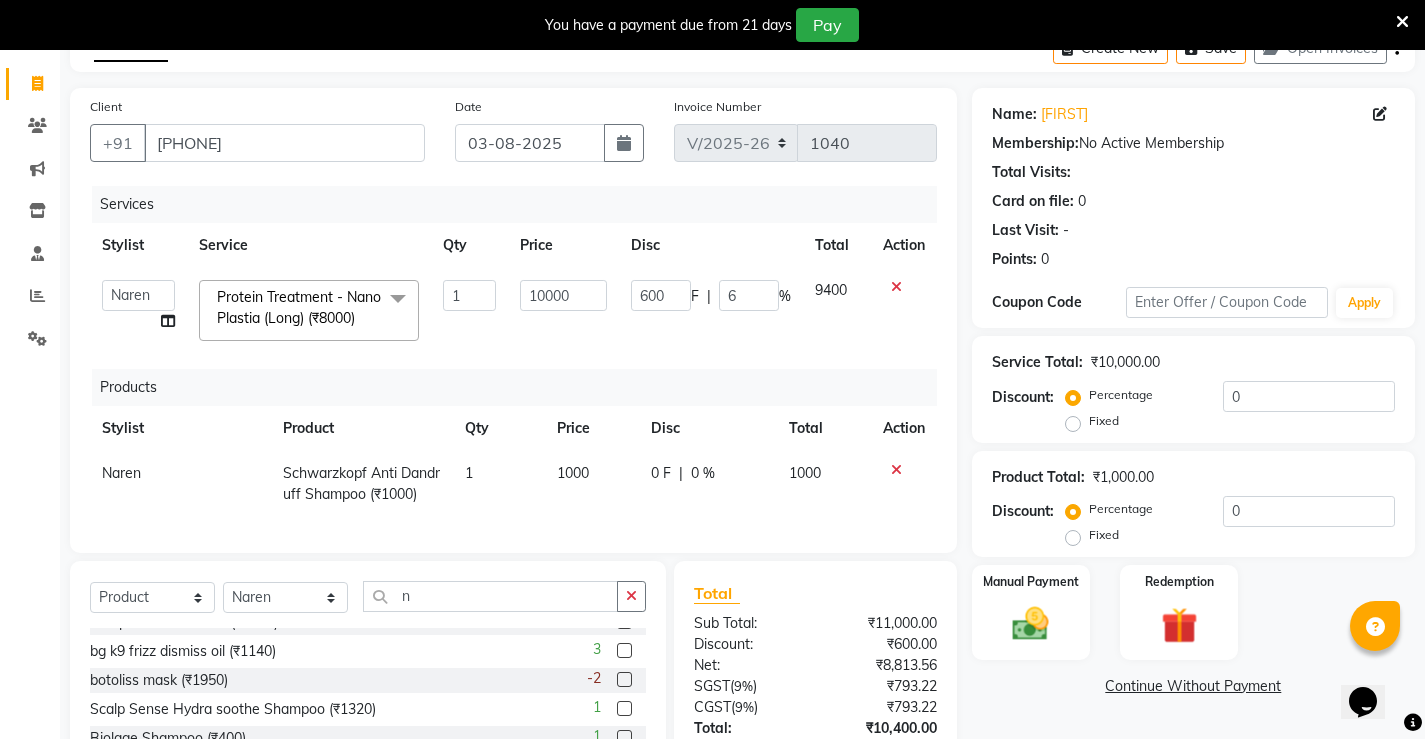 checkbox on "false" 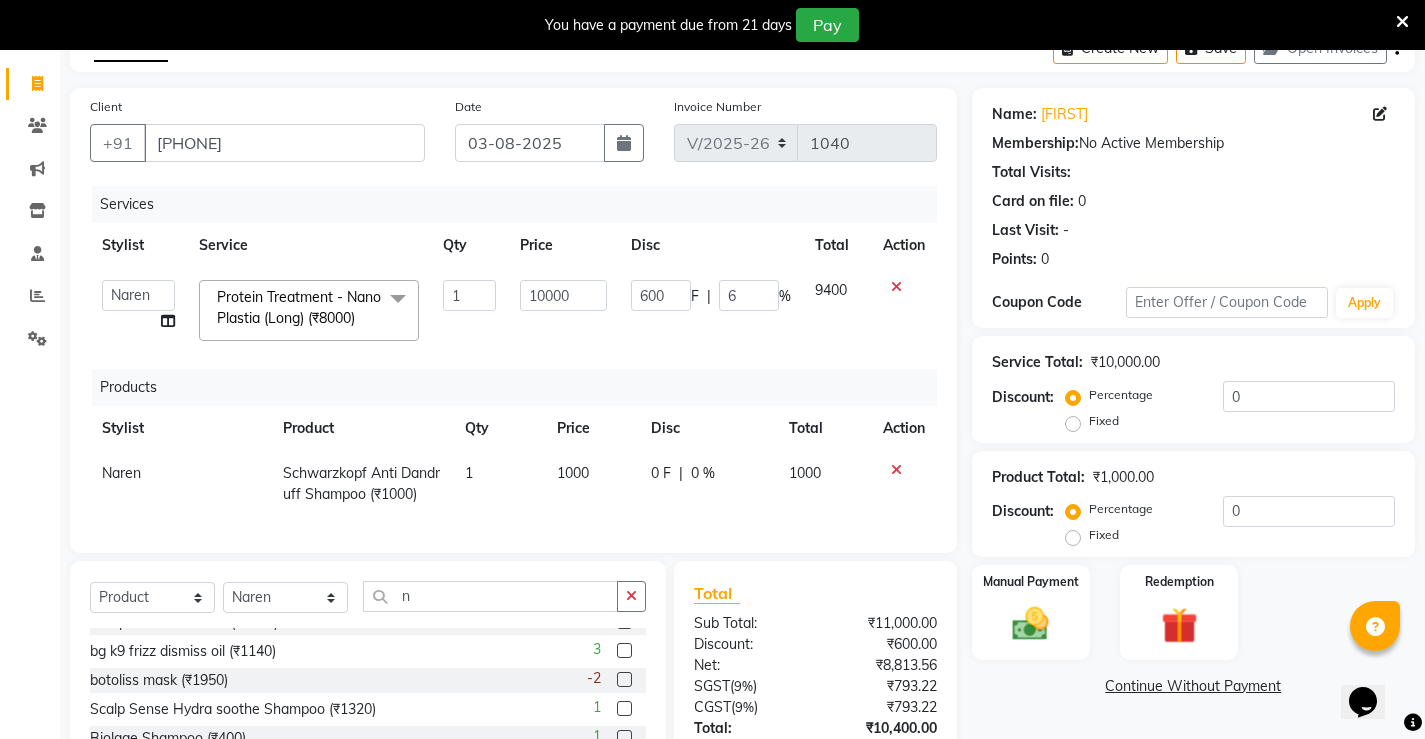 click on "1000" 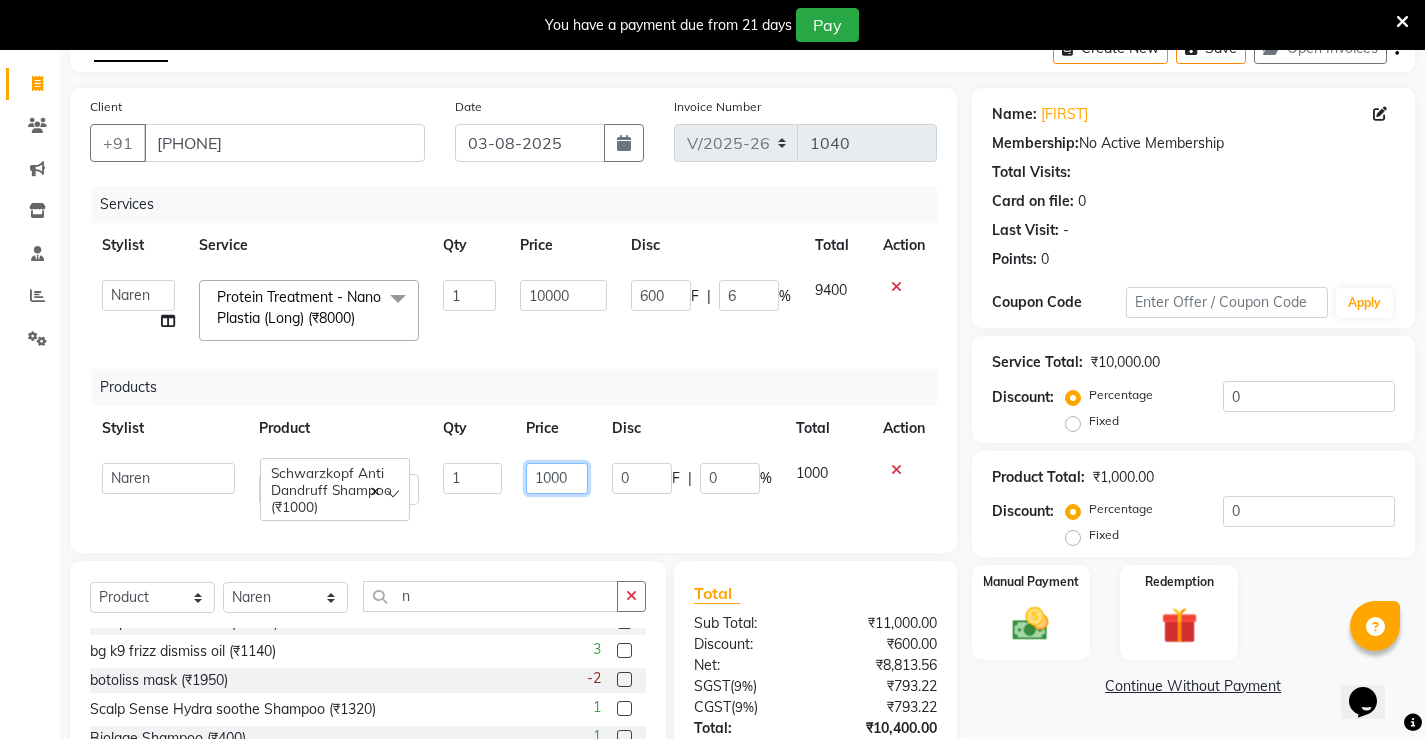 click on "1000" 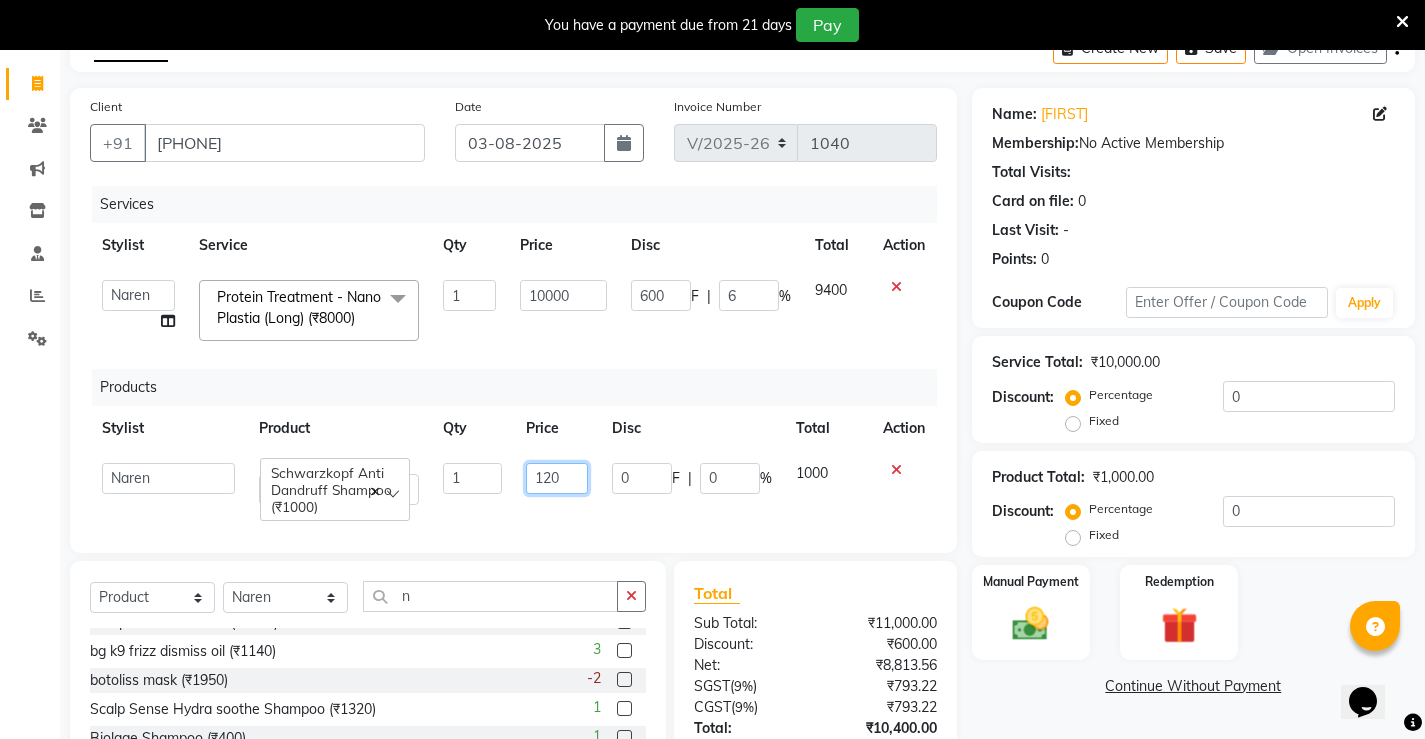 type on "1200" 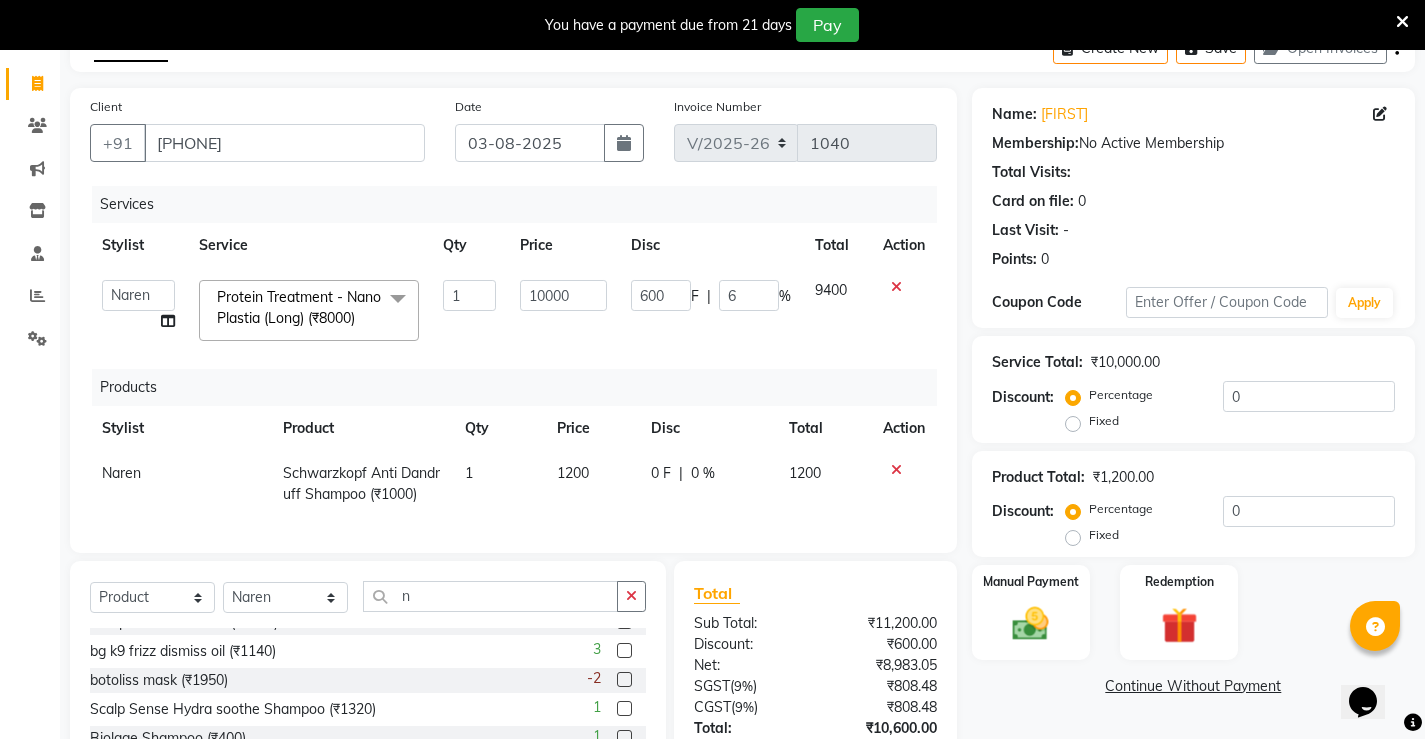 click on "1" 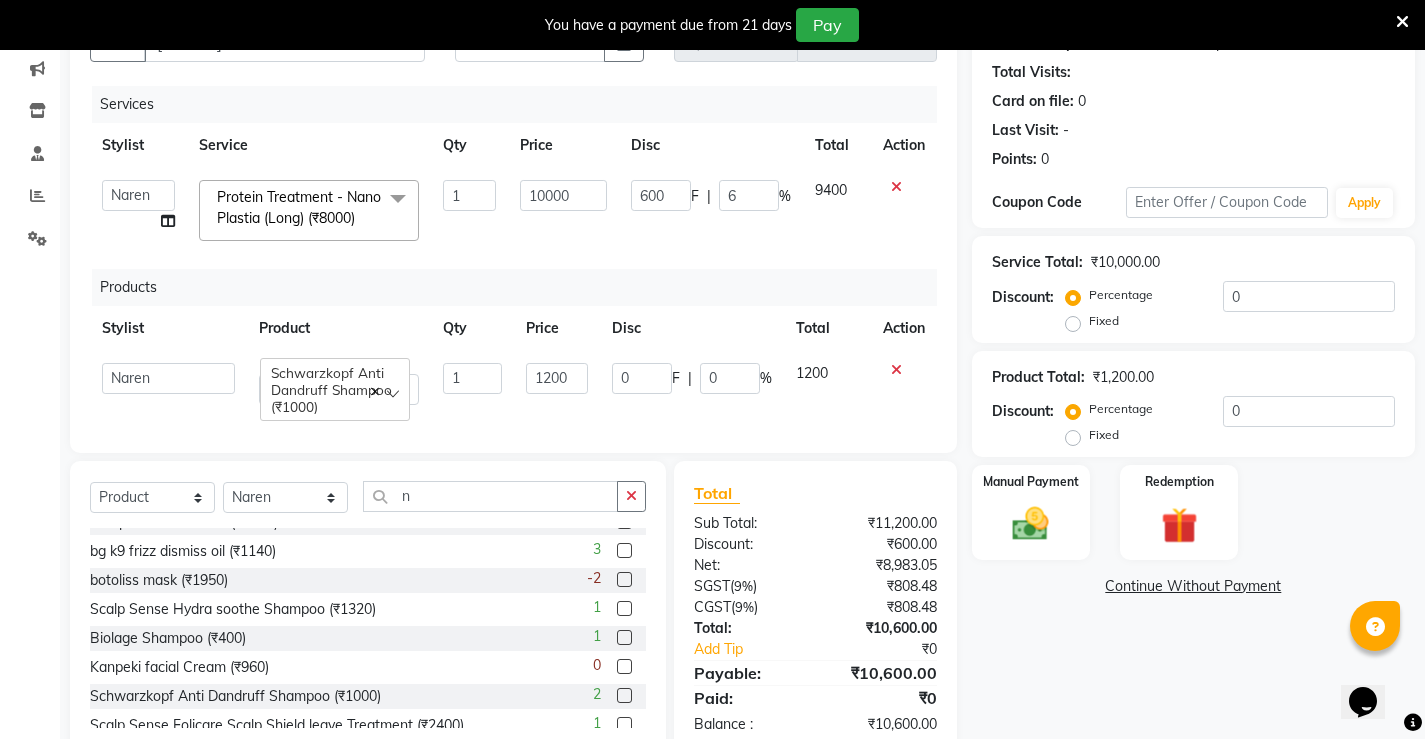 scroll, scrollTop: 274, scrollLeft: 0, axis: vertical 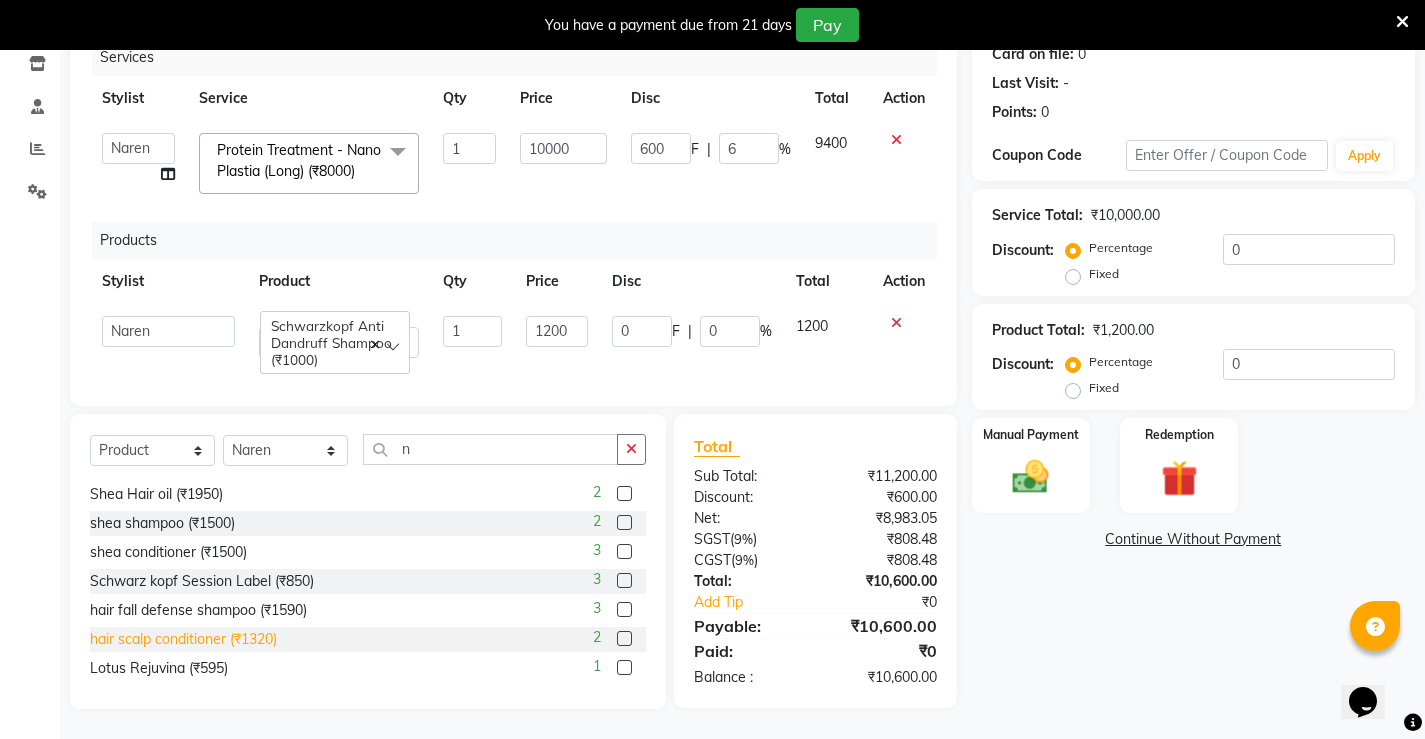 click on "hair scalp conditioner (₹1320)" 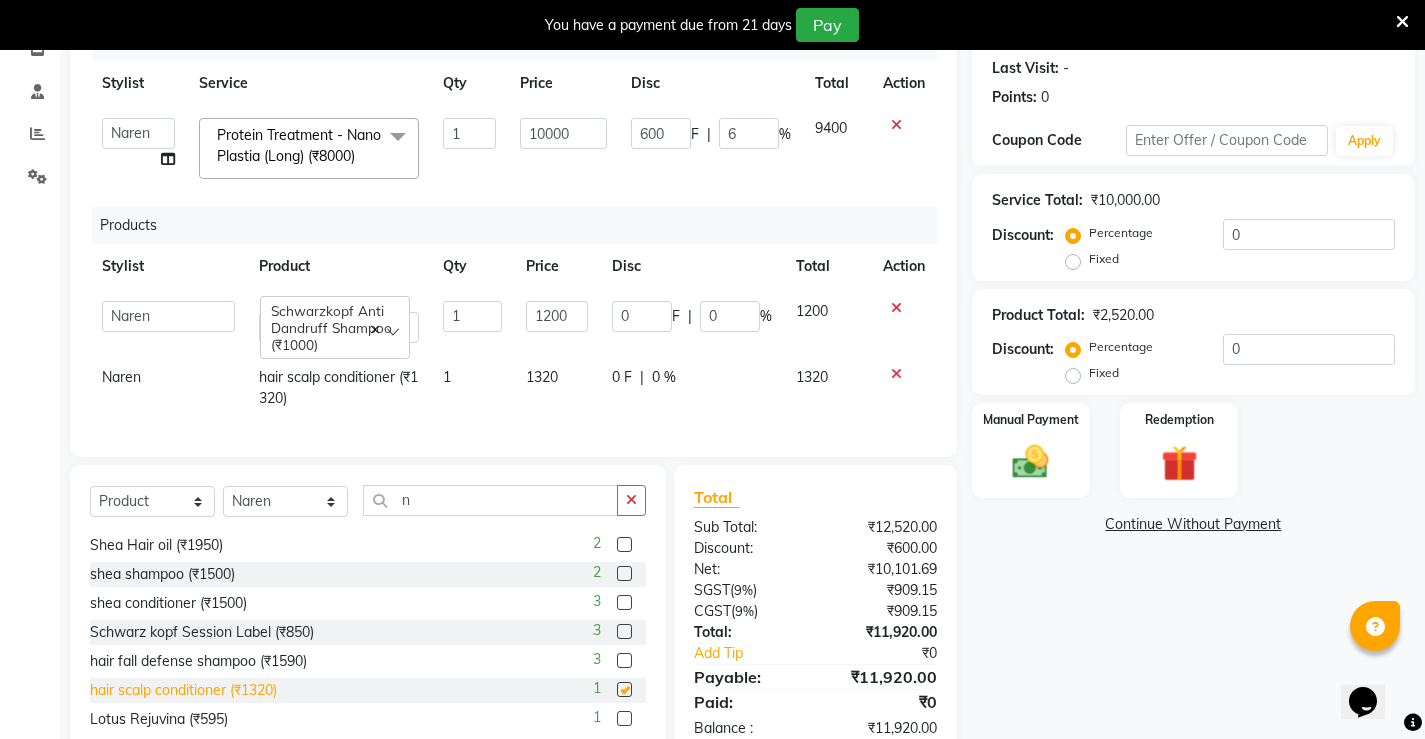 checkbox on "false" 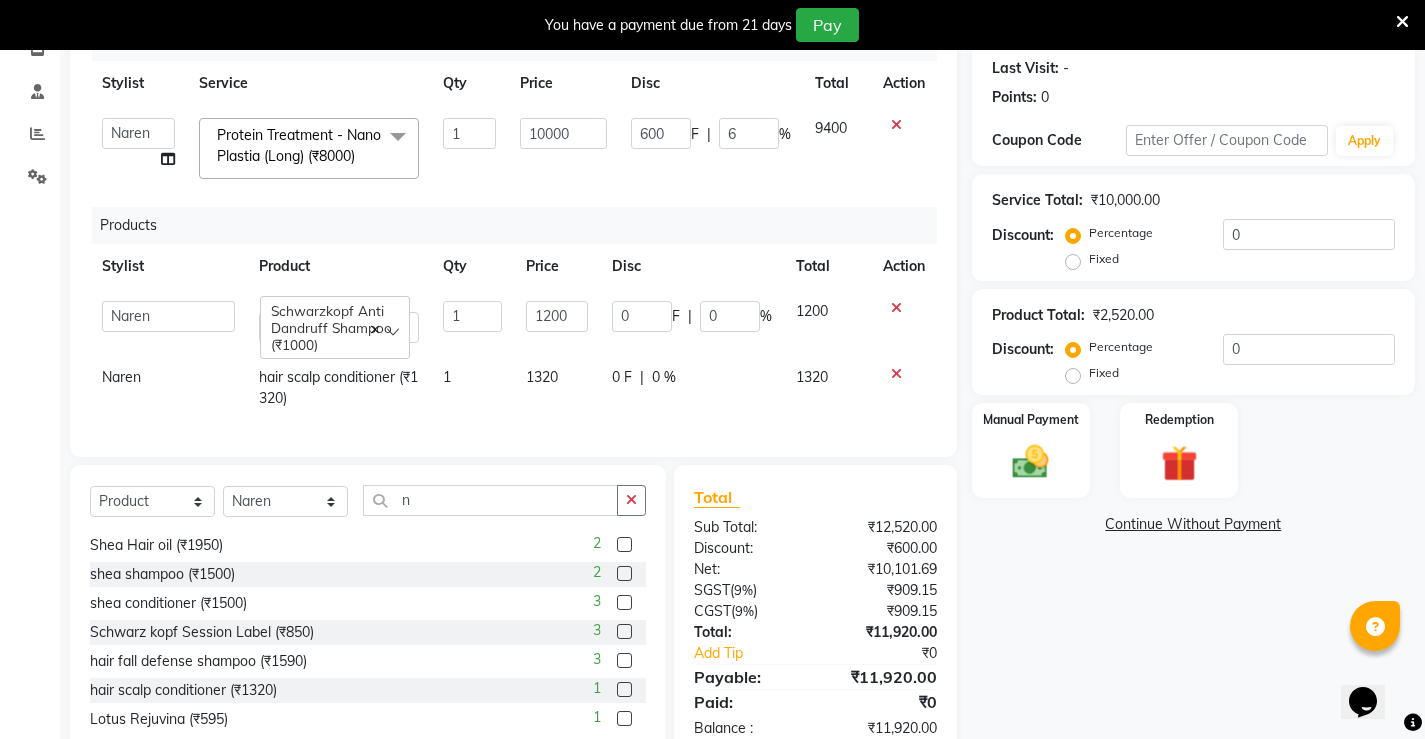 click on "1320" 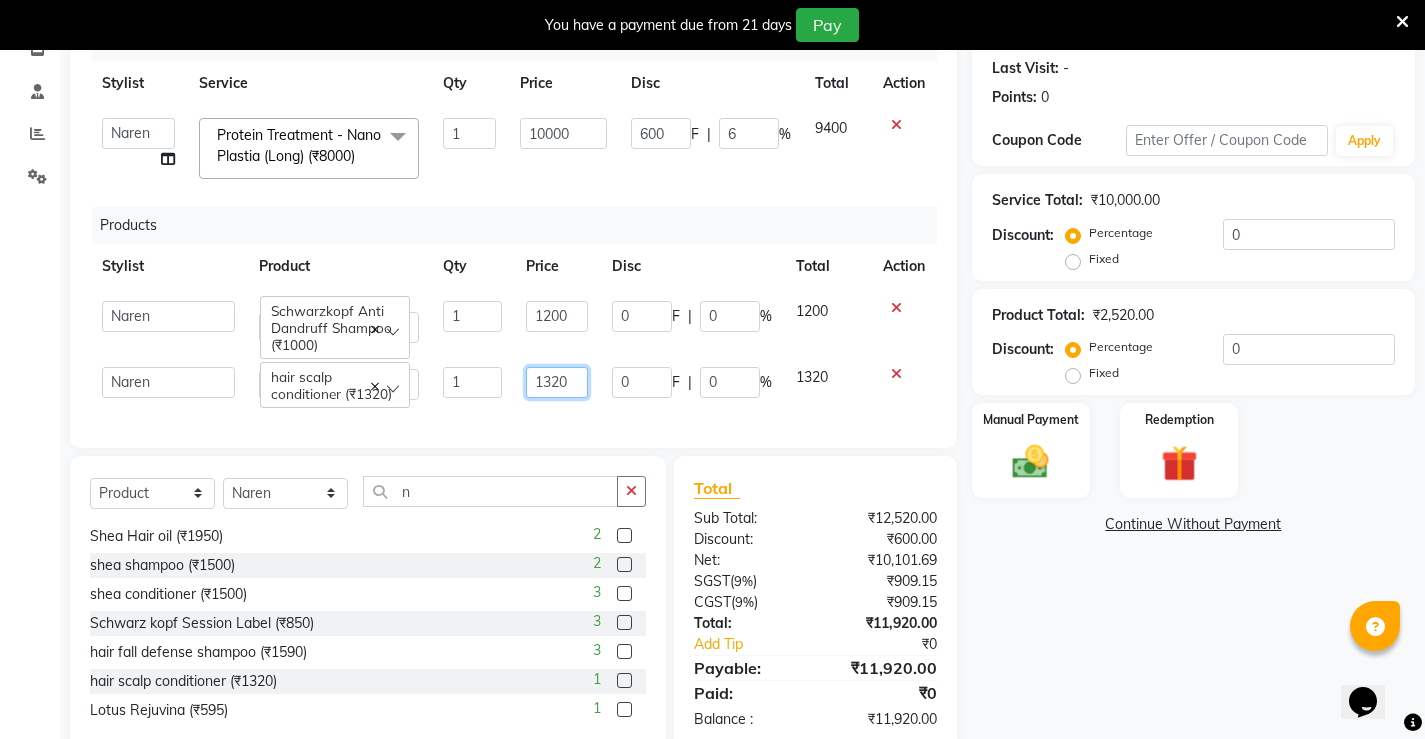 click on "1320" 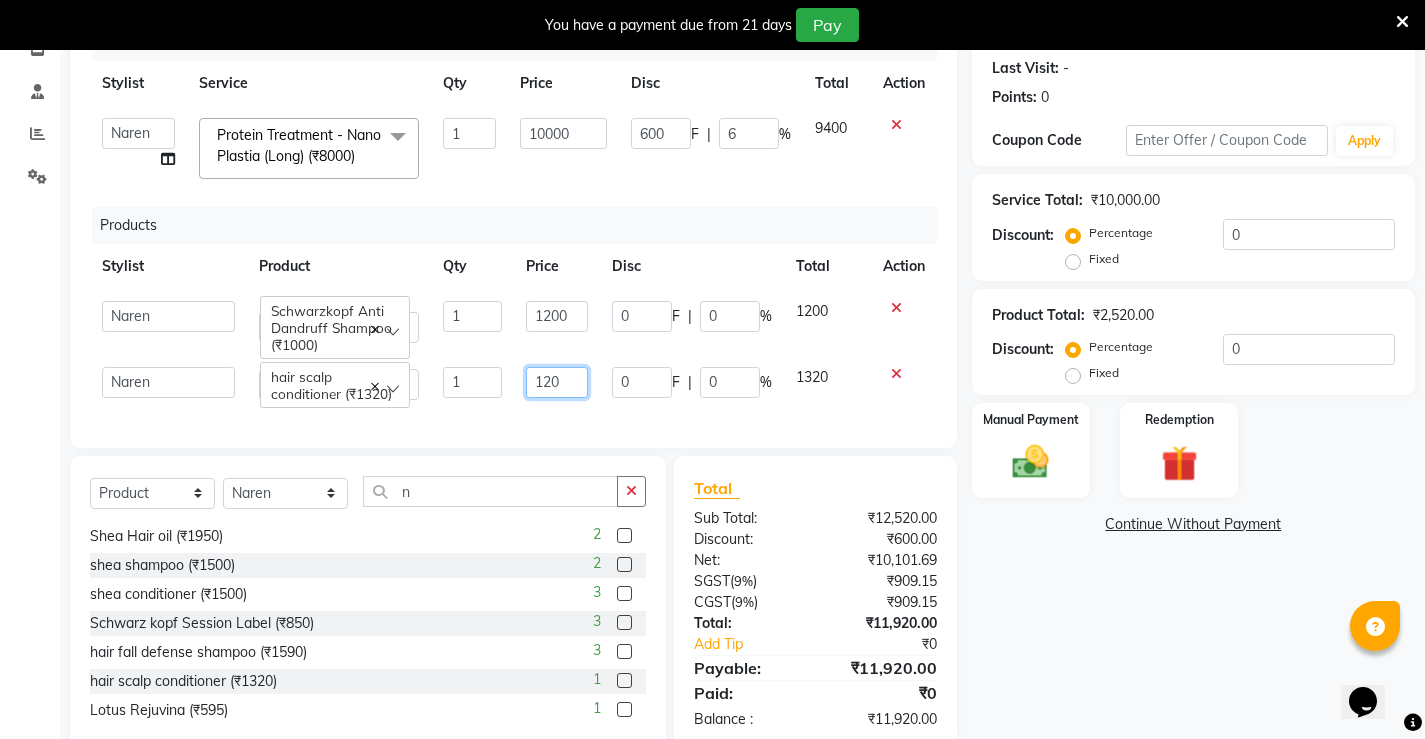 type on "1200" 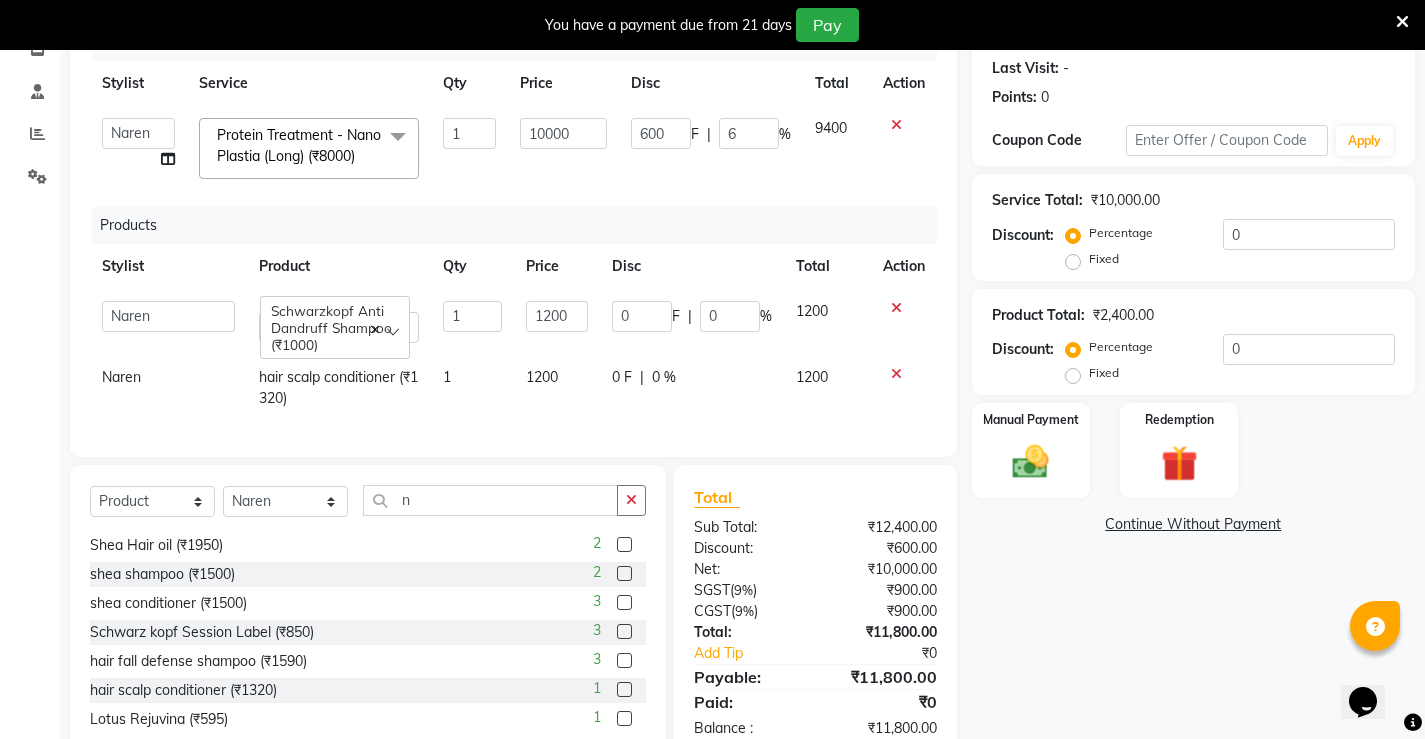 click on "0 F | 0 %" 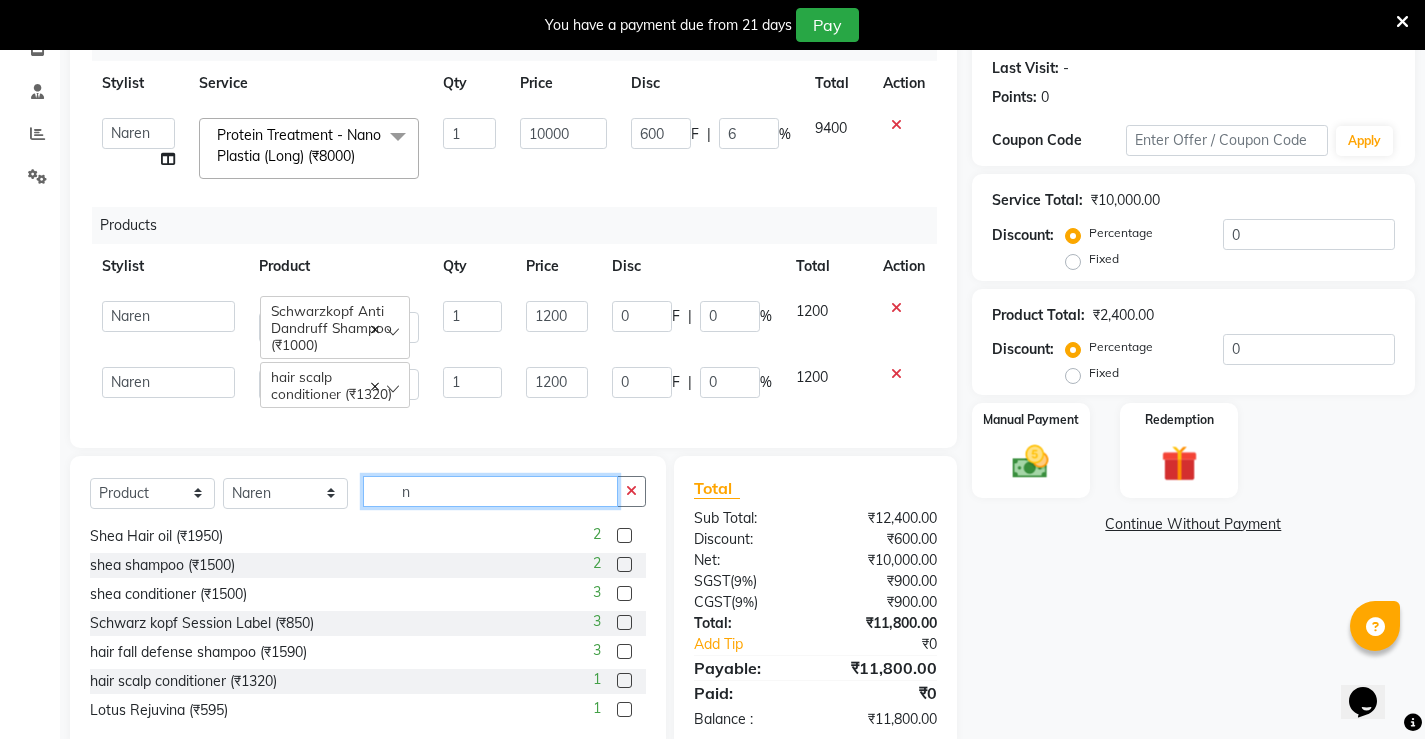 click on "n" 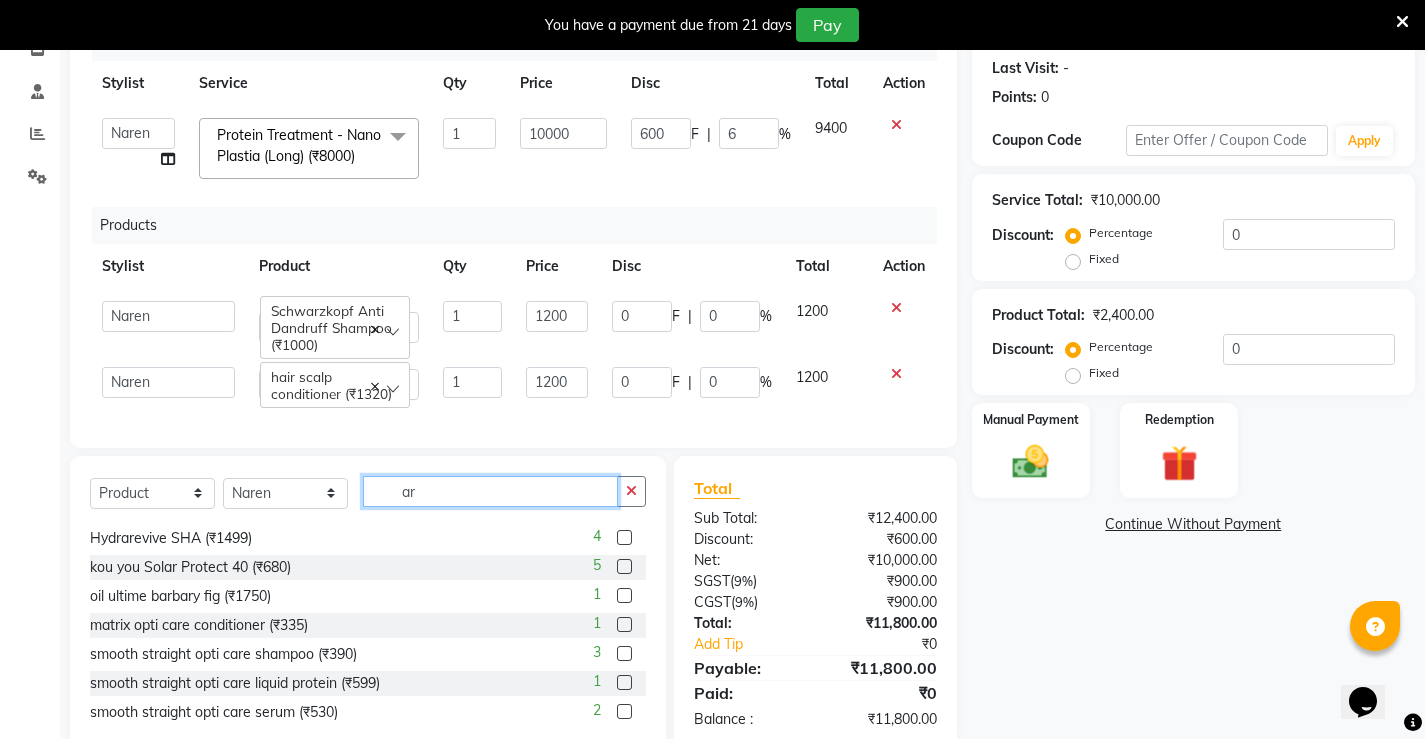 scroll, scrollTop: 293, scrollLeft: 0, axis: vertical 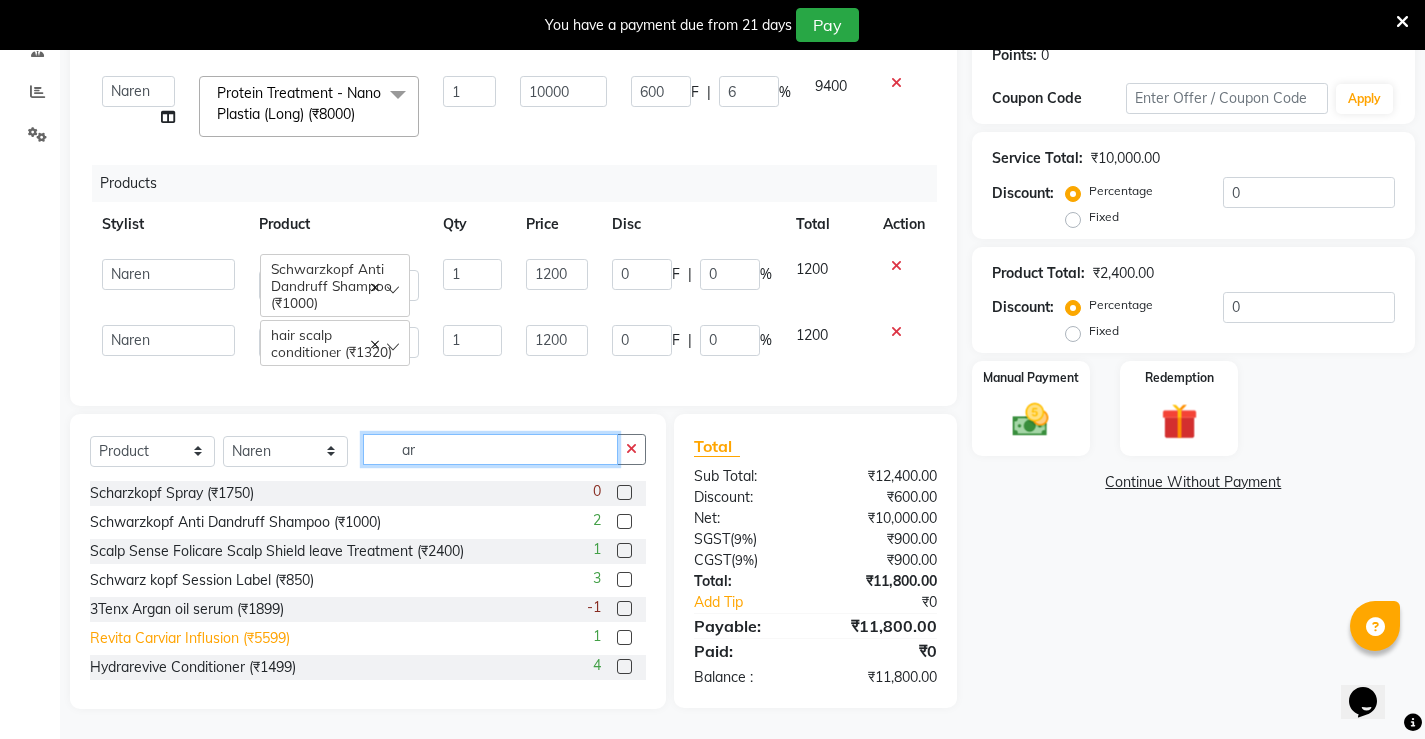 type on "a" 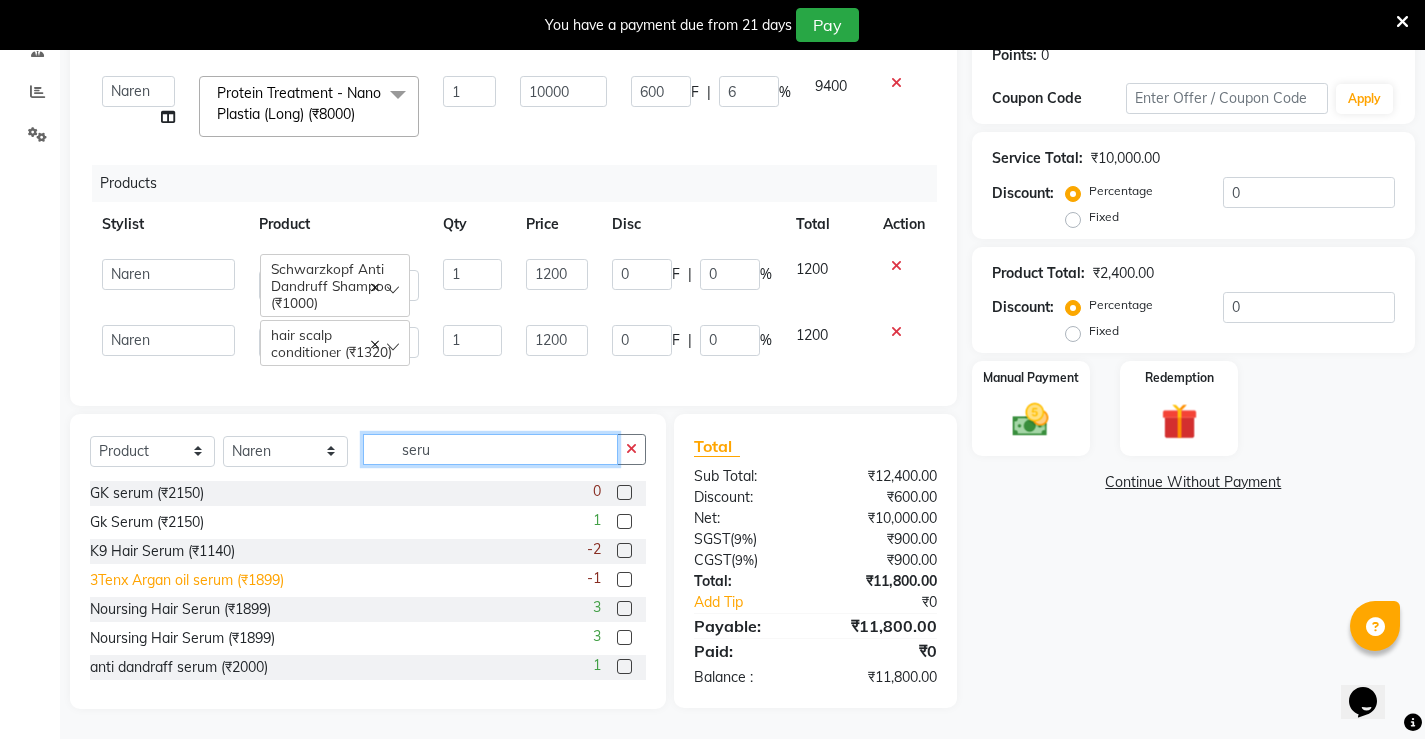 type on "seru" 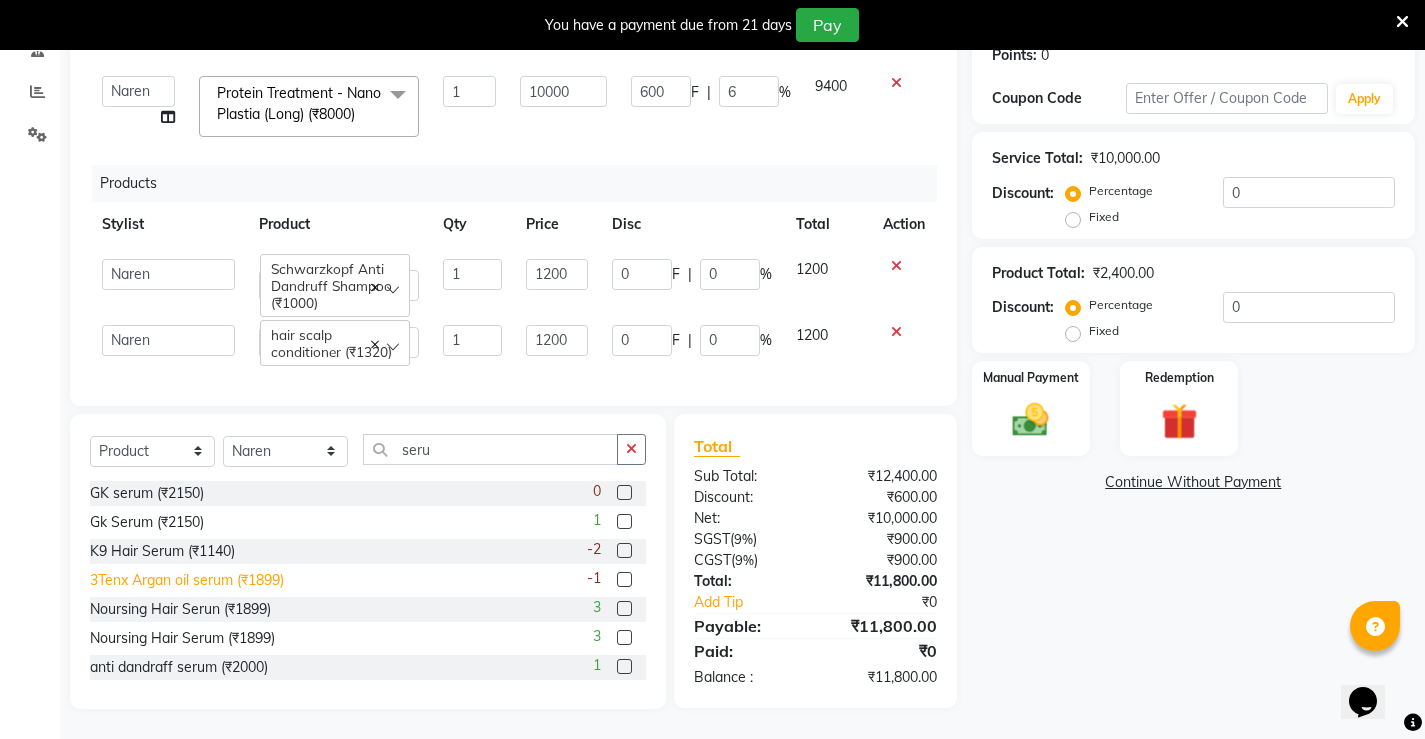 click on "3Tenx Argan oil serum (₹1899)" 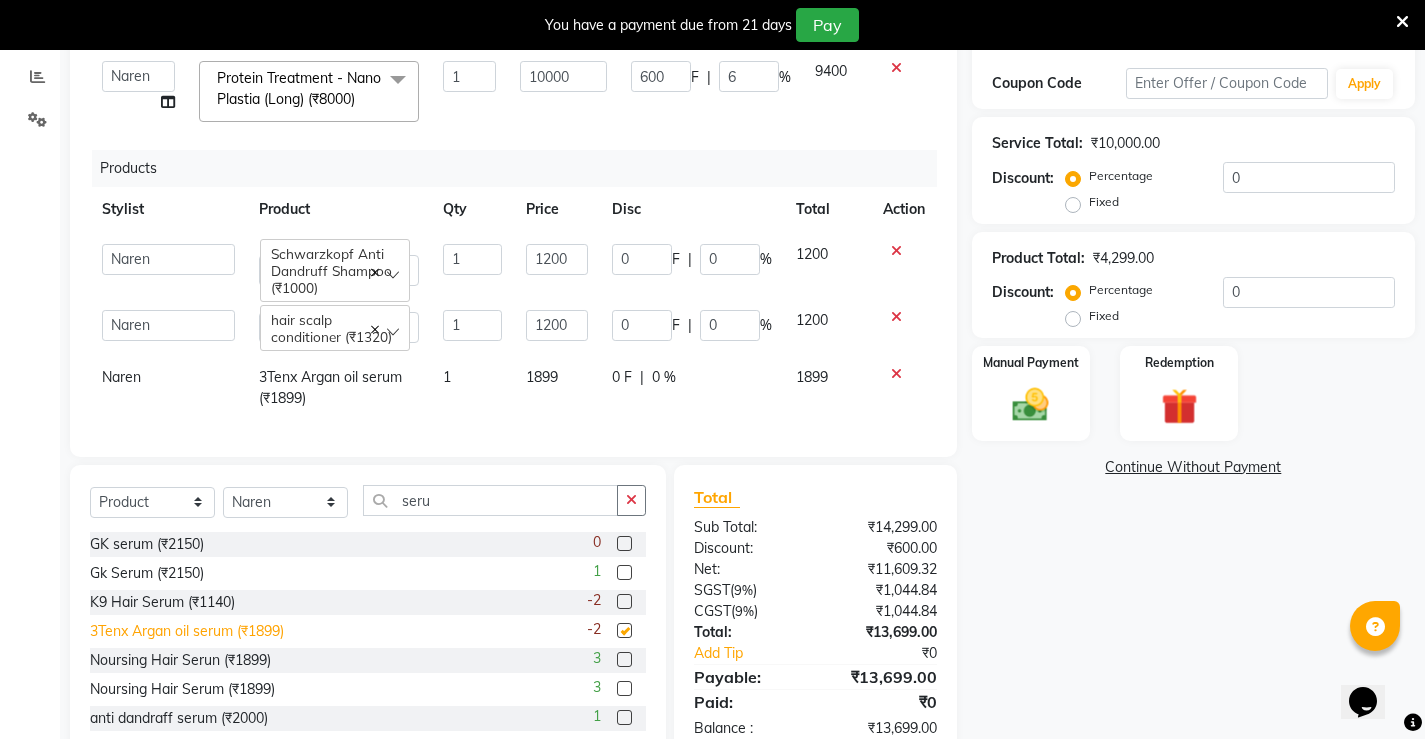 checkbox on "false" 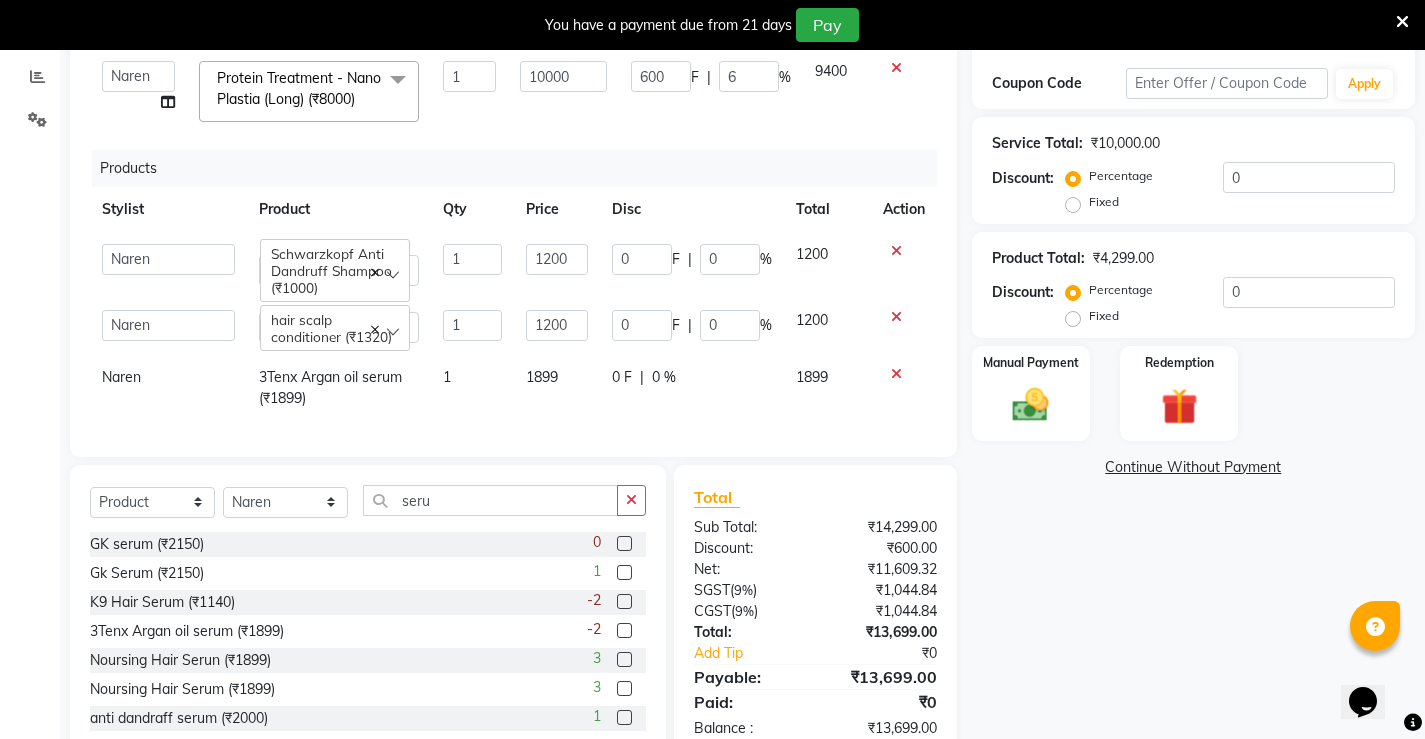 click on "1899" 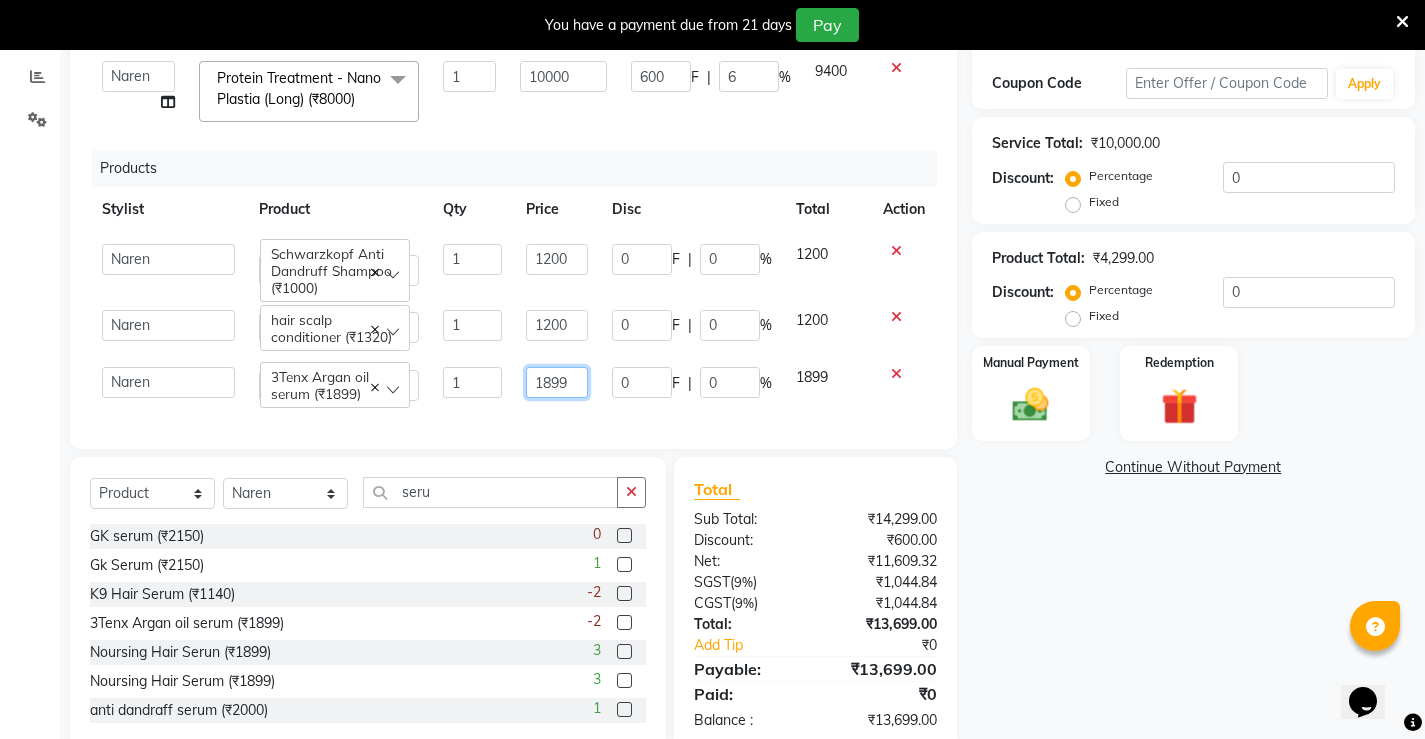 click on "1899" 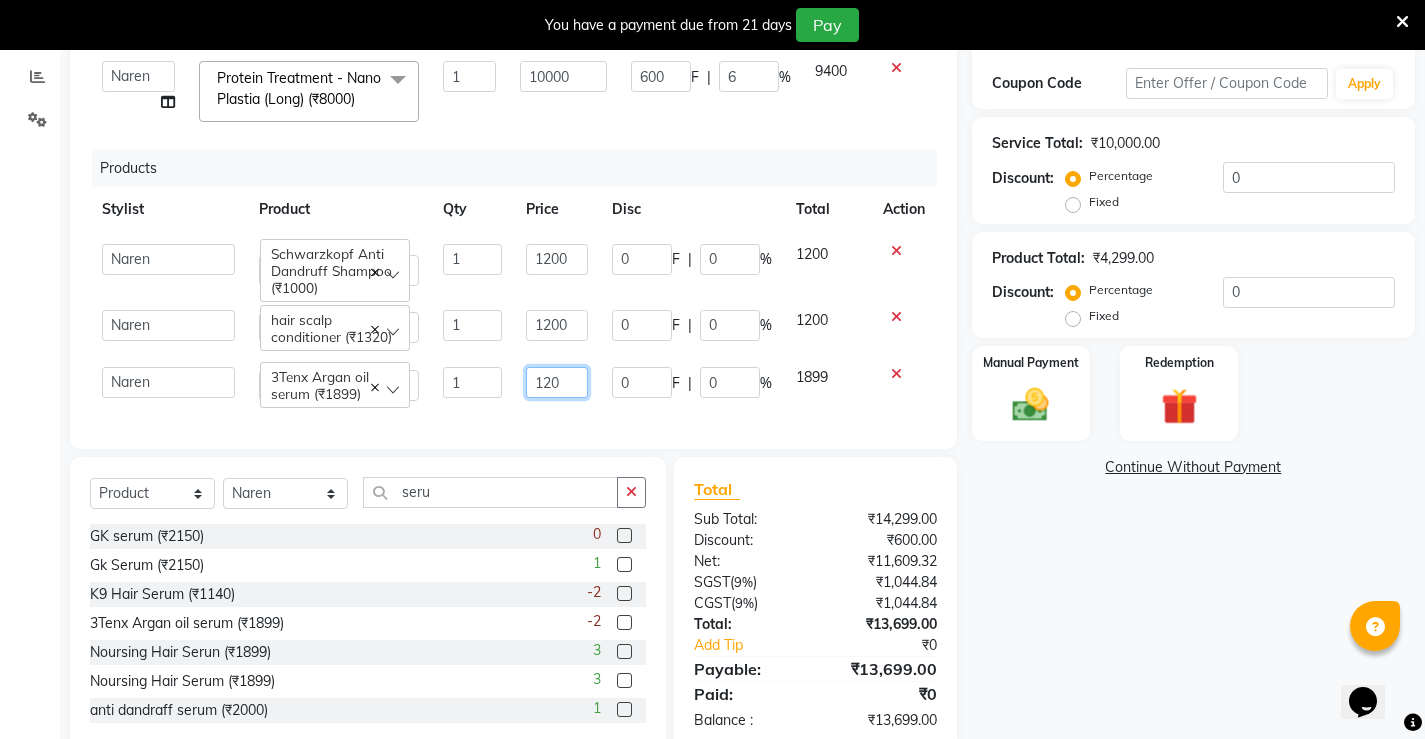 type on "1200" 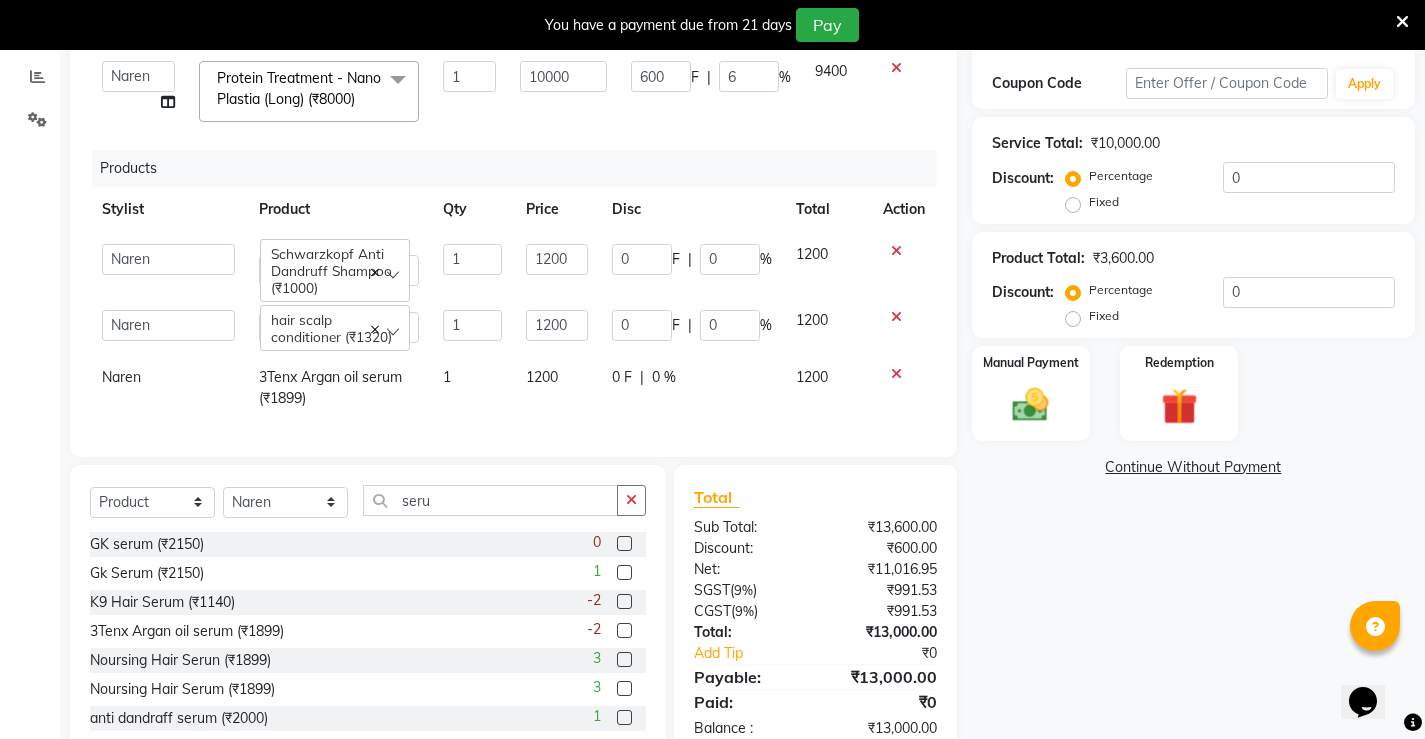 click on "1200" 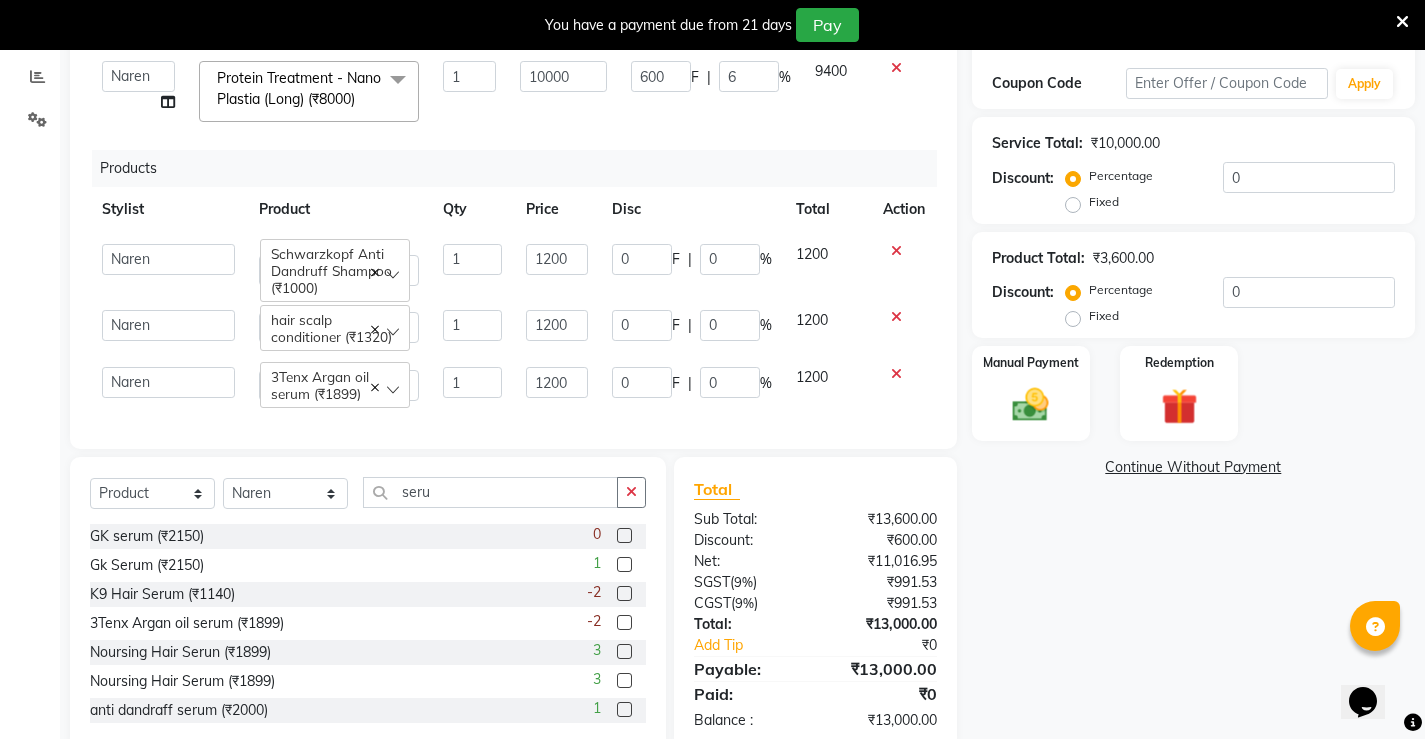 scroll, scrollTop: 389, scrollLeft: 0, axis: vertical 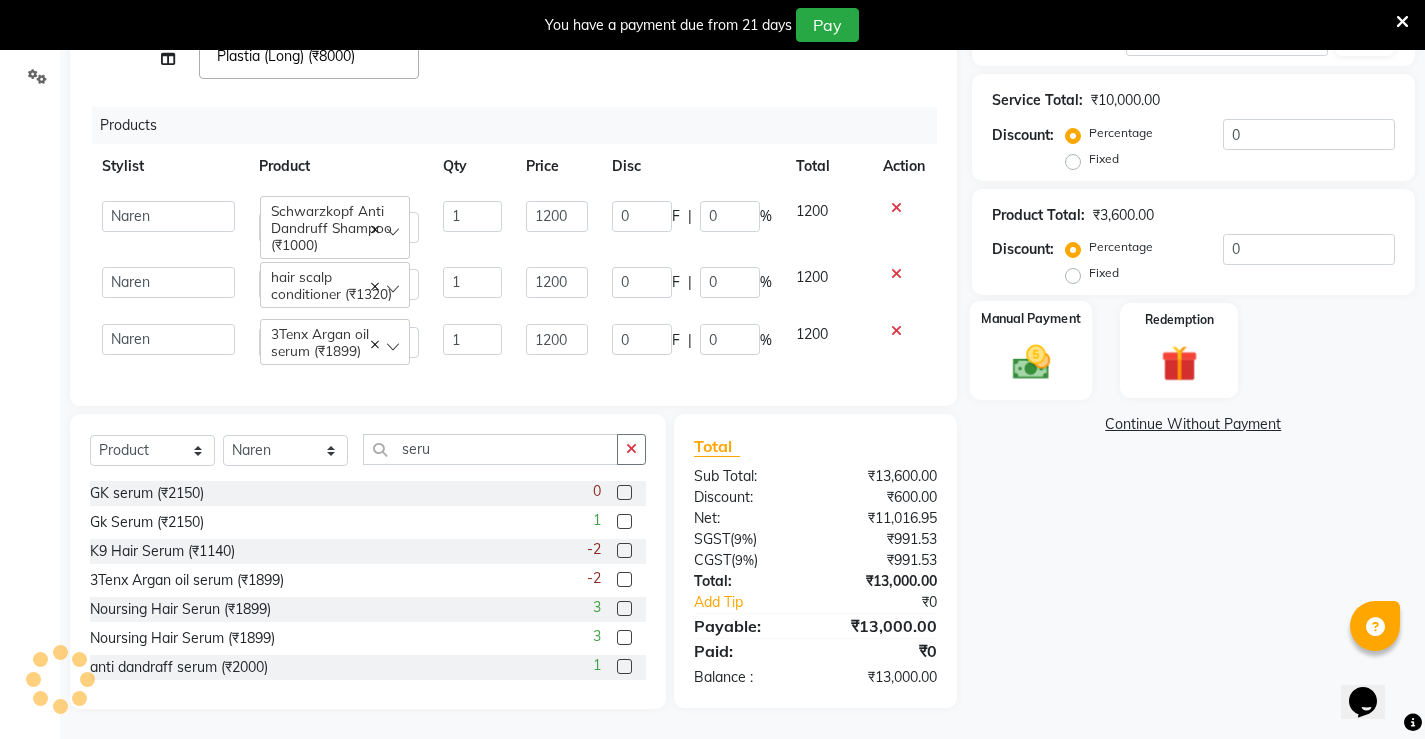 click 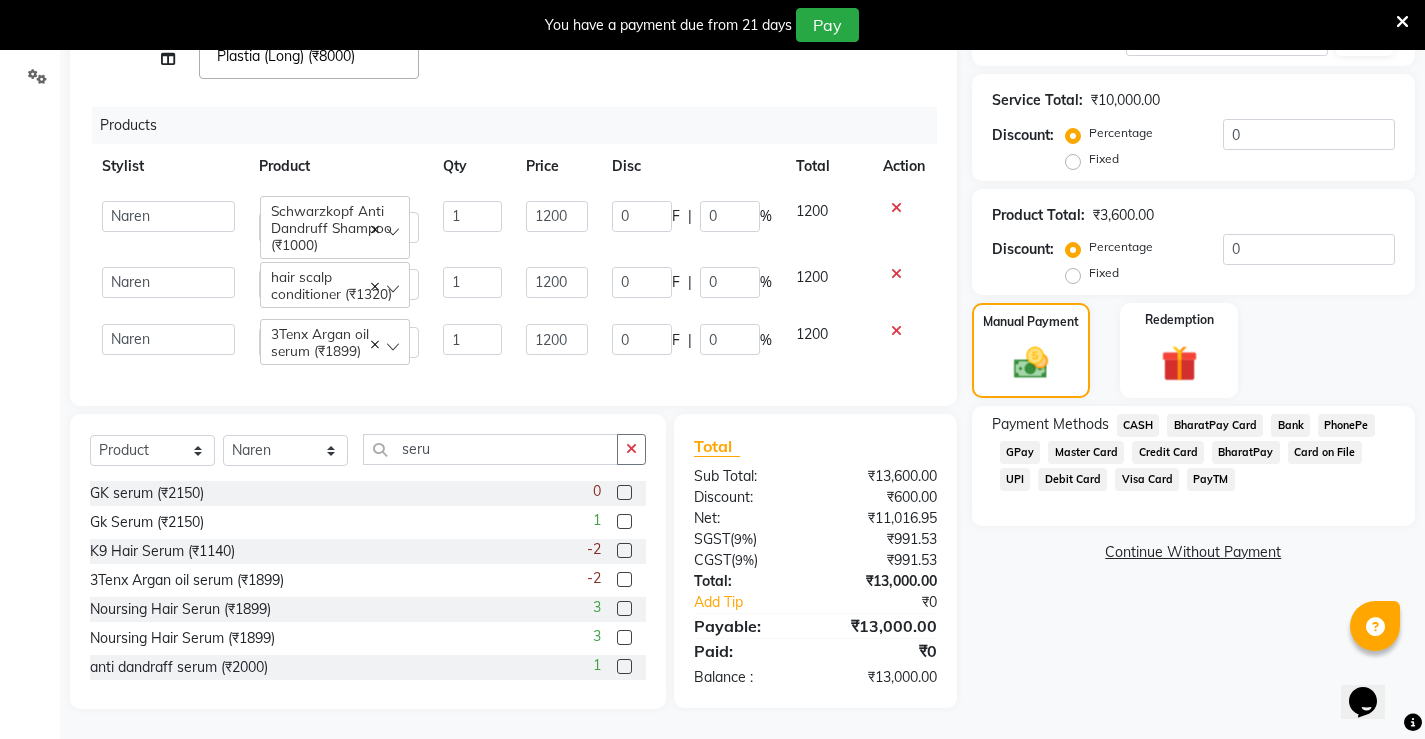 click on "Credit Card" 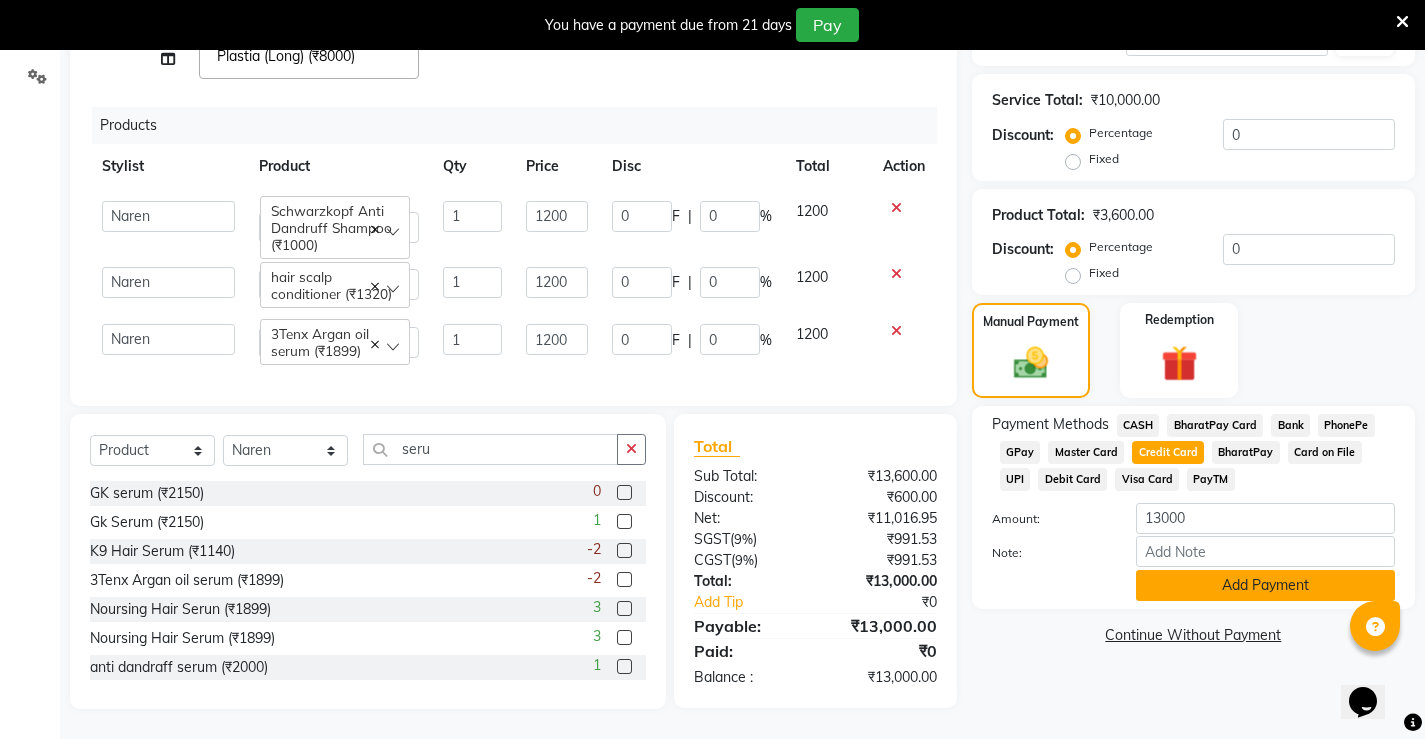 click on "Add Payment" 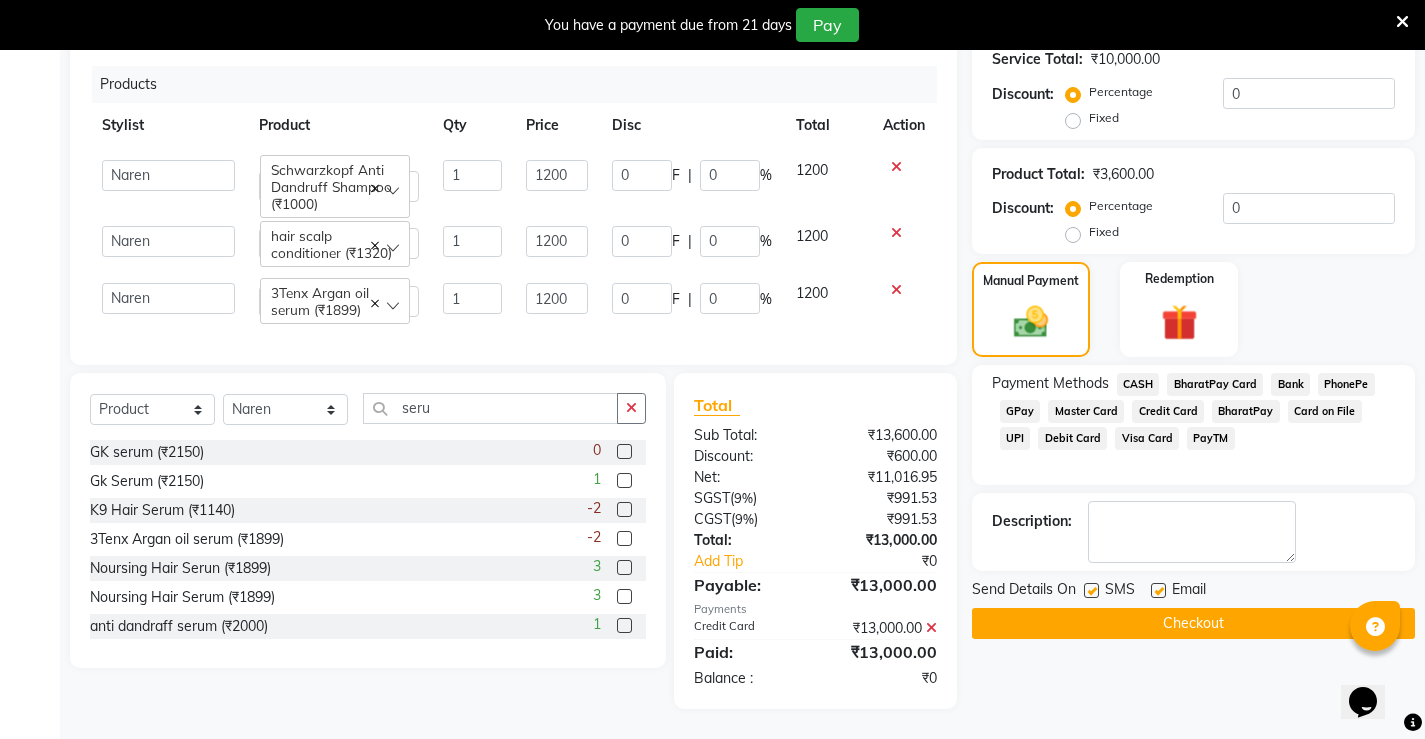 scroll, scrollTop: 430, scrollLeft: 0, axis: vertical 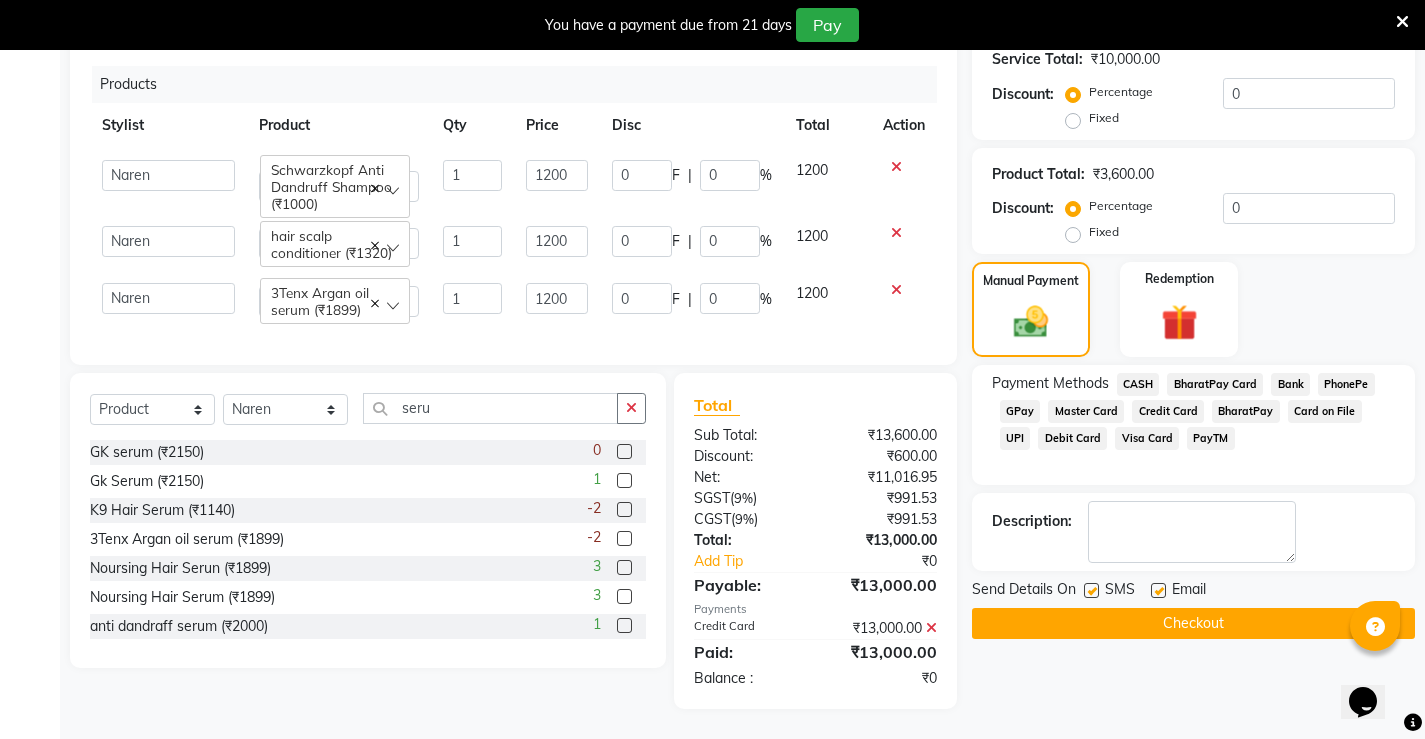 click on "Checkout" 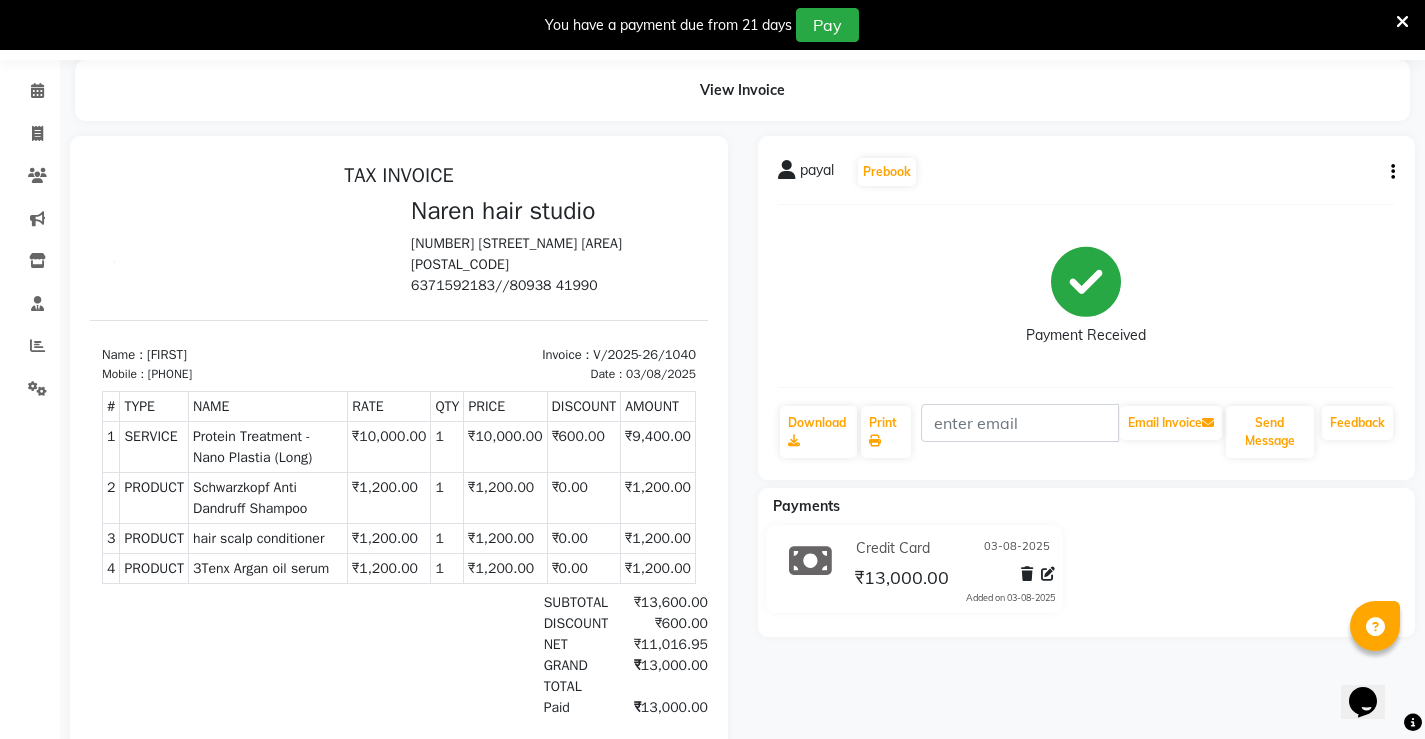 scroll, scrollTop: 15, scrollLeft: 0, axis: vertical 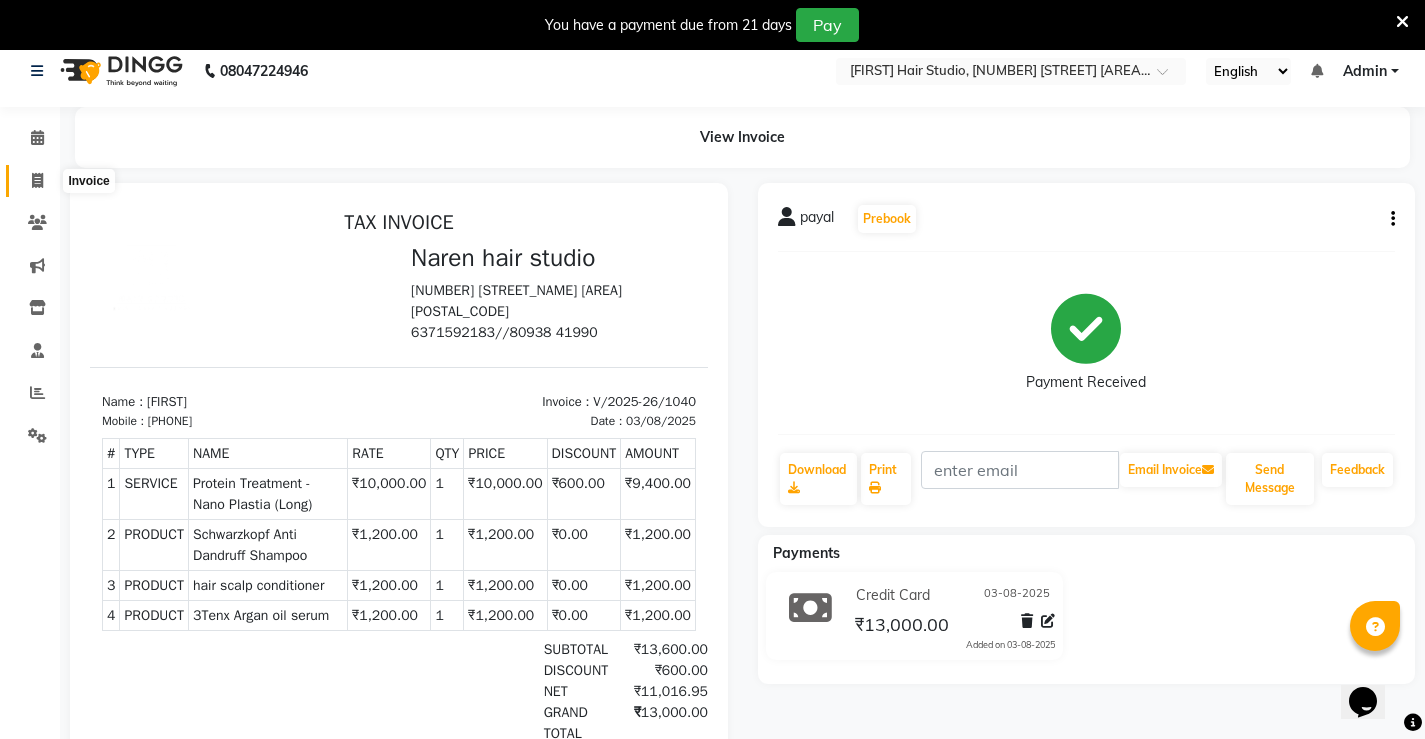 click 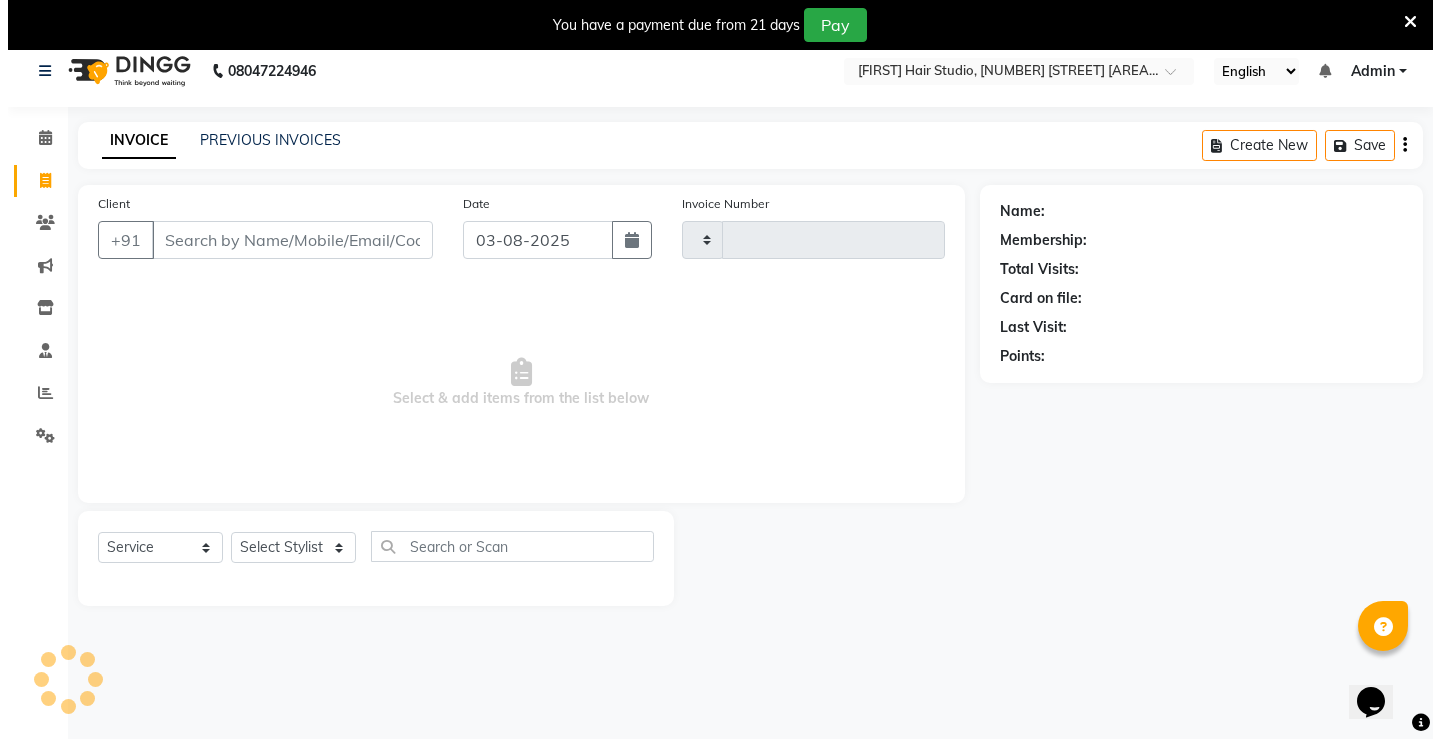 scroll, scrollTop: 50, scrollLeft: 0, axis: vertical 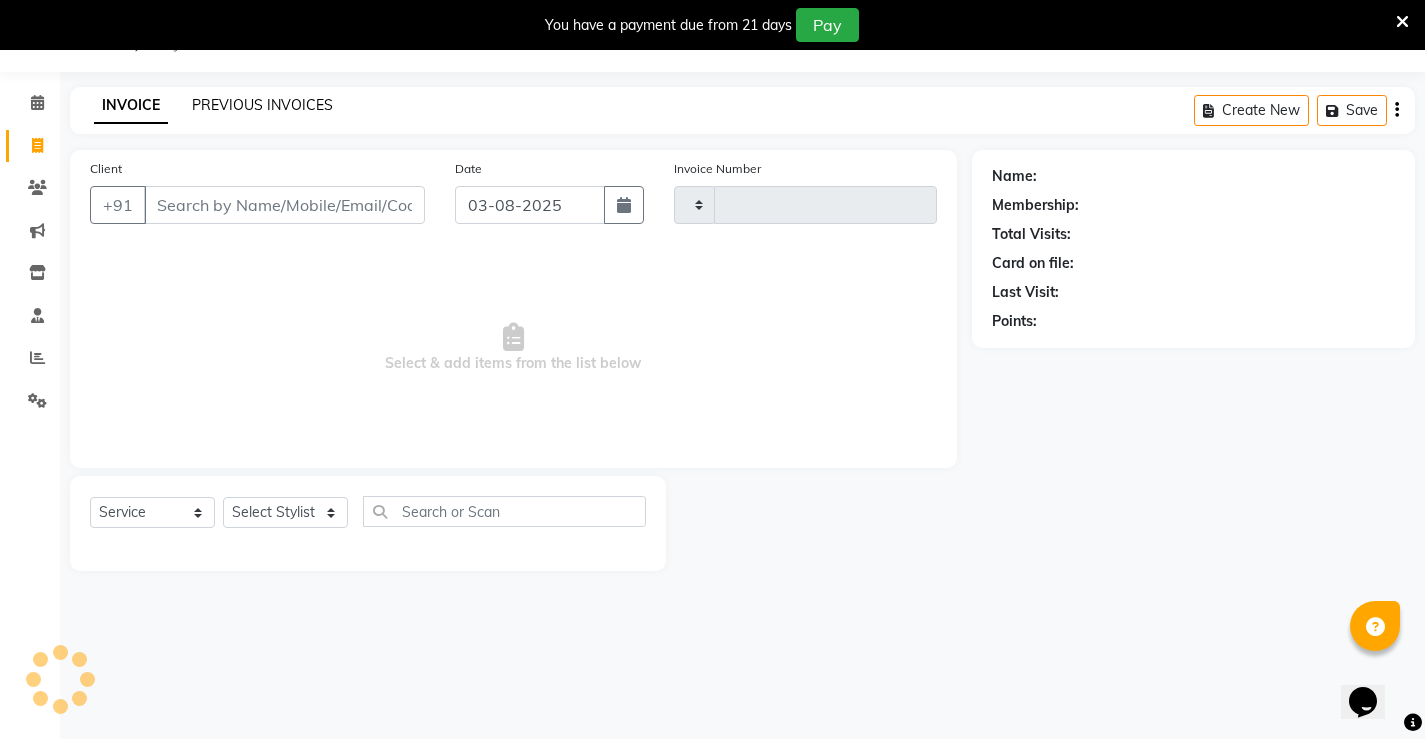 click on "PREVIOUS INVOICES" 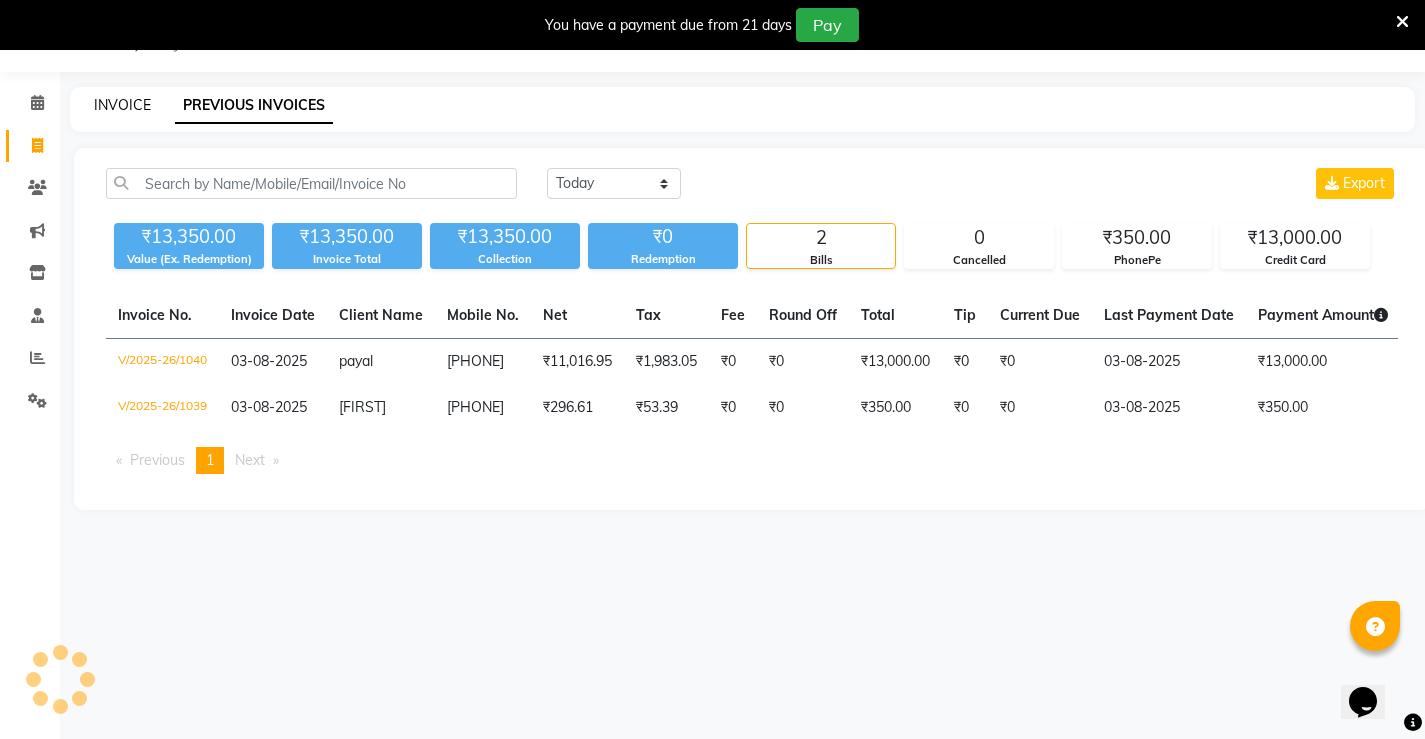 click on "INVOICE" 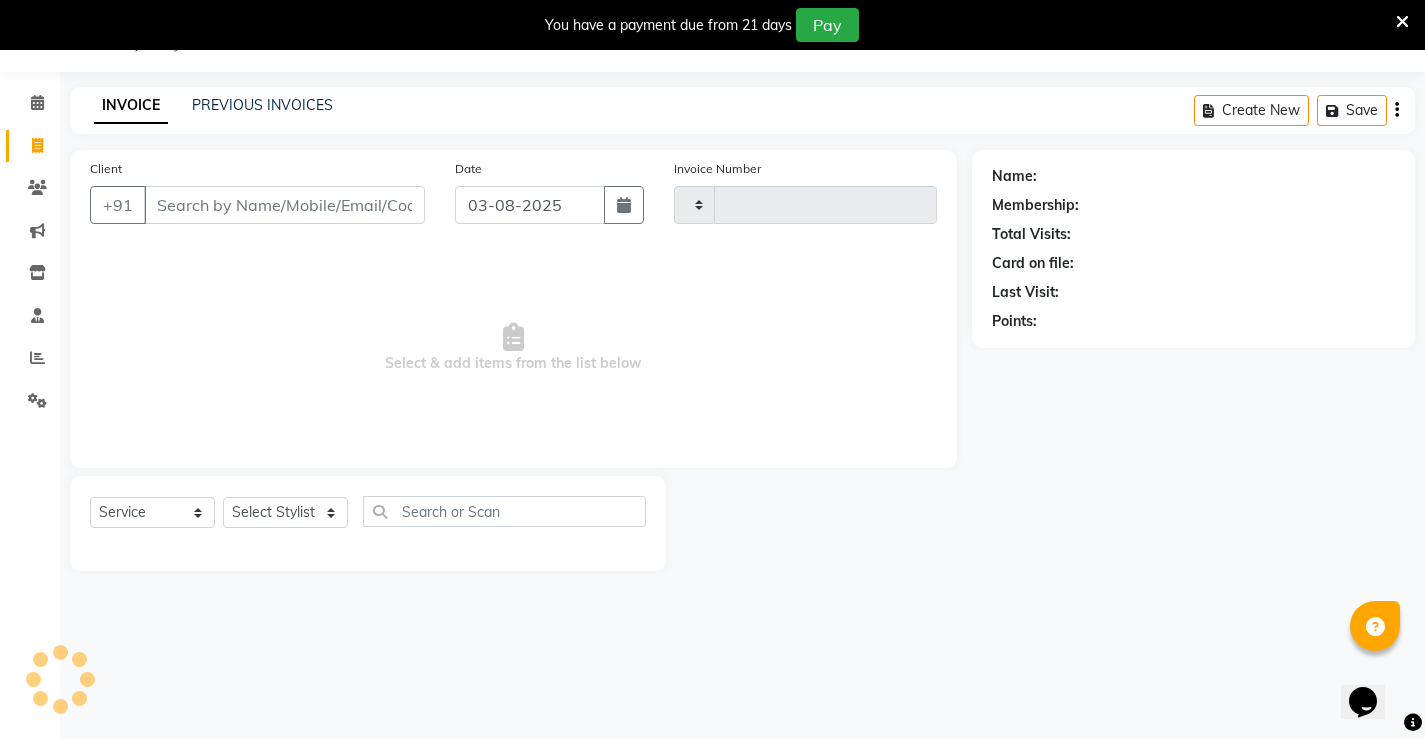 type on "1041" 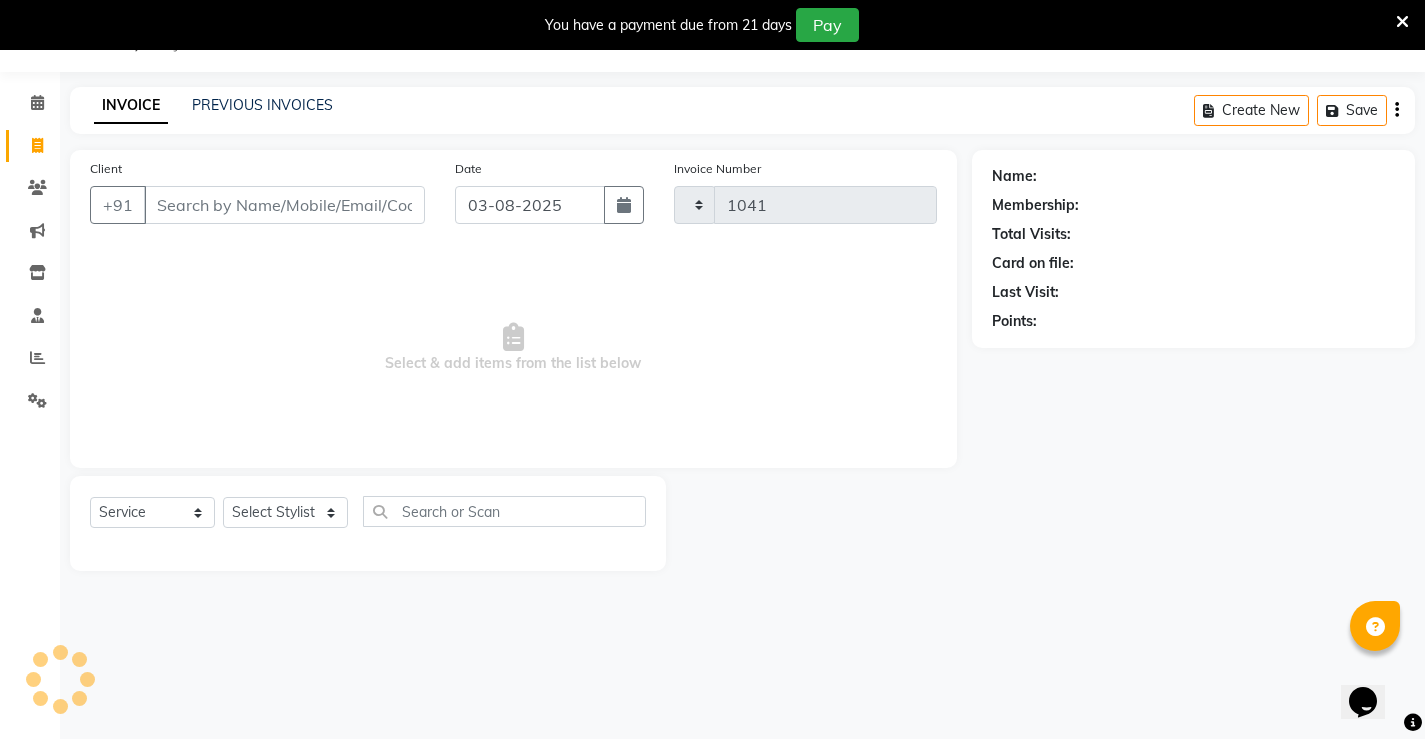 select on "7705" 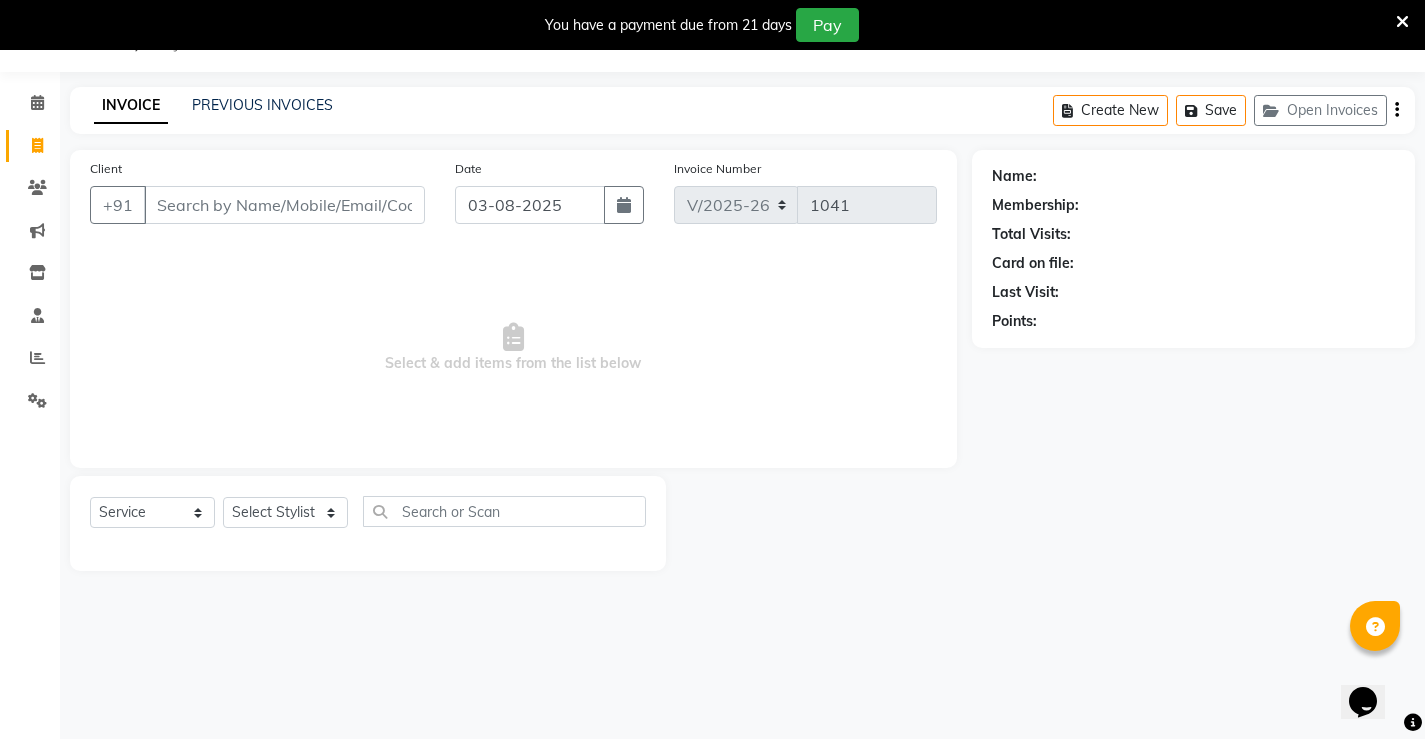 click on "Client" at bounding box center (284, 205) 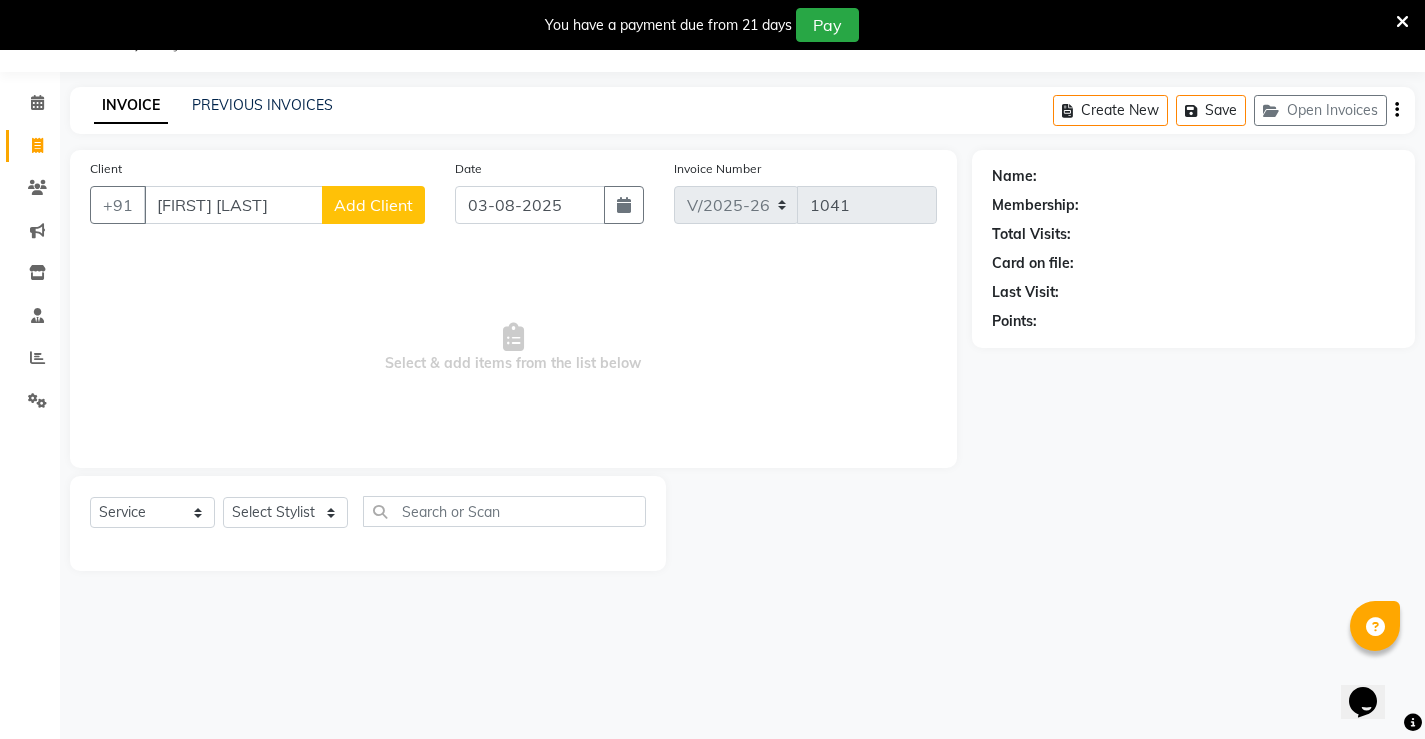 type on "[FIRST] [LAST]" 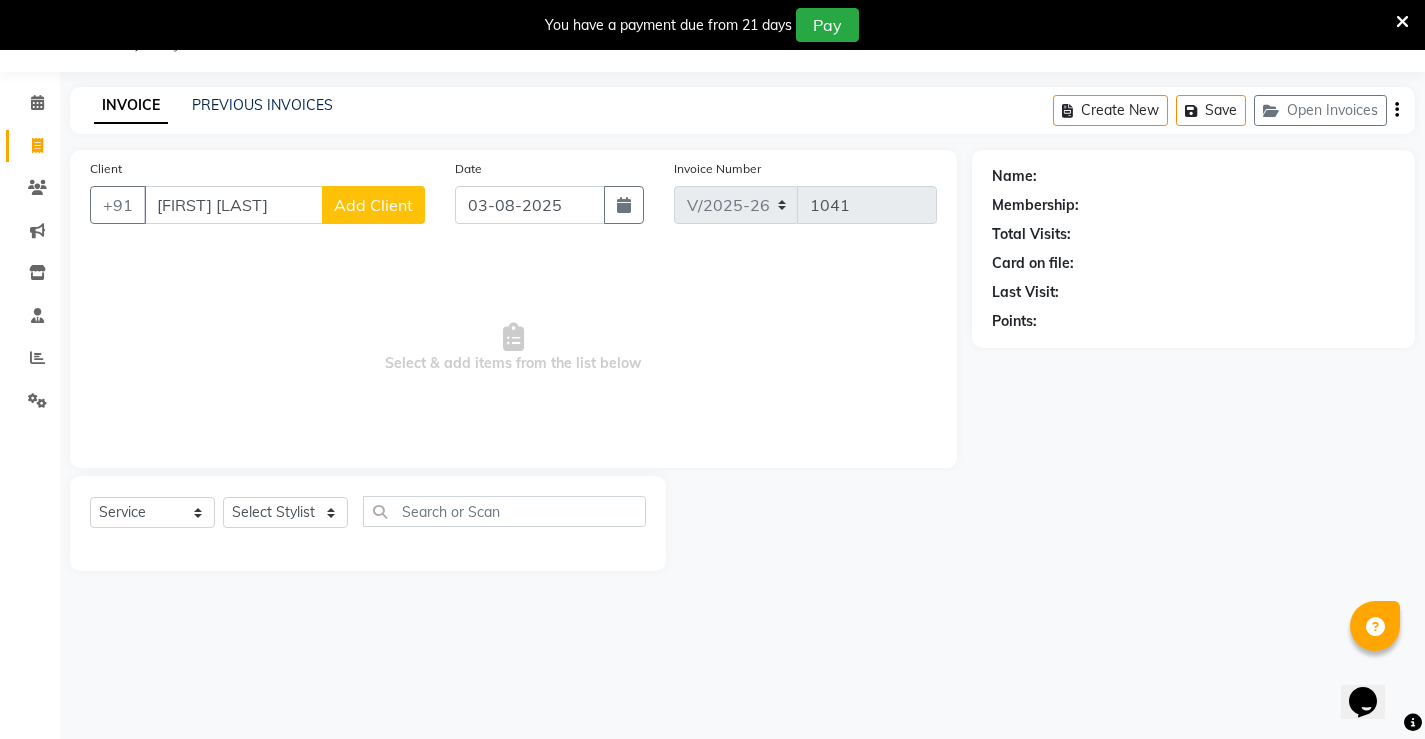 click on "Add Client" 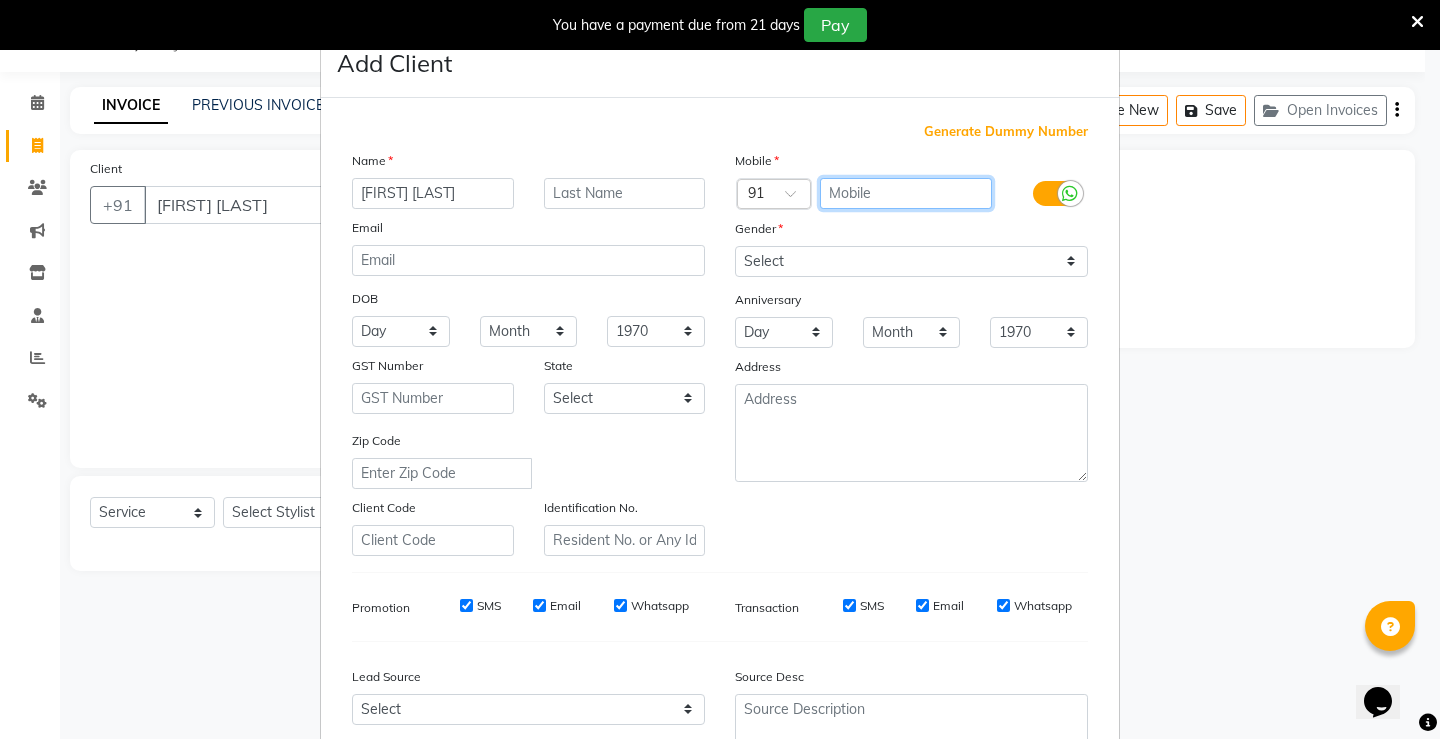 click at bounding box center [906, 193] 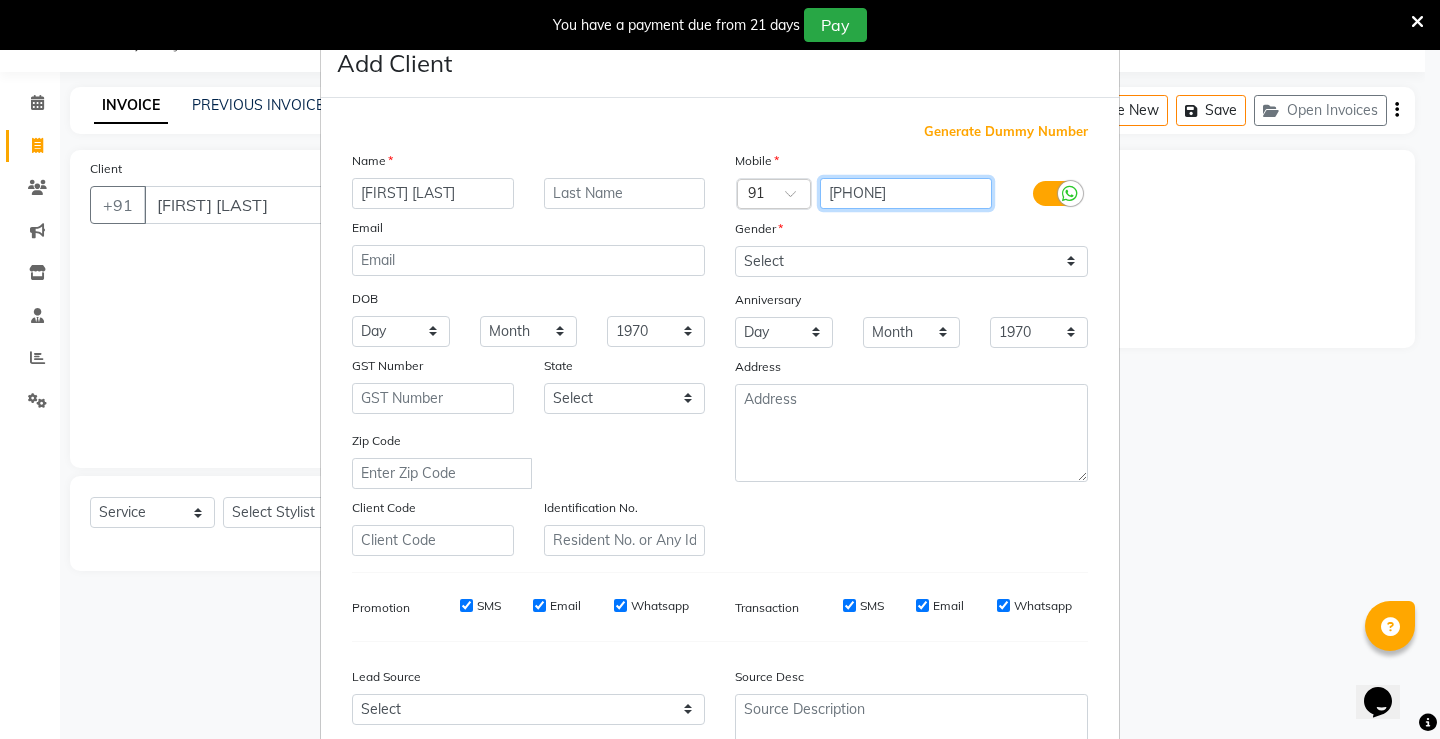 type on "[PHONE]" 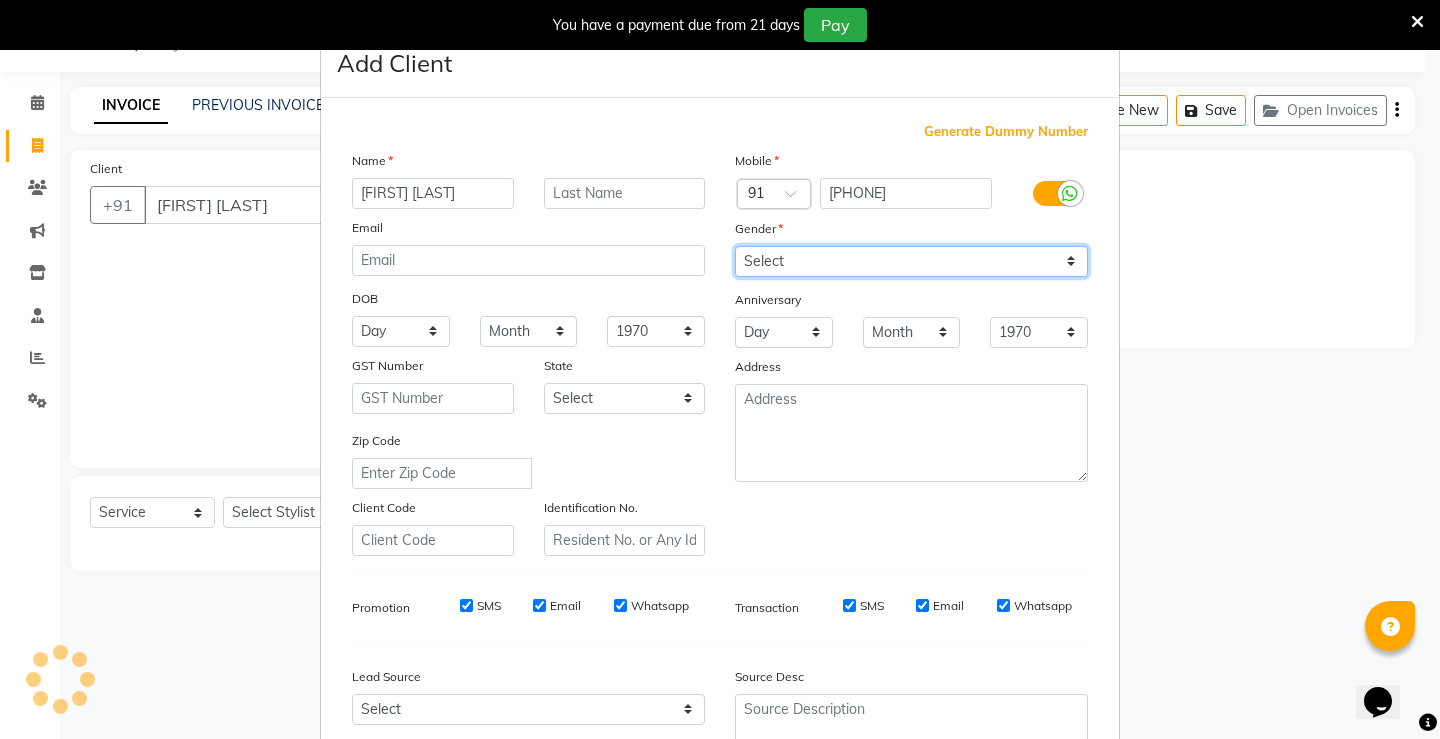 click on "Select Male Female Other Prefer Not To Say" at bounding box center [911, 261] 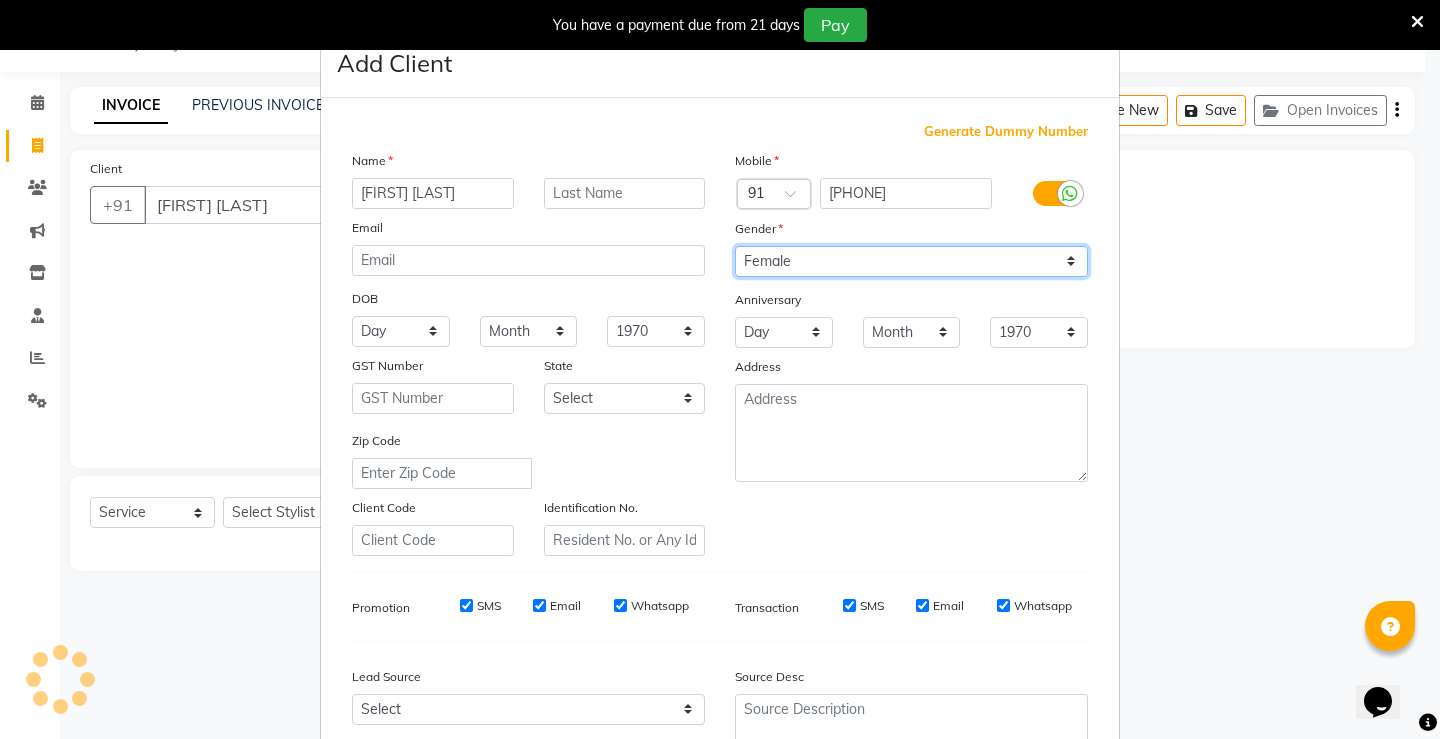click on "Select Male Female Other Prefer Not To Say" at bounding box center (911, 261) 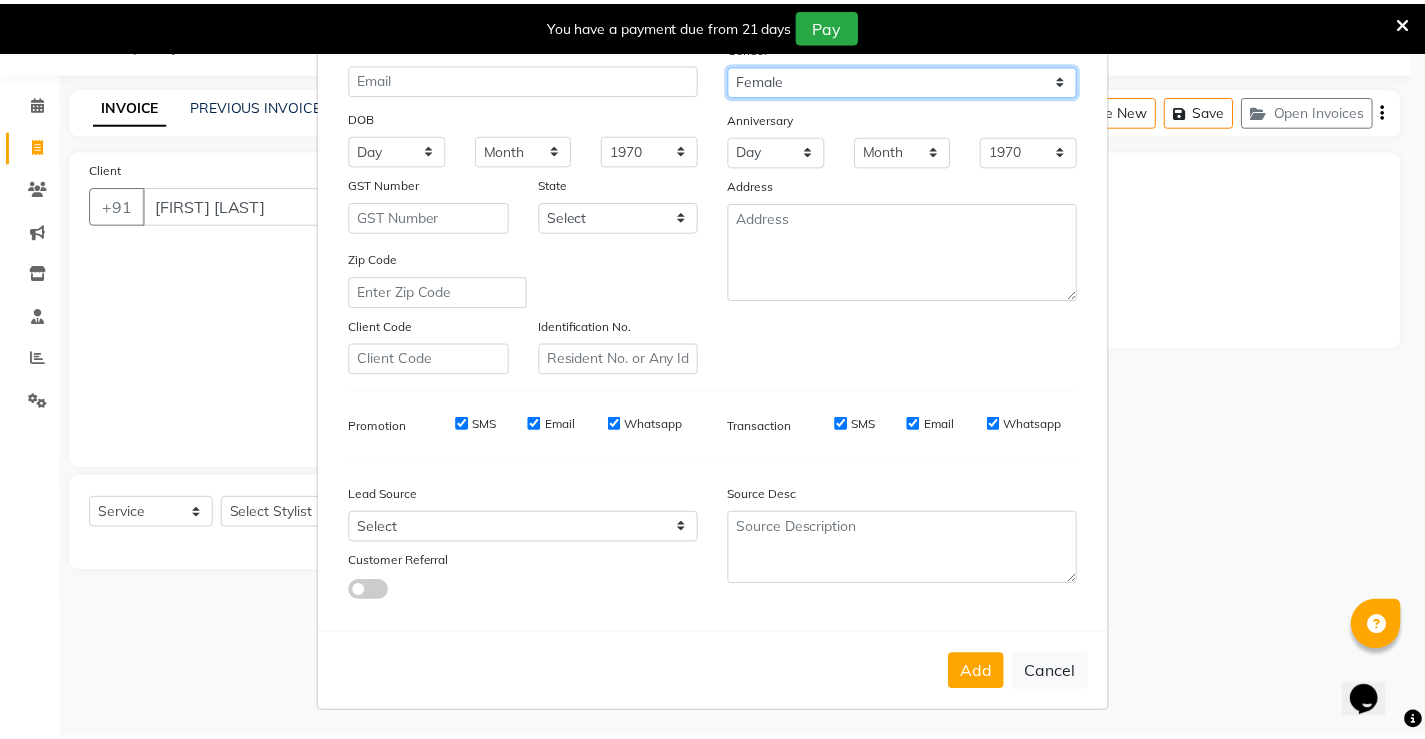 scroll, scrollTop: 184, scrollLeft: 0, axis: vertical 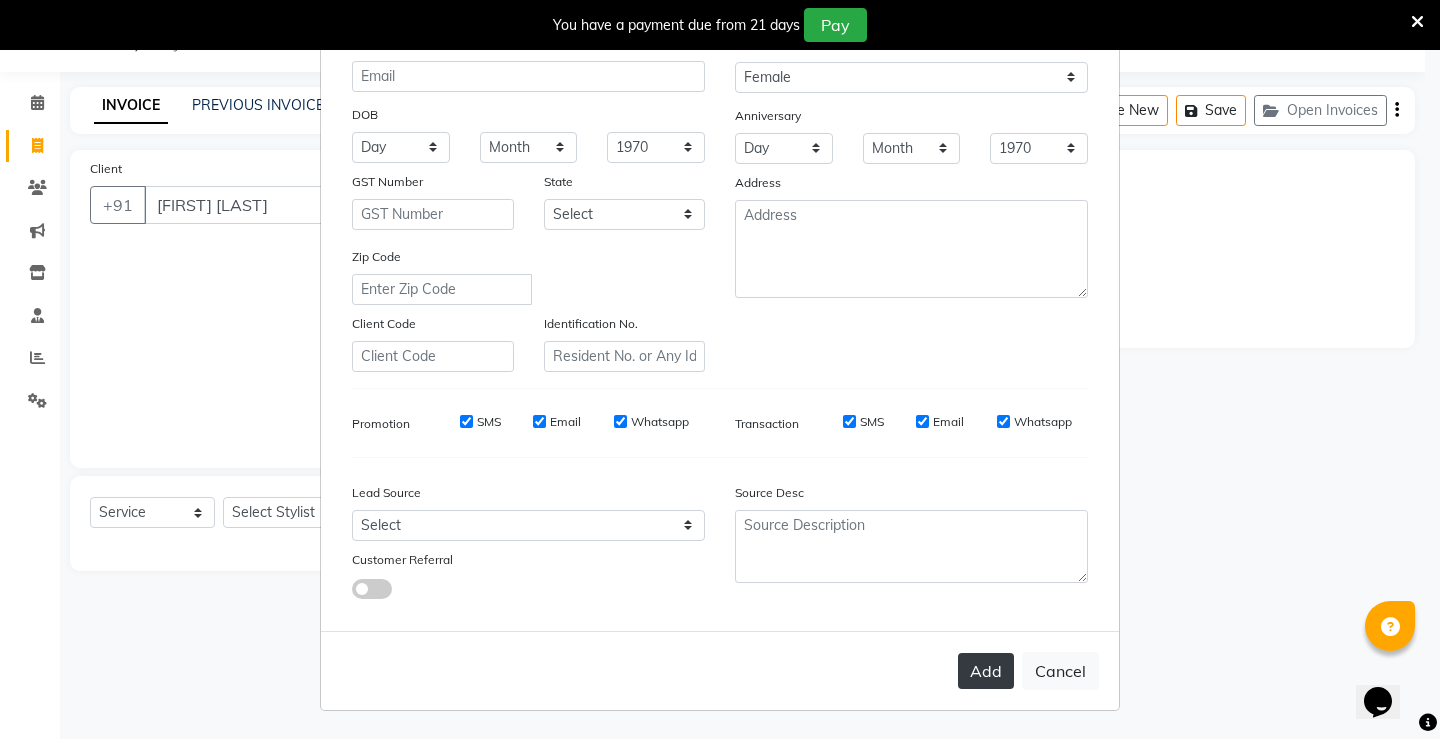 click on "Add" at bounding box center [986, 671] 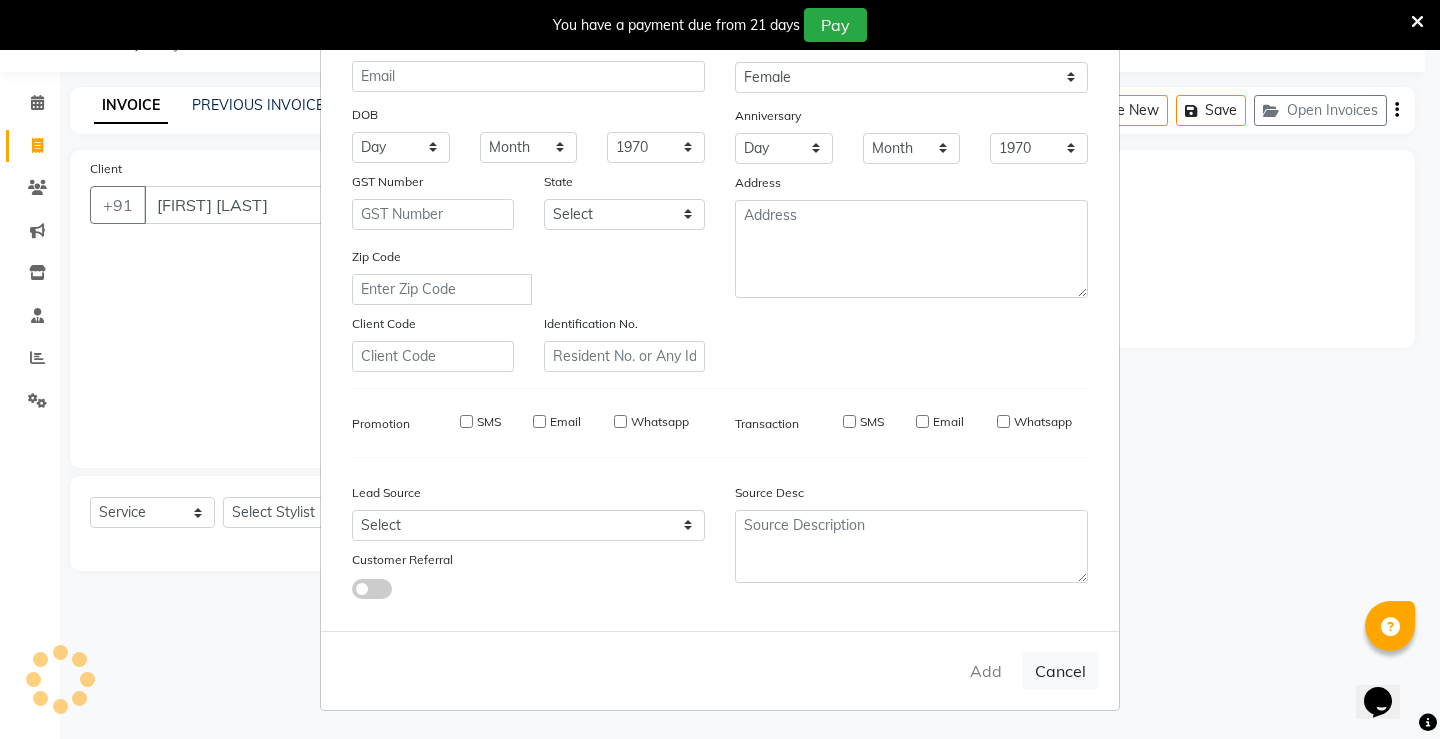 type on "[PHONE]" 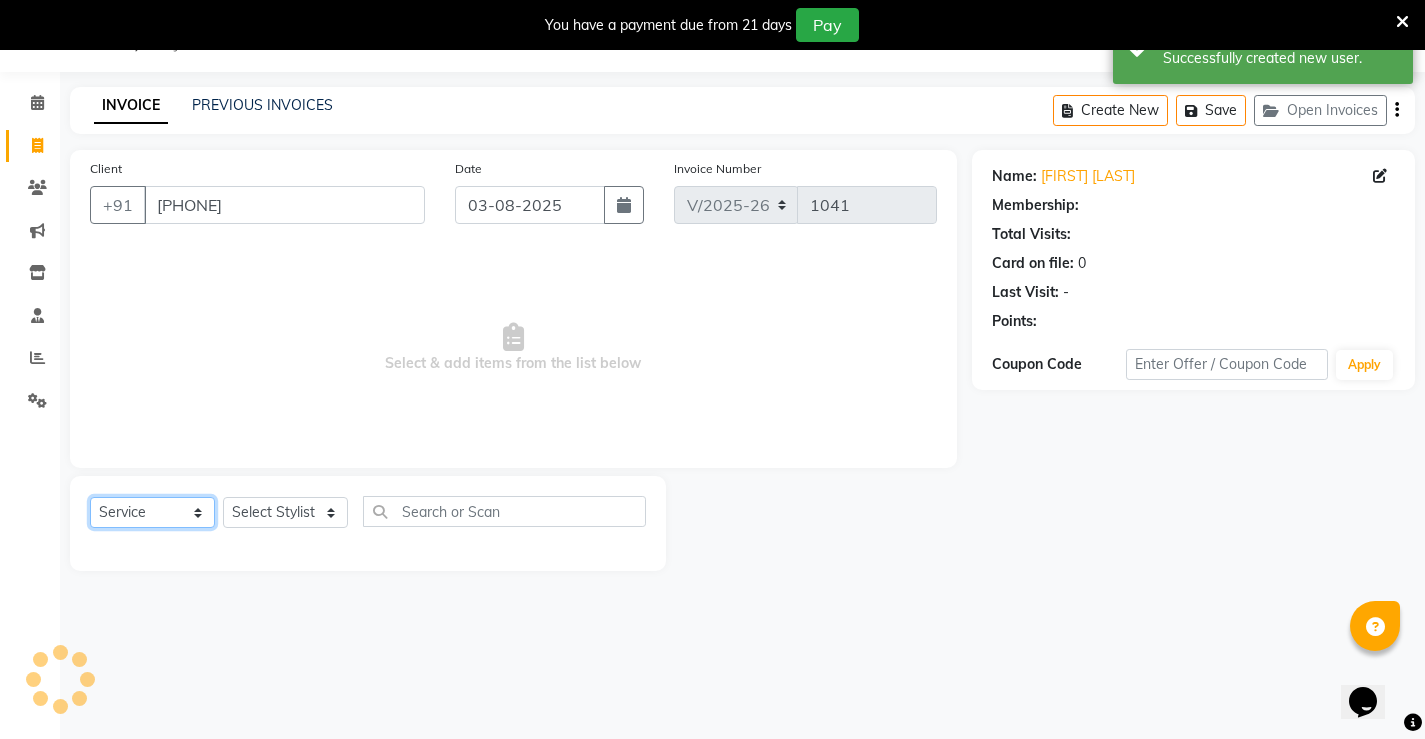 click on "Select  Service  Product  Membership  Package Voucher Prepaid Gift Card" 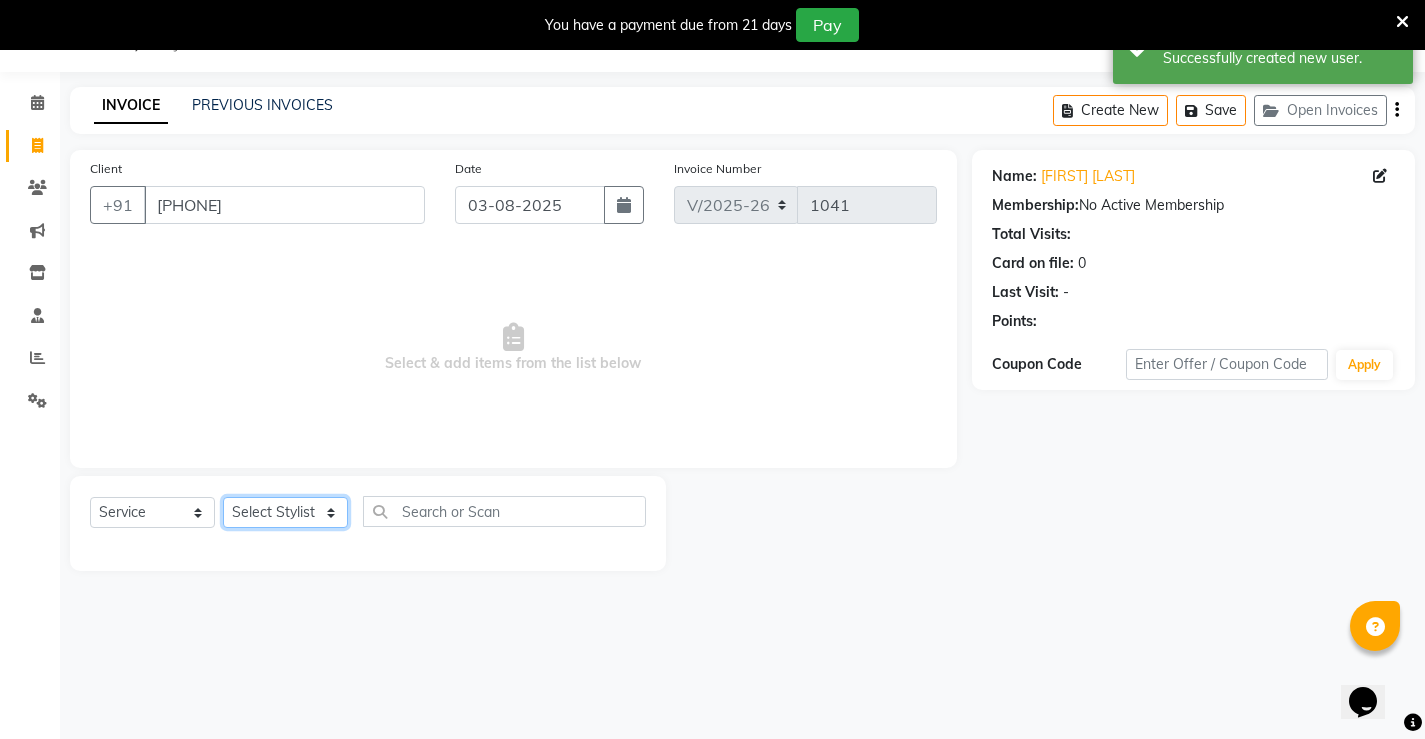 click on "Select Stylist [FIRST] [FIRST] [FIRST]  [FIRST] [FIRST] [FIRST]  unsex hair stylist [FIRST] [FIRST]" 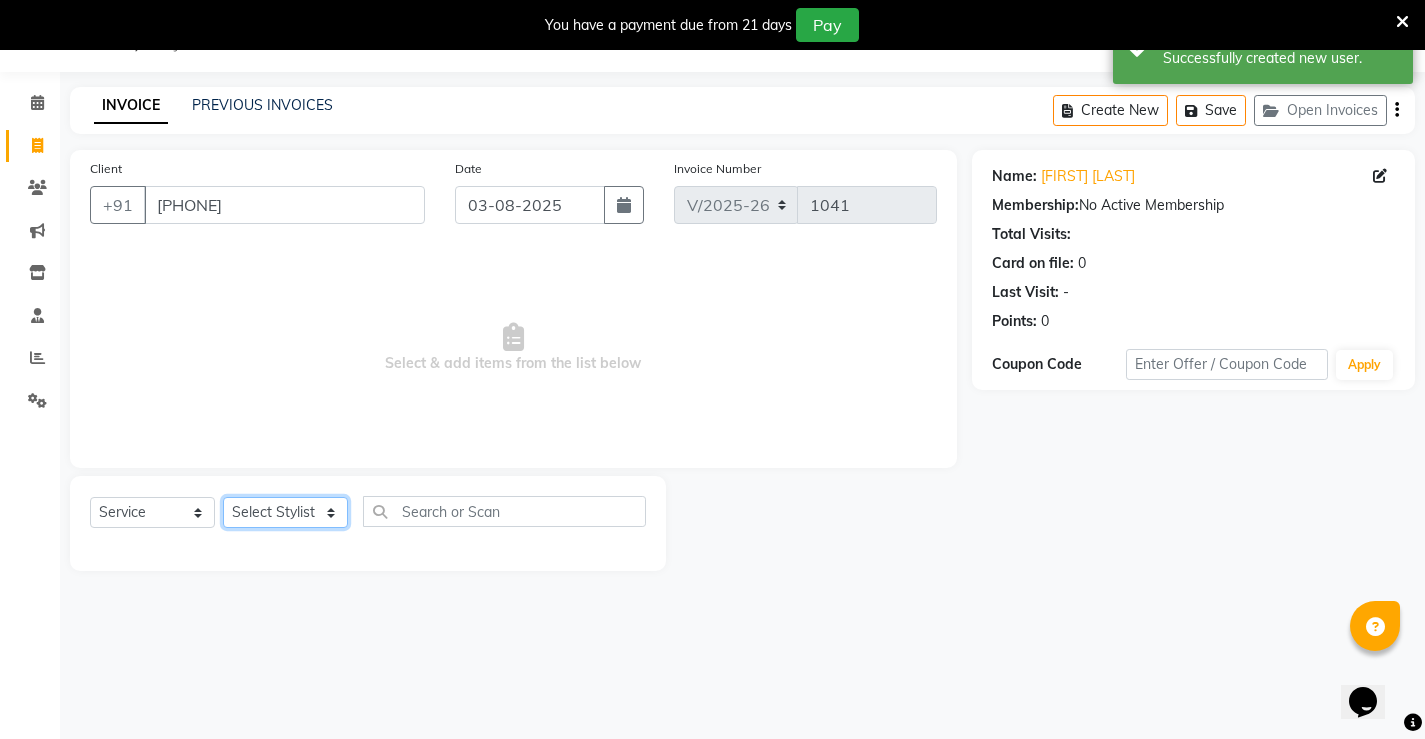 select on "68610" 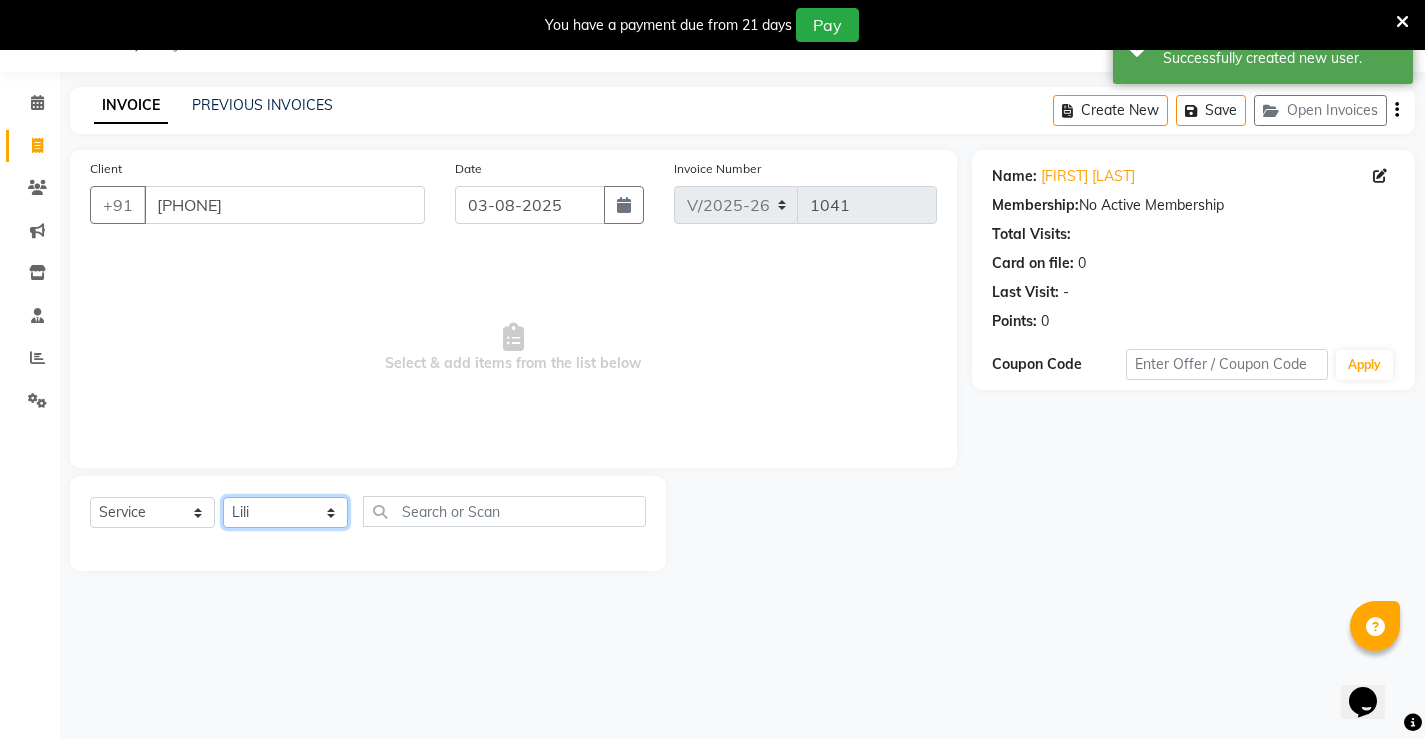 click on "Select Stylist [FIRST] [FIRST] [FIRST]  [FIRST] [FIRST] [FIRST]  unsex hair stylist [FIRST] [FIRST]" 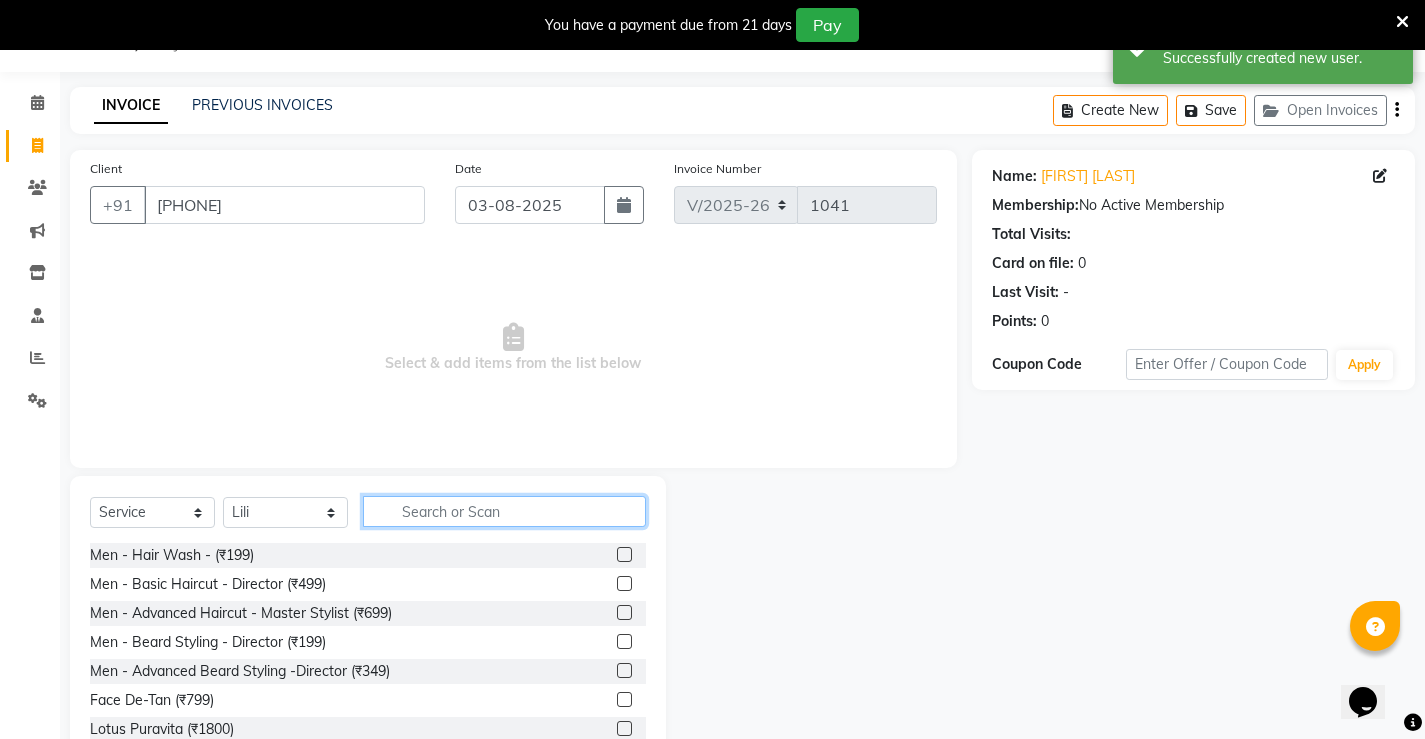 click 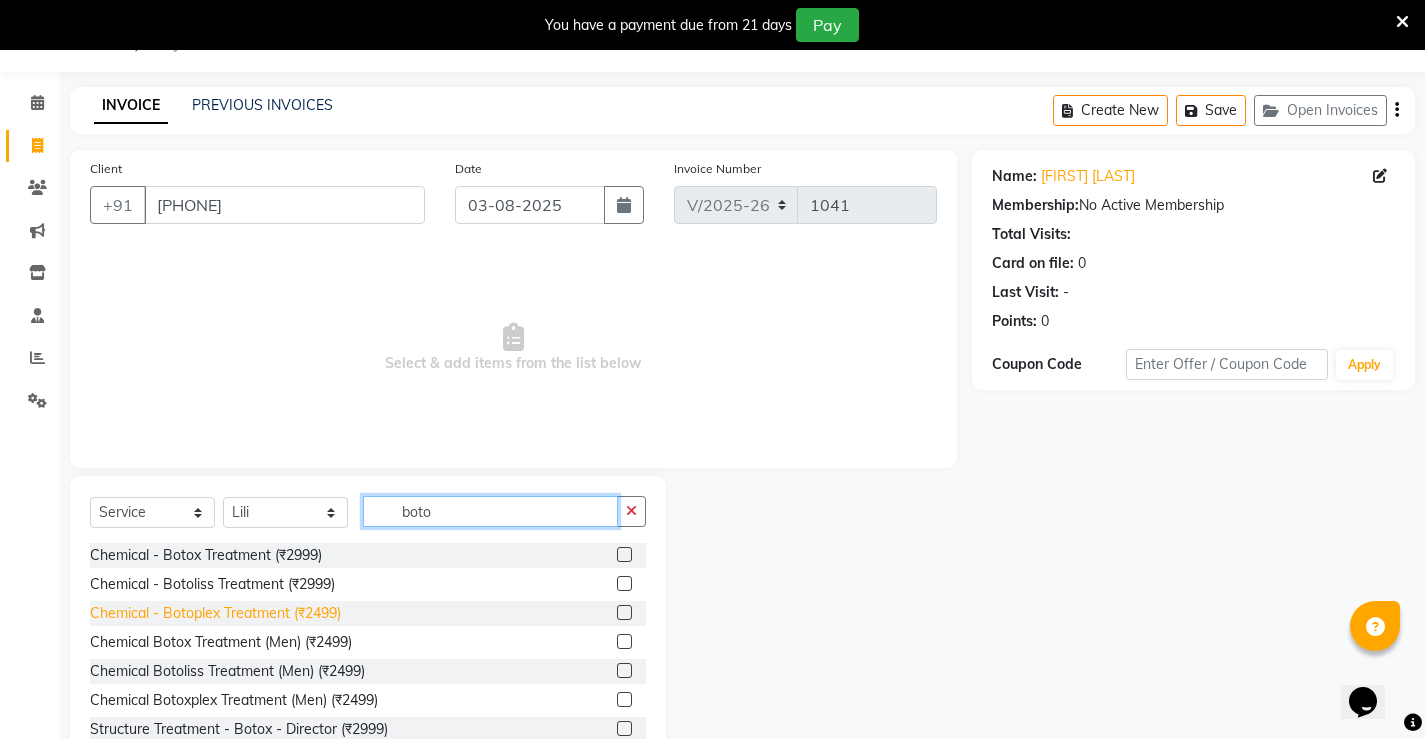 type on "boto" 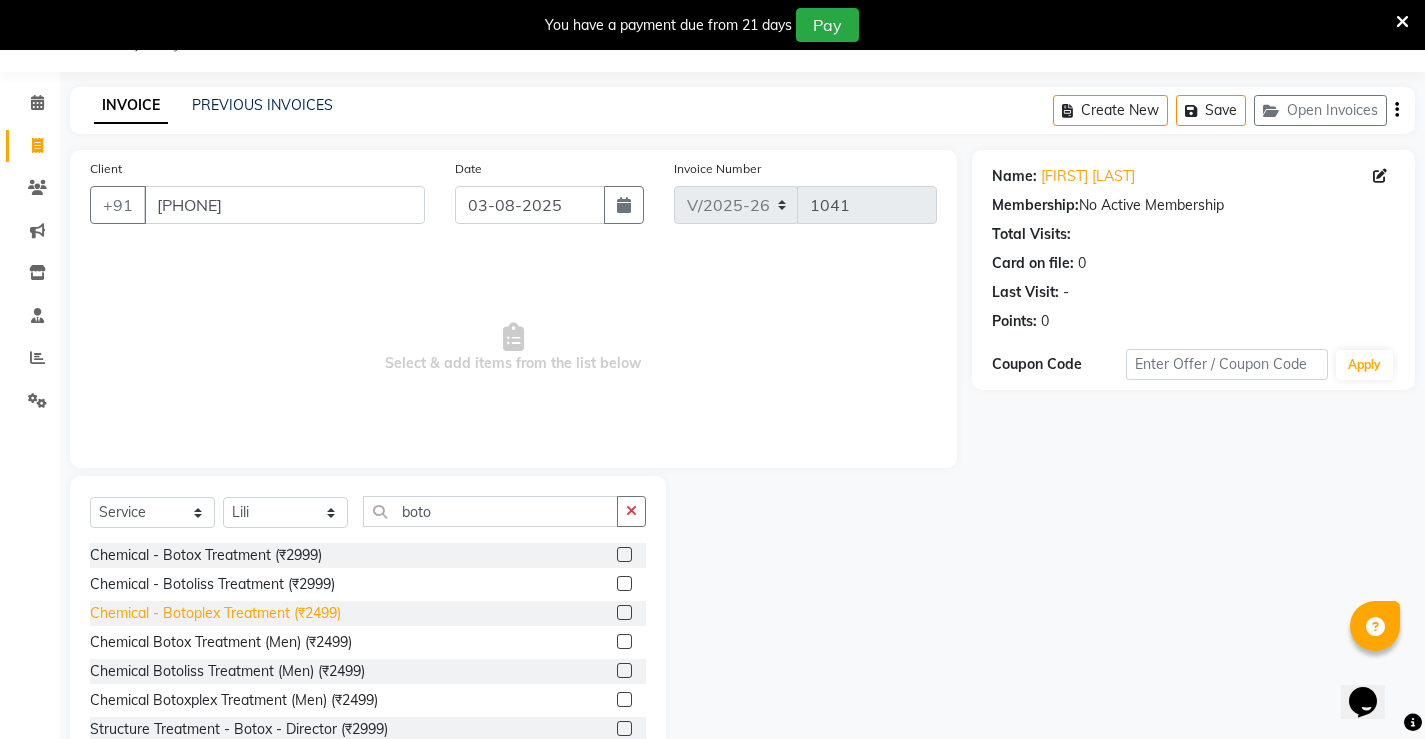 click on "Chemical - Botoplex Treatment (₹2499)" 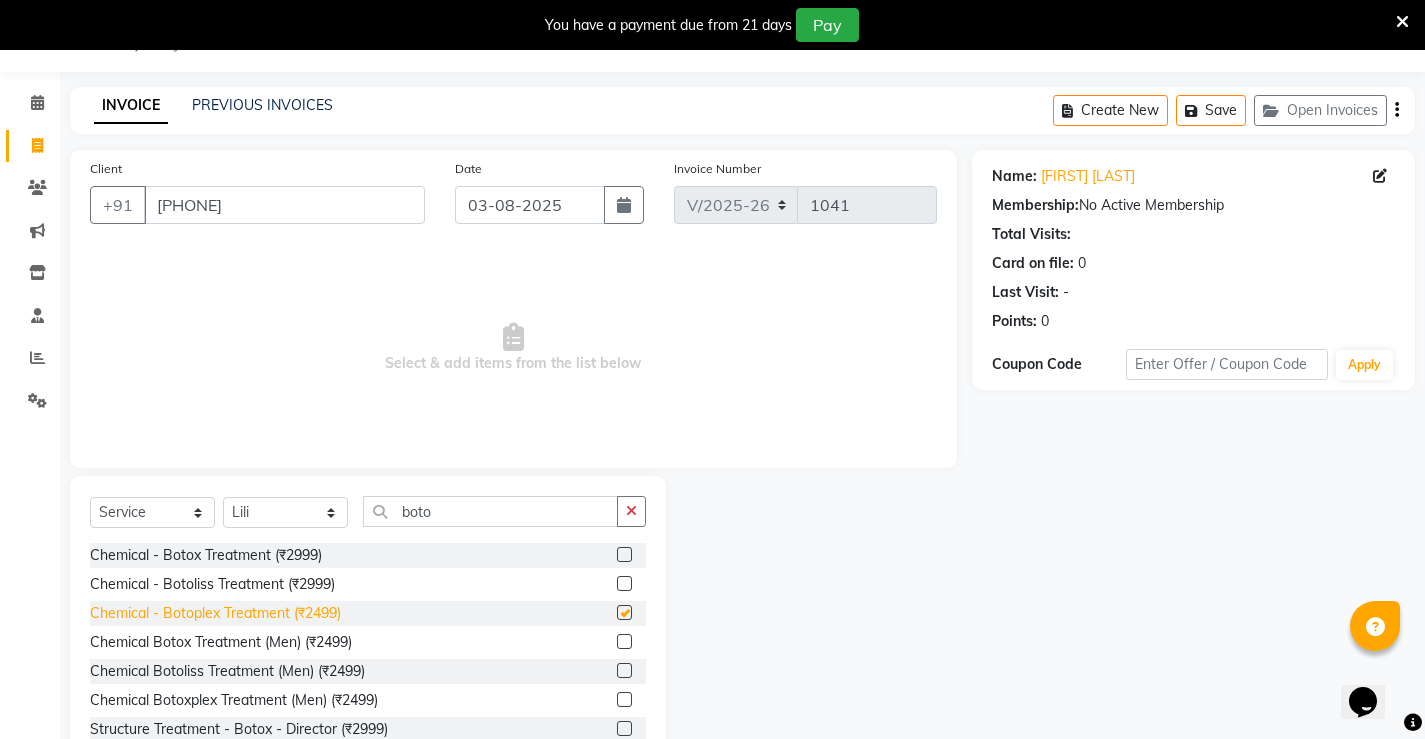 checkbox on "false" 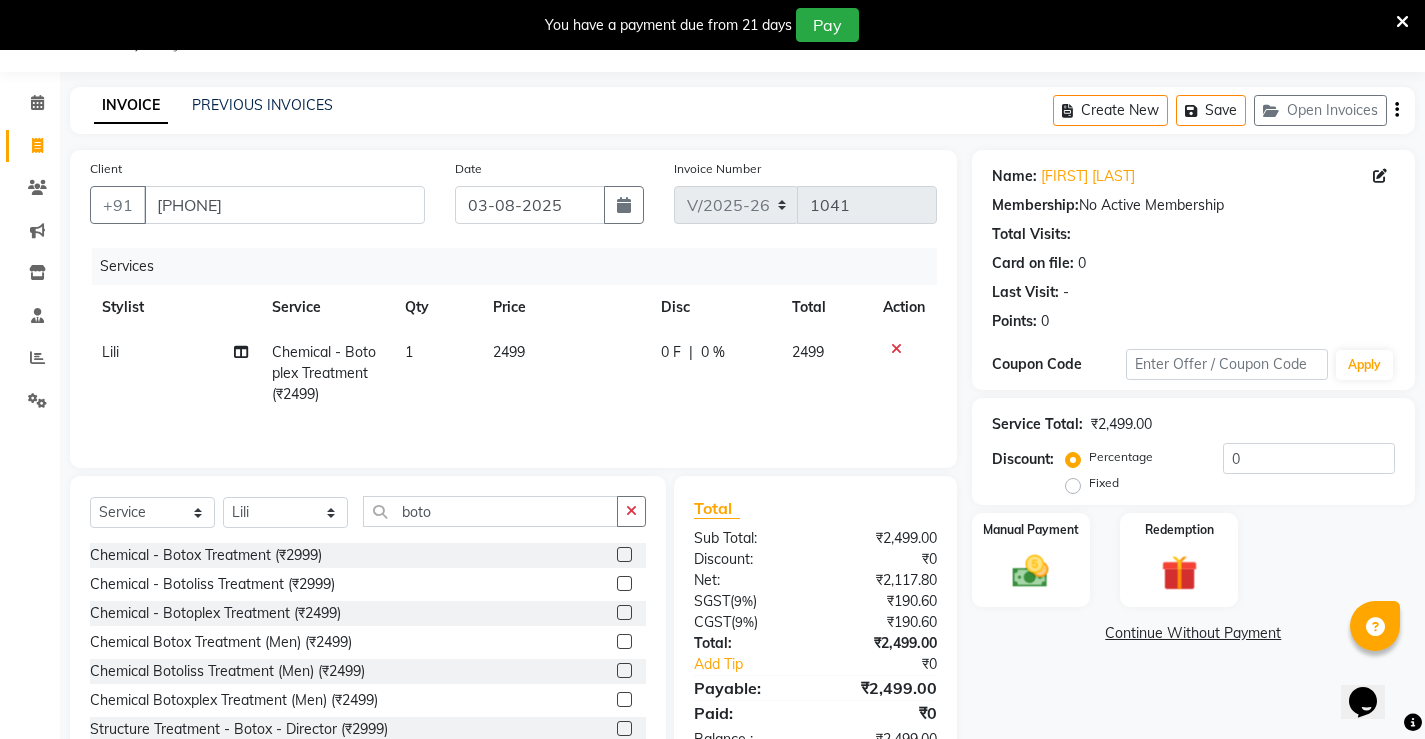 click on "2499" 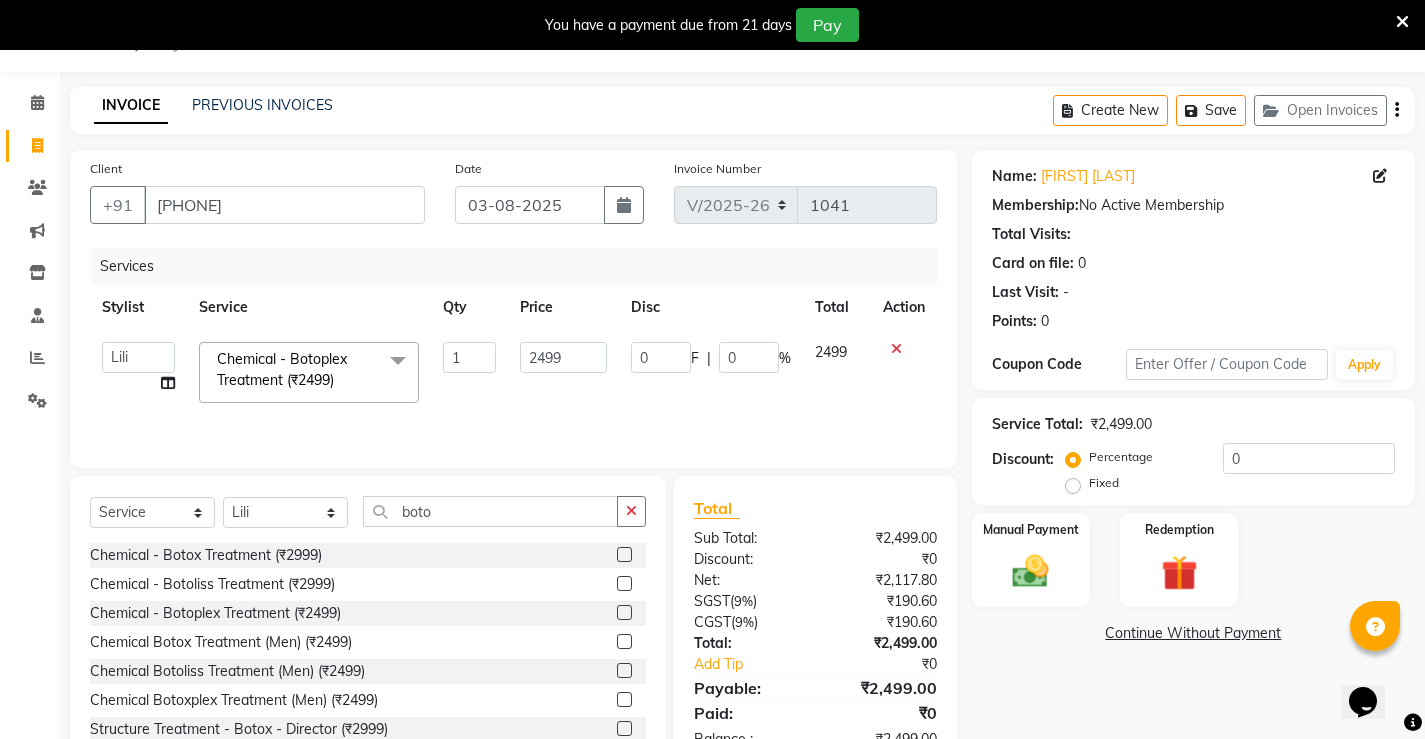 click on "1" 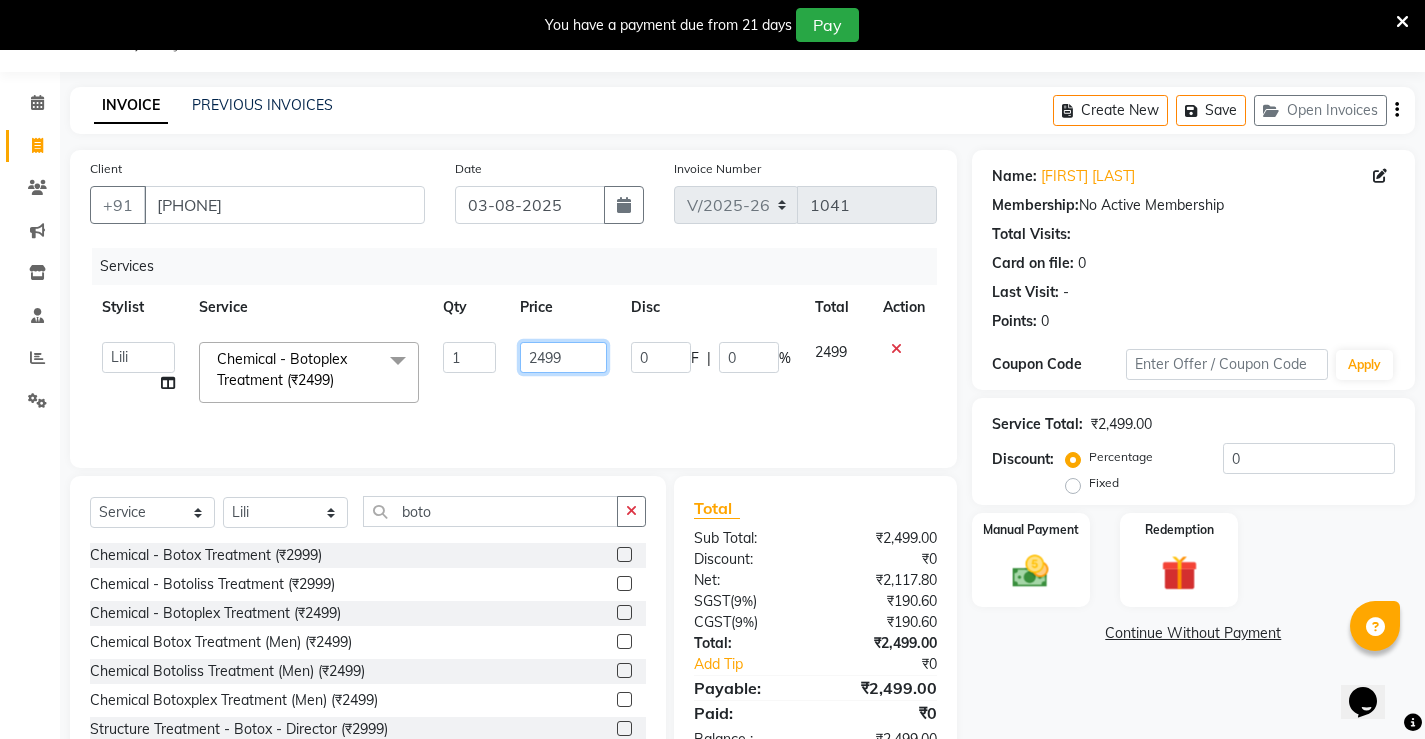 click on "2499" 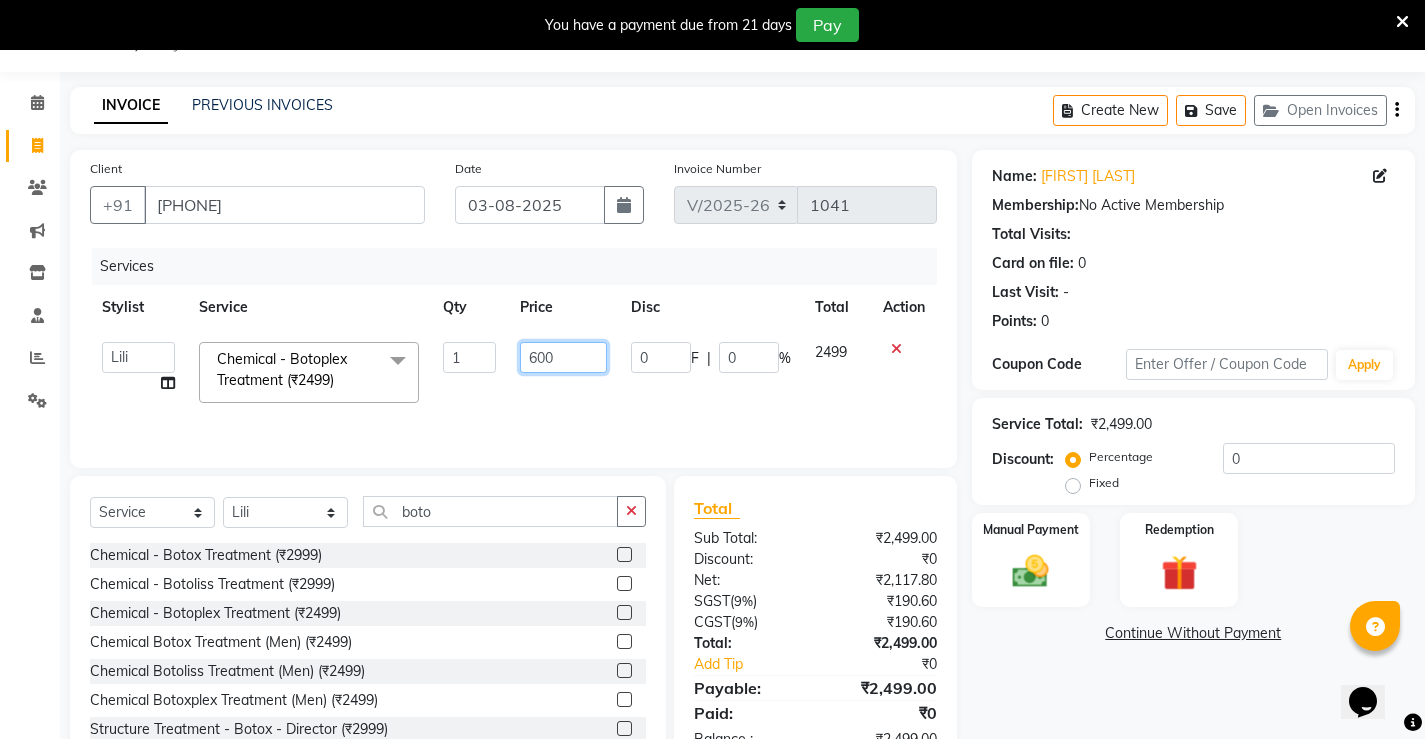 type on "6000" 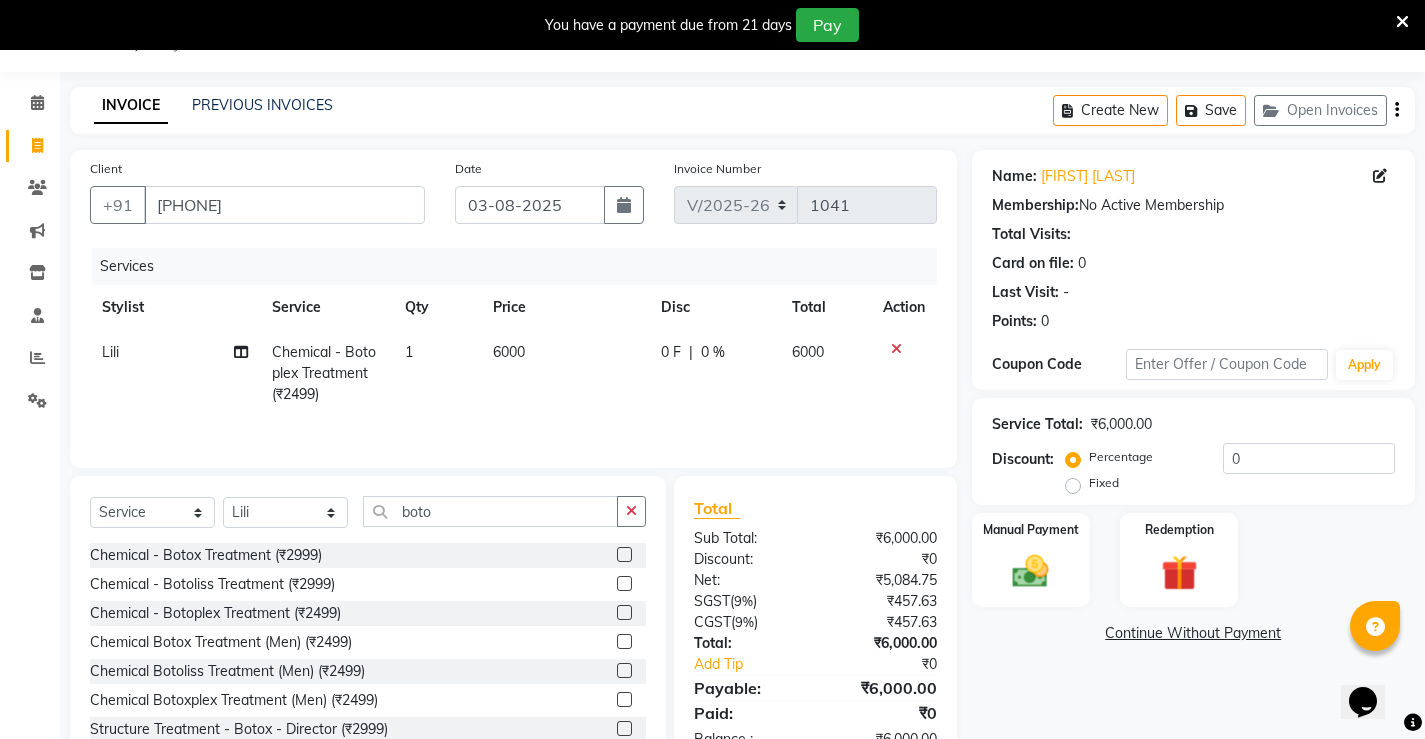 click on "6000" 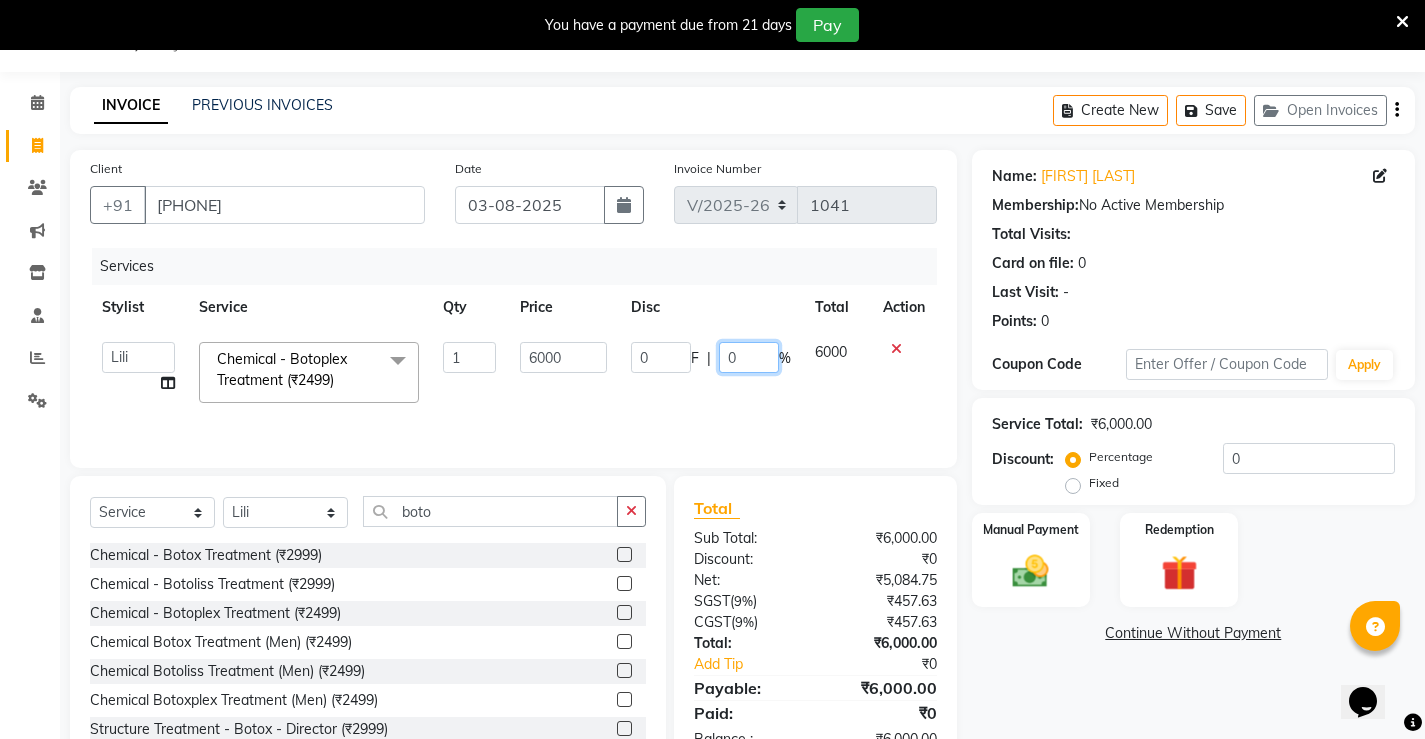 click on "0" 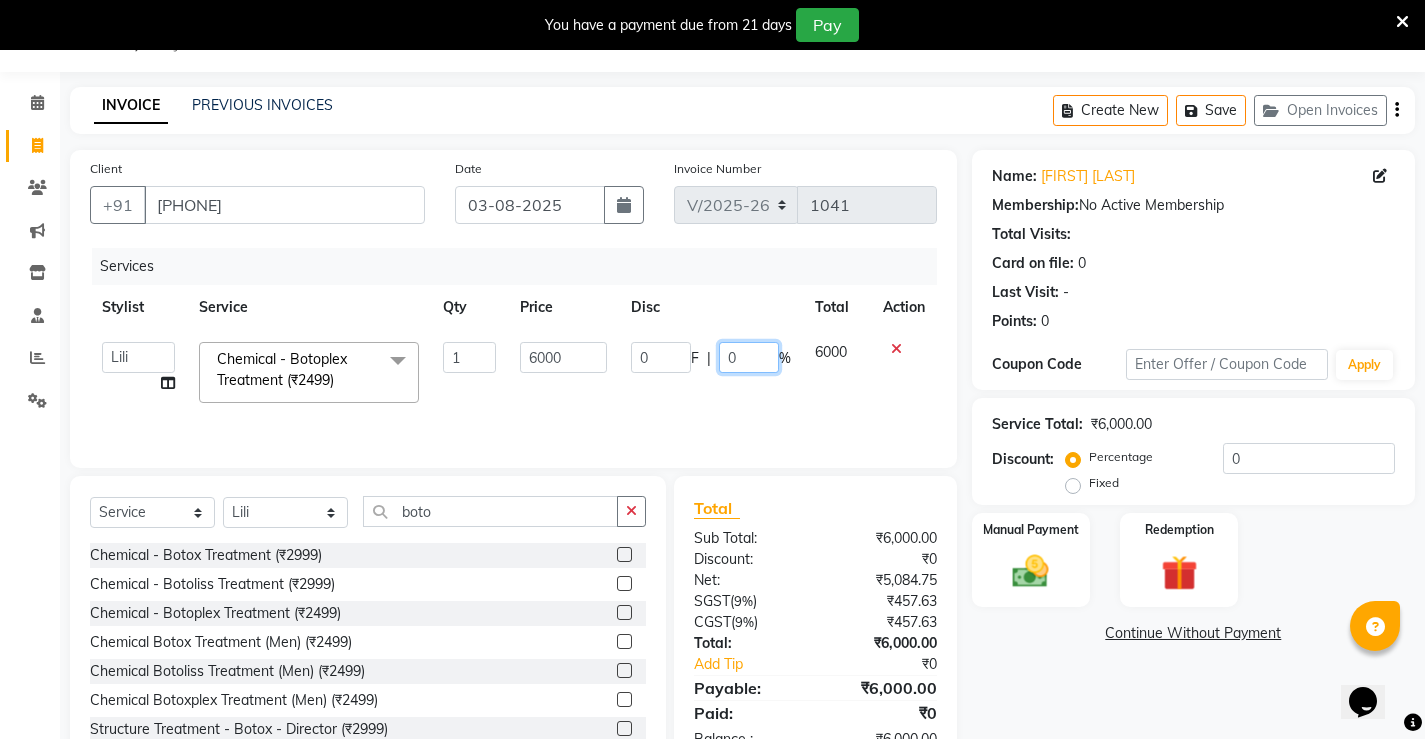 type on "05" 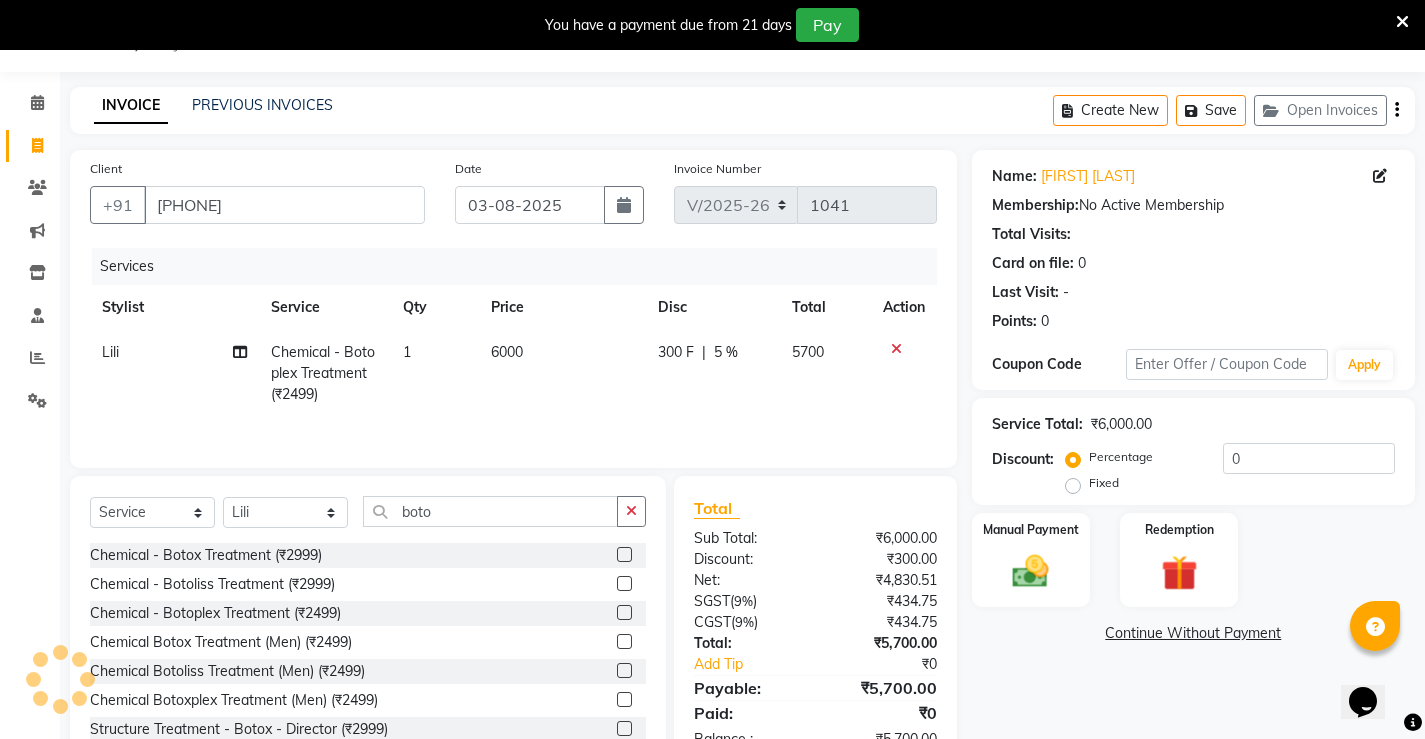 click on "300 F | 5 %" 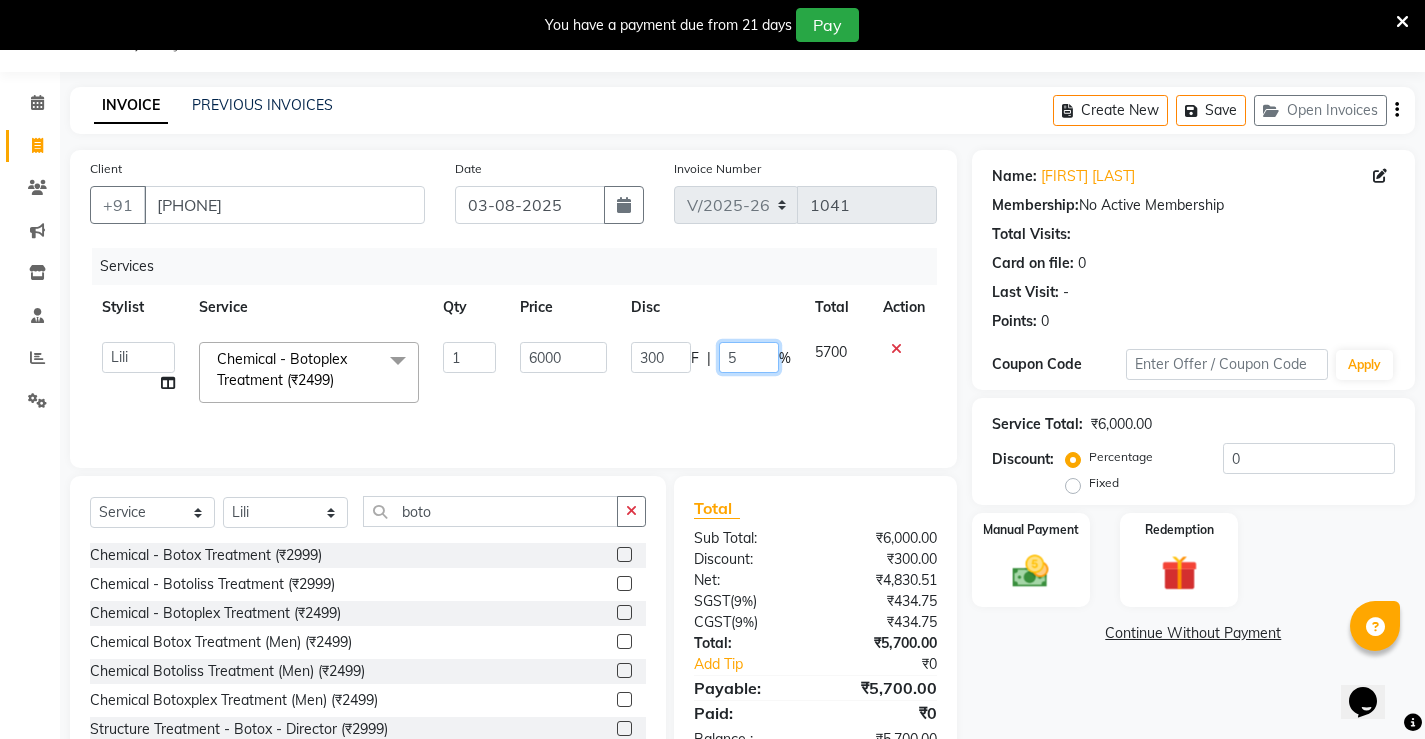 click on "5" 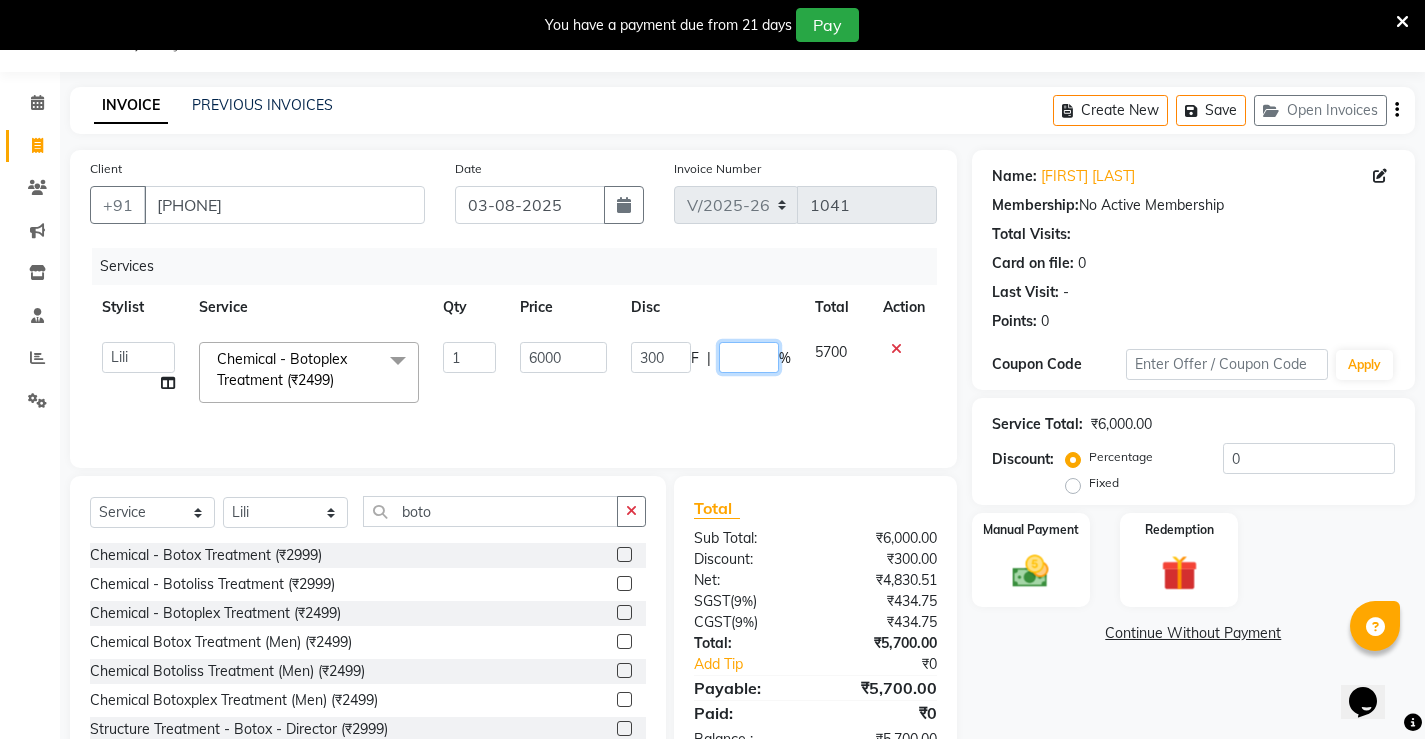 type on "6" 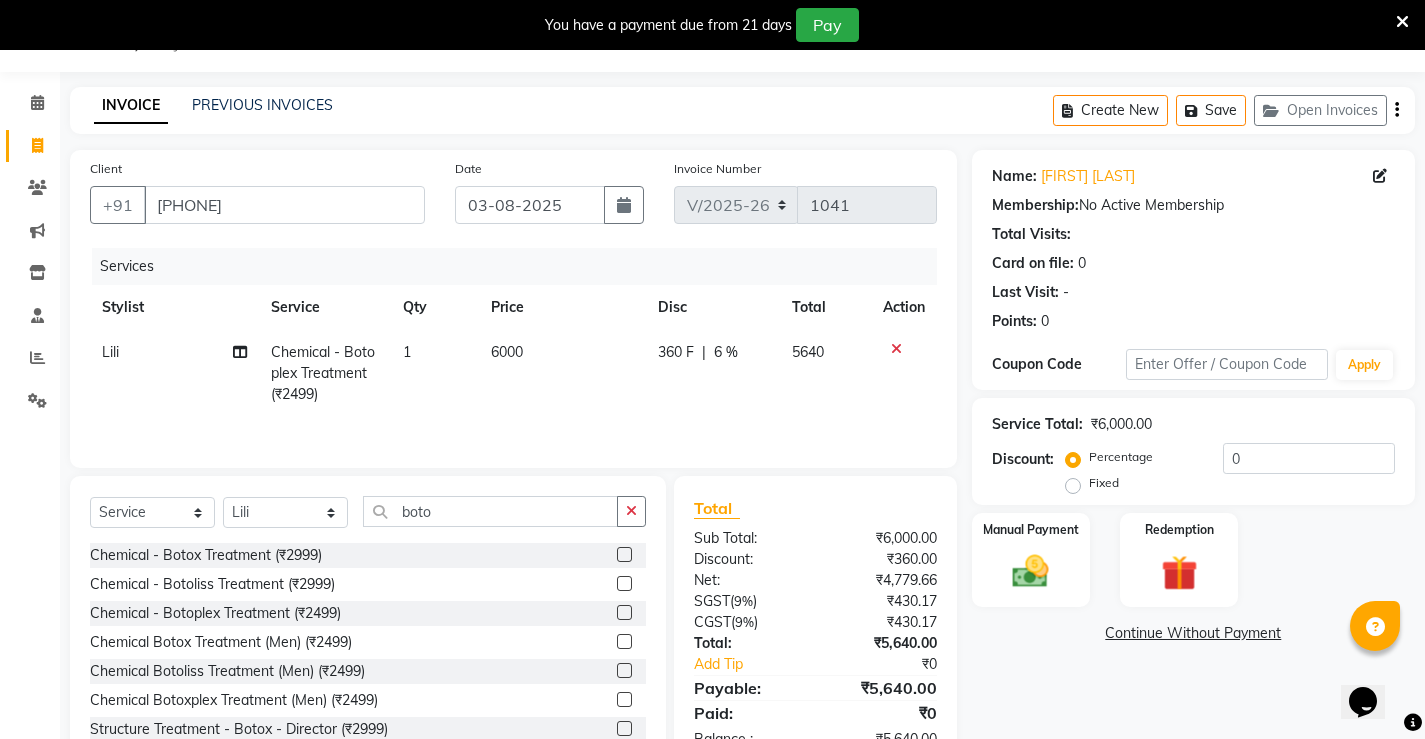 click on "Services Stylist Service Qty Price Disc Total Action [FIRST] Chemical - Botoplex Treatment (₹2499) 1 6000 360 F | 6 % 5640" 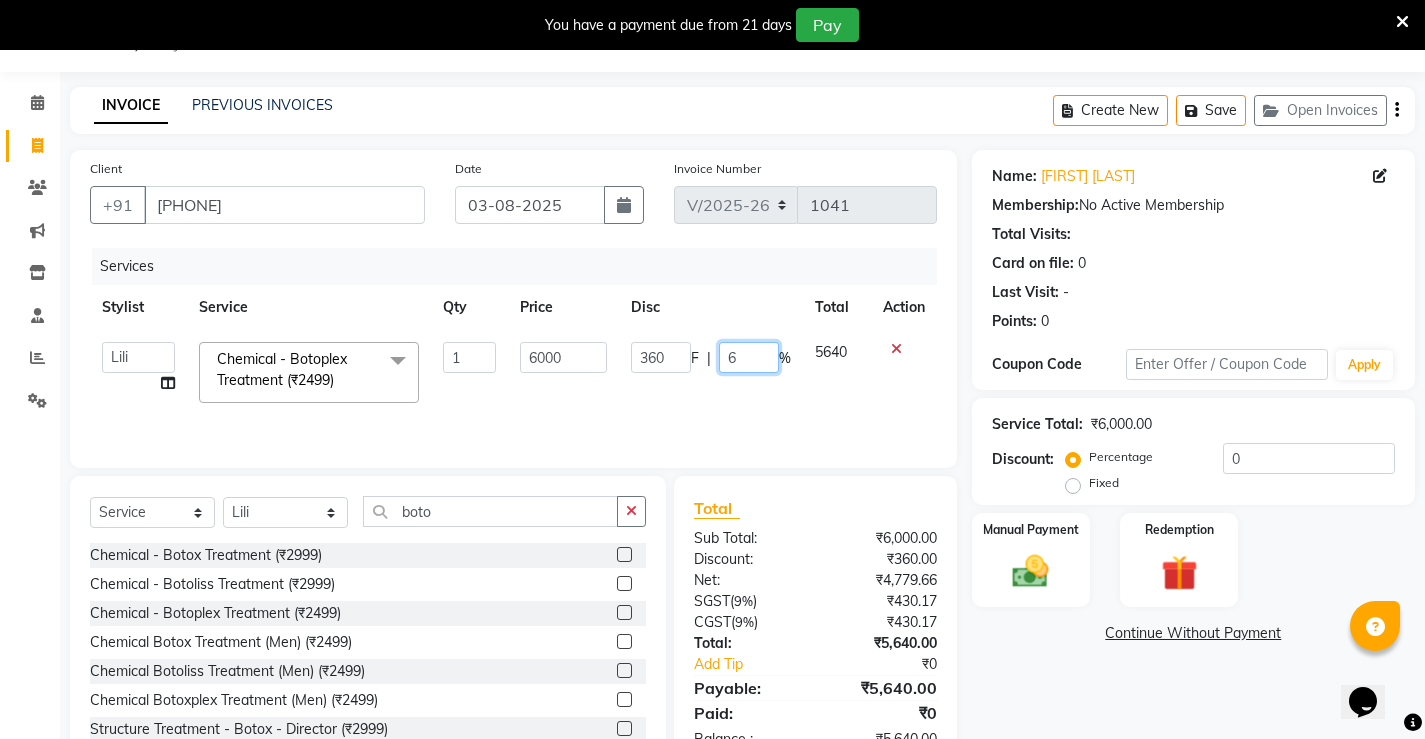 click on "6" 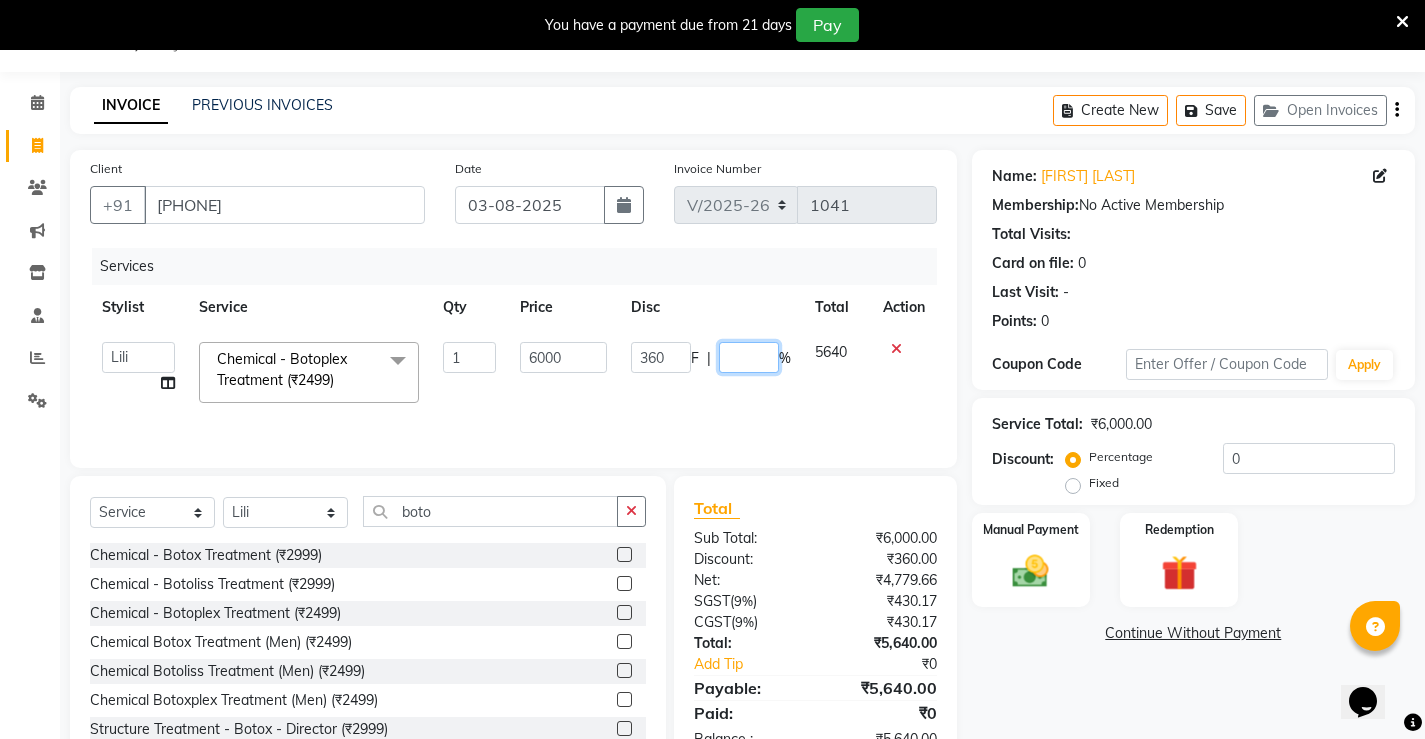type on "7" 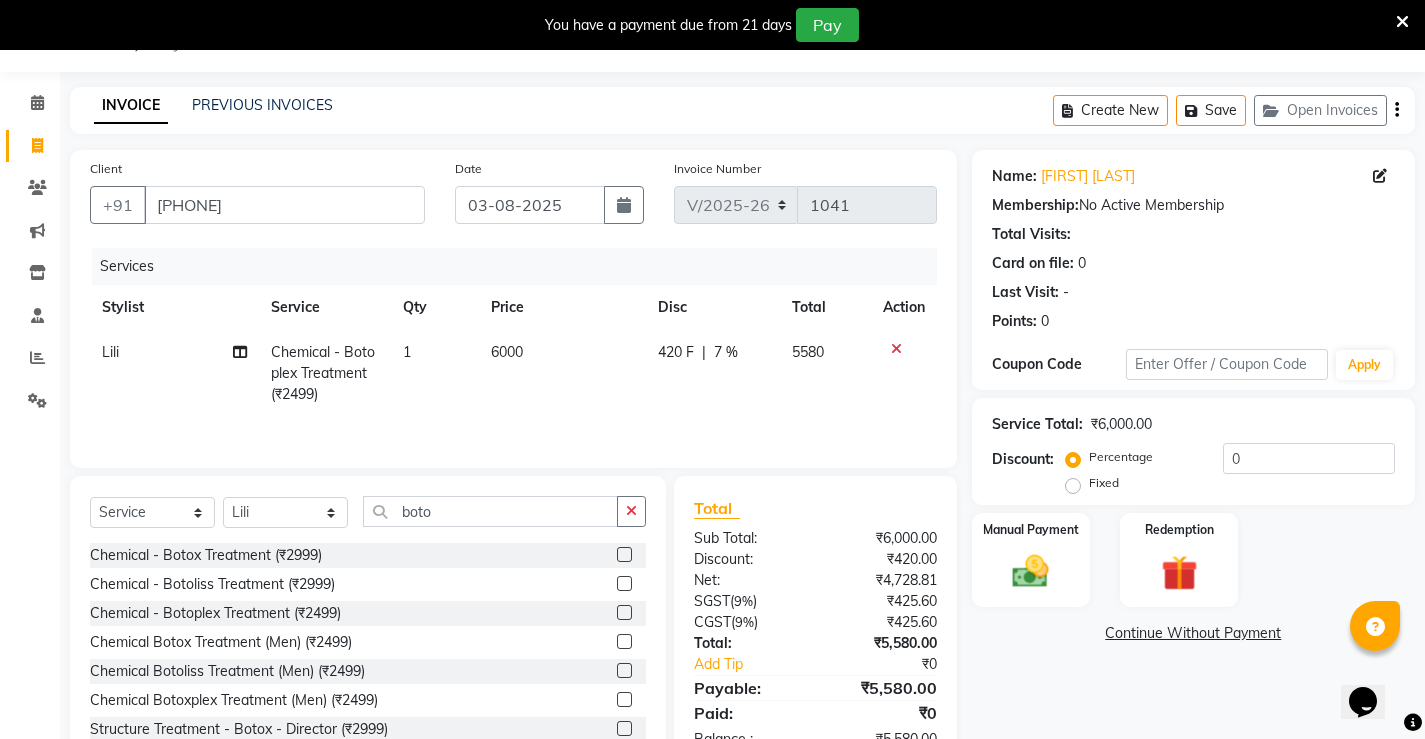 click on "420 F | 7 %" 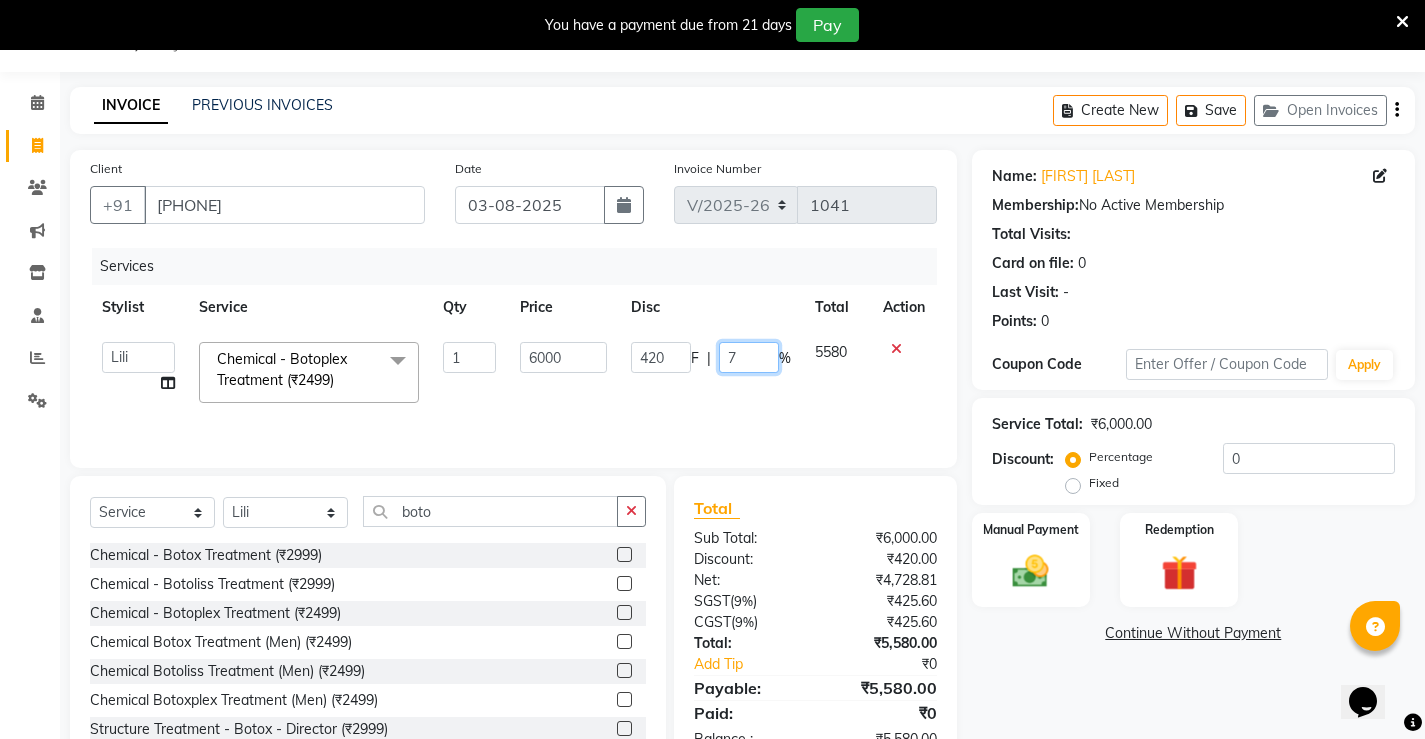 click on "7" 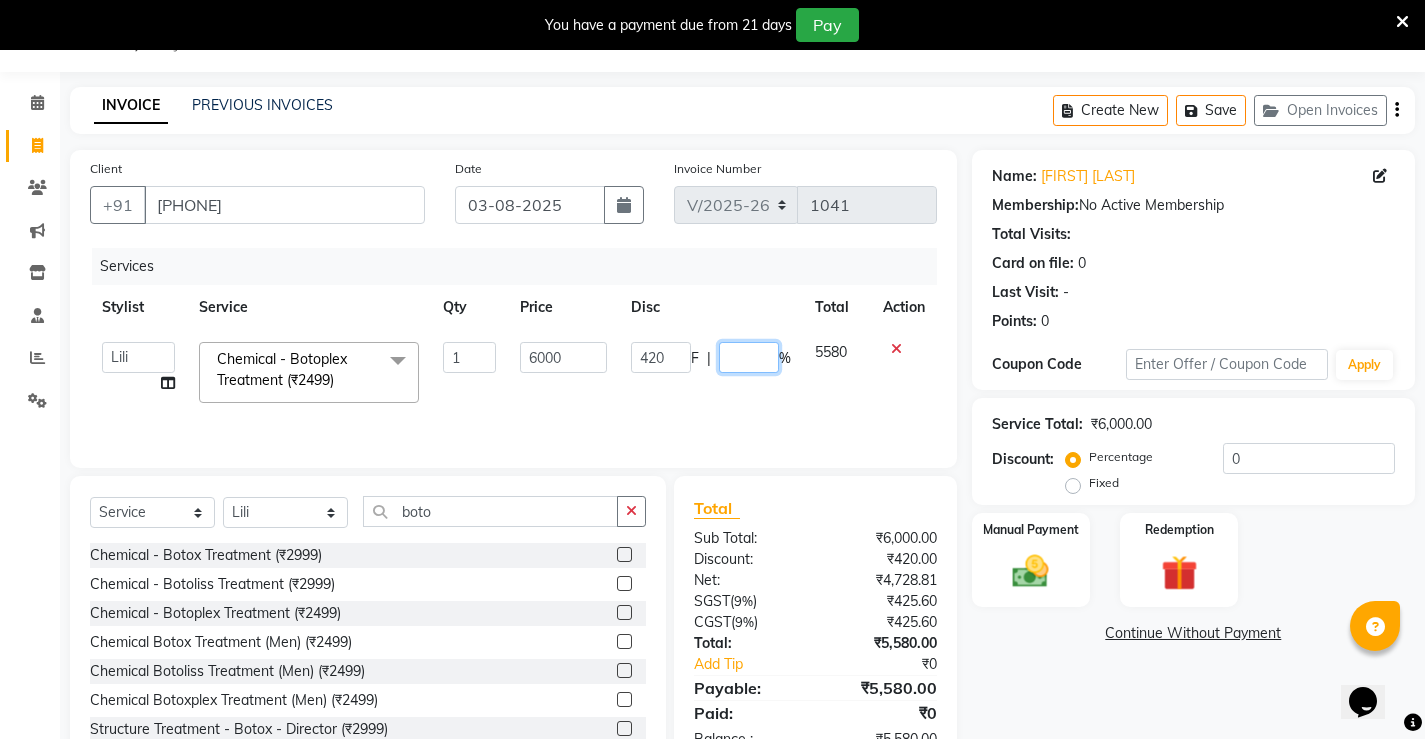 type on "8" 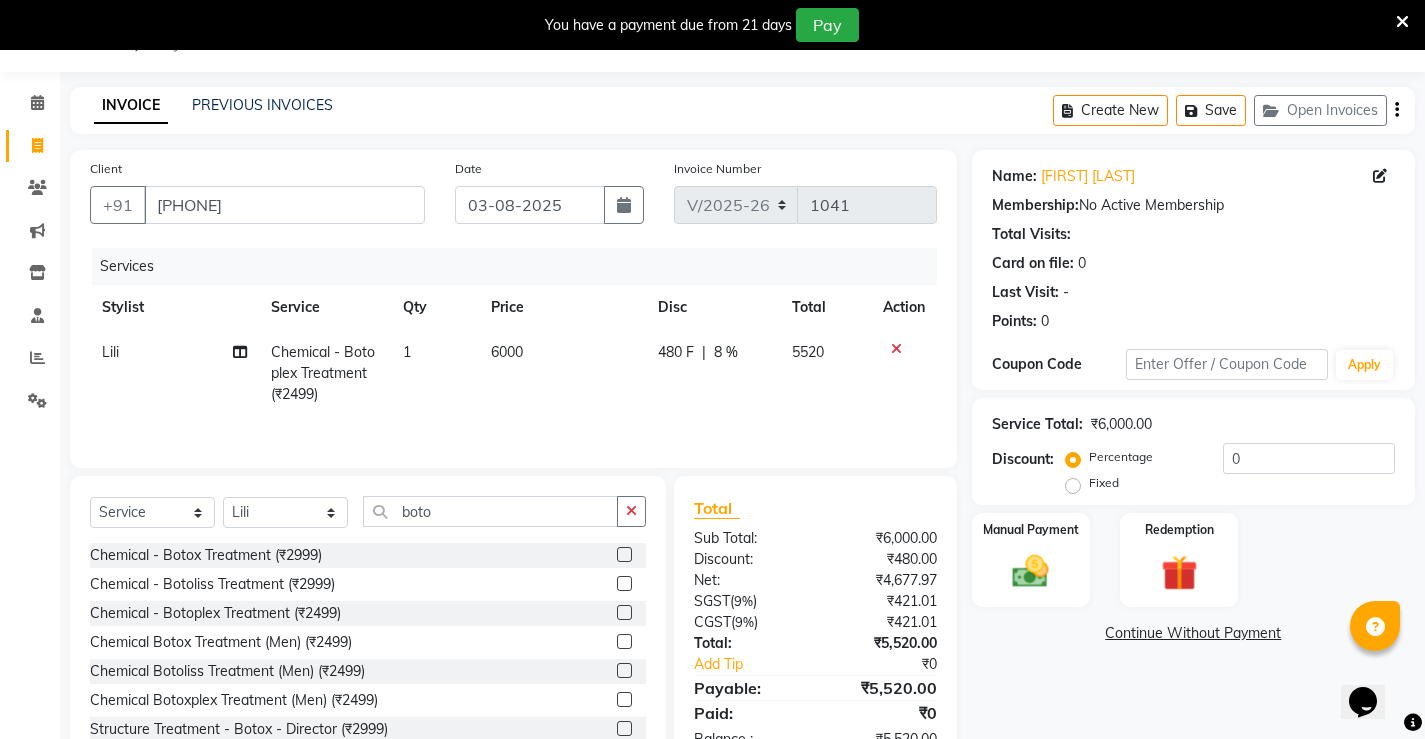 click on "480 F | 8 %" 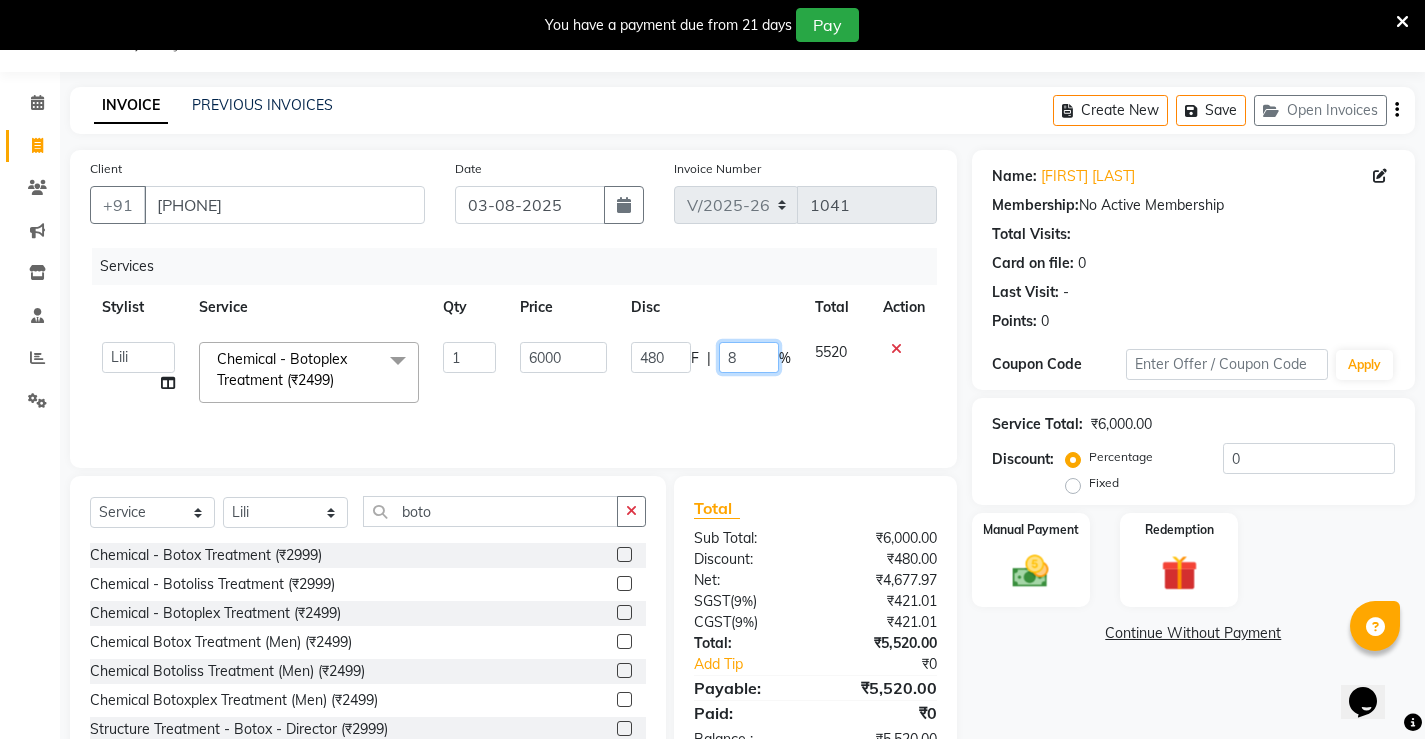 click on "8" 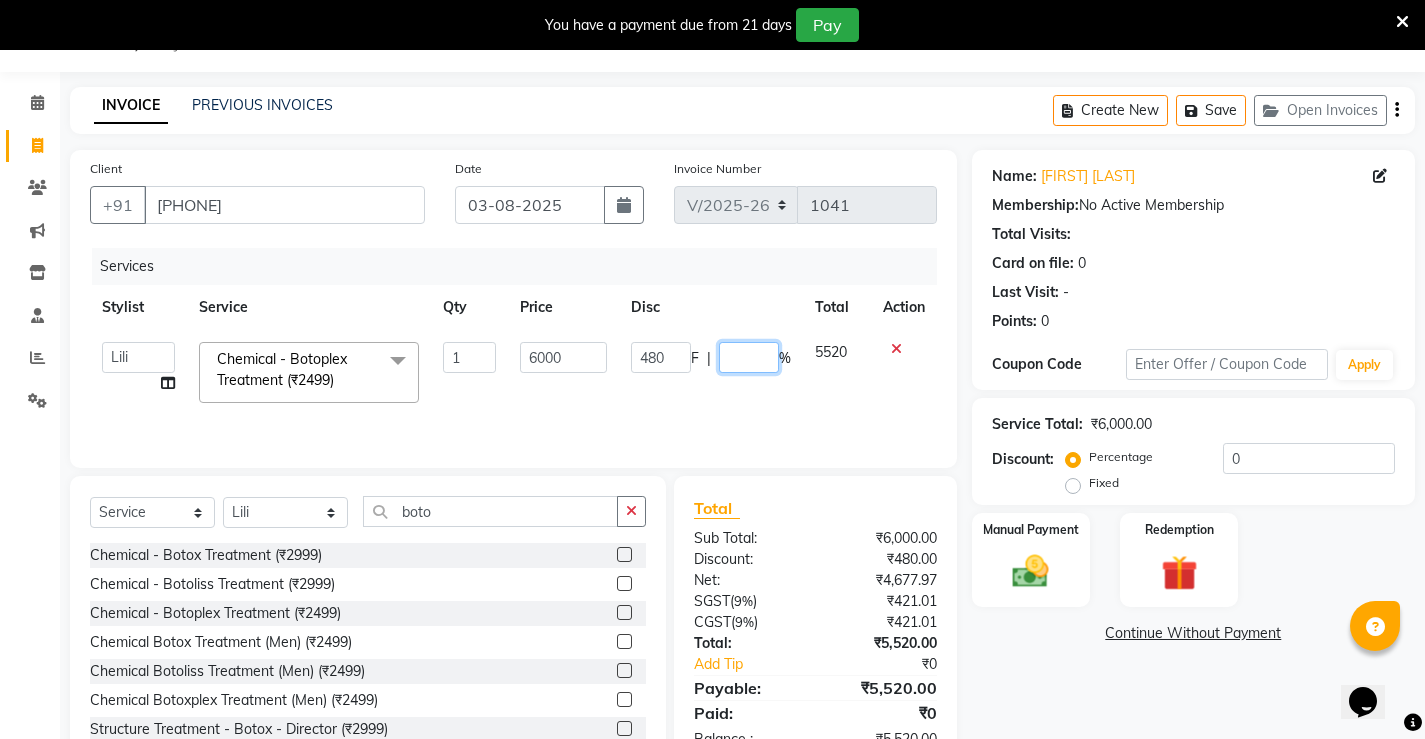 type on "9" 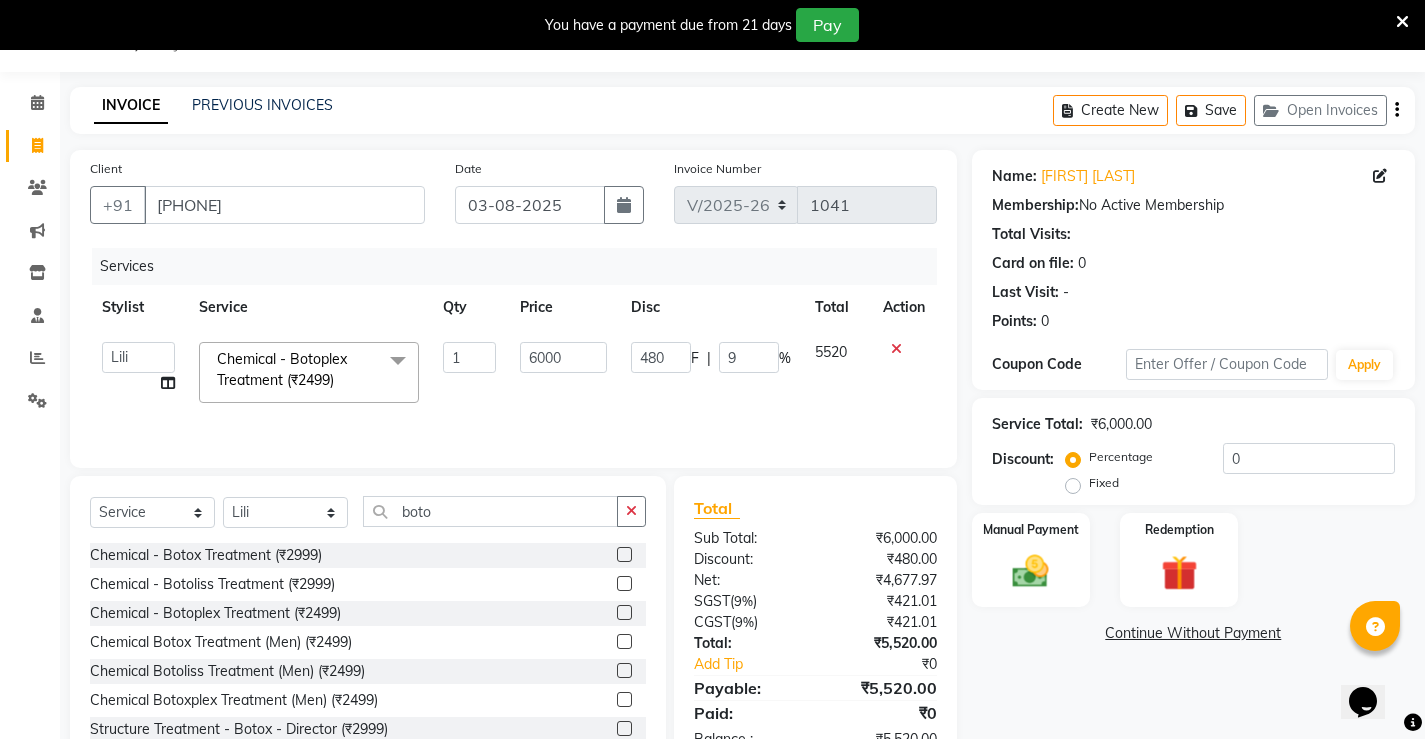click on "480 F | 9 %" 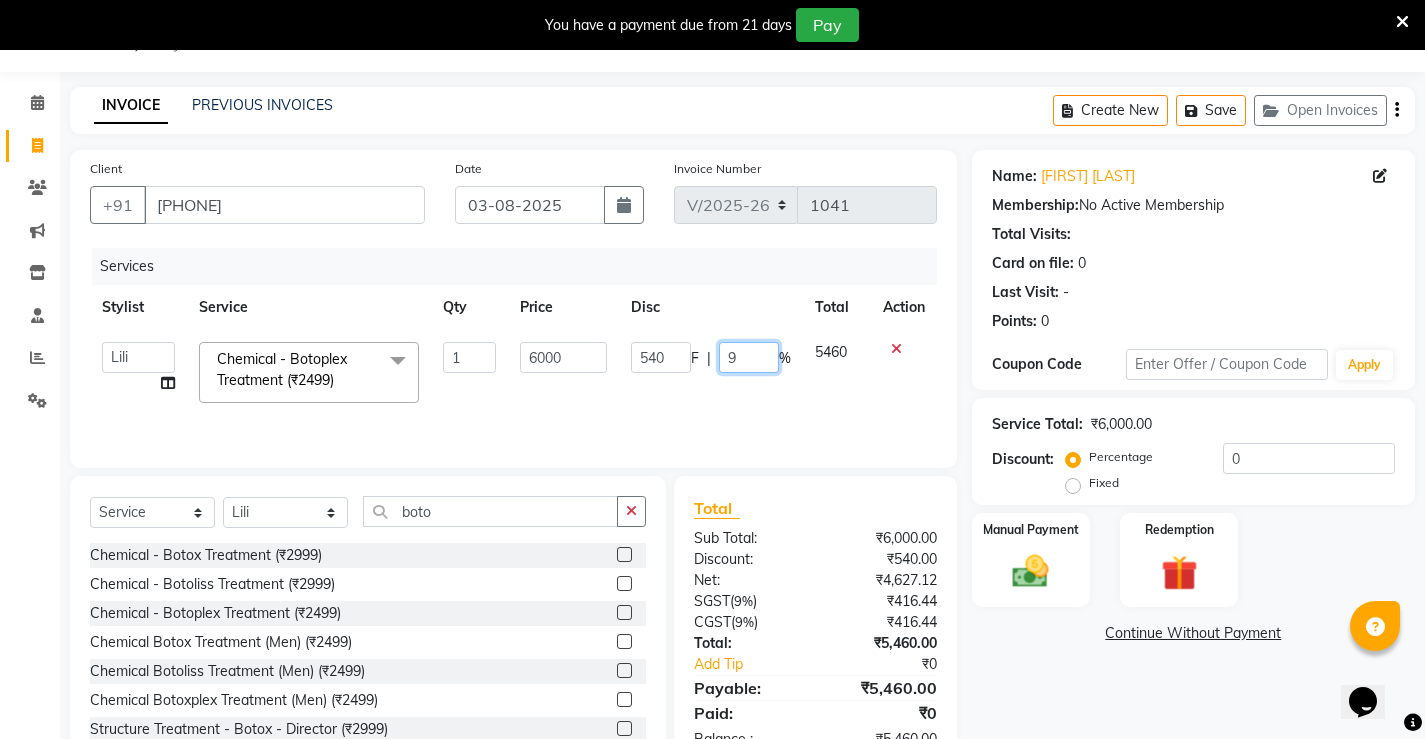 click on "9" 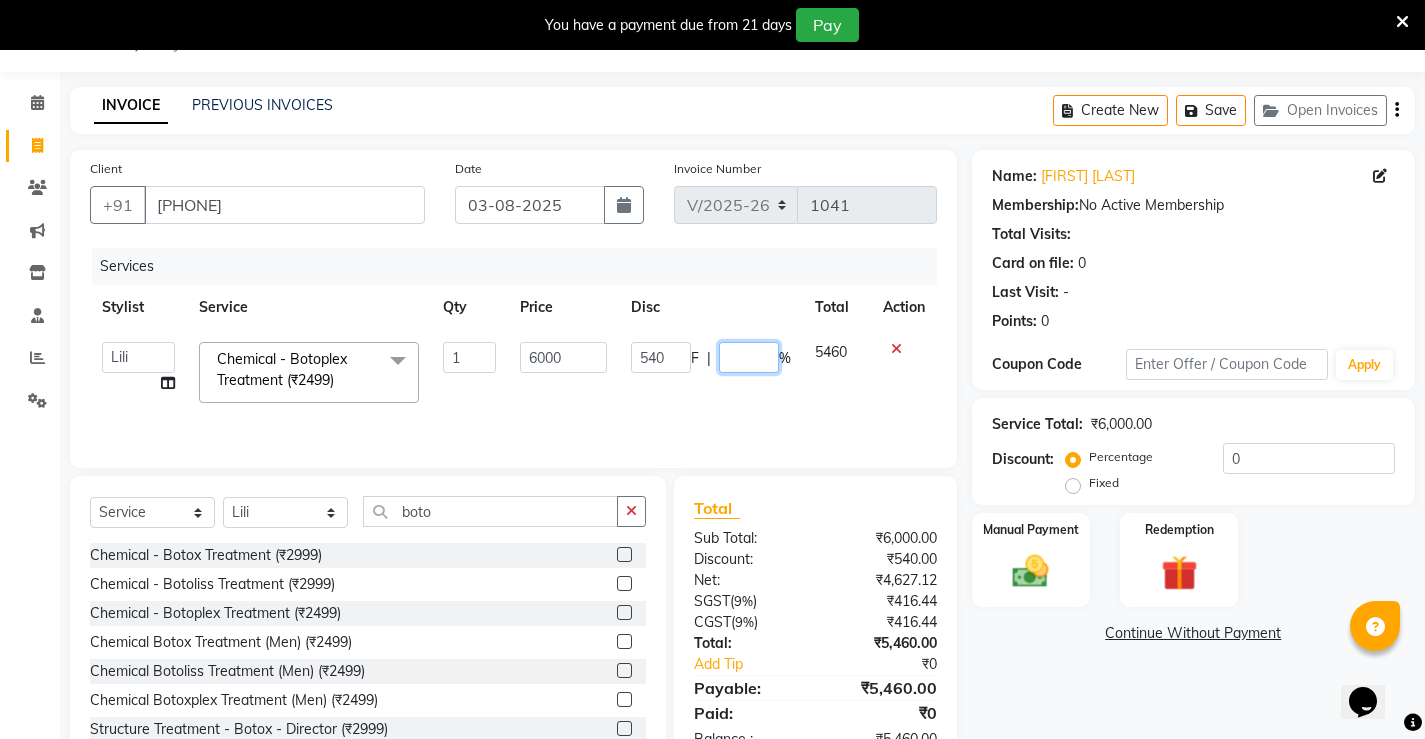 type on "5" 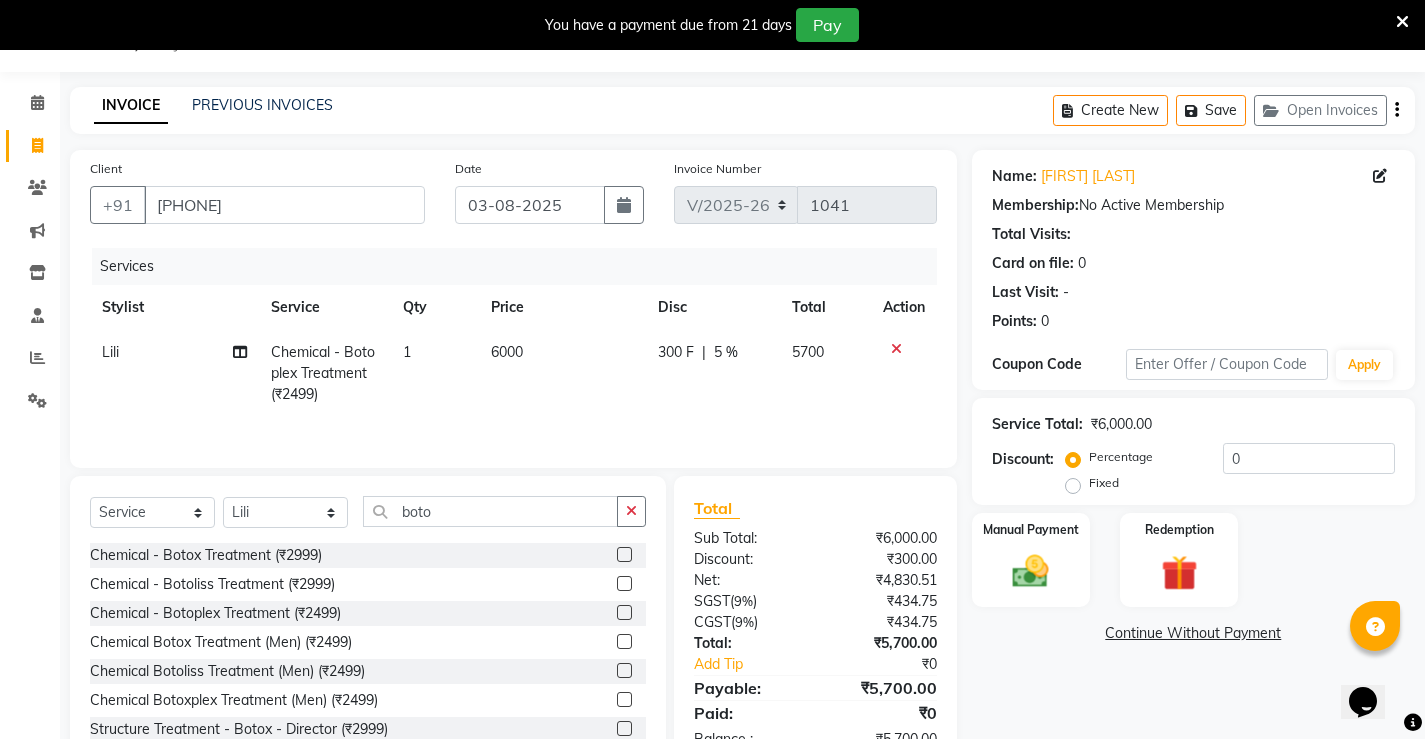 click on "300 F | 5 %" 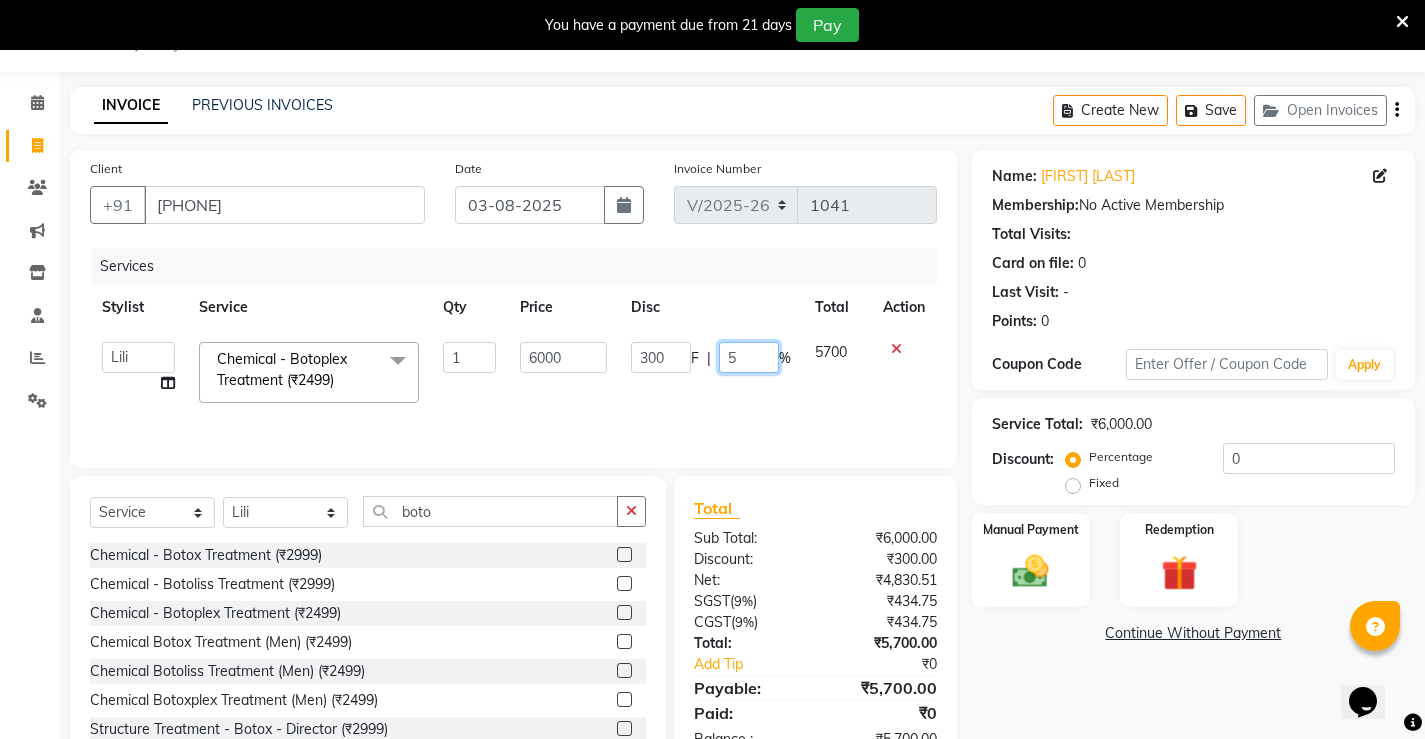 click on "5" 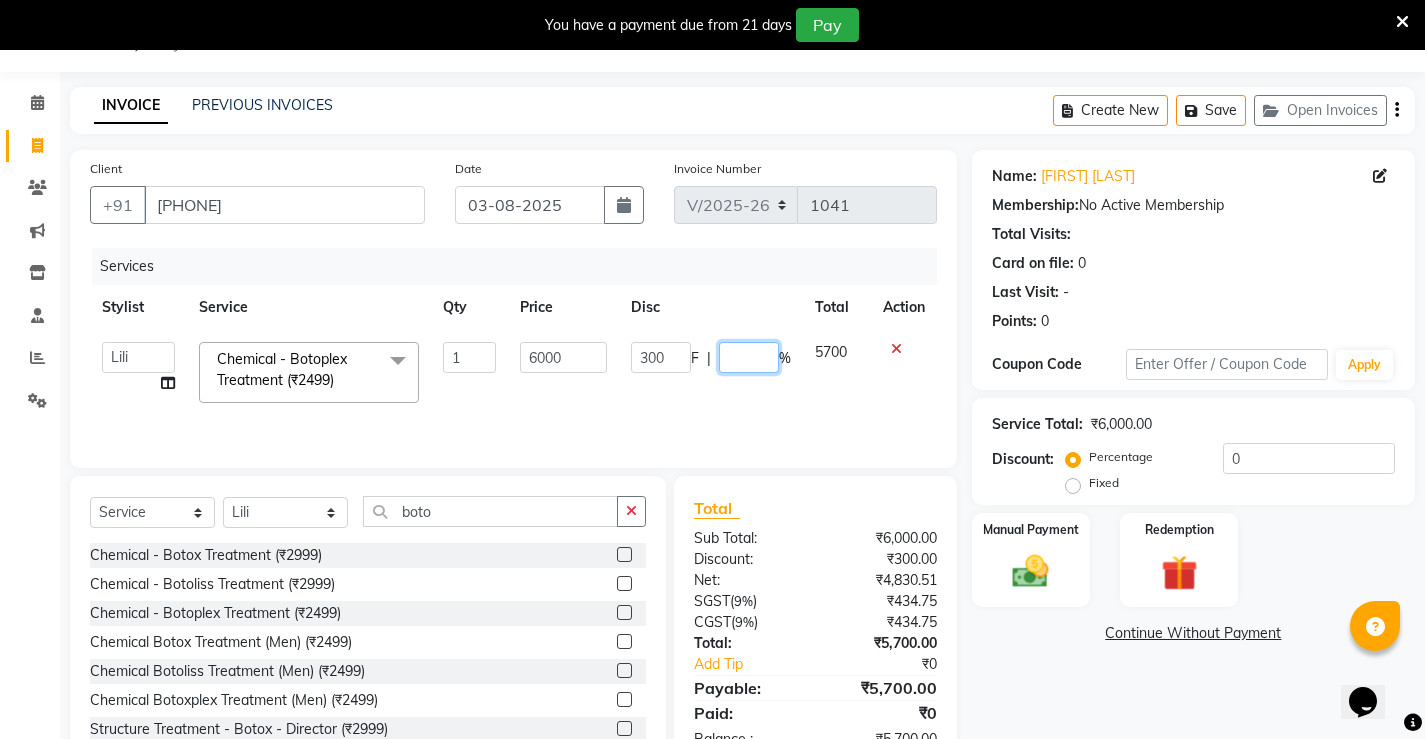 type on "6" 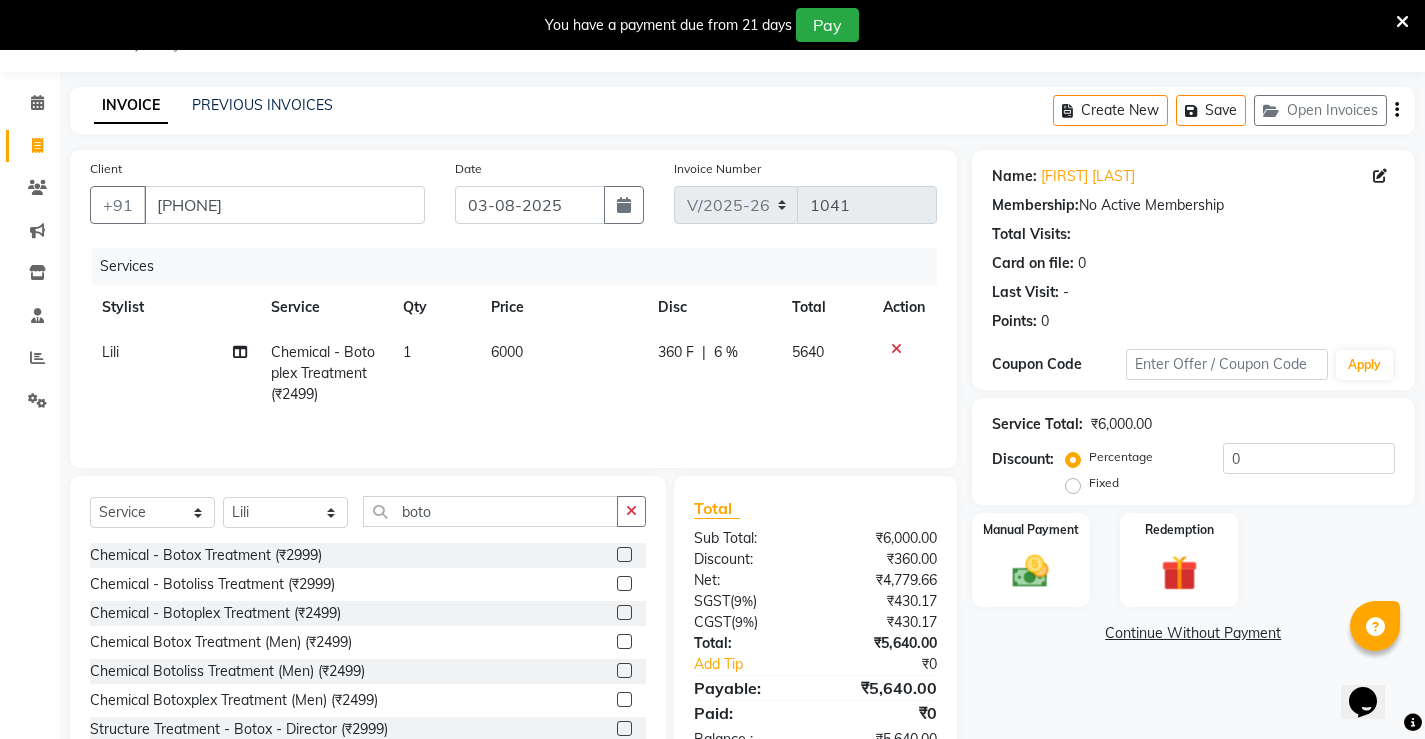 click on "360 F | 6 %" 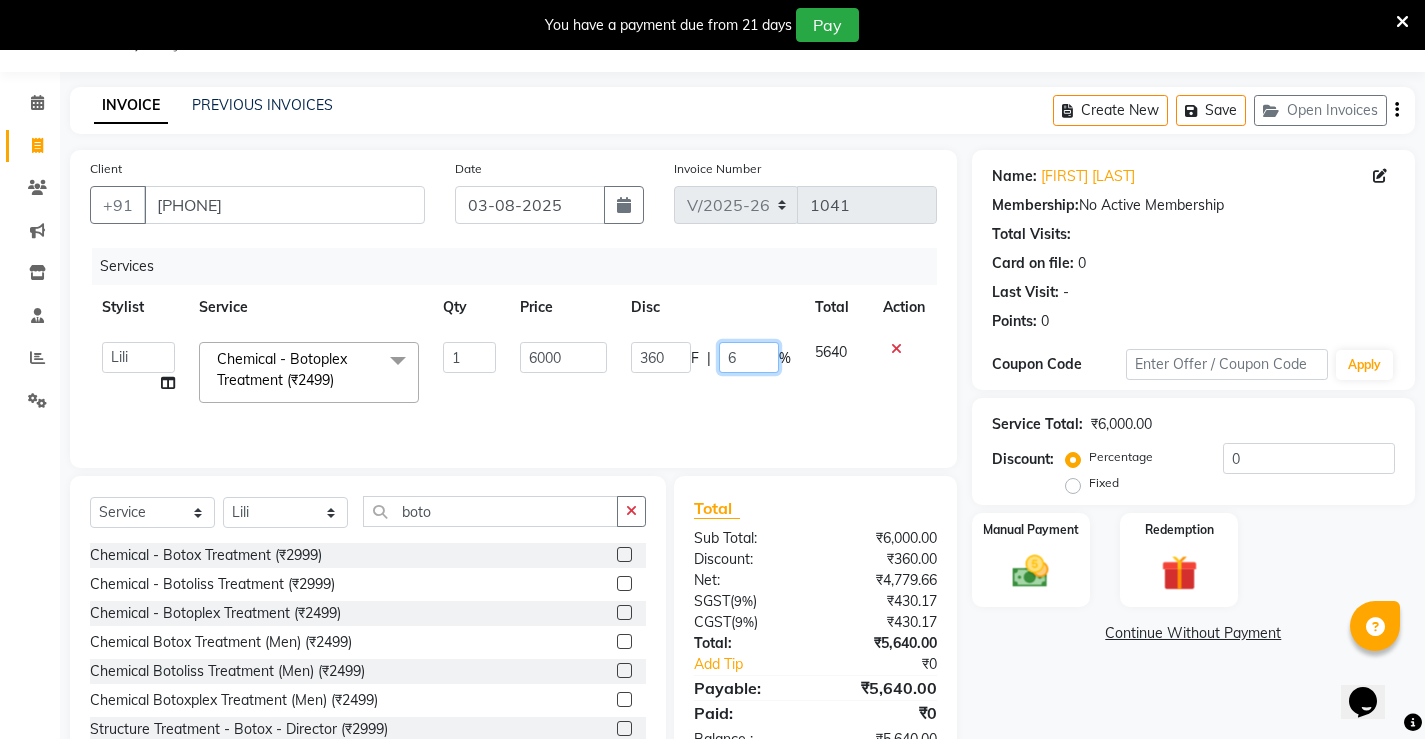 click on "6" 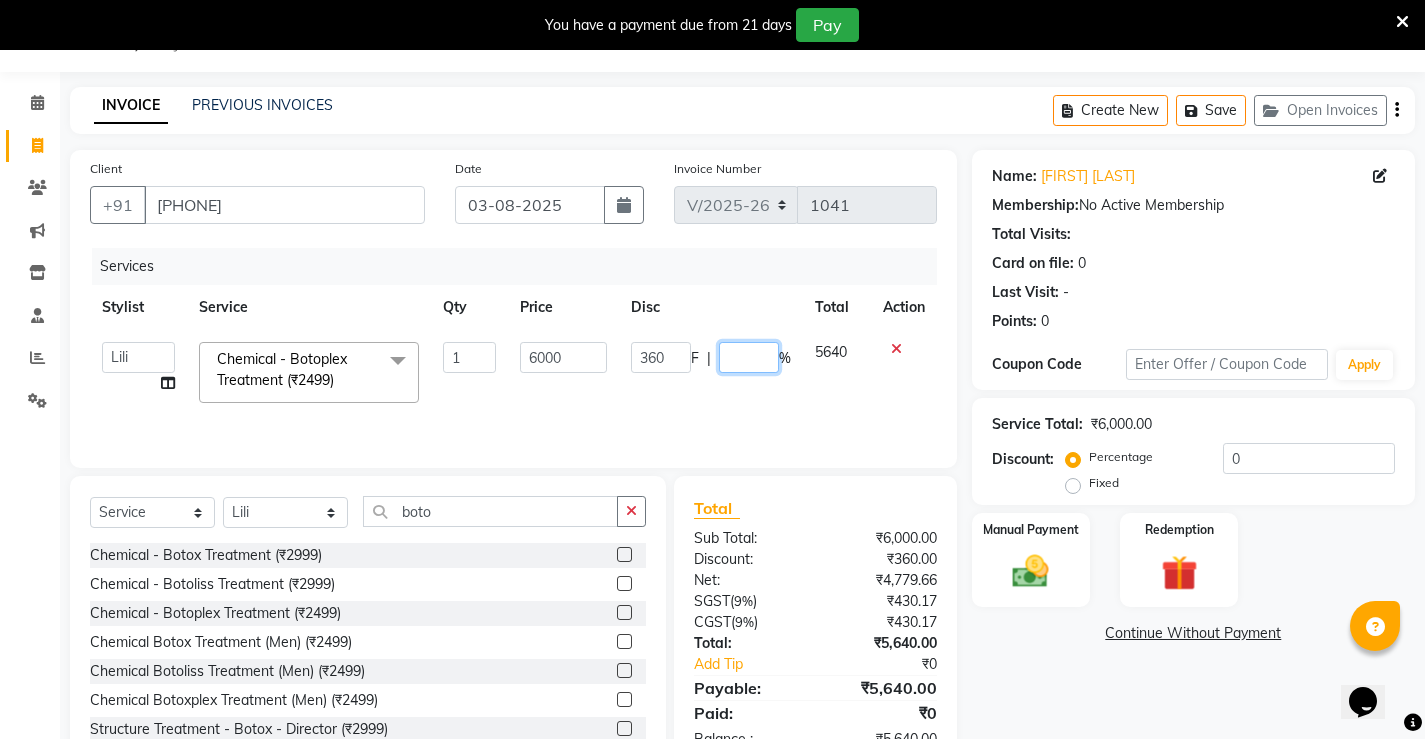 type on "7" 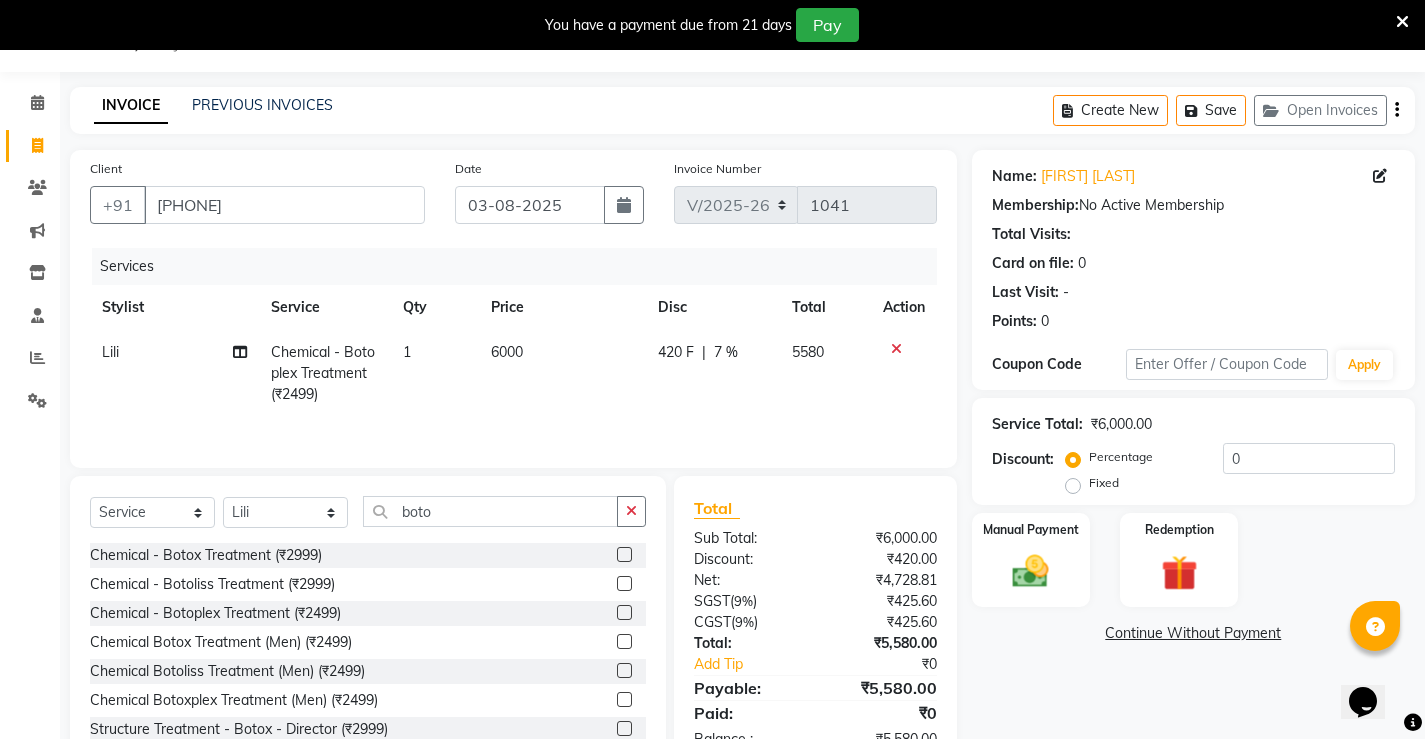 click on "420 F | 7 %" 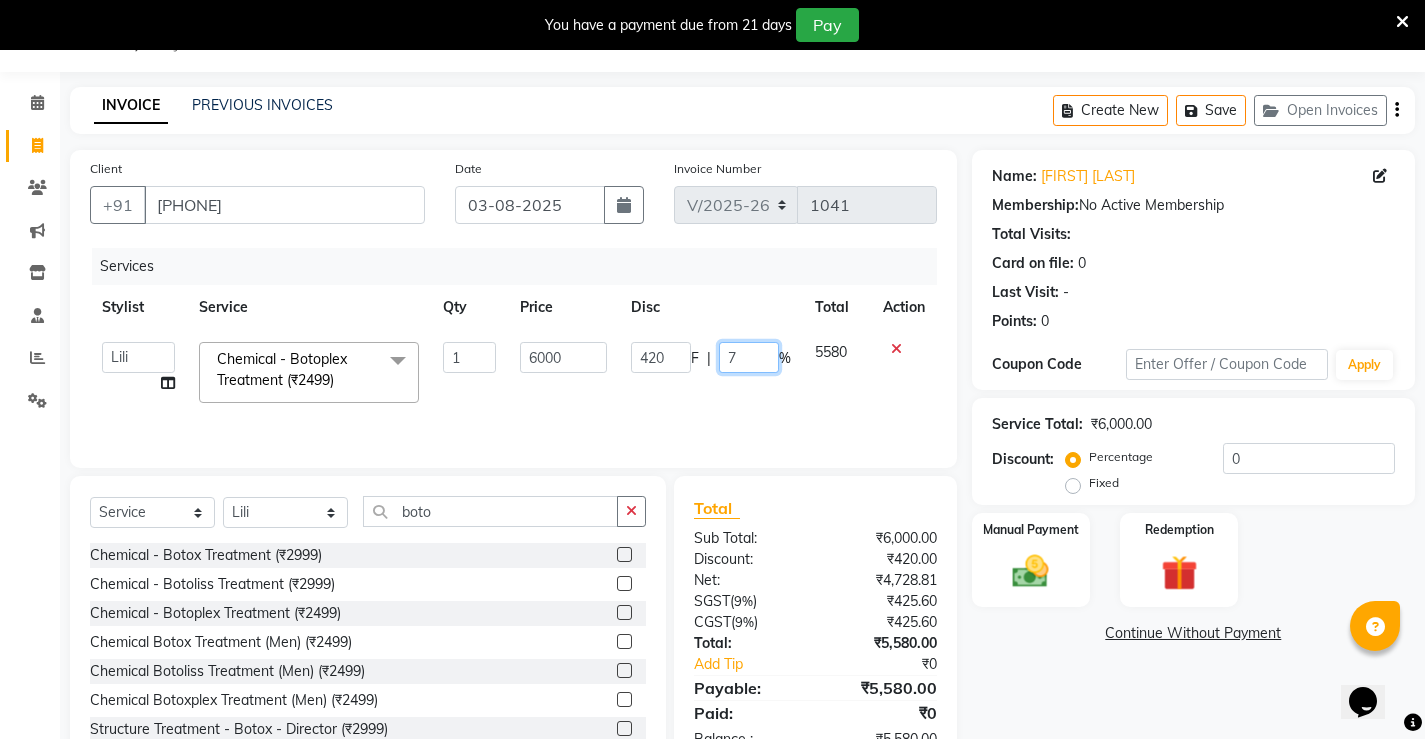 click on "7" 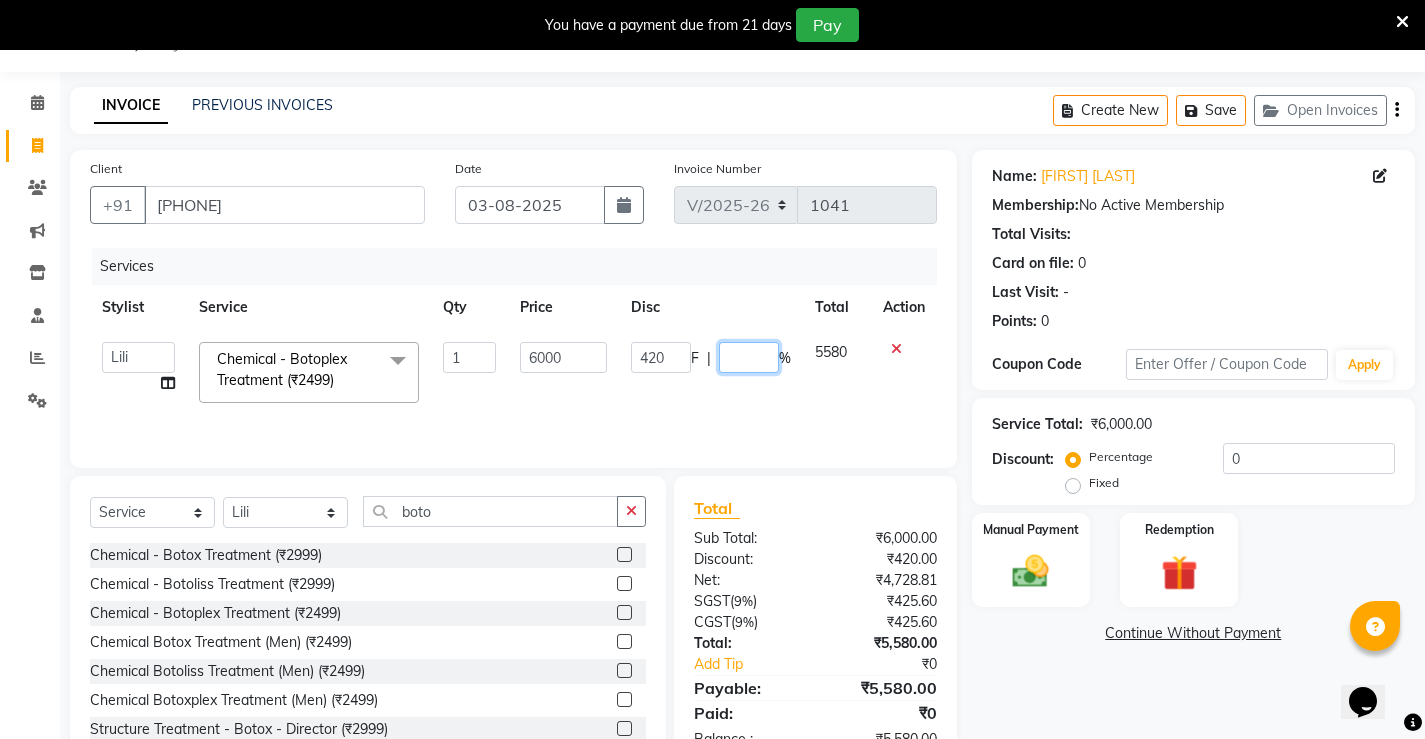 type on "6" 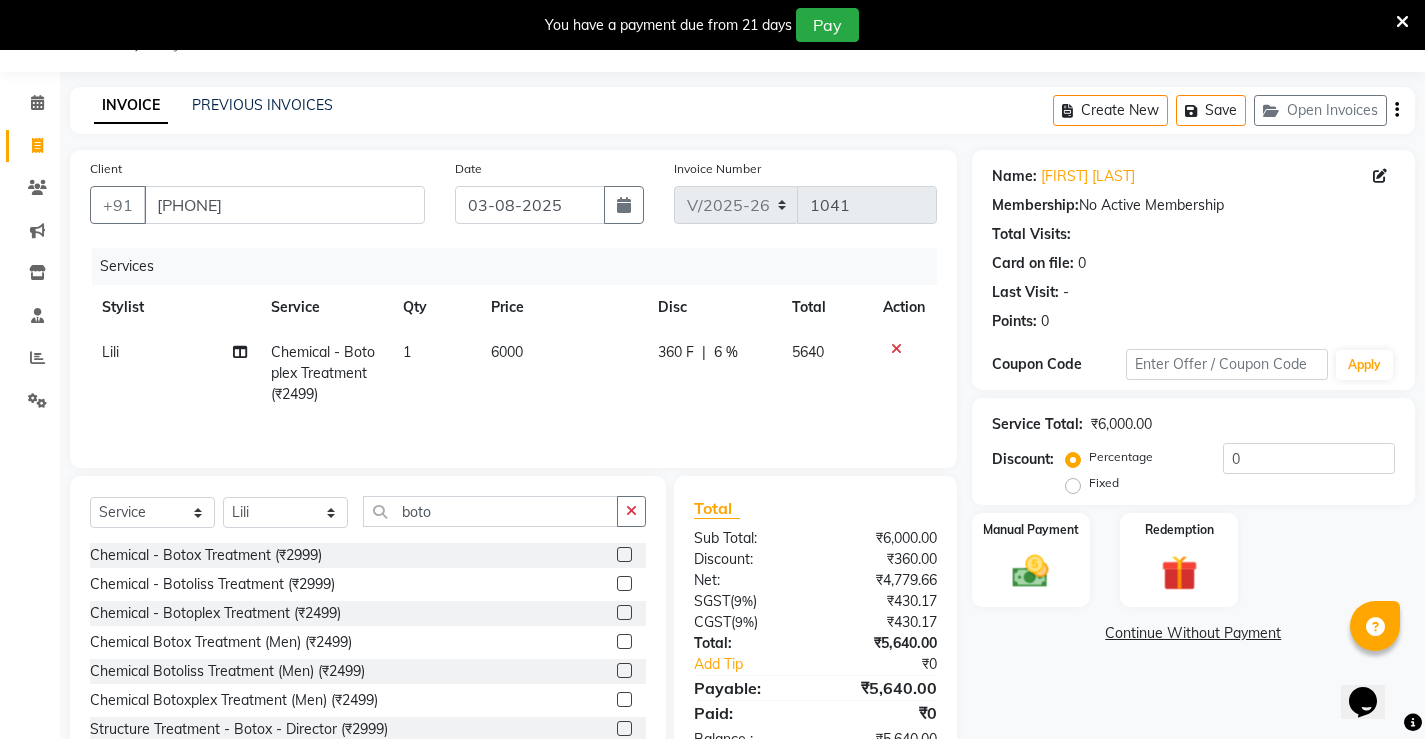 click on "360 F | 6 %" 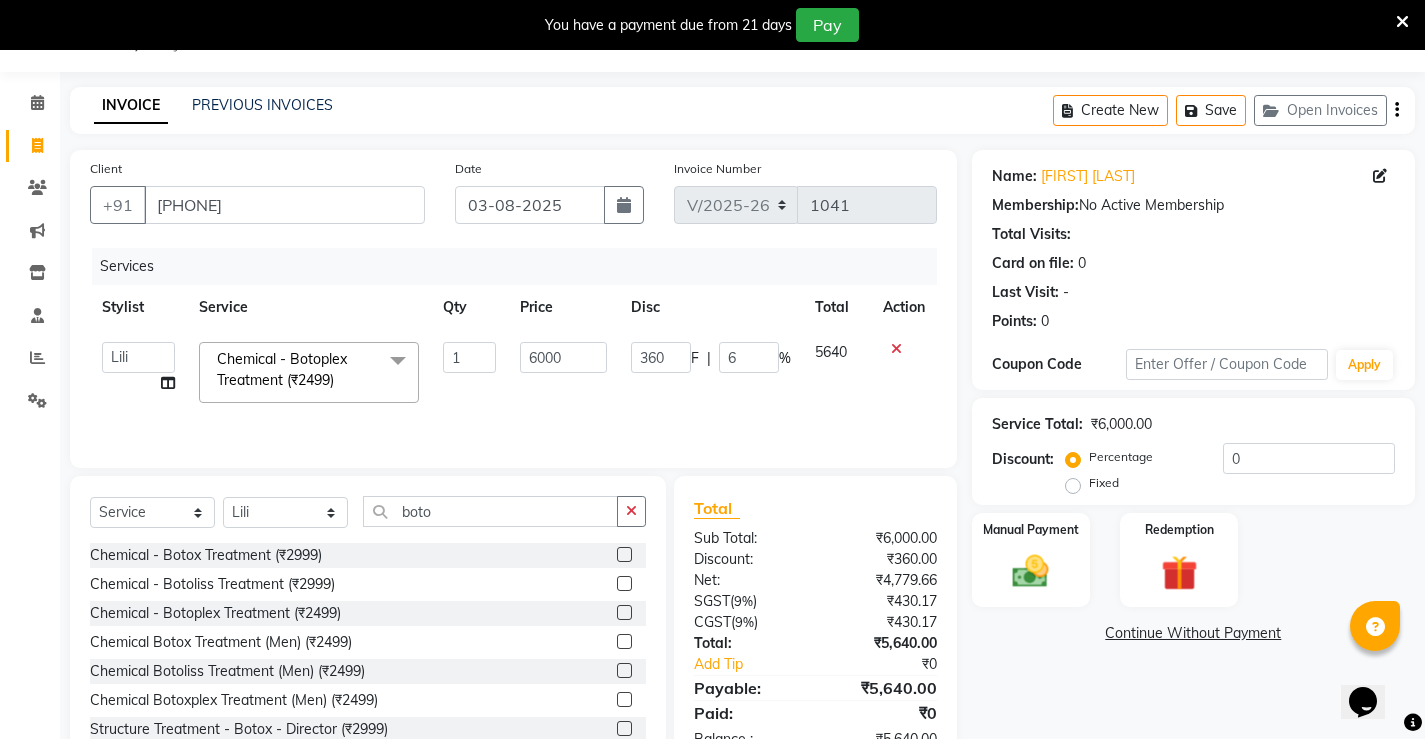click on "360 F | 6 %" 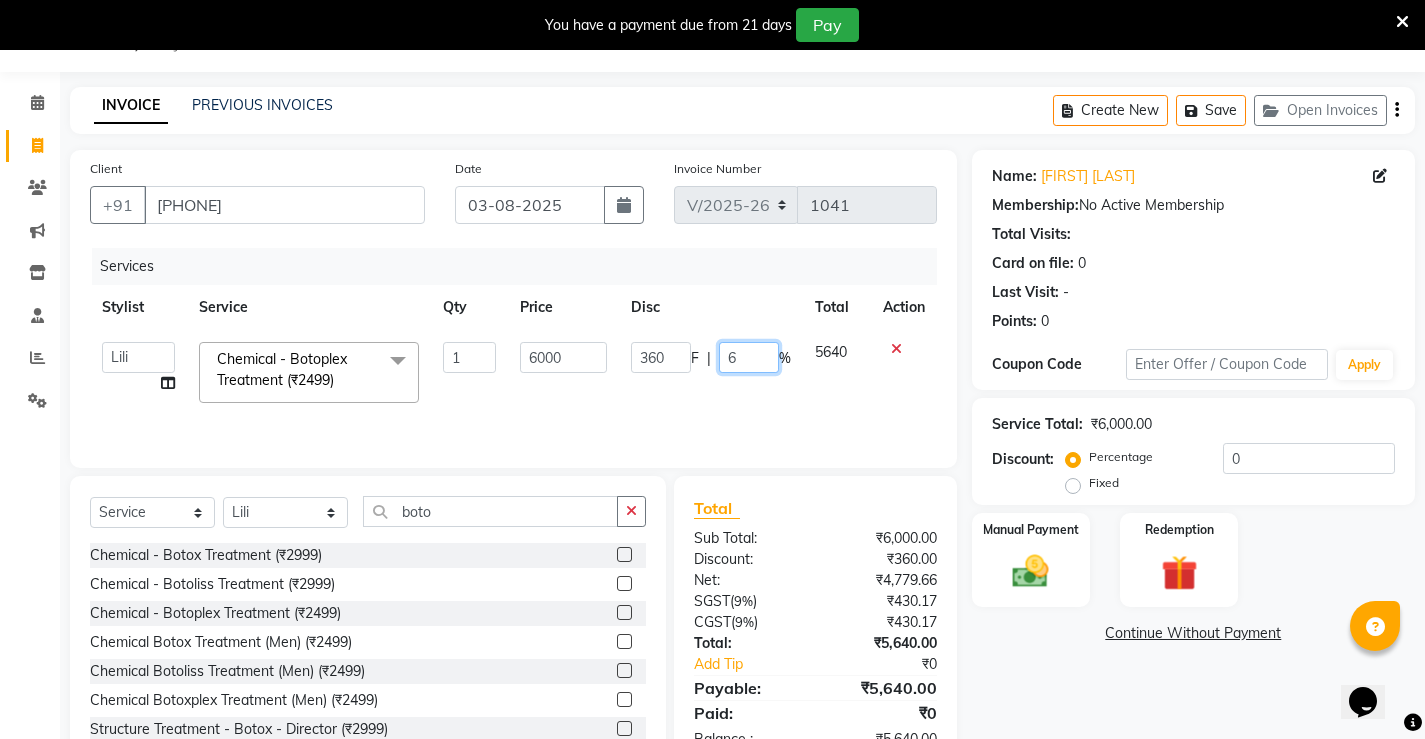 click on "6" 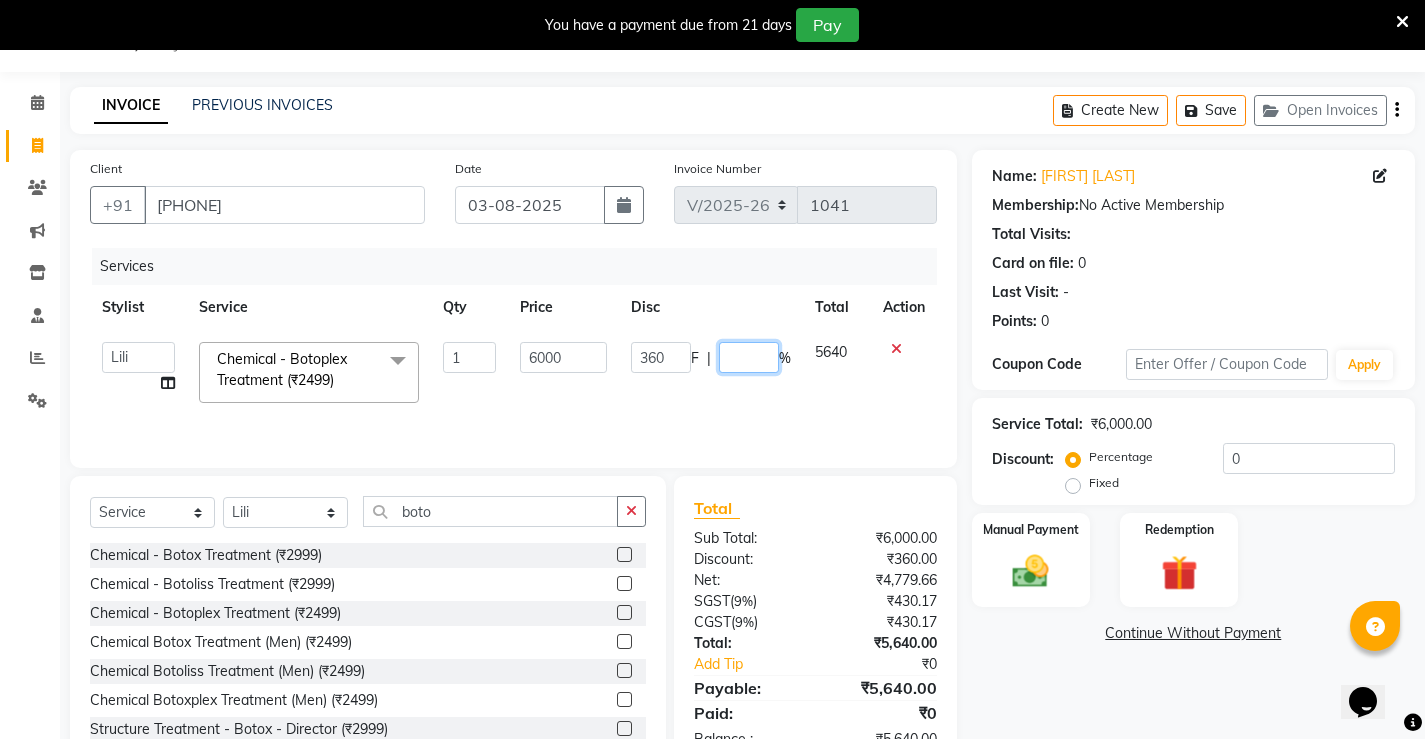 type on "5" 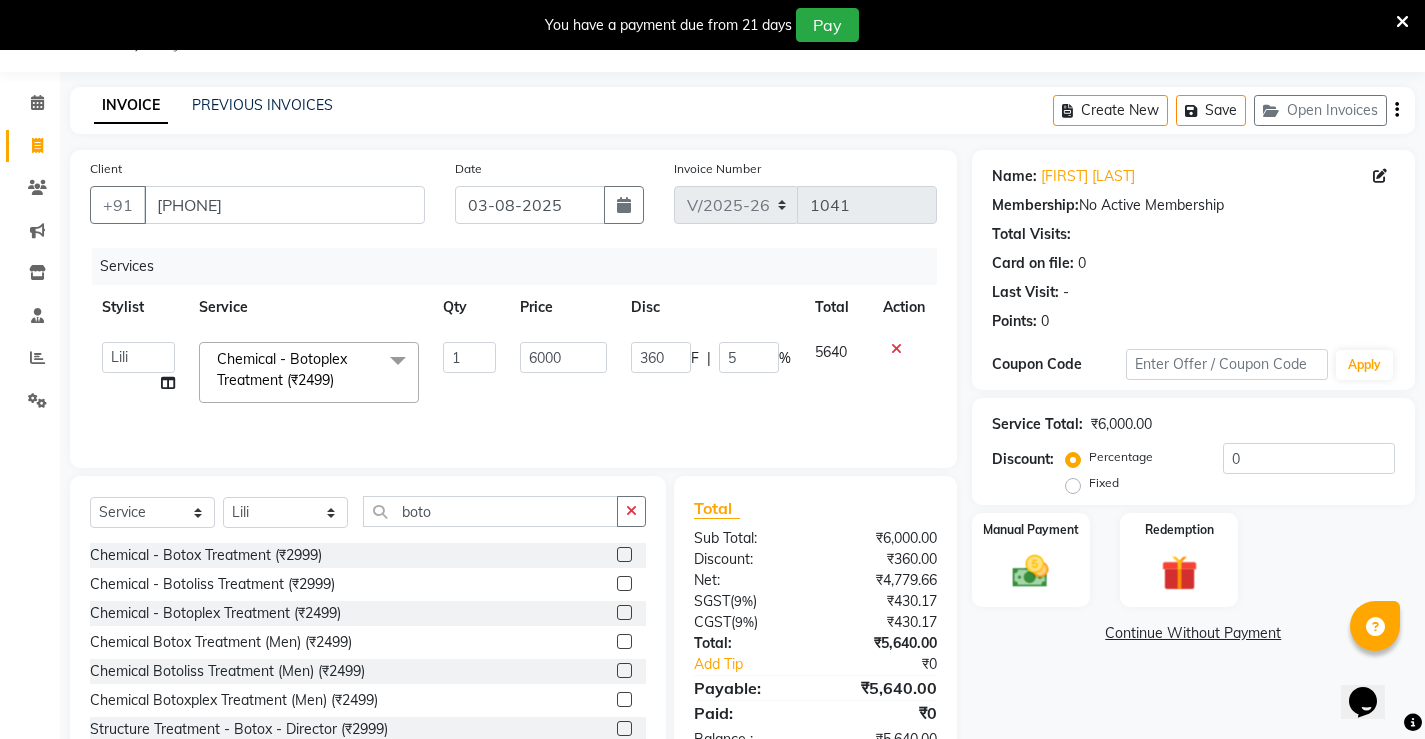 click on "360 F | 5 %" 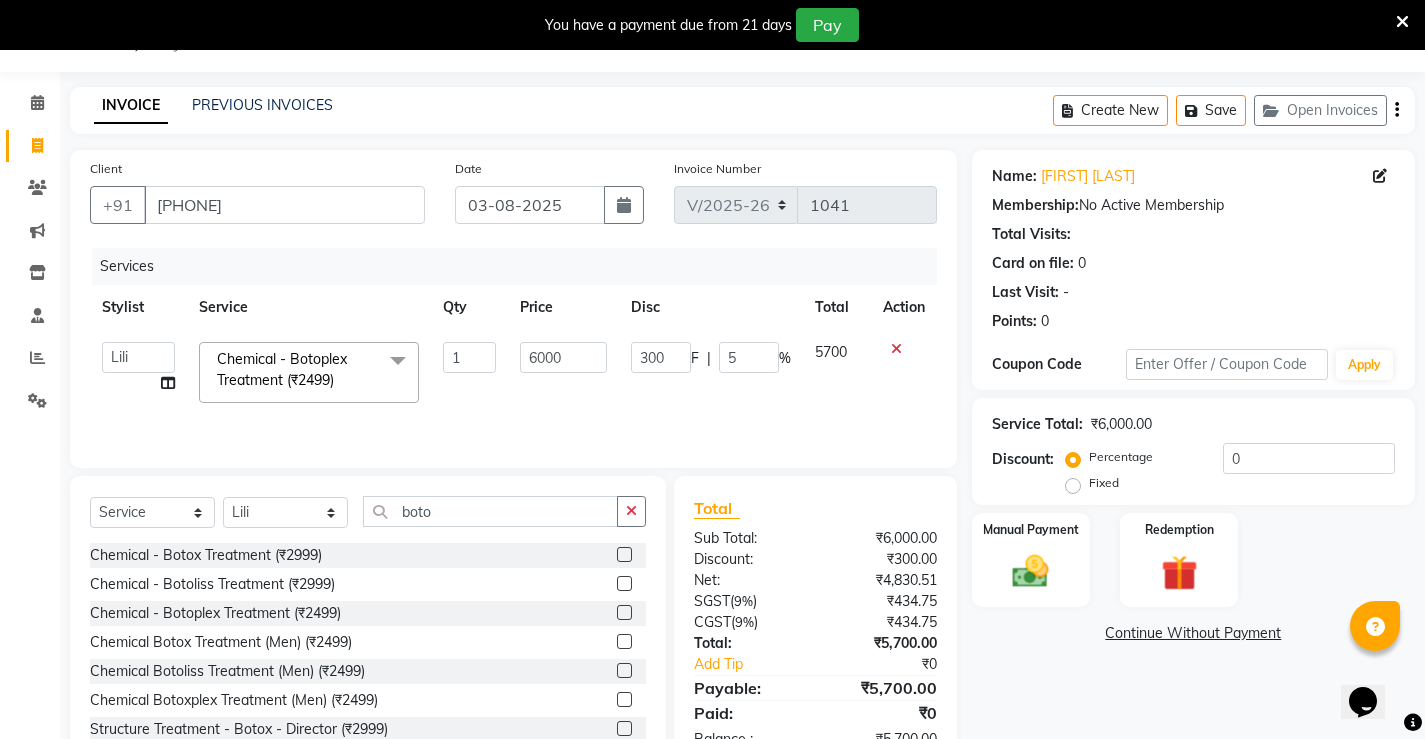scroll, scrollTop: 112, scrollLeft: 0, axis: vertical 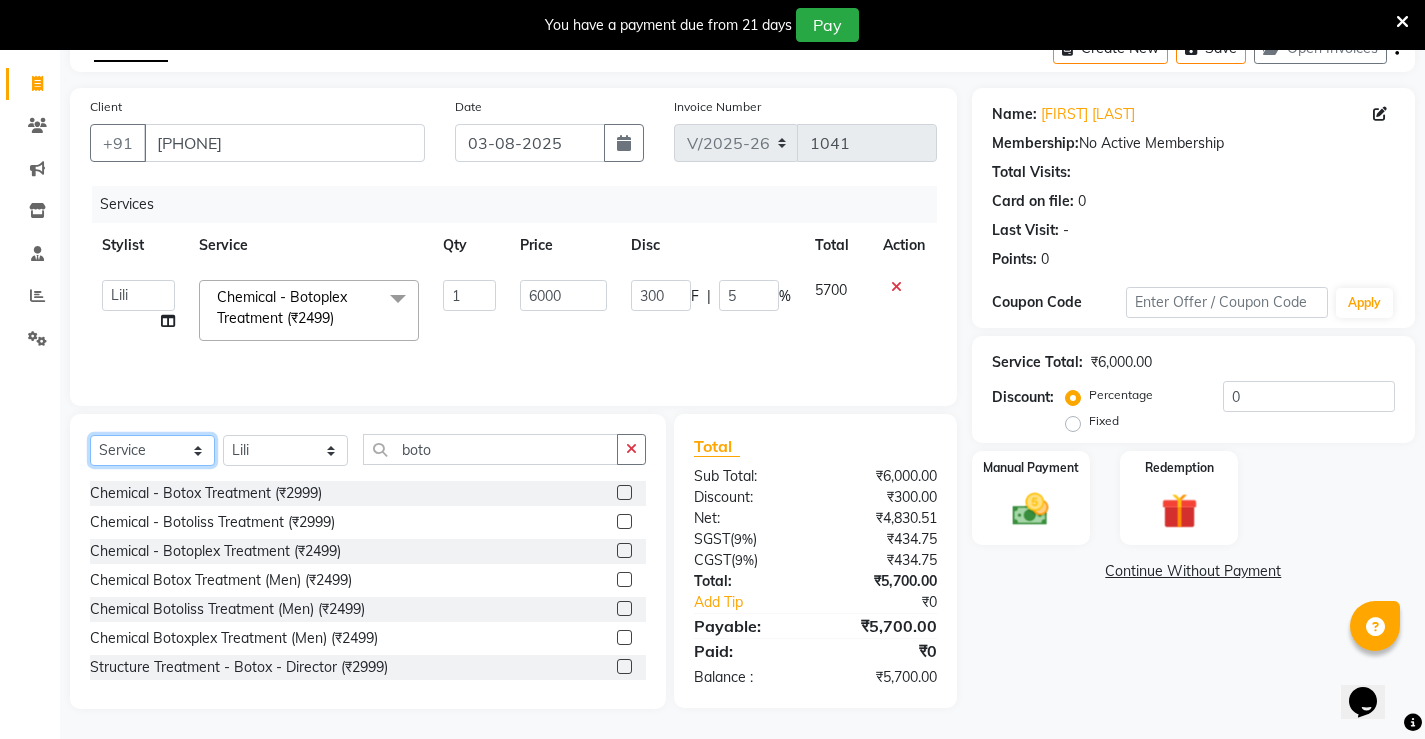 click on "Select  Service  Product  Membership  Package Voucher Prepaid Gift Card" 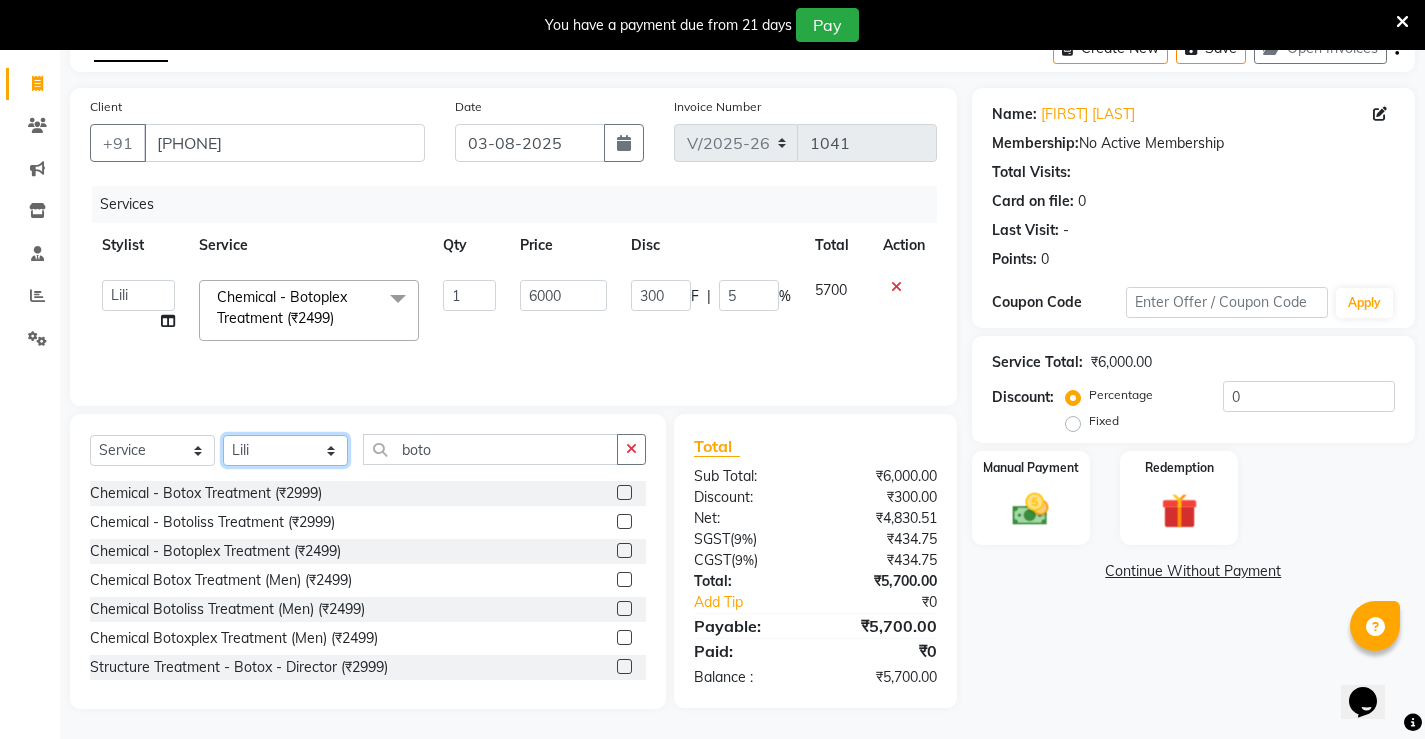 click on "Select Stylist [FIRST] [FIRST] [FIRST]  [FIRST] [FIRST] [FIRST]  unsex hair stylist [FIRST] [FIRST]" 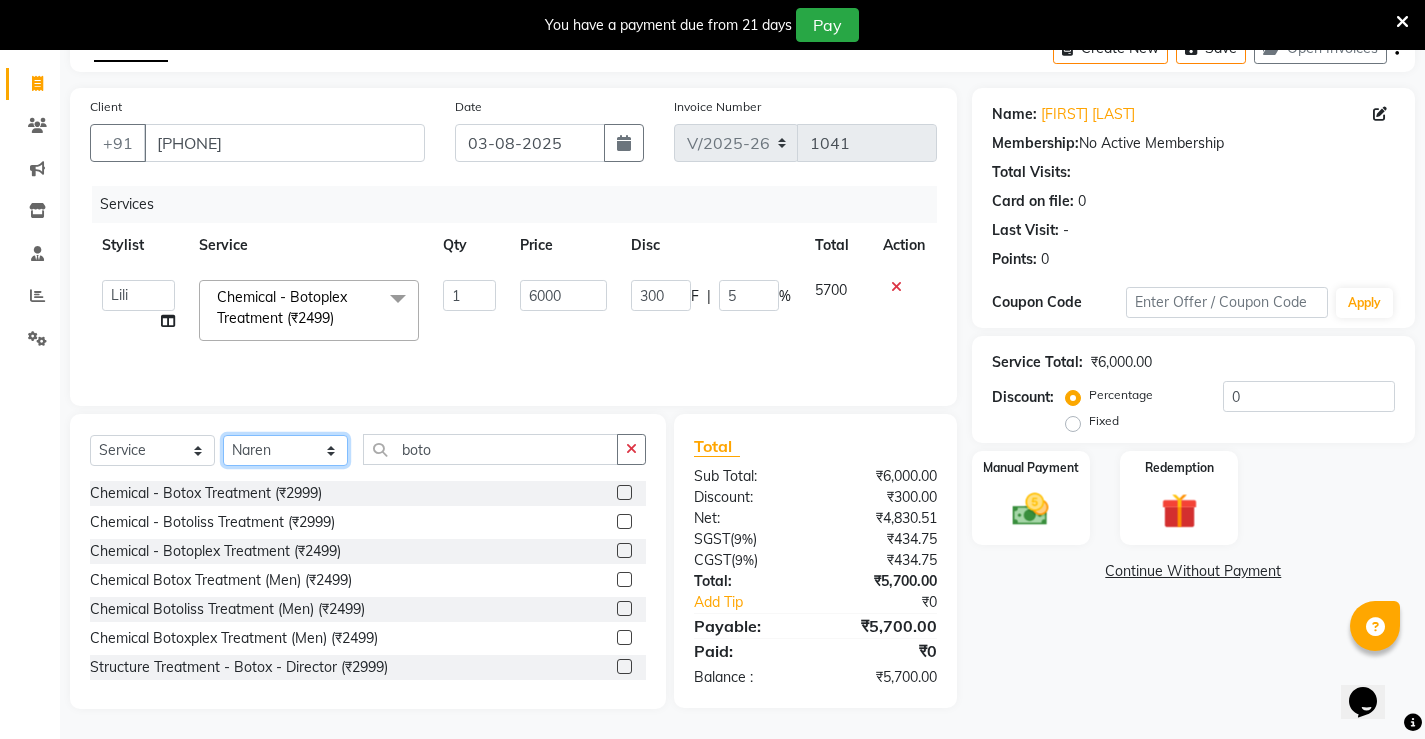 click on "Select Stylist [FIRST] [FIRST] [FIRST]  [FIRST] [FIRST] [FIRST]  unsex hair stylist [FIRST] [FIRST]" 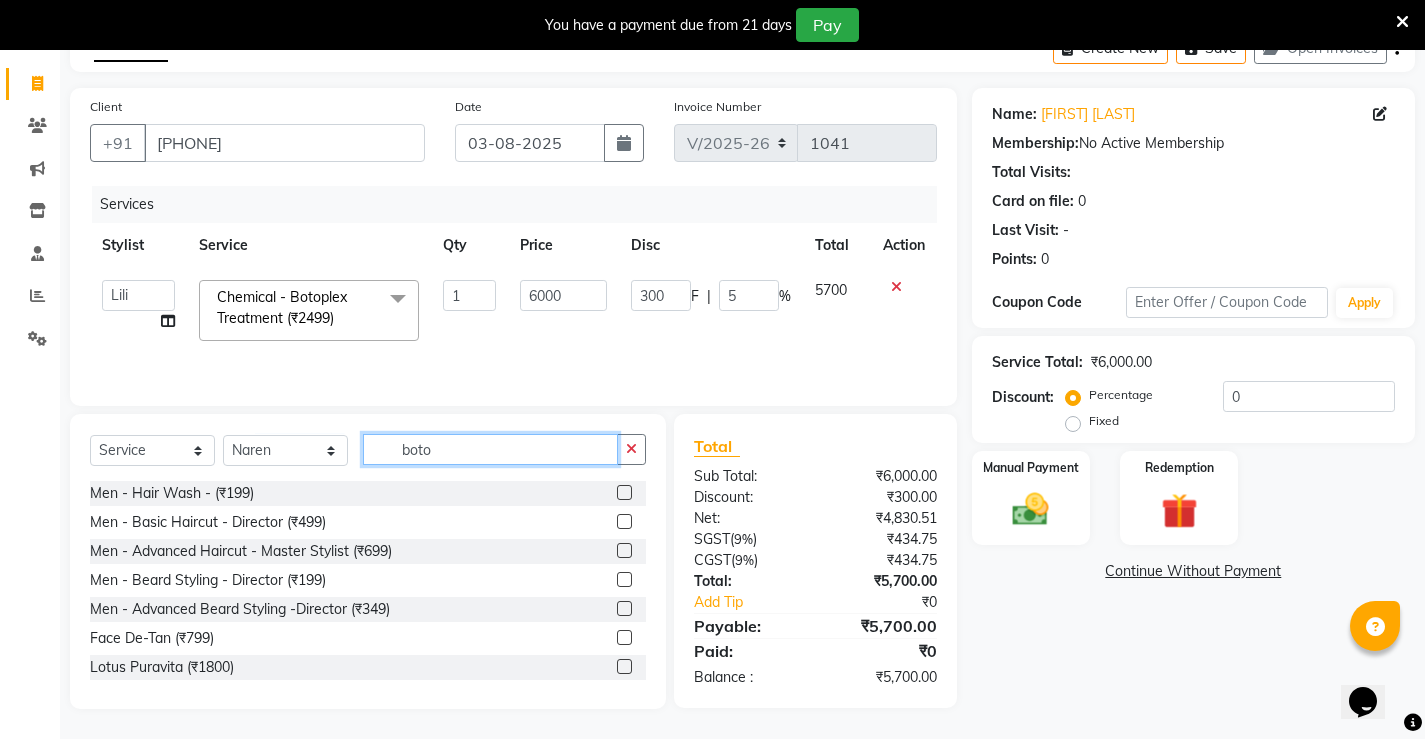 click on "boto" 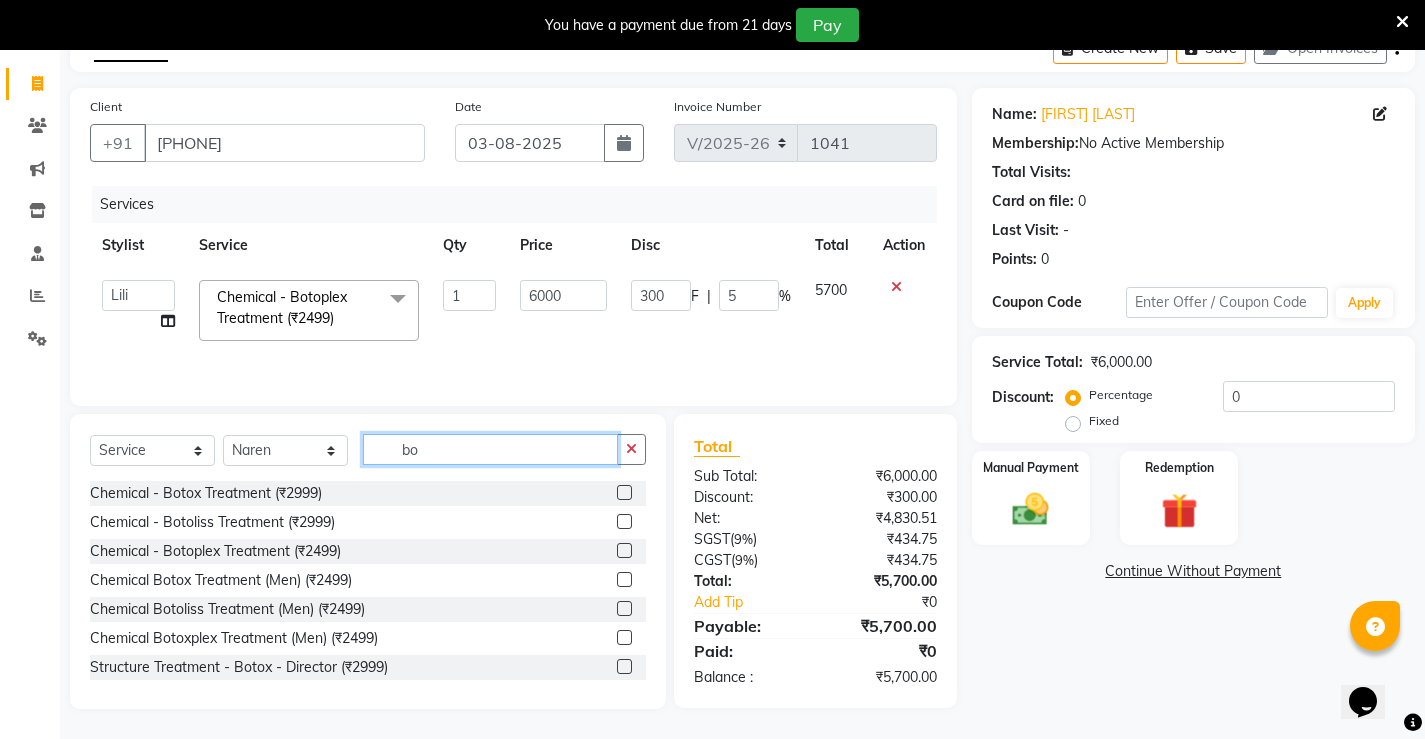 type on "b" 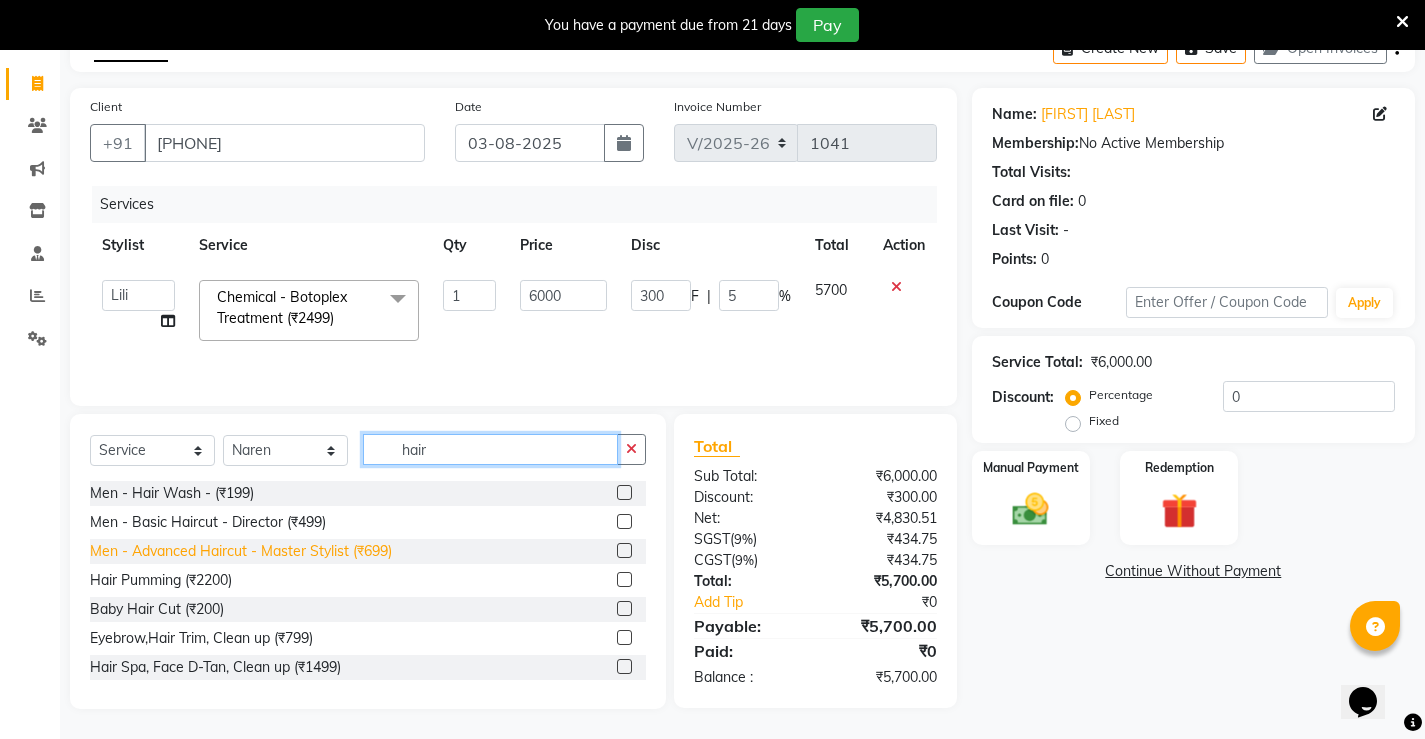 type on "hair" 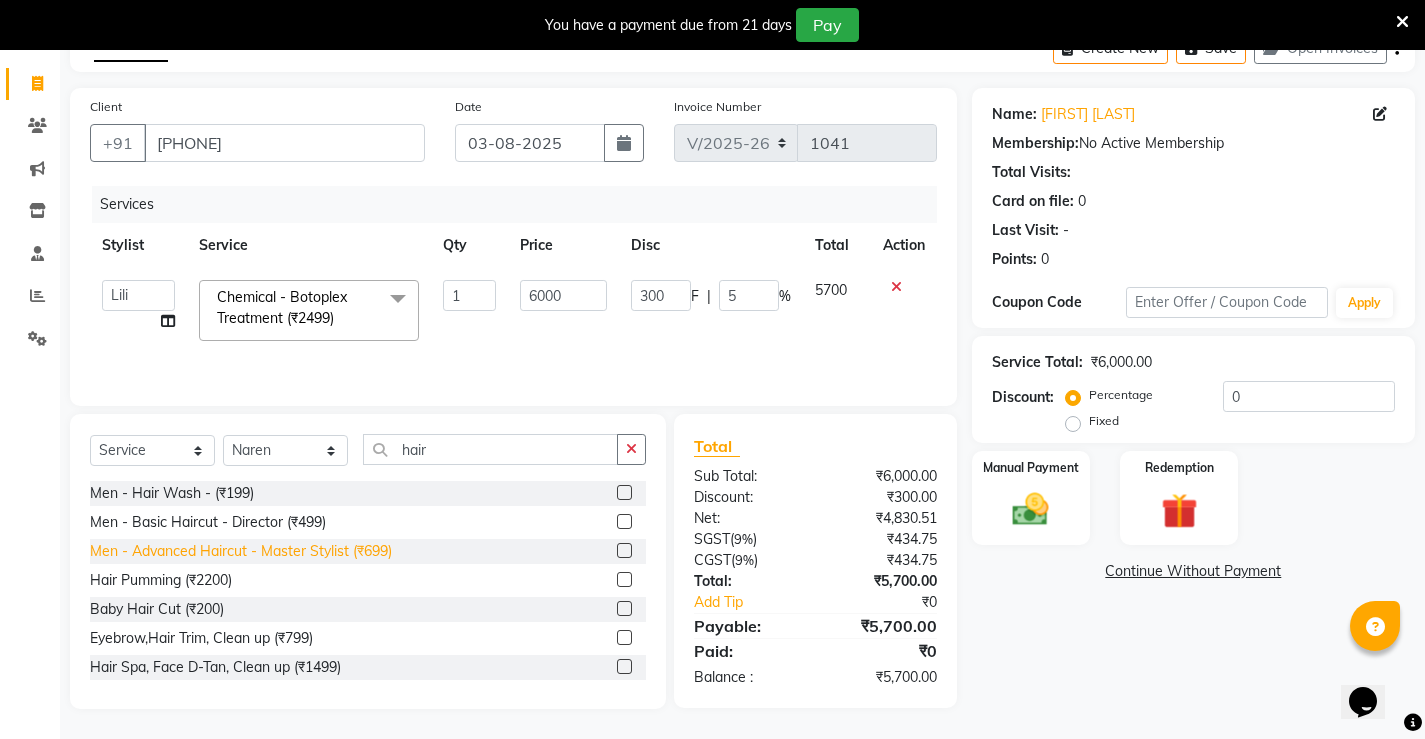 click on "Men - Advanced Haircut - Master Stylist (₹699)" 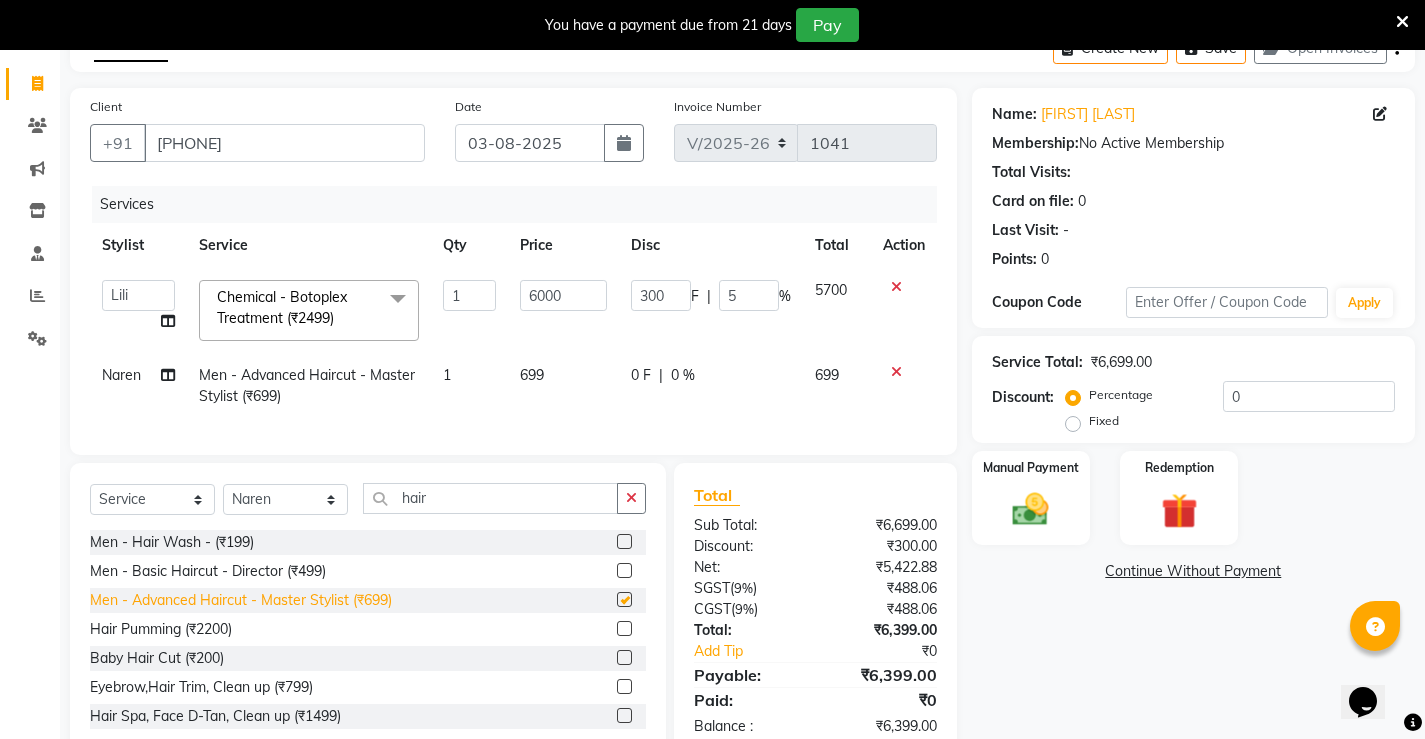 checkbox on "false" 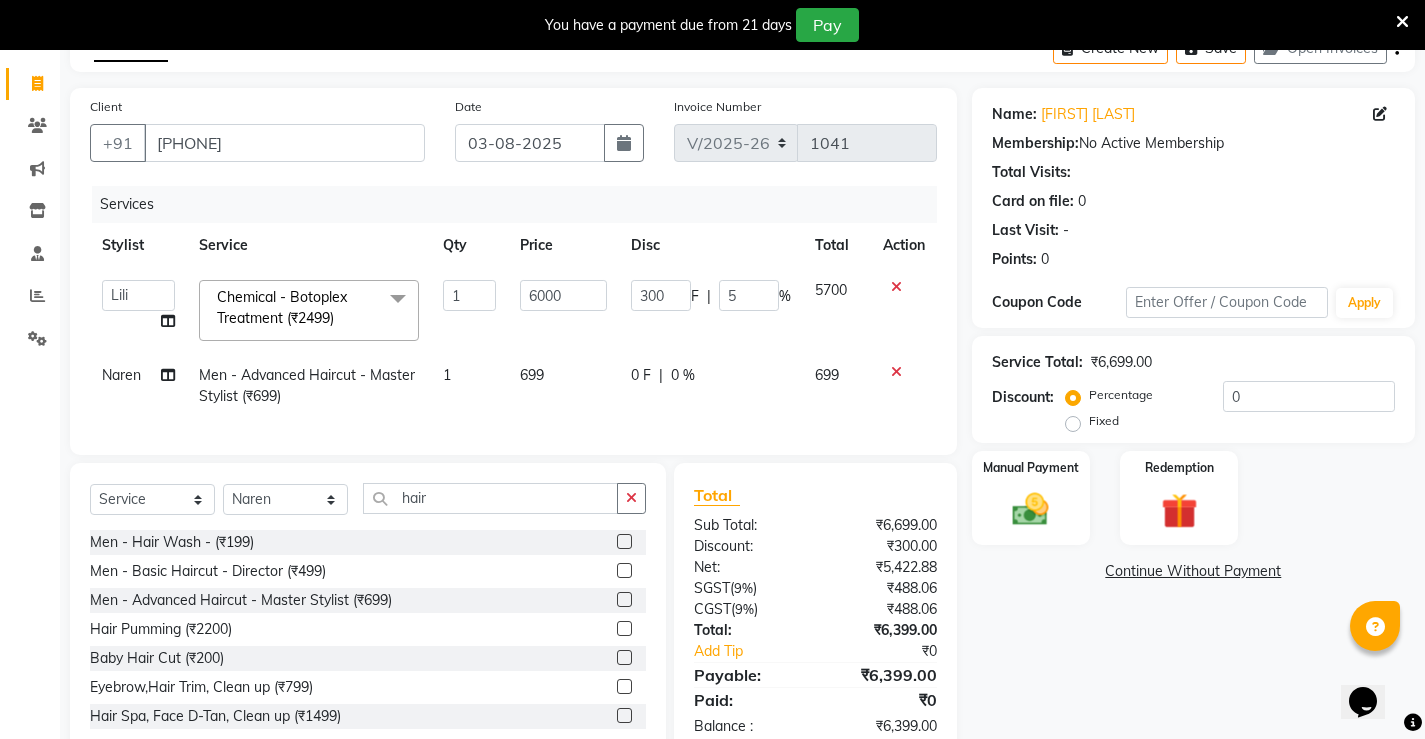 click on "0 %" 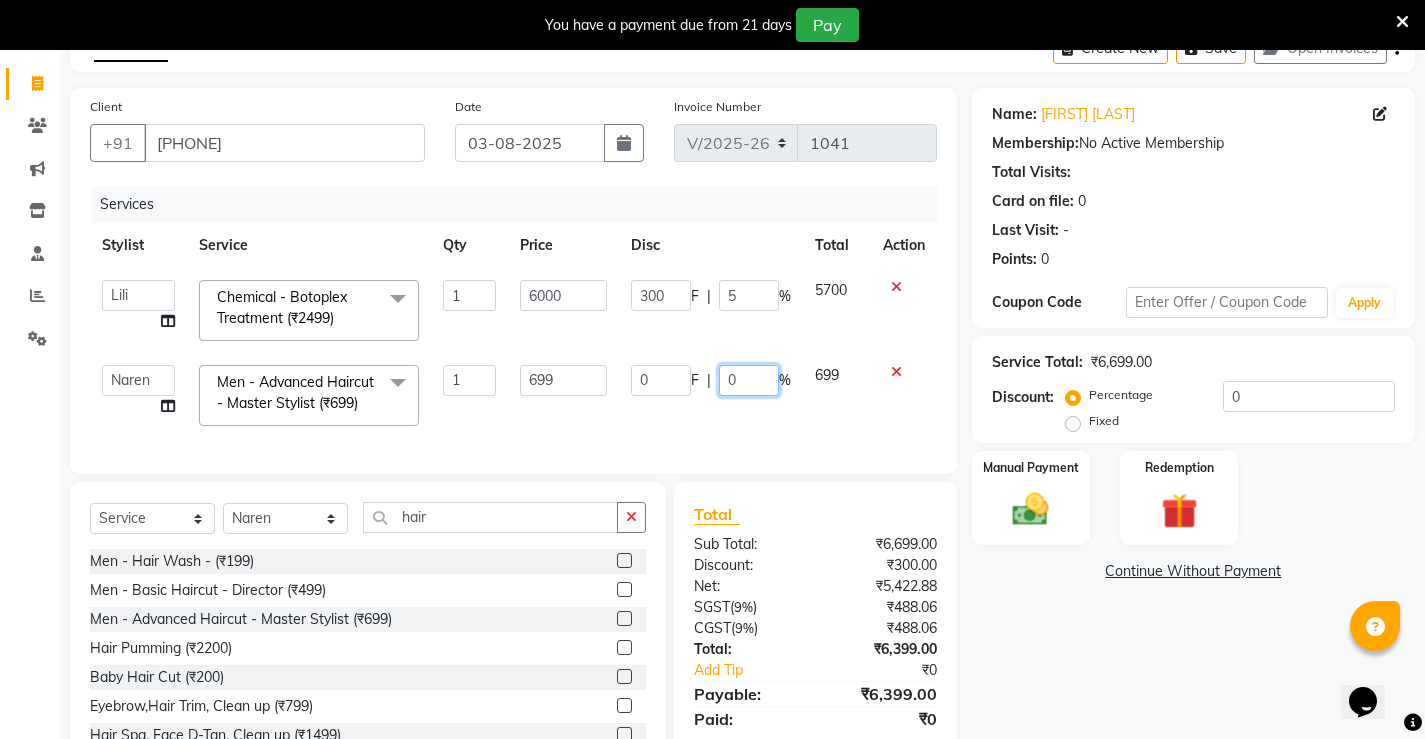click on "0" 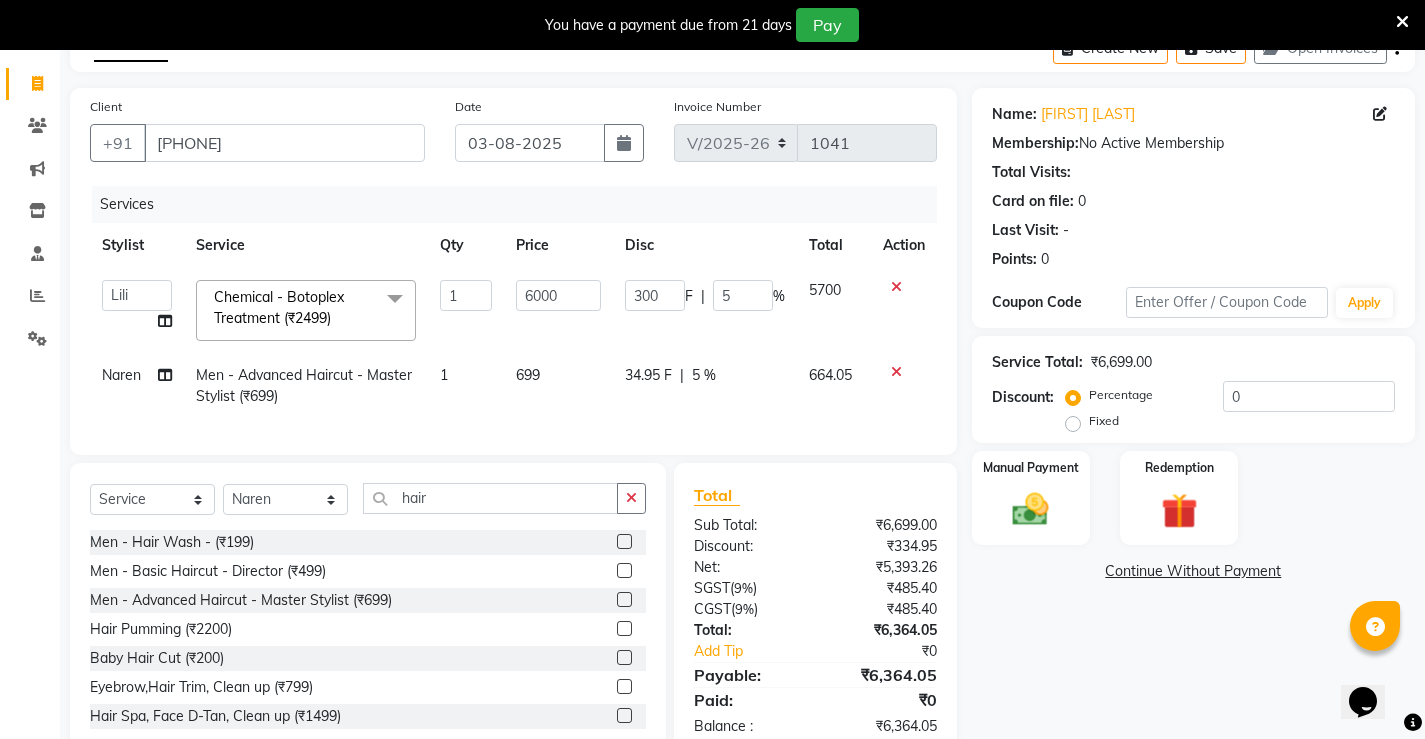 click on "Services Stylist Service Qty Price Disc Total Action  [FIRST]   [FIRST]   [FIRST]    [FIRST]   [FIRST]   [FIRST]  unsex hair stylist   [FIRST]   [FIRST]  Chemical - Botoplex Treatment (₹2499)  x Men - Hair Wash -  (₹199) Men - Basic Haircut - Director (₹499) Men - Advanced Haircut - Master Stylist (₹699) Men - Beard Styling - Director (₹199) Men - Advanced Beard Styling -Director (₹349) Face De-Tan  (₹799) Lotus Puravita (₹1800) Lotus hydravital (₹1800) Hair Pumming  (₹2200) Baby Hair Cut (₹200) Kanpeki Pro Hydra (₹3499) Scrubbing (₹350) organic facial  (₹4000) Anti Dandruff Treatment (₹2500) Eyebrow,Hair Trim, Clean up (₹799) Eyebrow, Face D-Tan,Clean up (₹999) Hair Spa, Face D-Tan, Clean up (₹1499) Head Masssage, Hair Trim ,Face D-Tan, Clean Up (₹1999) Facial, Face D-Tan, Hair Basic Colour, Foot Massage  (₹2999) Hair Spa With Treatment, Face D-Tan , Facial, Pedicure  (₹3222) Hair Cut & Wash Beard Trim, Foot Massasge  (₹549) Cleansing  (₹200)  Men Hair Set (₹200) 1 6000 F" 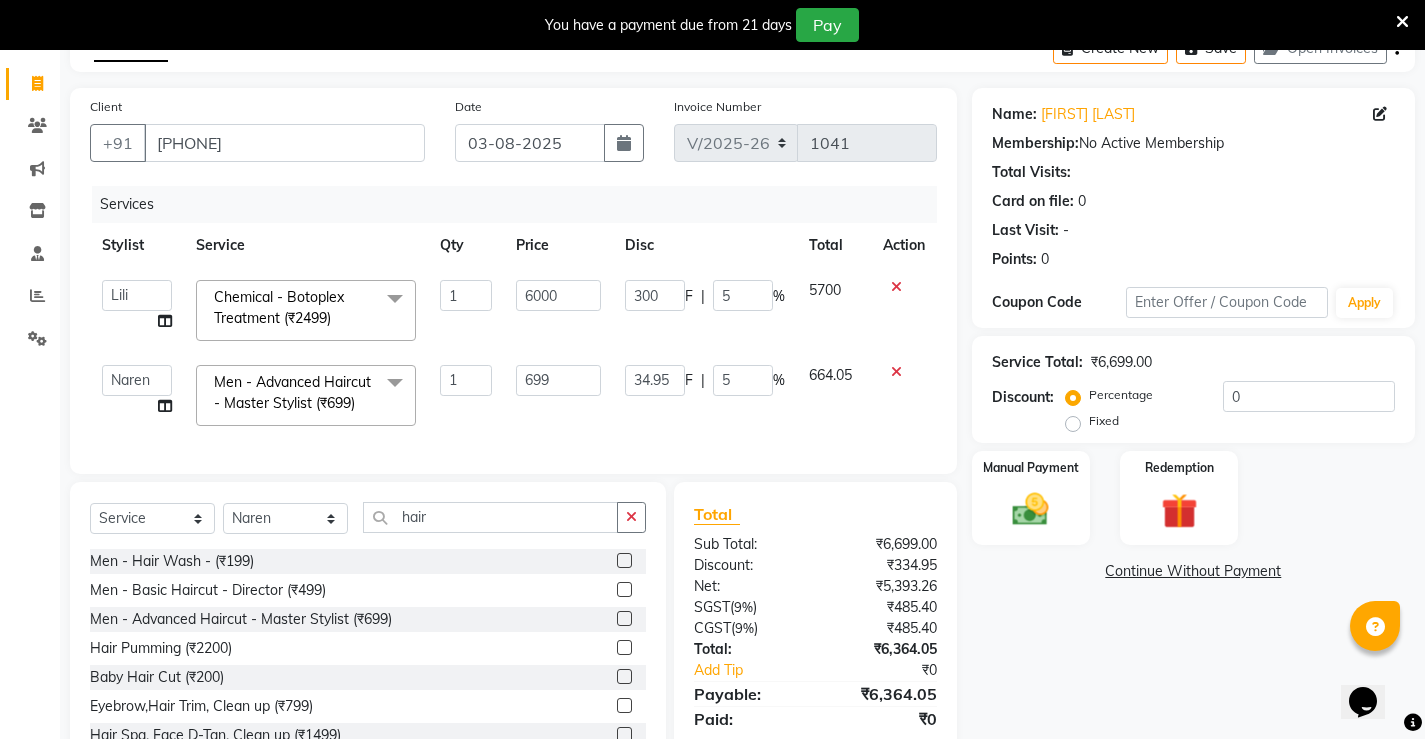click on "34.95 F | 5 %" 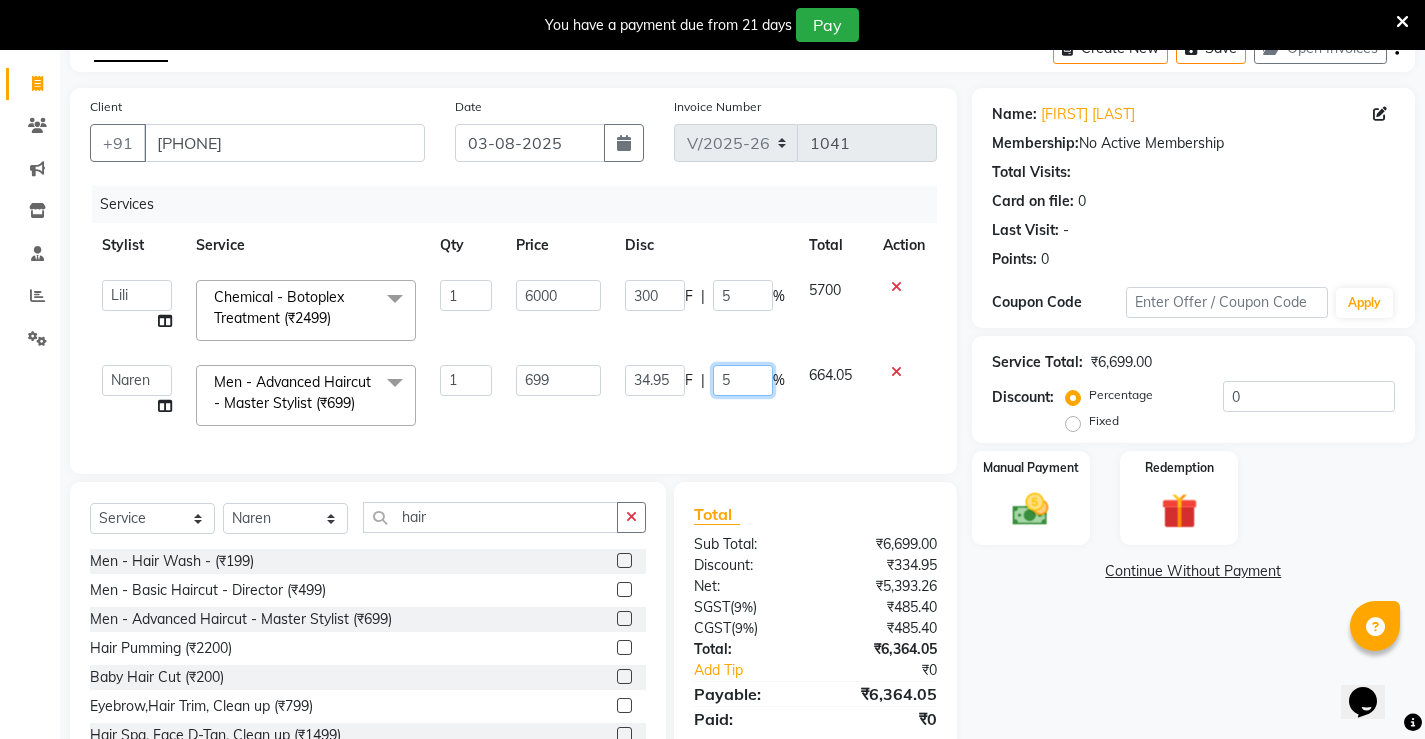 click on "5" 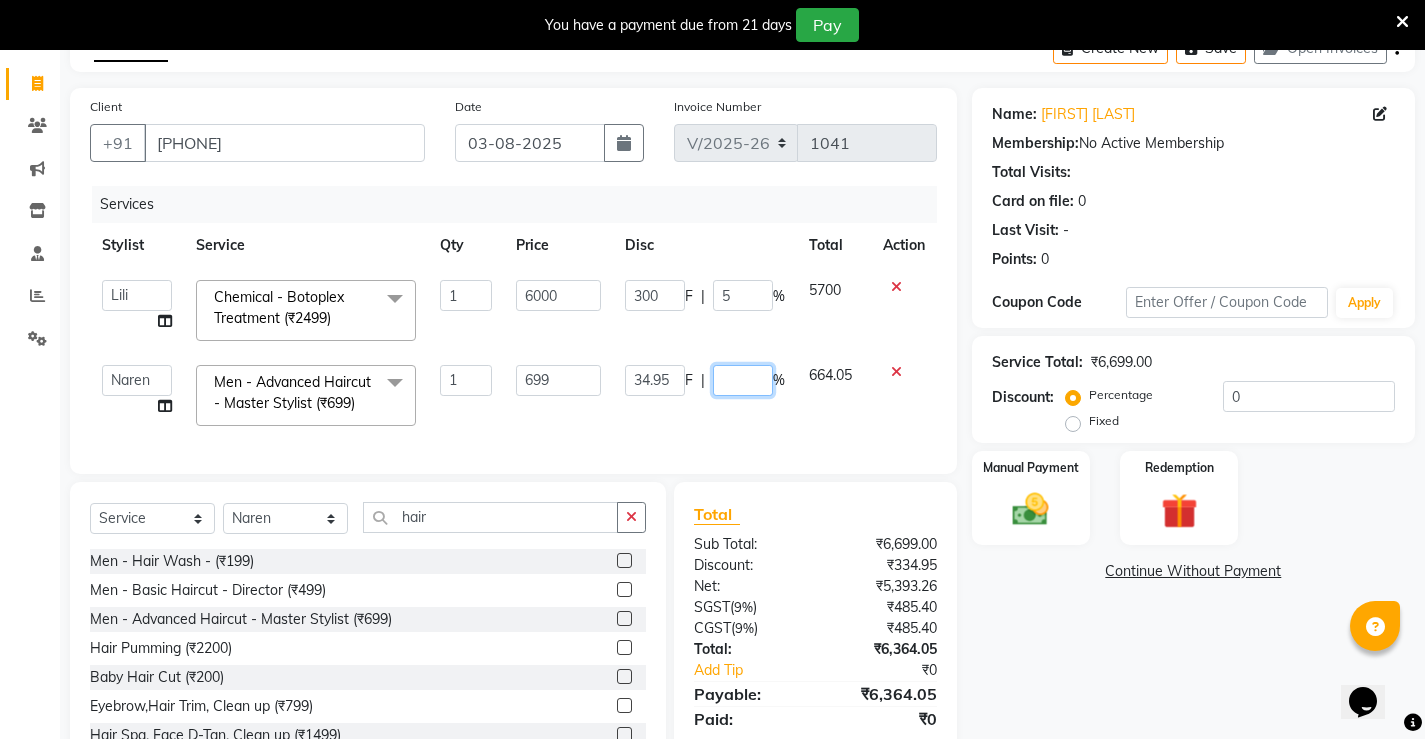 type on "6" 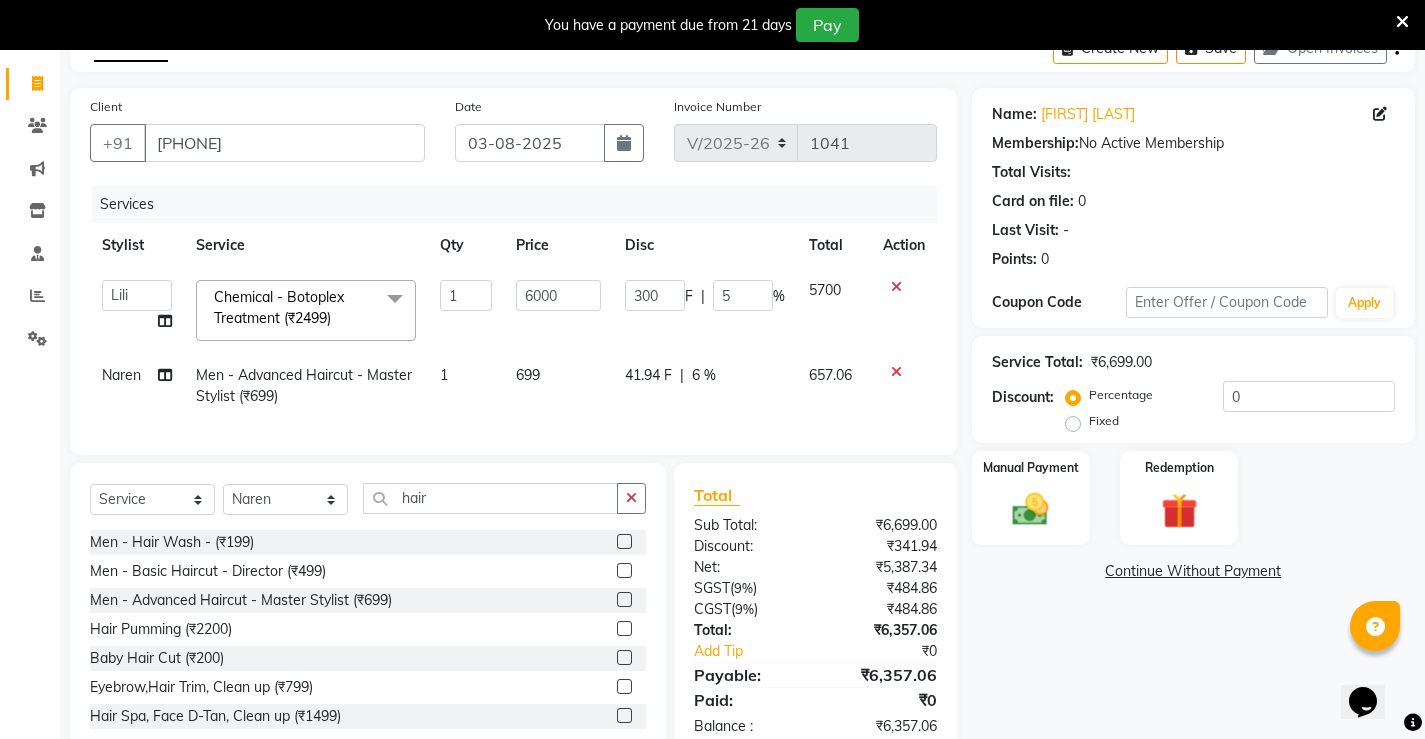 click on "41.94 F | 6 %" 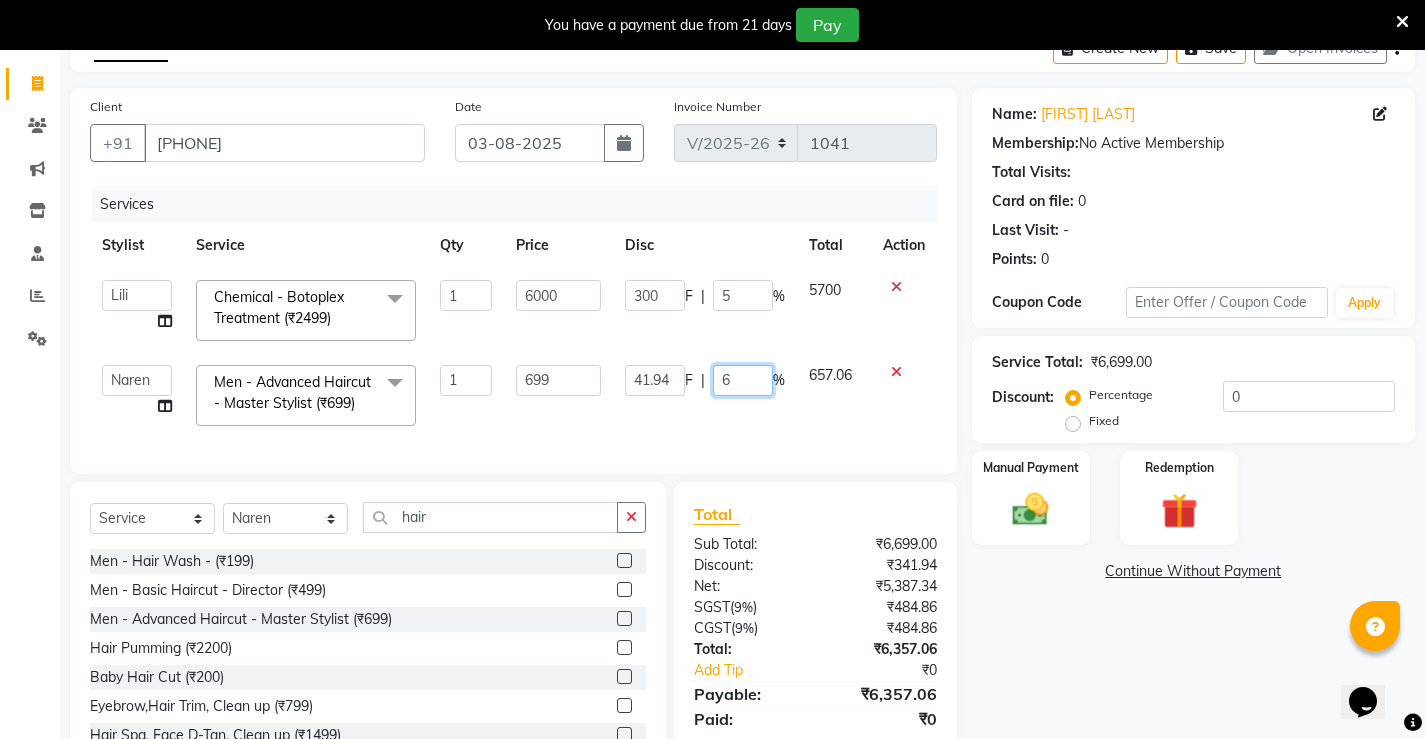 click on "6" 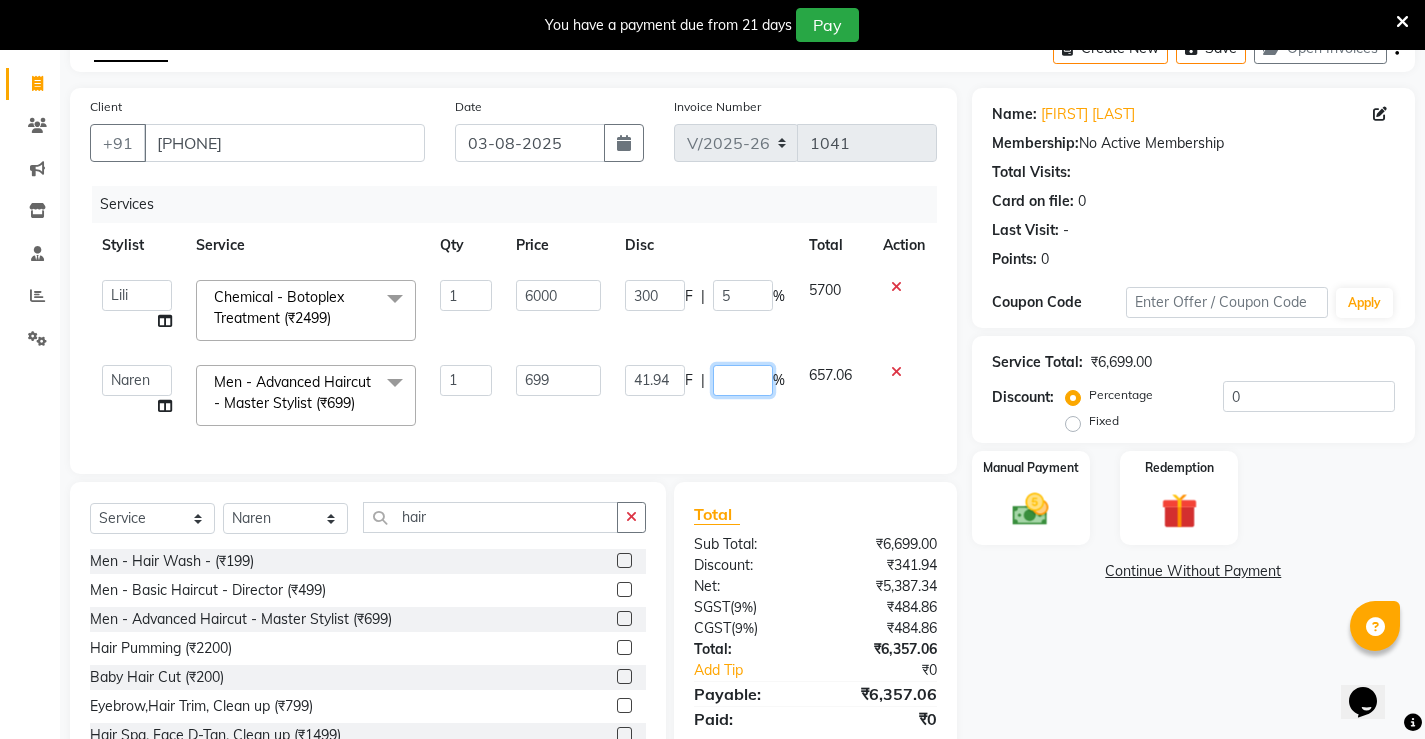 type on "7" 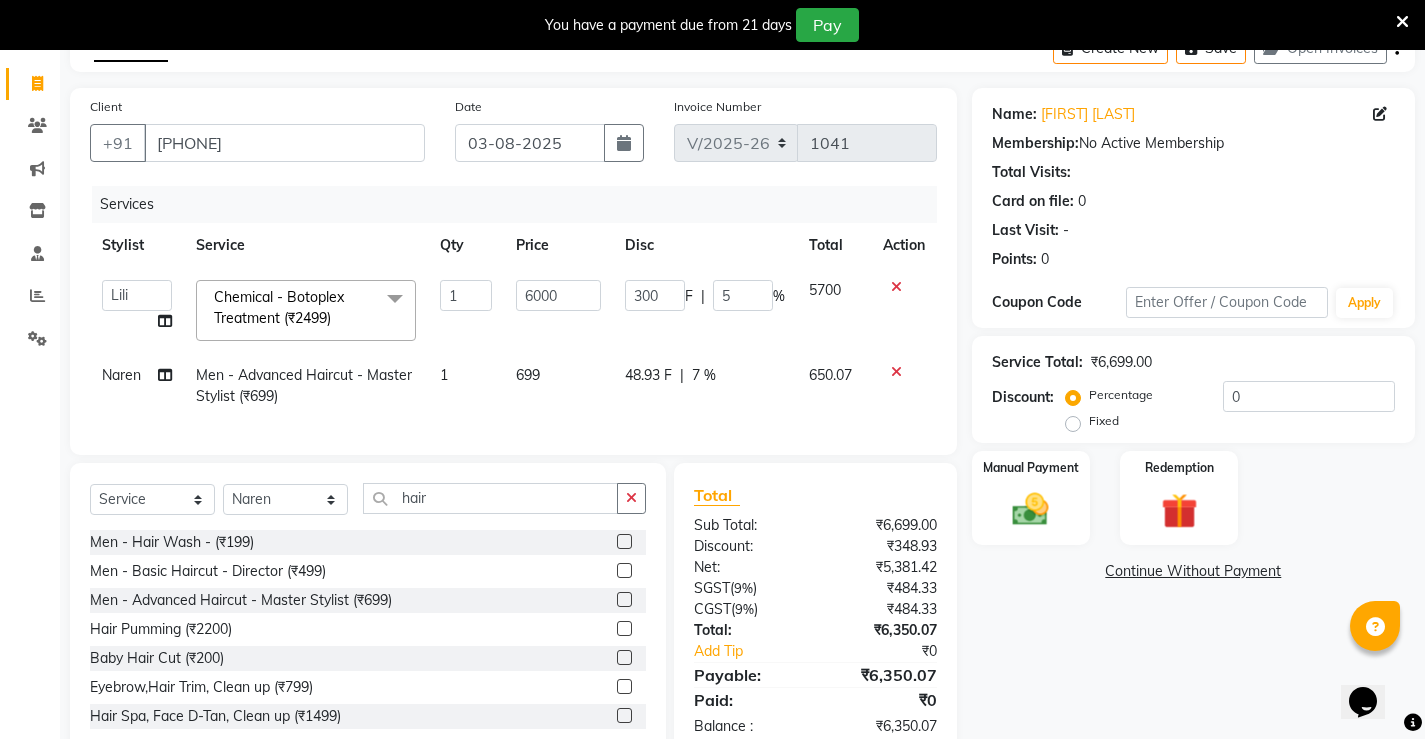 click on "48.93 F | 7 %" 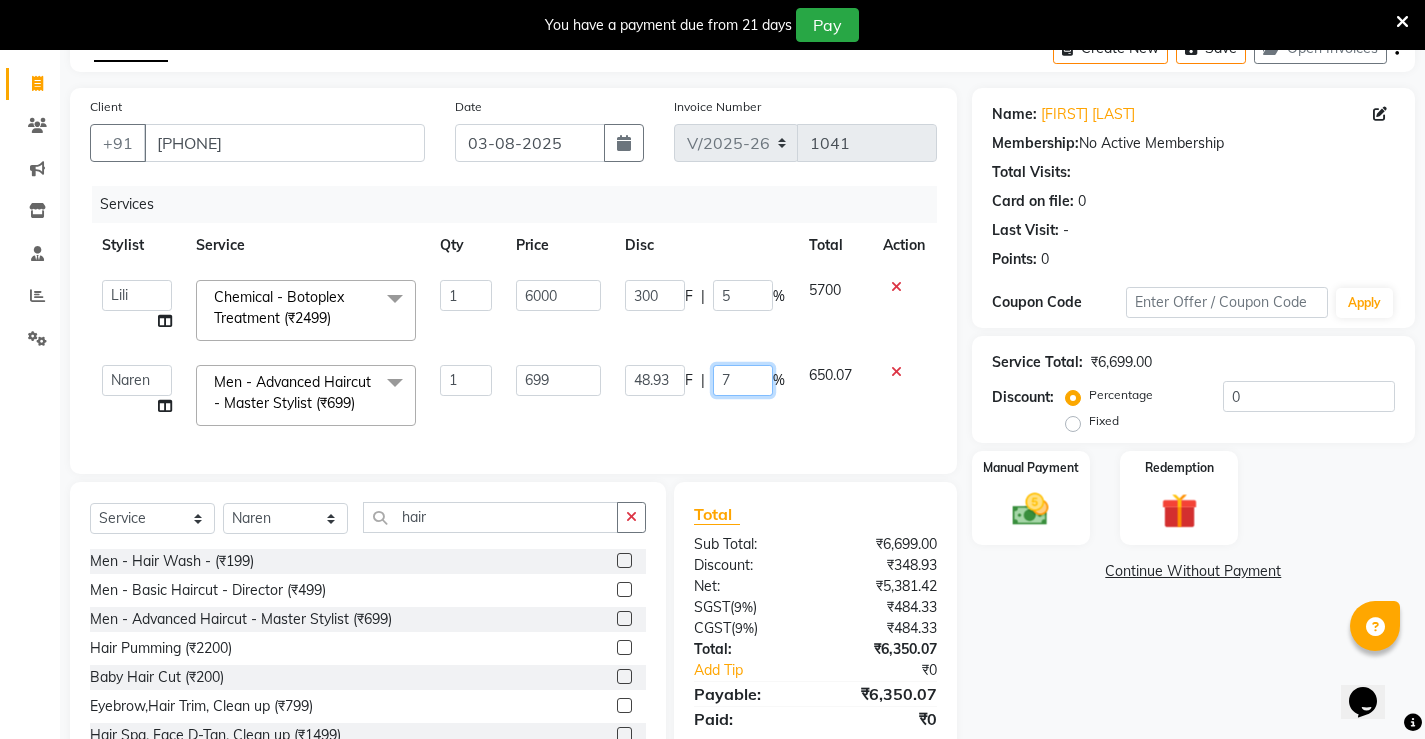 click on "7" 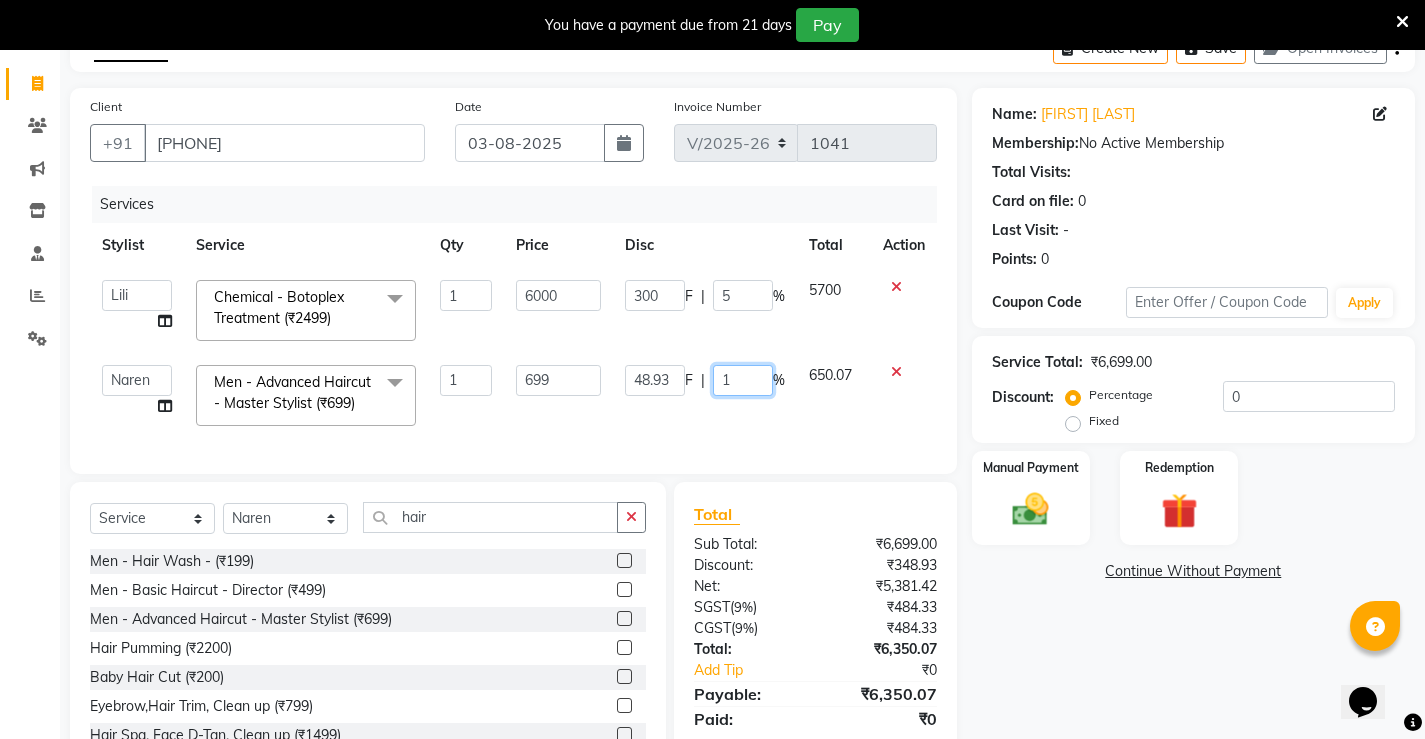 type on "10" 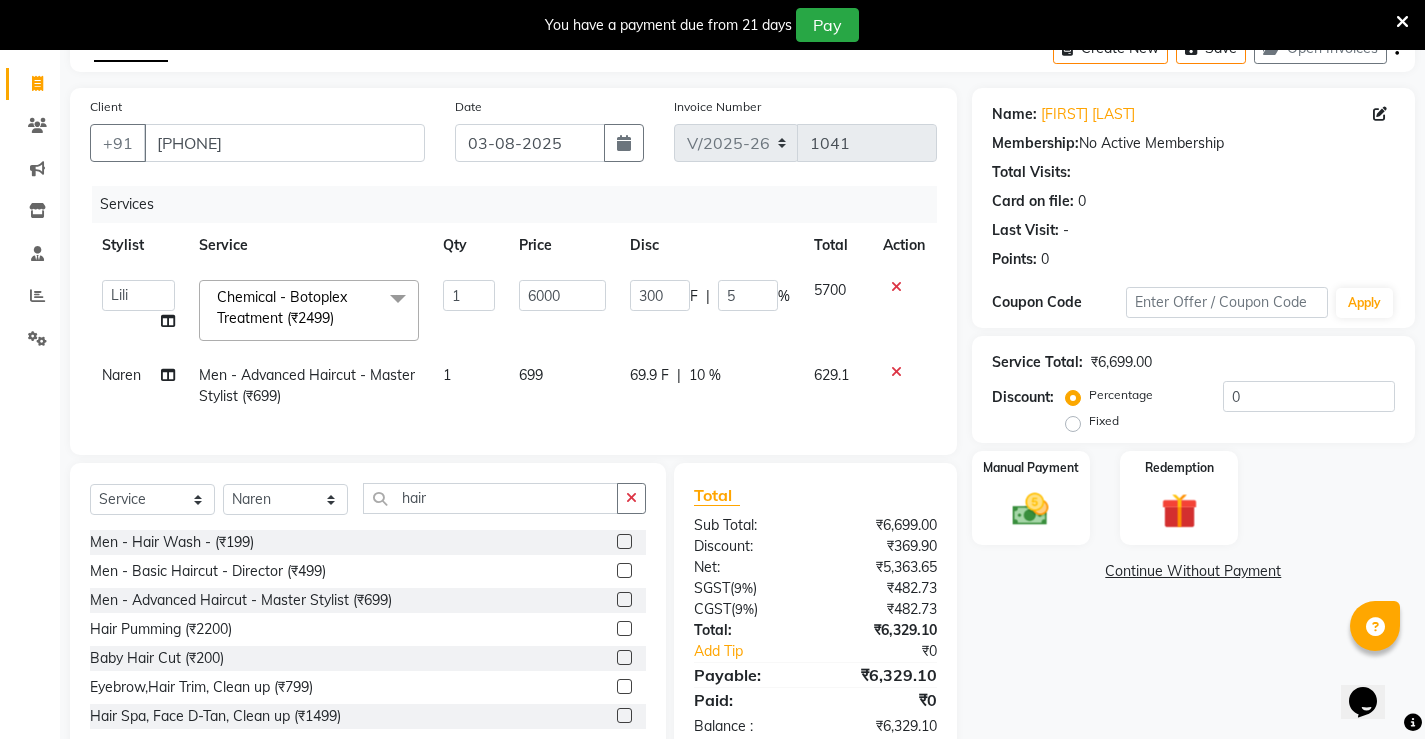 click on "Services Stylist Service Qty Price Disc Total Action  [FIRST]   [FIRST]   [FIRST]    [FIRST]   [FIRST]   [FIRST]  unsex hair stylist   [FIRST]   [FIRST]  Chemical - Botoplex Treatment (₹2499)  x Men - Hair Wash -  (₹199) Men - Basic Haircut - Director (₹499) Men - Advanced Haircut - Master Stylist (₹699) Men - Beard Styling - Director (₹199) Men - Advanced Beard Styling -Director (₹349) Face De-Tan  (₹799) Lotus Puravita (₹1800) Lotus hydravital (₹1800) Hair Pumming  (₹2200) Baby Hair Cut (₹200) Kanpeki Pro Hydra (₹3499) Scrubbing (₹350) organic facial  (₹4000) Anti Dandruff Treatment (₹2500) Eyebrow,Hair Trim, Clean up (₹799) Eyebrow, Face D-Tan,Clean up (₹999) Hair Spa, Face D-Tan, Clean up (₹1499) Head Masssage, Hair Trim ,Face D-Tan, Clean Up (₹1999) Facial, Face D-Tan, Hair Basic Colour, Foot Massage  (₹2999) Hair Spa With Treatment, Face D-Tan , Facial, Pedicure  (₹3222) Hair Cut & Wash Beard Trim, Foot Massasge  (₹549) Cleansing  (₹200)  Men Hair Set (₹200) 1 6000 F" 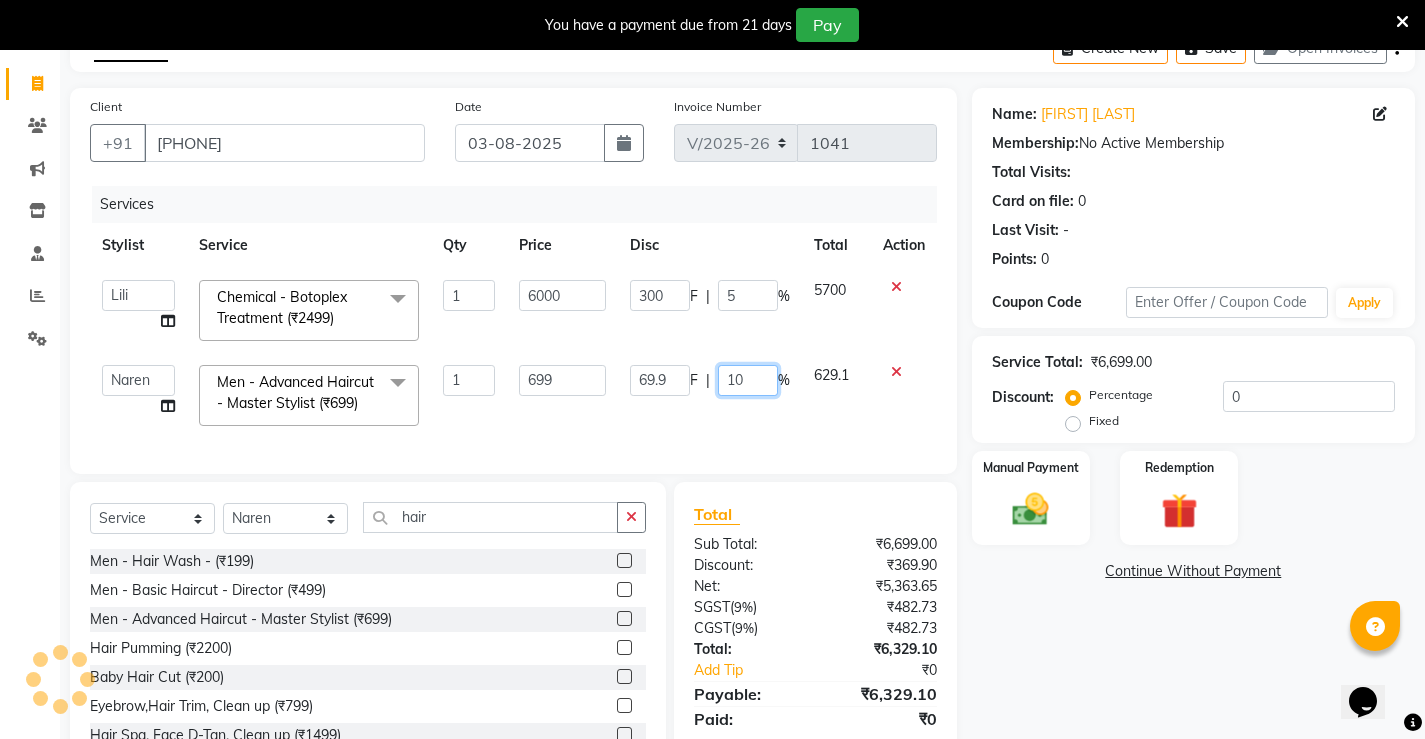 click on "10" 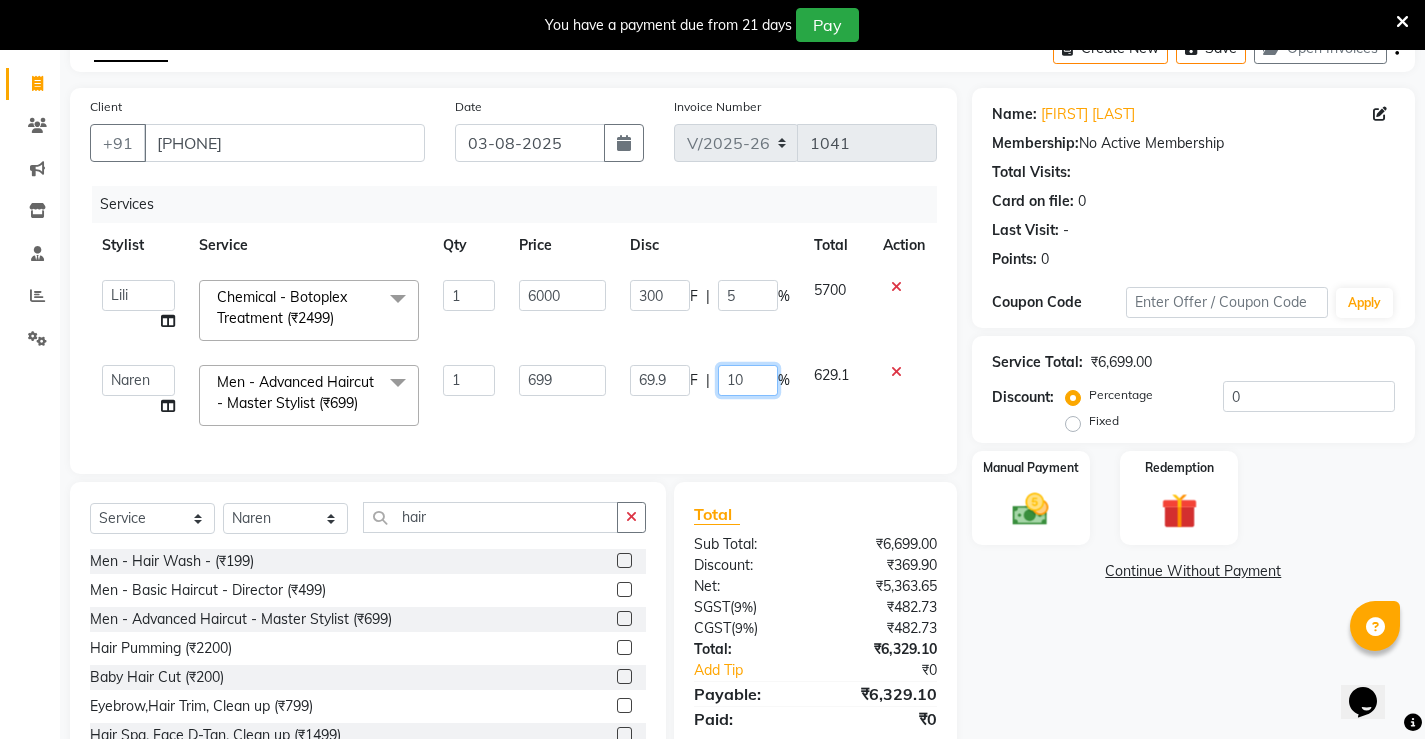 type on "1" 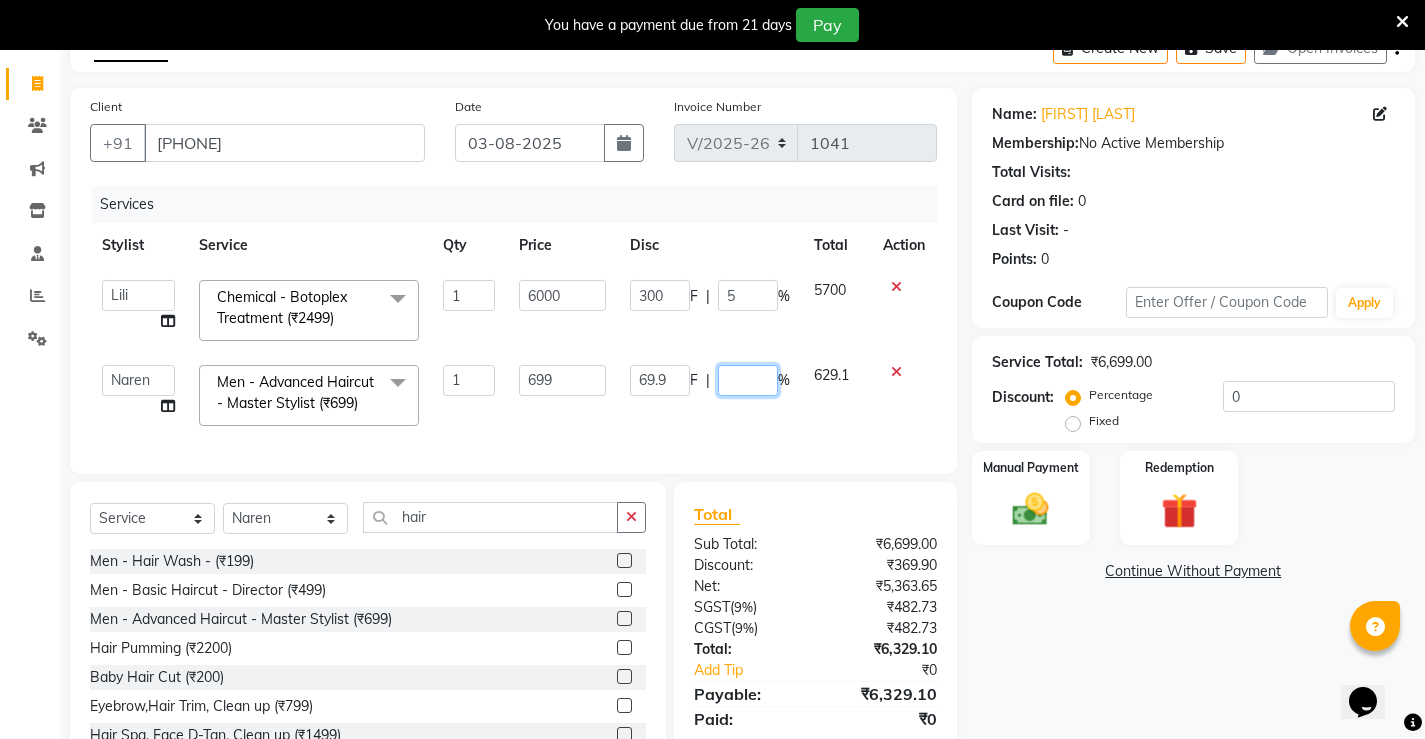 type on "5" 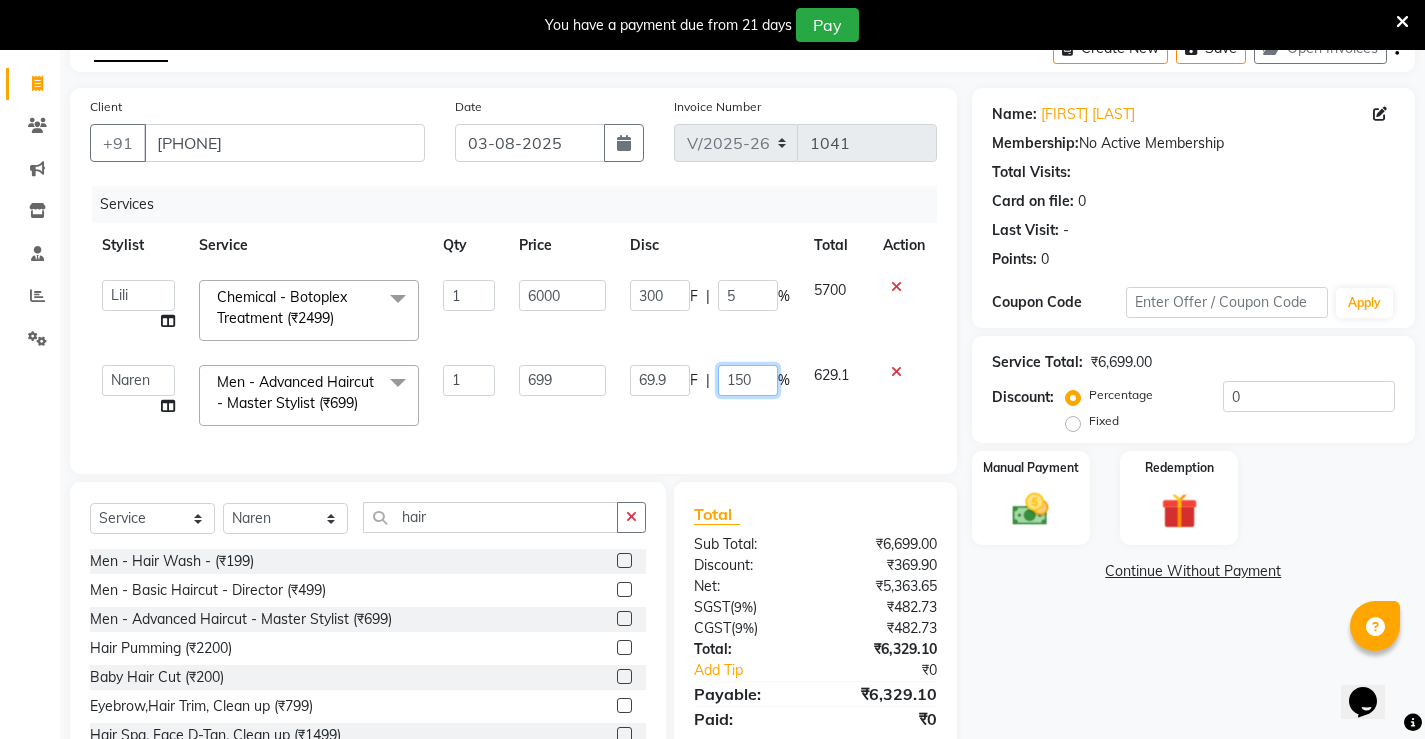 type on "15" 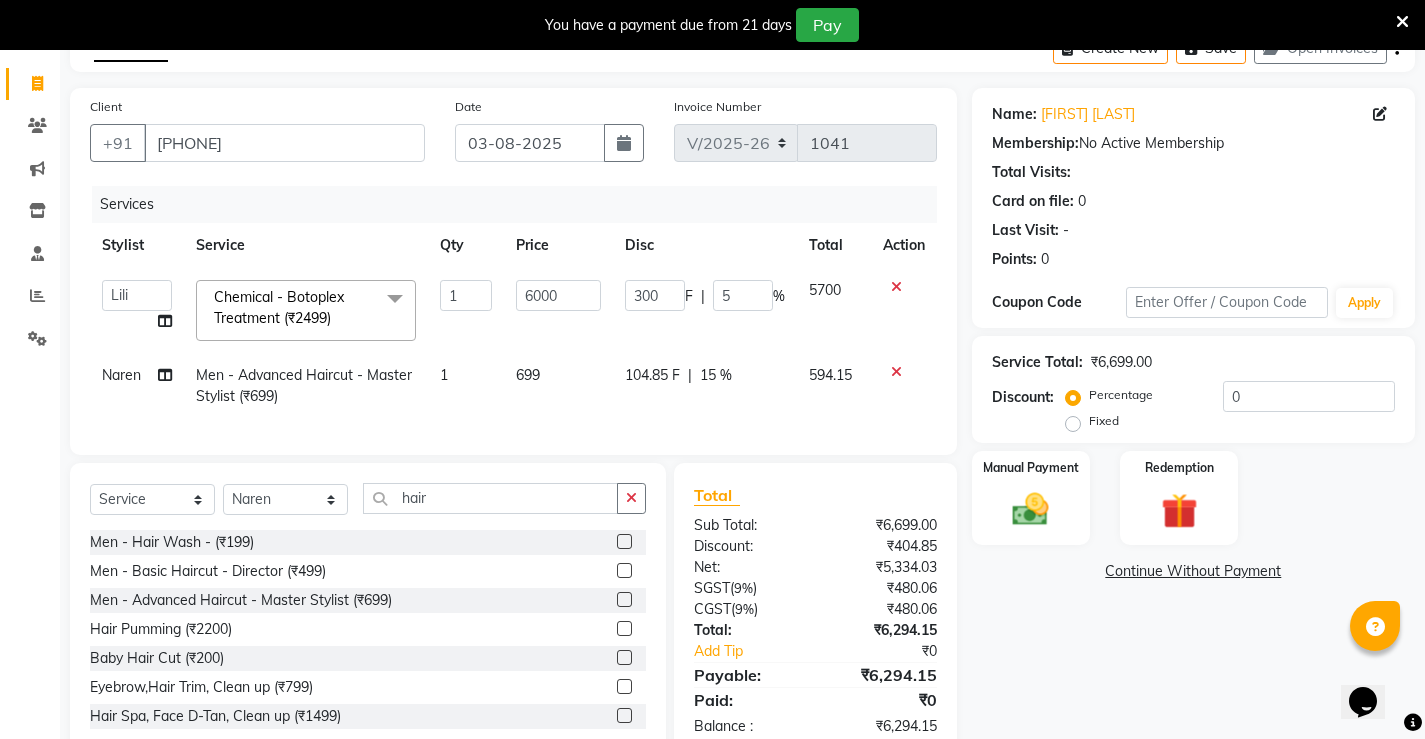 click on "104.85 F | 15 %" 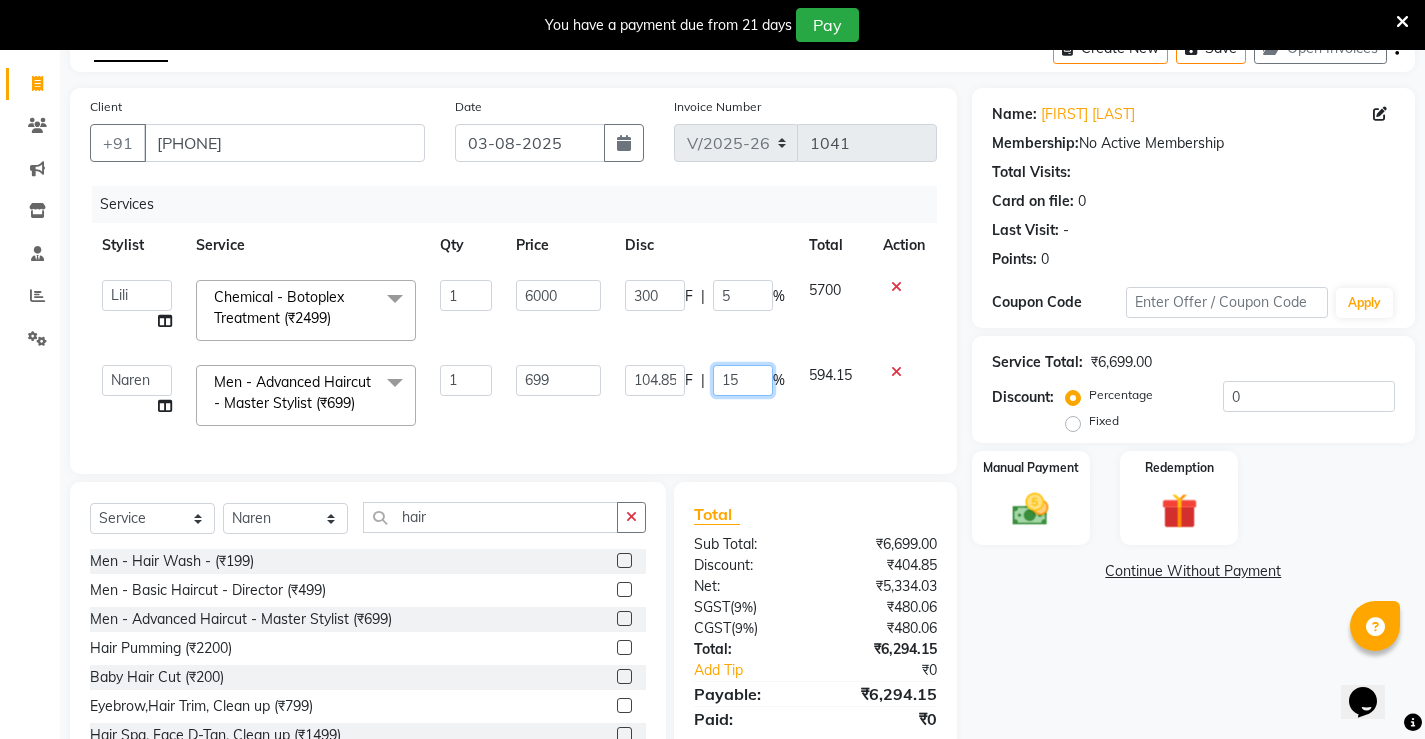 click on "15" 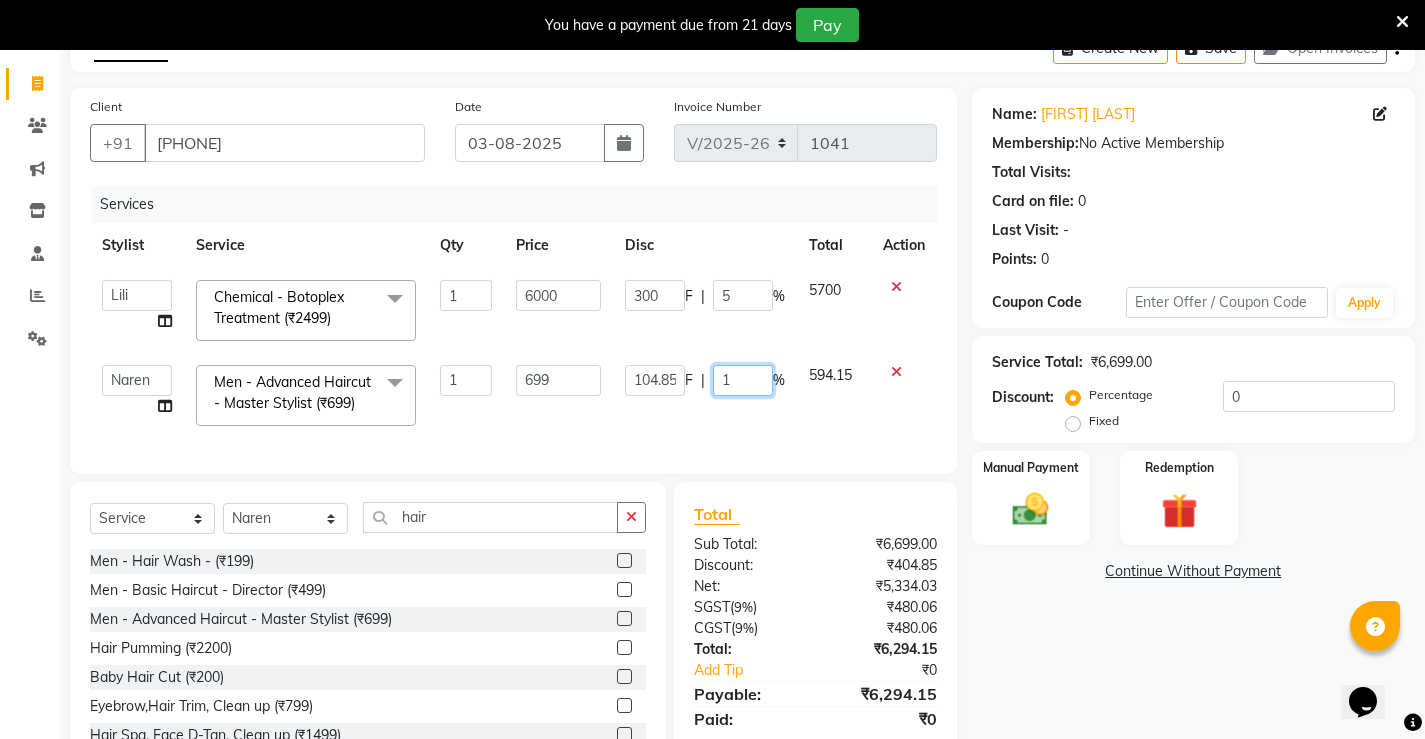 type on "14" 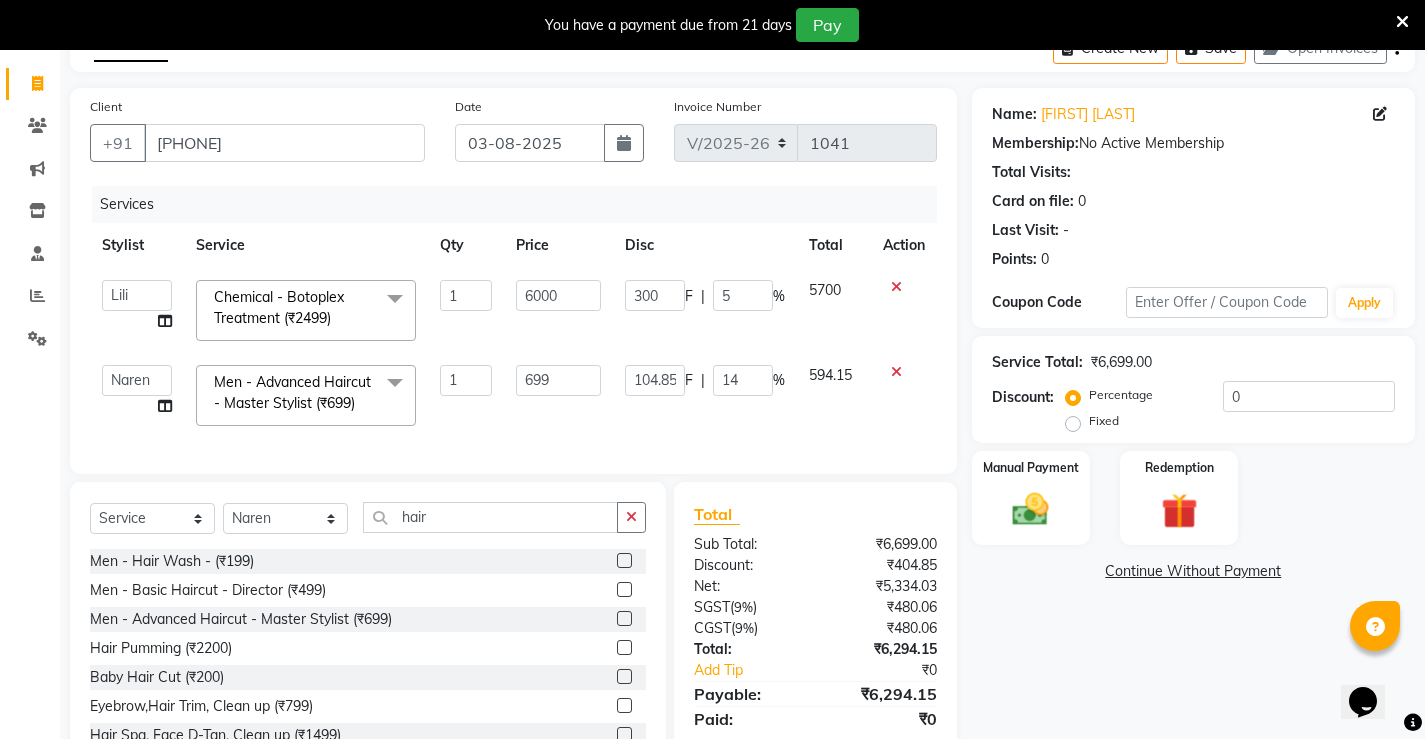 click on "Services Stylist Service Qty Price Disc Total Action  [FIRST]   [FIRST]   [FIRST]    [FIRST]   [FIRST]   [FIRST]  unsex hair stylist   [FIRST]   [FIRST]  Chemical - Botoplex Treatment (₹2499)  x Men - Hair Wash -  (₹199) Men - Basic Haircut - Director (₹499) Men - Advanced Haircut - Master Stylist (₹699) Men - Beard Styling - Director (₹199) Men - Advanced Beard Styling -Director (₹349) Face De-Tan  (₹799) Lotus Puravita (₹1800) Lotus hydravital (₹1800) Hair Pumming  (₹2200) Baby Hair Cut (₹200) Kanpeki Pro Hydra (₹3499) Scrubbing (₹350) organic facial  (₹4000) Anti Dandruff Treatment (₹2500) Eyebrow,Hair Trim, Clean up (₹799) Eyebrow, Face D-Tan,Clean up (₹999) Hair Spa, Face D-Tan, Clean up (₹1499) Head Masssage, Hair Trim ,Face D-Tan, Clean Up (₹1999) Facial, Face D-Tan, Hair Basic Colour, Foot Massage  (₹2999) Hair Spa With Treatment, Face D-Tan , Facial, Pedicure  (₹3222) Hair Cut & Wash Beard Trim, Foot Massasge  (₹549) Cleansing  (₹200)  Men Hair Set (₹200) 1 6000 F" 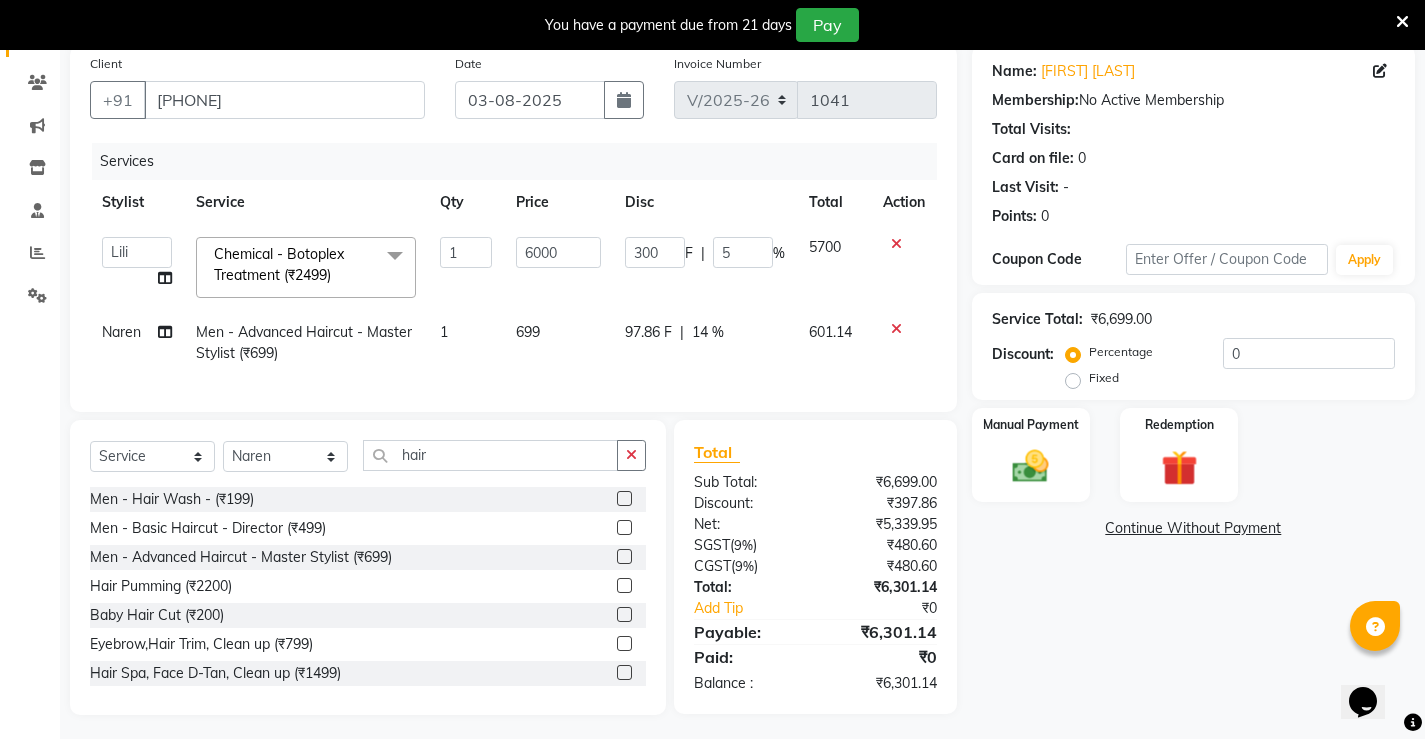 scroll, scrollTop: 176, scrollLeft: 0, axis: vertical 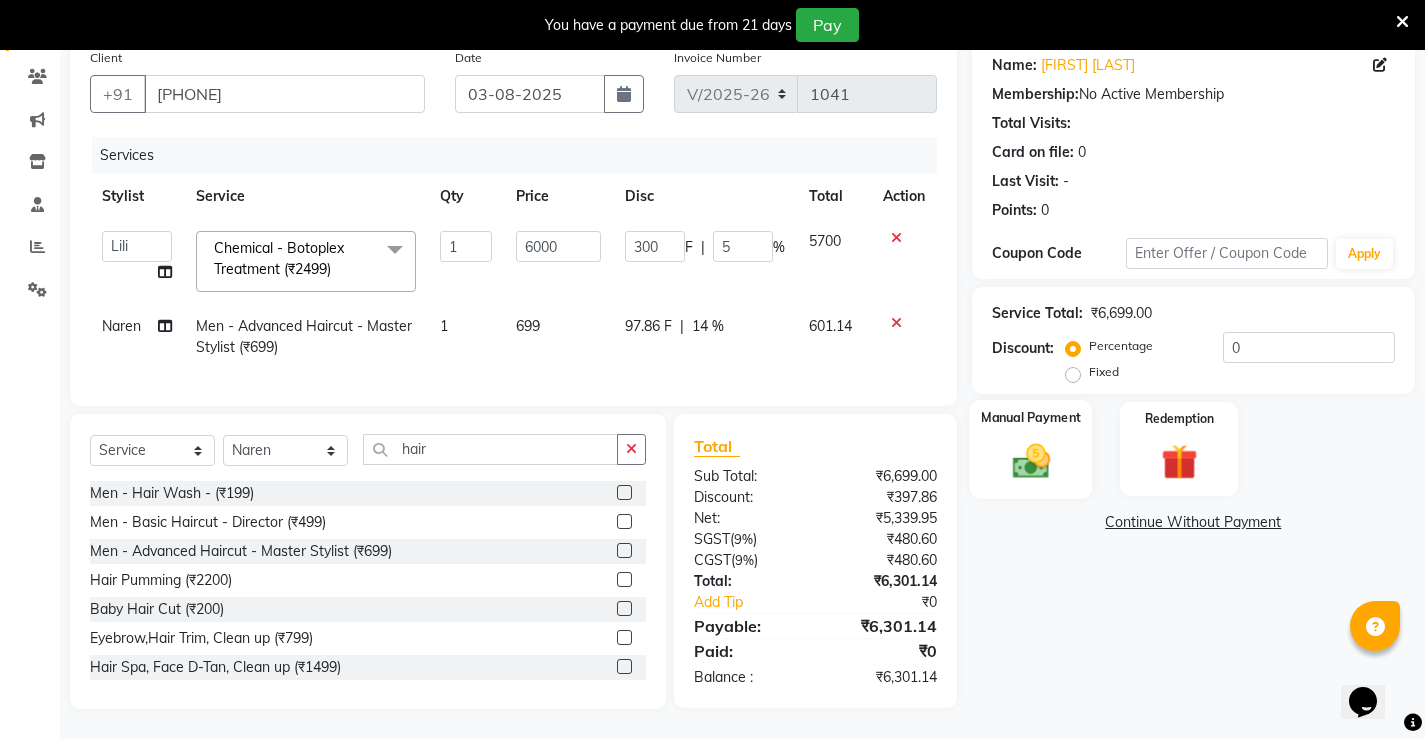 click 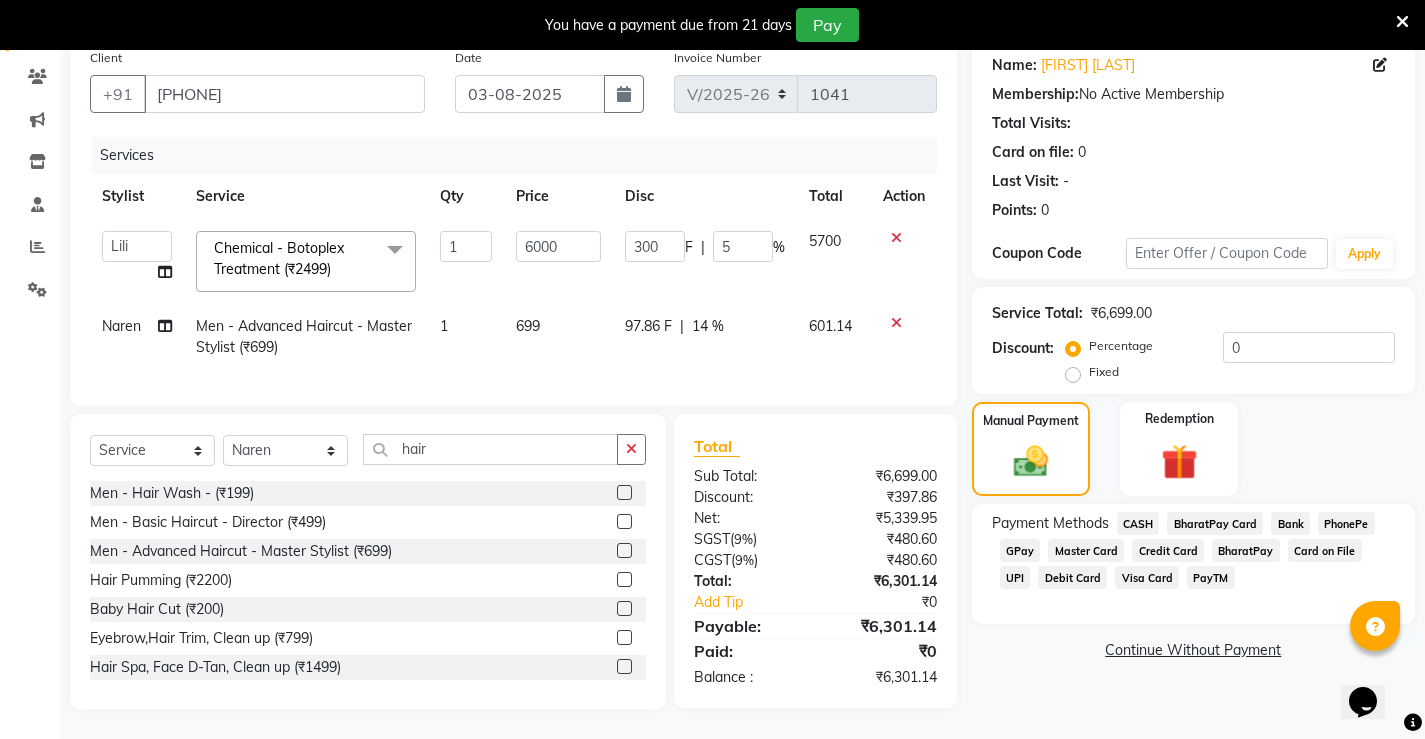 click on "PhonePe" 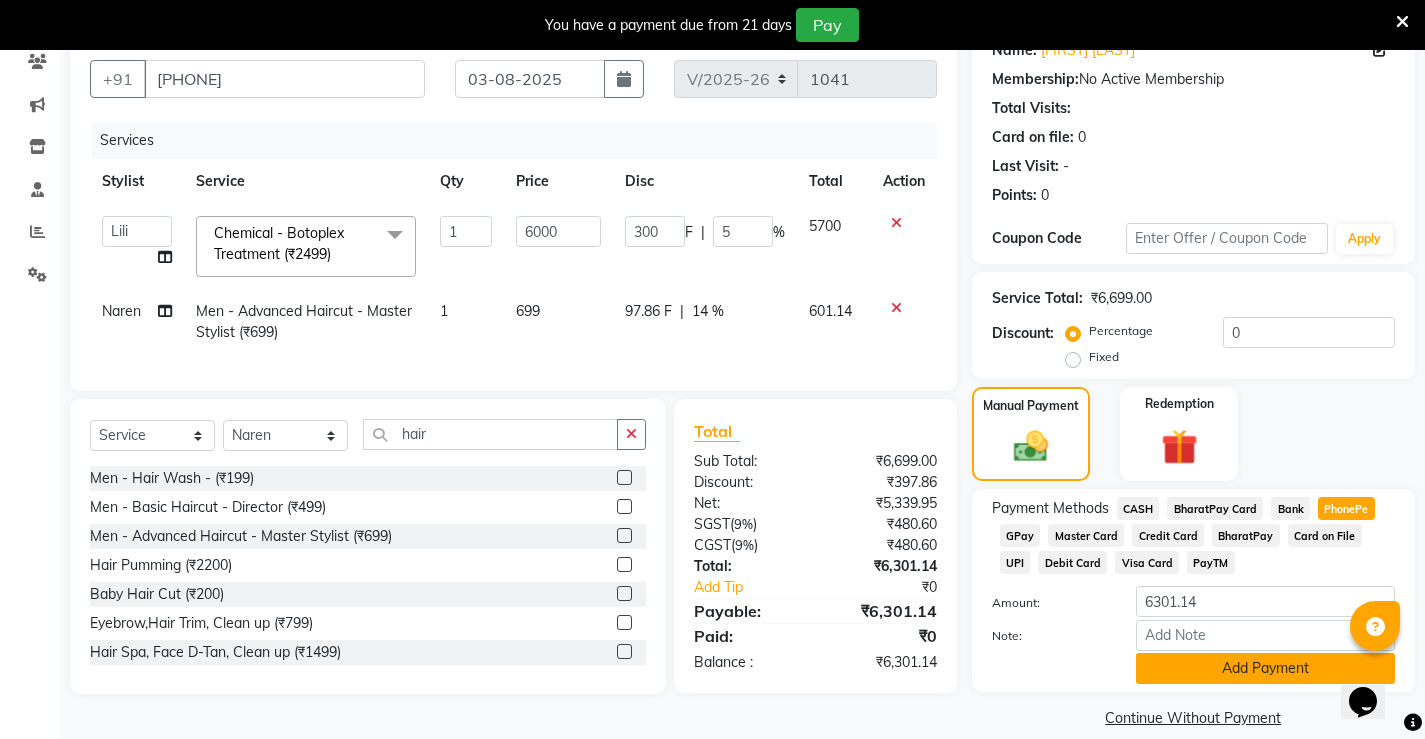 click on "Add Payment" 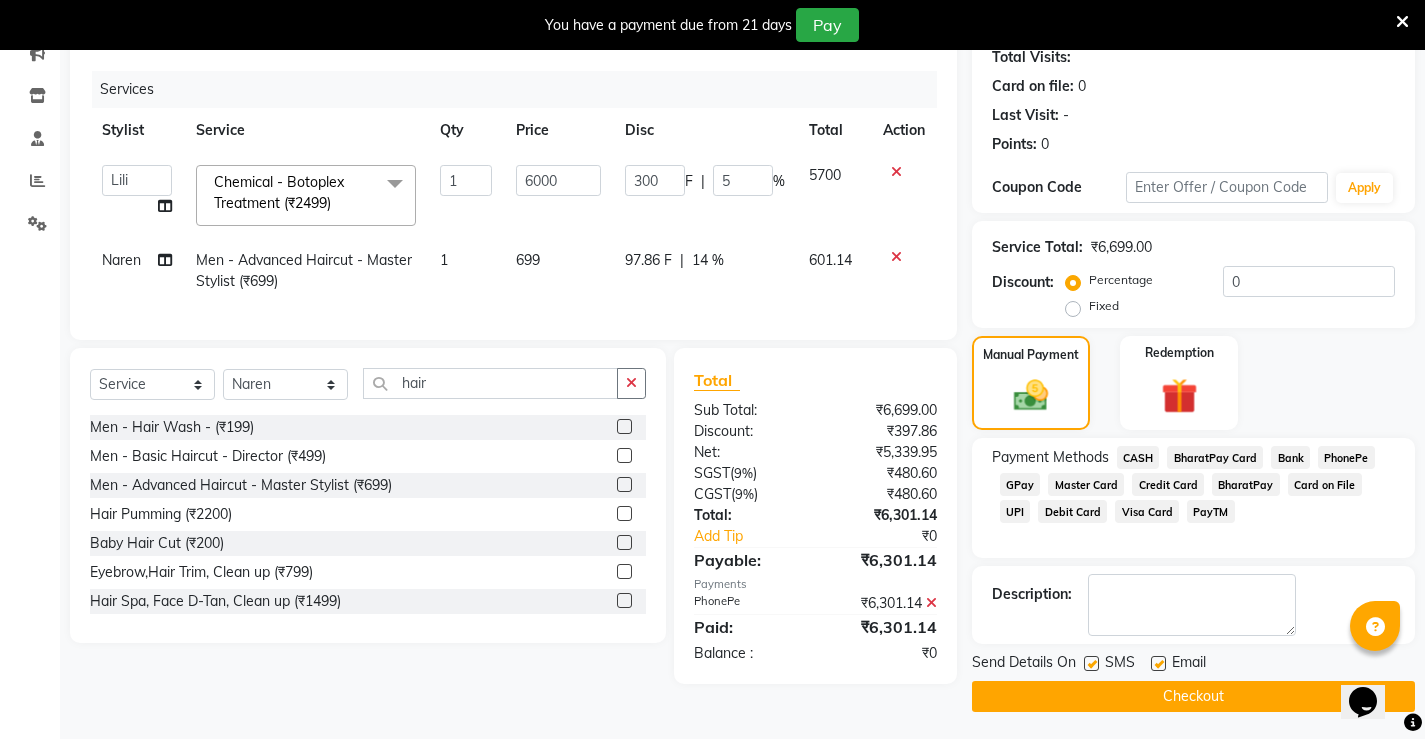 scroll, scrollTop: 230, scrollLeft: 0, axis: vertical 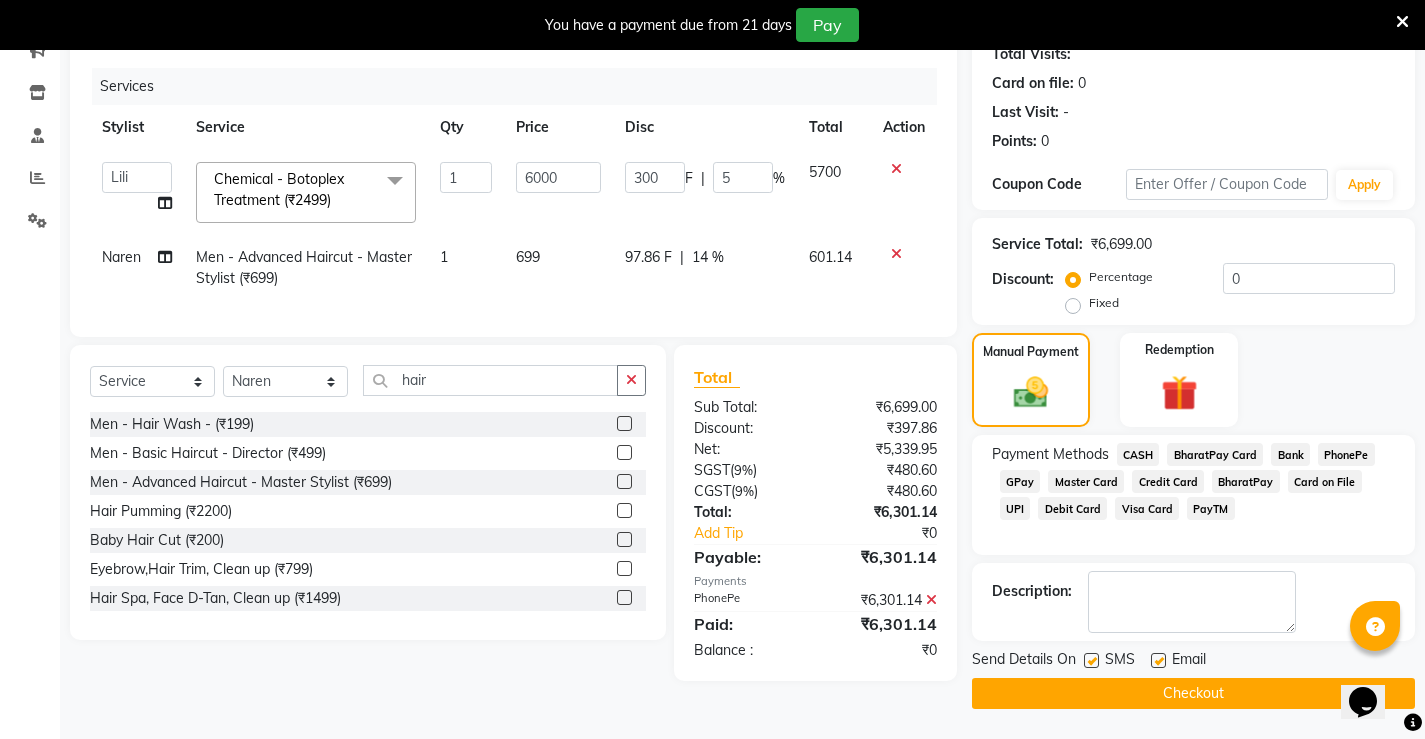 click on "Checkout" 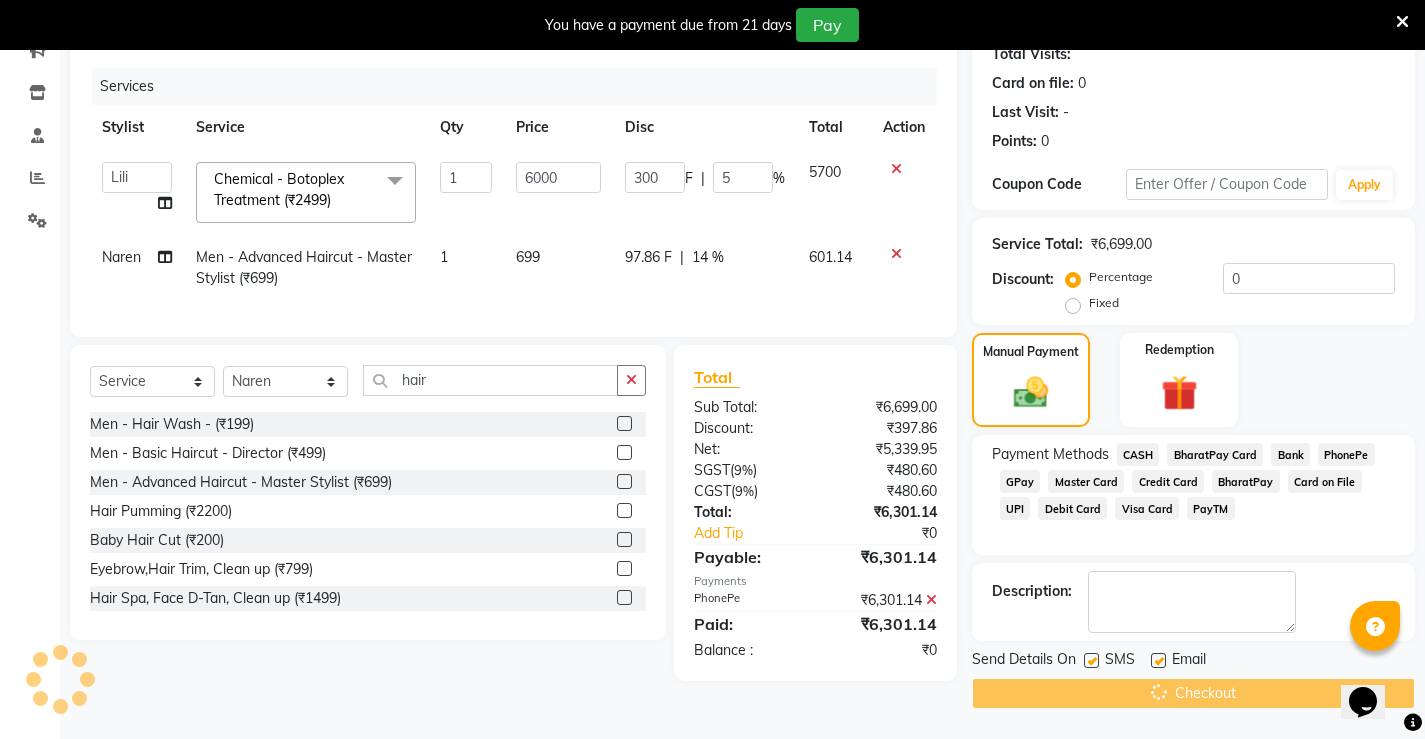 scroll, scrollTop: 50, scrollLeft: 0, axis: vertical 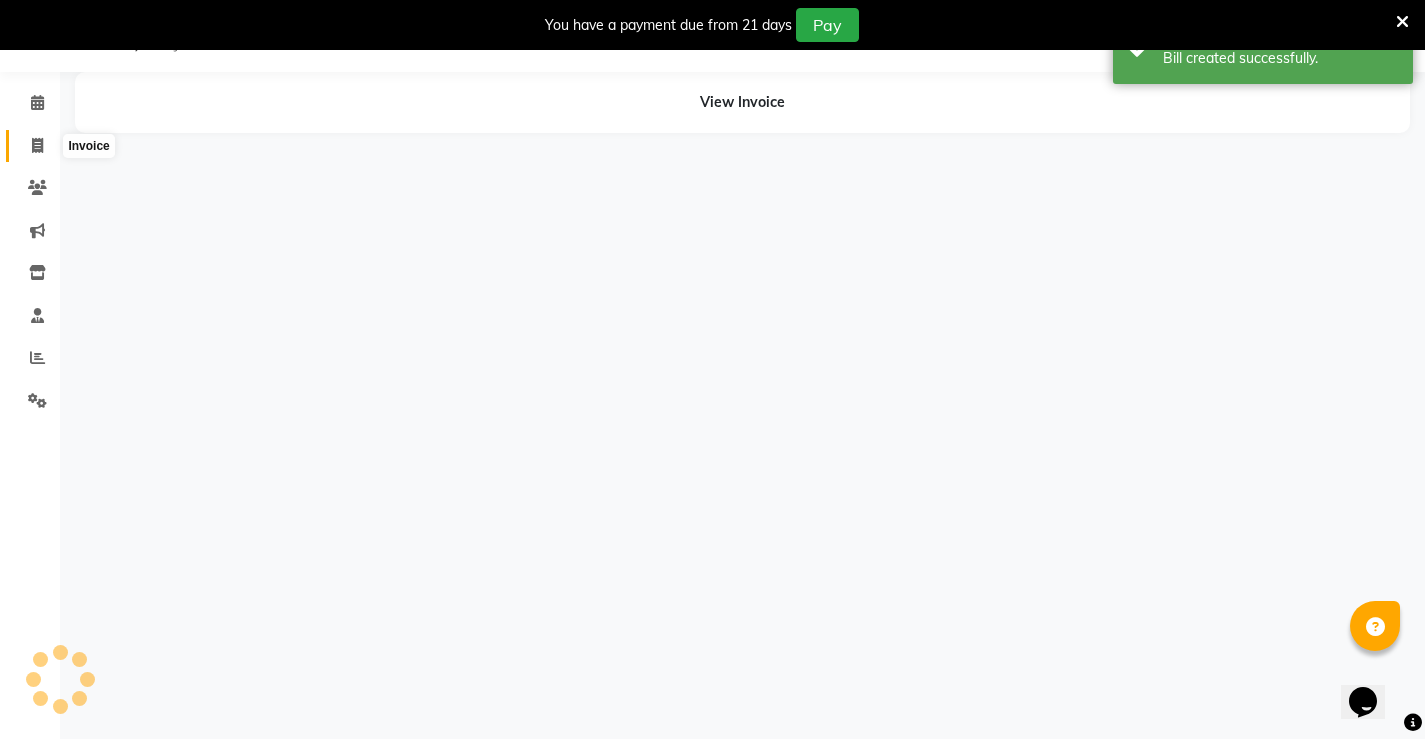 click 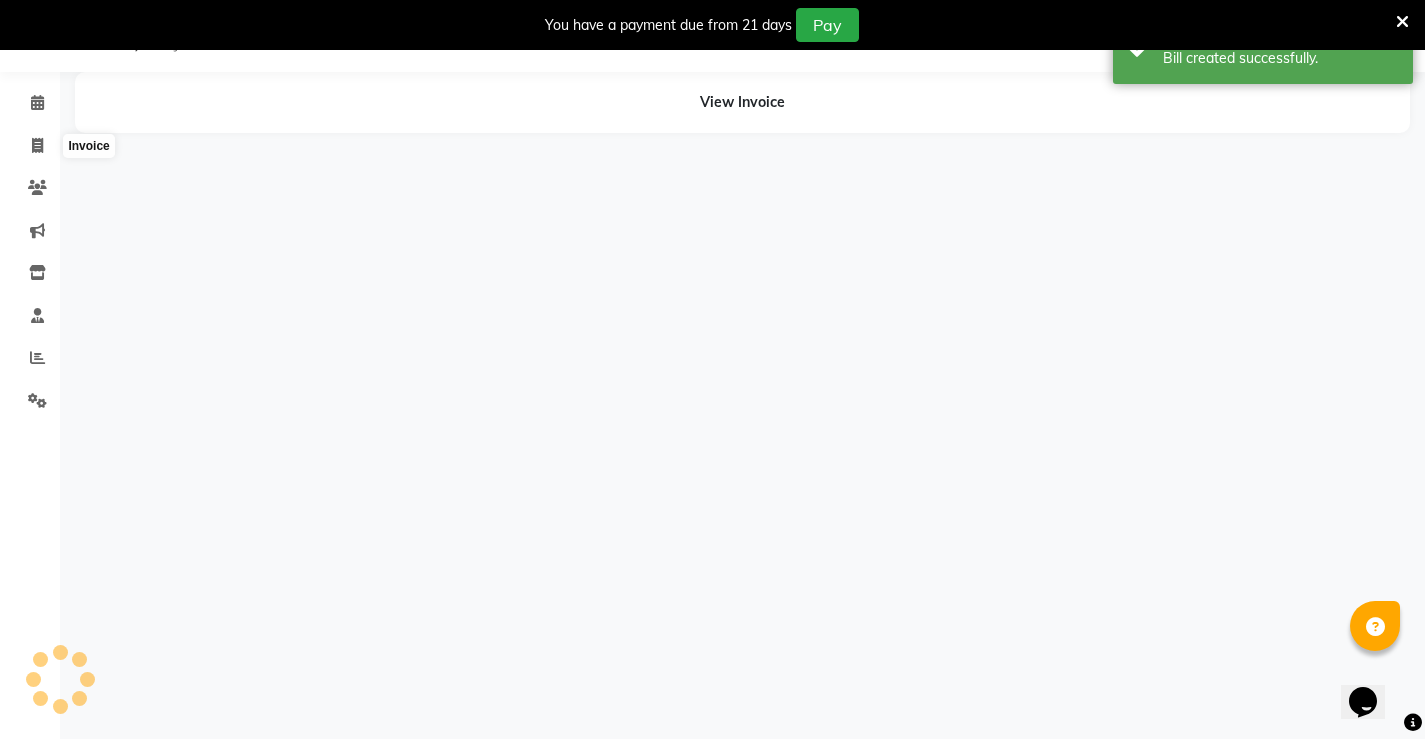 select on "service" 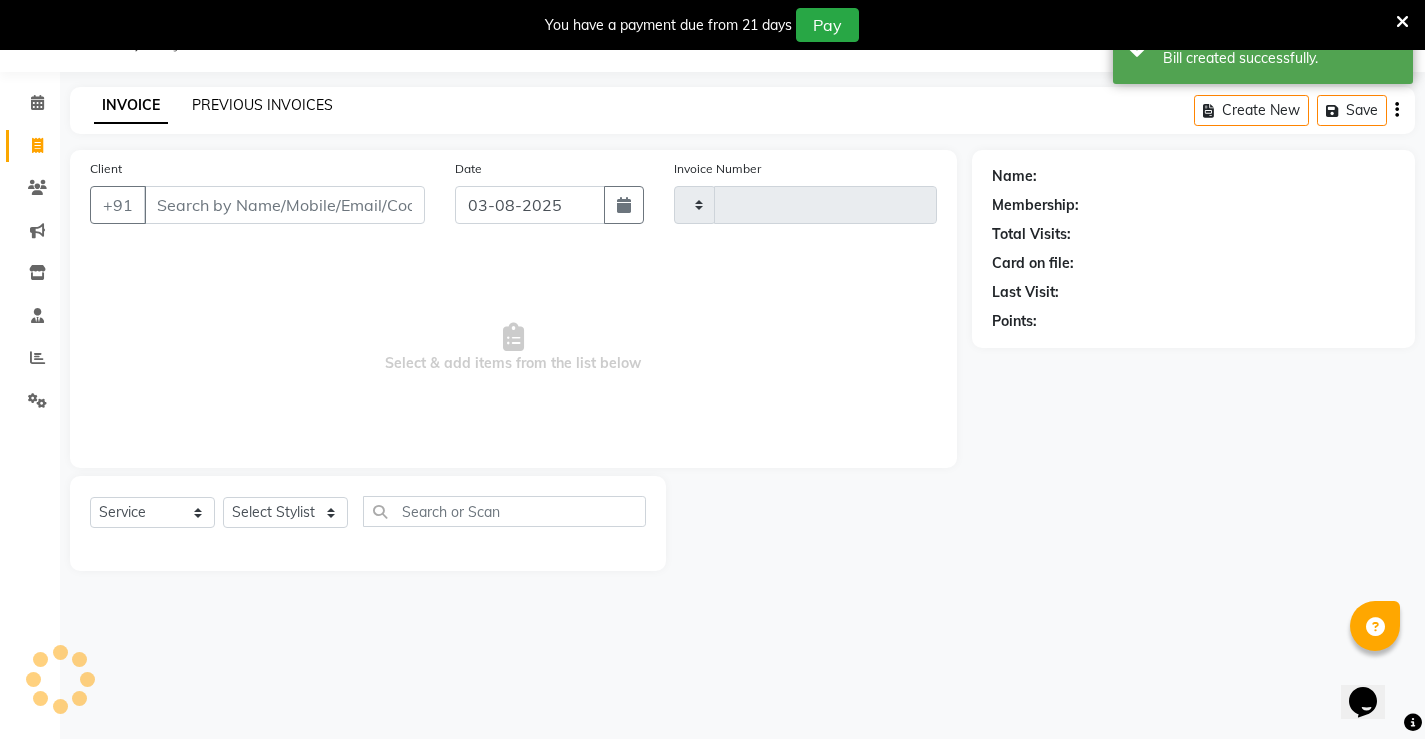 click on "PREVIOUS INVOICES" 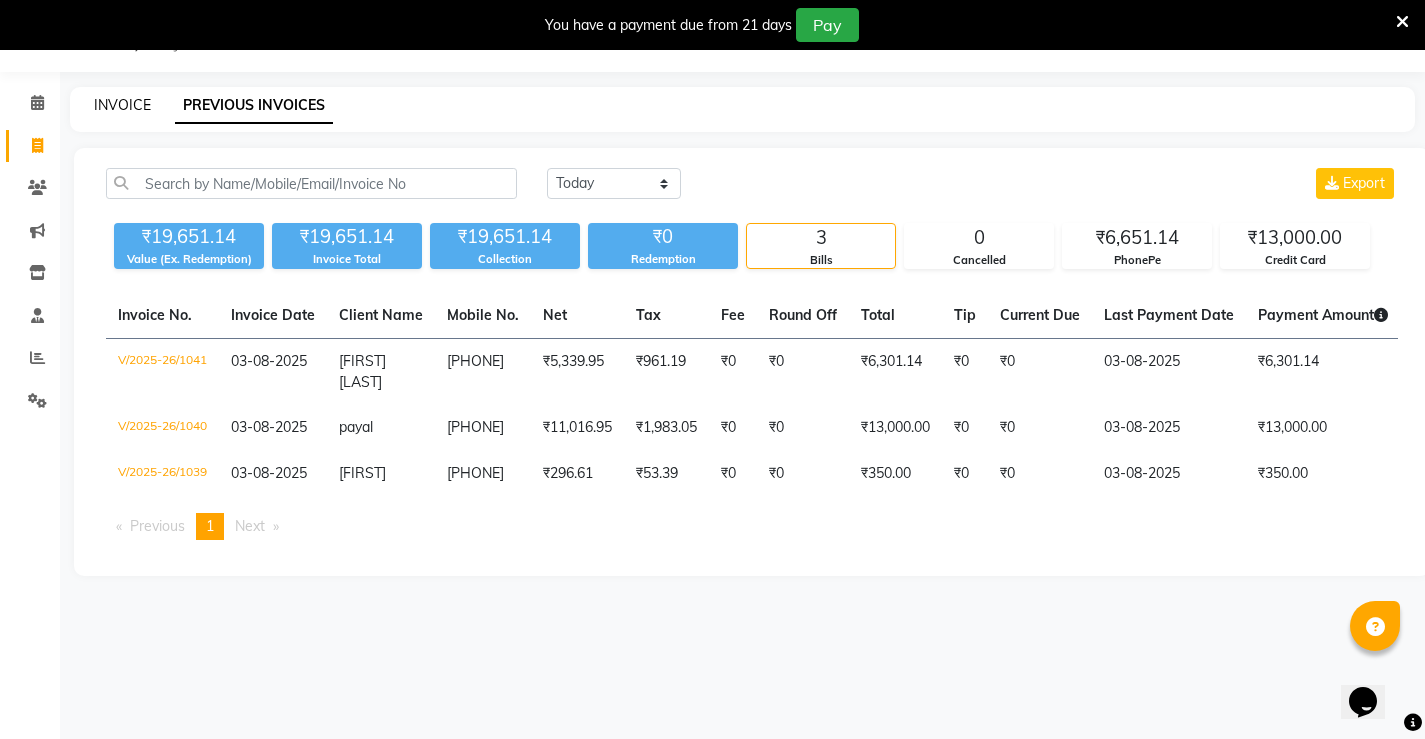 click on "INVOICE" 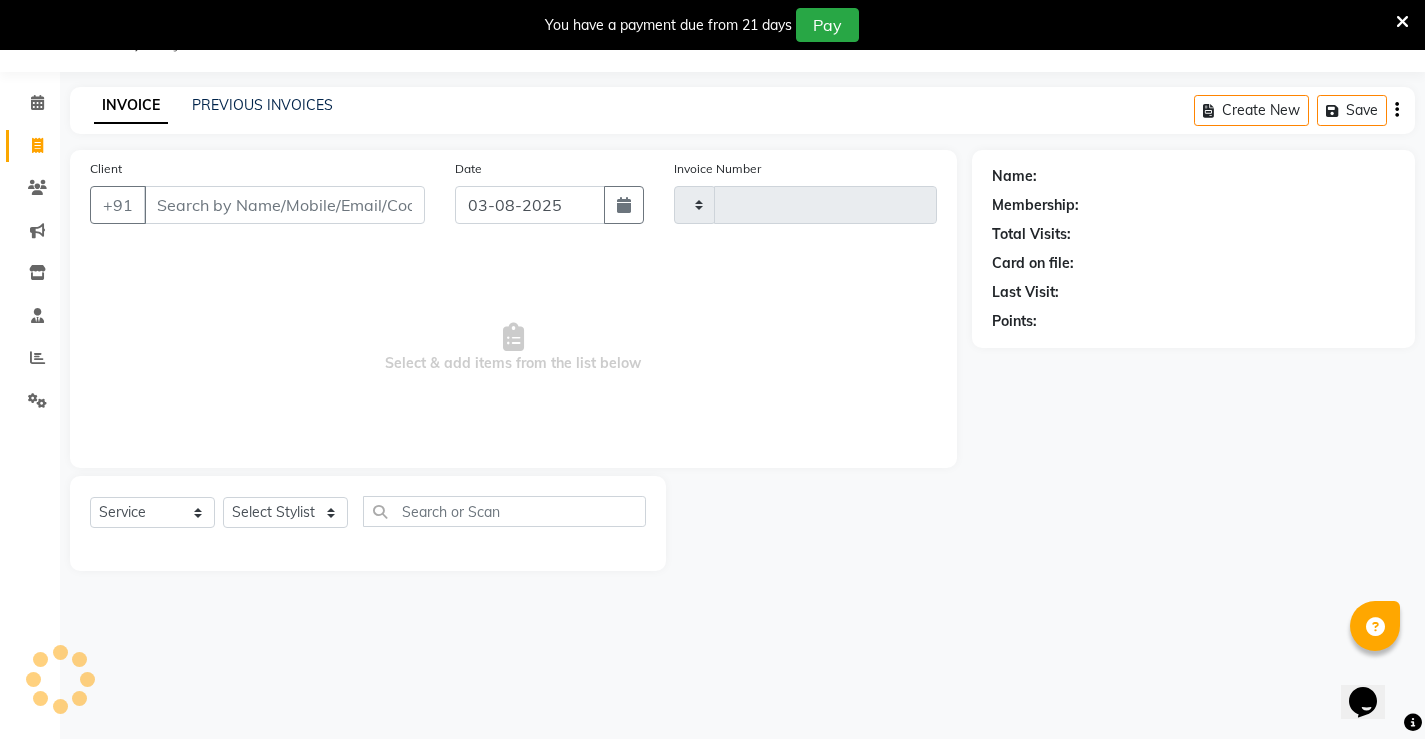 click on "Client" at bounding box center [284, 205] 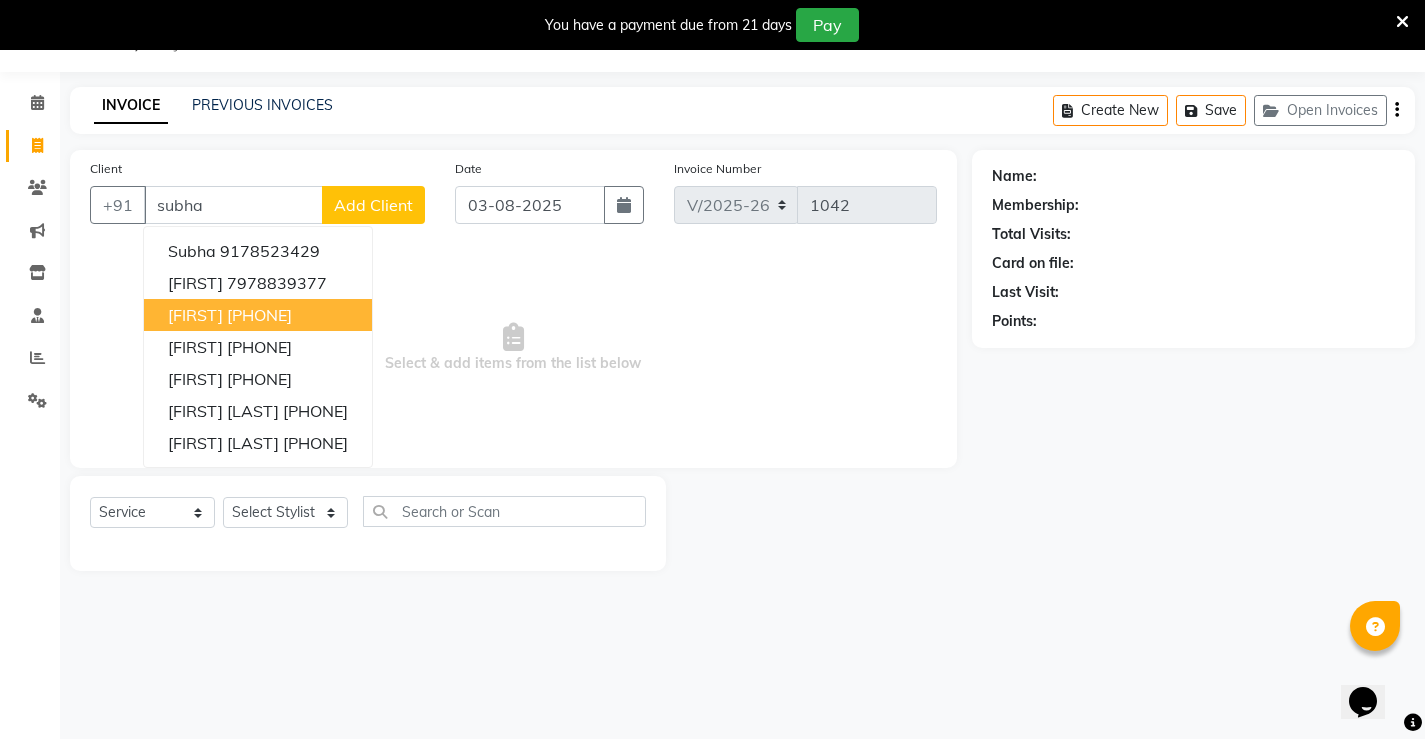click on "[PHONE]" at bounding box center (259, 315) 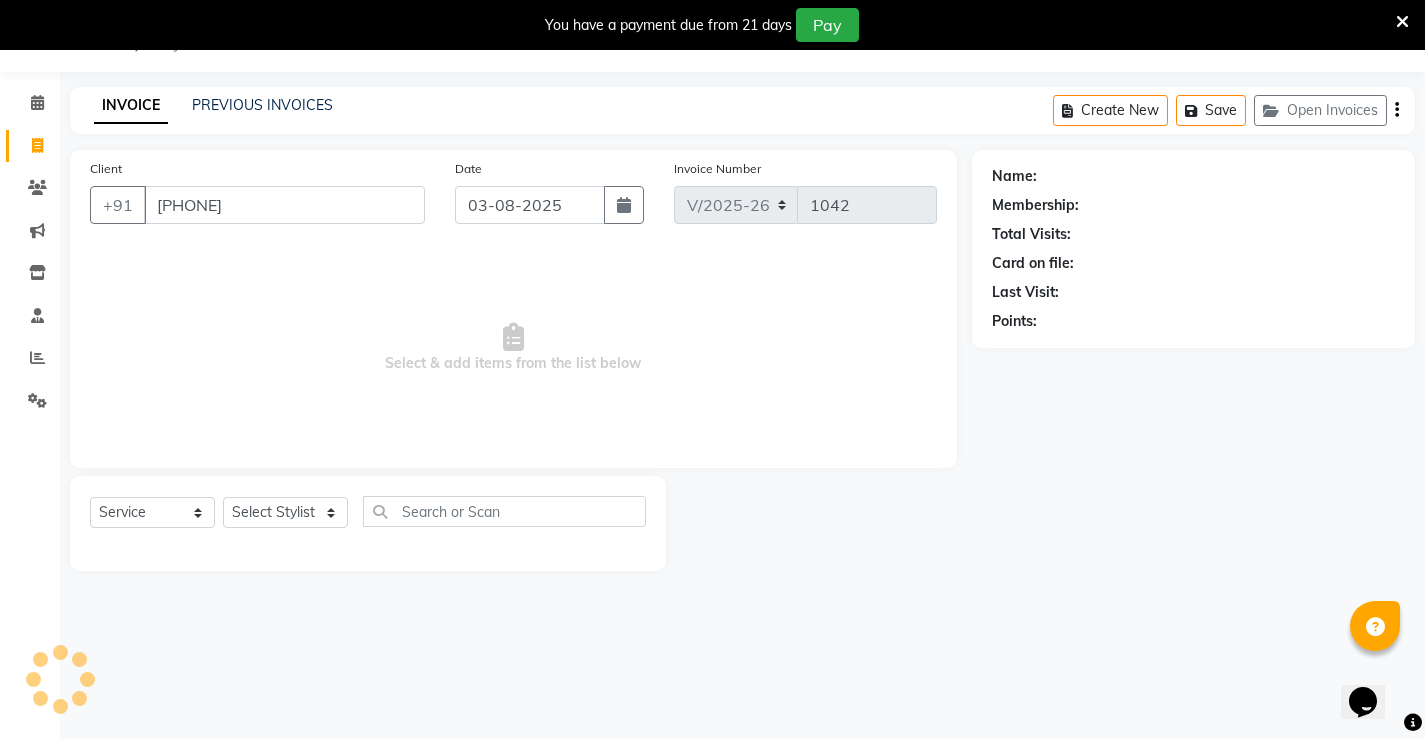 type on "[PHONE]" 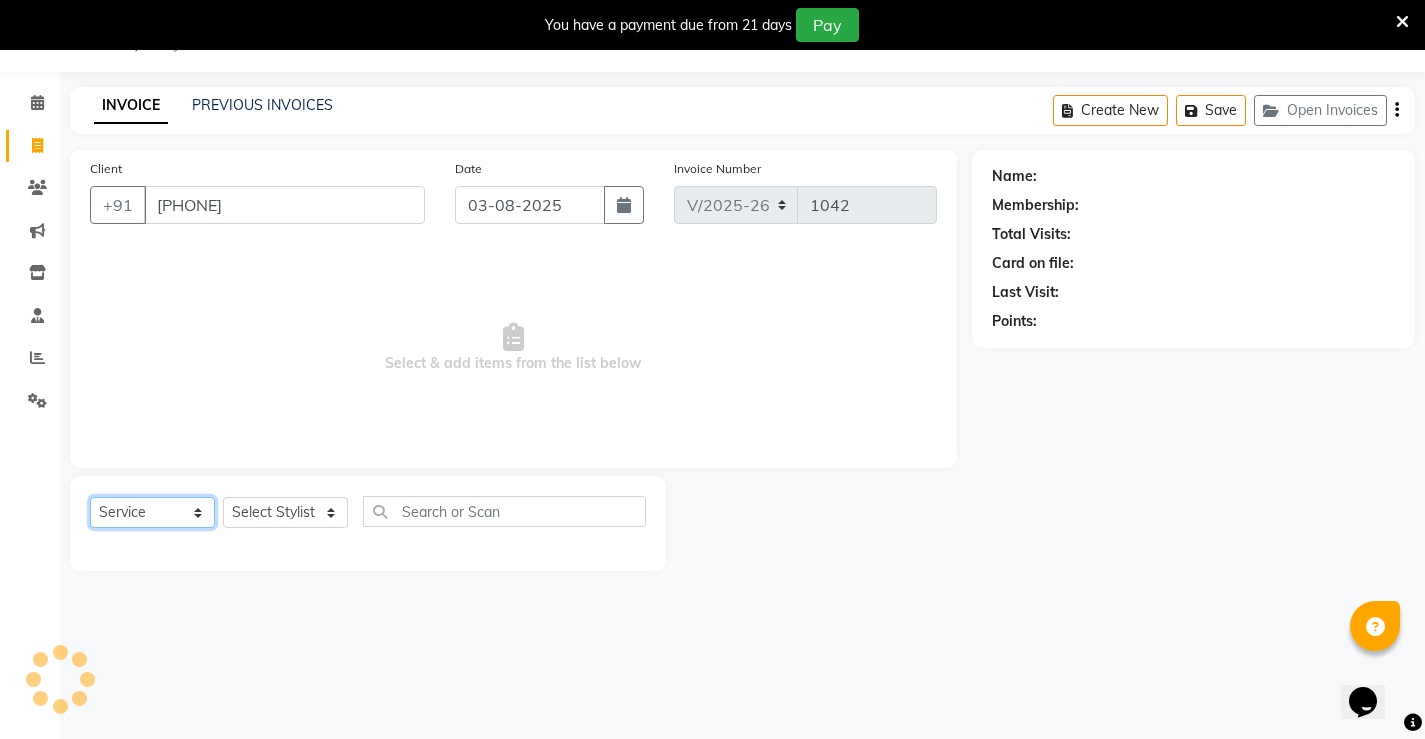 click on "Select  Service  Product  Membership  Package Voucher Prepaid Gift Card" 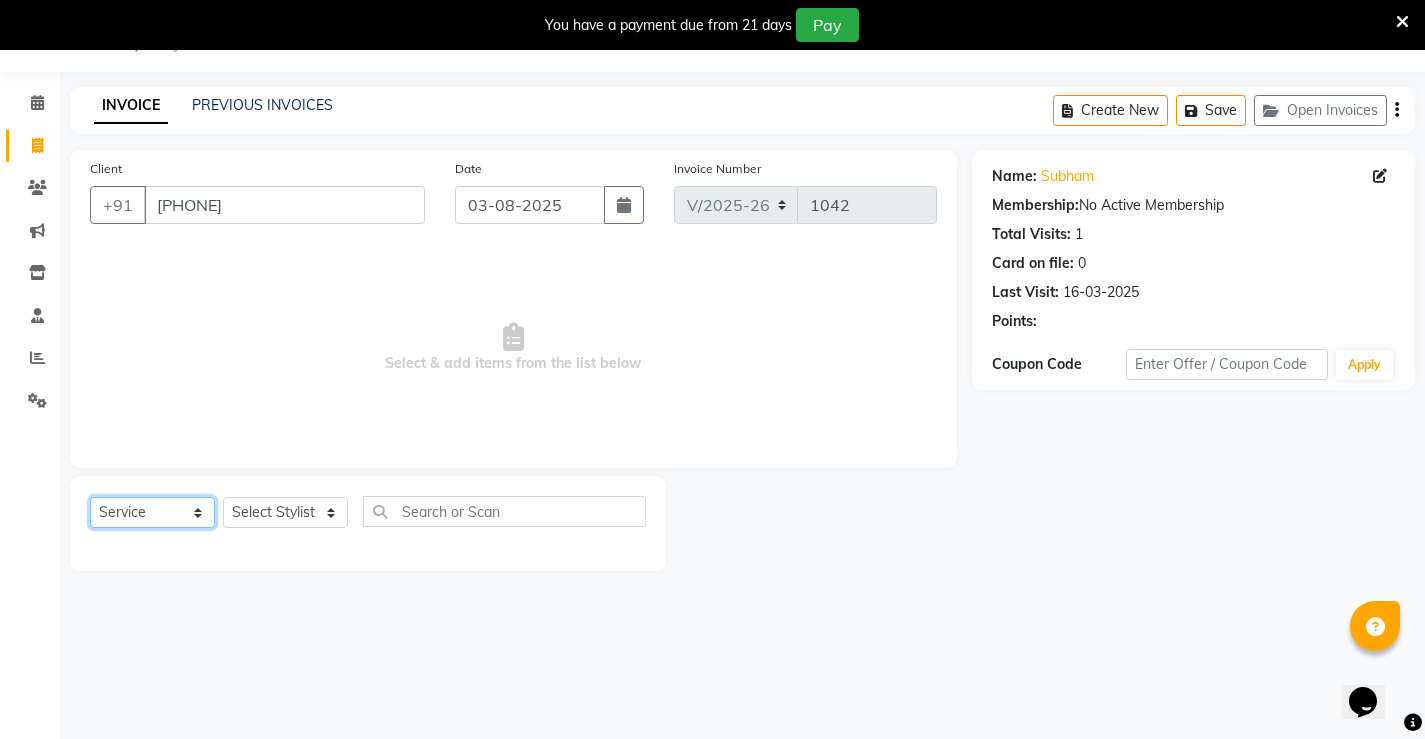 click on "Select  Service  Product  Membership  Package Voucher Prepaid Gift Card" 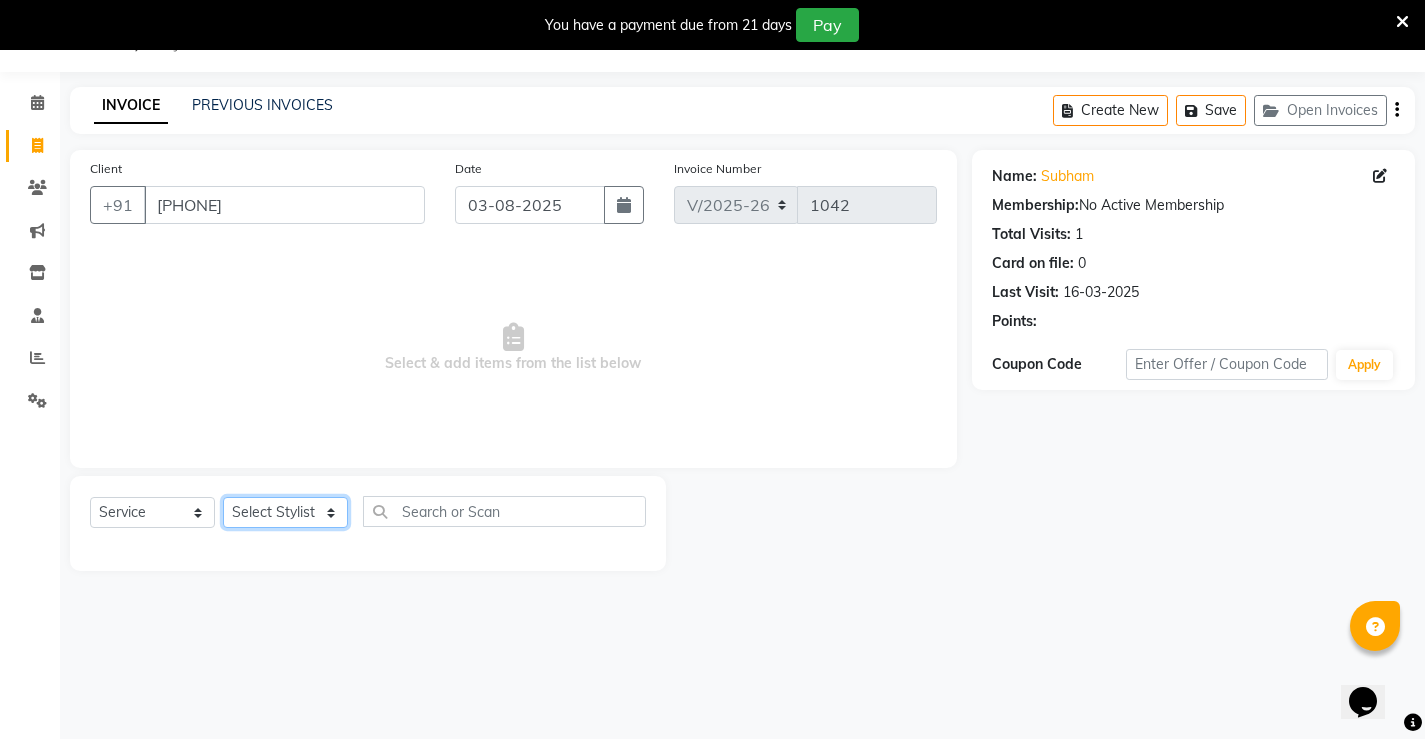 click on "Select Stylist [FIRST] [FIRST] [FIRST]  [FIRST] [FIRST] [FIRST]  unsex hair stylist [FIRST] [FIRST]" 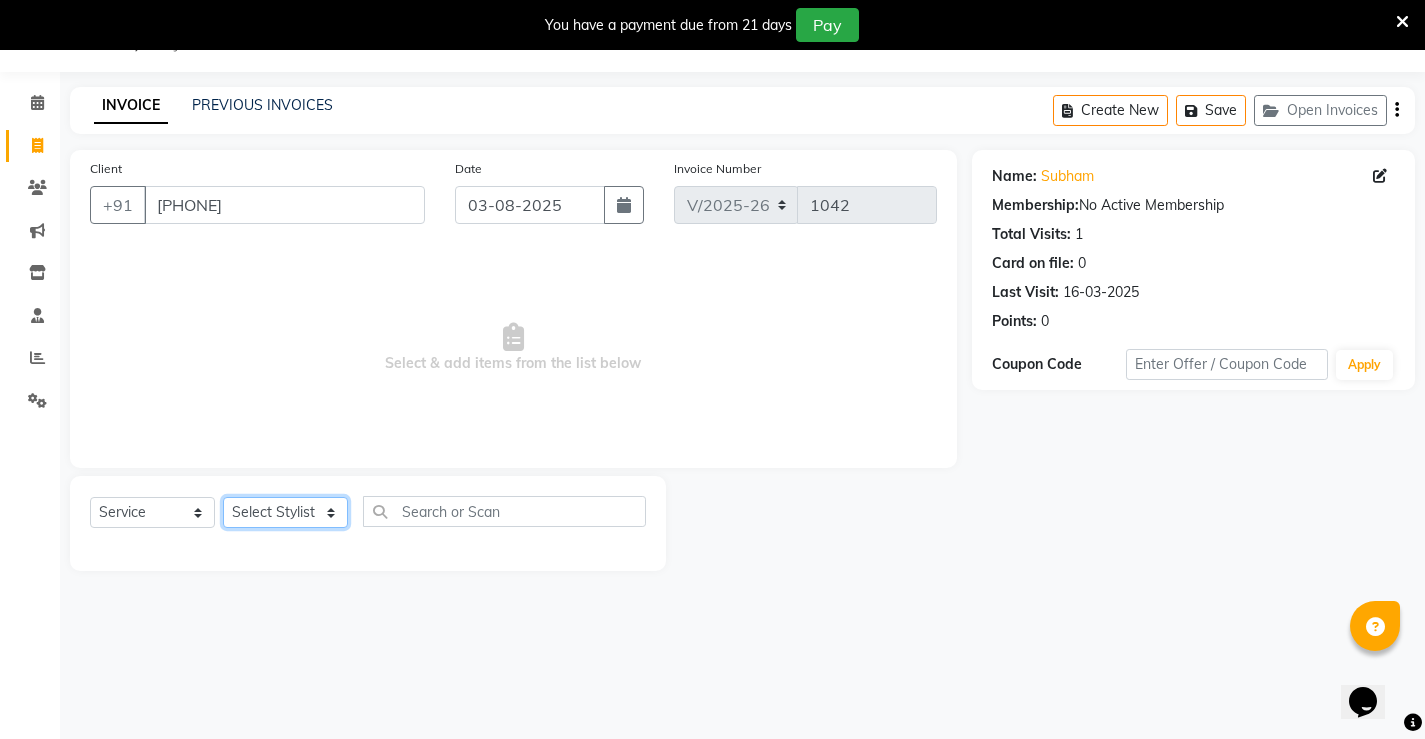select on "68606" 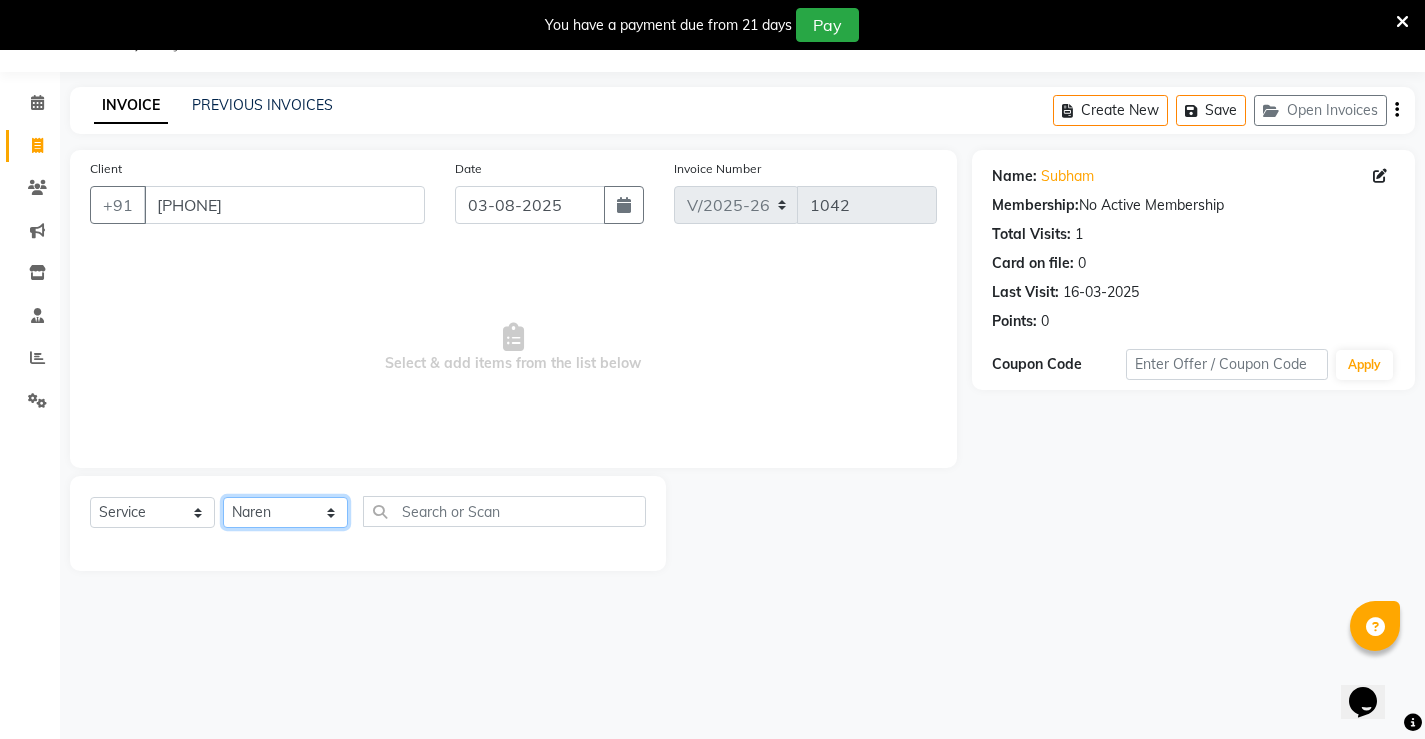 click on "Select Stylist [FIRST] [FIRST] [FIRST]  [FIRST] [FIRST] [FIRST]  unsex hair stylist [FIRST] [FIRST]" 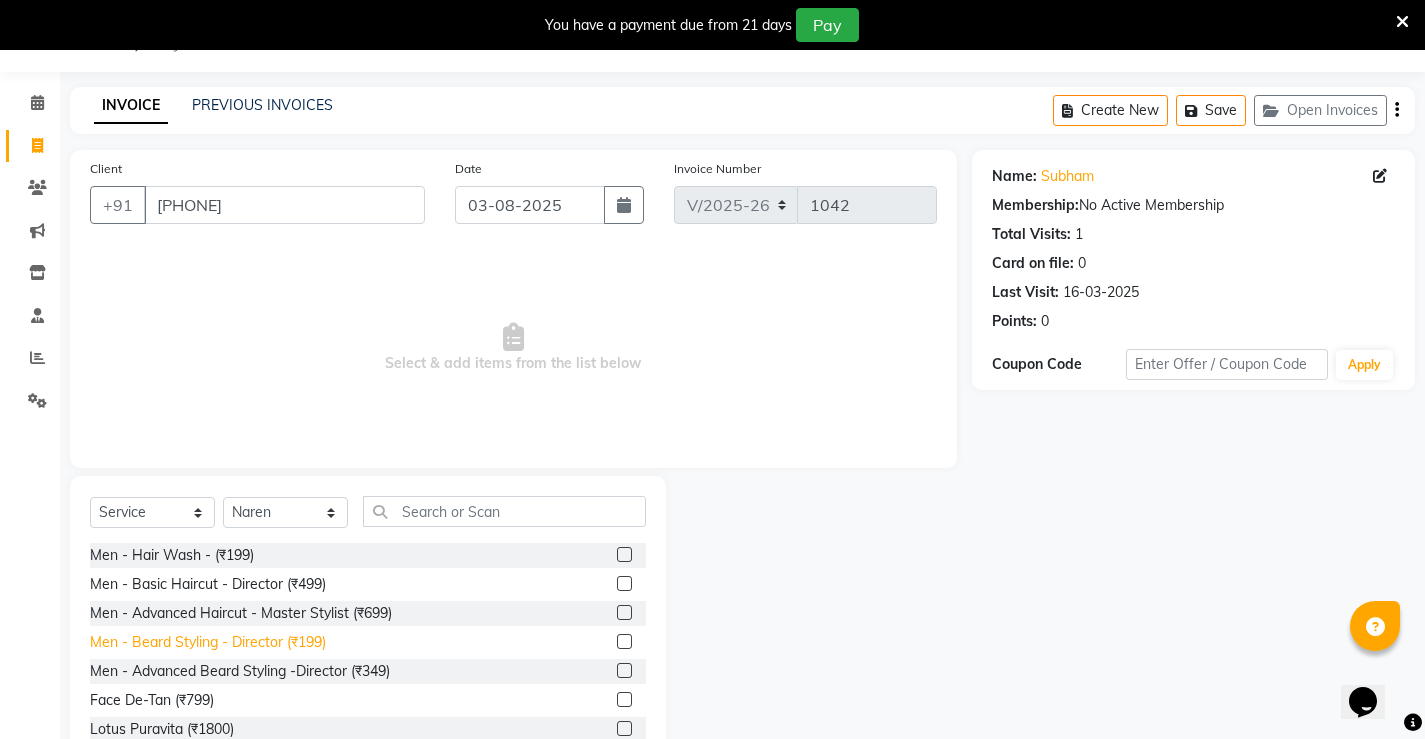 click on "Men - Beard Styling - Director (₹199)" 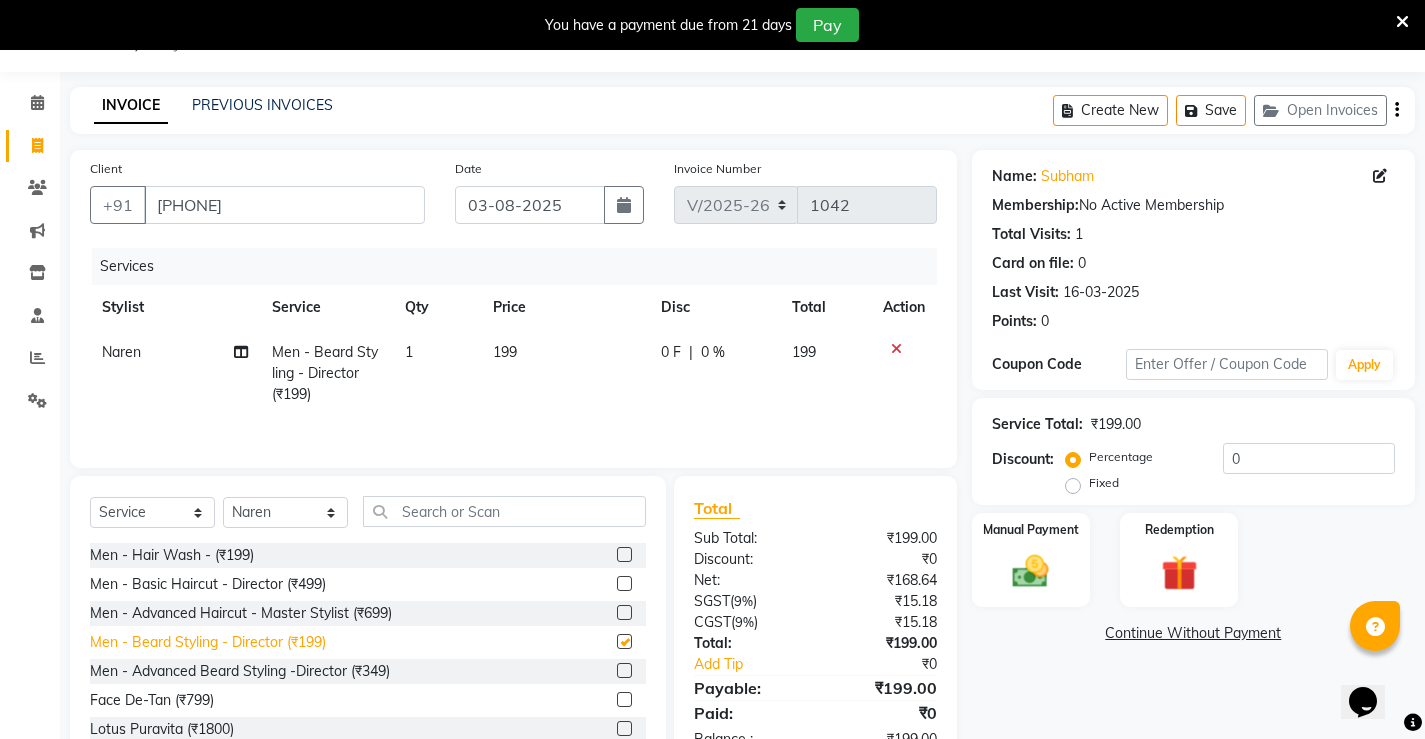 checkbox on "false" 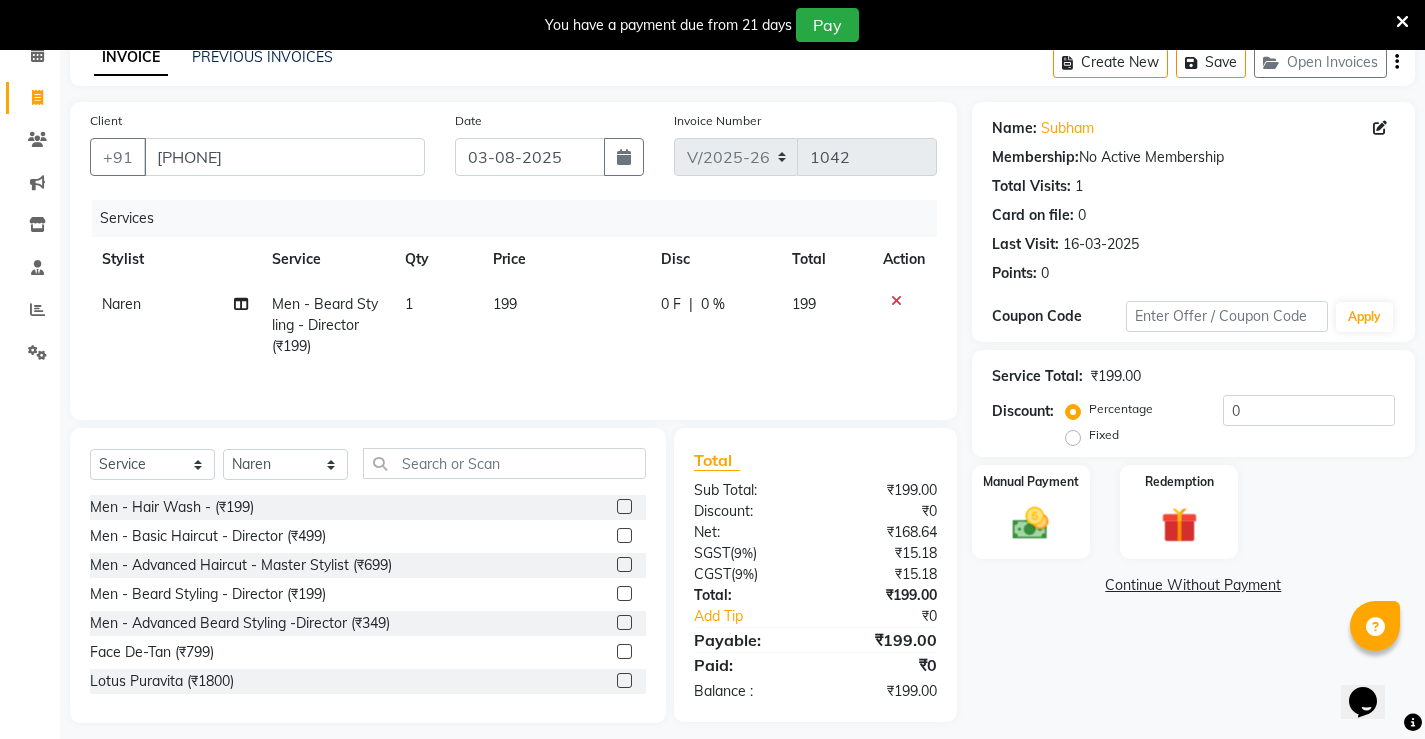 scroll, scrollTop: 112, scrollLeft: 0, axis: vertical 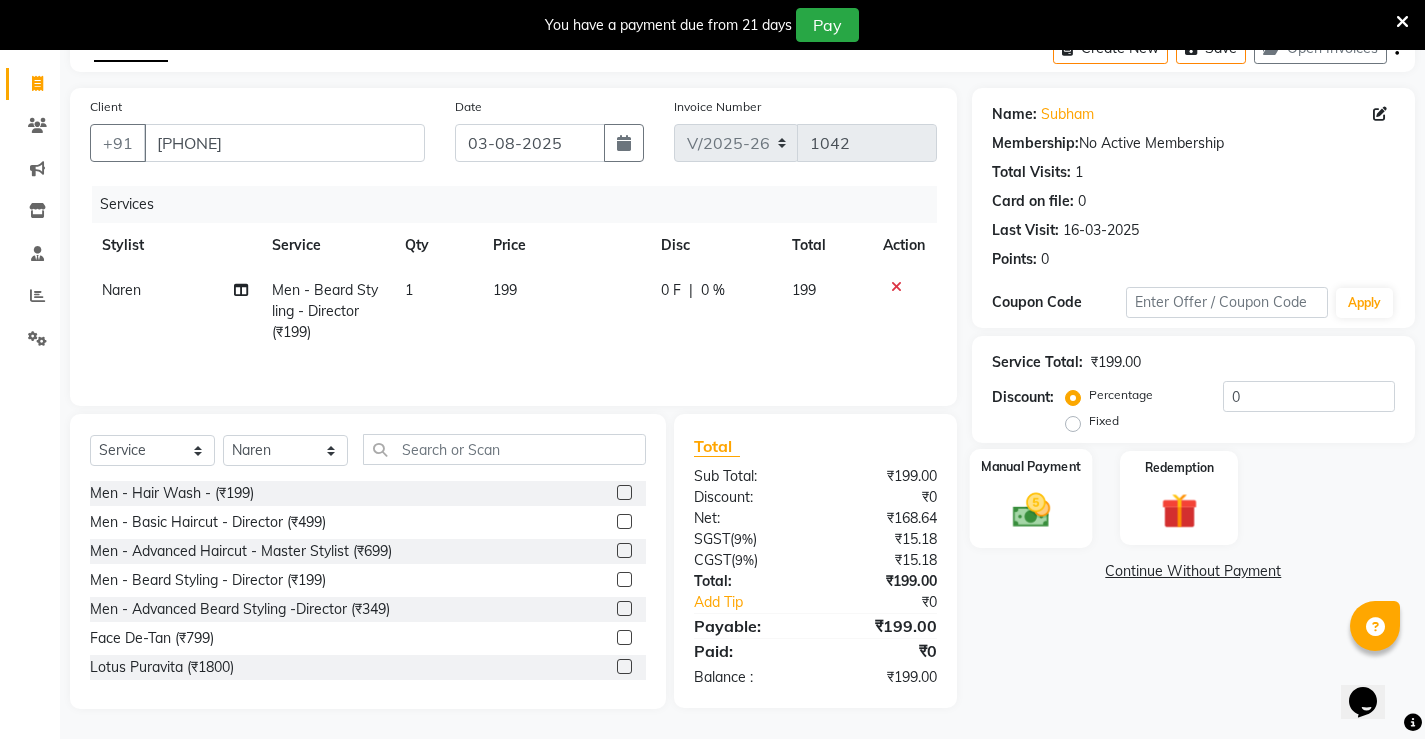 click on "Manual Payment" 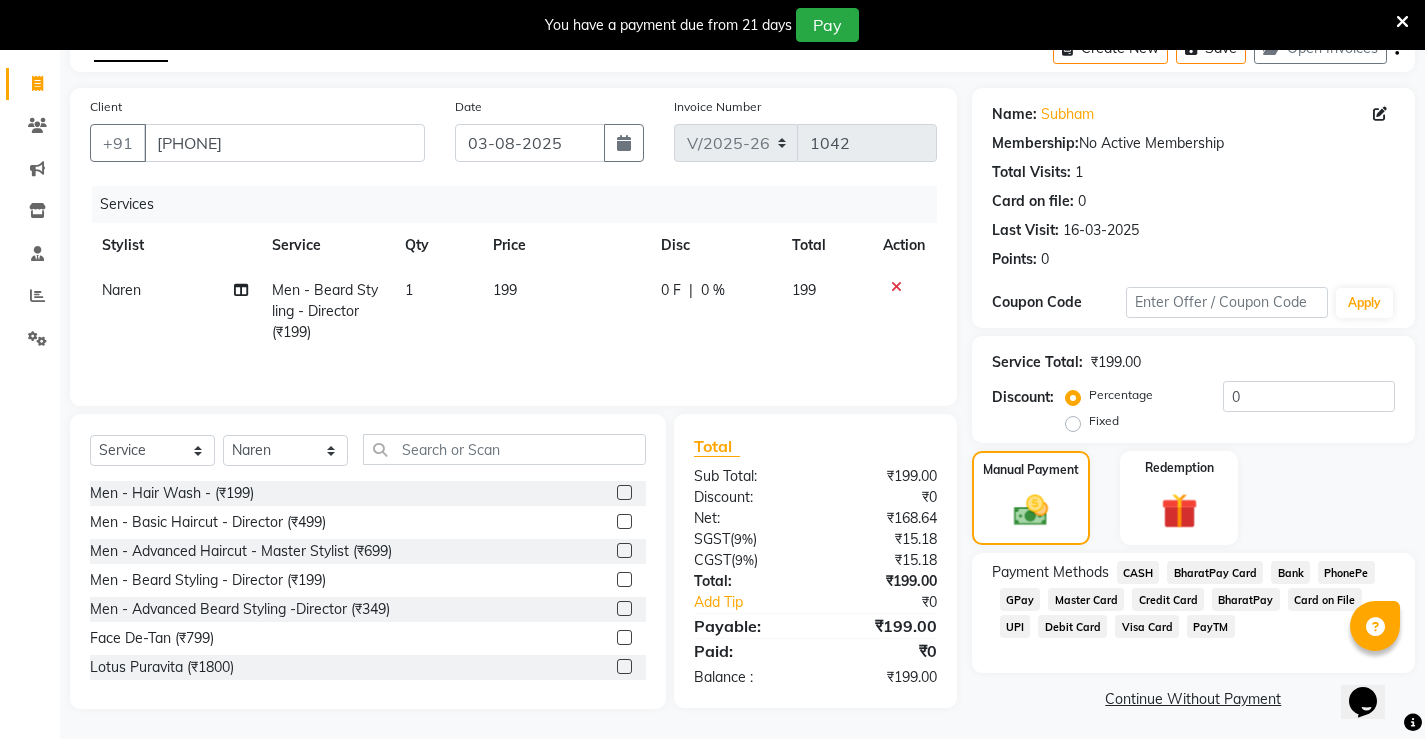 click on "PhonePe" 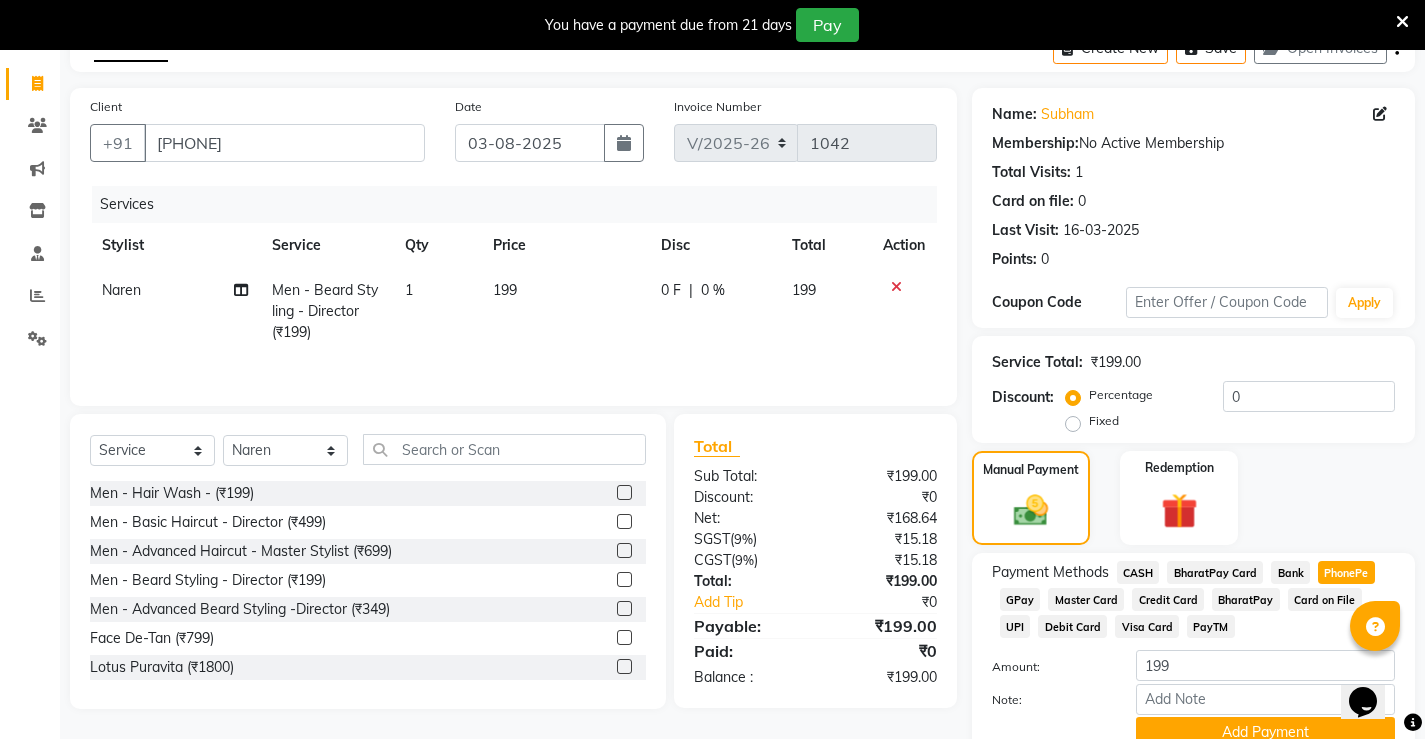 scroll, scrollTop: 200, scrollLeft: 0, axis: vertical 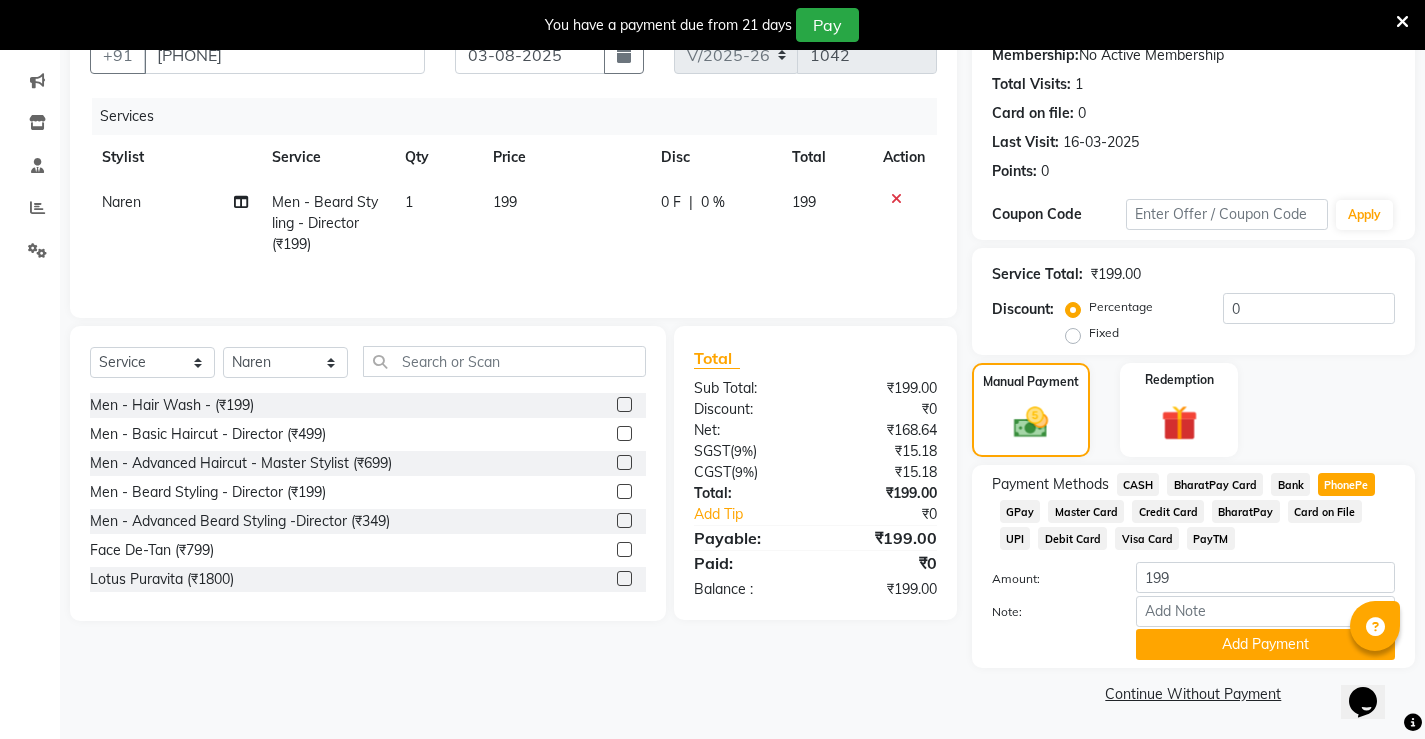 click on "Payment Methods  CASH   BharatPay Card   Bank   PhonePe   GPay   Master Card   Credit Card   BharatPay   Card on File   UPI   Debit Card   Visa Card   PayTM  Amount: 199 Note: Add Payment" 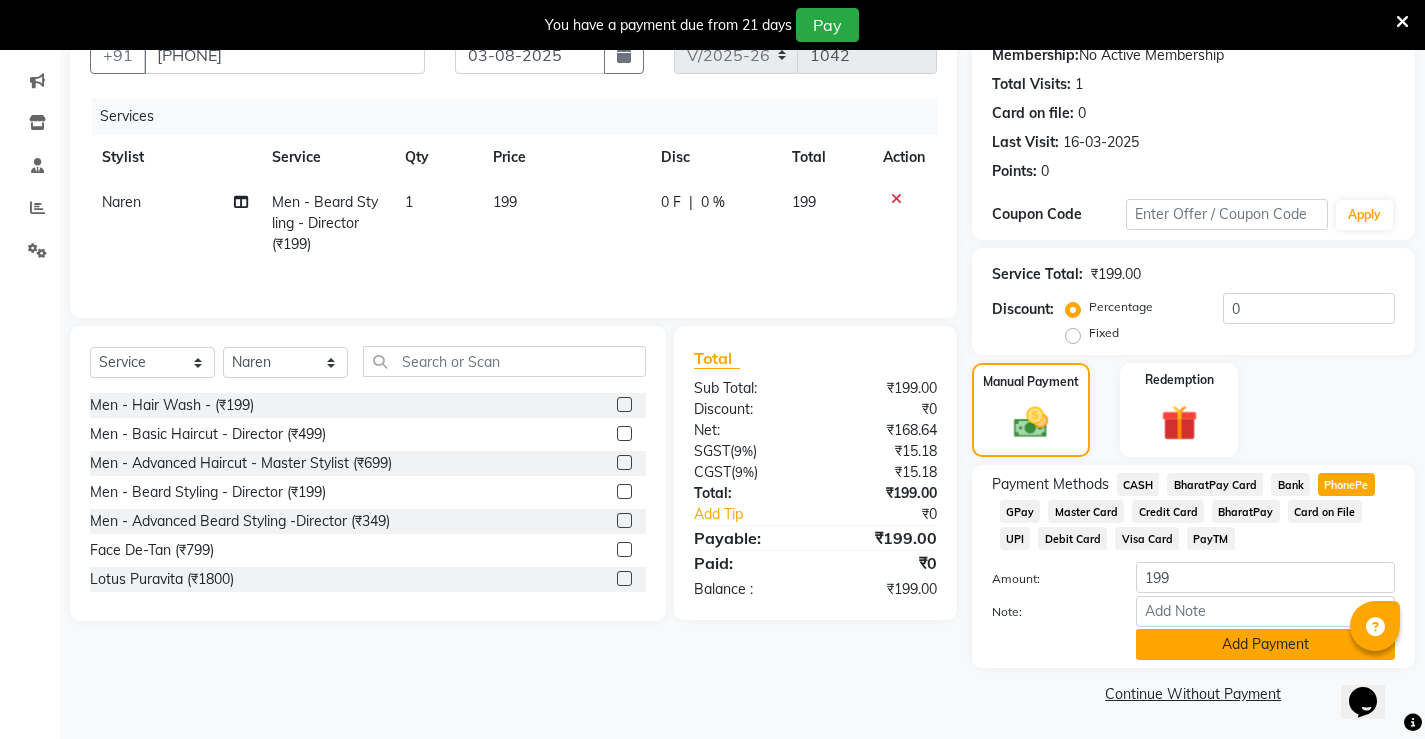 click on "Add Payment" 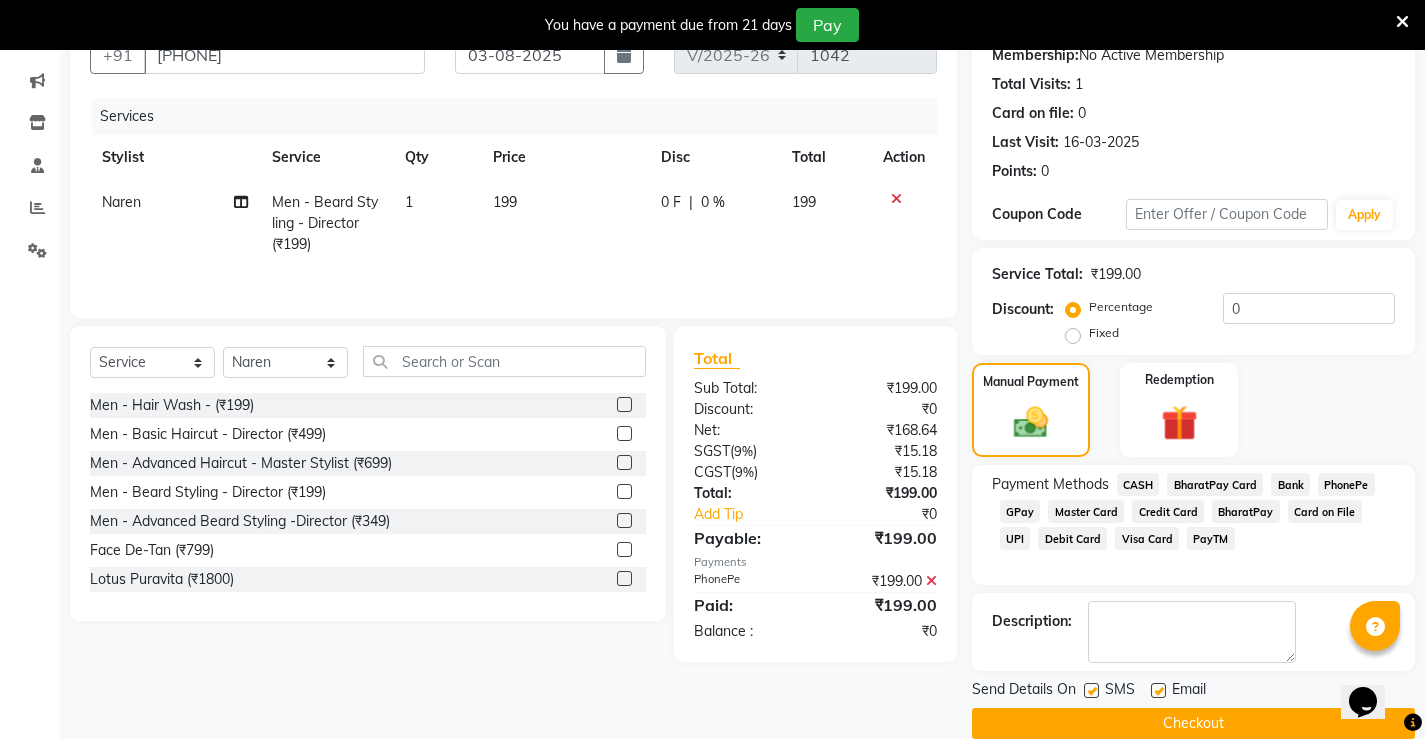 click on "Checkout" 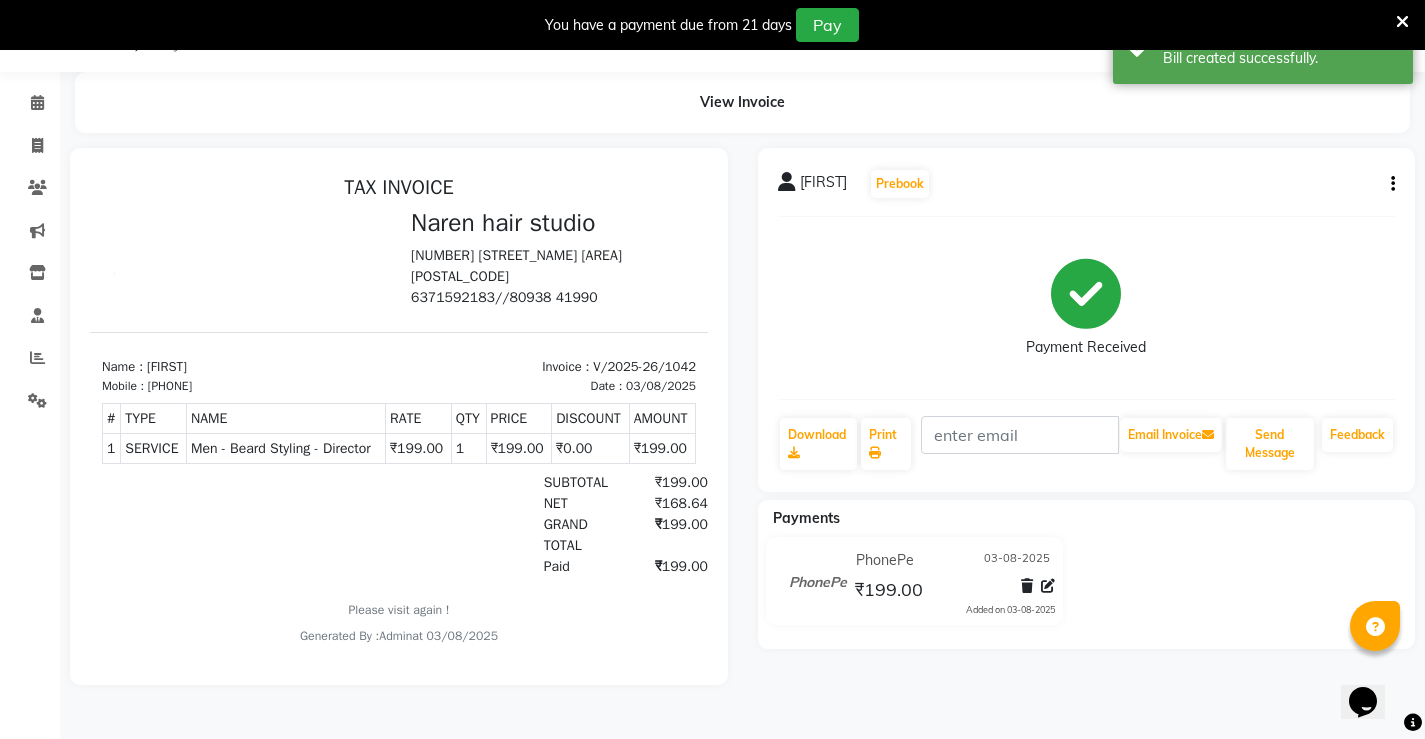 scroll, scrollTop: 0, scrollLeft: 0, axis: both 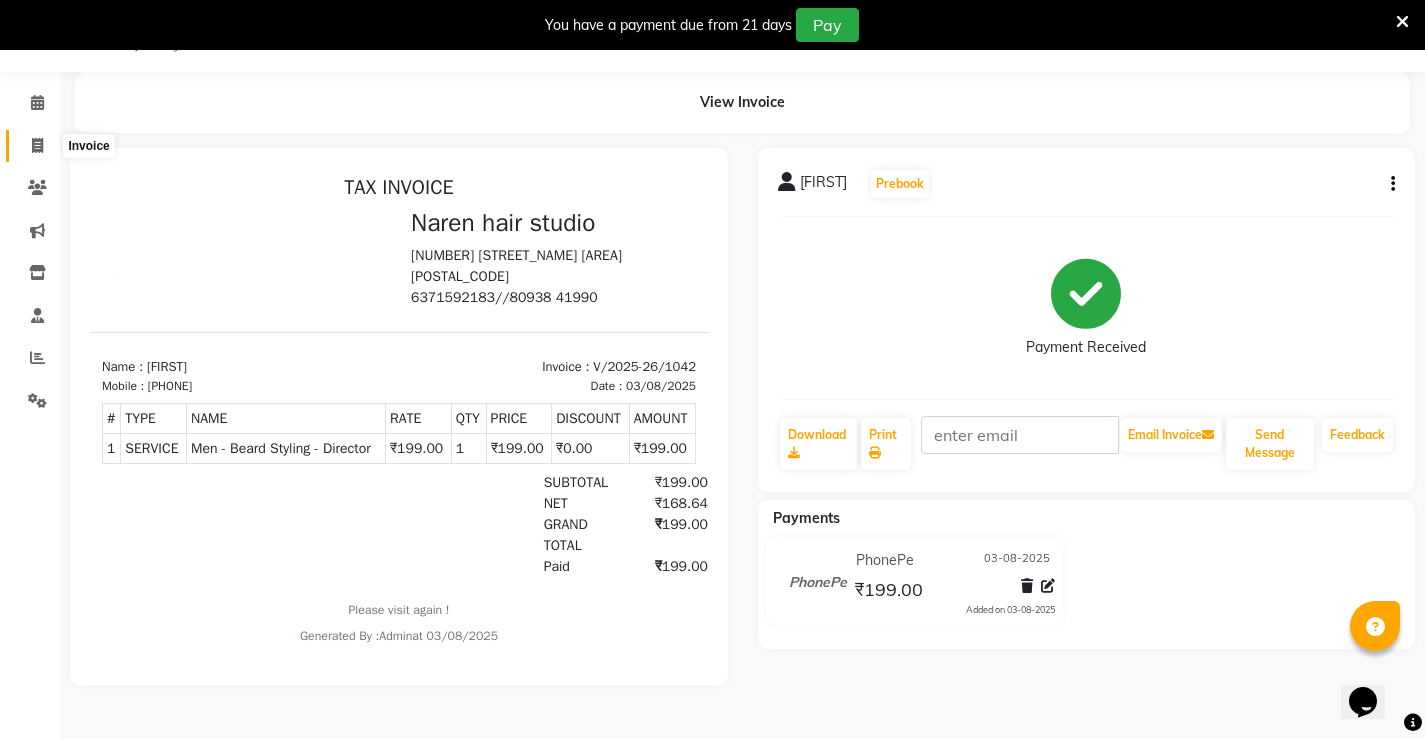 click 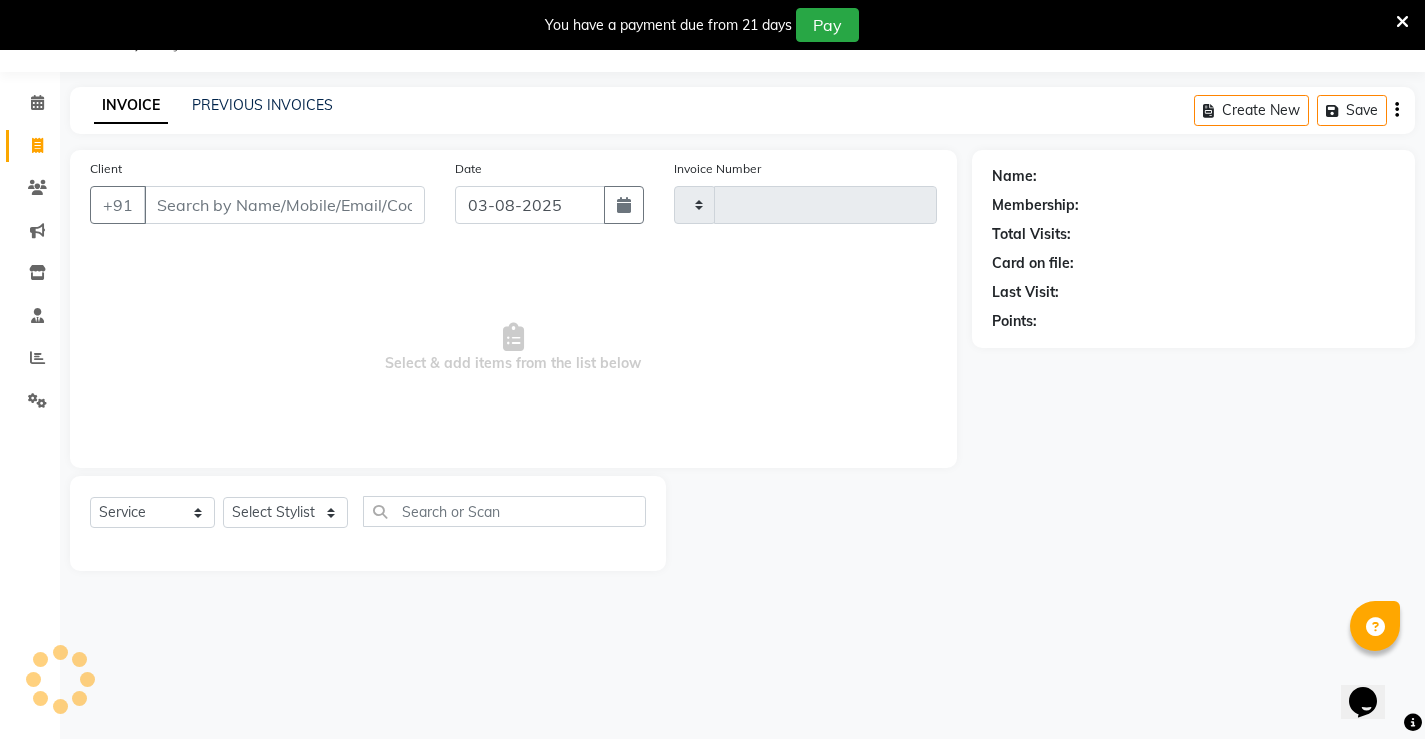 click on "Client" at bounding box center (284, 205) 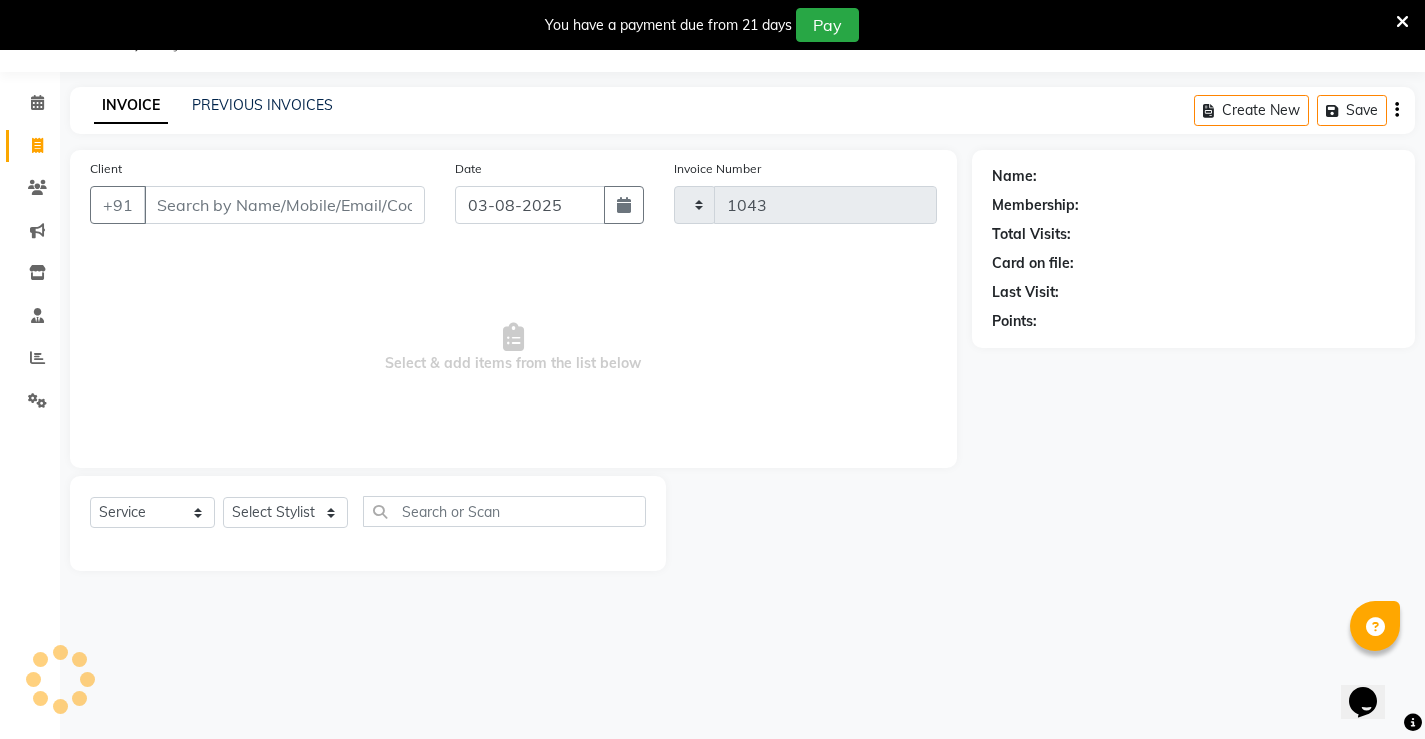 select on "7705" 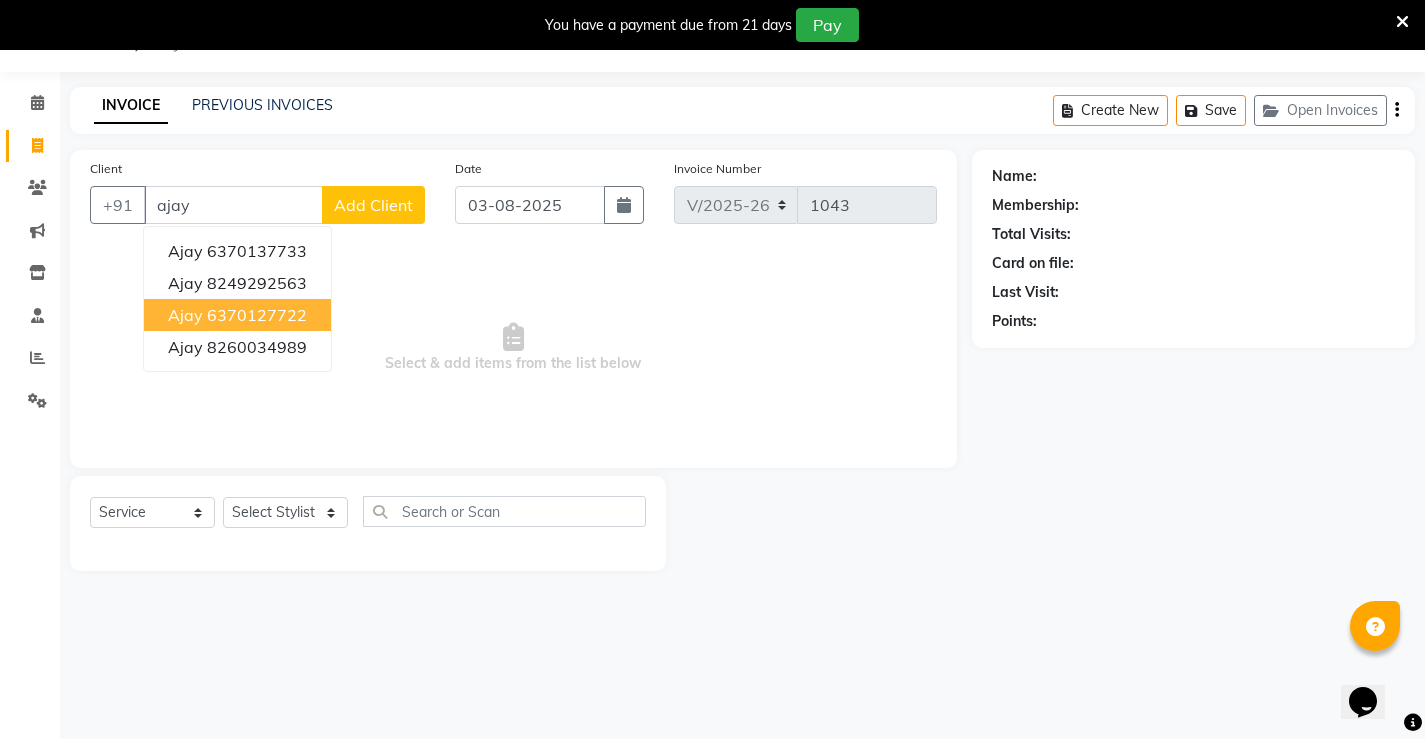 click on "6370127722" at bounding box center [257, 315] 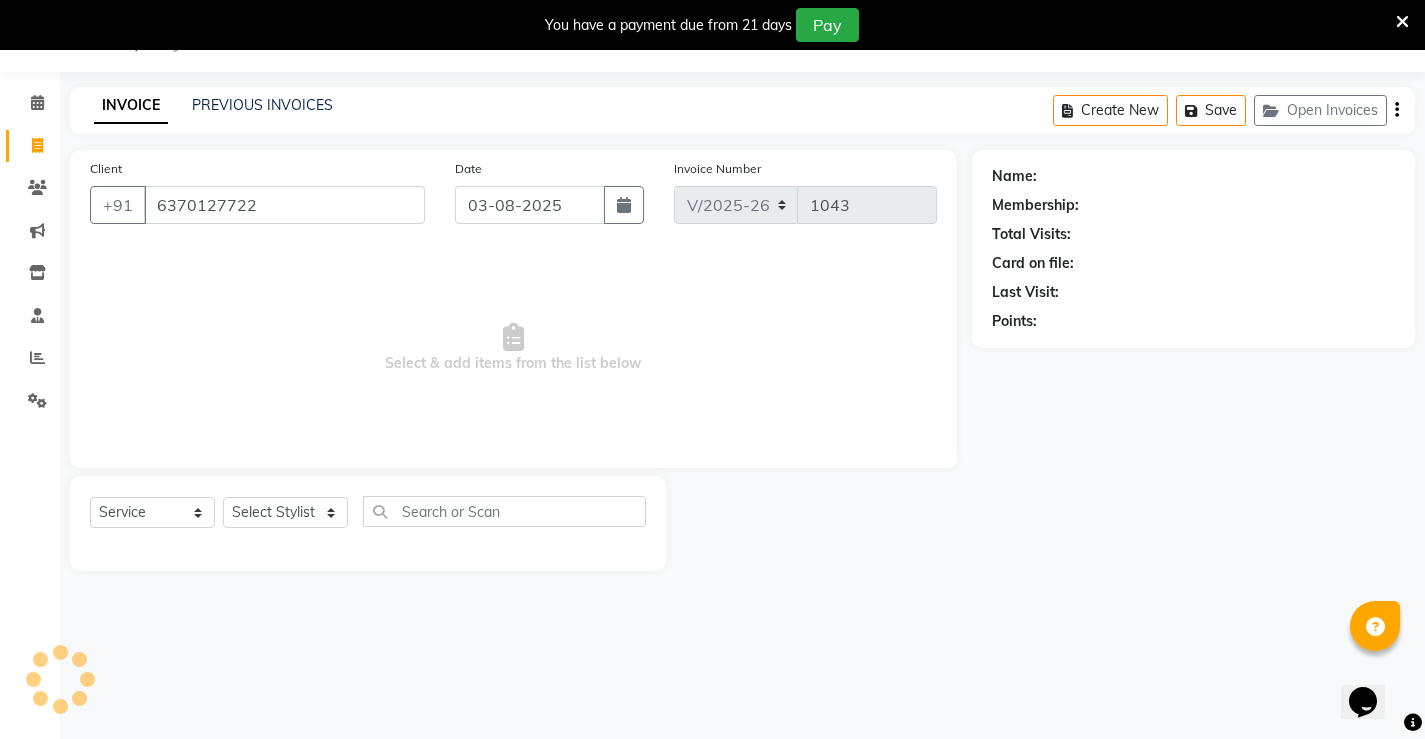 type on "6370127722" 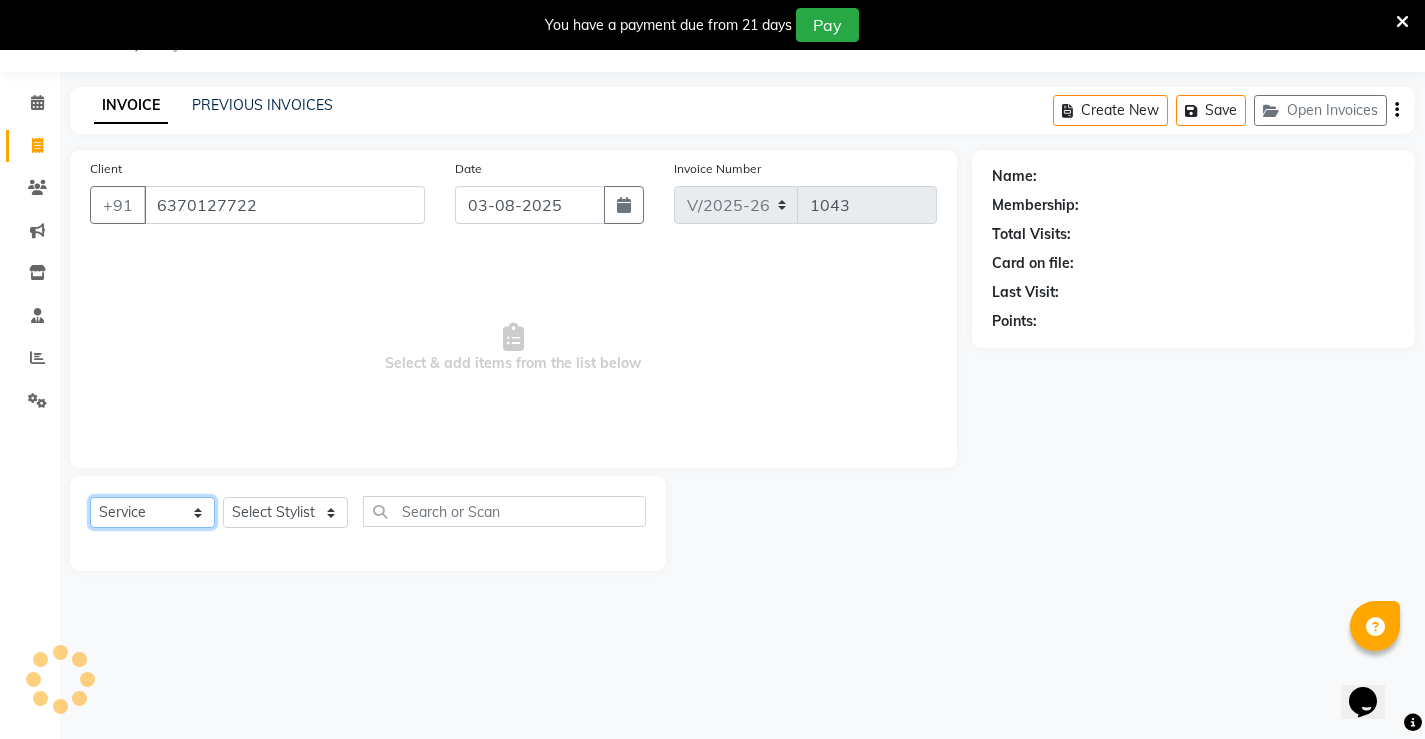 click on "Select  Service  Product  Membership  Package Voucher Prepaid Gift Card" 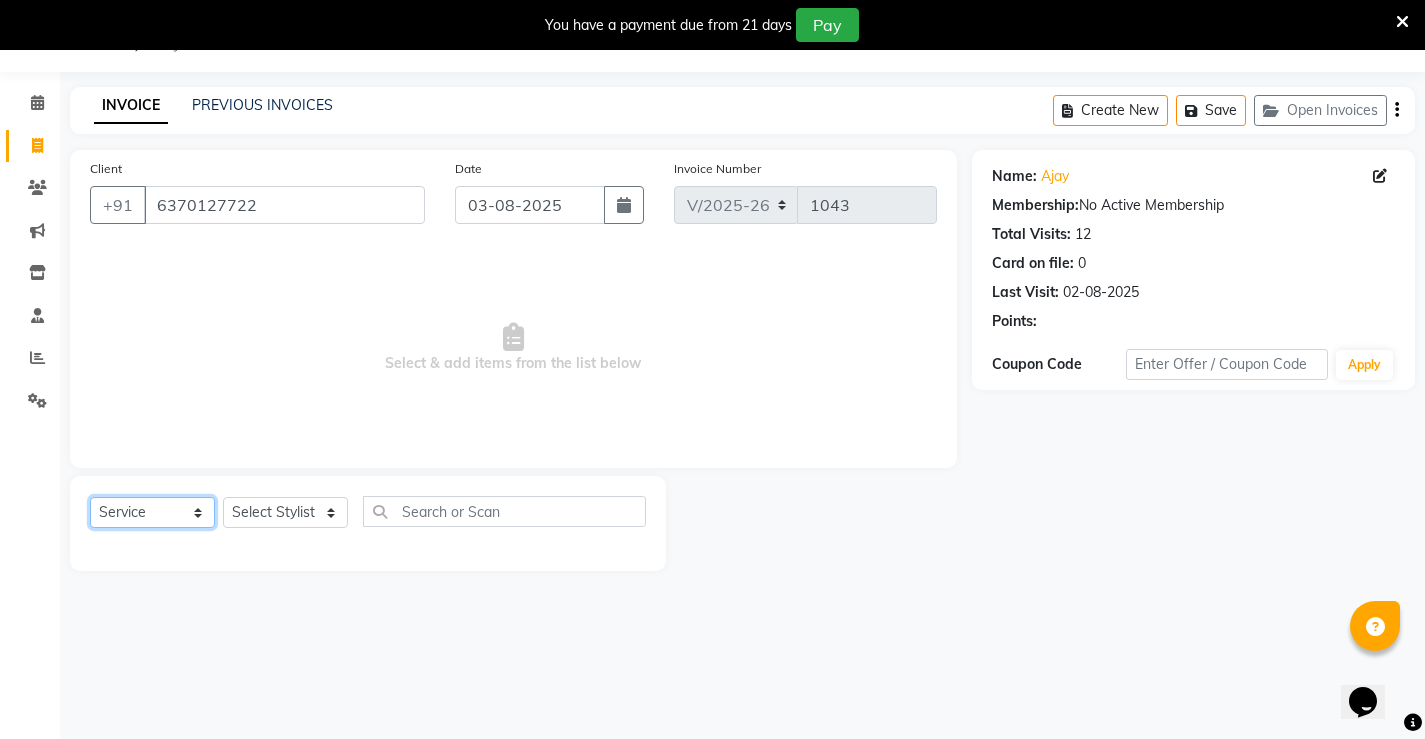 click on "Select  Service  Product  Membership  Package Voucher Prepaid Gift Card" 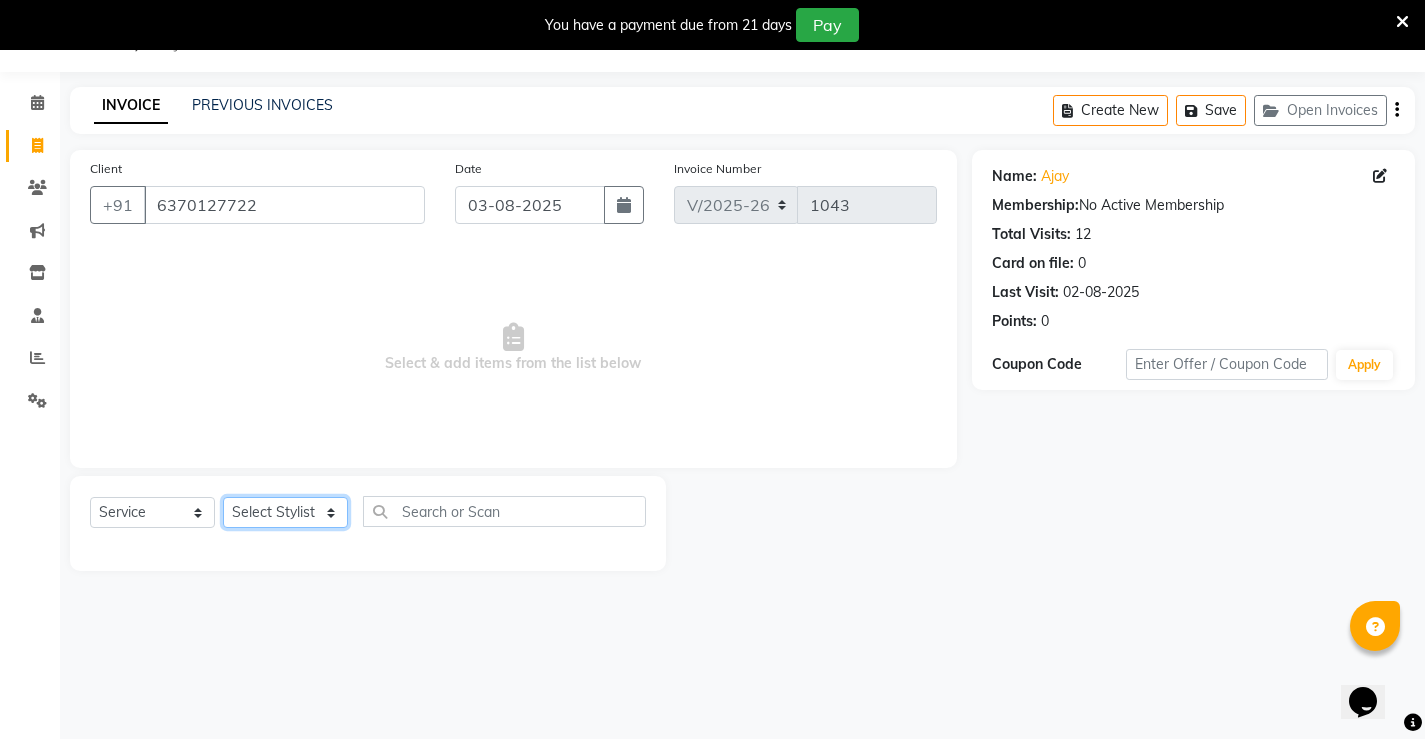 click on "Select Stylist [FIRST] [FIRST] [FIRST]  [FIRST] [FIRST] [FIRST]  unsex hair stylist [FIRST] [FIRST]" 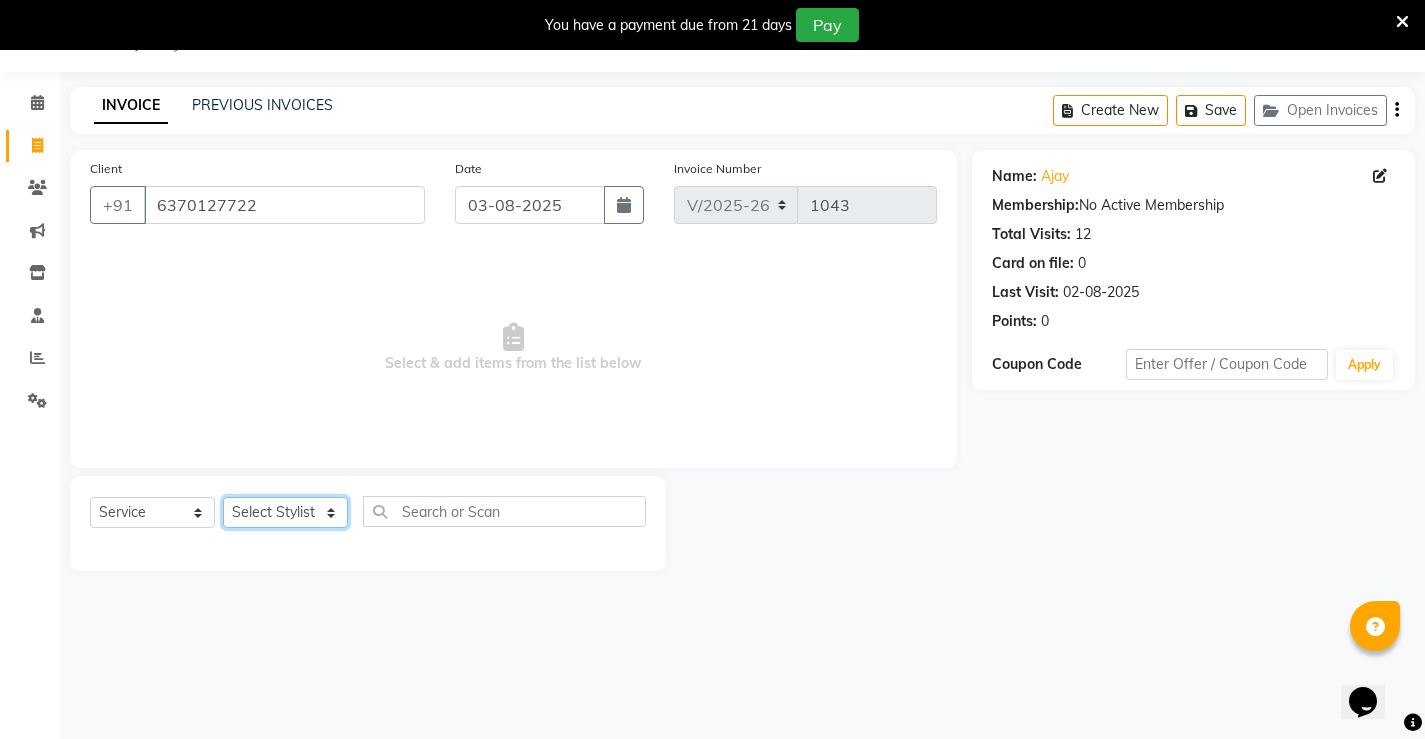 select on "68606" 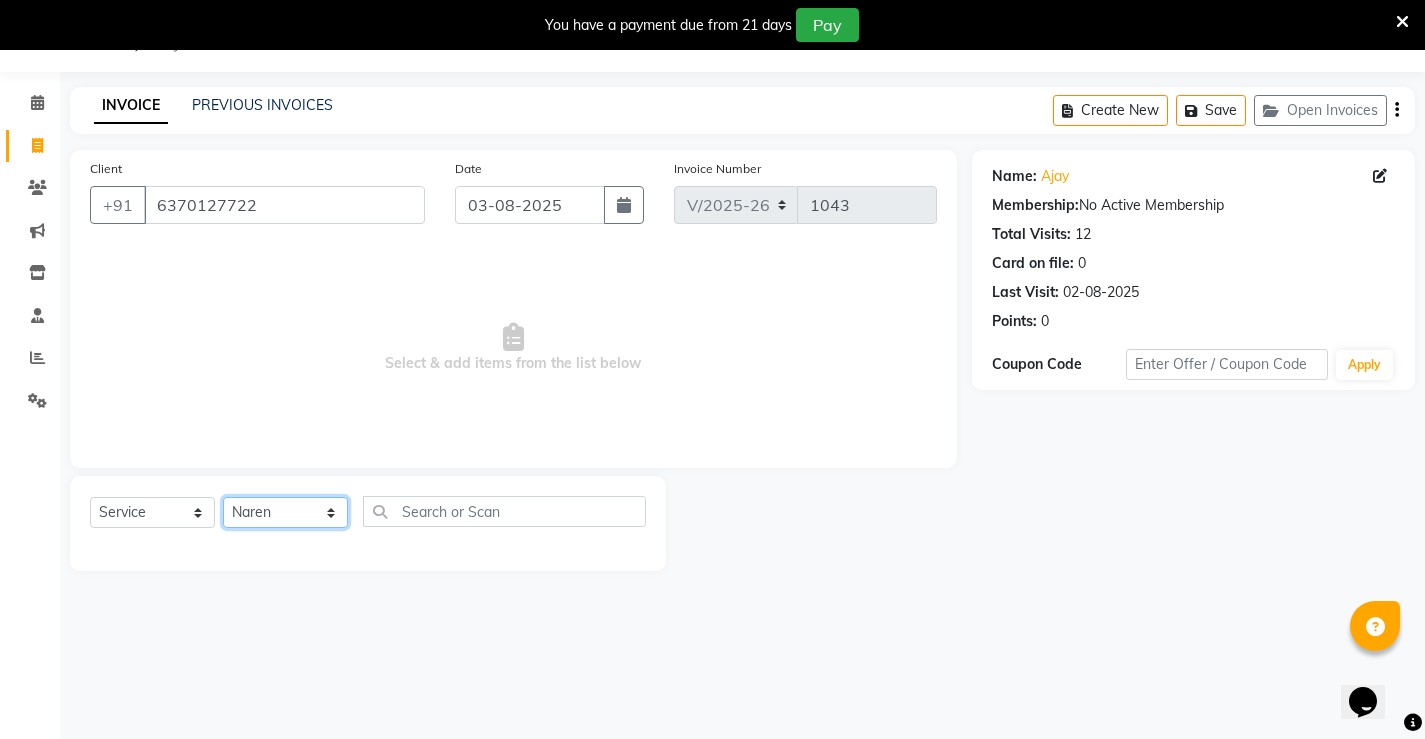 click on "Select Stylist [FIRST] [FIRST] [FIRST]  [FIRST] [FIRST] [FIRST]  unsex hair stylist [FIRST] [FIRST]" 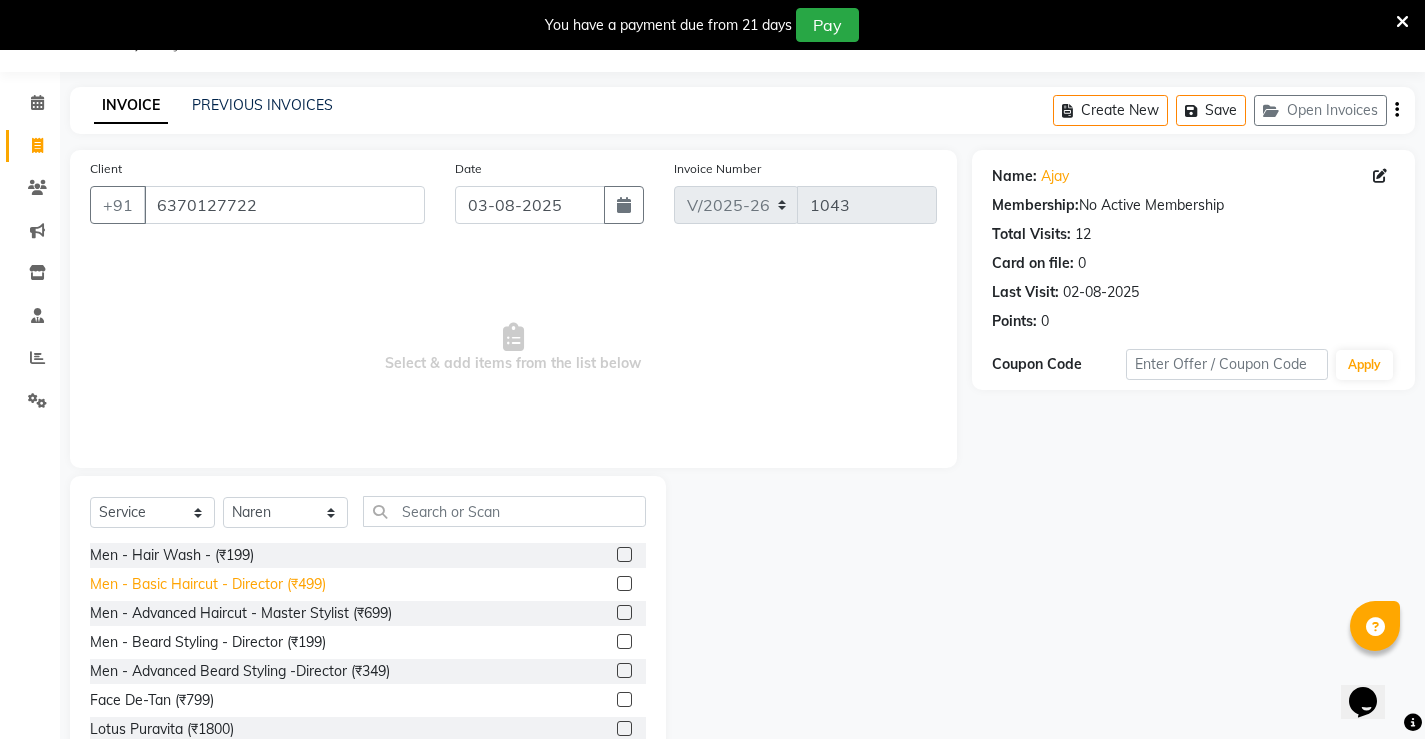 click on "Men - Basic Haircut - Director (₹499)" 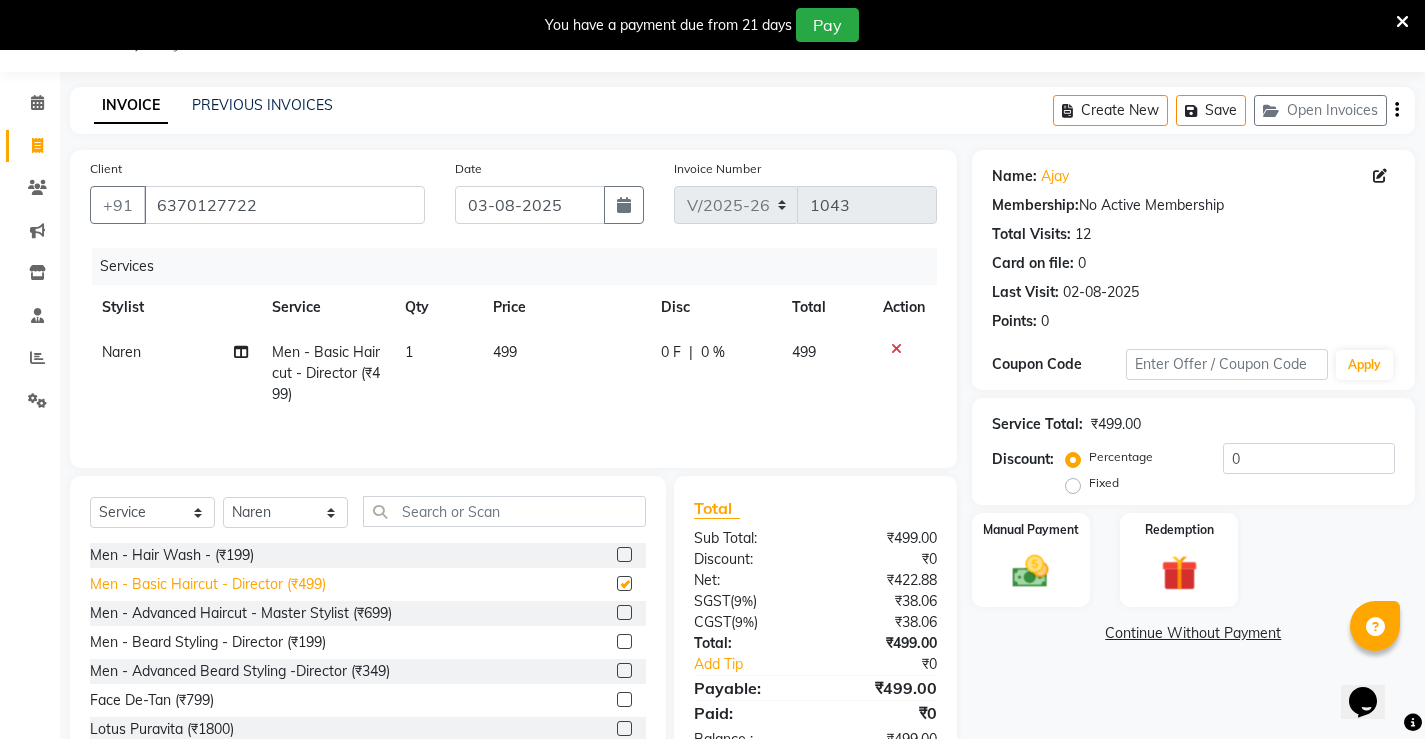 checkbox on "false" 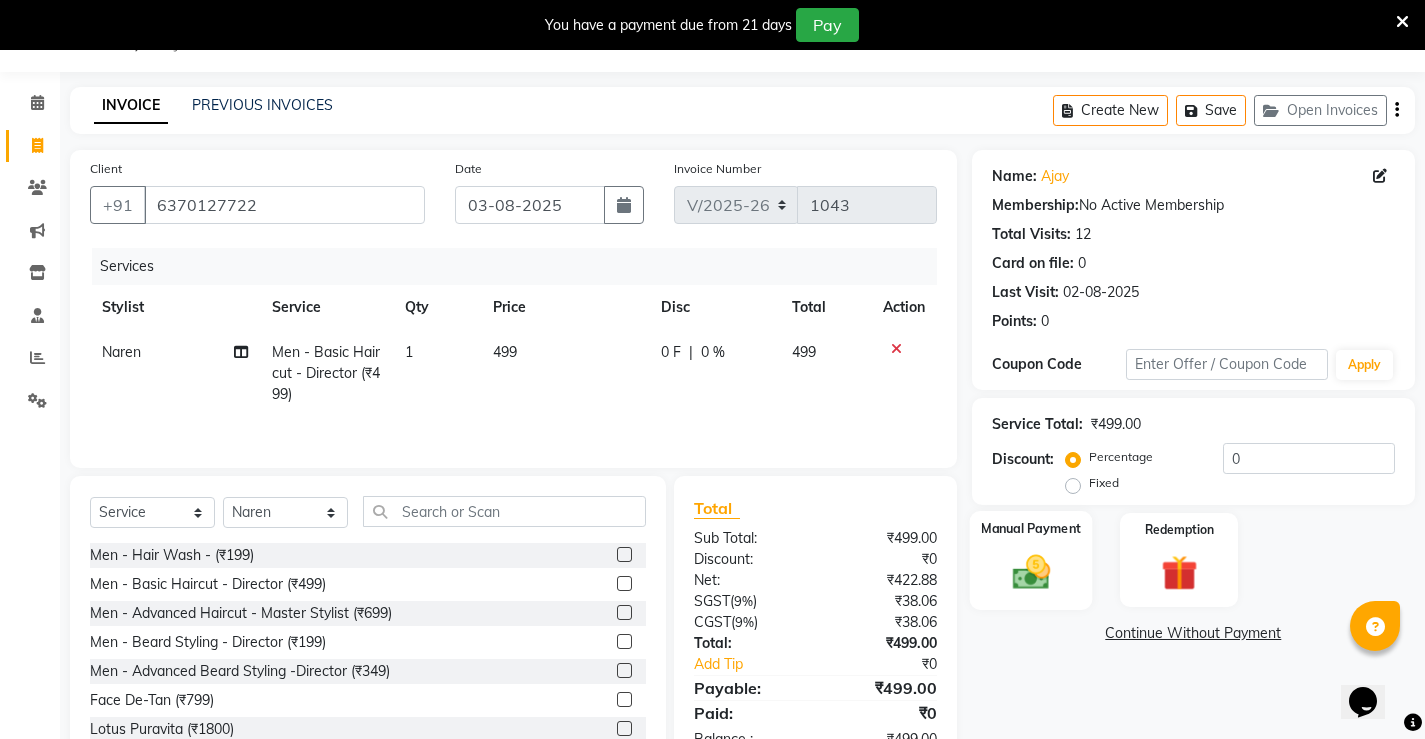click 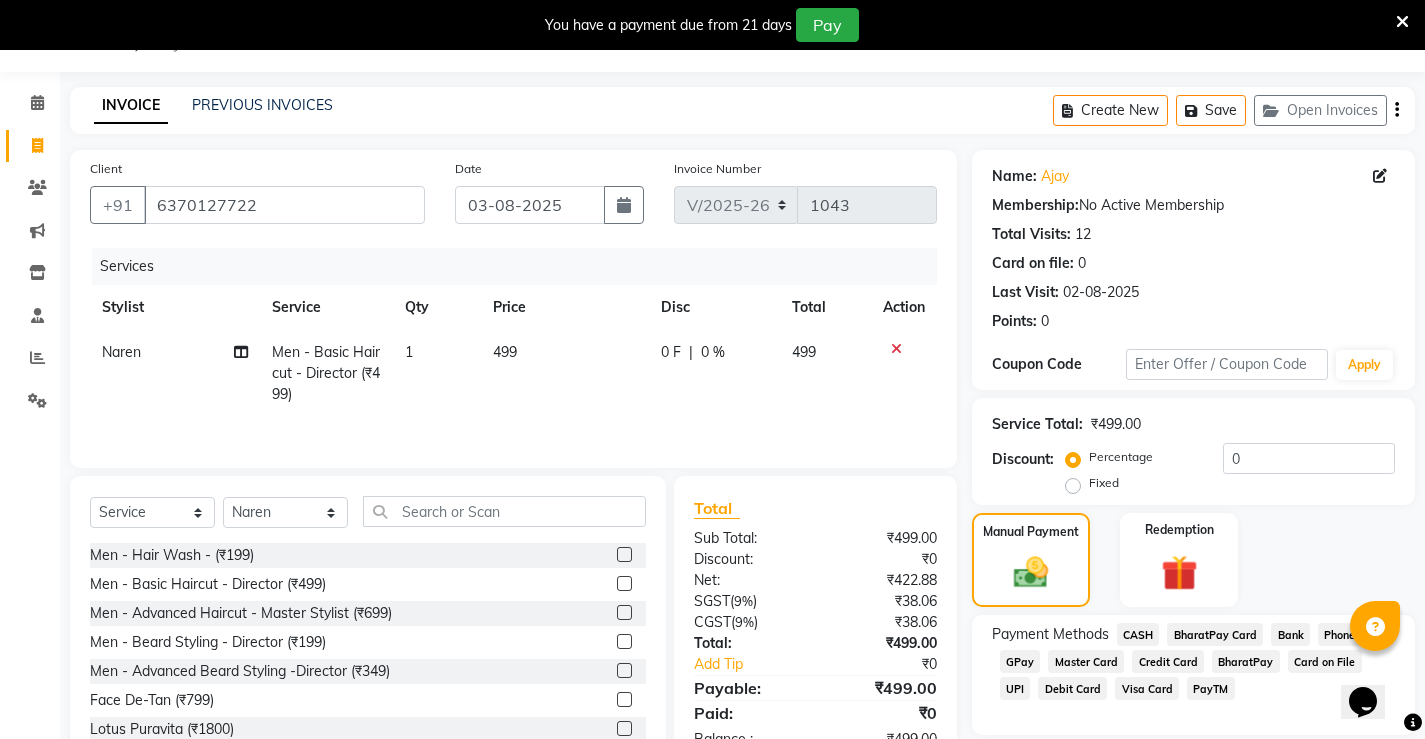 scroll, scrollTop: 117, scrollLeft: 0, axis: vertical 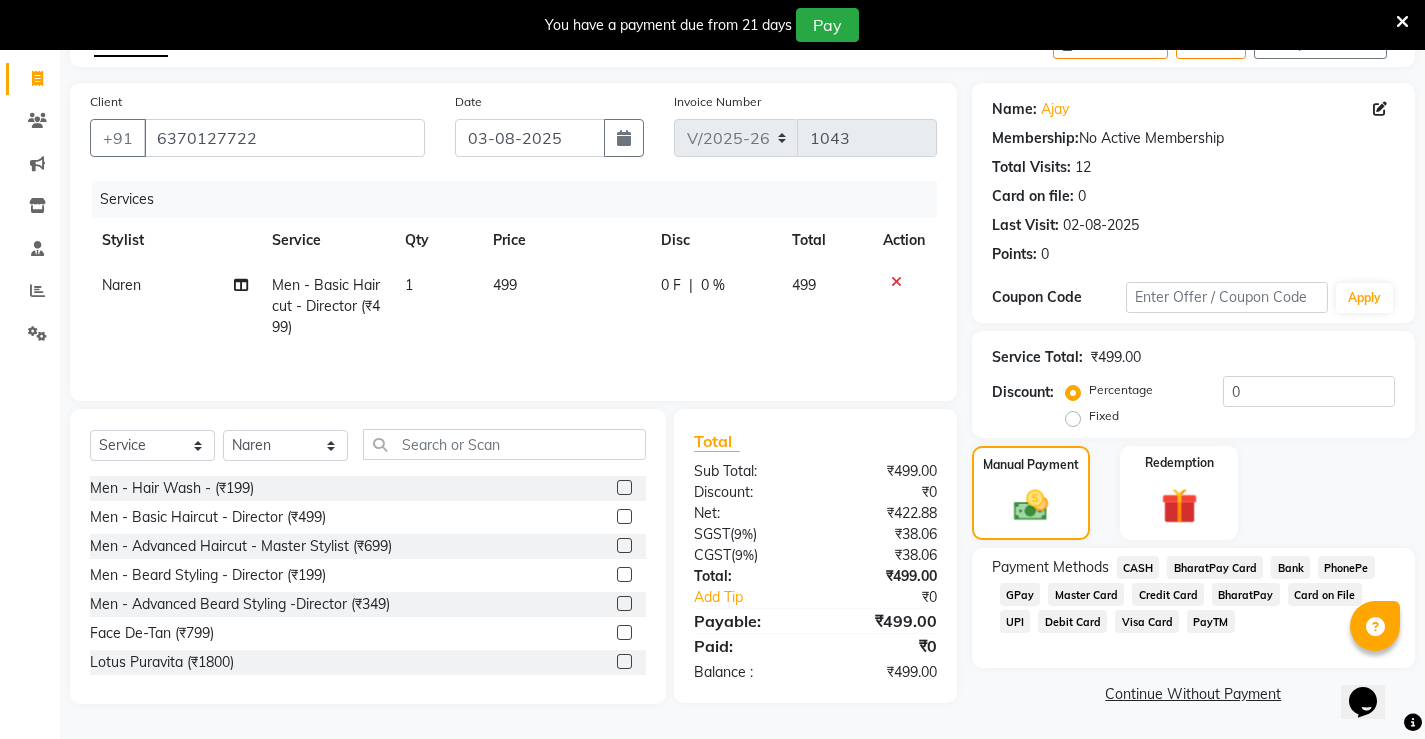 click on "CASH" 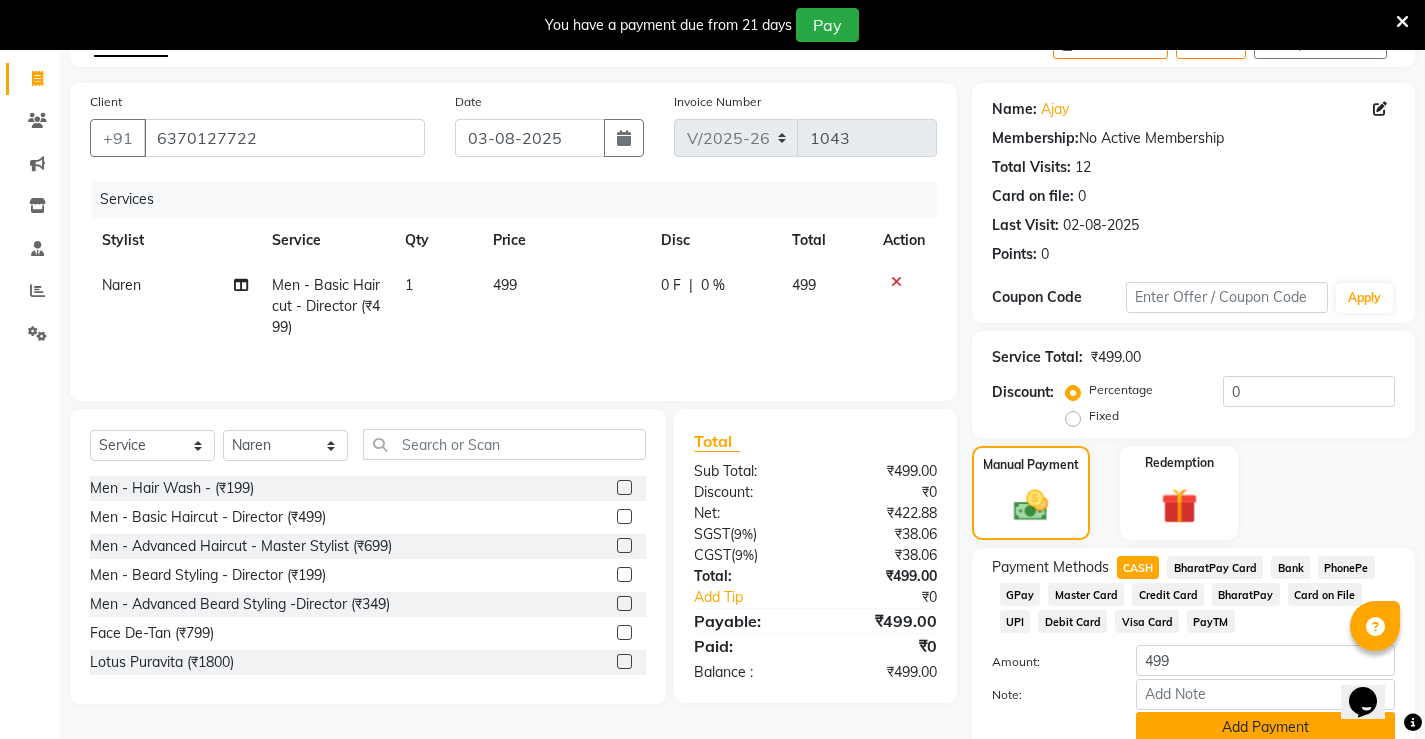 click on "Add Payment" 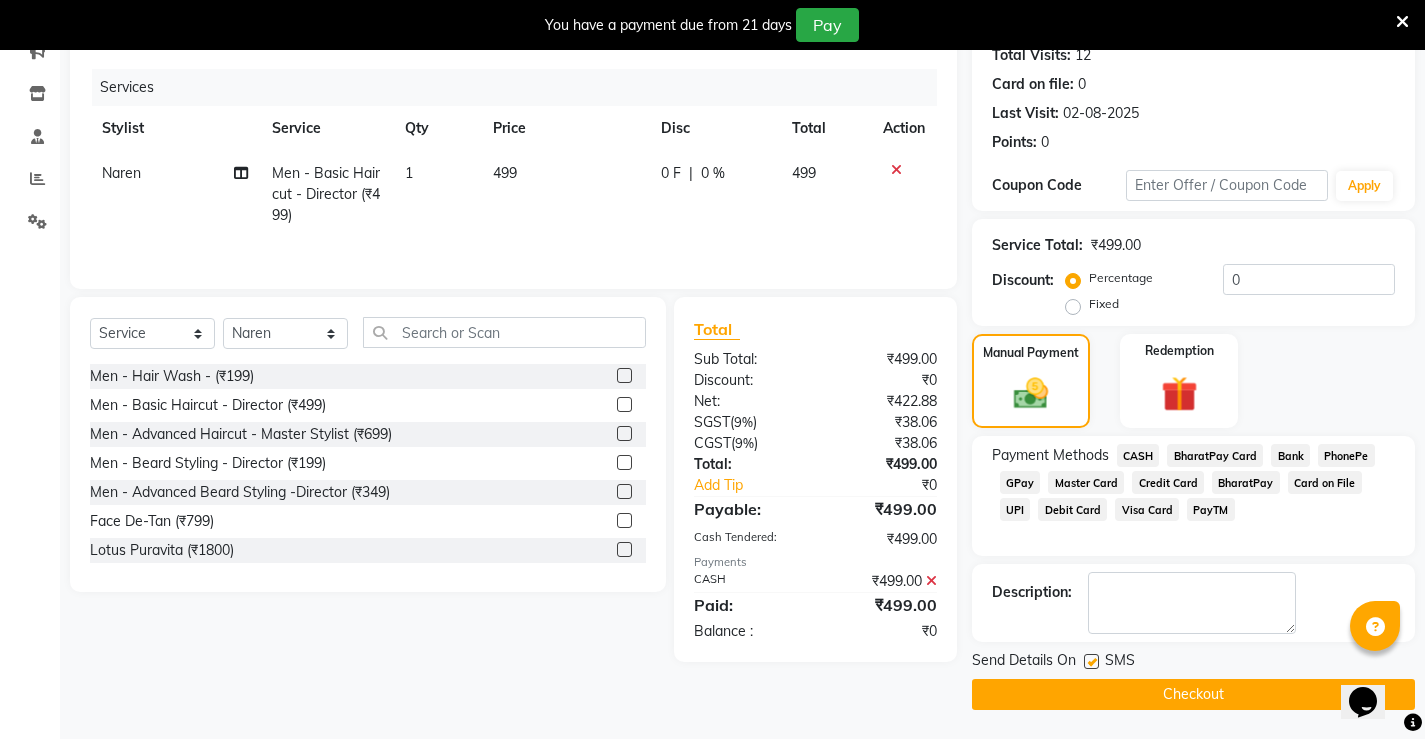 scroll, scrollTop: 230, scrollLeft: 0, axis: vertical 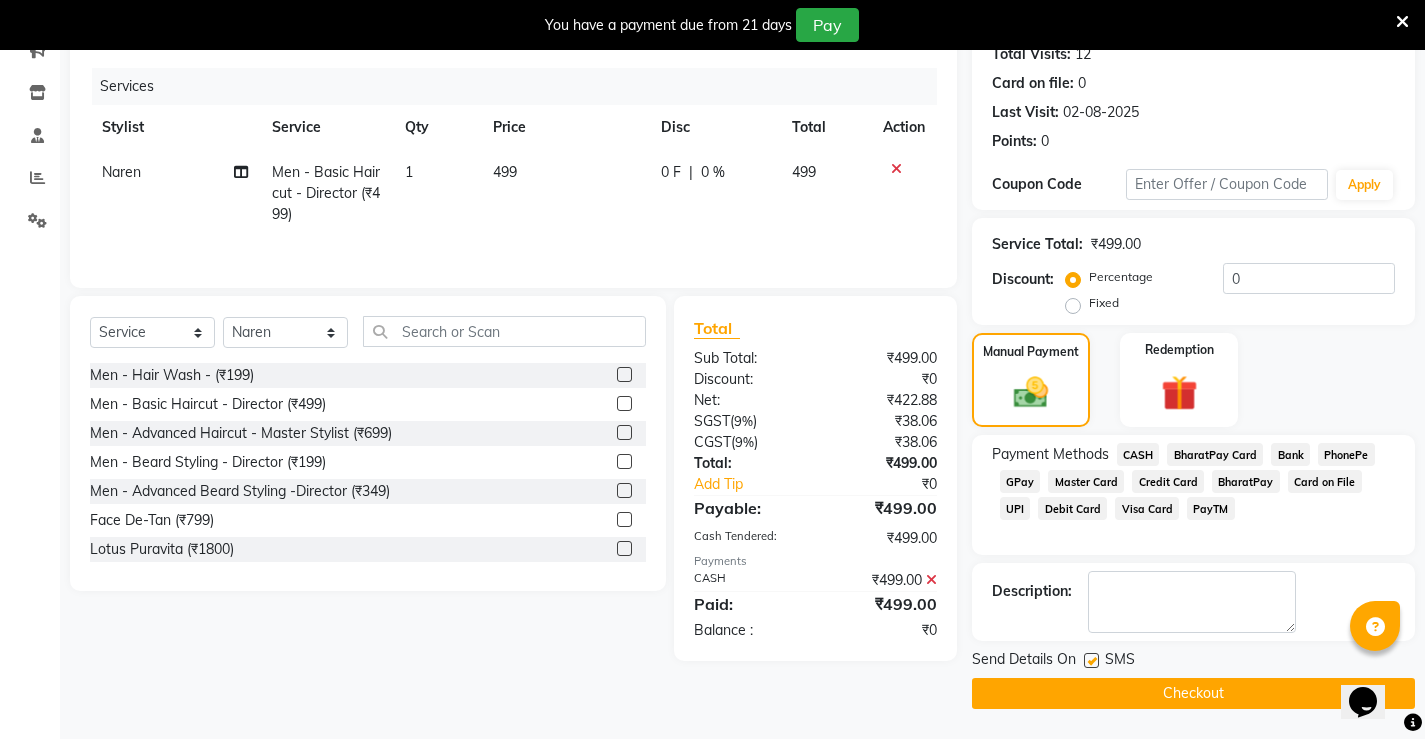 click on "Checkout" 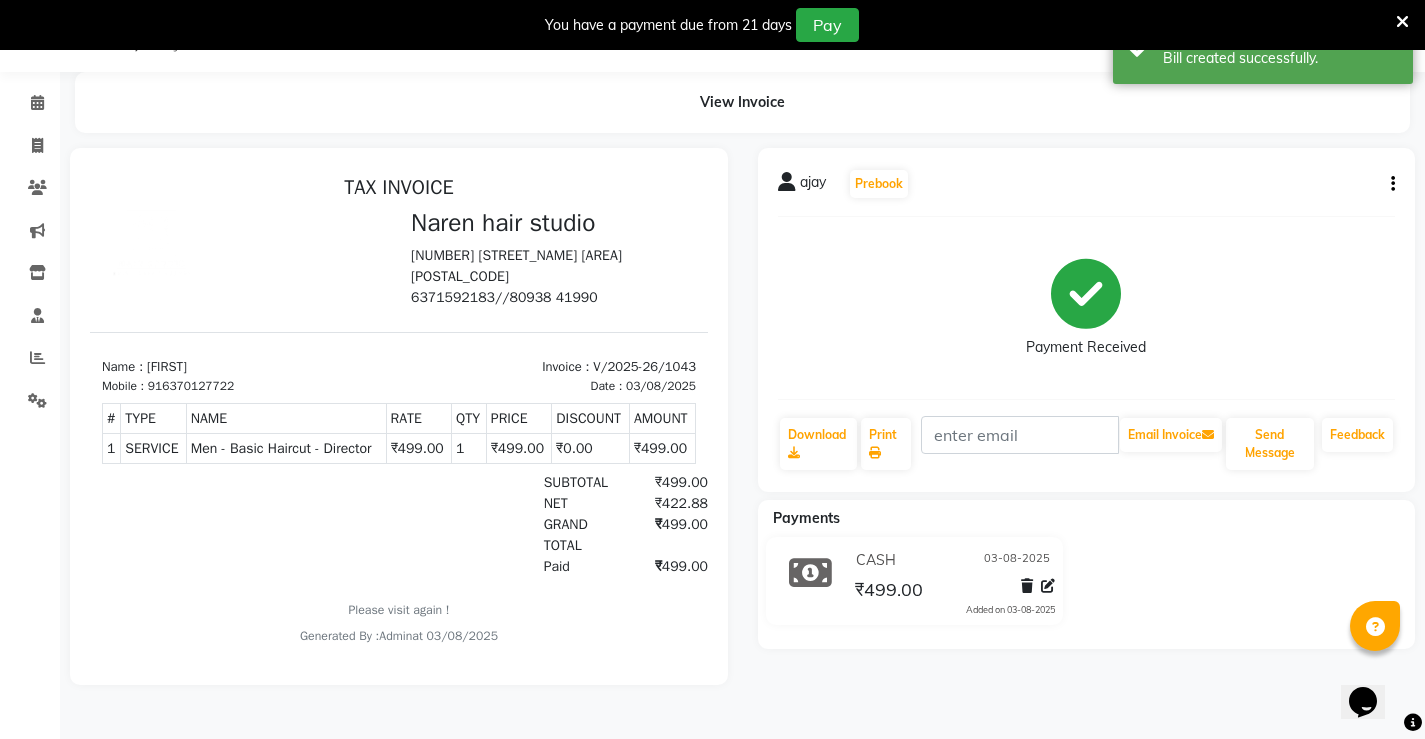 scroll, scrollTop: 0, scrollLeft: 0, axis: both 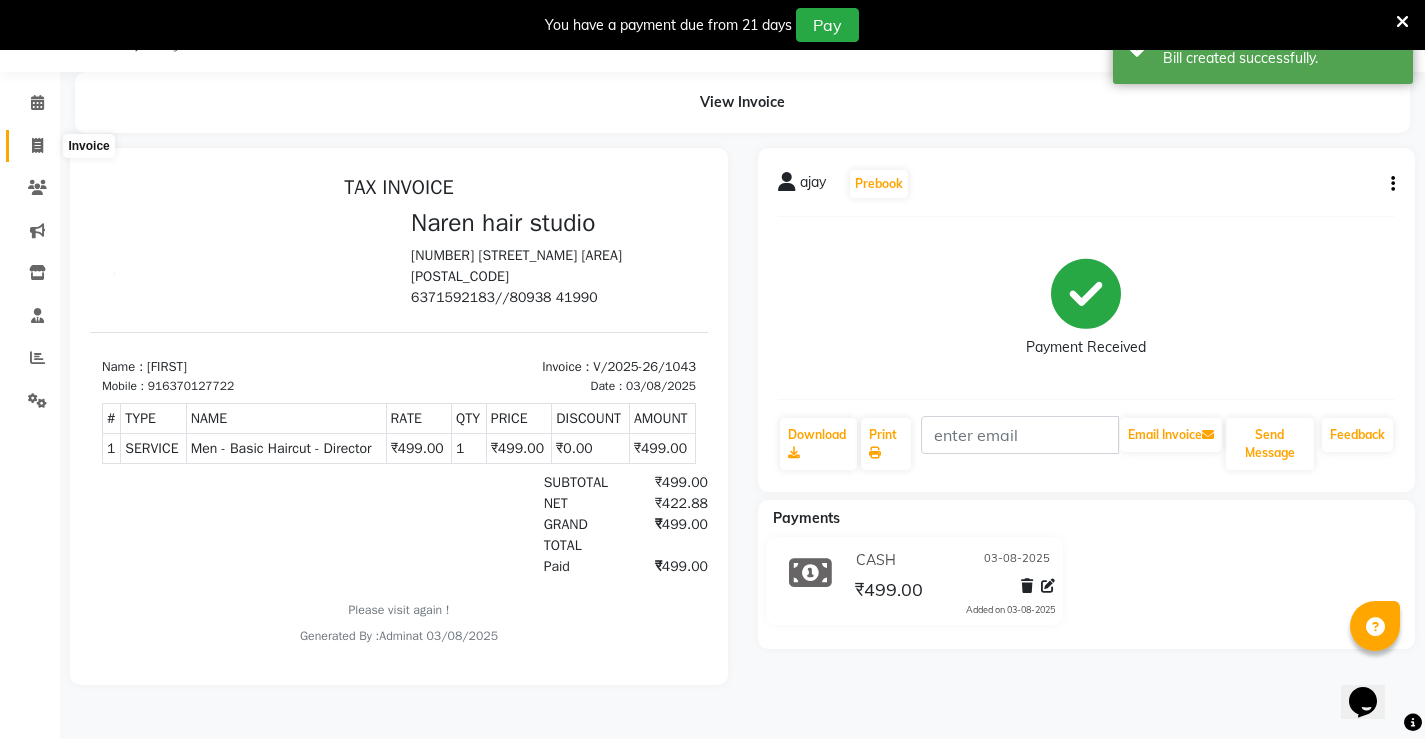 click 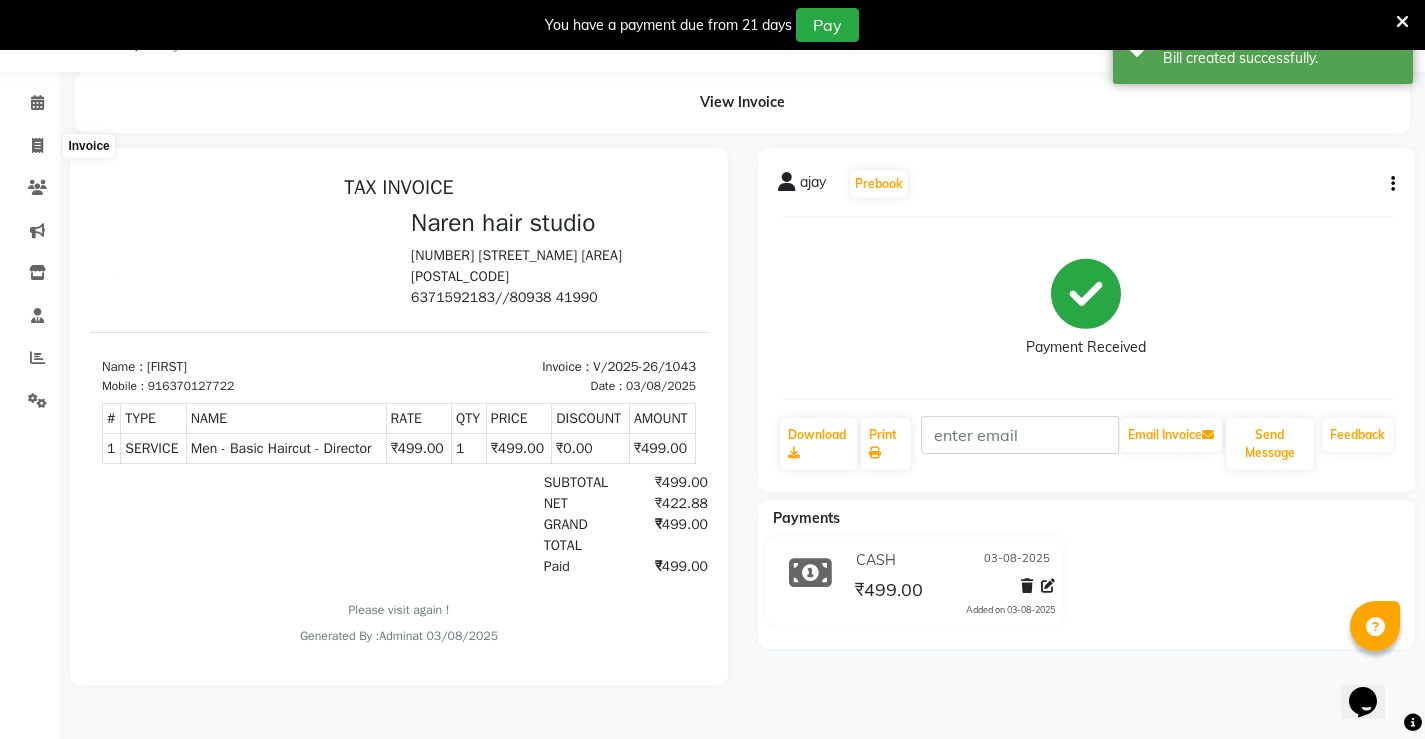 select on "service" 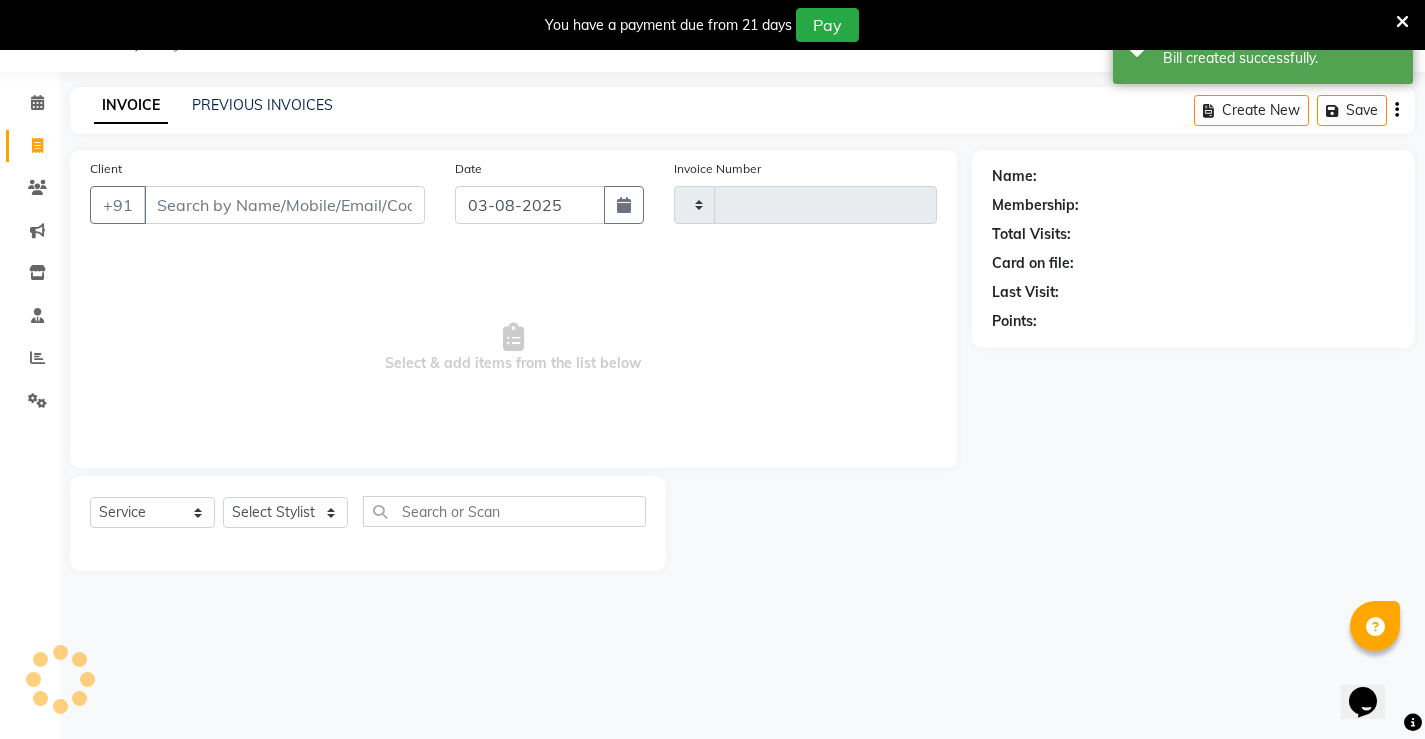 type on "1044" 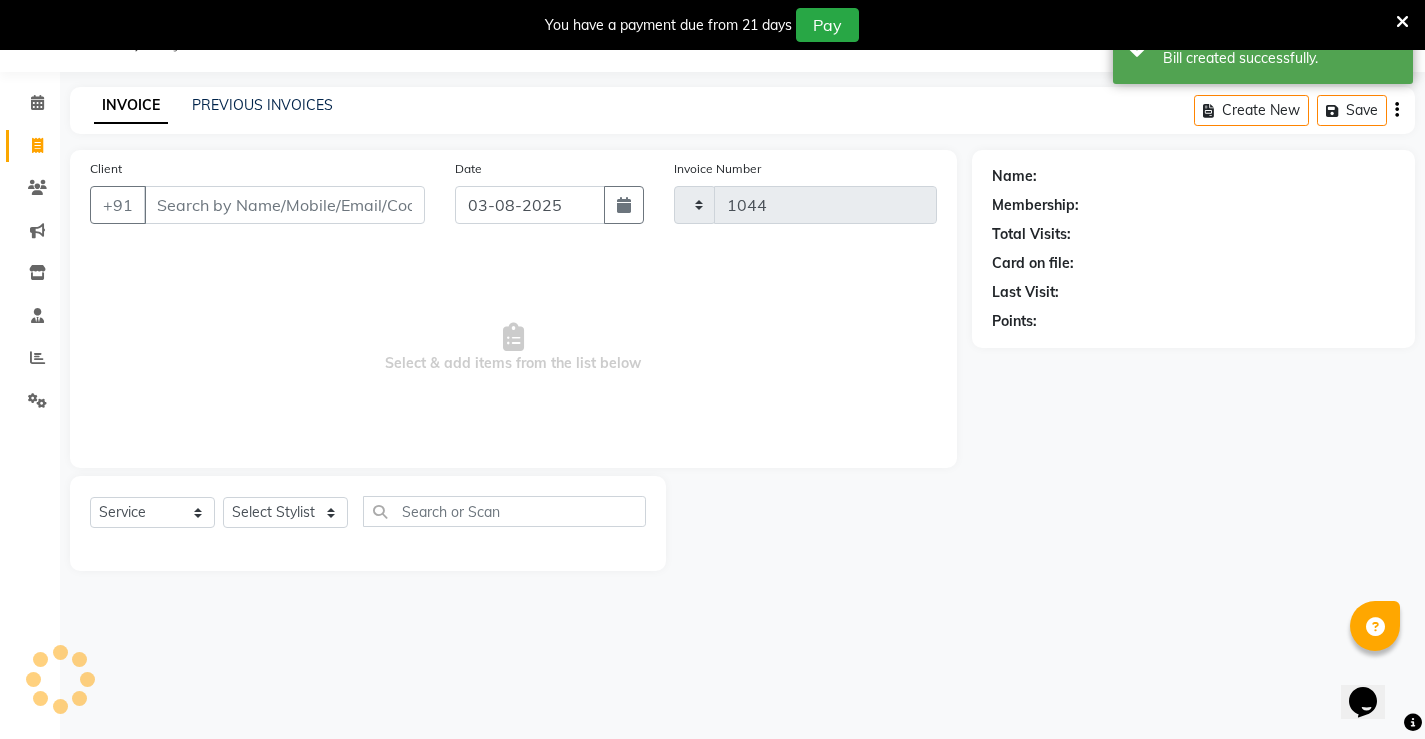 select on "7705" 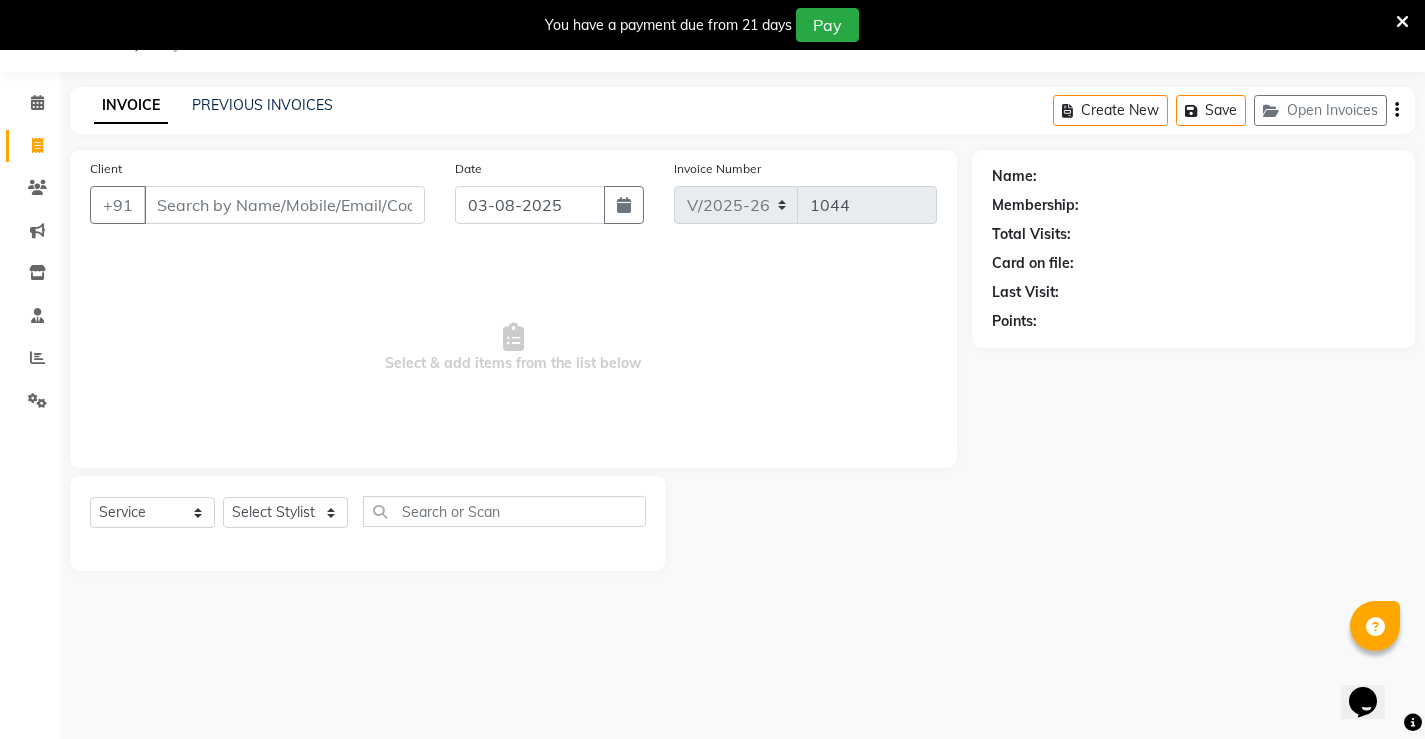 click on "Client" at bounding box center (284, 205) 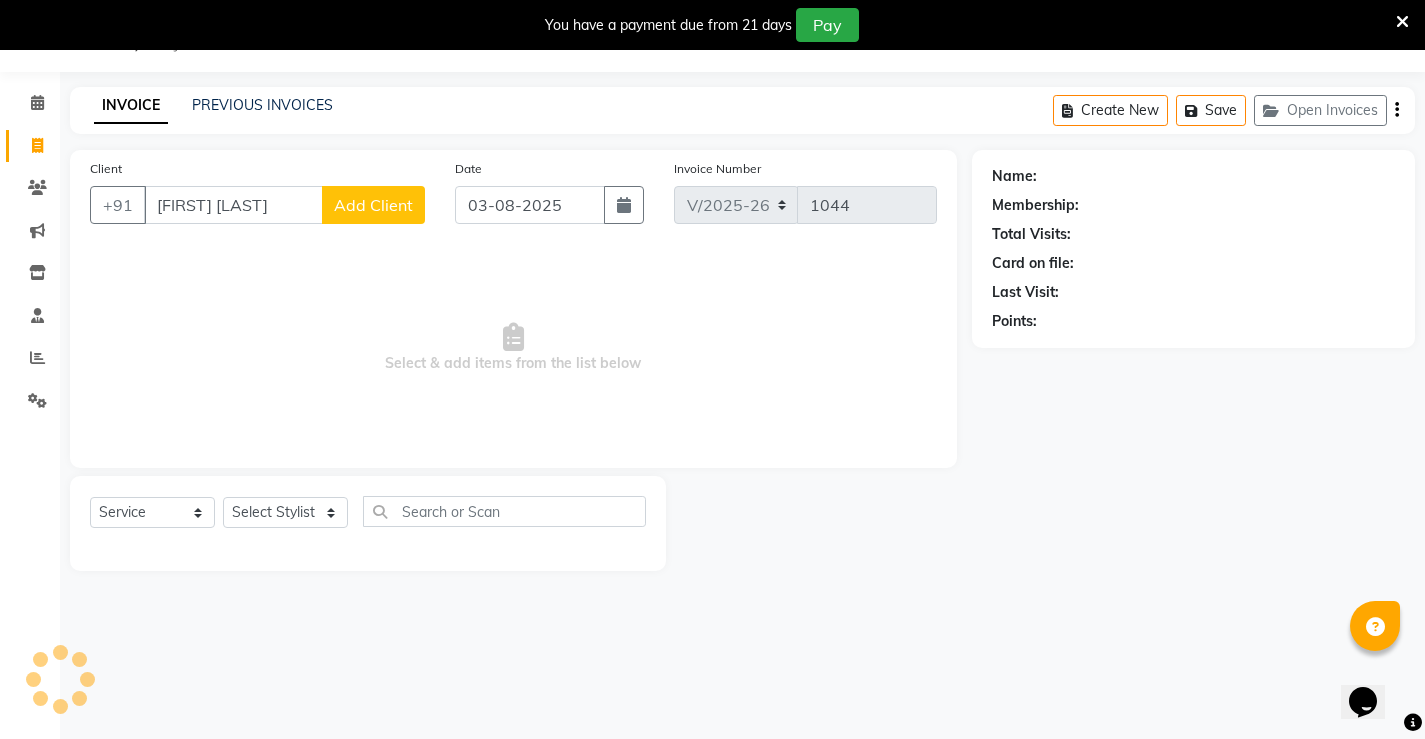 click on "[FIRST] [LAST]" at bounding box center (233, 205) 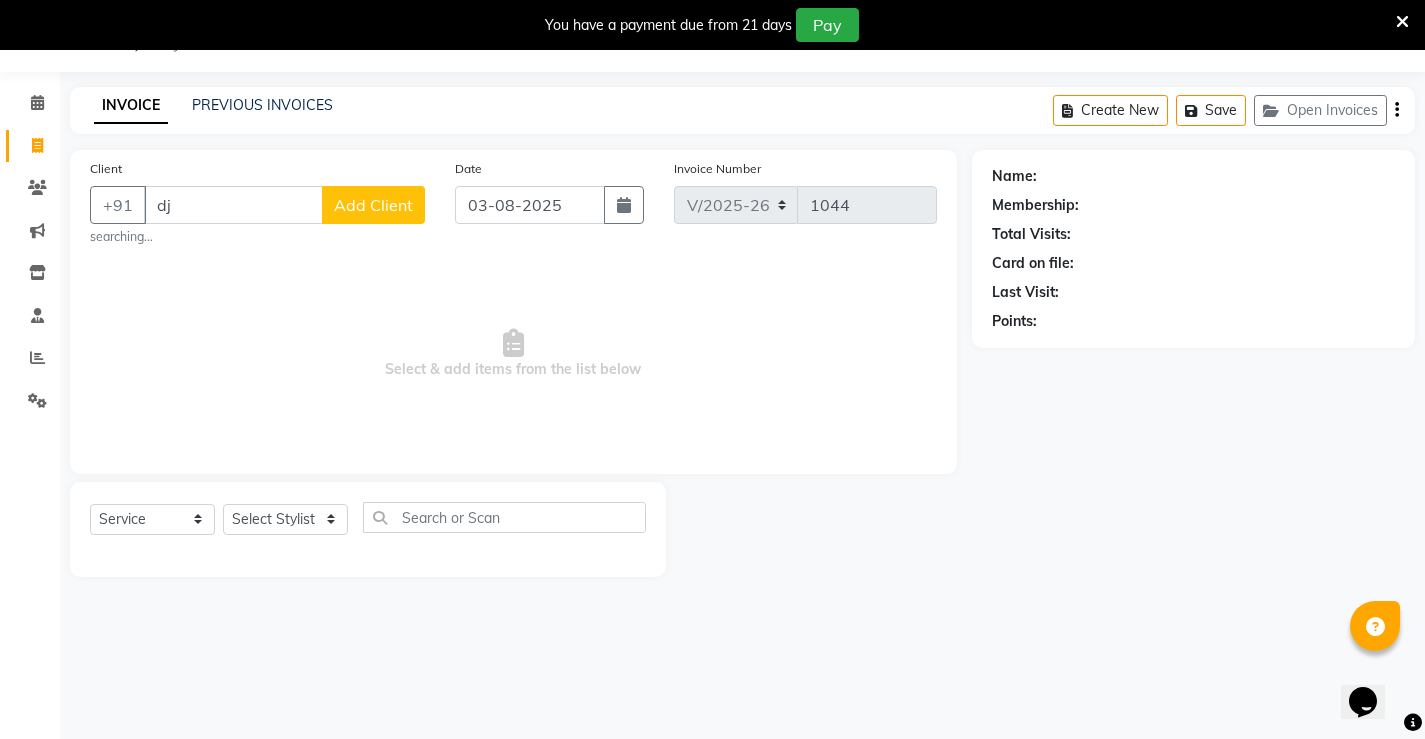 type on "d" 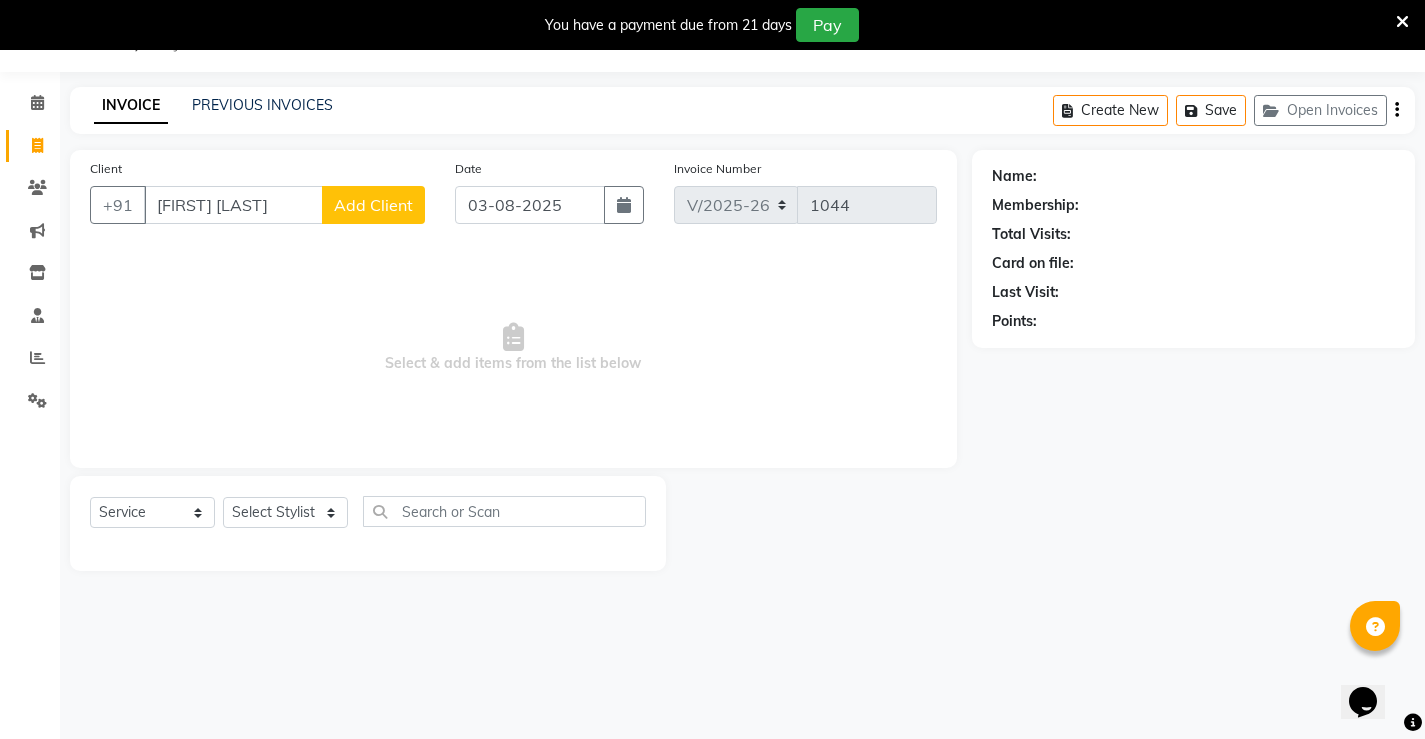 click on "[FIRST] [LAST]" at bounding box center (233, 205) 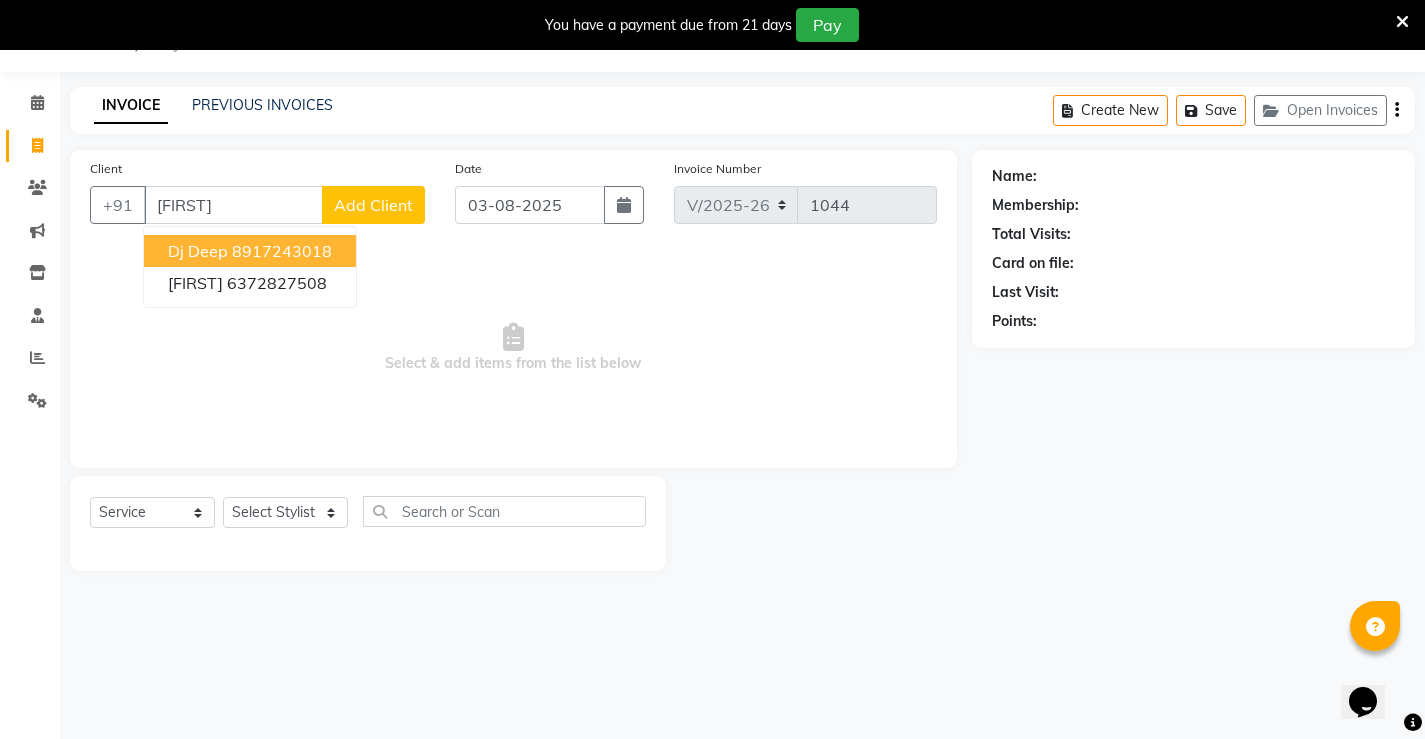 click on "[FIRST]" at bounding box center (233, 205) 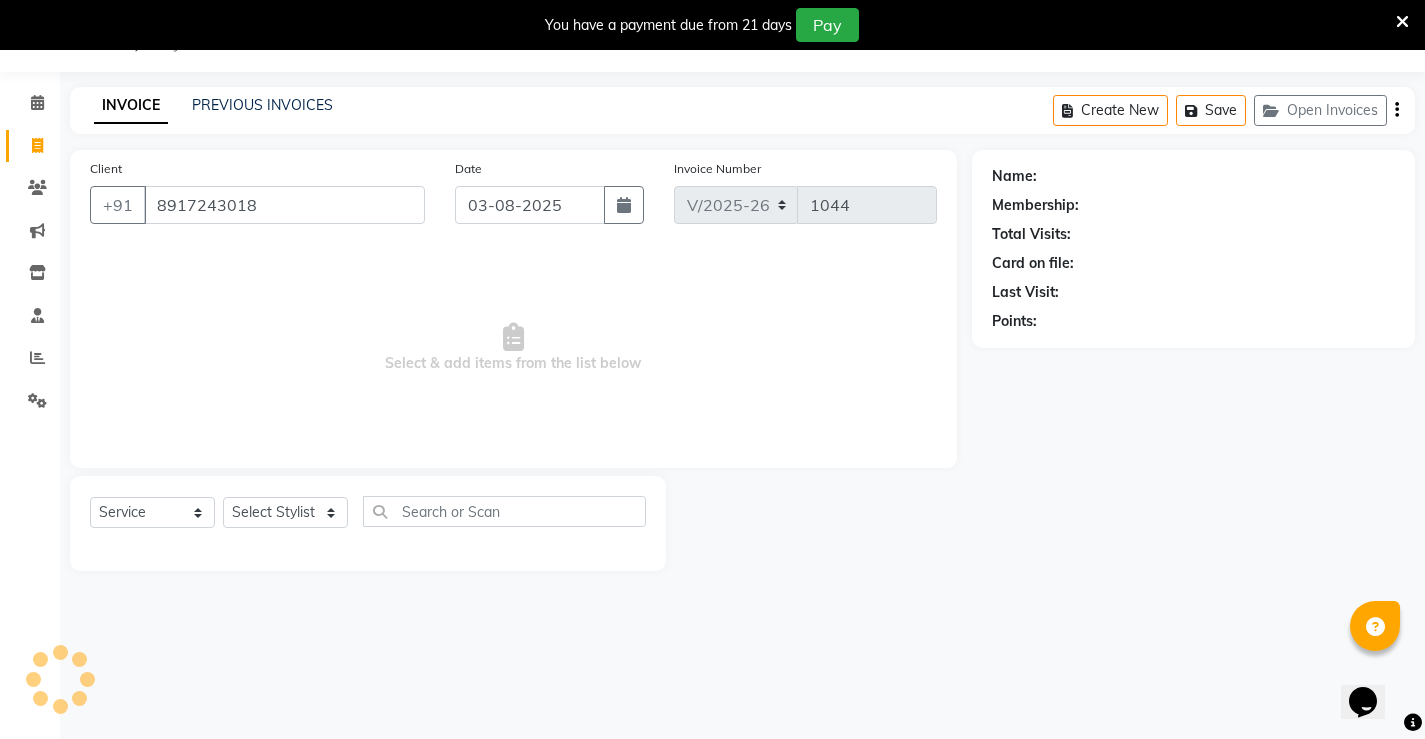 type on "8917243018" 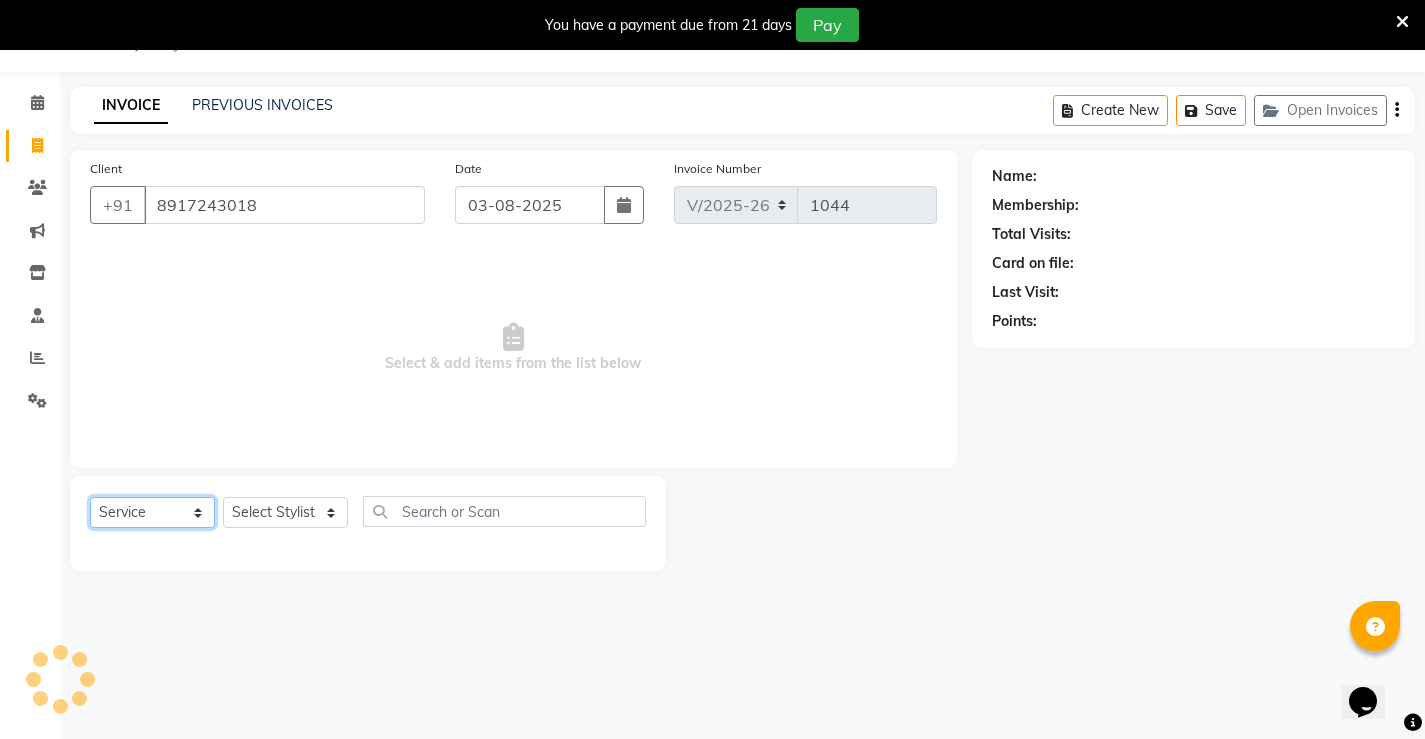 click on "Select  Service  Product  Membership  Package Voucher Prepaid Gift Card" 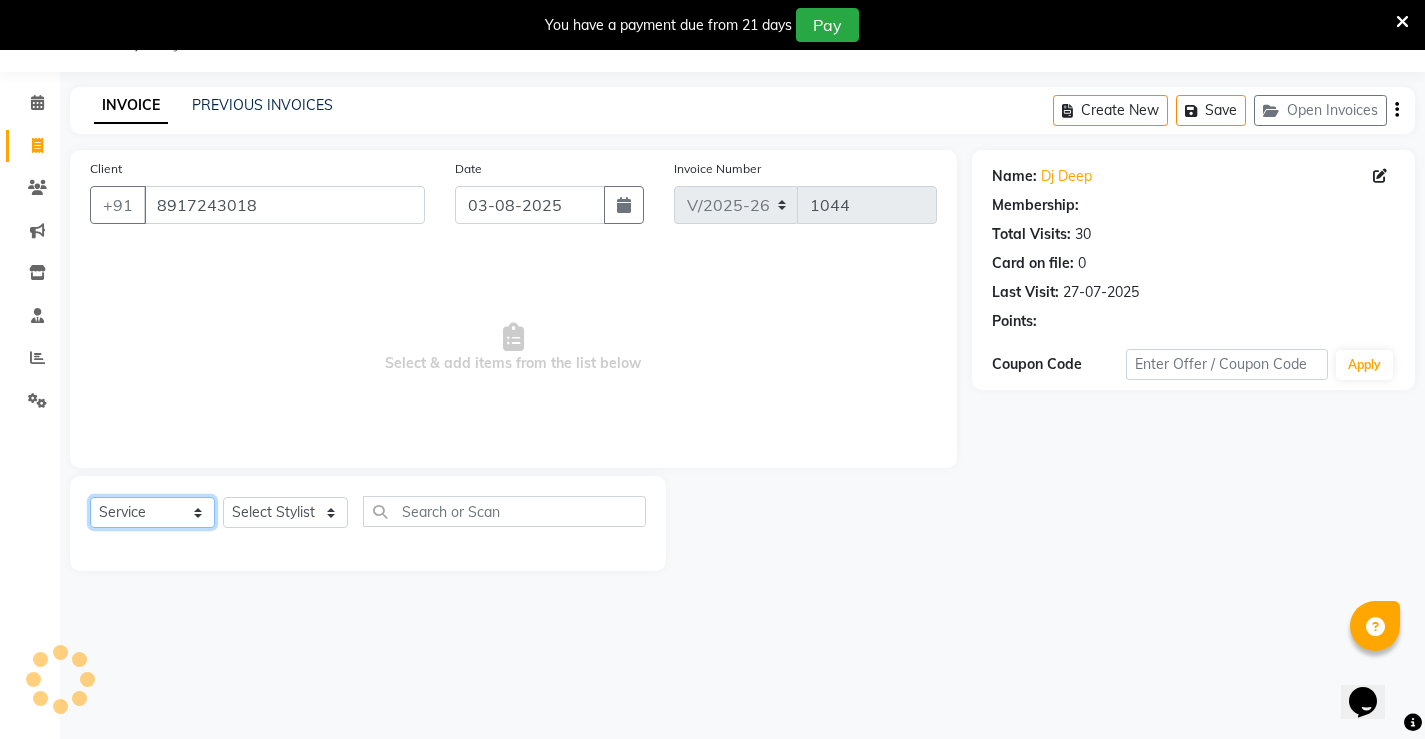 click on "Select  Service  Product  Membership  Package Voucher Prepaid Gift Card" 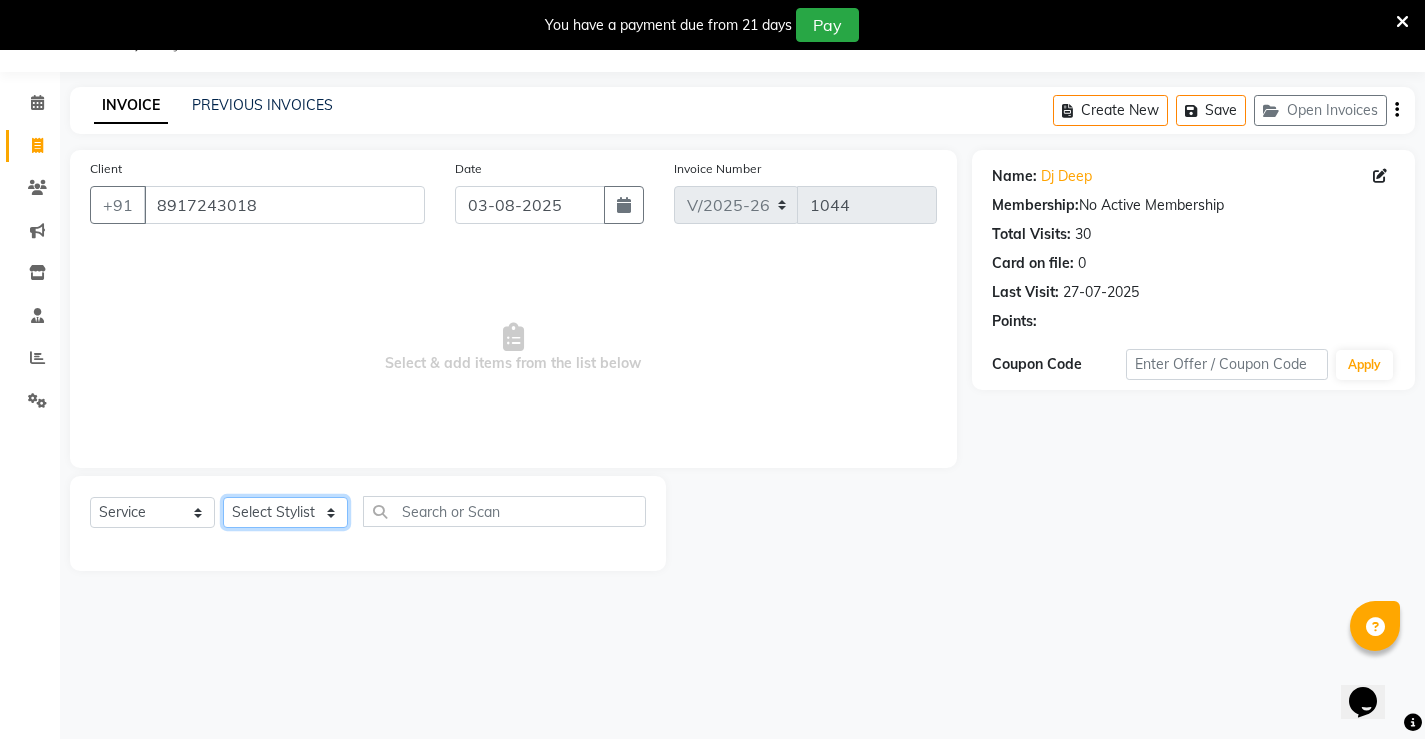 click on "Select Stylist [FIRST] [FIRST] [FIRST]  [FIRST] [FIRST] [FIRST]  unsex hair stylist [FIRST] [FIRST]" 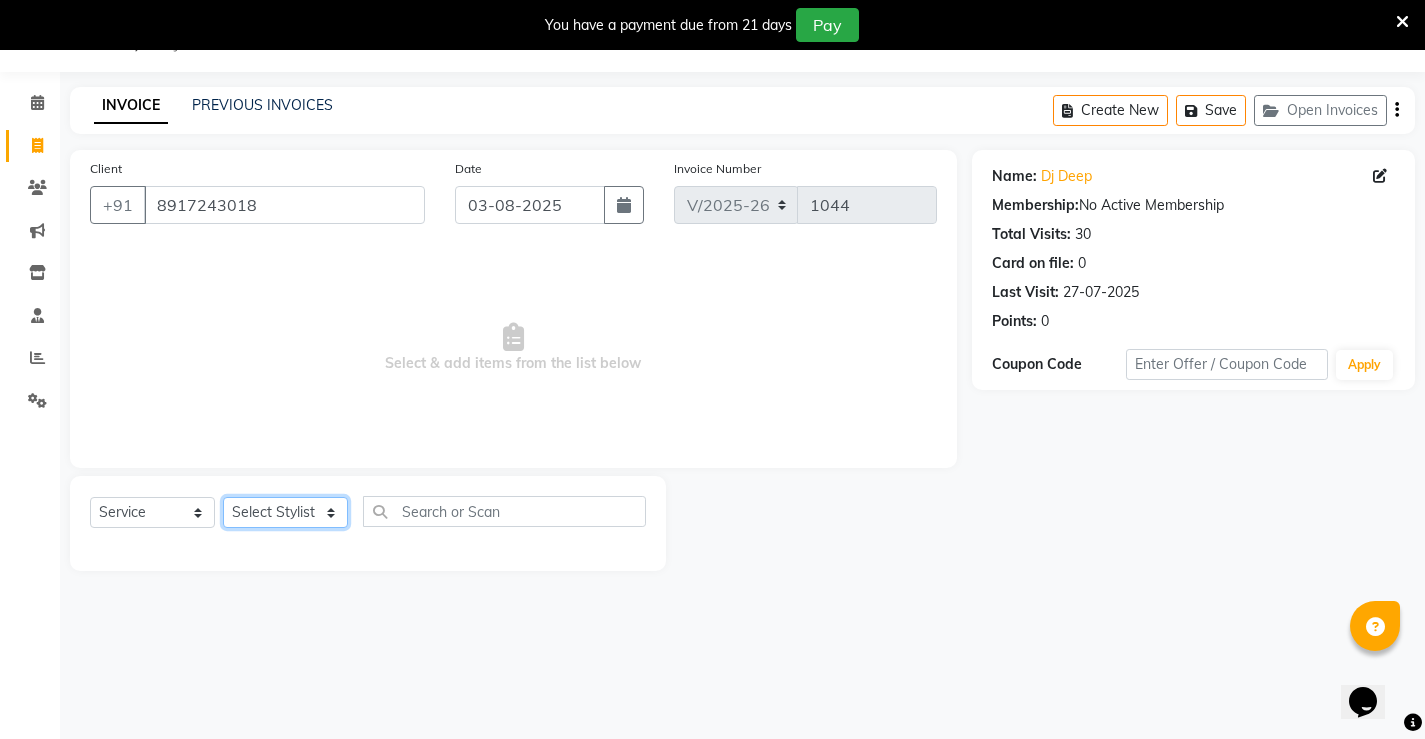 select on "68609" 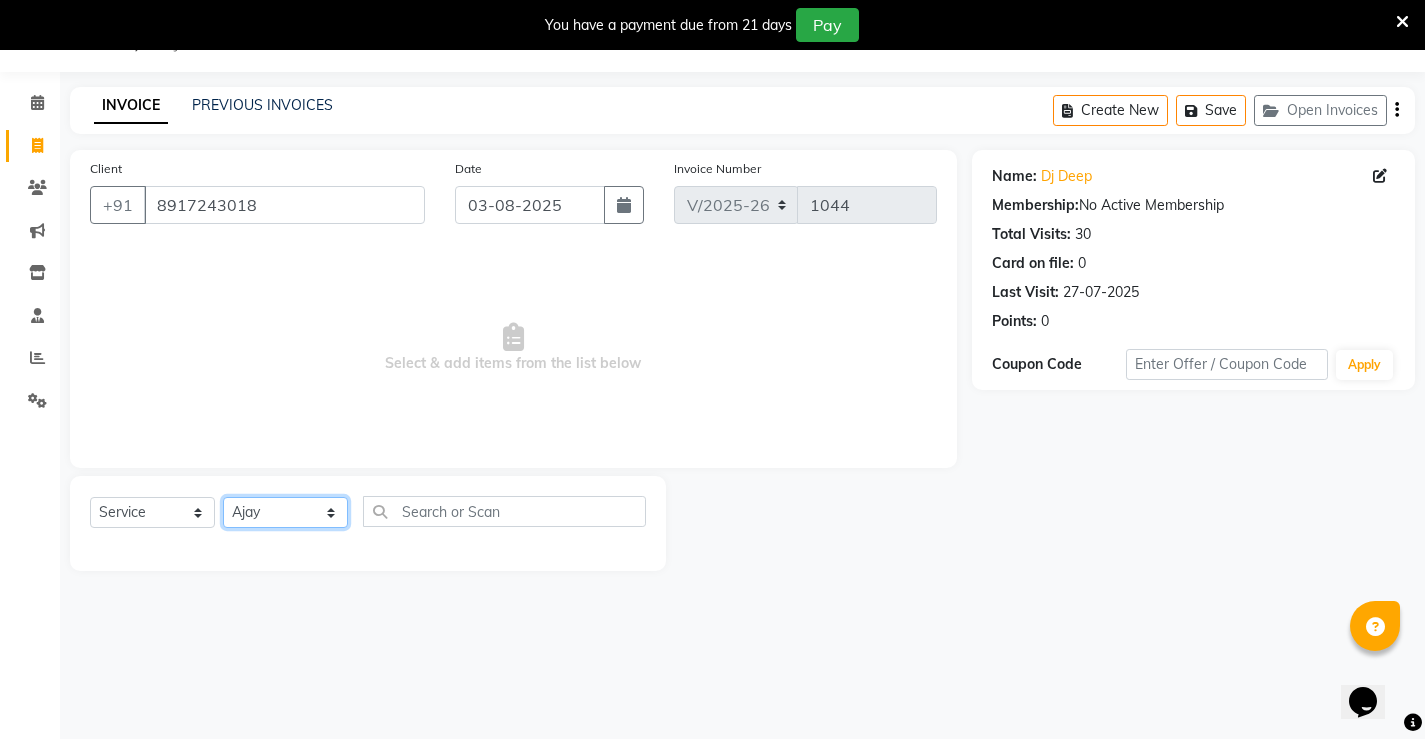 click on "Select Stylist [FIRST] [FIRST] [FIRST]  [FIRST] [FIRST] [FIRST]  unsex hair stylist [FIRST] [FIRST]" 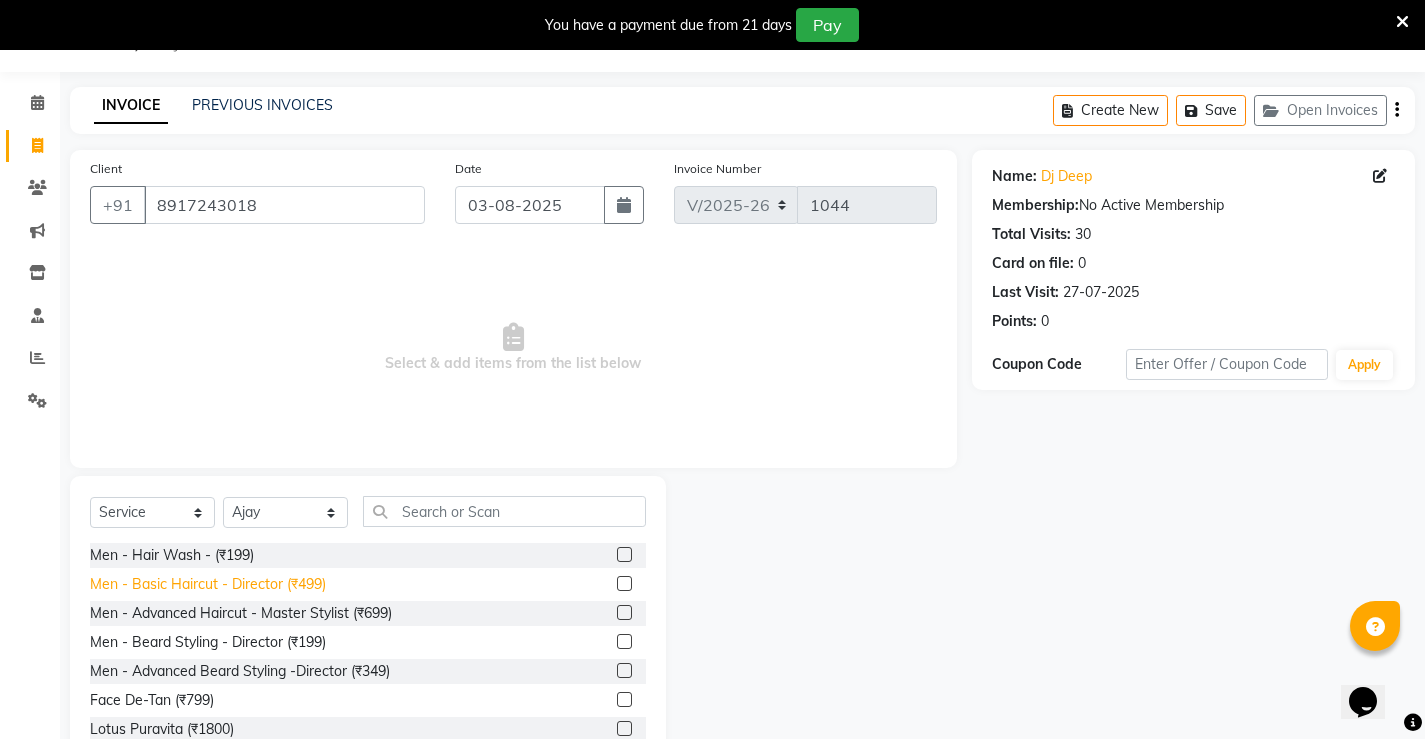 click on "Men - Basic Haircut - Director (₹499)" 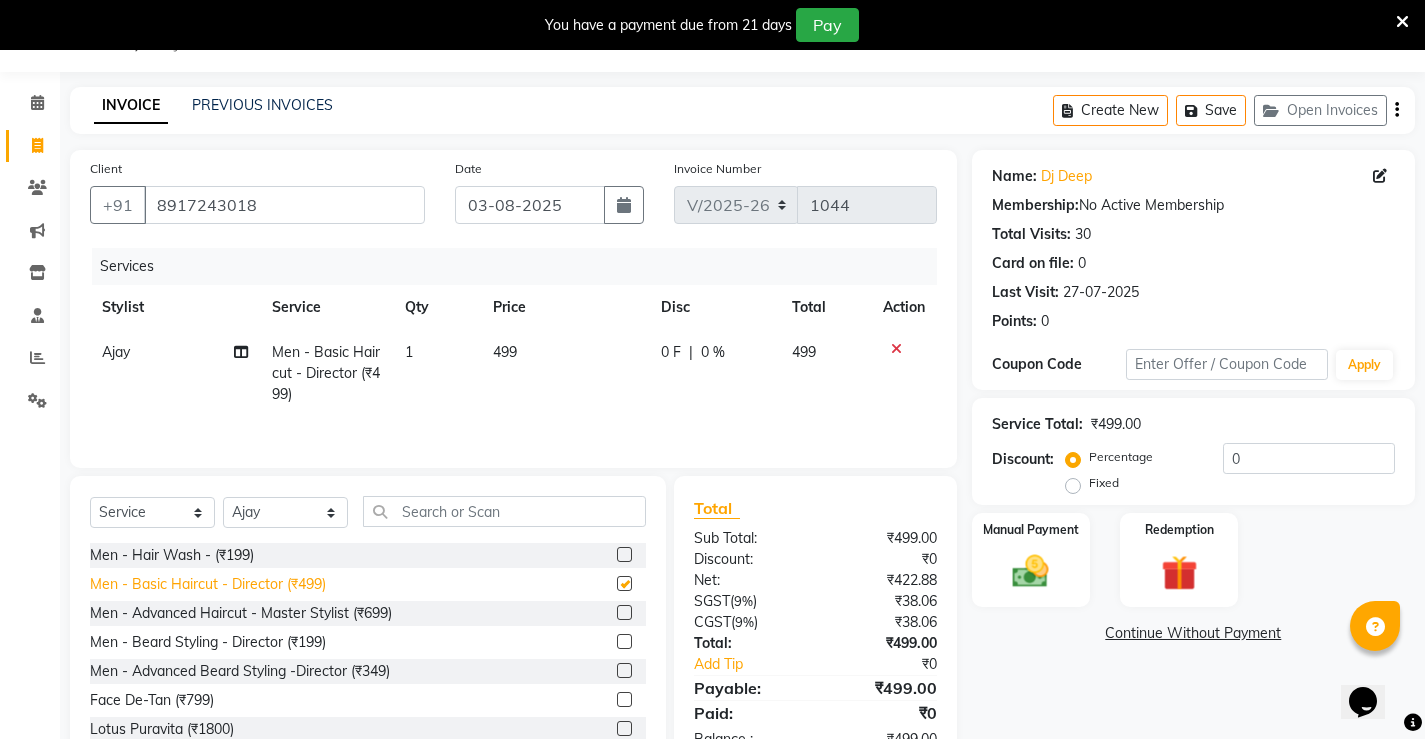 checkbox on "false" 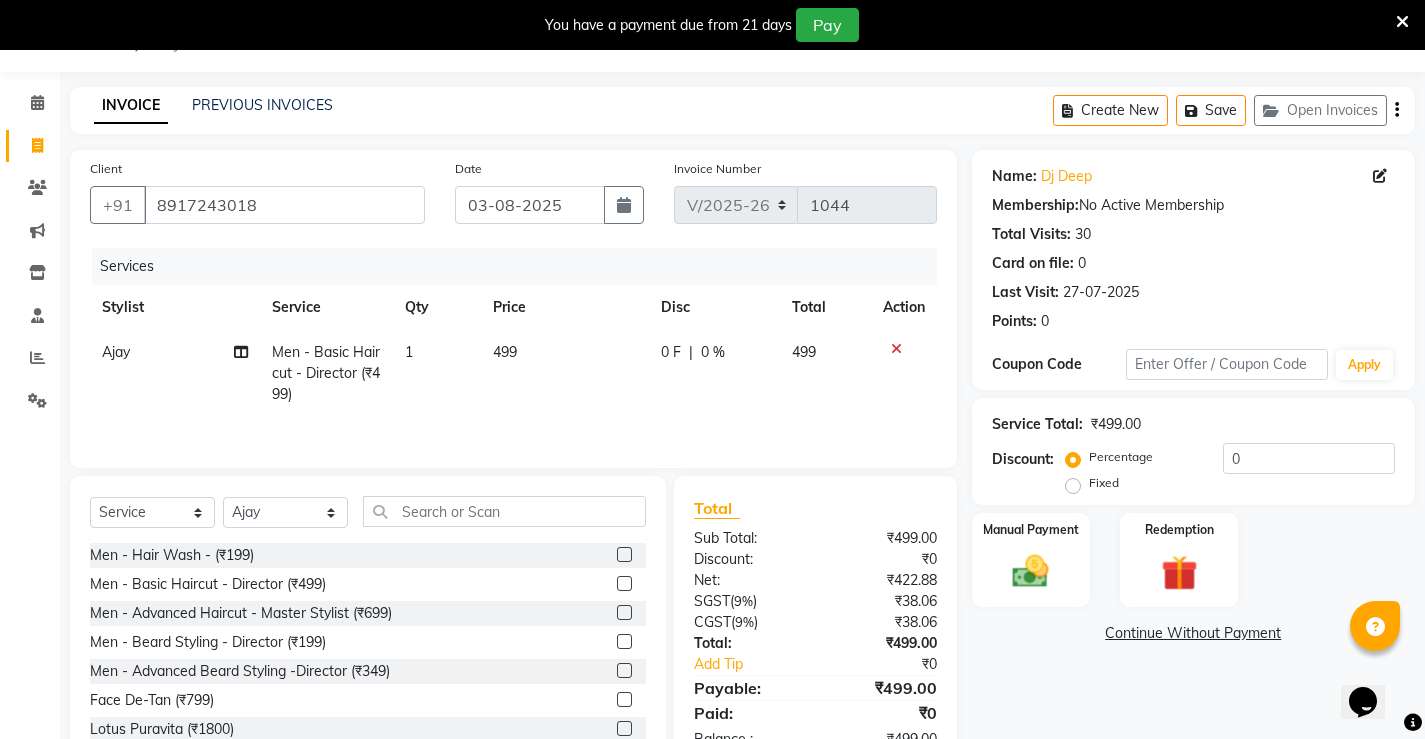 click on "499" 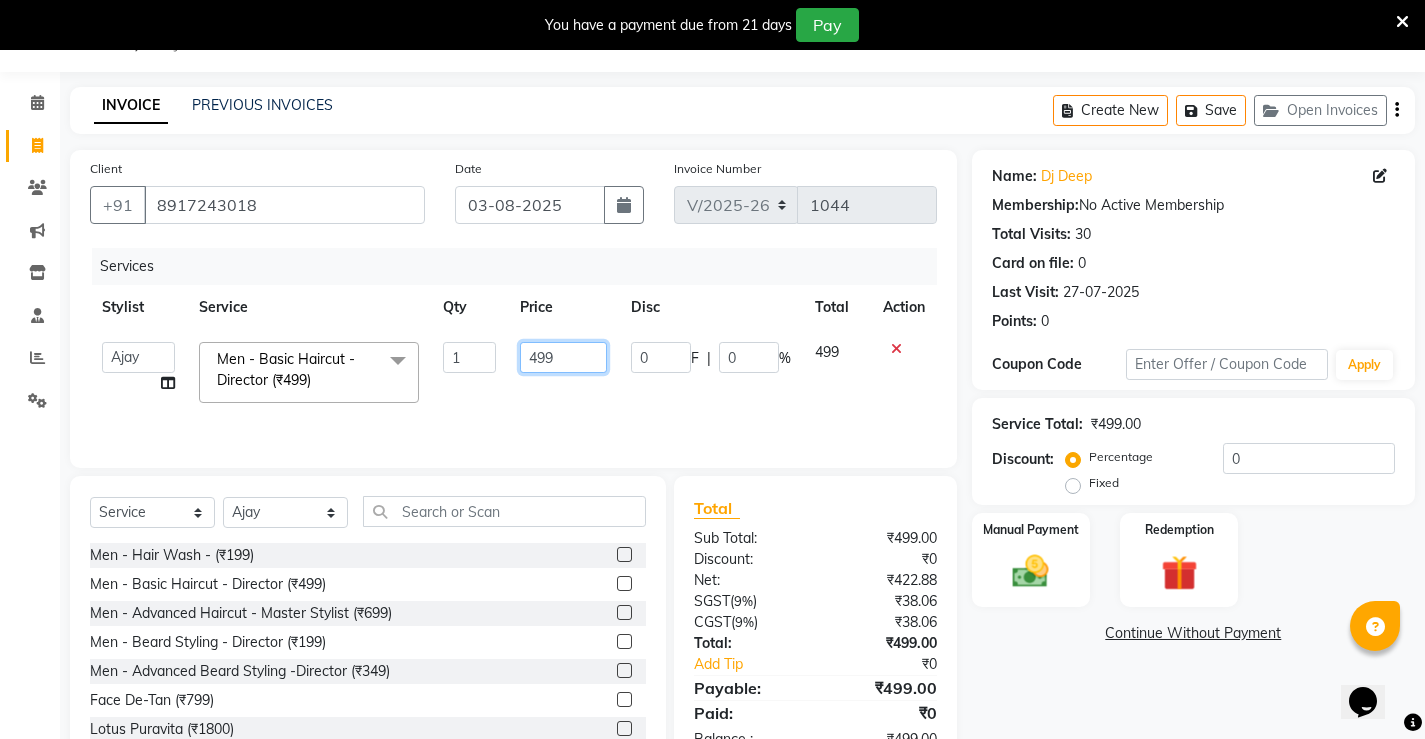 click on "499" 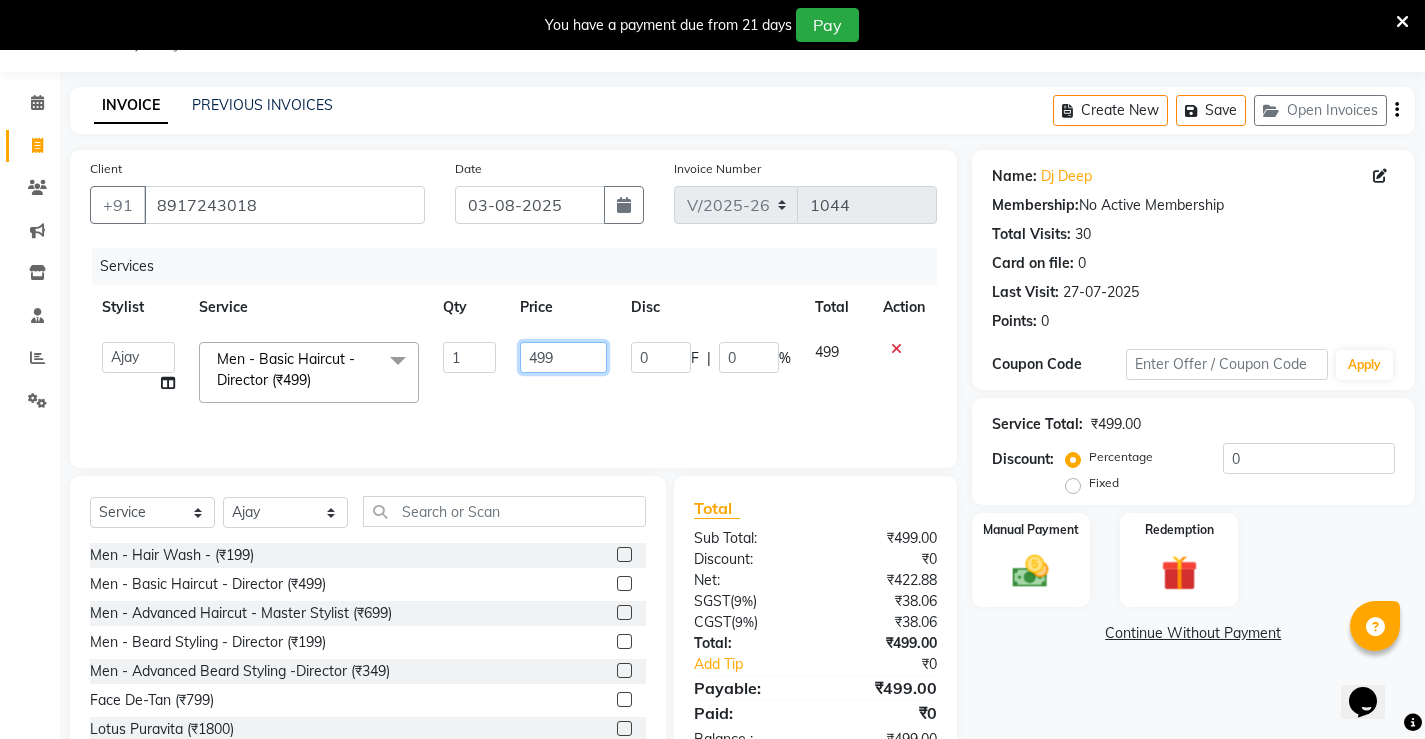 click on "499" 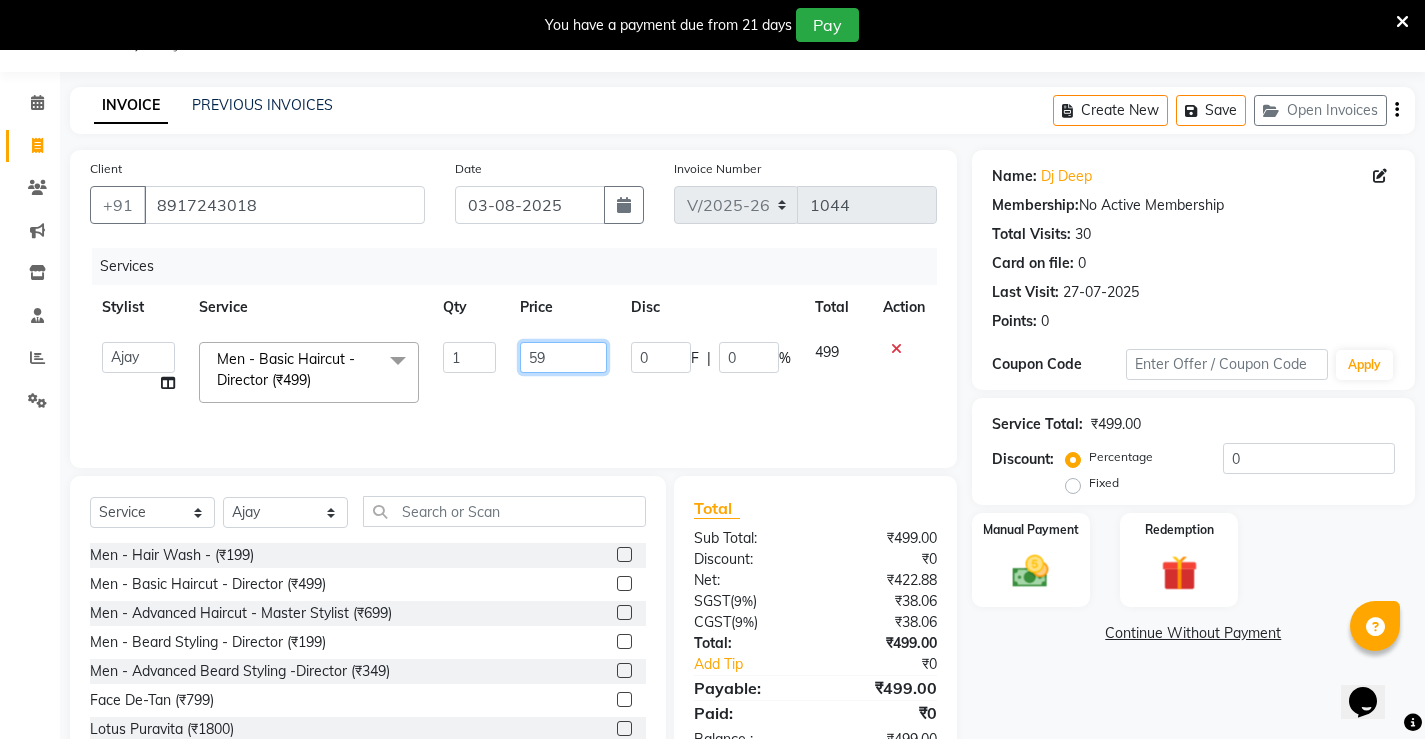 type on "599" 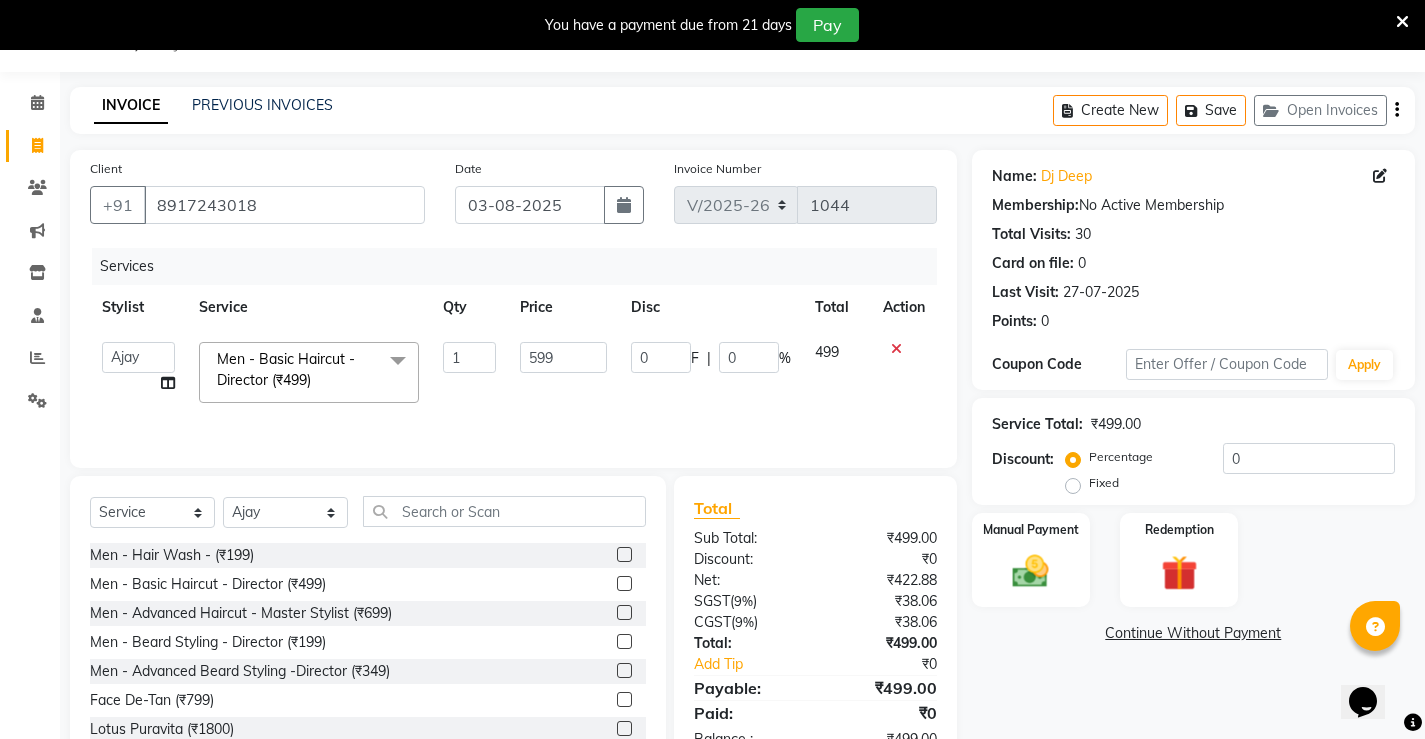 click on "599" 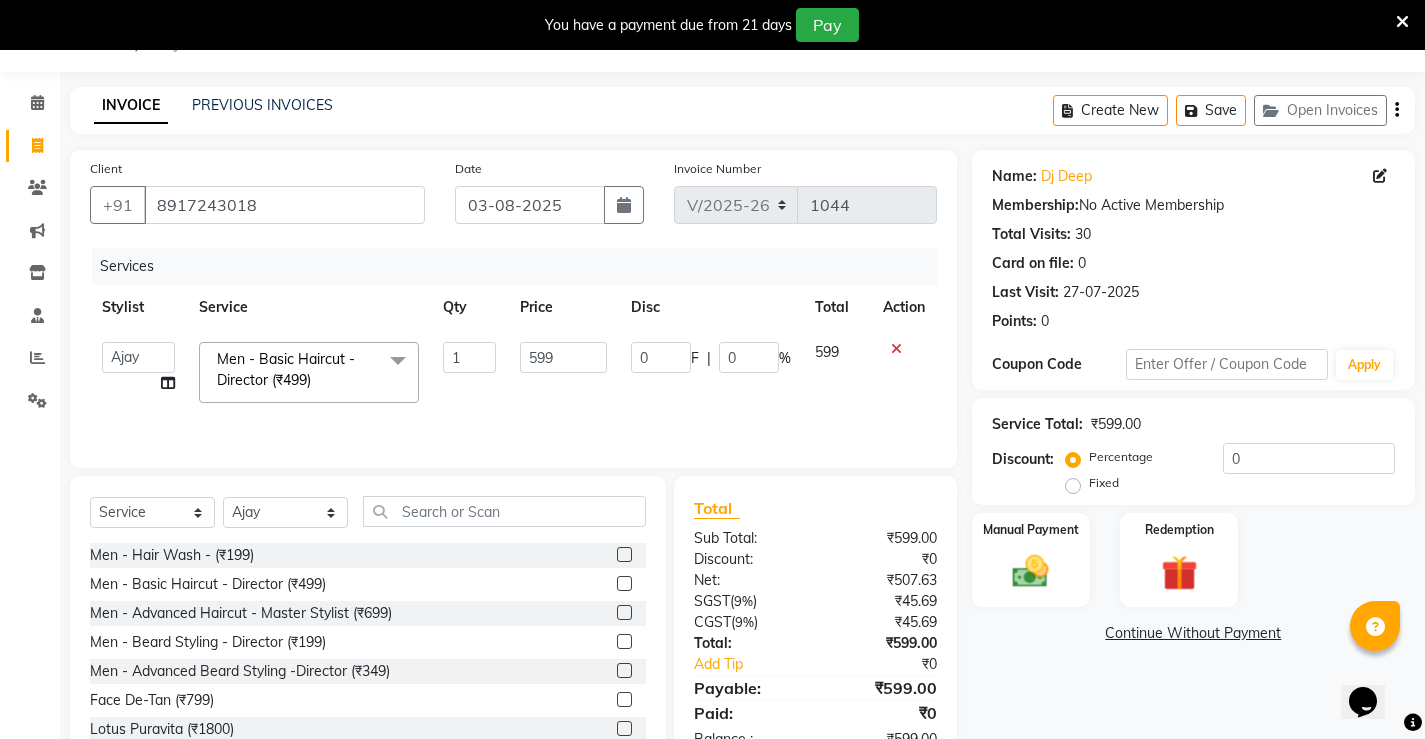 scroll, scrollTop: 112, scrollLeft: 0, axis: vertical 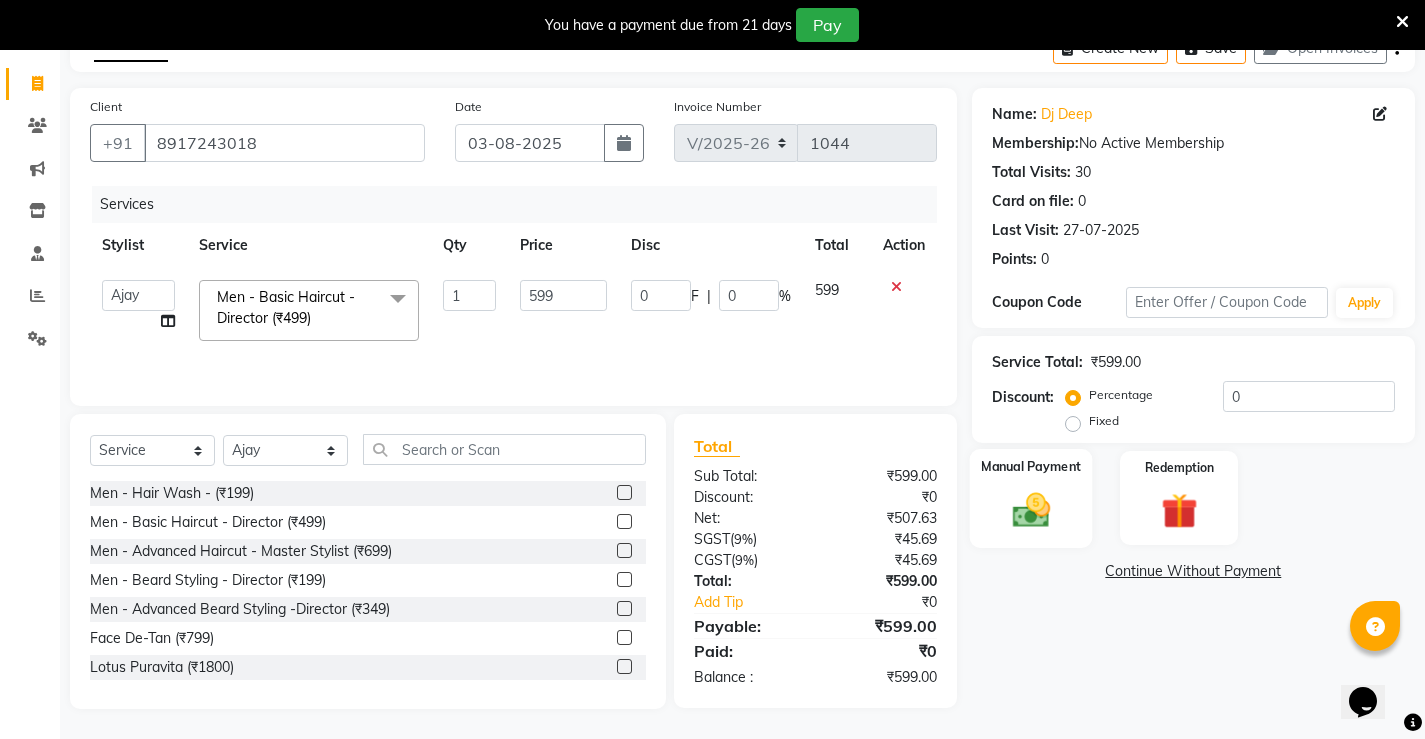 click on "Manual Payment" 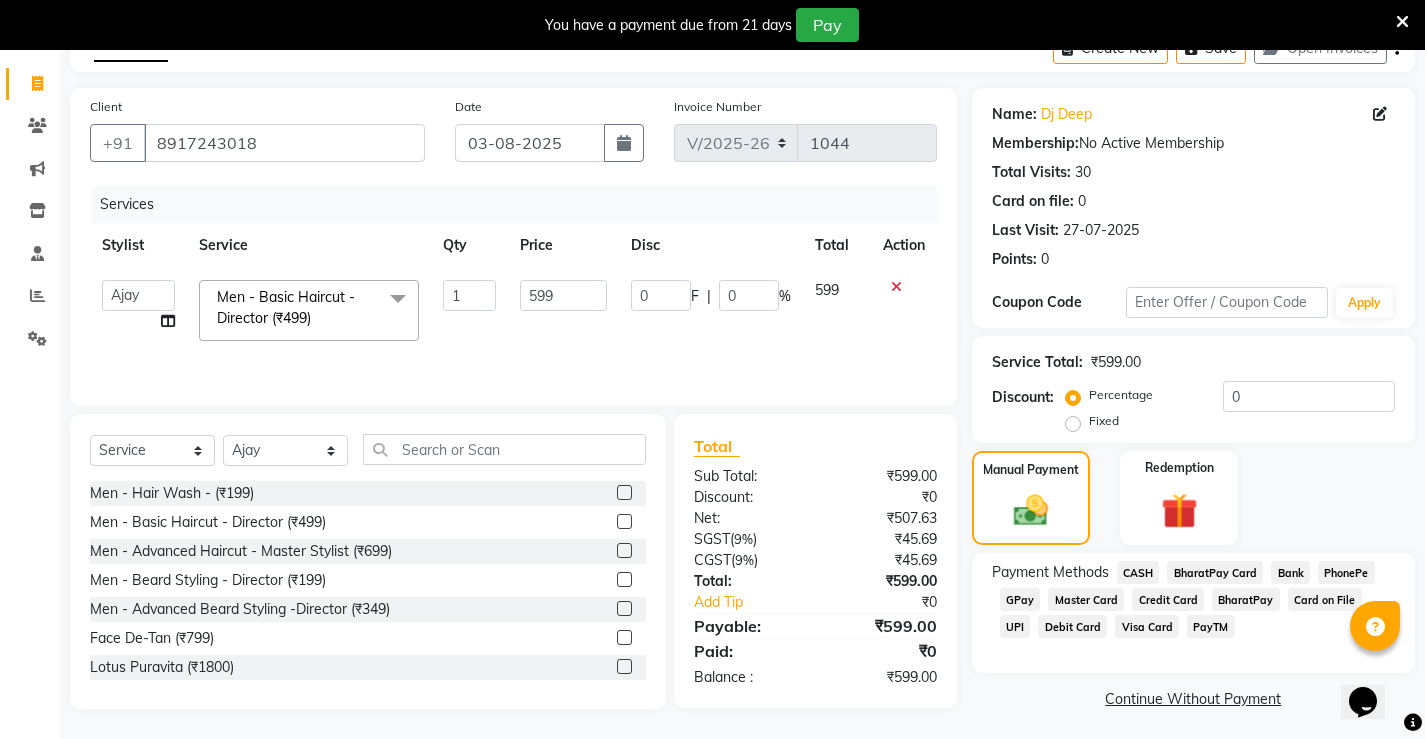 click on "PhonePe" 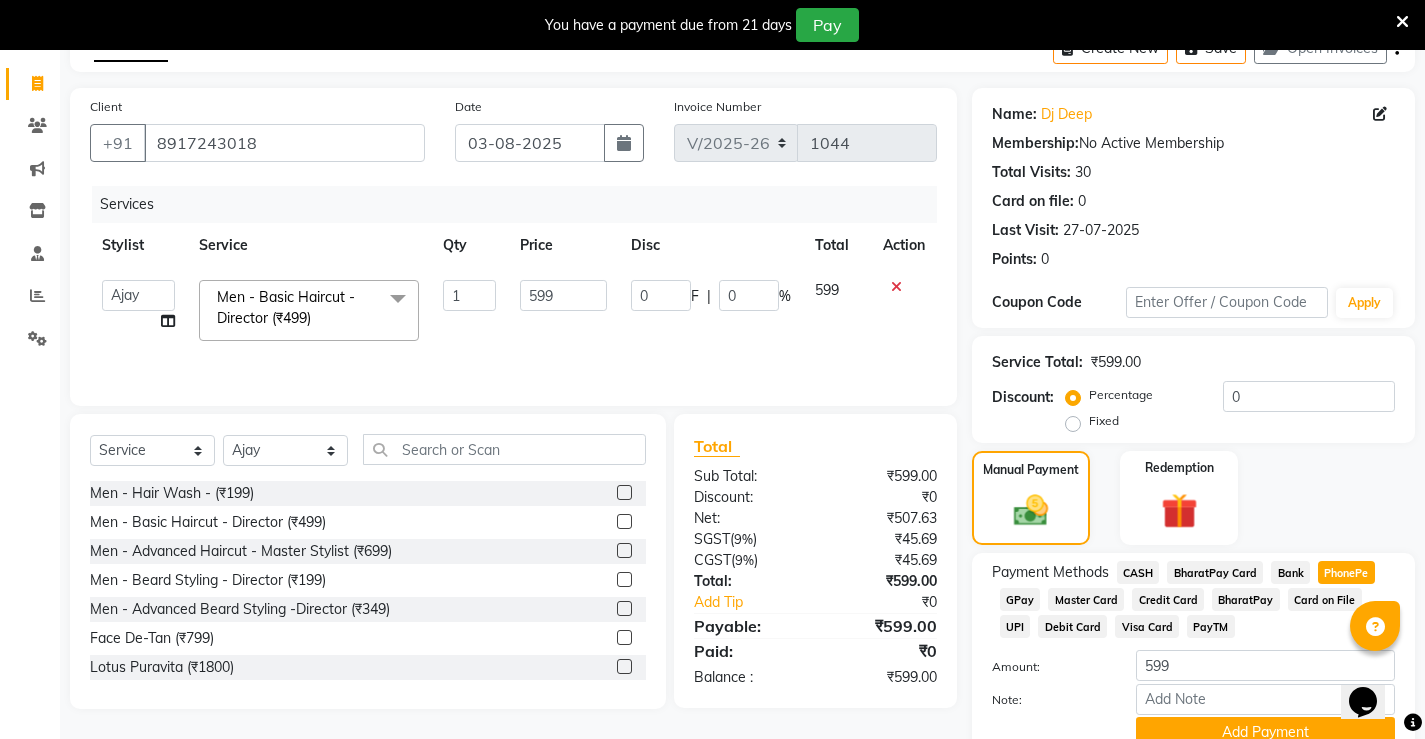 click on "CASH" 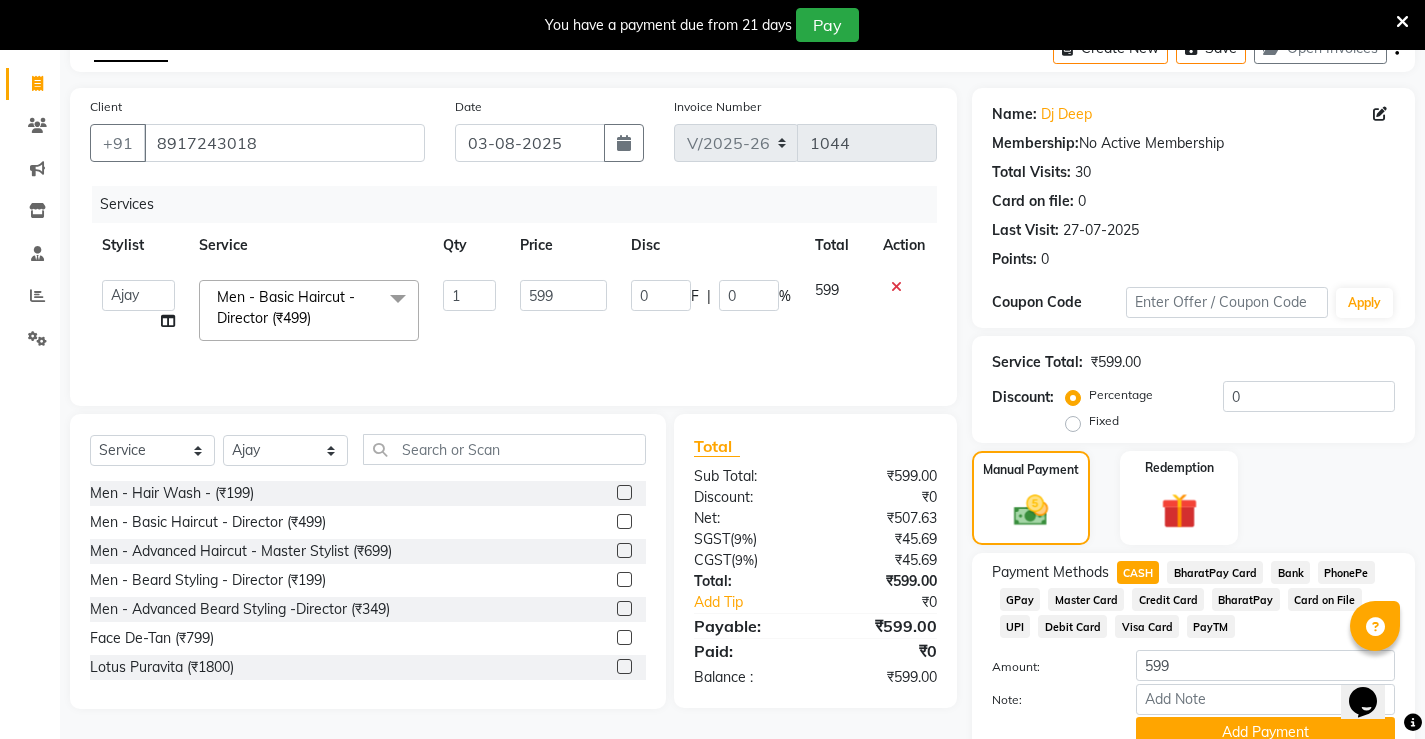 click on "CASH" 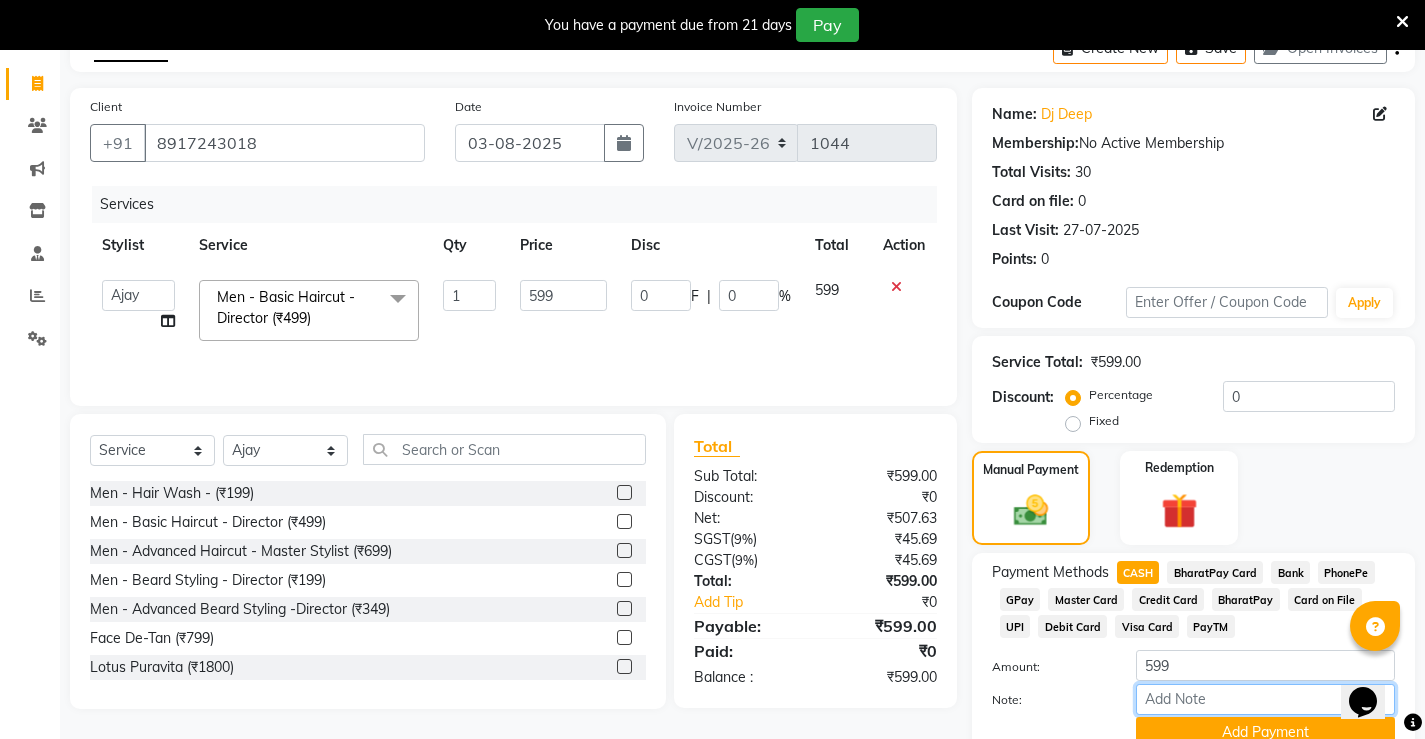 click on "Note:" at bounding box center (1265, 699) 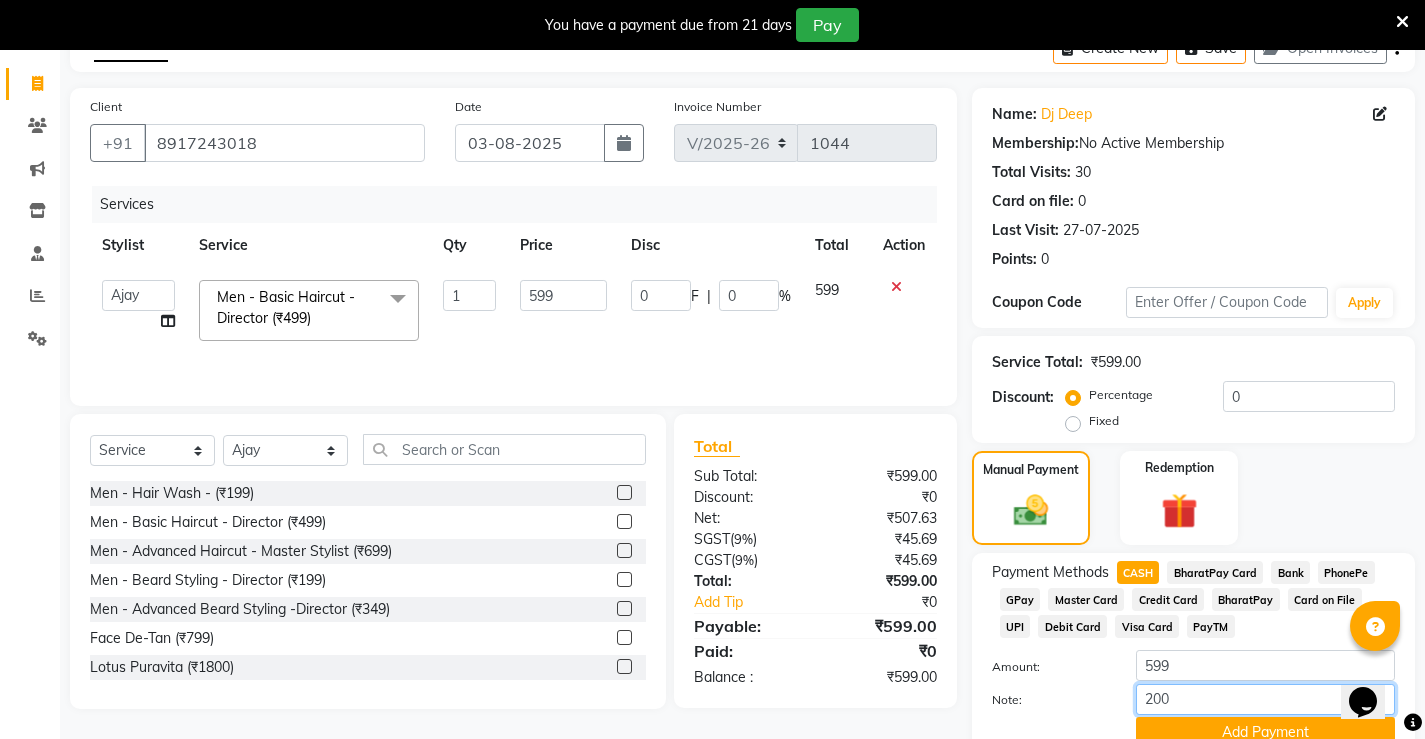 click on "200" at bounding box center [1265, 699] 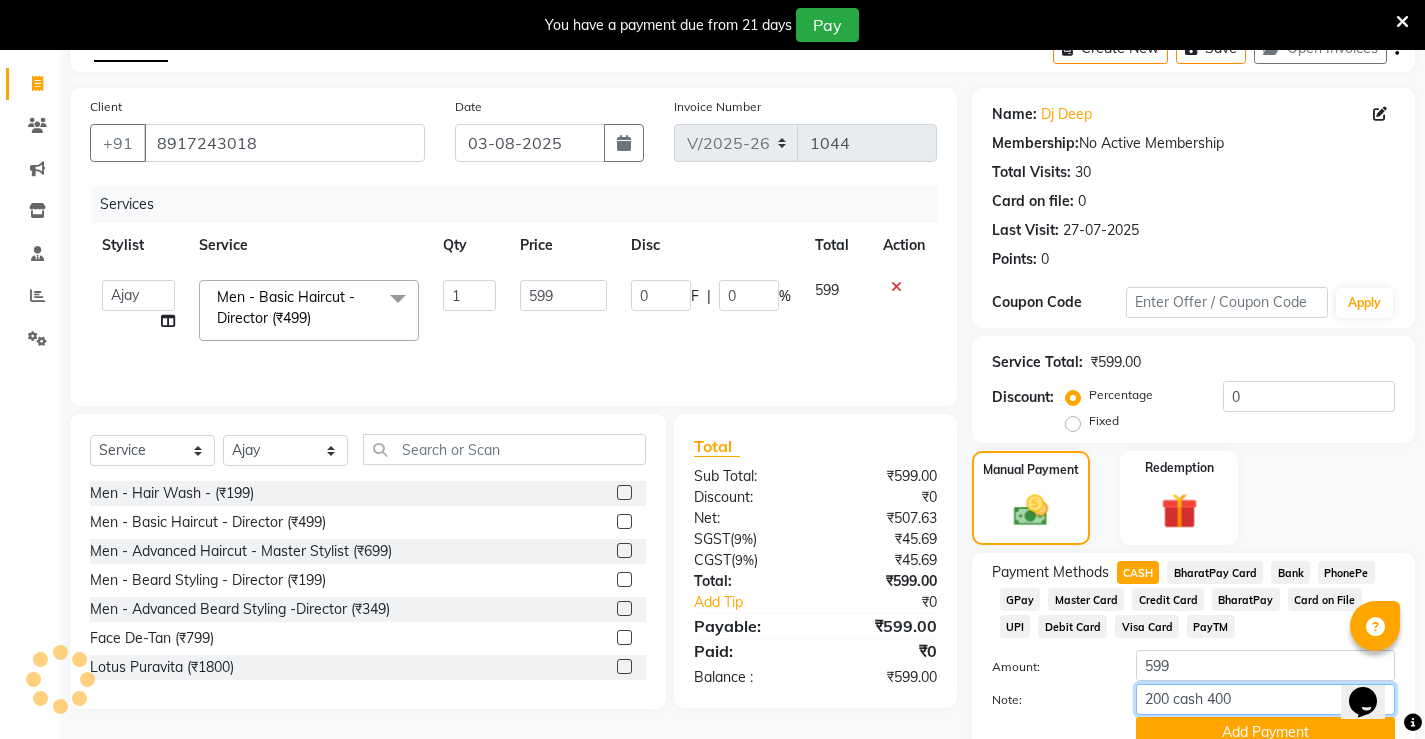 type on "200 cash 400" 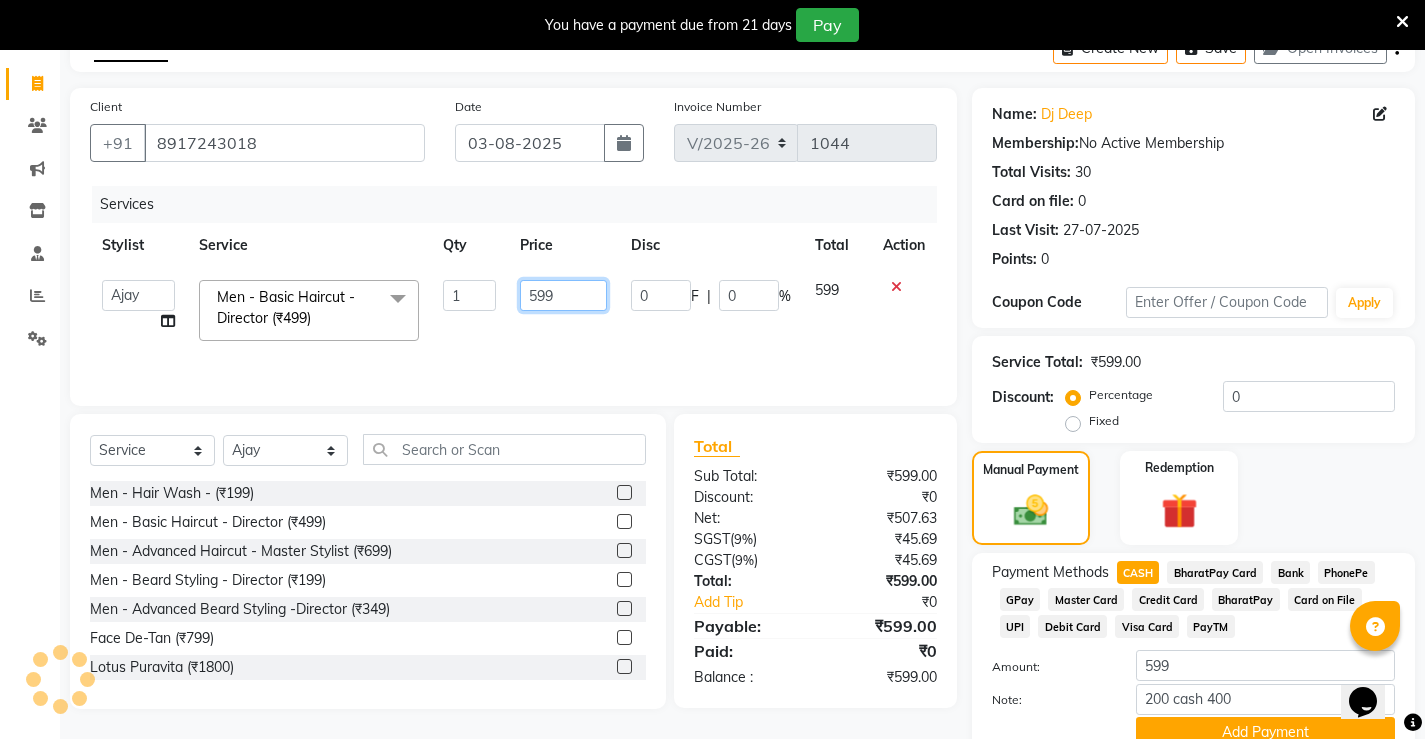 click on "599" 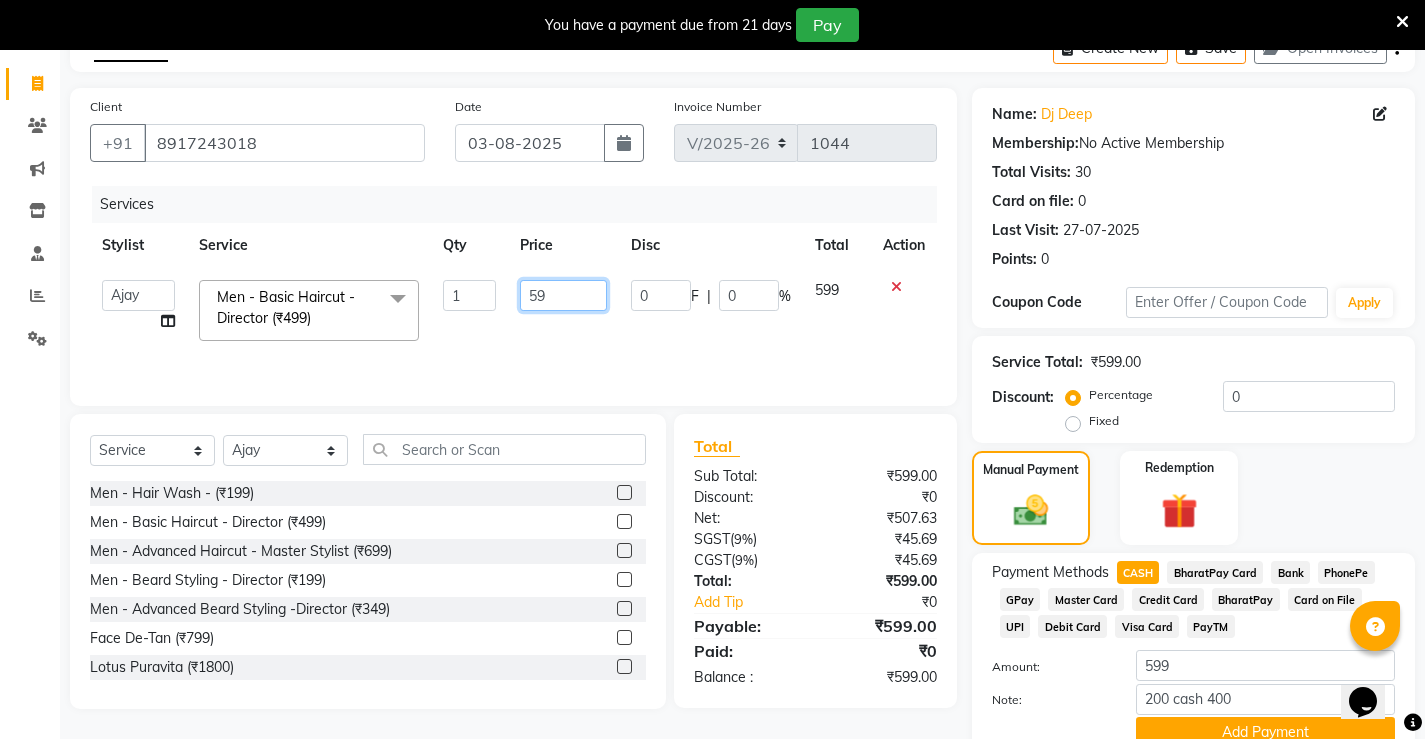 type on "5" 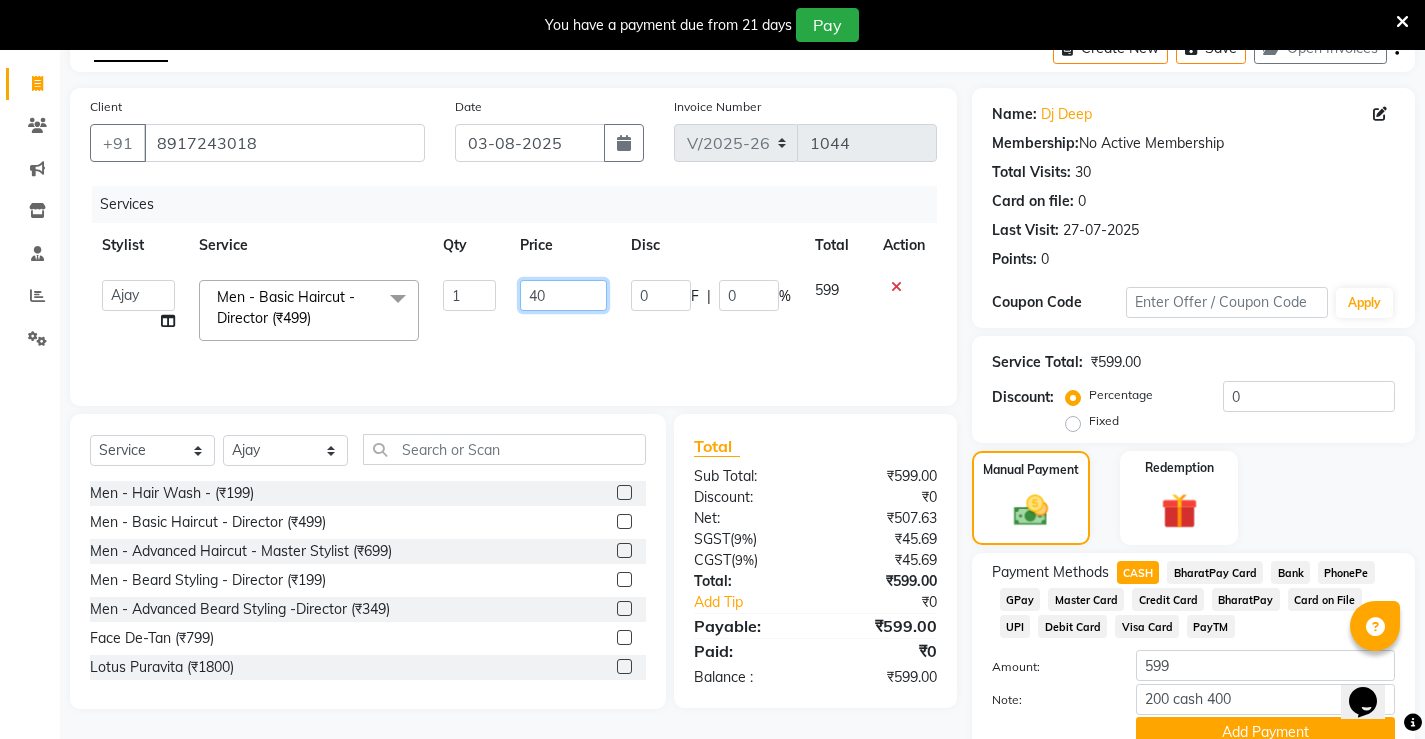 type on "4" 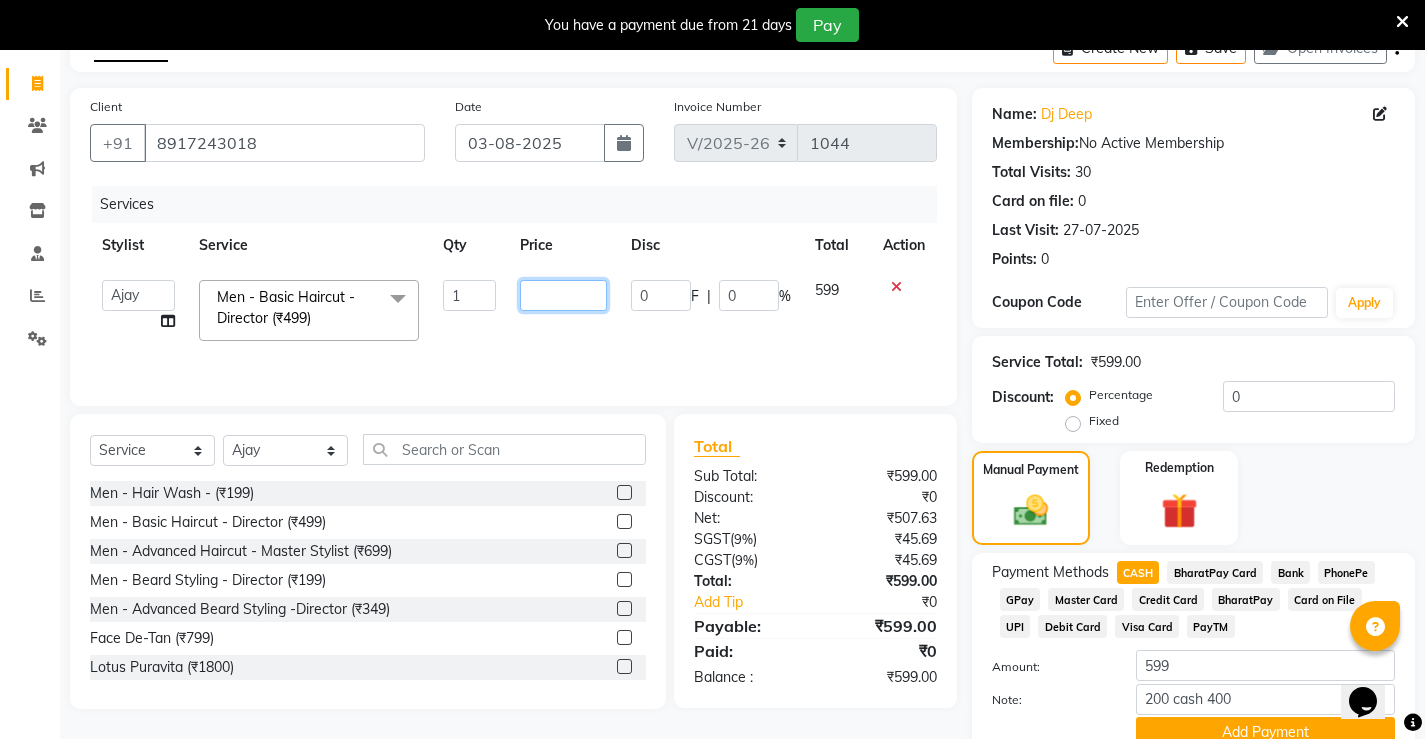 type on "5" 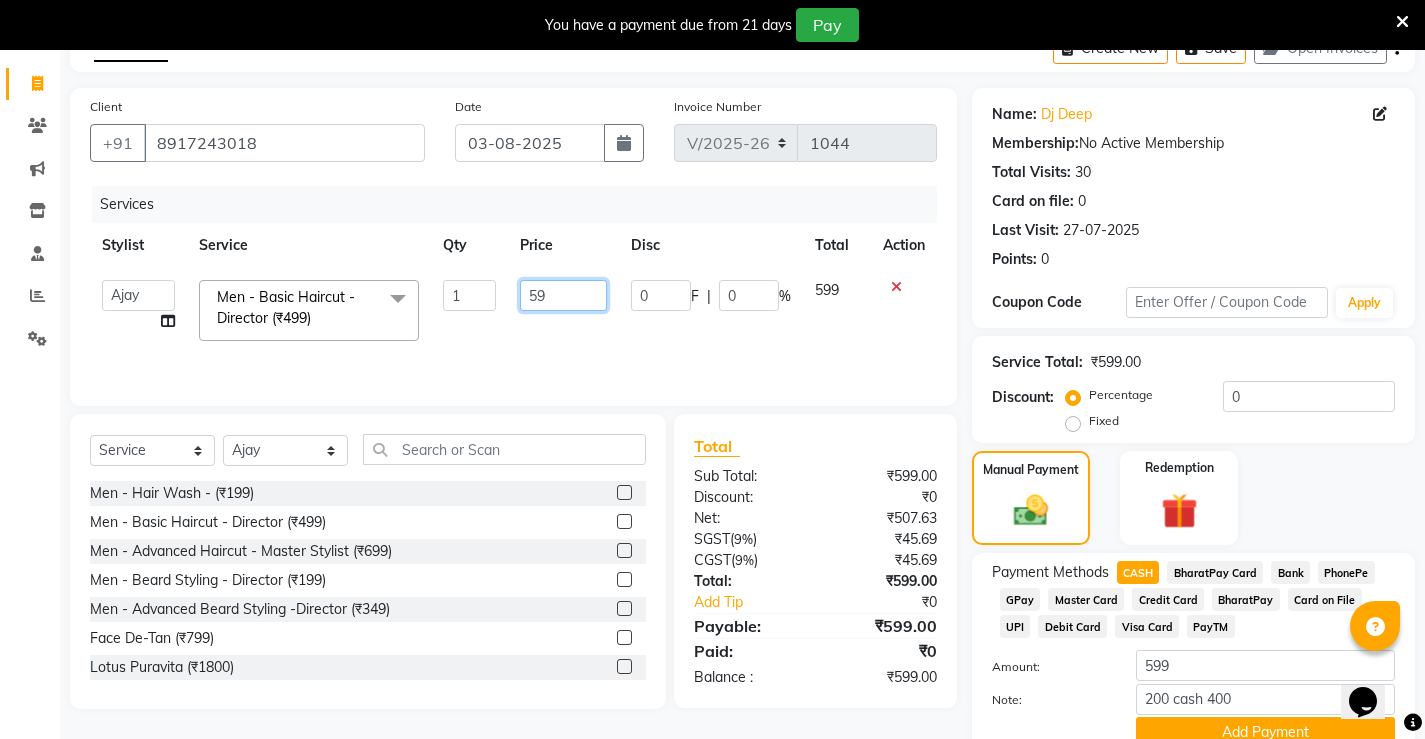 type on "599" 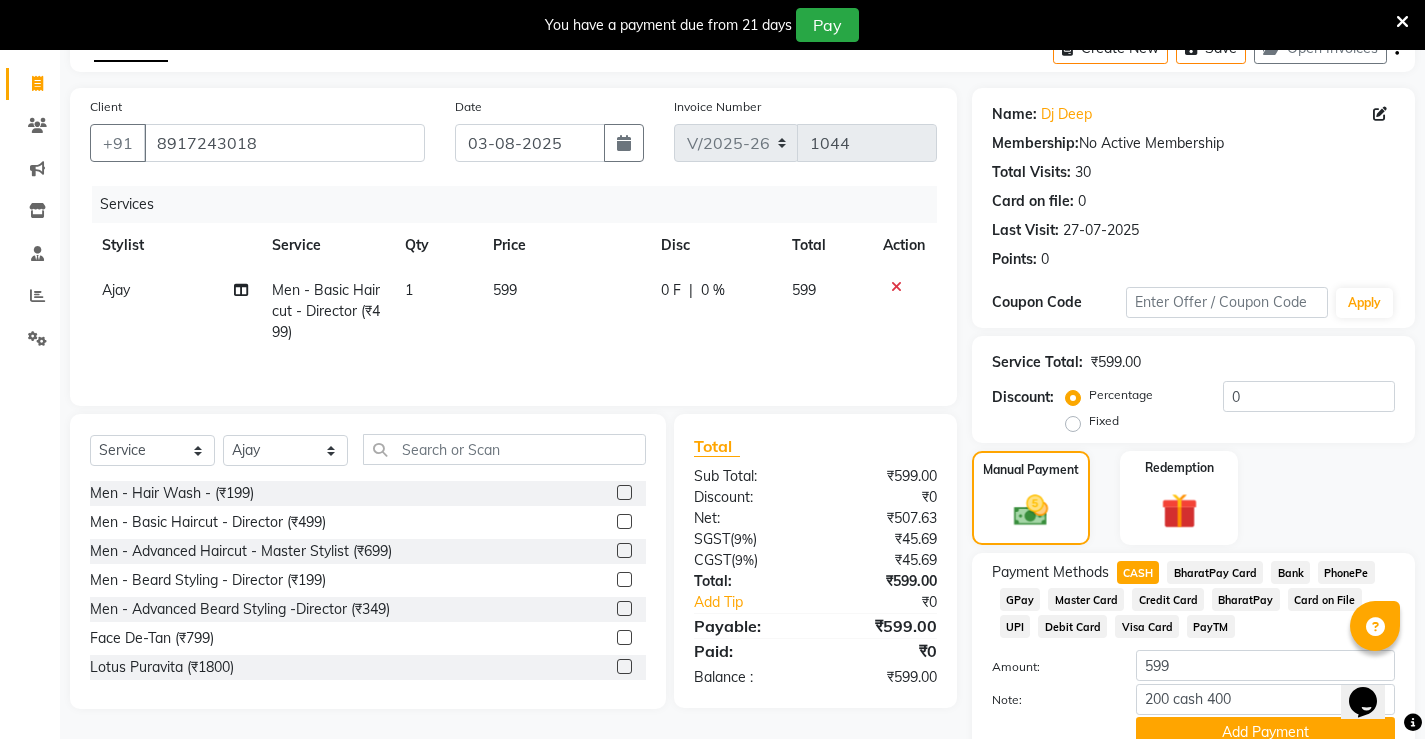 click on "0 %" 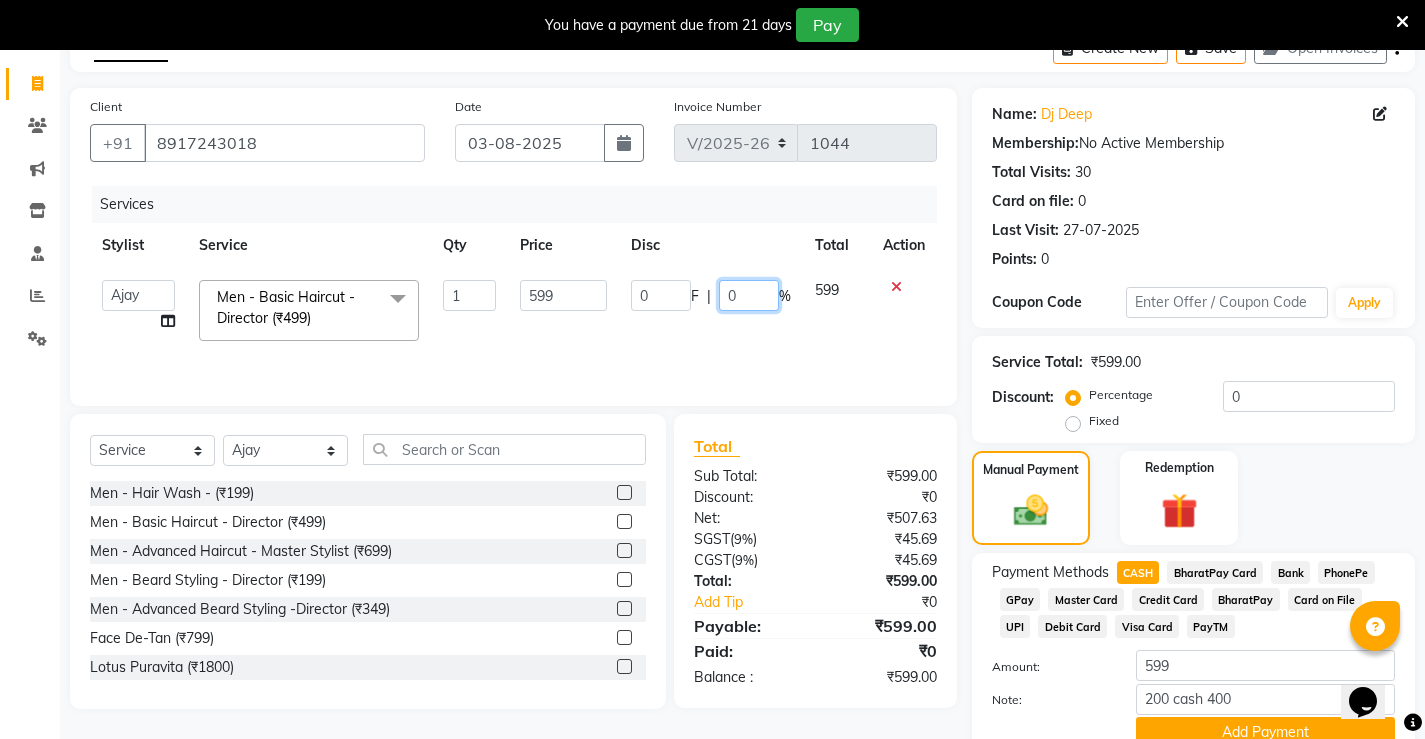 click on "0" 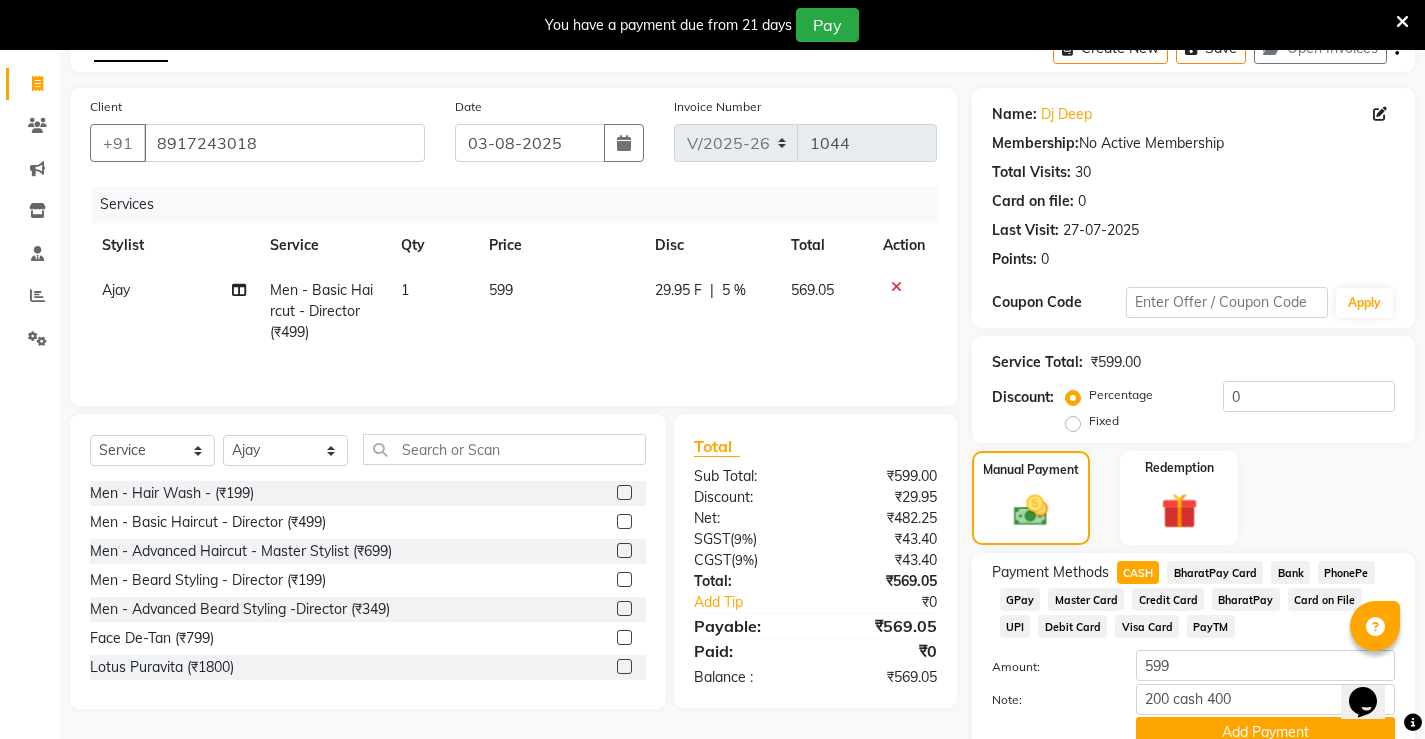 click on "29.95 F | 5 %" 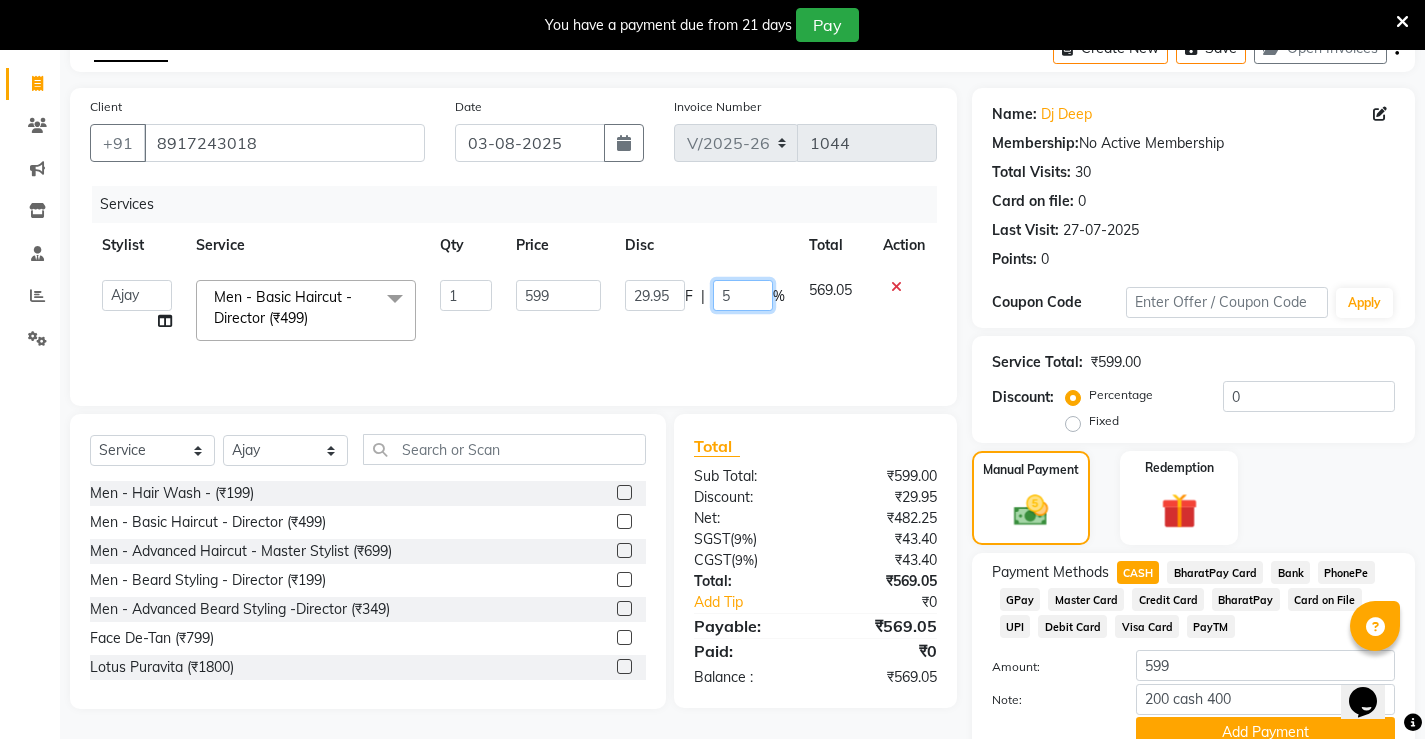 click on "5" 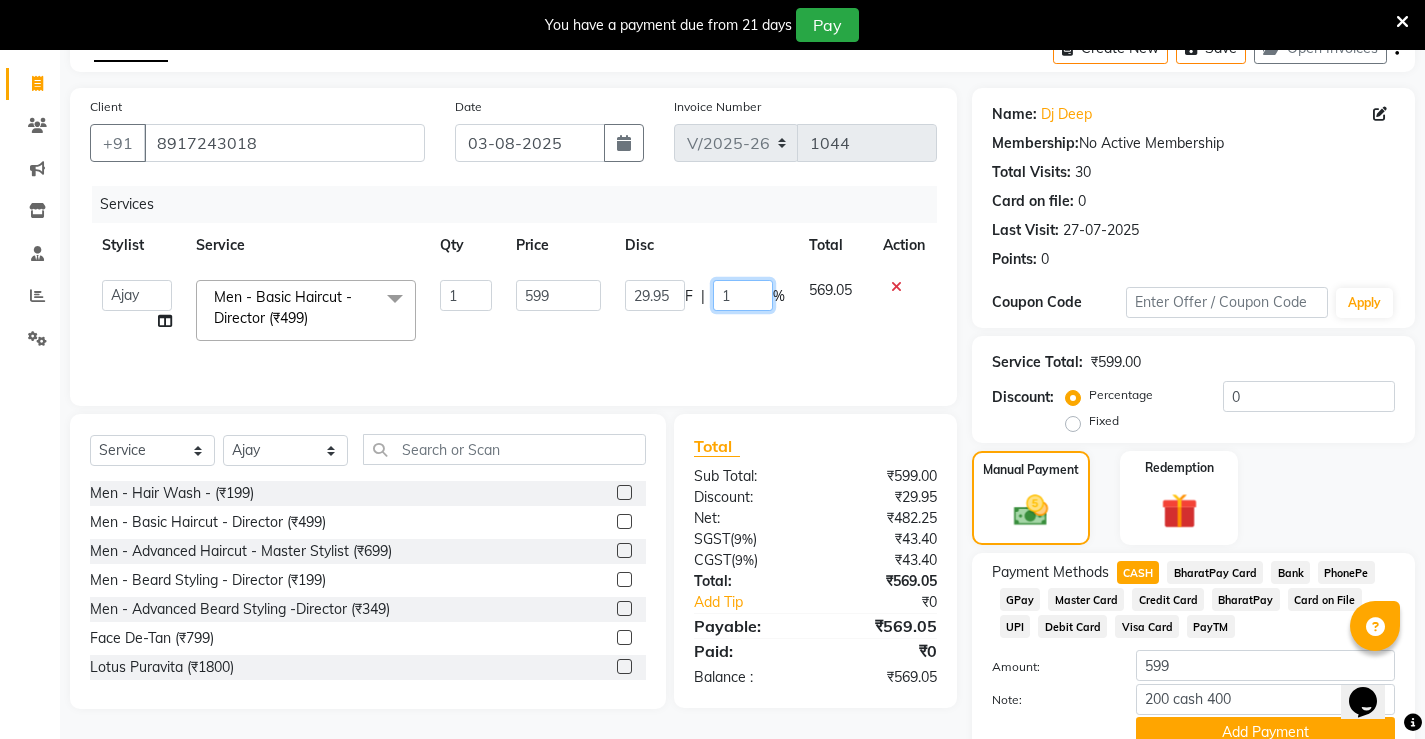 type on "10" 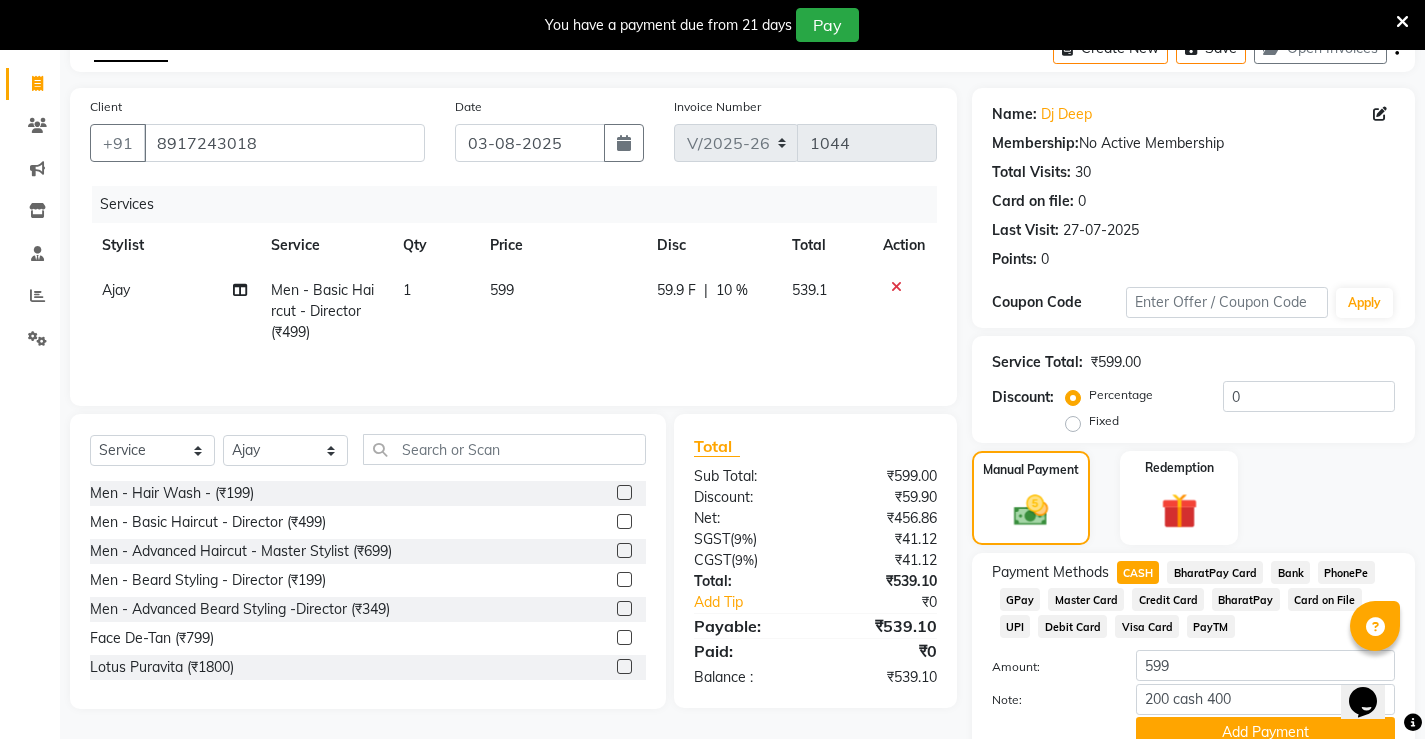 click on "59.9 F | 10 %" 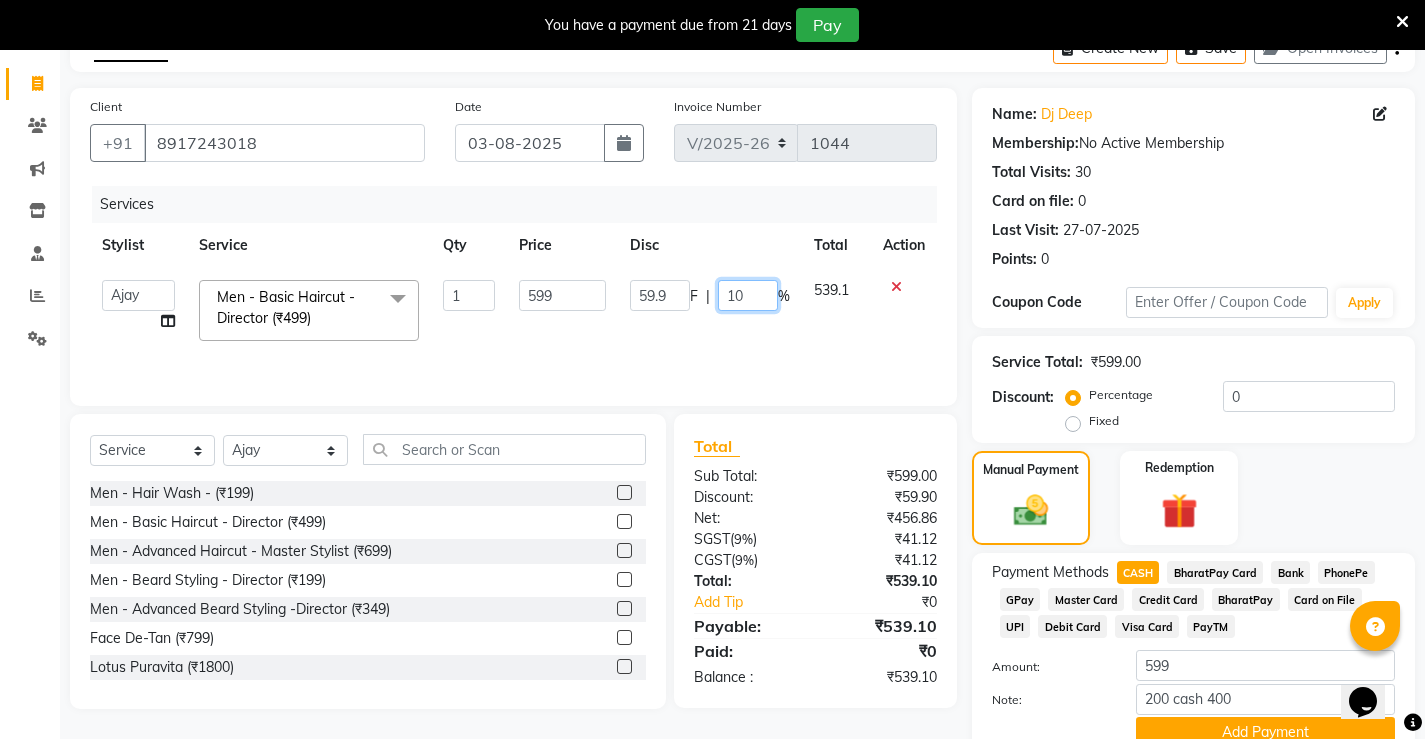 click on "10" 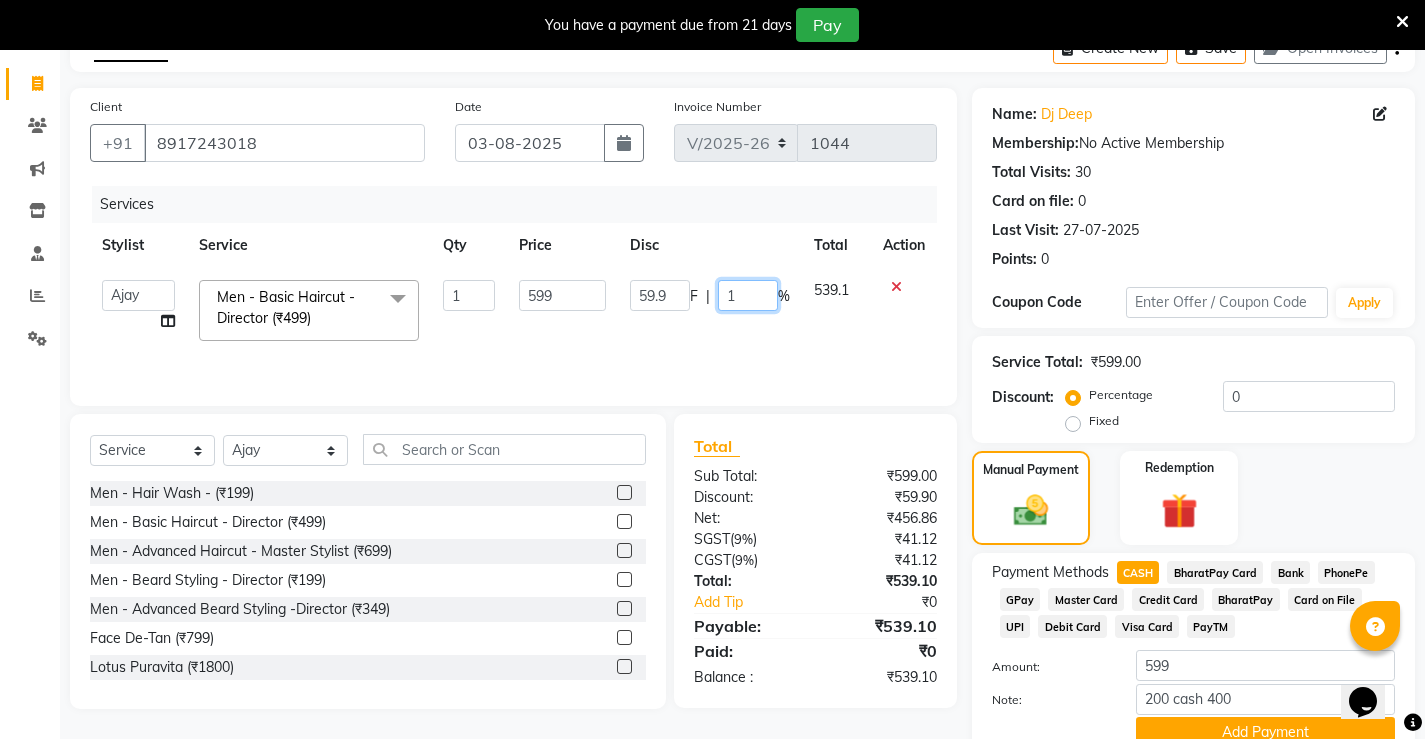 type on "15" 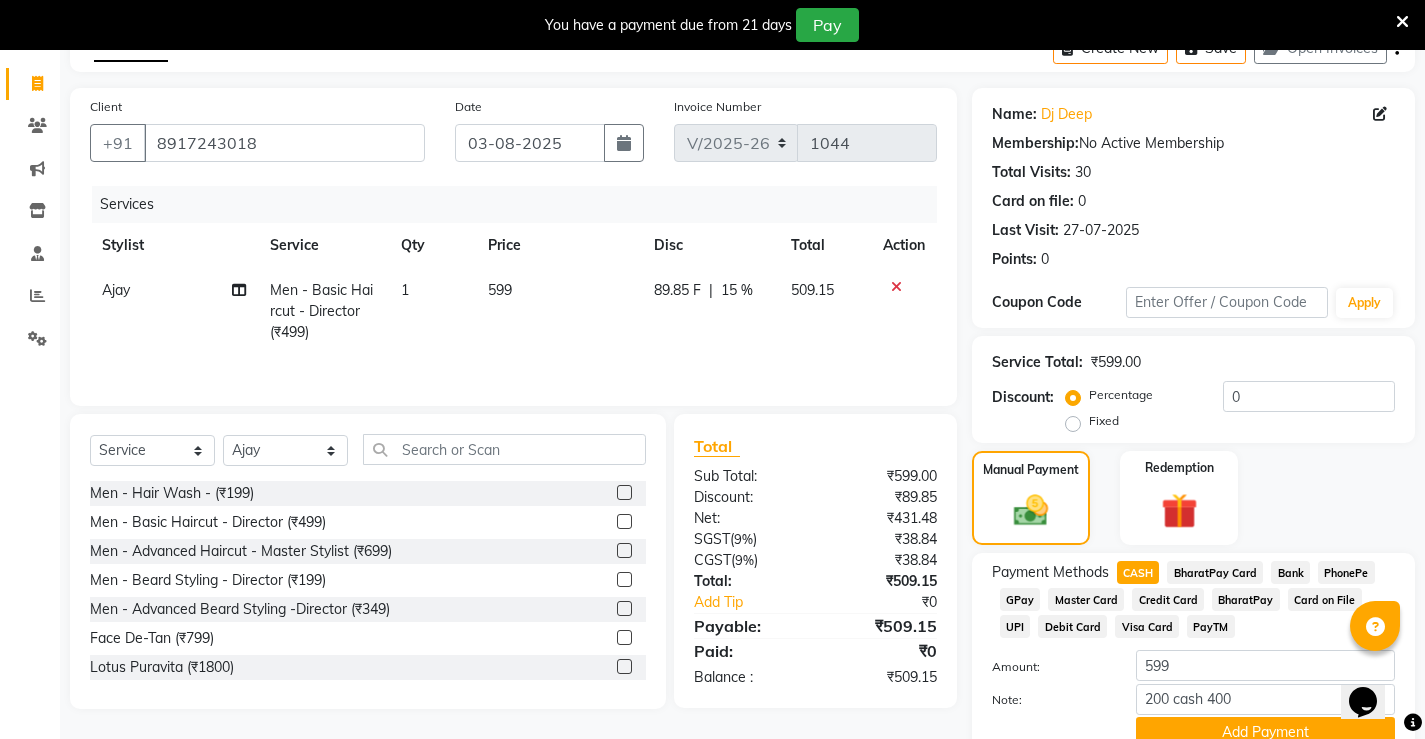 click on "89.85 F | 15 %" 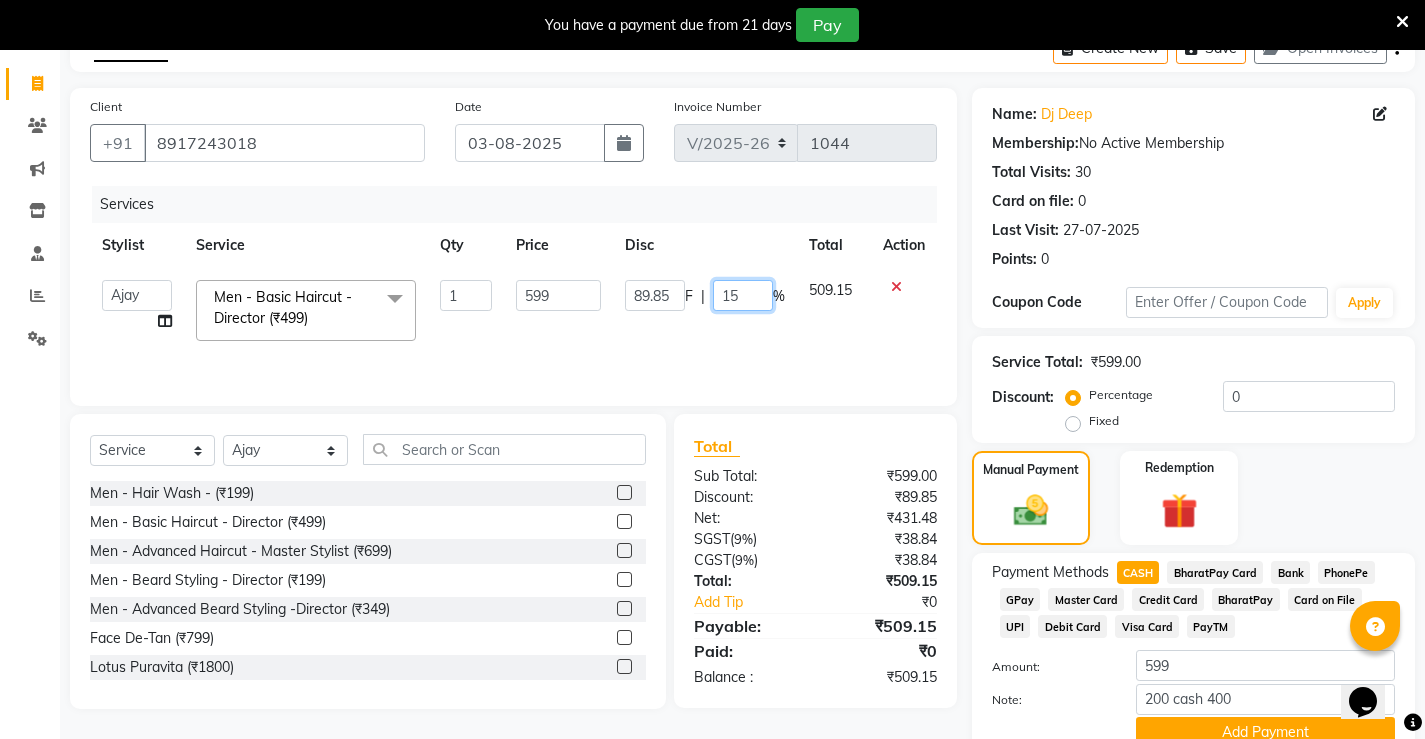 click on "15" 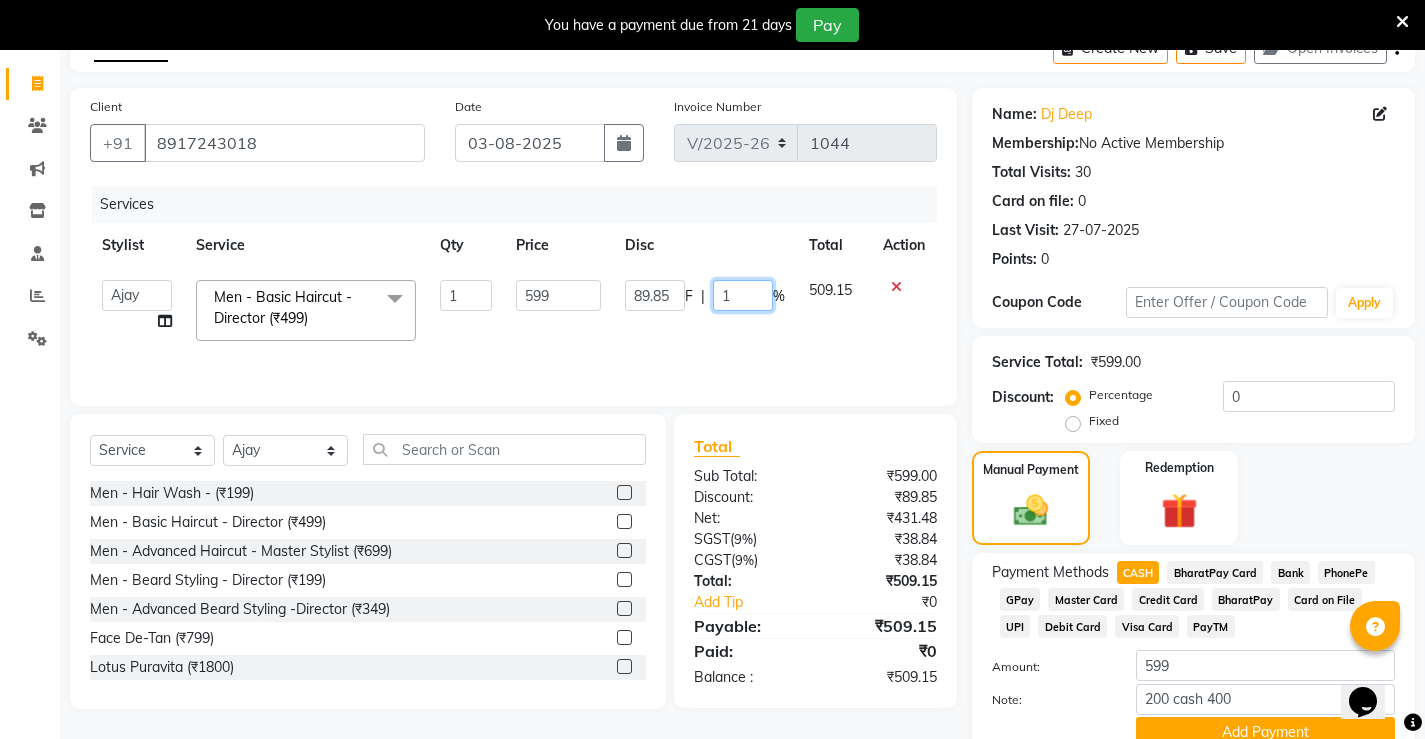 type 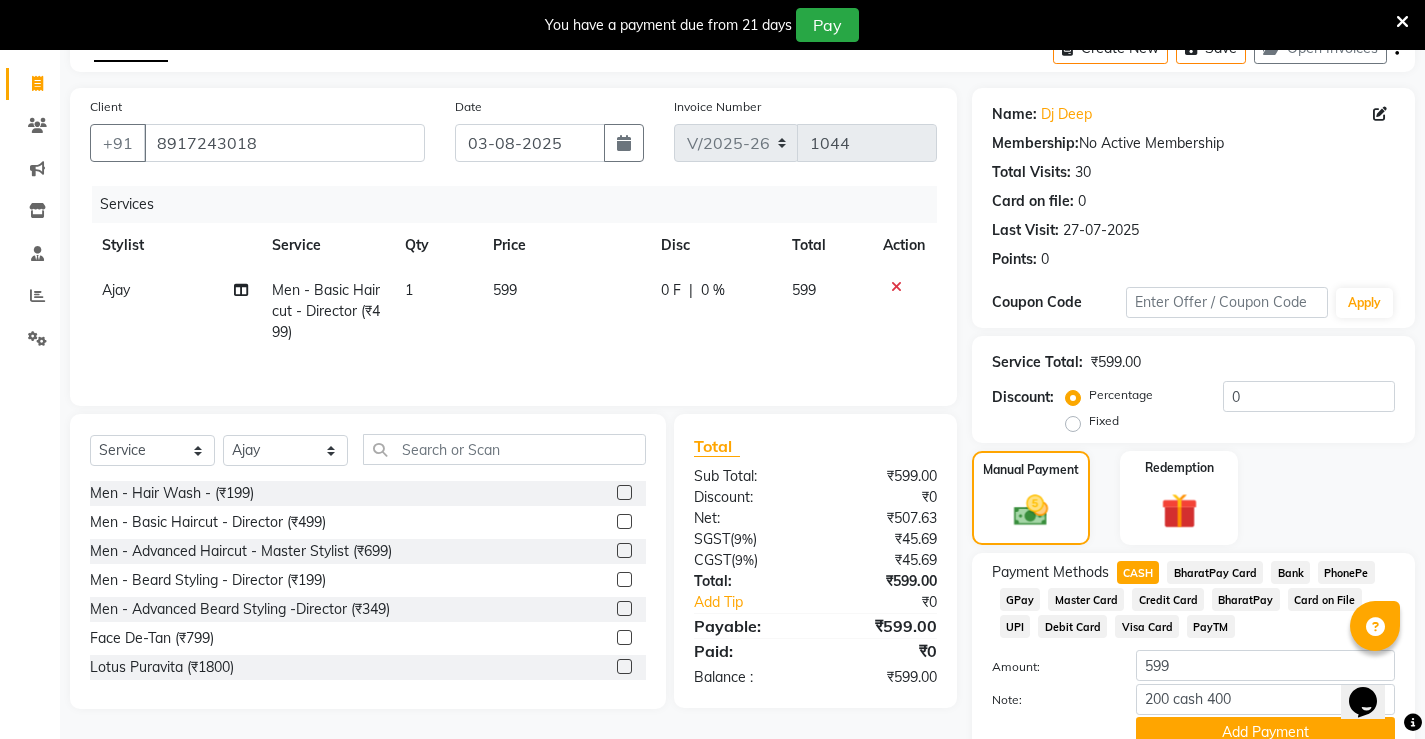 click on "599" 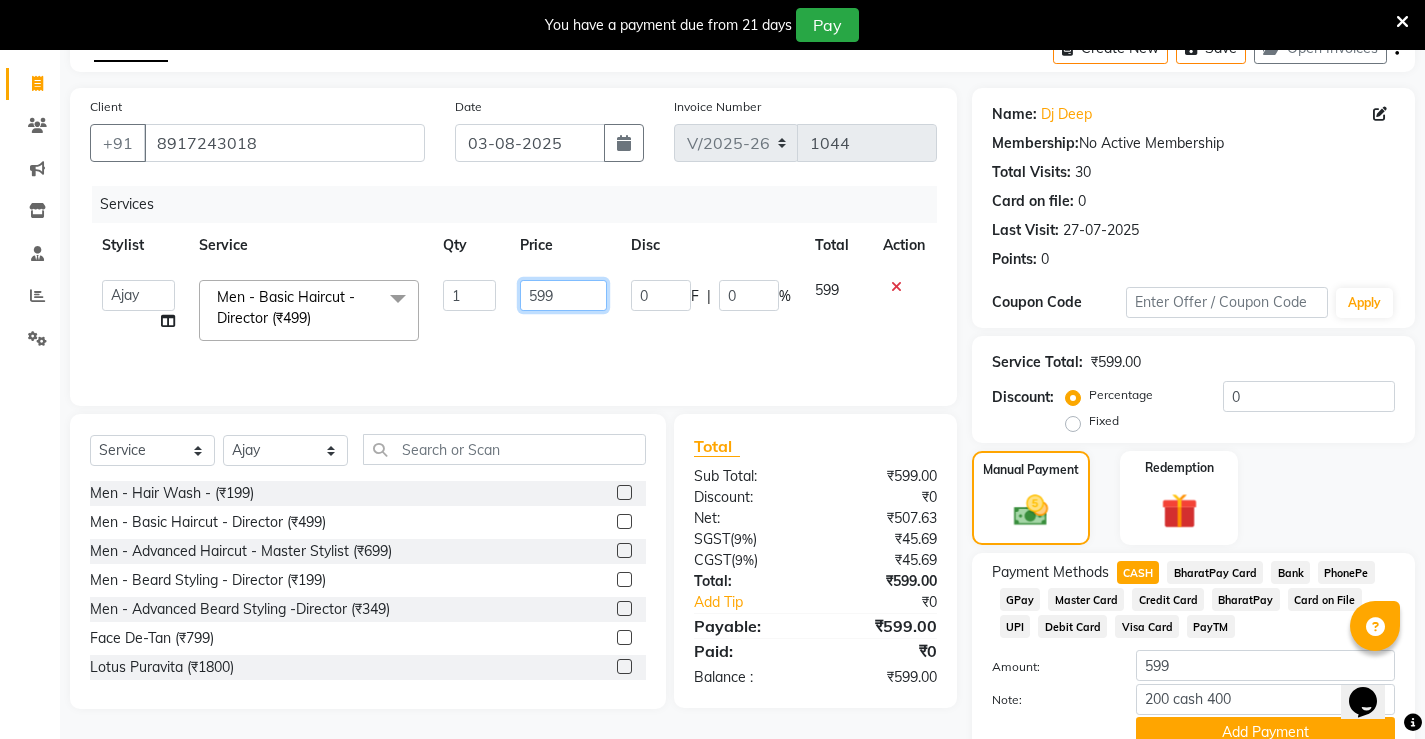 click on "599" 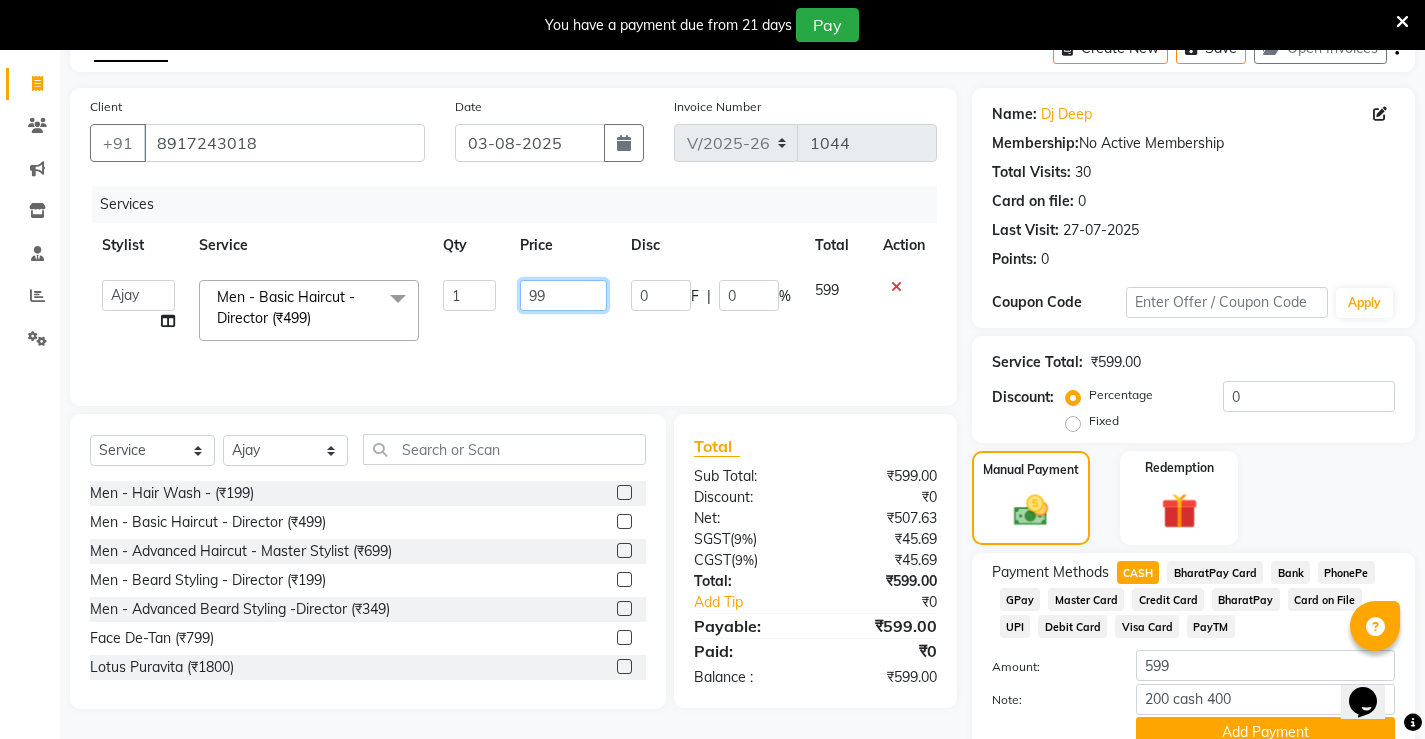 type on "499" 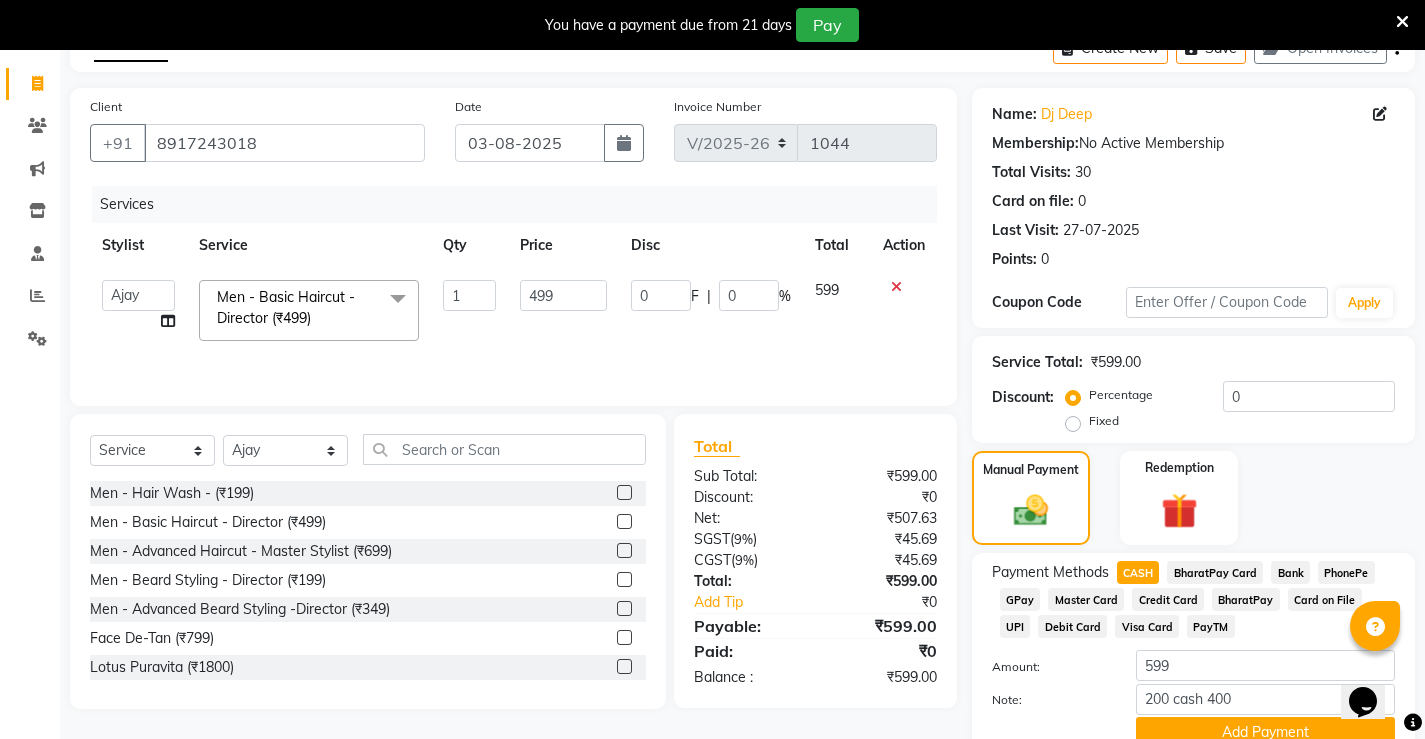 click on "499" 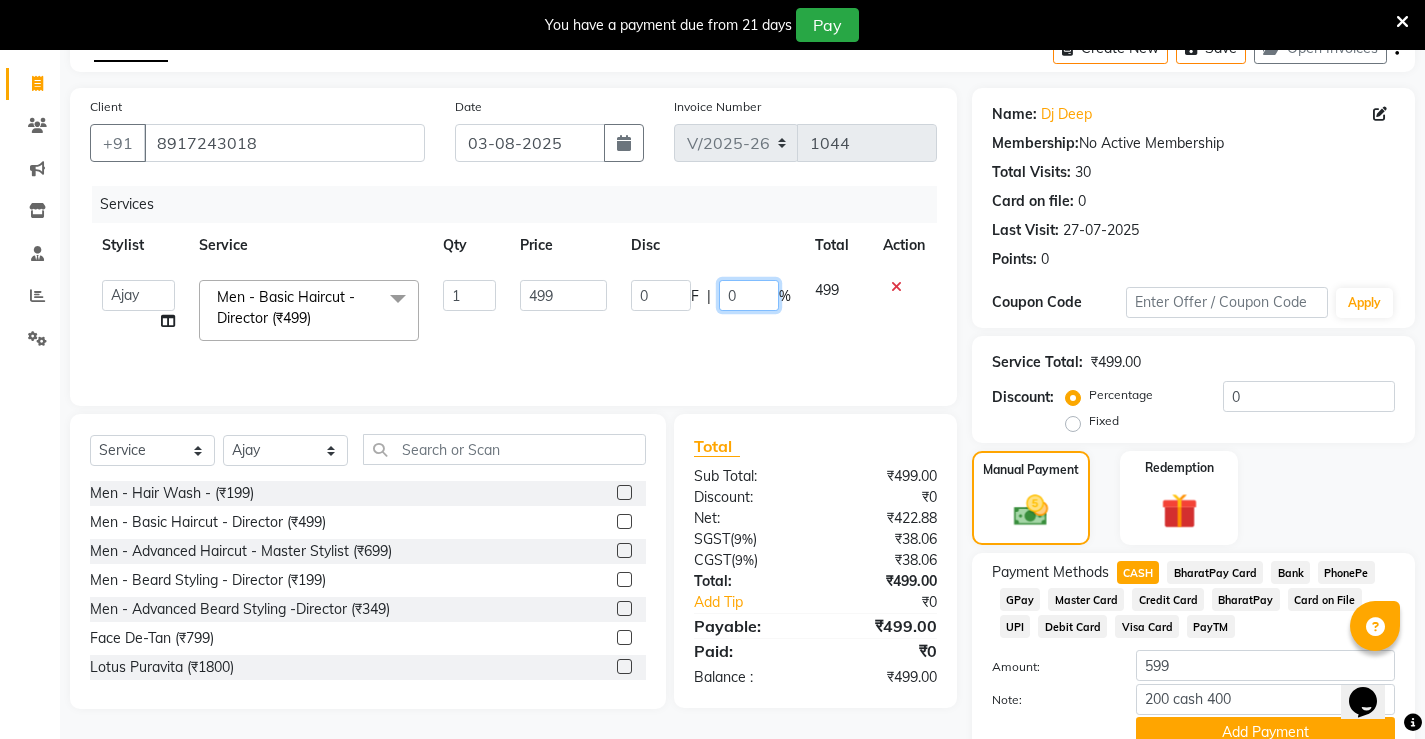 click on "0" 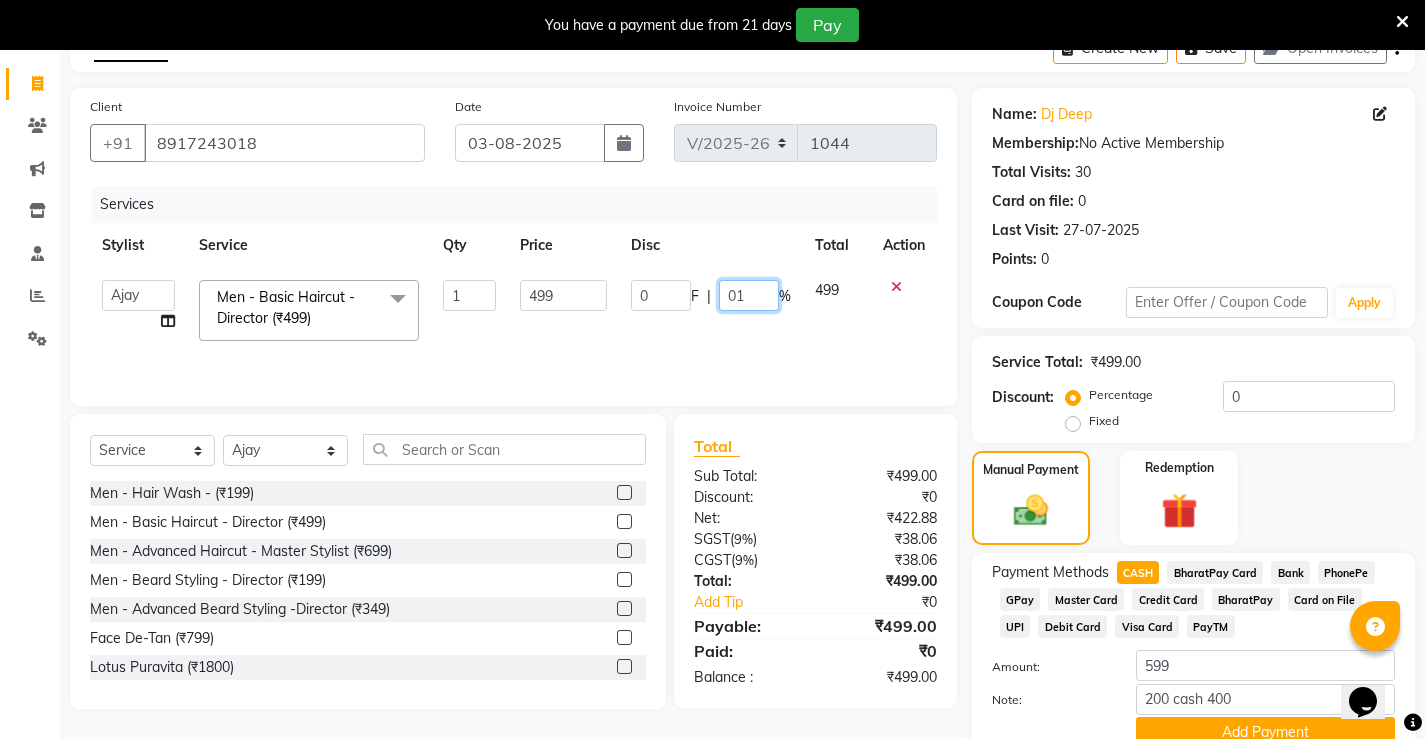 type on "010" 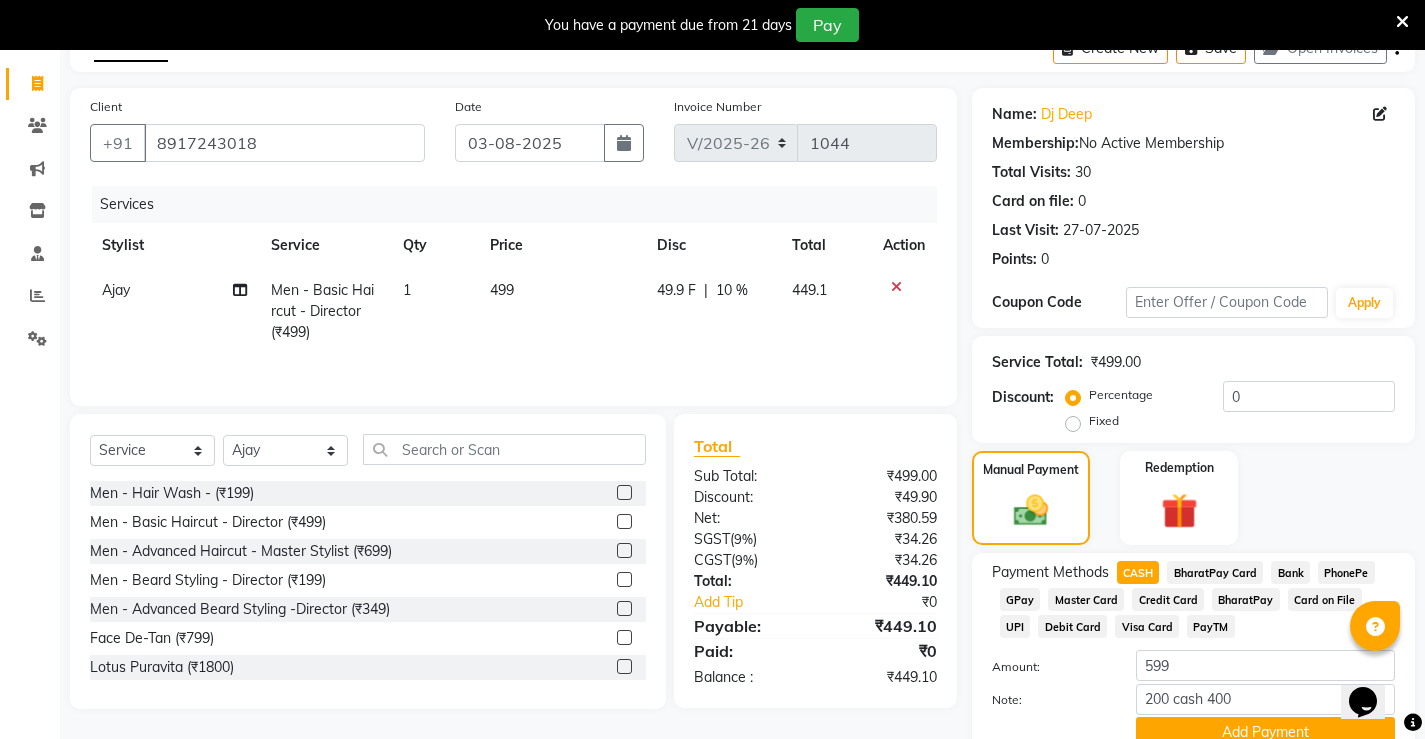 click on "49.9 F | 10 %" 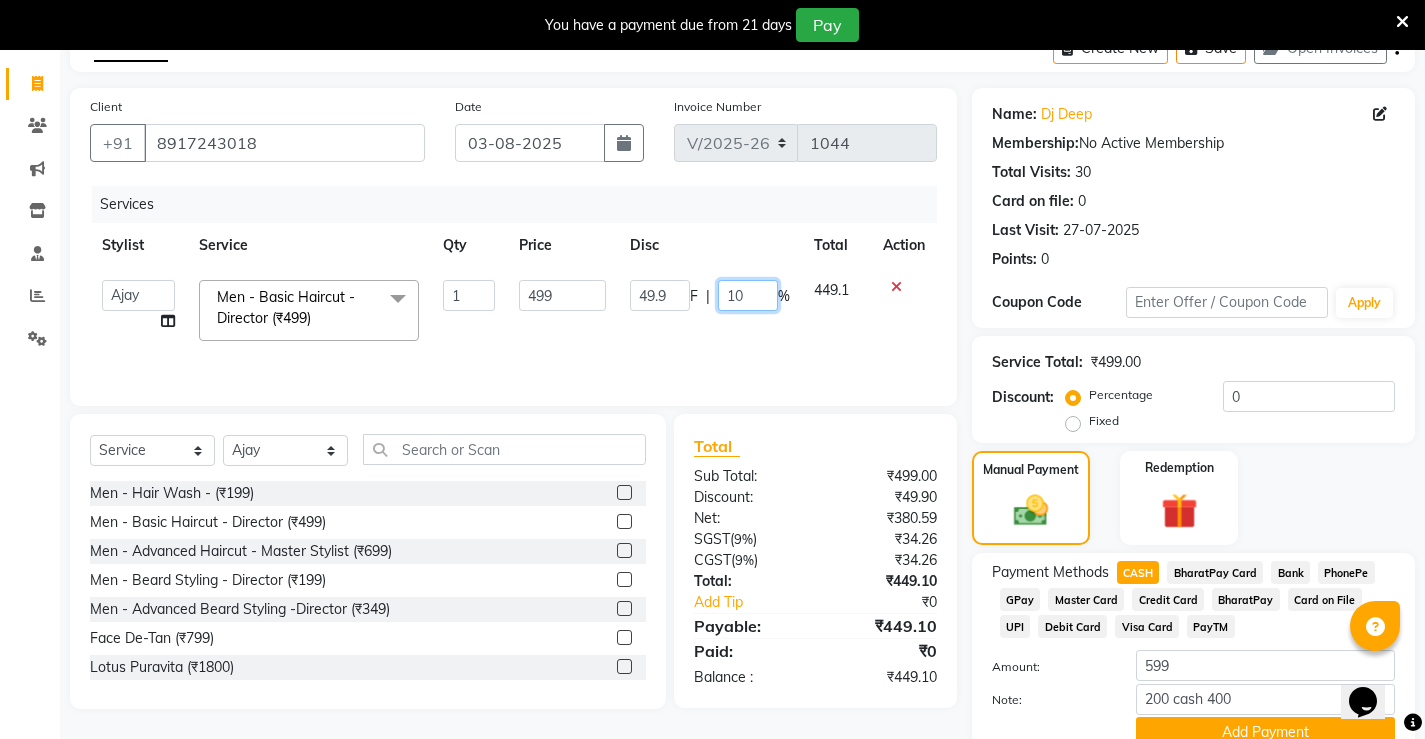 click on "10" 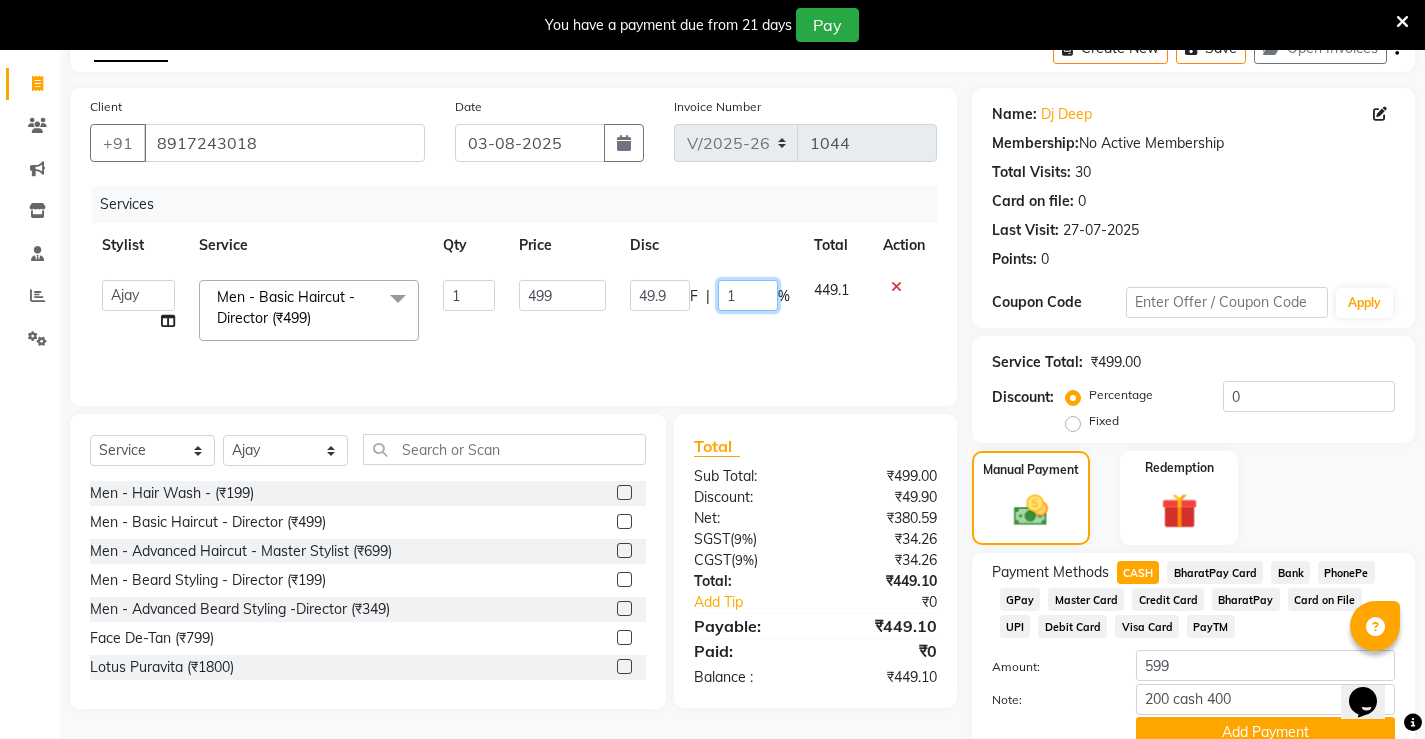 type on "15" 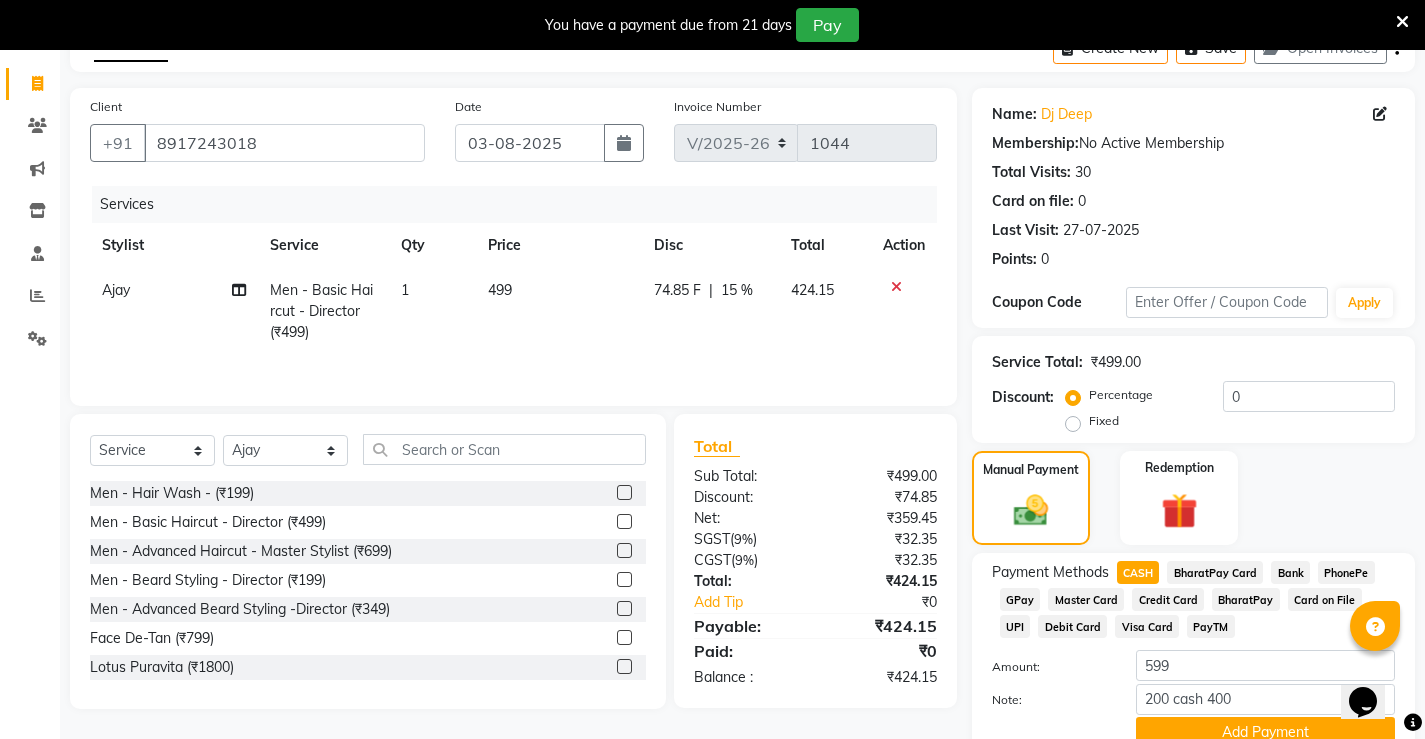 click on "74.85 F | 15 %" 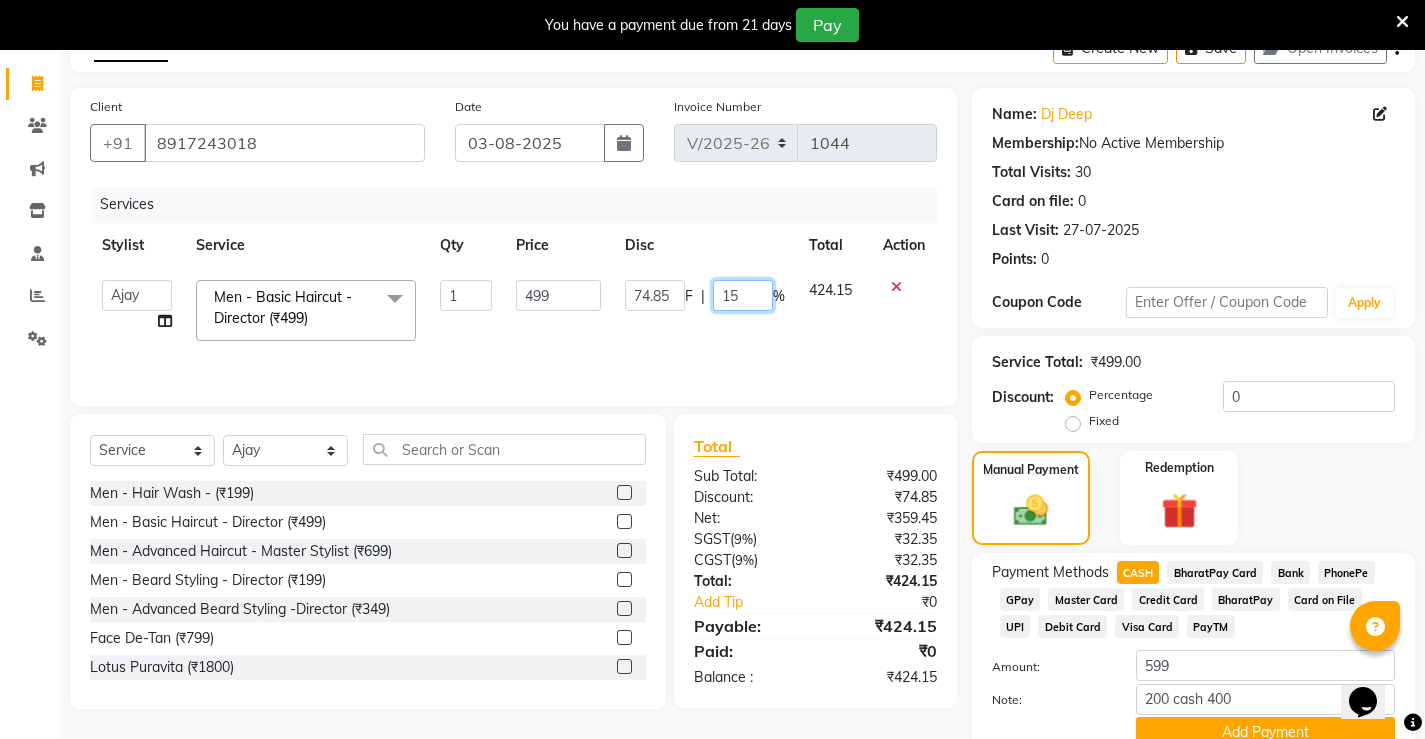 click on "15" 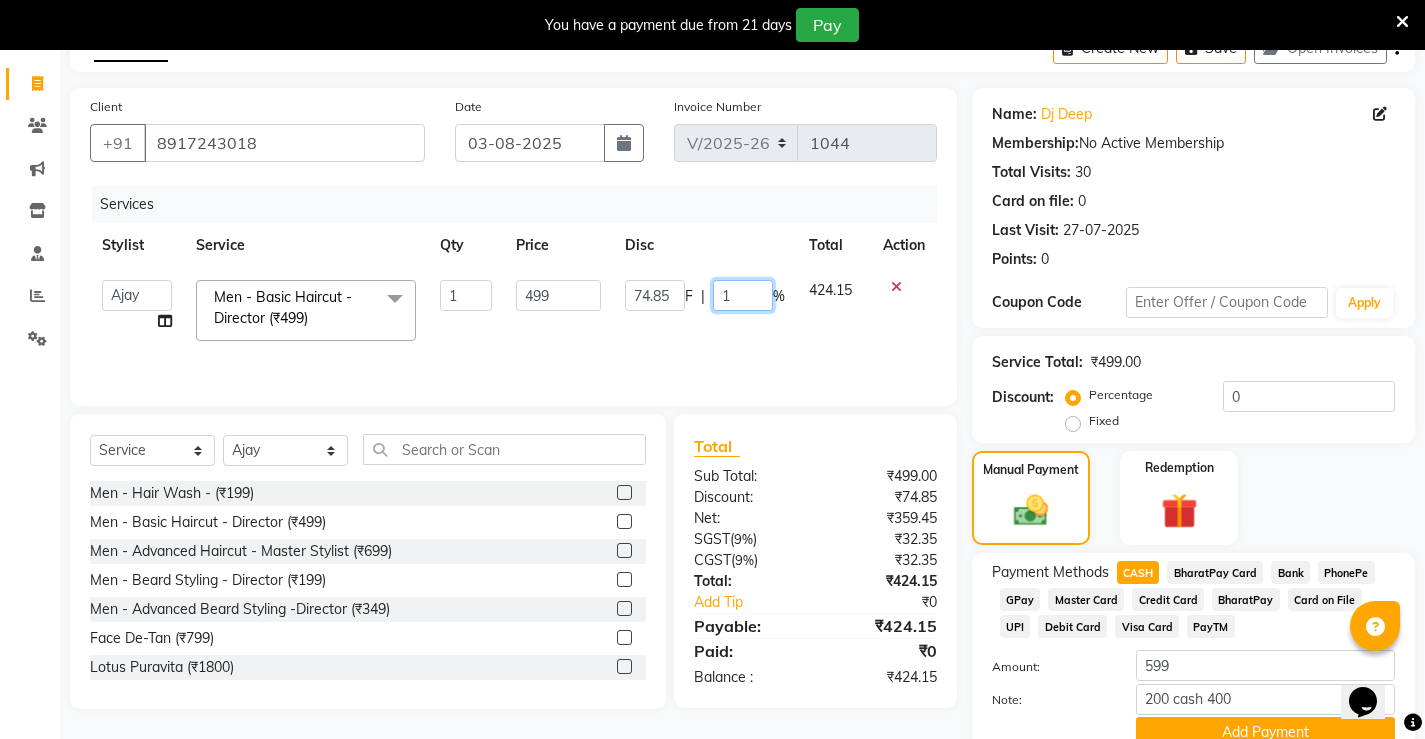 type on "18" 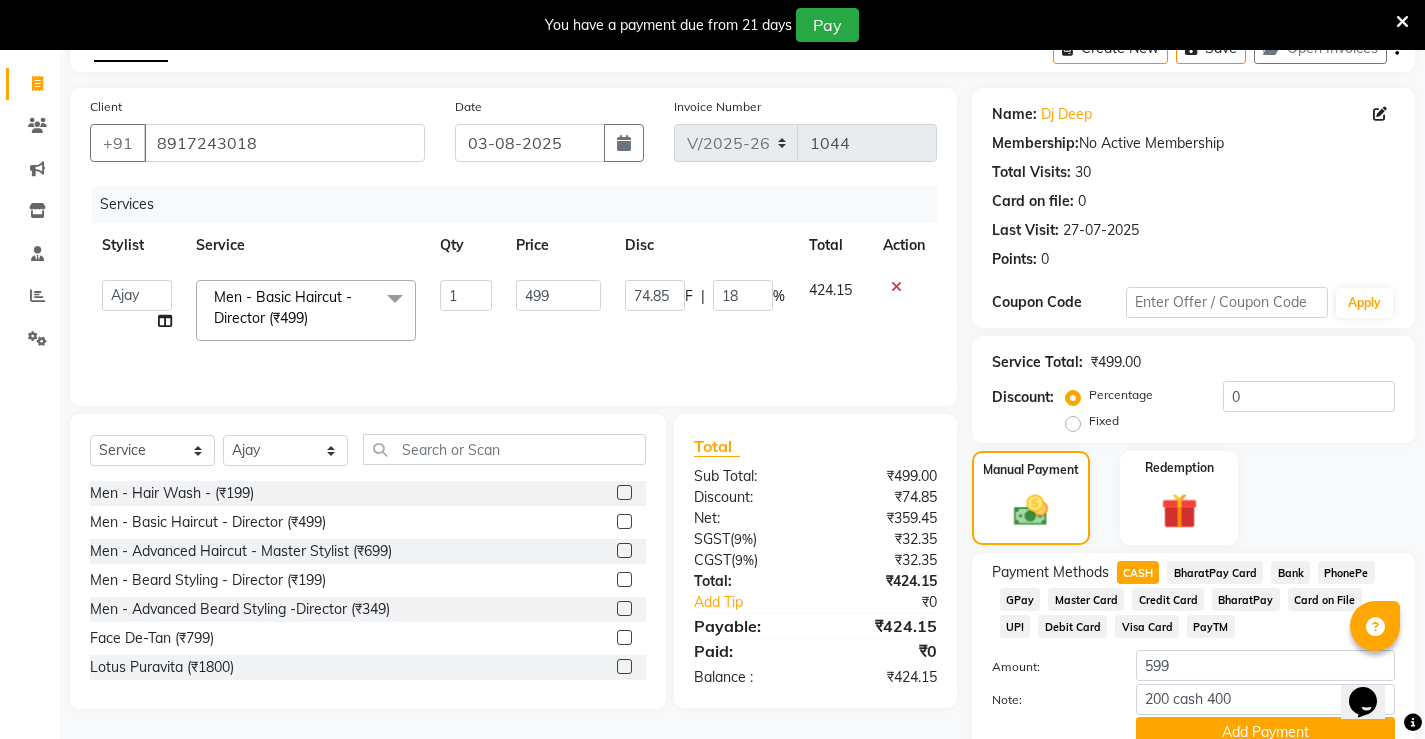 click on "74.85 F | 18 %" 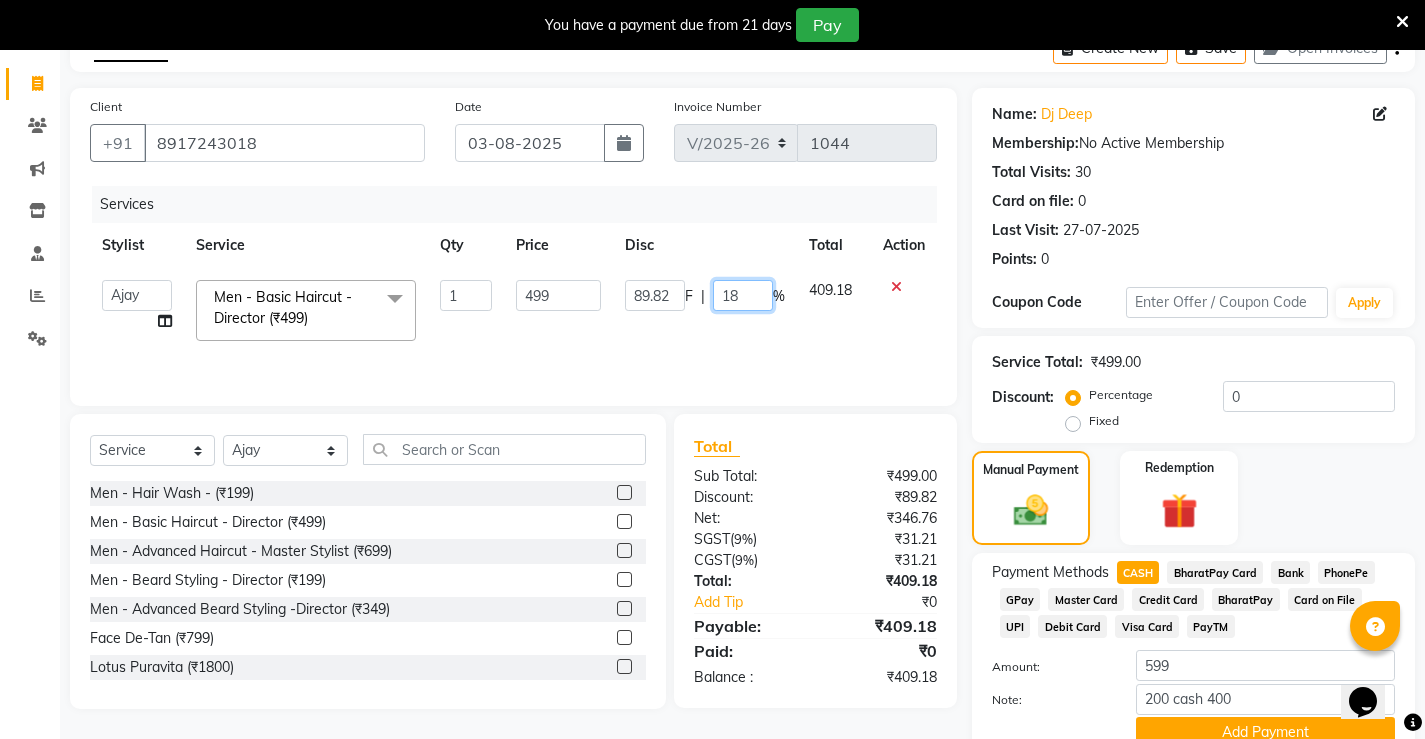 click on "18" 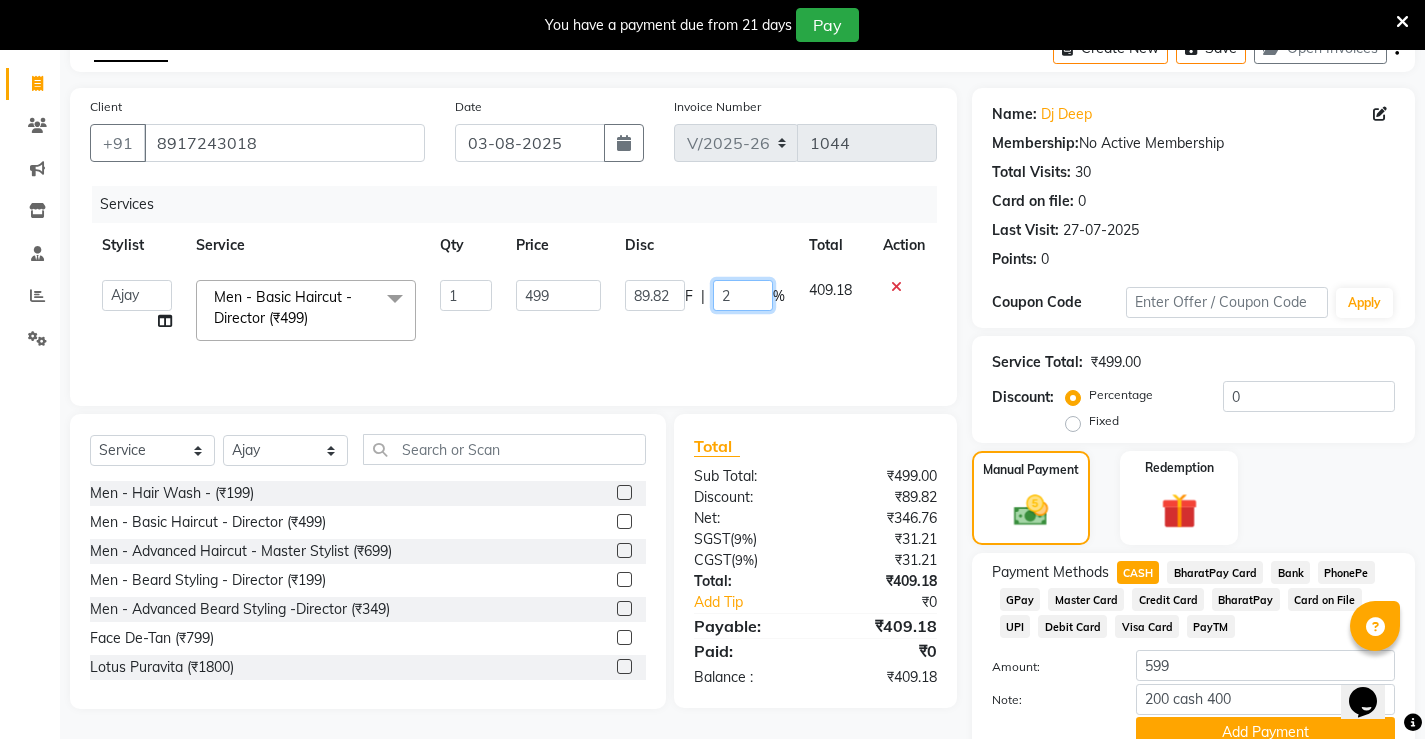 type on "20" 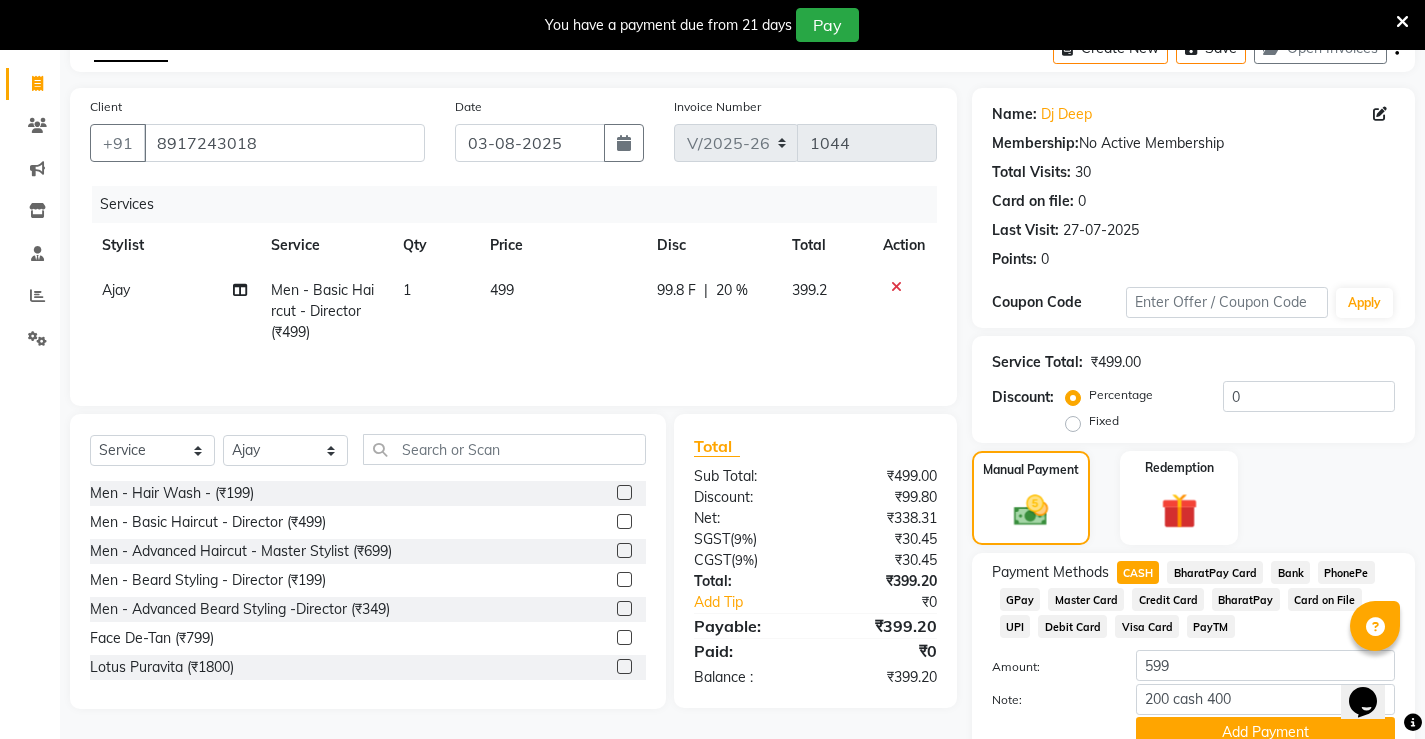 click on "99.8 F | 20 %" 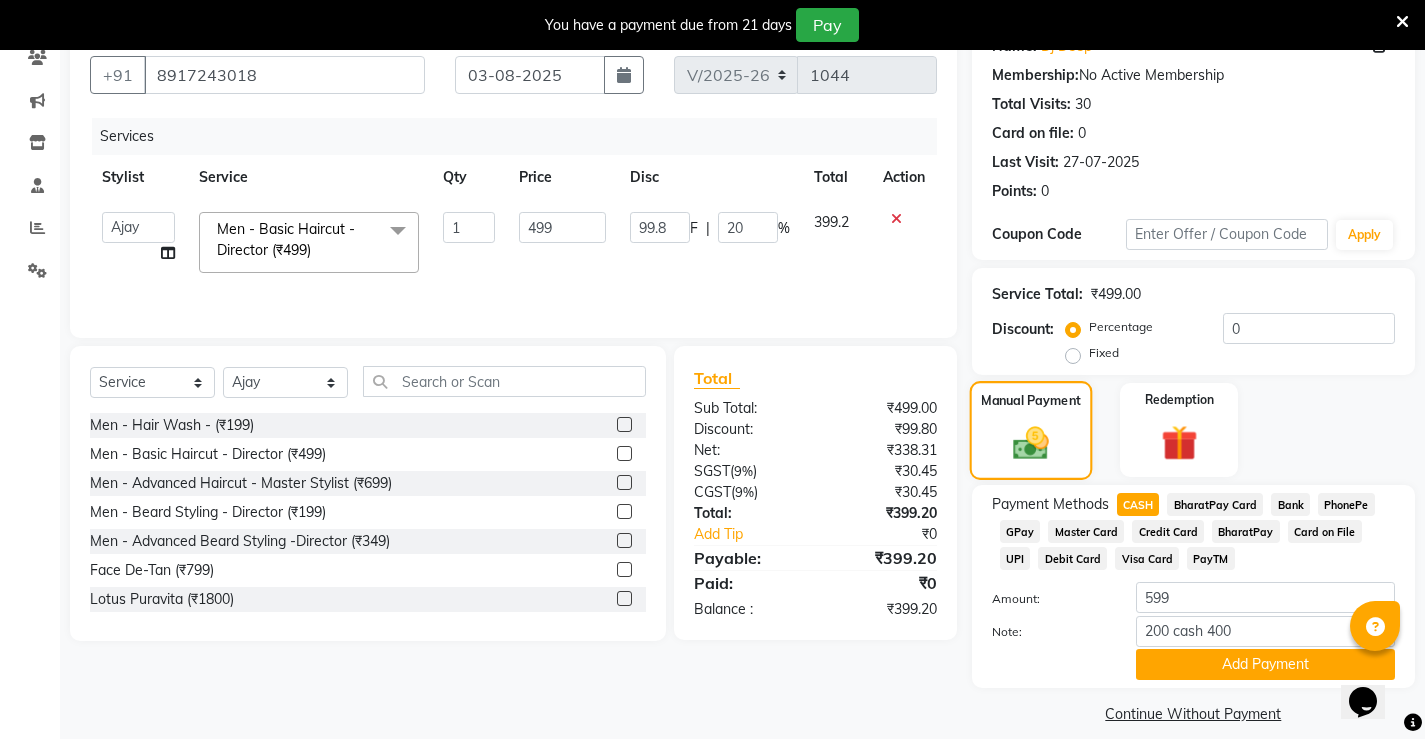 scroll, scrollTop: 200, scrollLeft: 0, axis: vertical 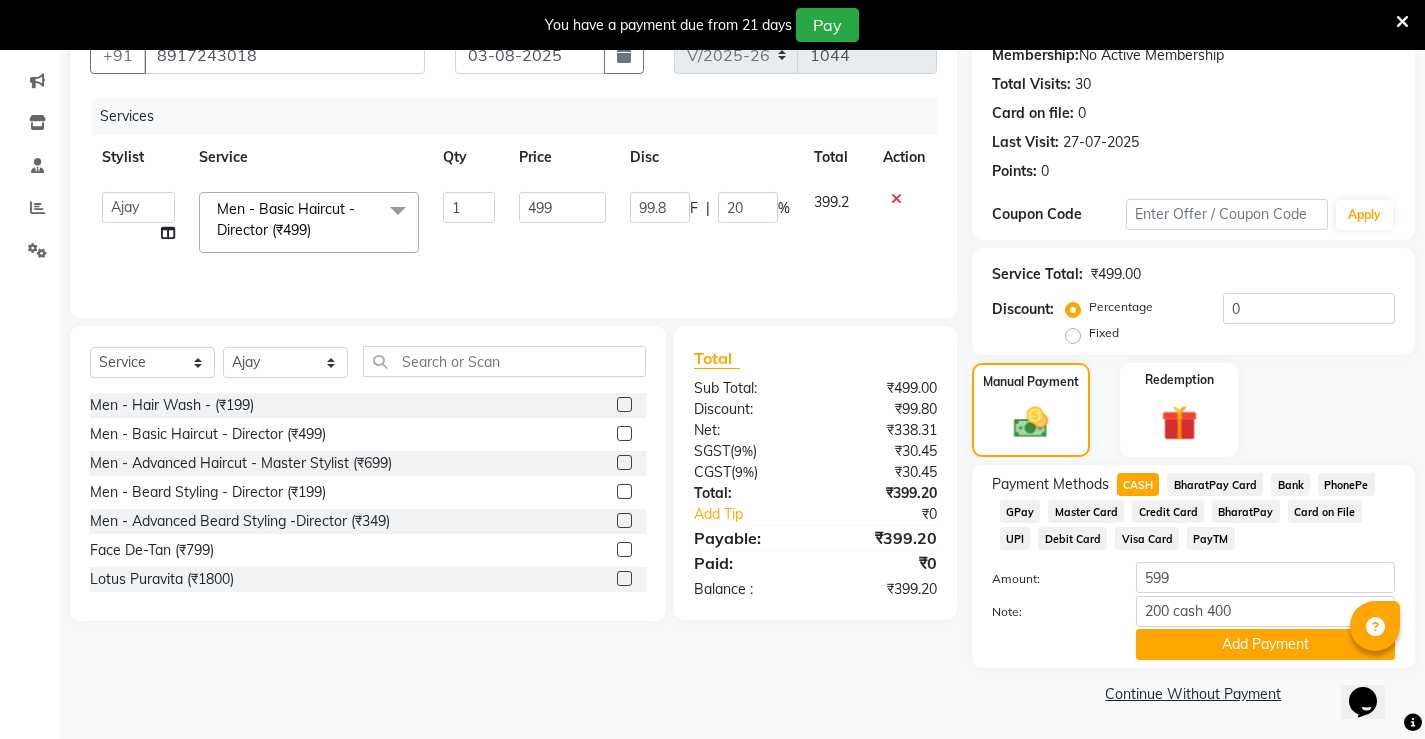 click on "PhonePe" 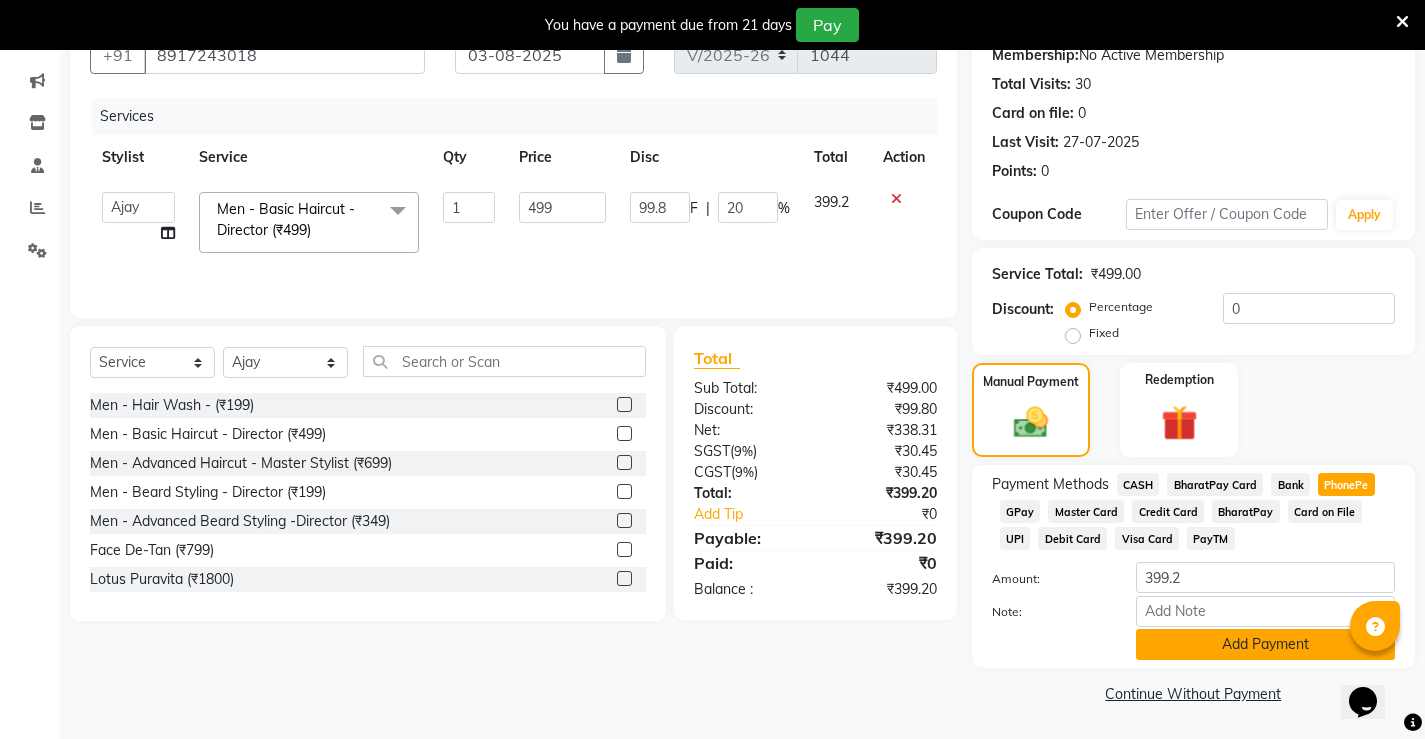 click on "Add Payment" 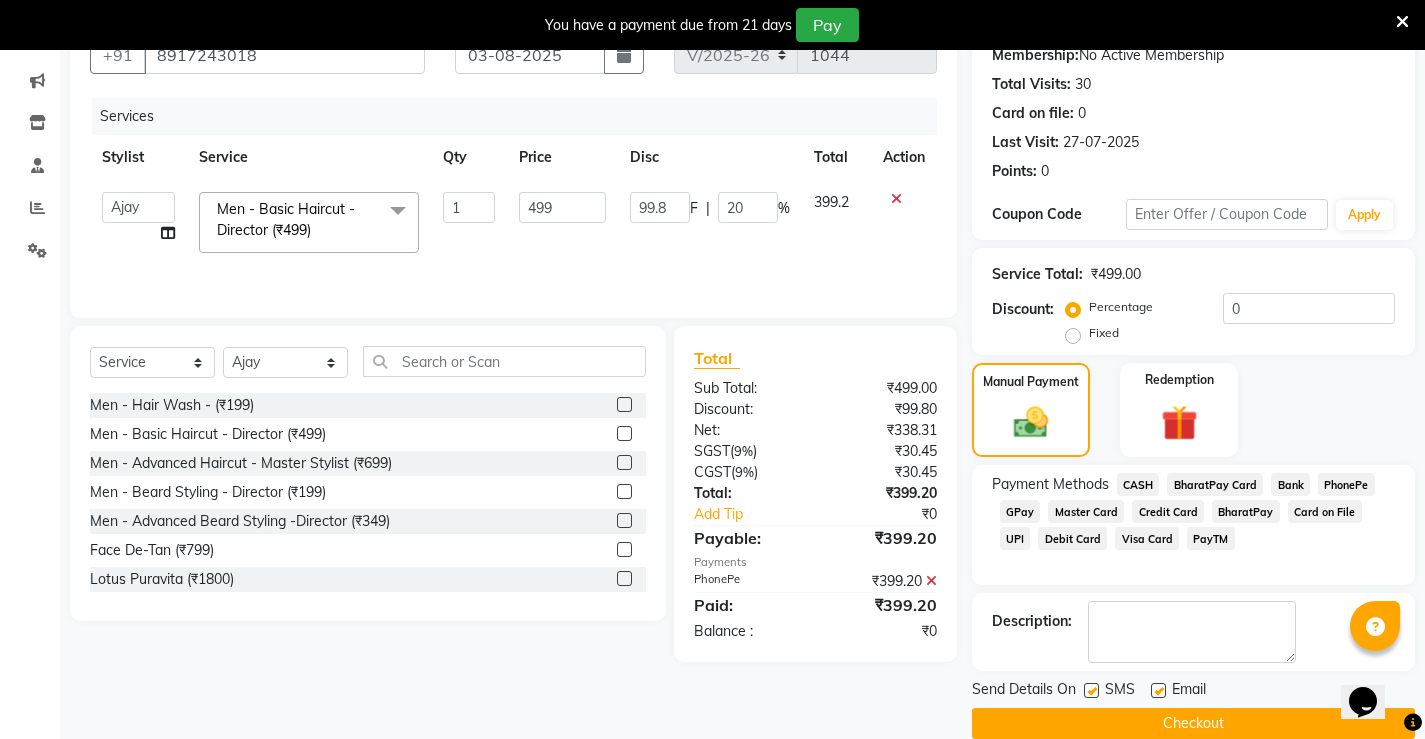 click on "Checkout" 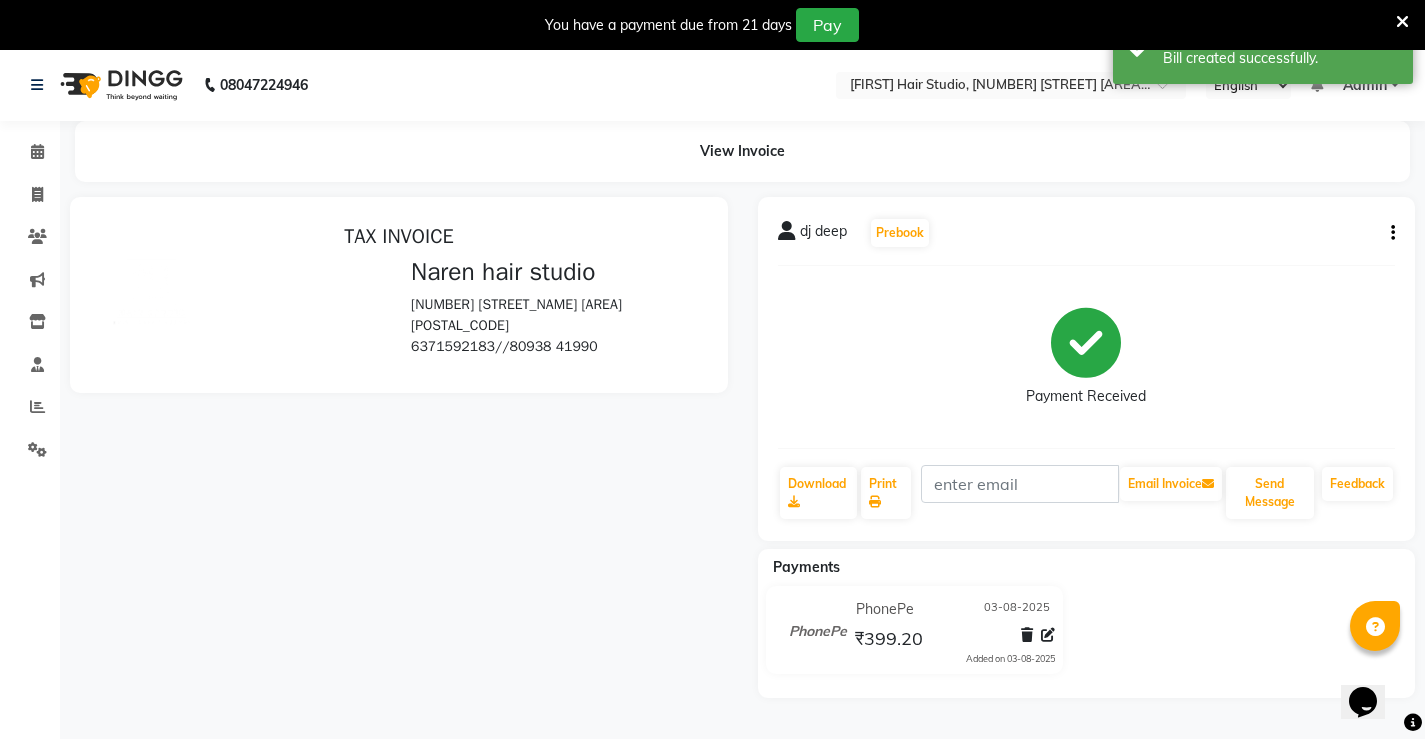 scroll, scrollTop: 0, scrollLeft: 0, axis: both 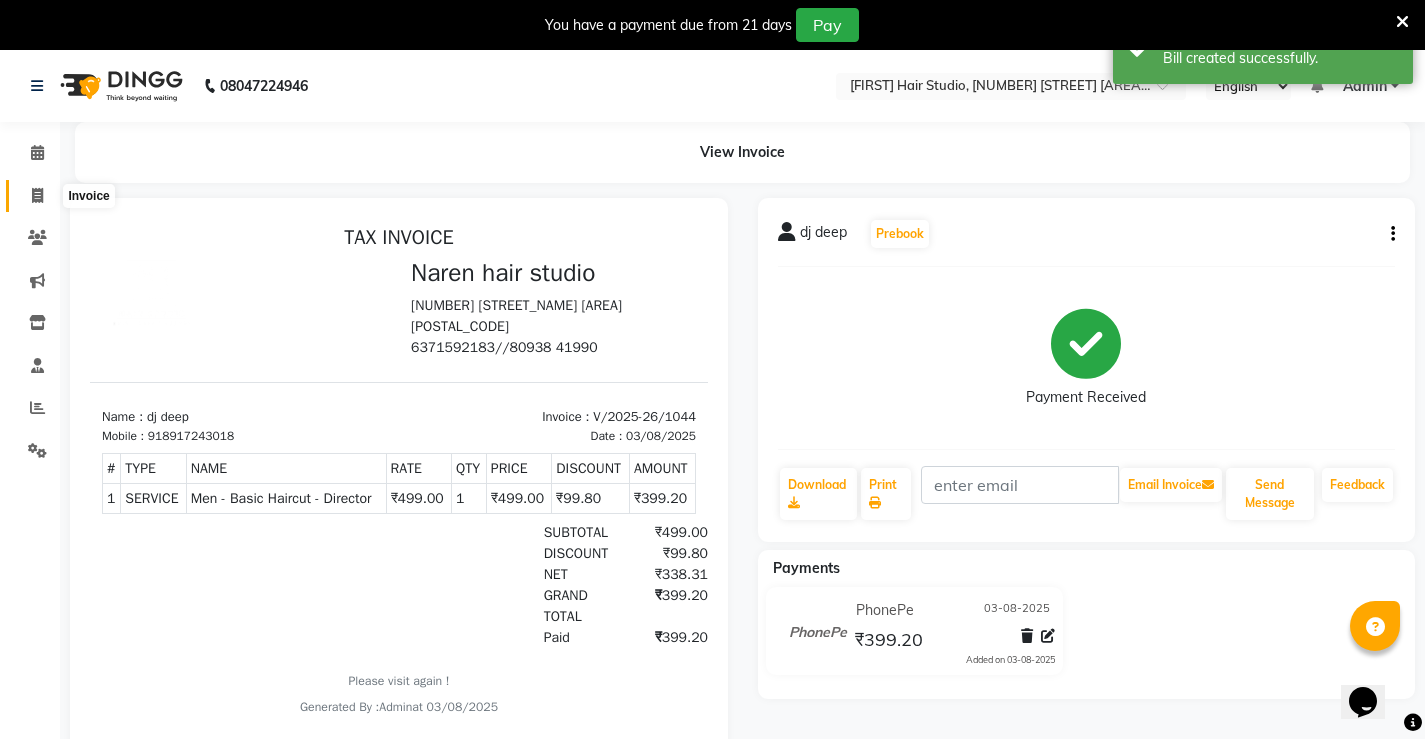 click 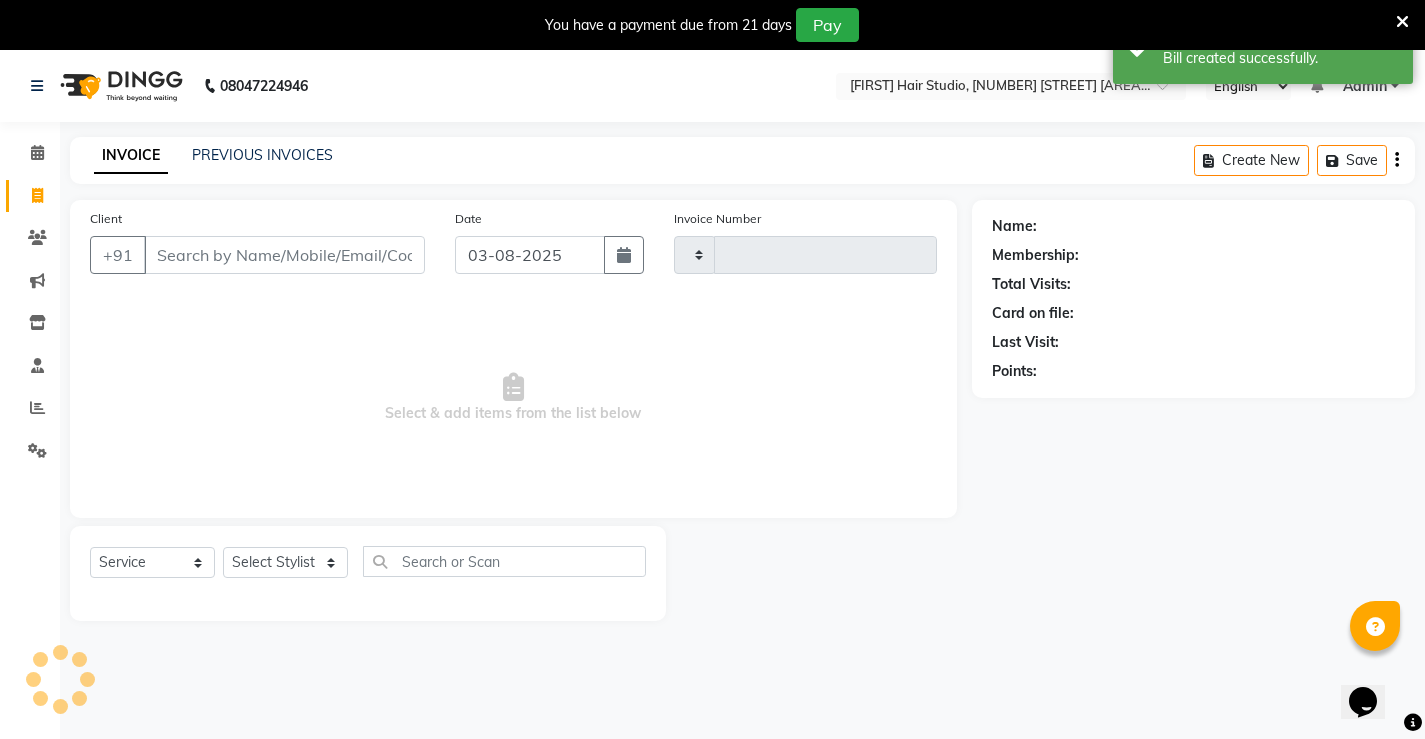 scroll, scrollTop: 50, scrollLeft: 0, axis: vertical 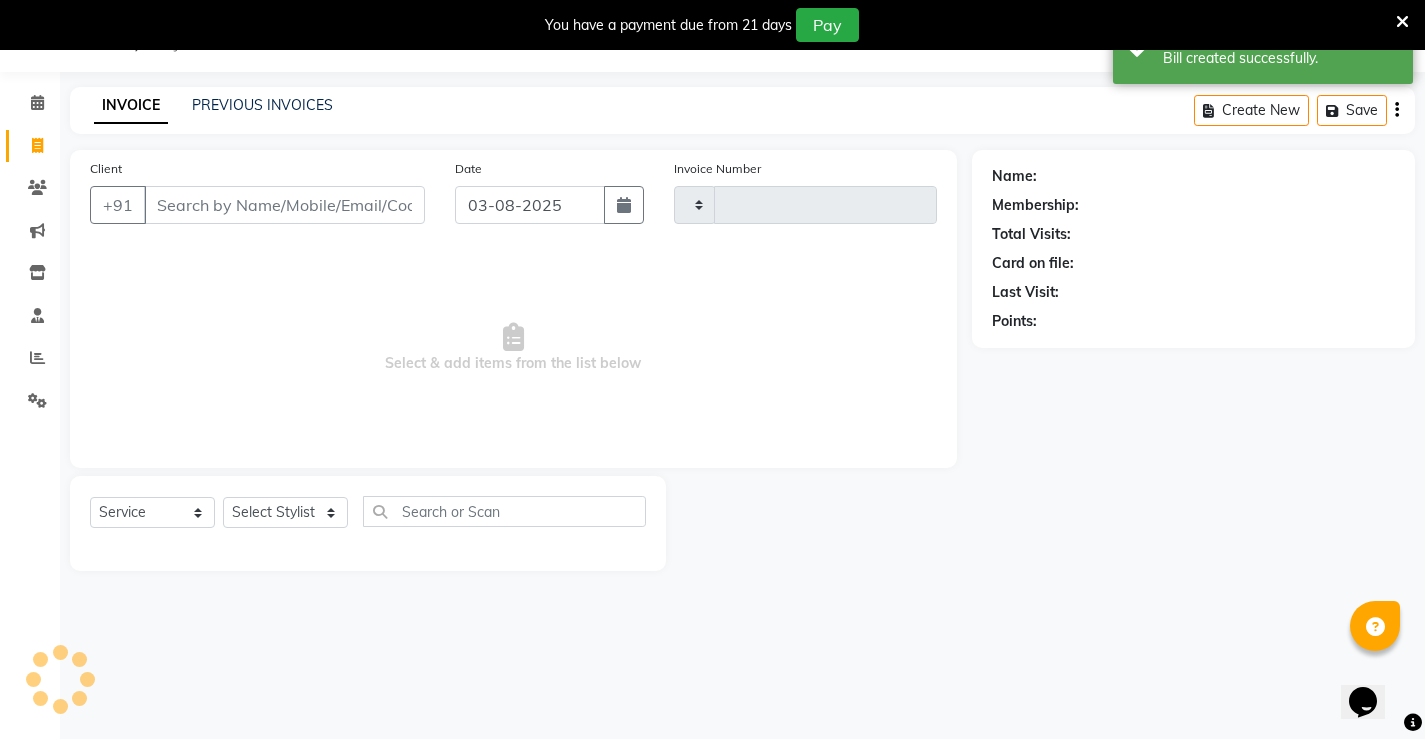 click on "Client" at bounding box center (284, 205) 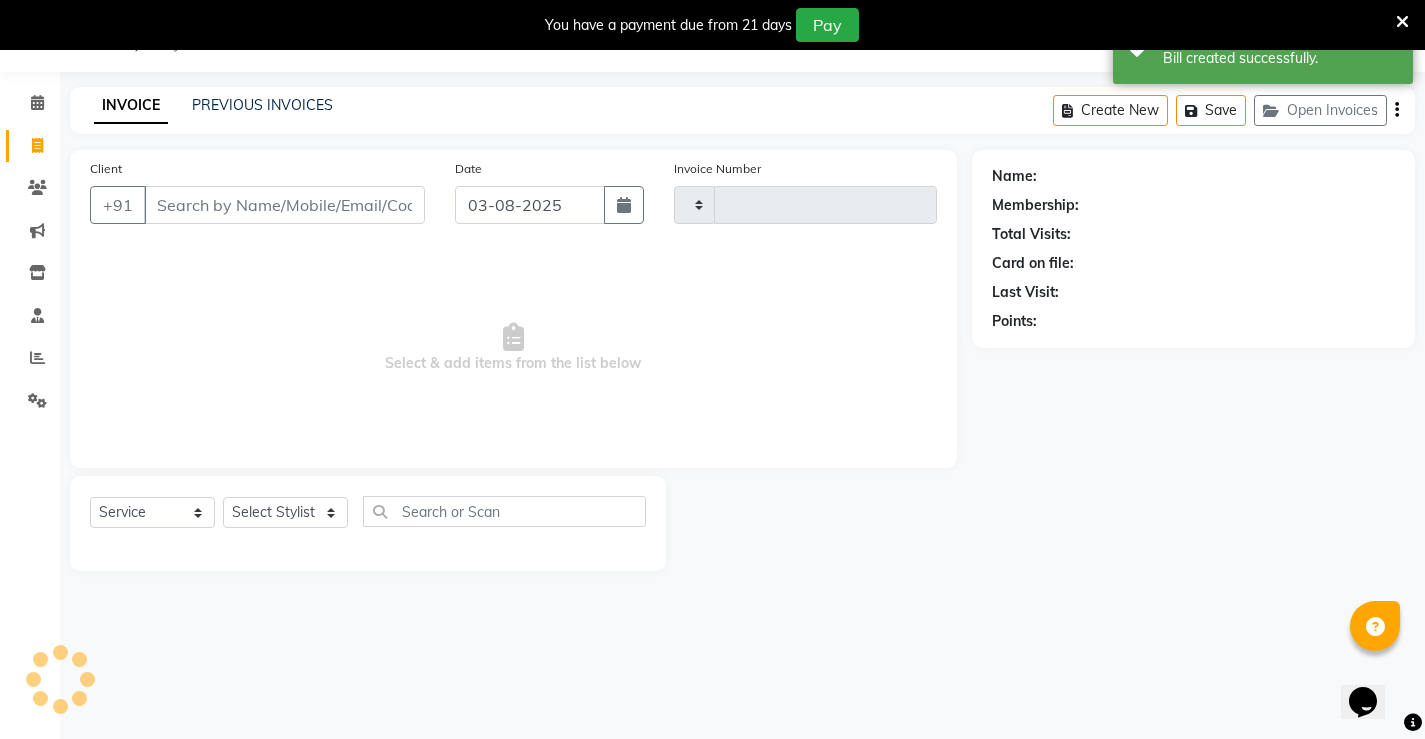 type on "1045" 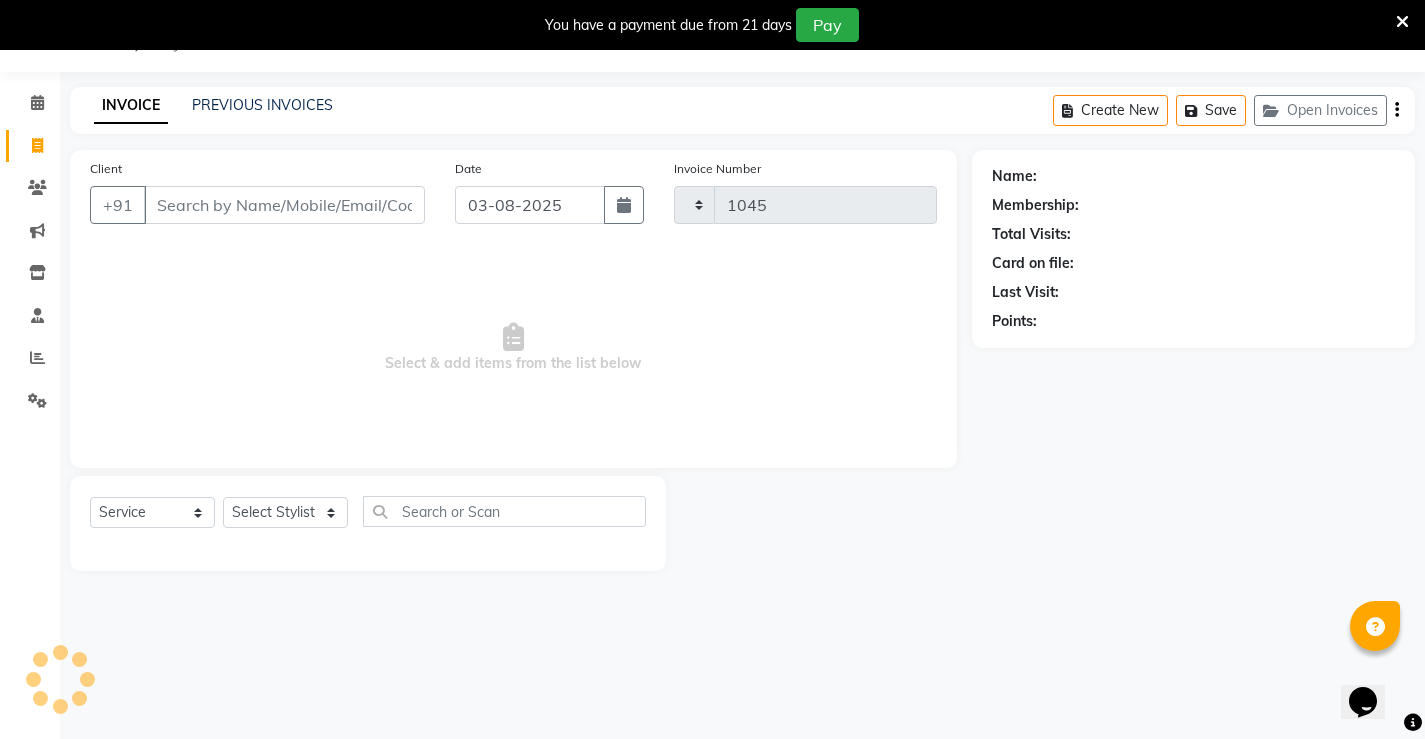 type on "d" 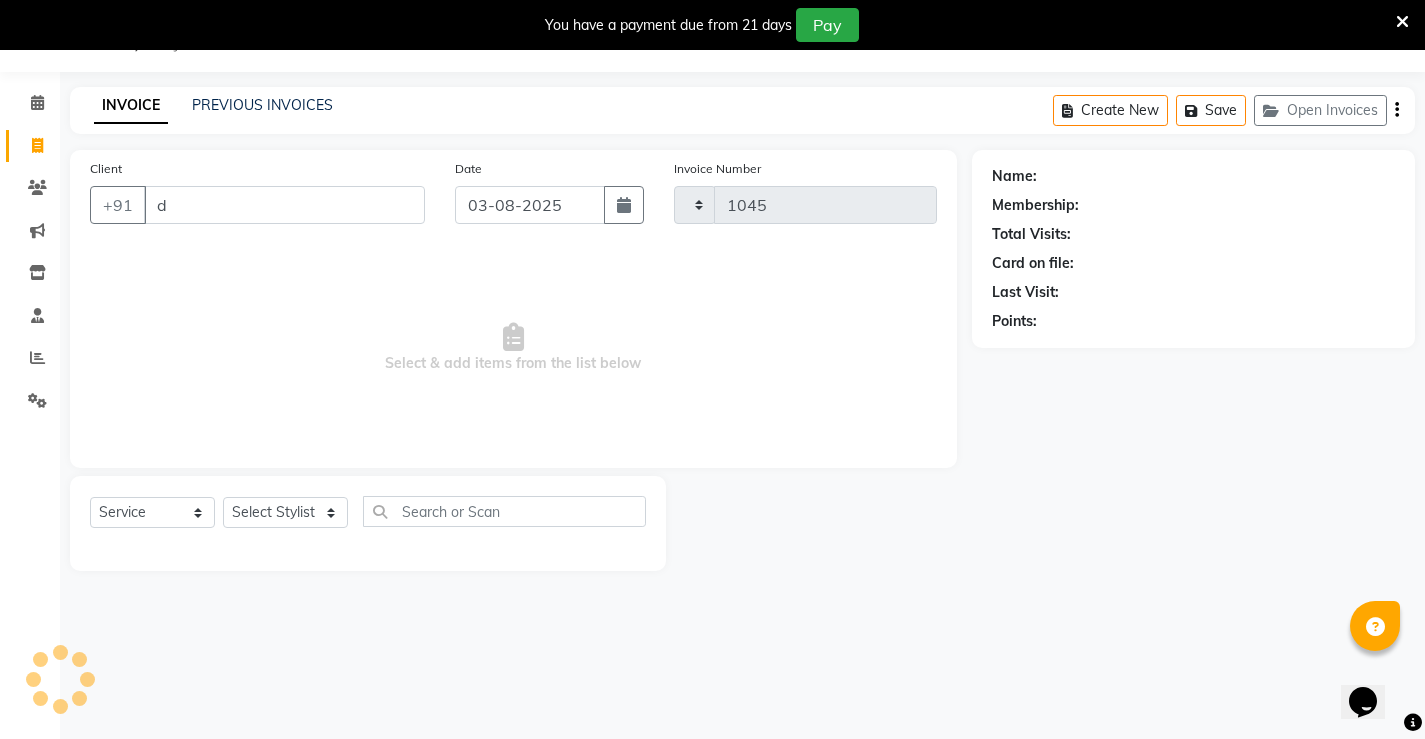 select on "7705" 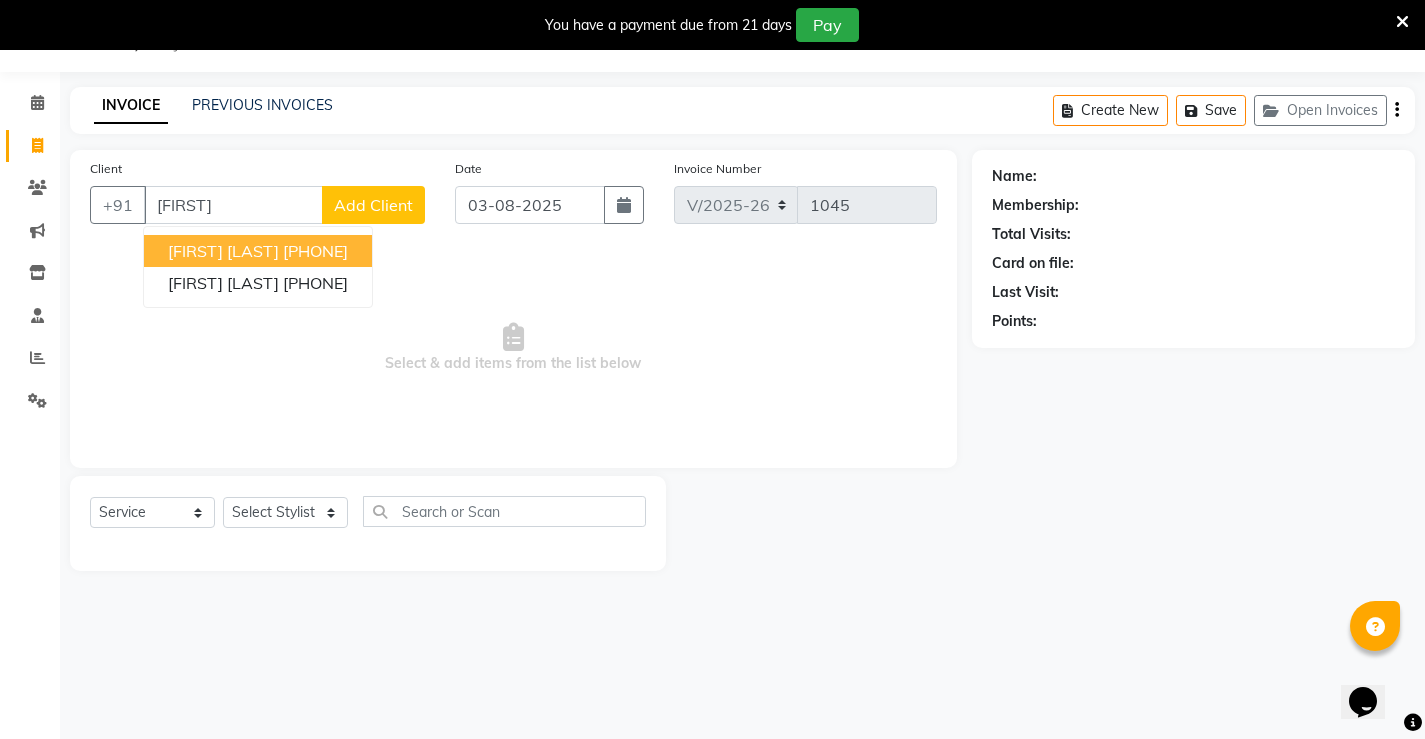 click on "[FIRST] [LAST]" at bounding box center [223, 251] 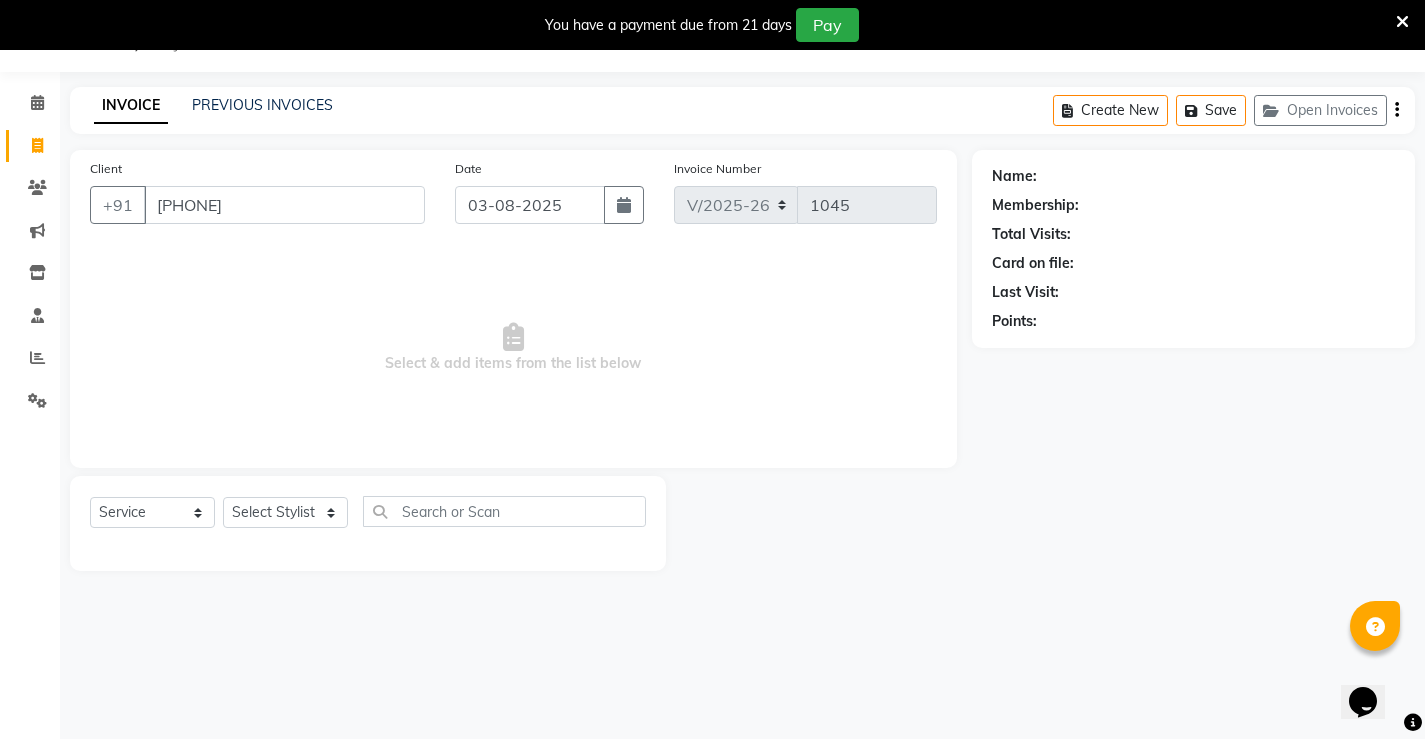 type on "[PHONE]" 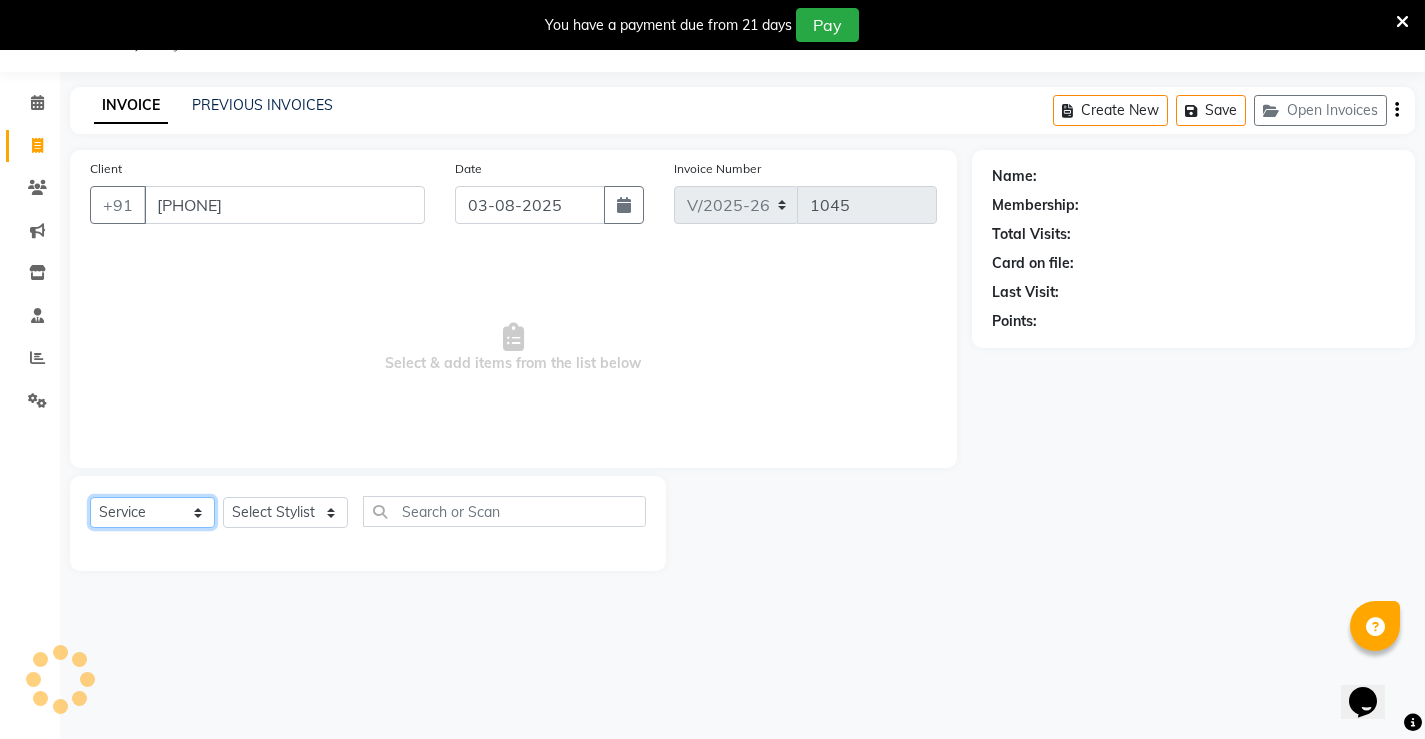 click on "Select  Service  Product  Membership  Package Voucher Prepaid Gift Card" 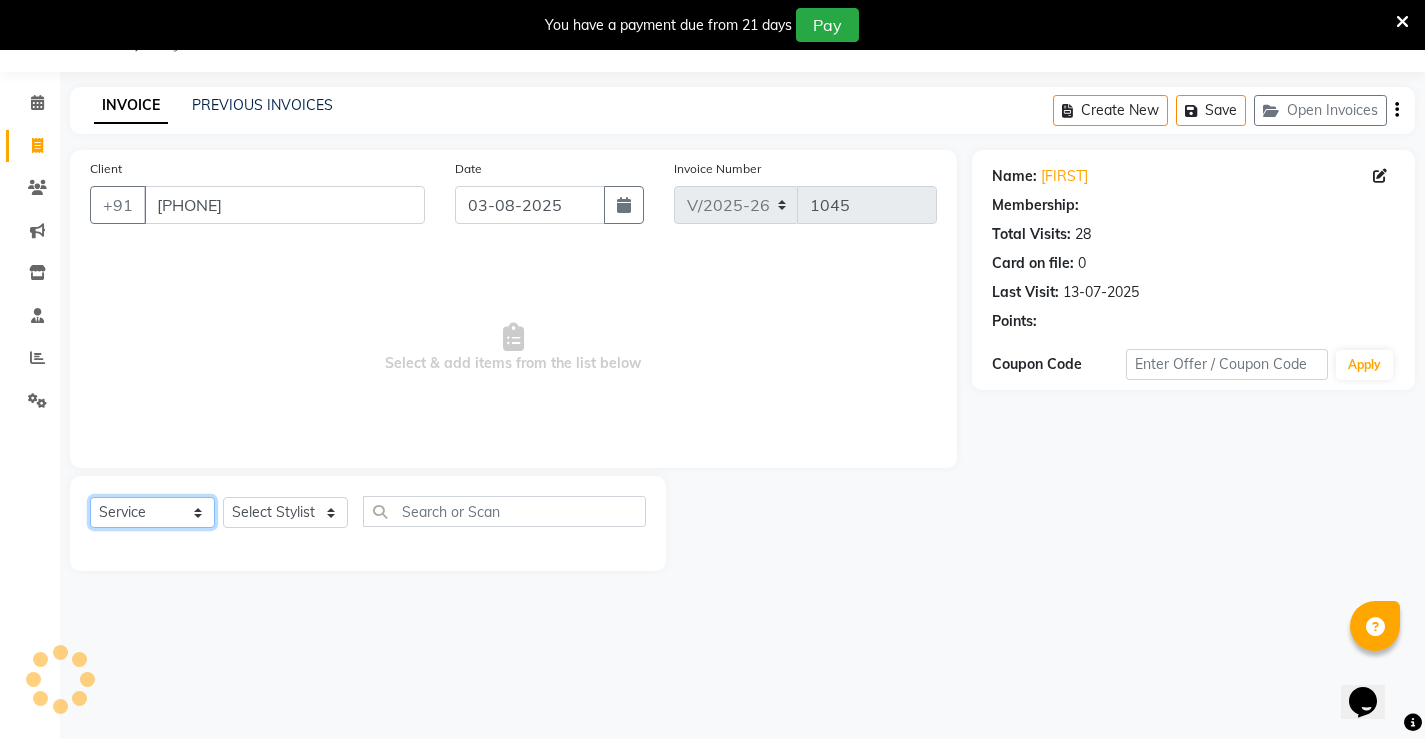 click on "Select  Service  Product  Membership  Package Voucher Prepaid Gift Card" 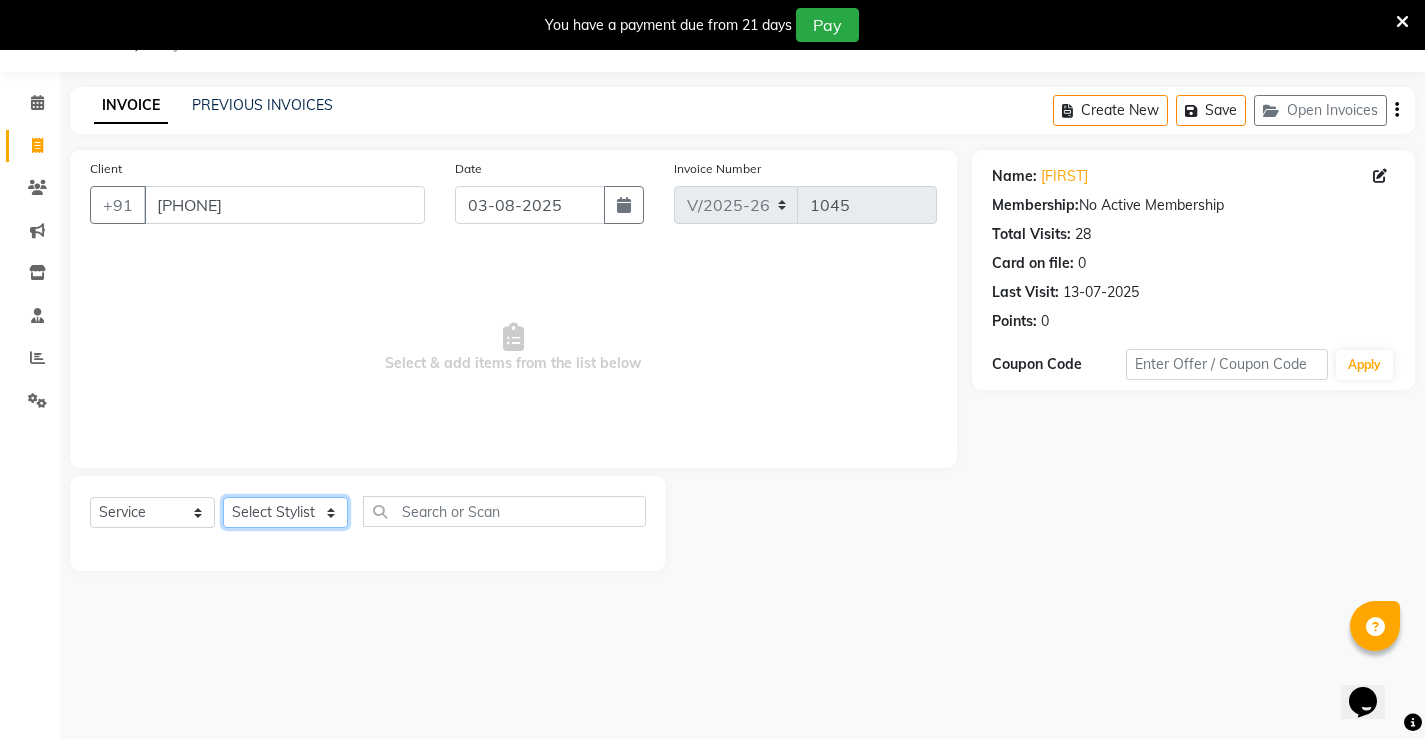 click on "Select Stylist [FIRST] [FIRST] [FIRST]  [FIRST] [FIRST] [FIRST]  unsex hair stylist [FIRST] [FIRST]" 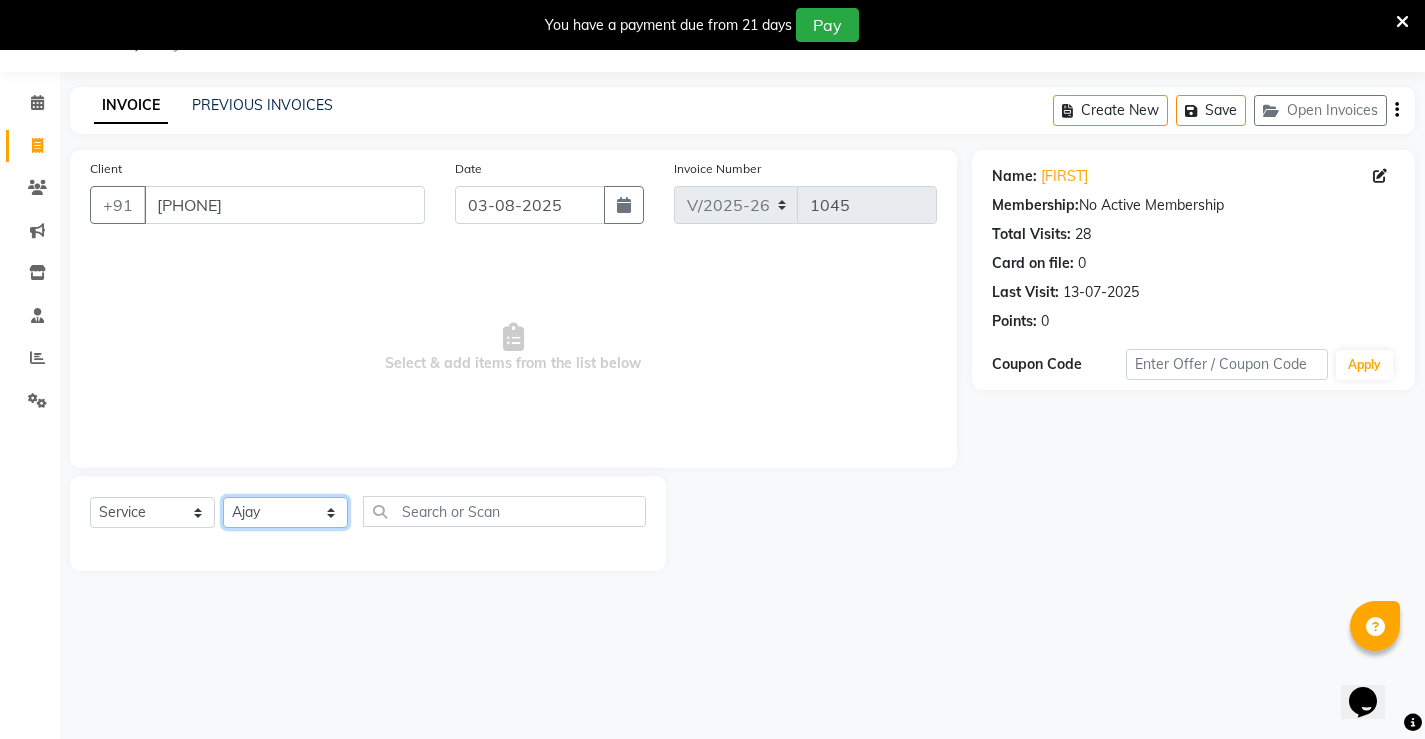 click on "Select Stylist [FIRST] [FIRST] [FIRST]  [FIRST] [FIRST] [FIRST]  unsex hair stylist [FIRST] [FIRST]" 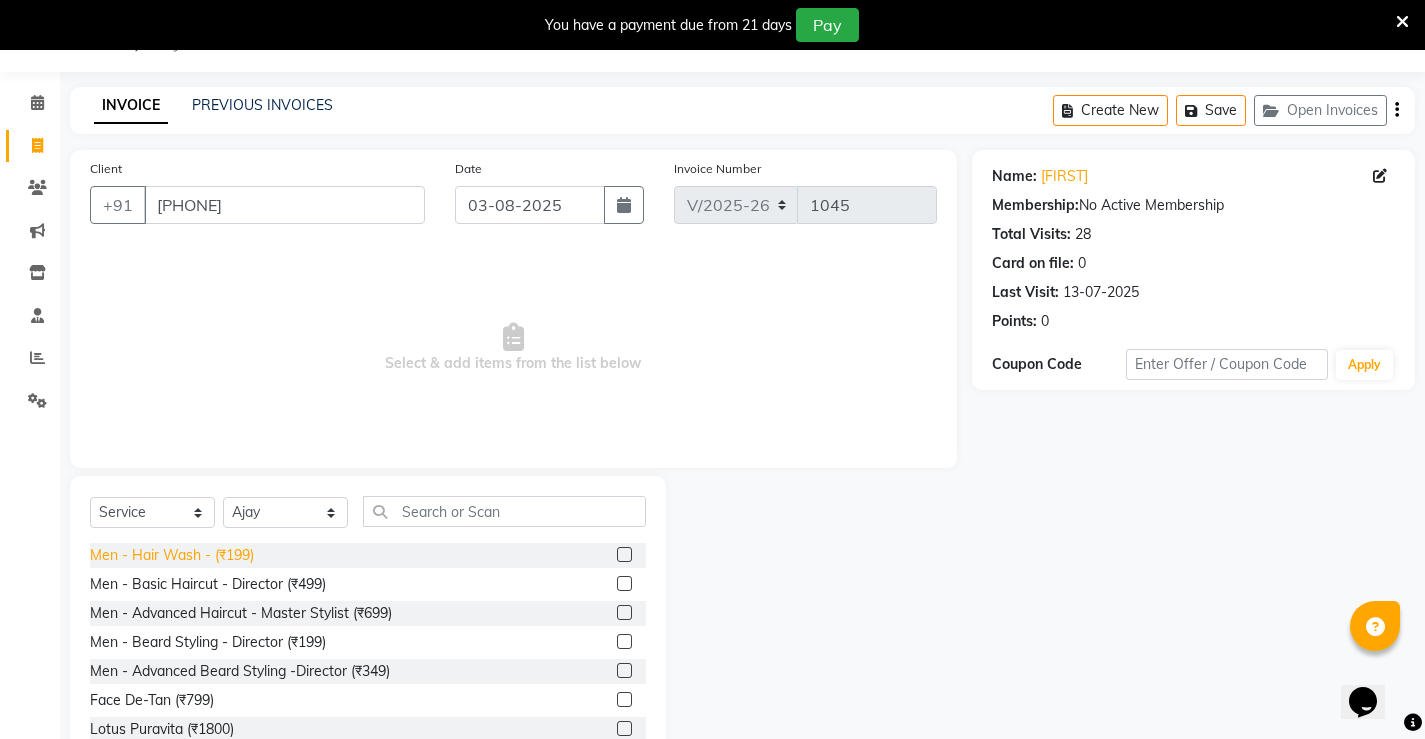 click on "Men - Hair Wash -  (₹199)" 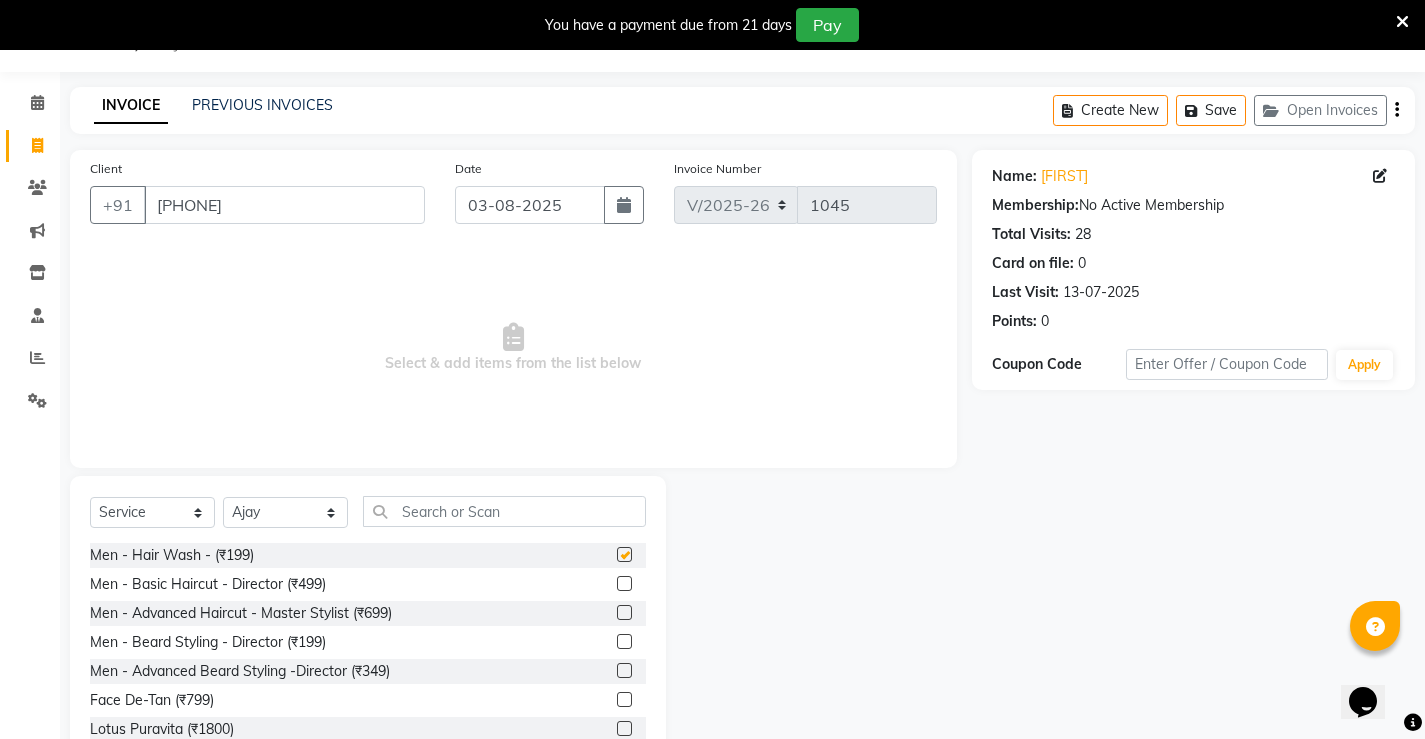 checkbox on "false" 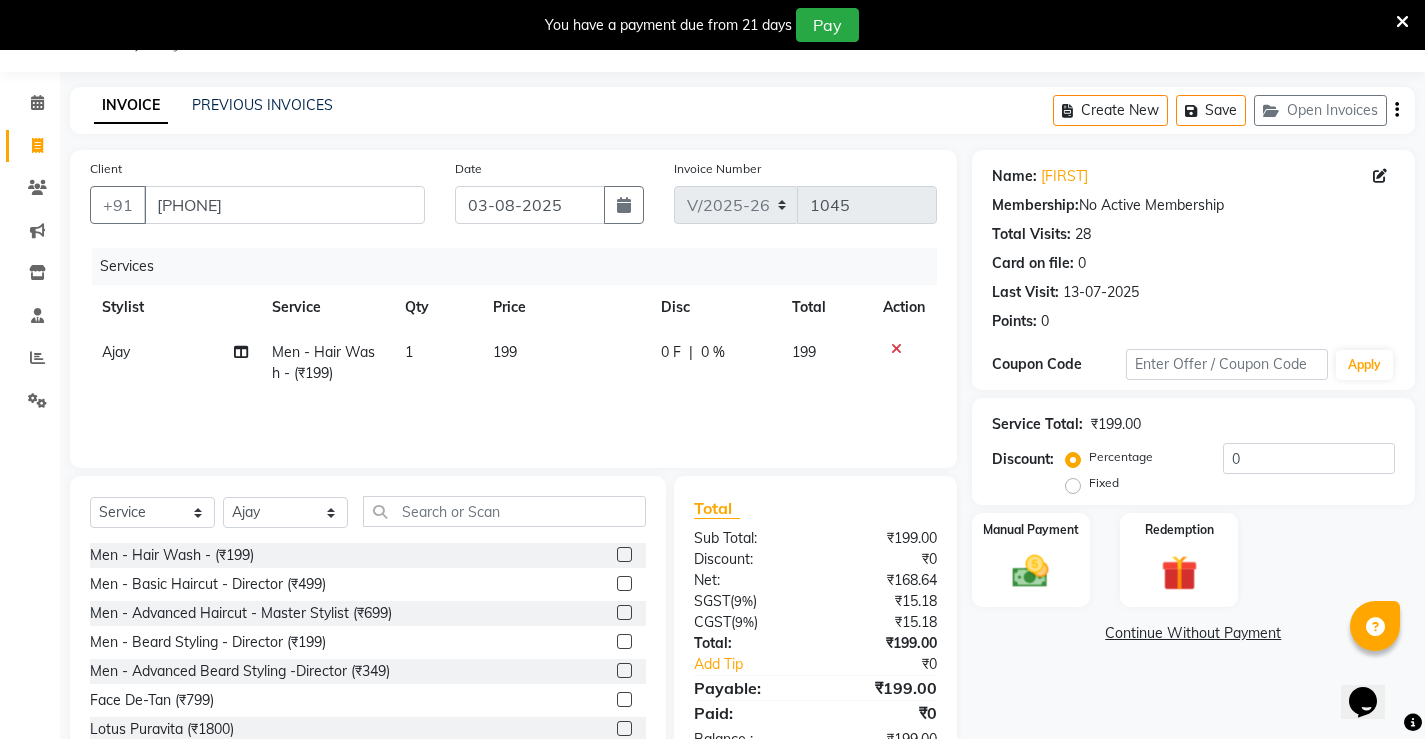 scroll, scrollTop: 112, scrollLeft: 0, axis: vertical 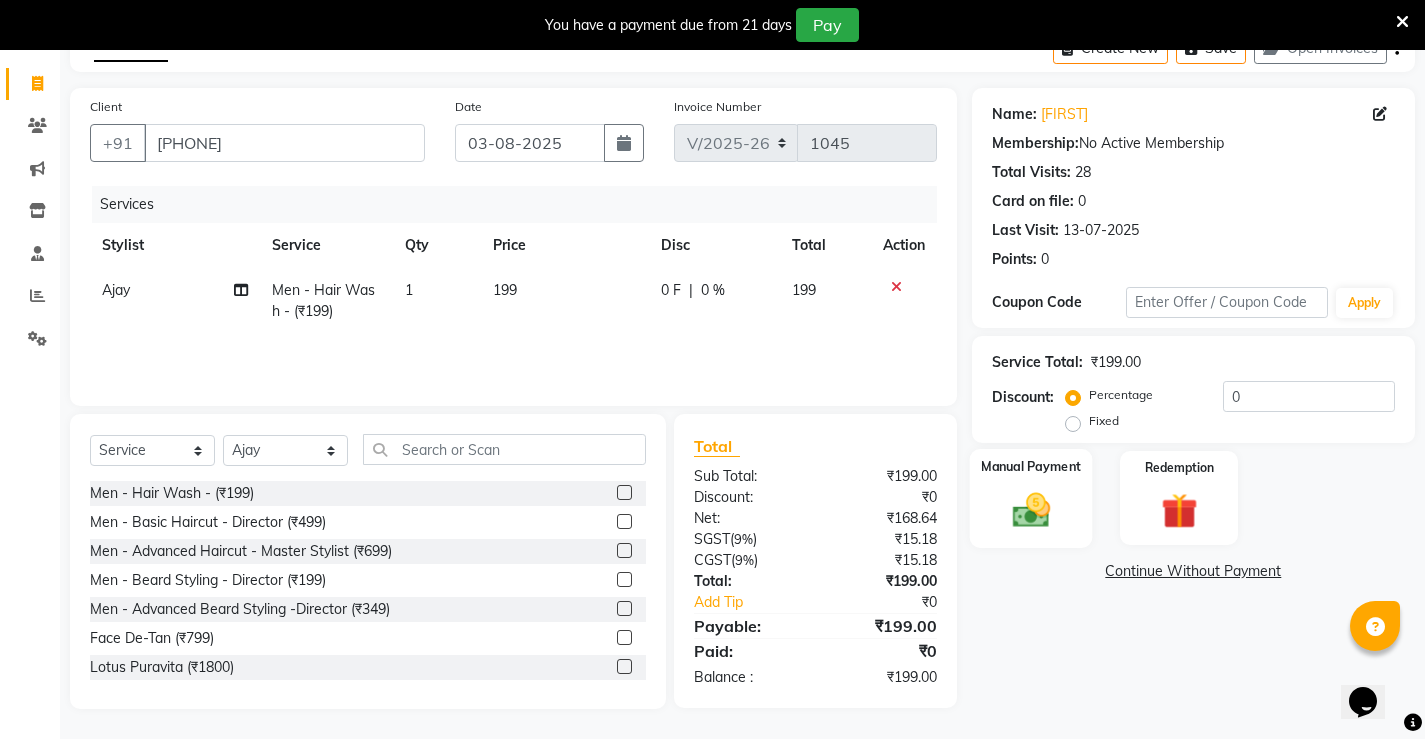 click 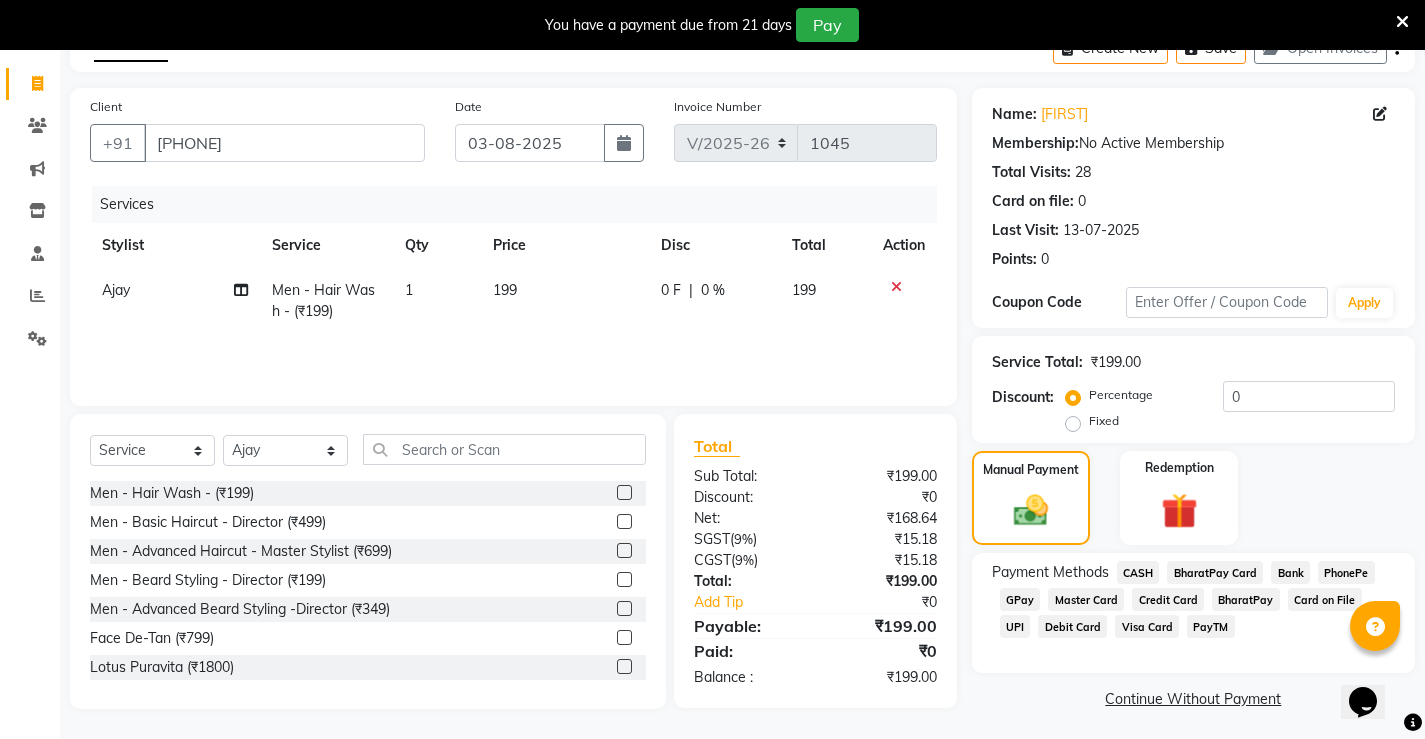click on "CASH" 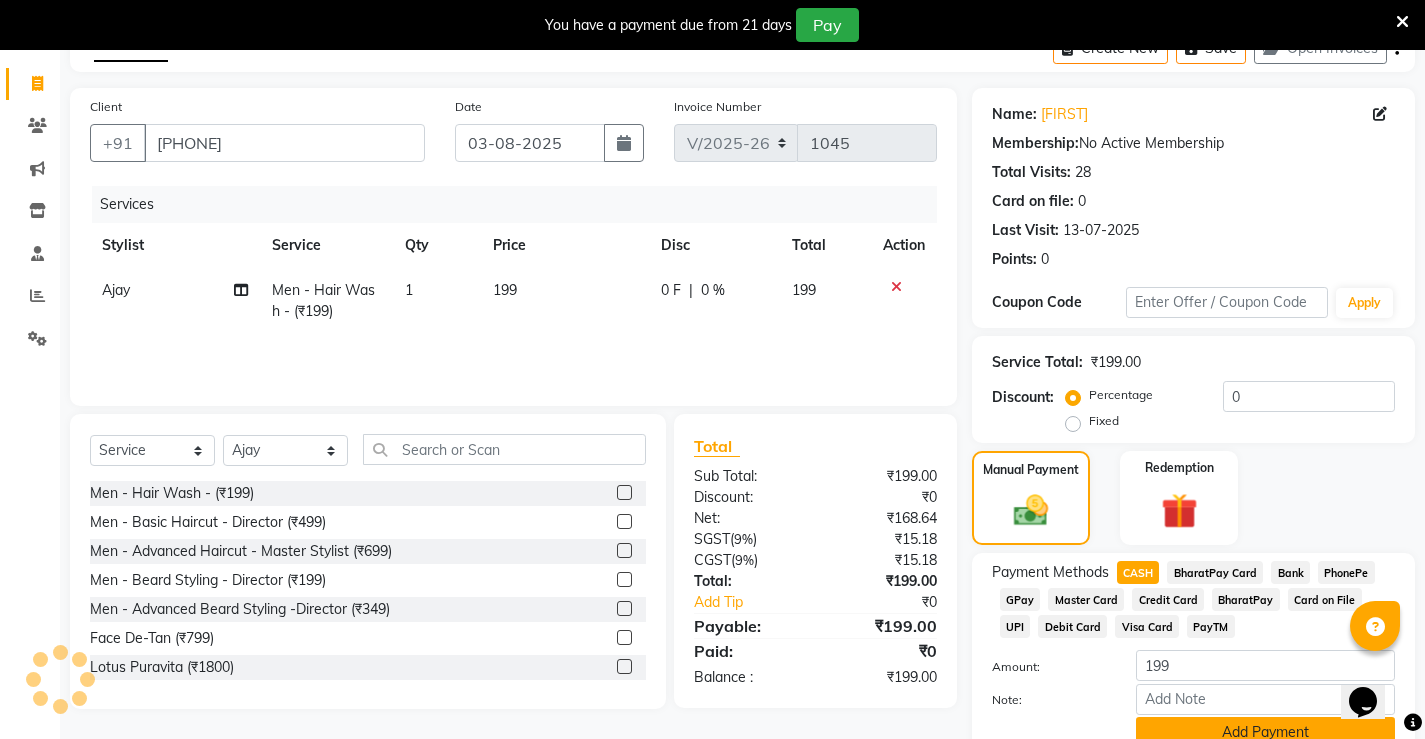 click on "Add Payment" 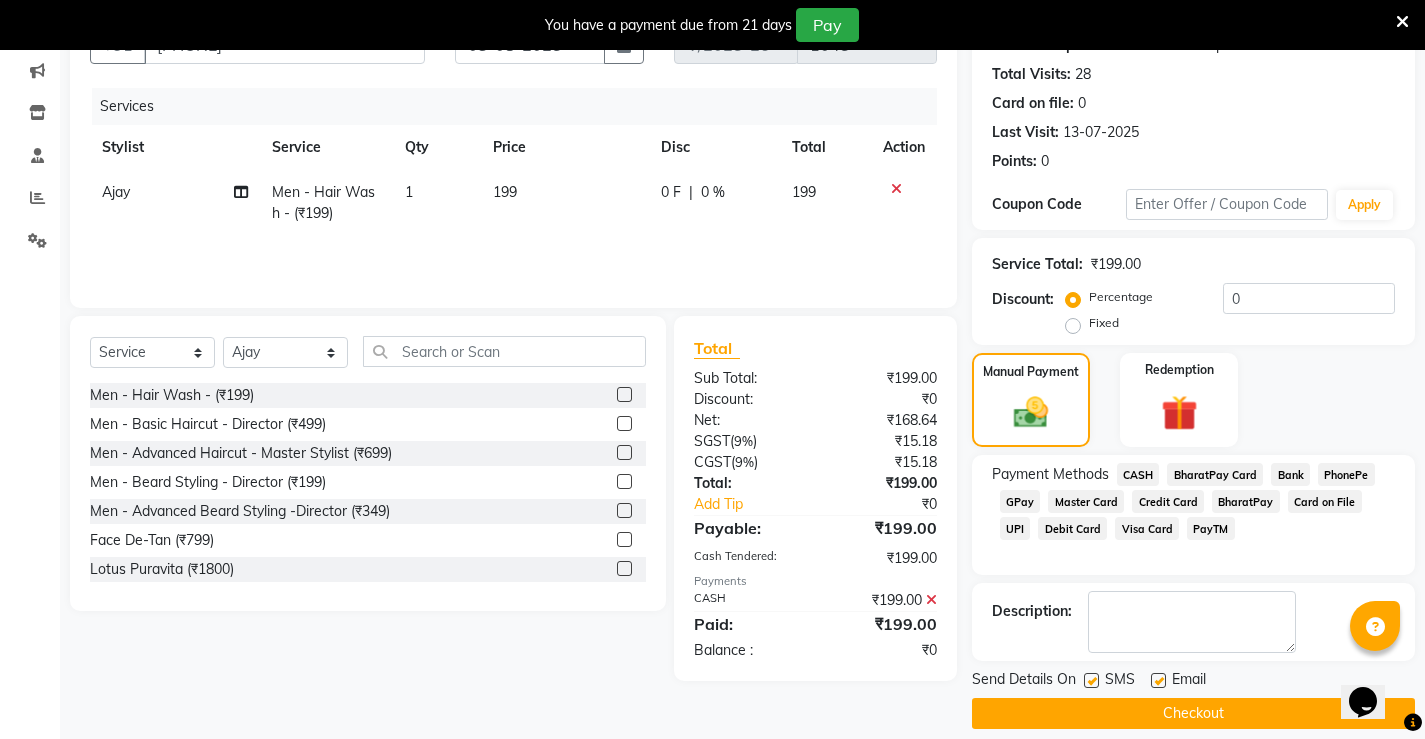 scroll, scrollTop: 230, scrollLeft: 0, axis: vertical 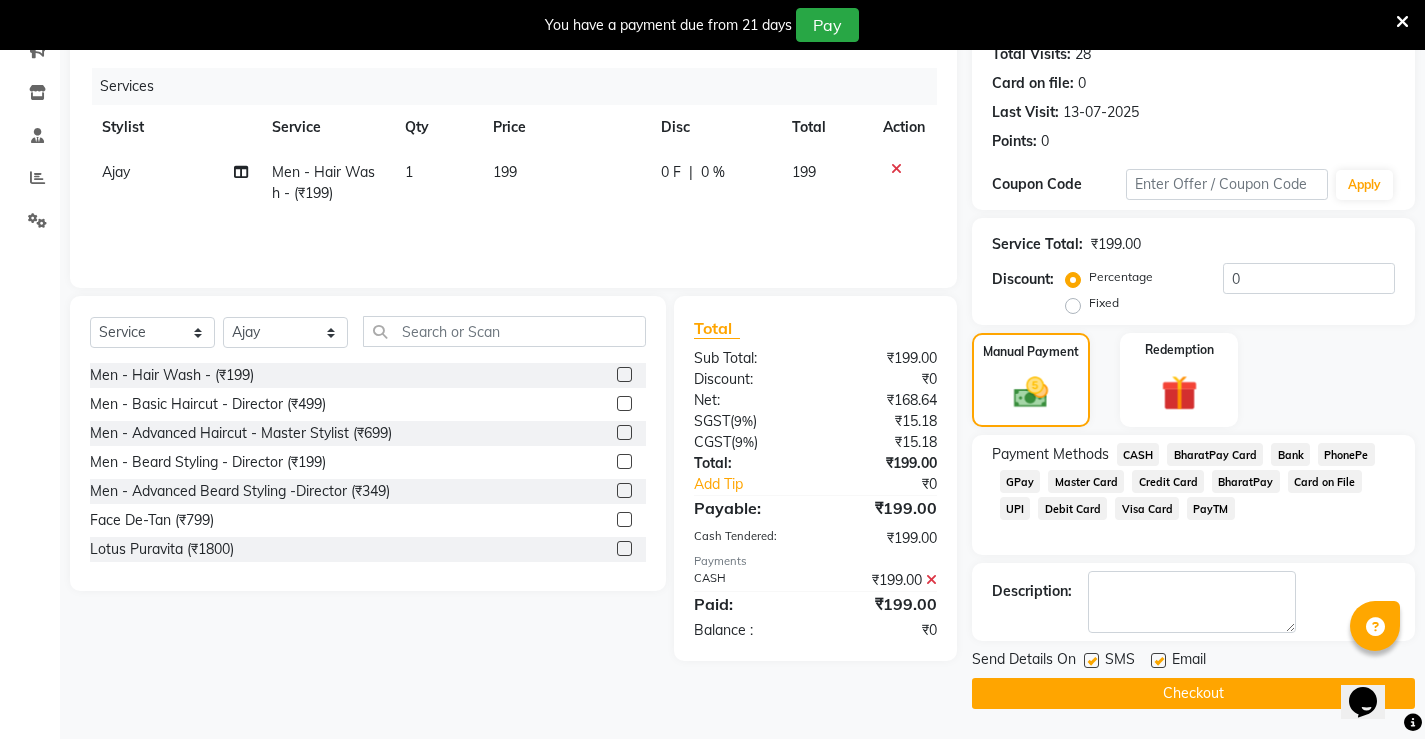 click on "Checkout" 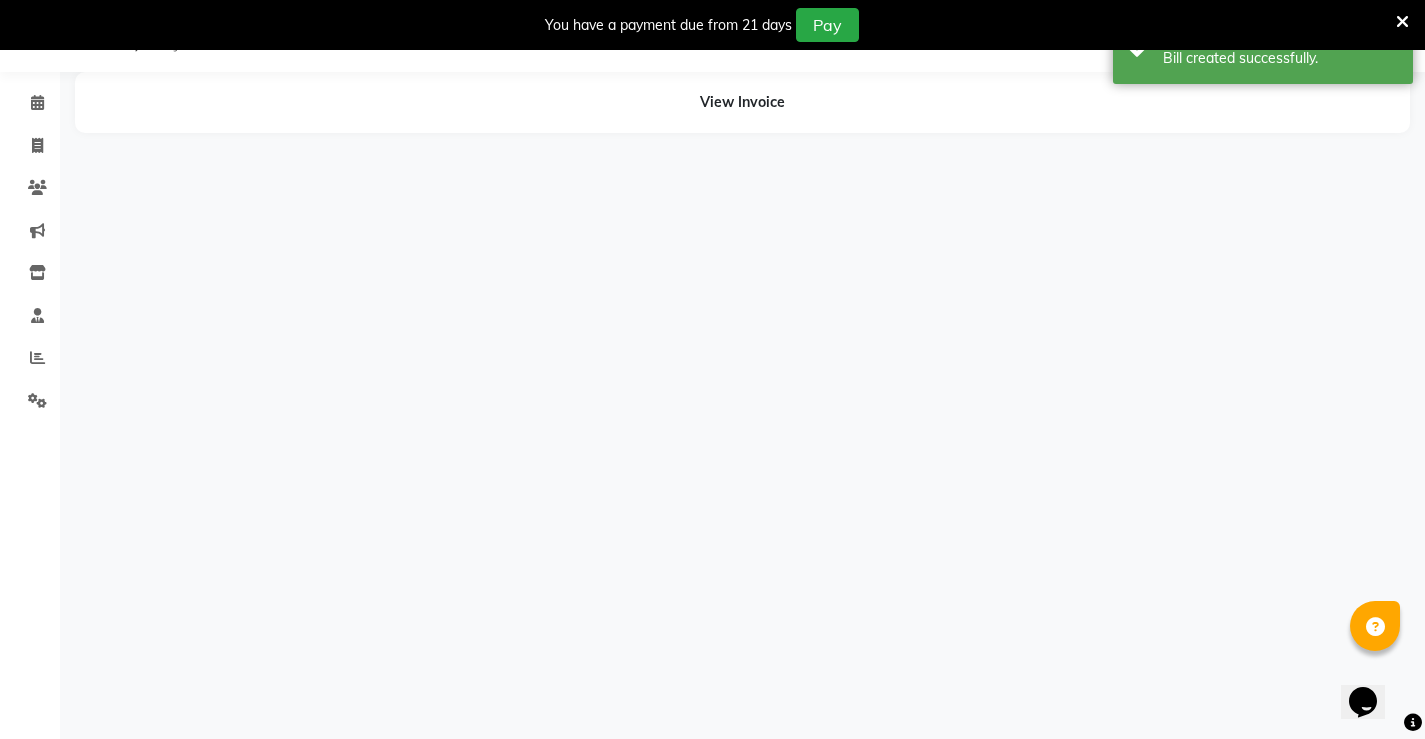scroll, scrollTop: 50, scrollLeft: 0, axis: vertical 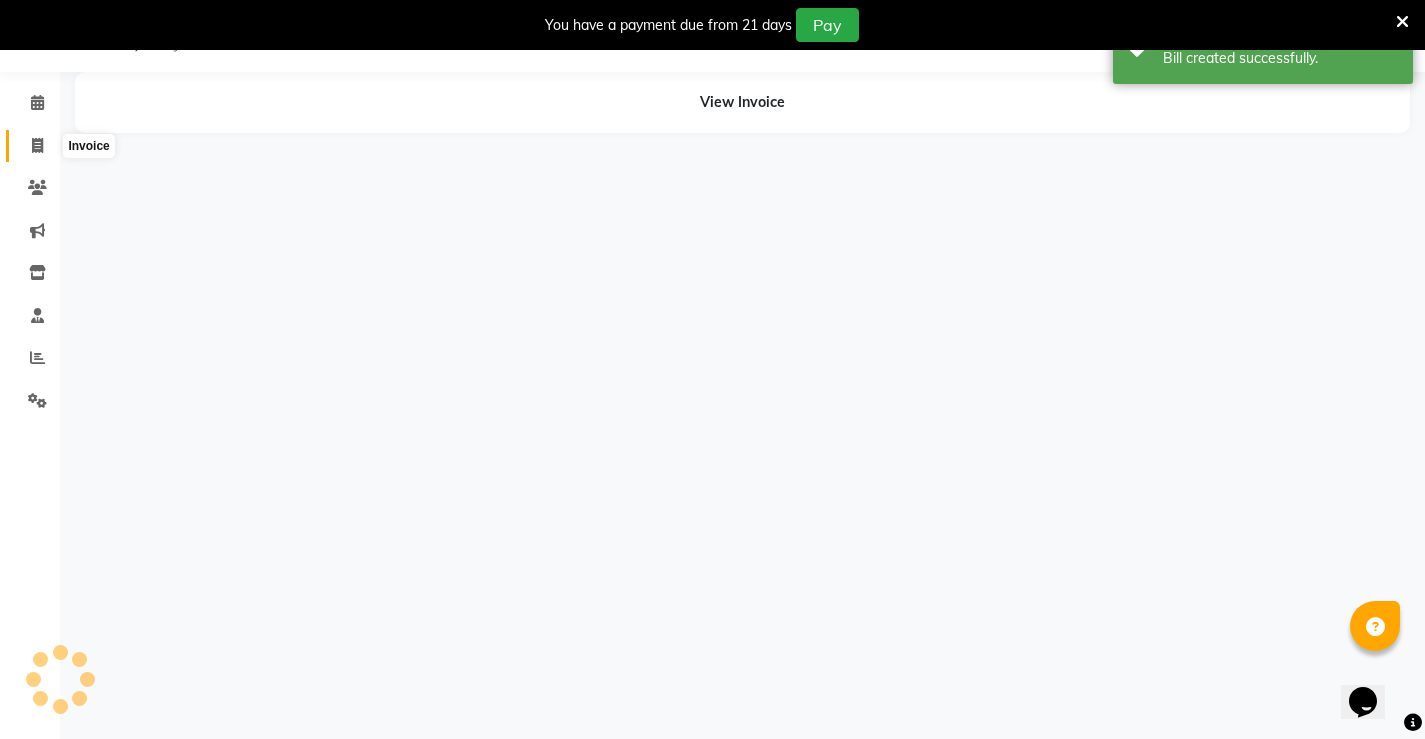 click 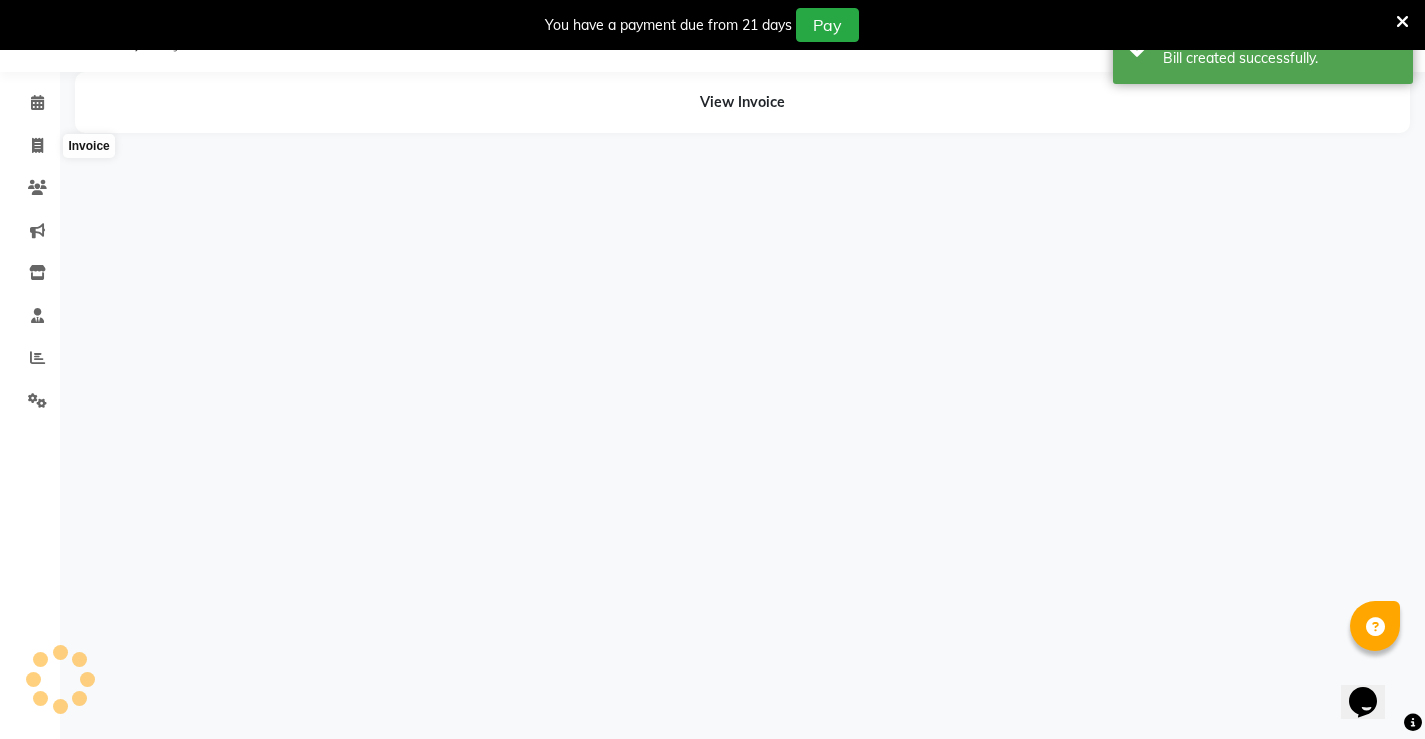 select on "service" 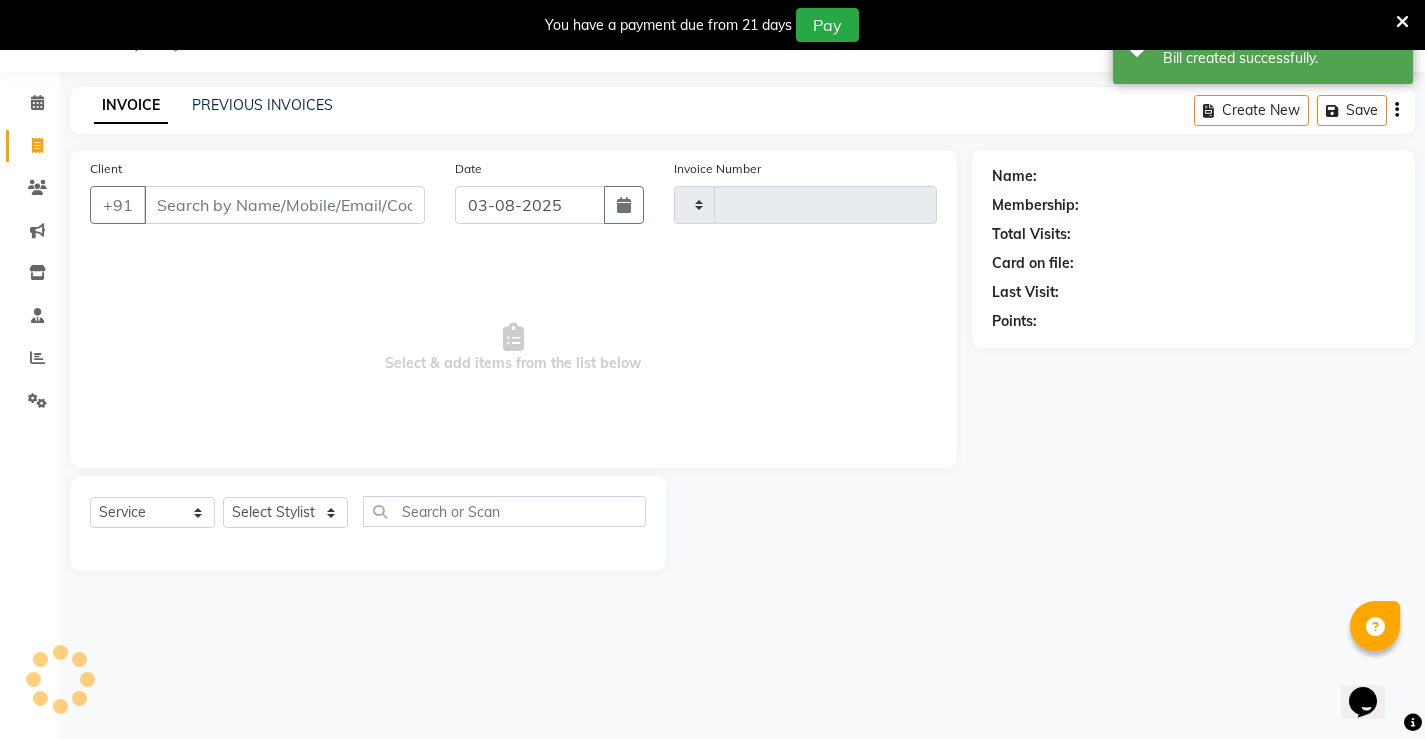 type on "1046" 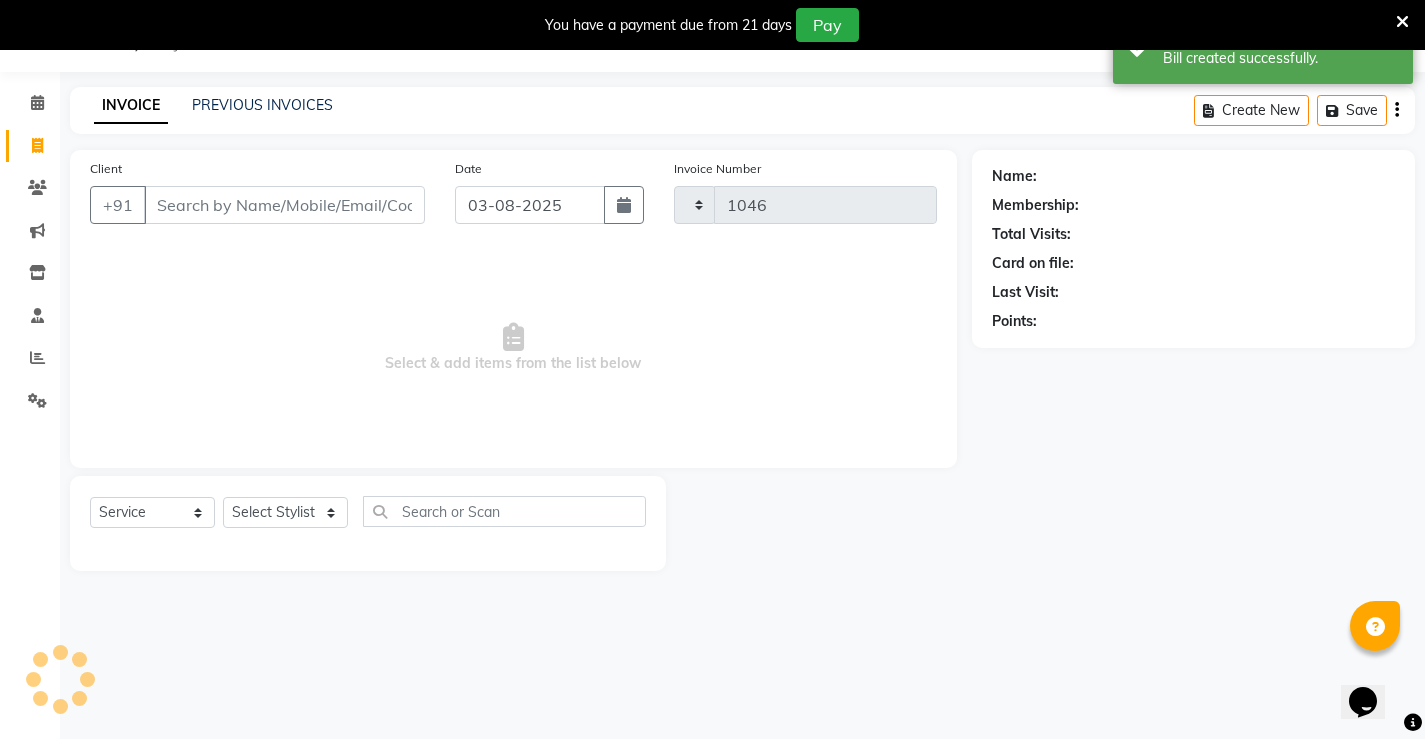 click on "Client" at bounding box center (284, 205) 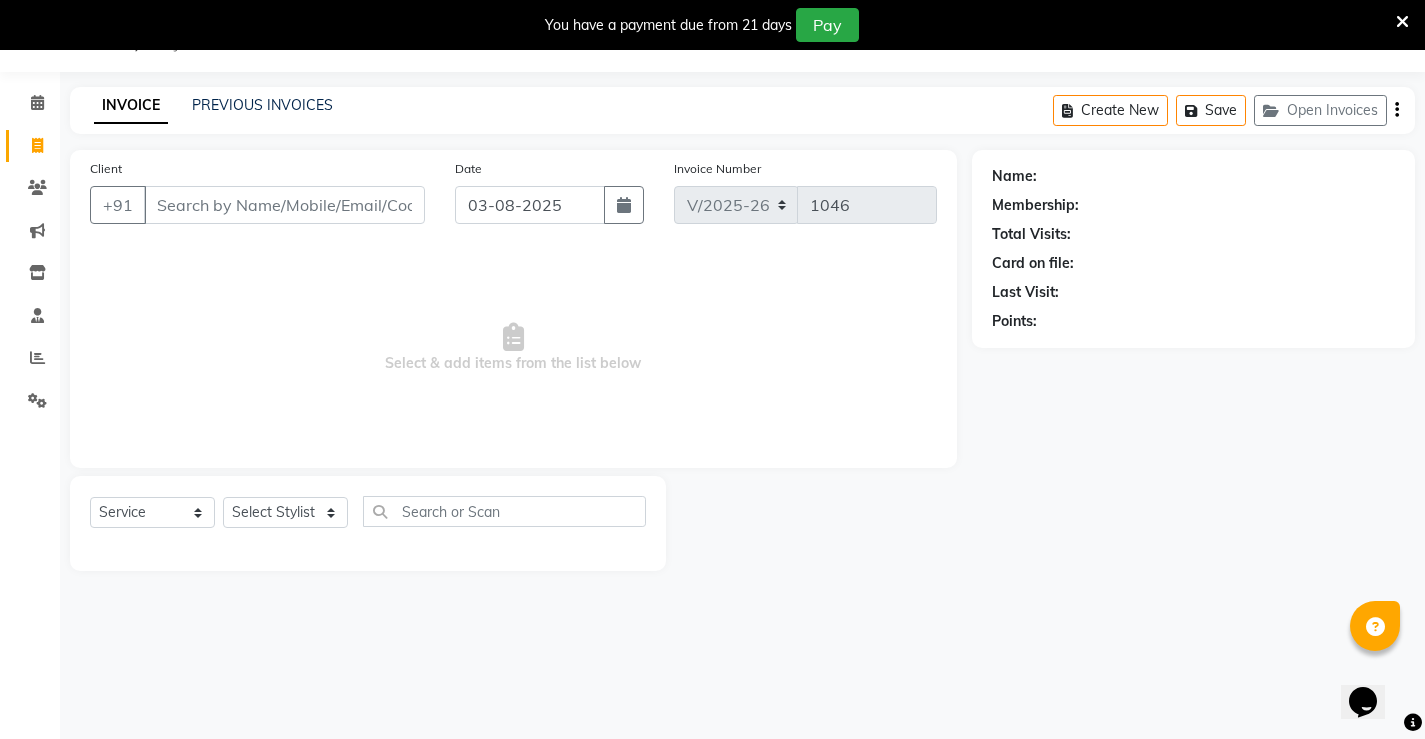 click on "Client" at bounding box center [284, 205] 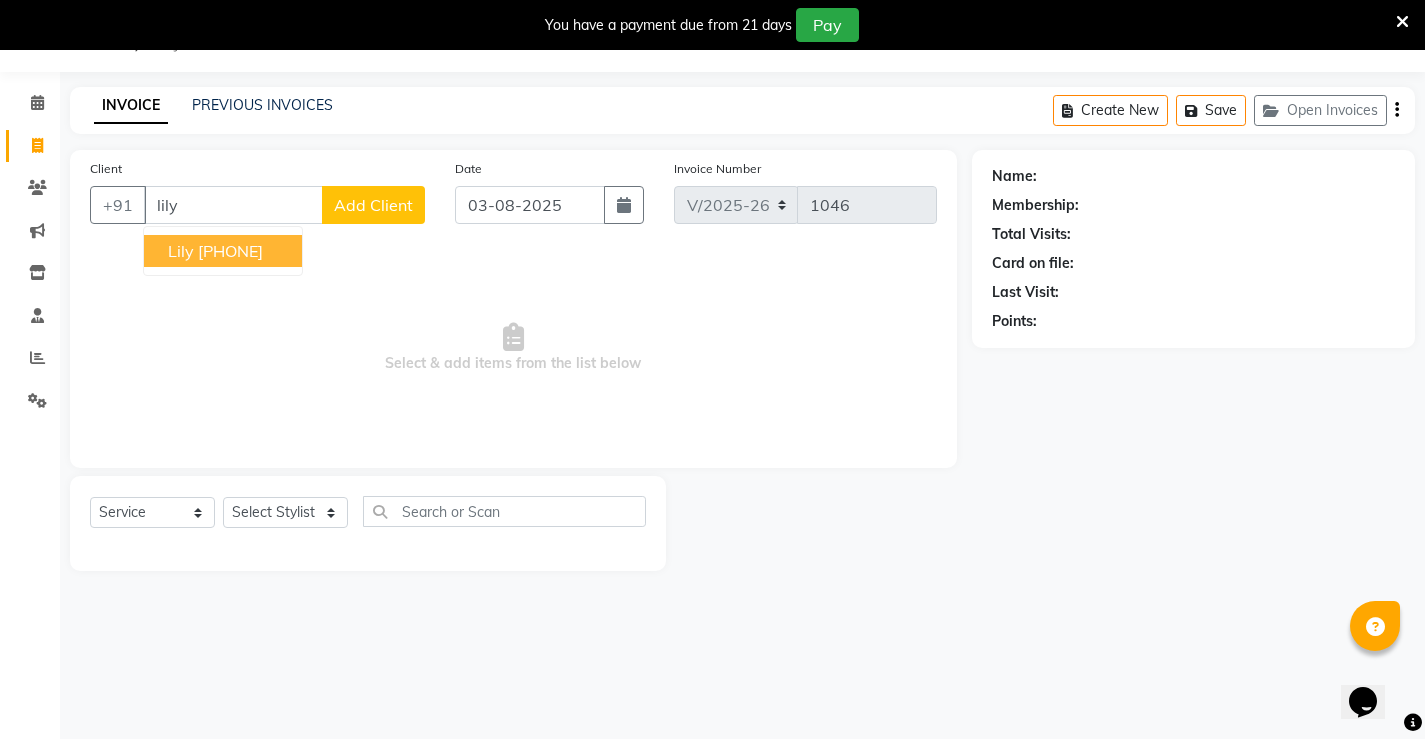 click on "[PHONE]" at bounding box center (230, 251) 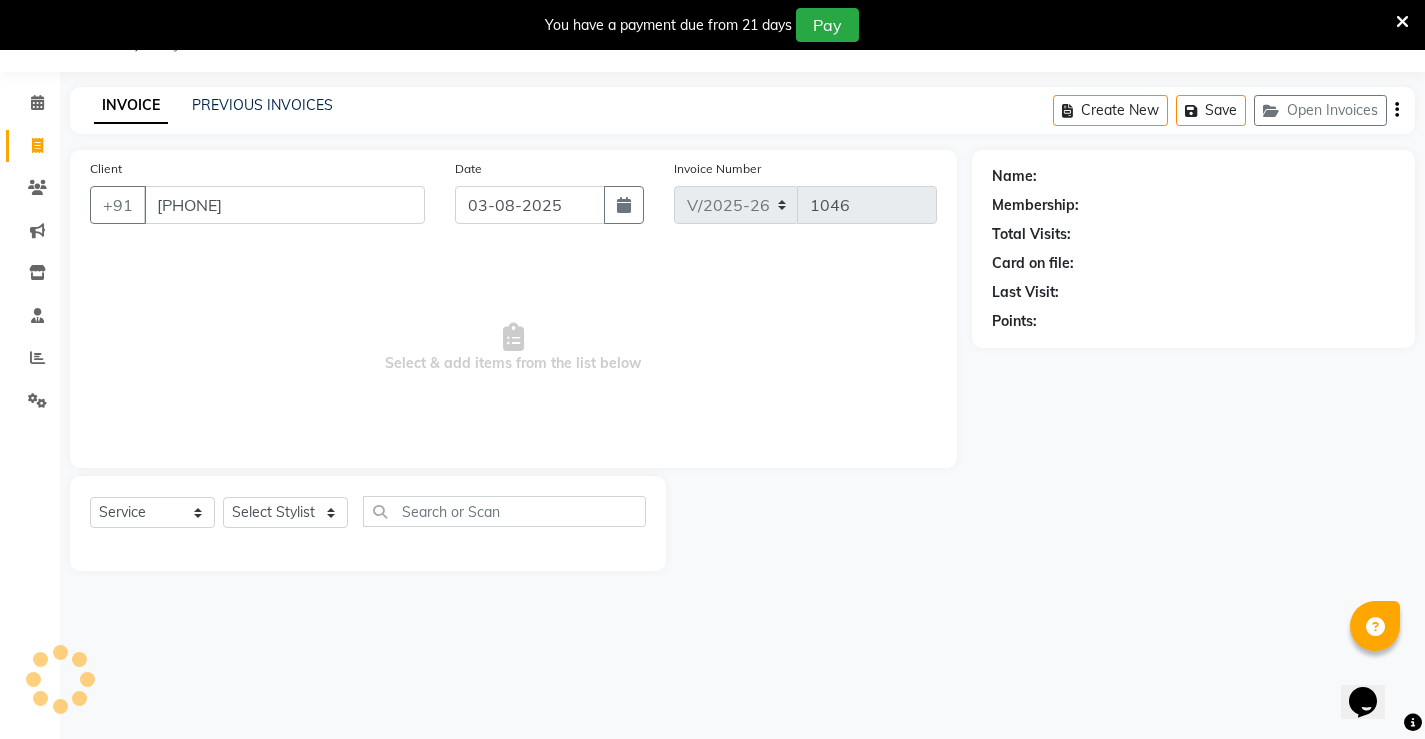 type on "[PHONE]" 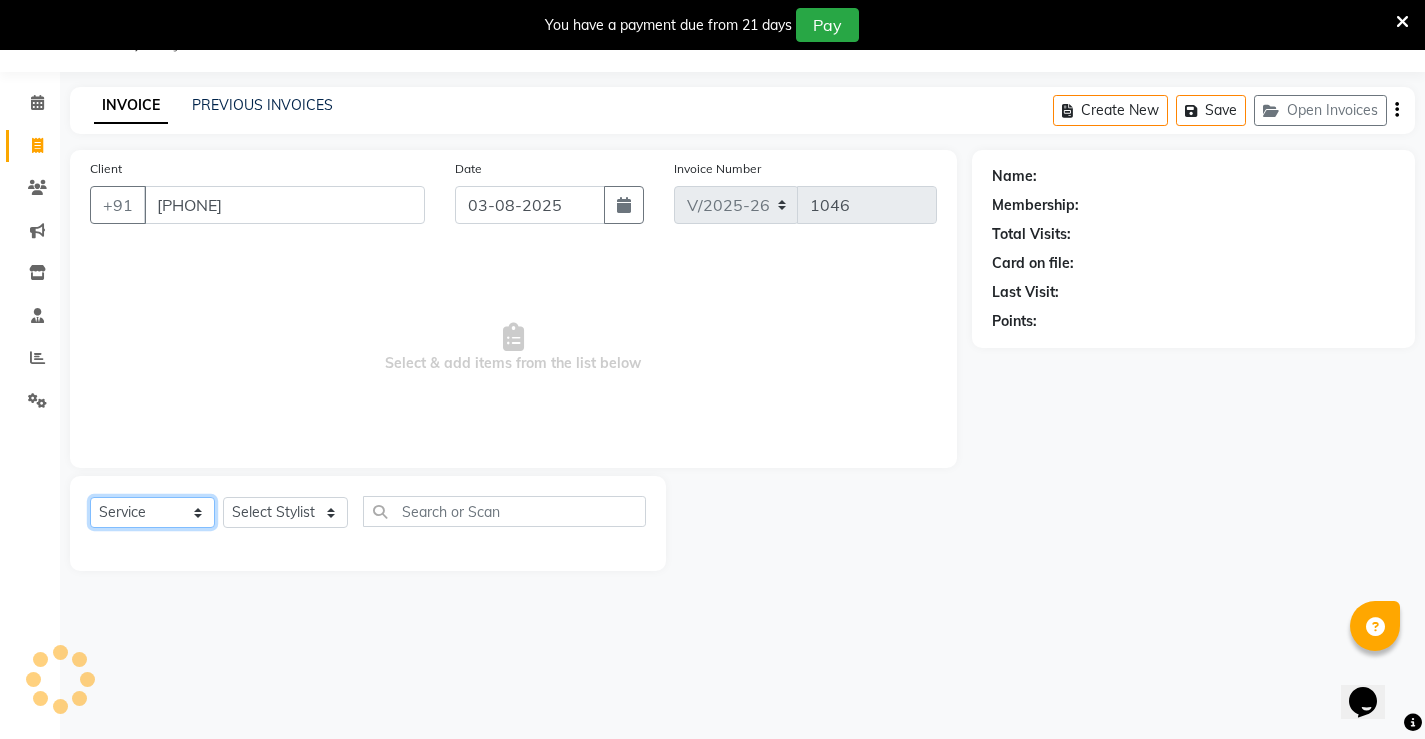 click on "Select  Service  Product  Membership  Package Voucher Prepaid Gift Card" 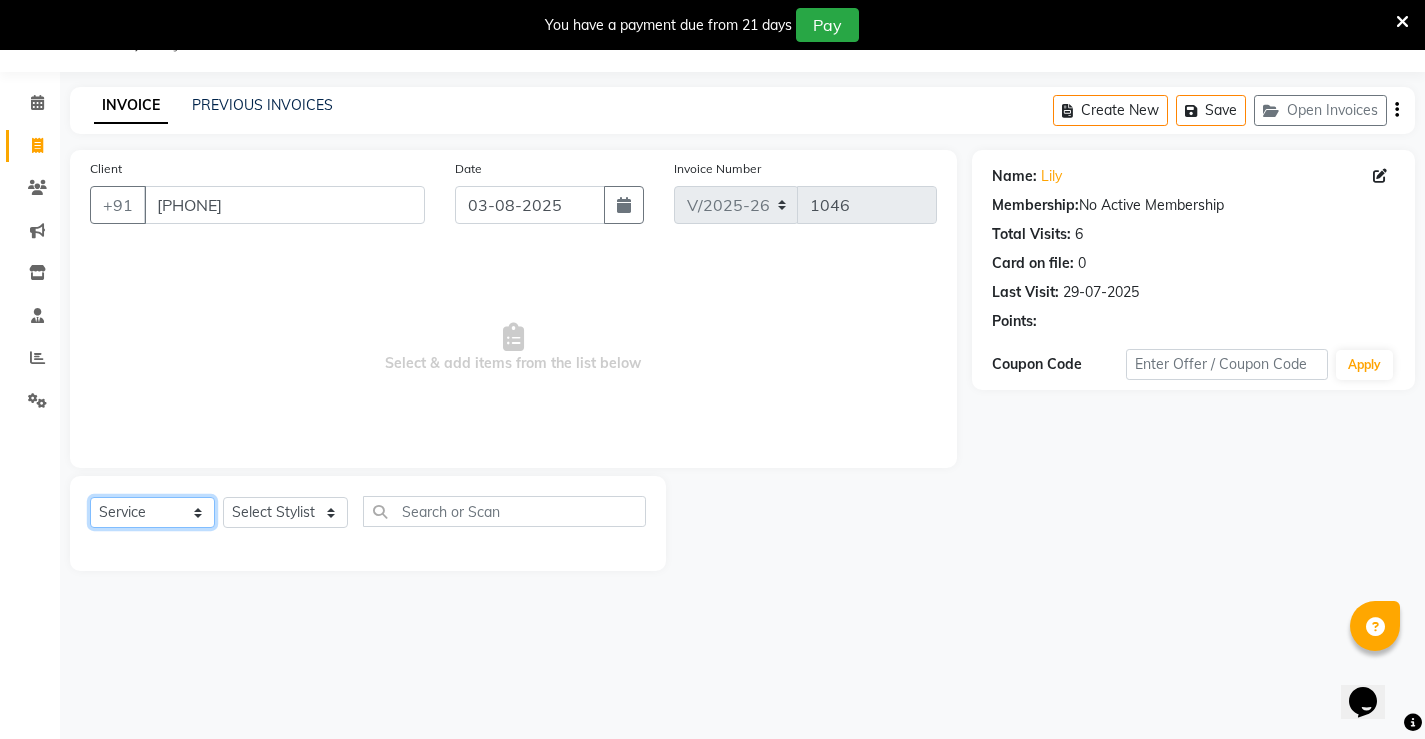 click on "Select  Service  Product  Membership  Package Voucher Prepaid Gift Card" 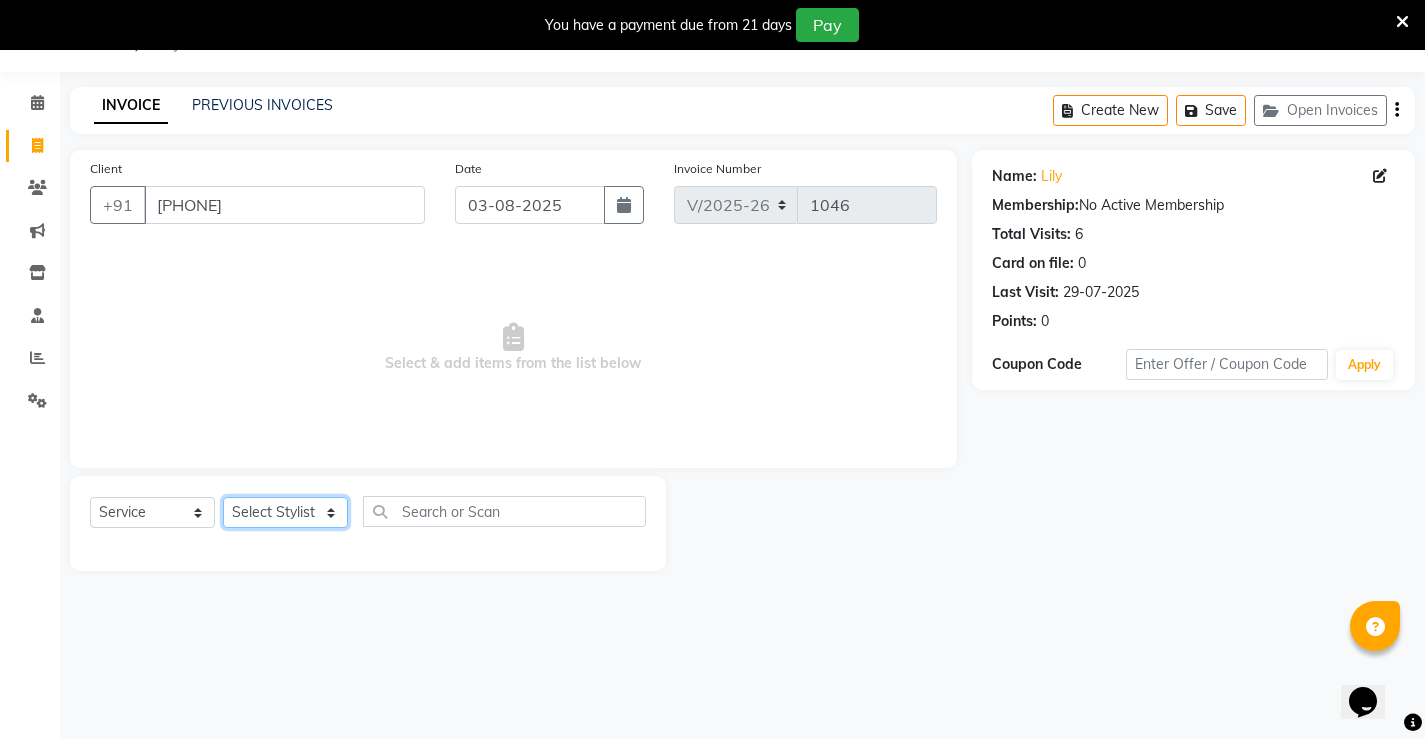 click on "Select Stylist [FIRST] [FIRST] [FIRST]  [FIRST] [FIRST] [FIRST]  unsex hair stylist [FIRST] [FIRST]" 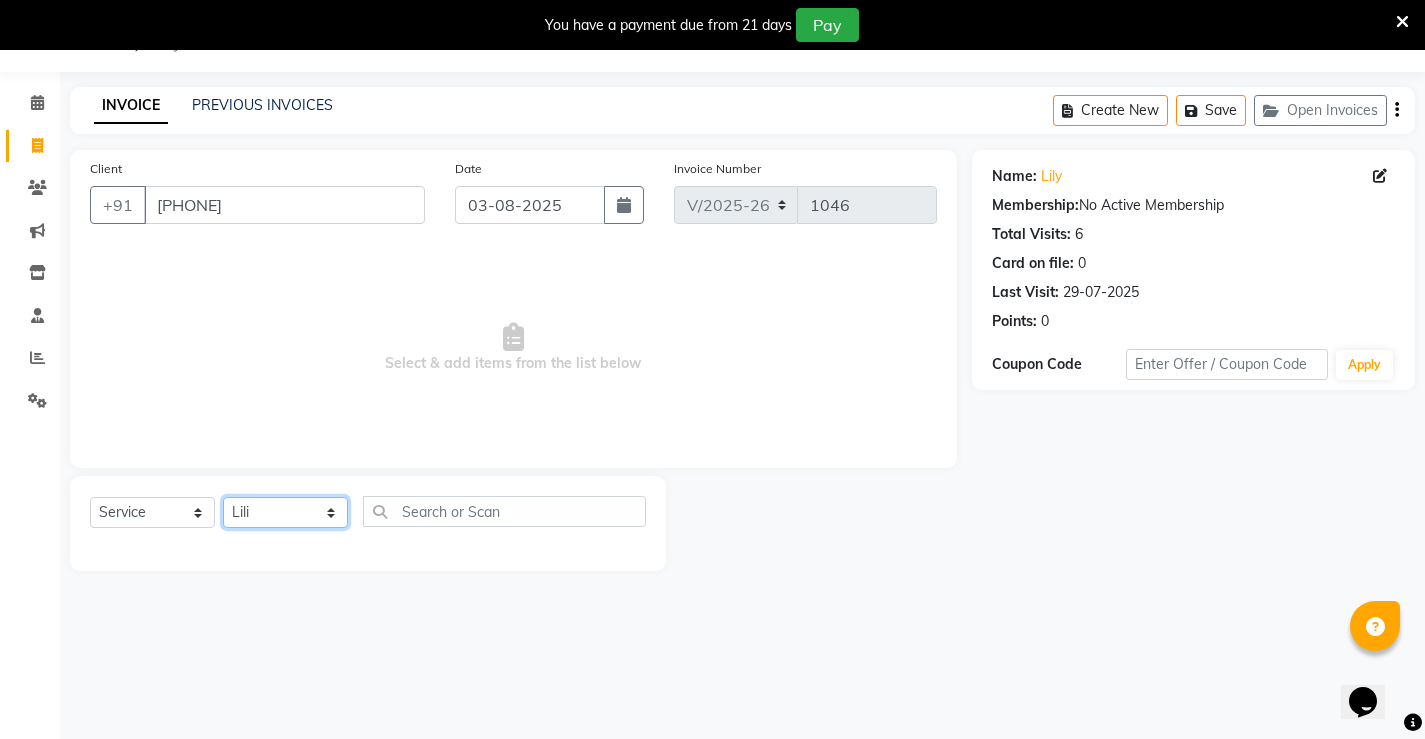 click on "Select Stylist [FIRST] [FIRST] [FIRST]  [FIRST] [FIRST] [FIRST]  unsex hair stylist [FIRST] [FIRST]" 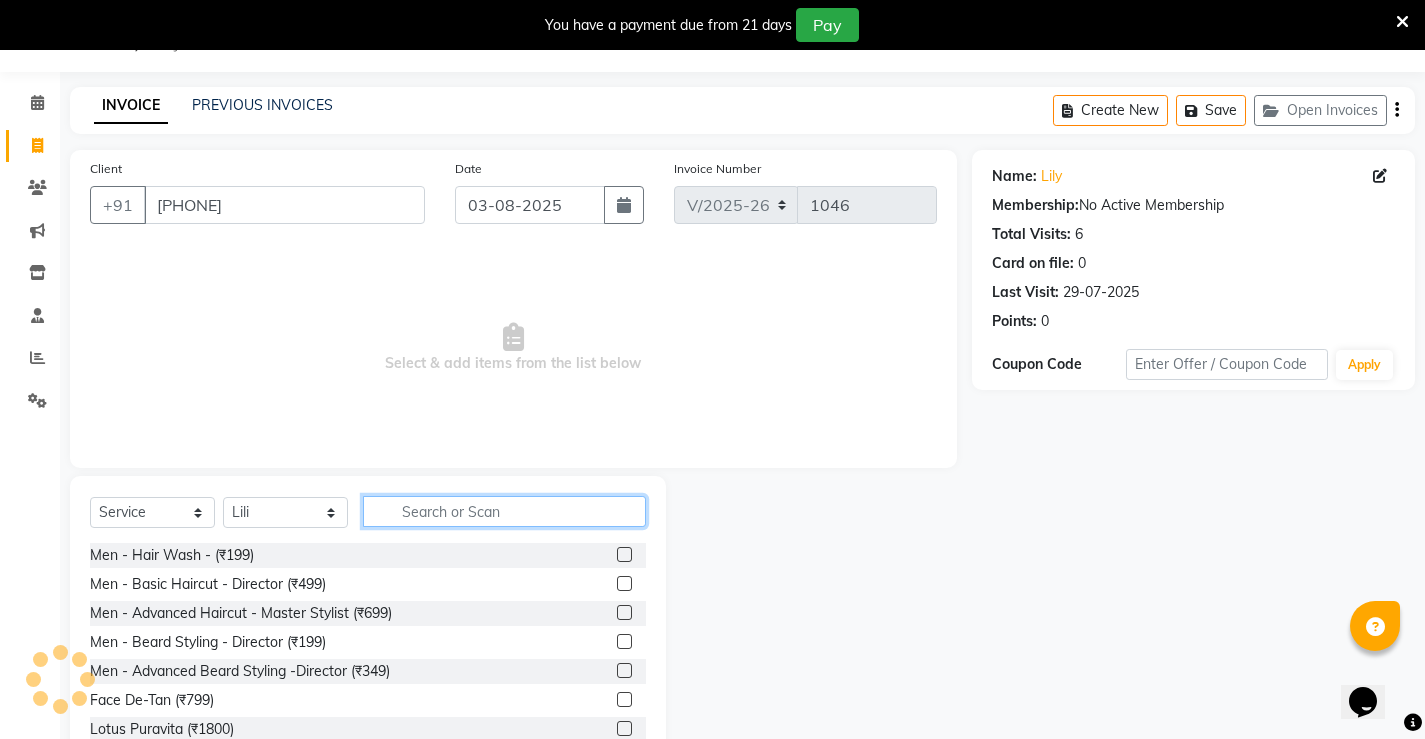 click 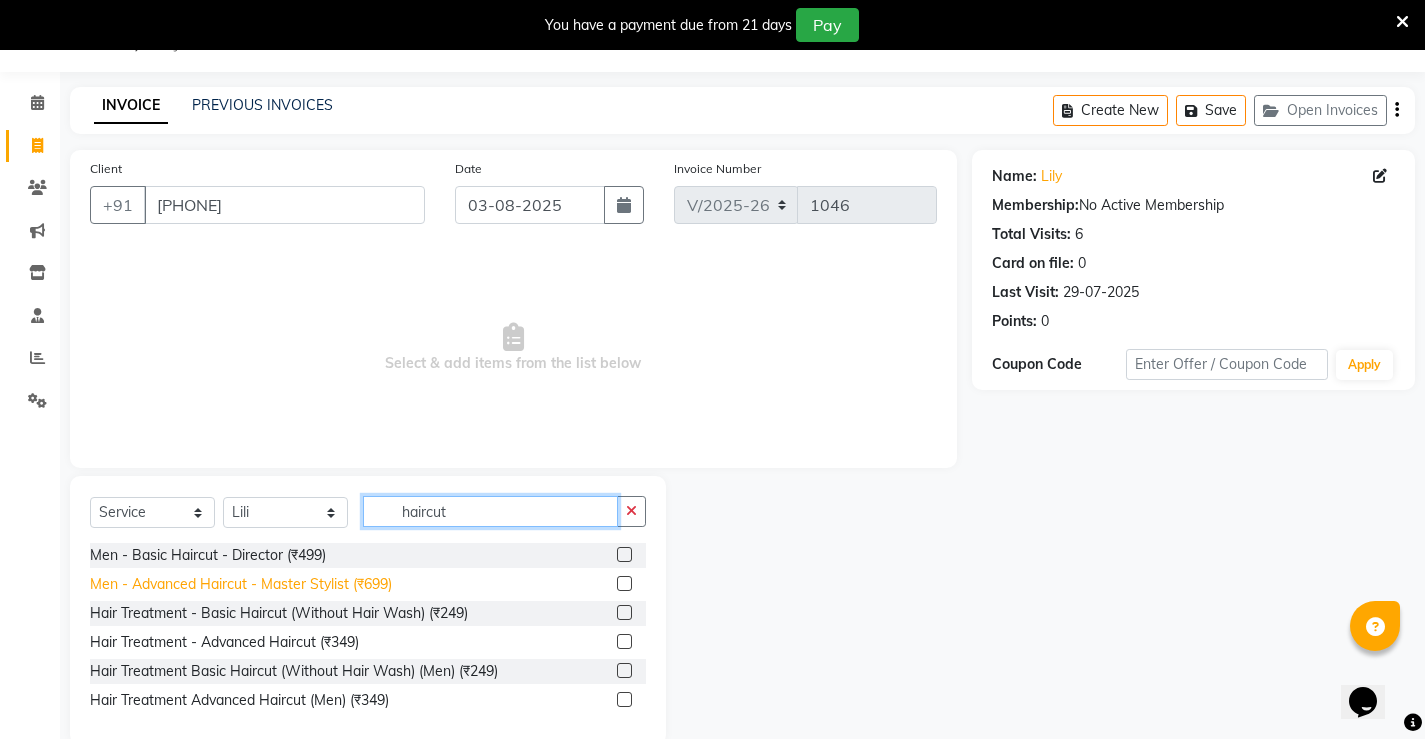 type on "haircut" 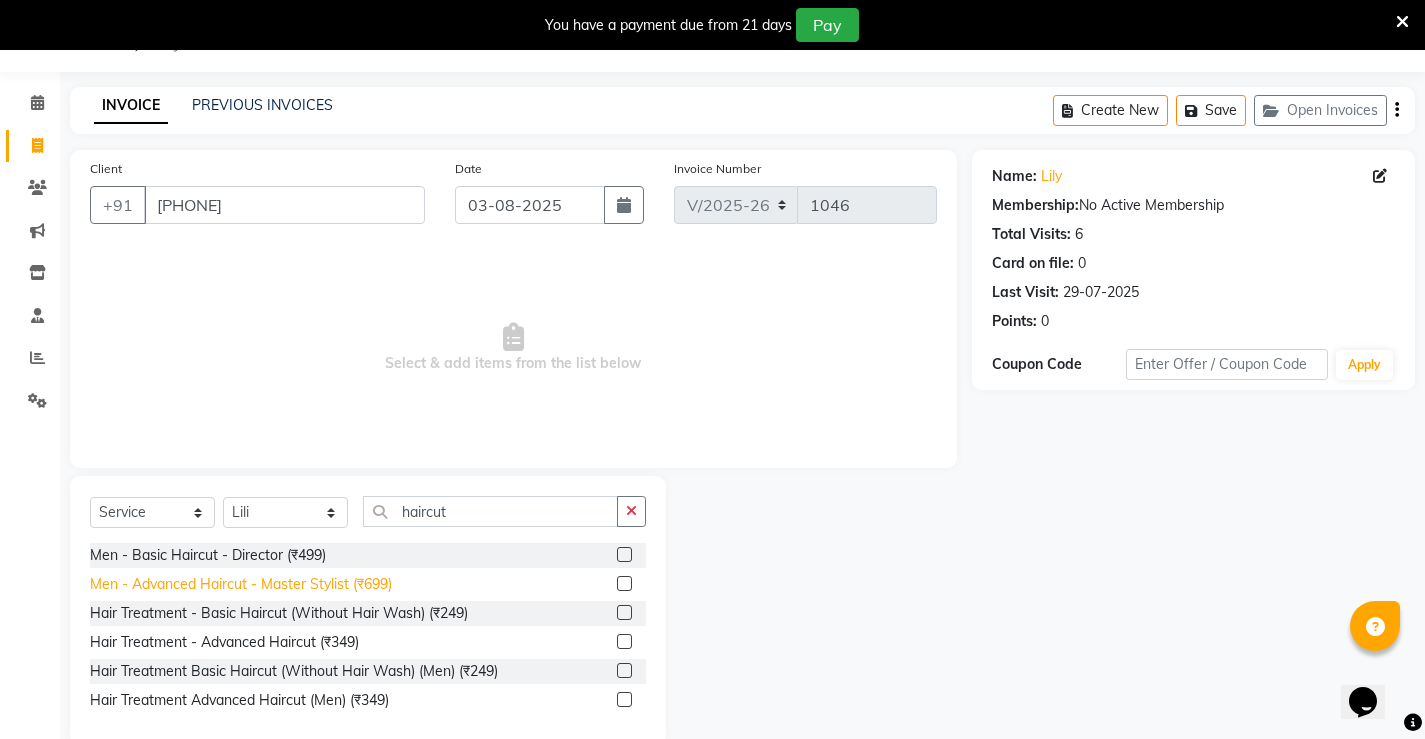 click on "Men - Advanced Haircut - Master Stylist (₹699)" 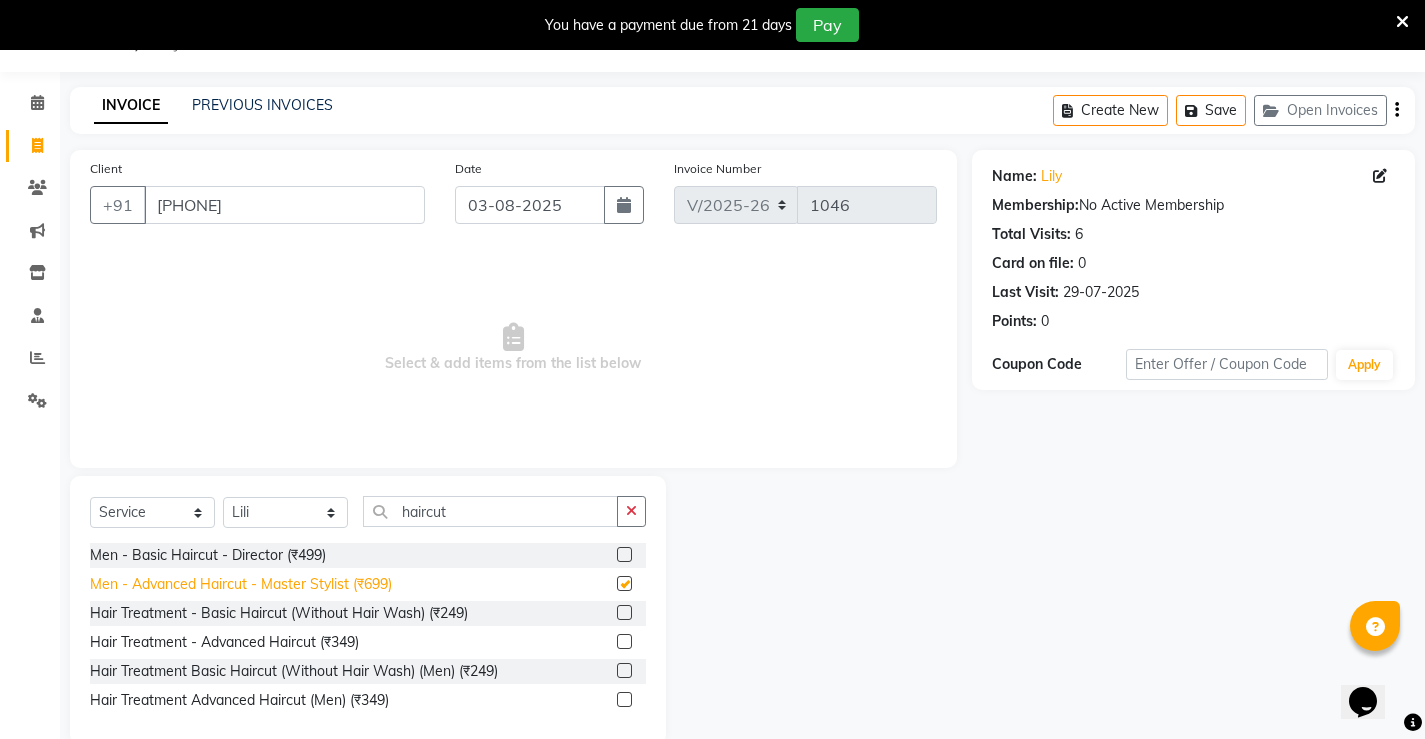 checkbox on "false" 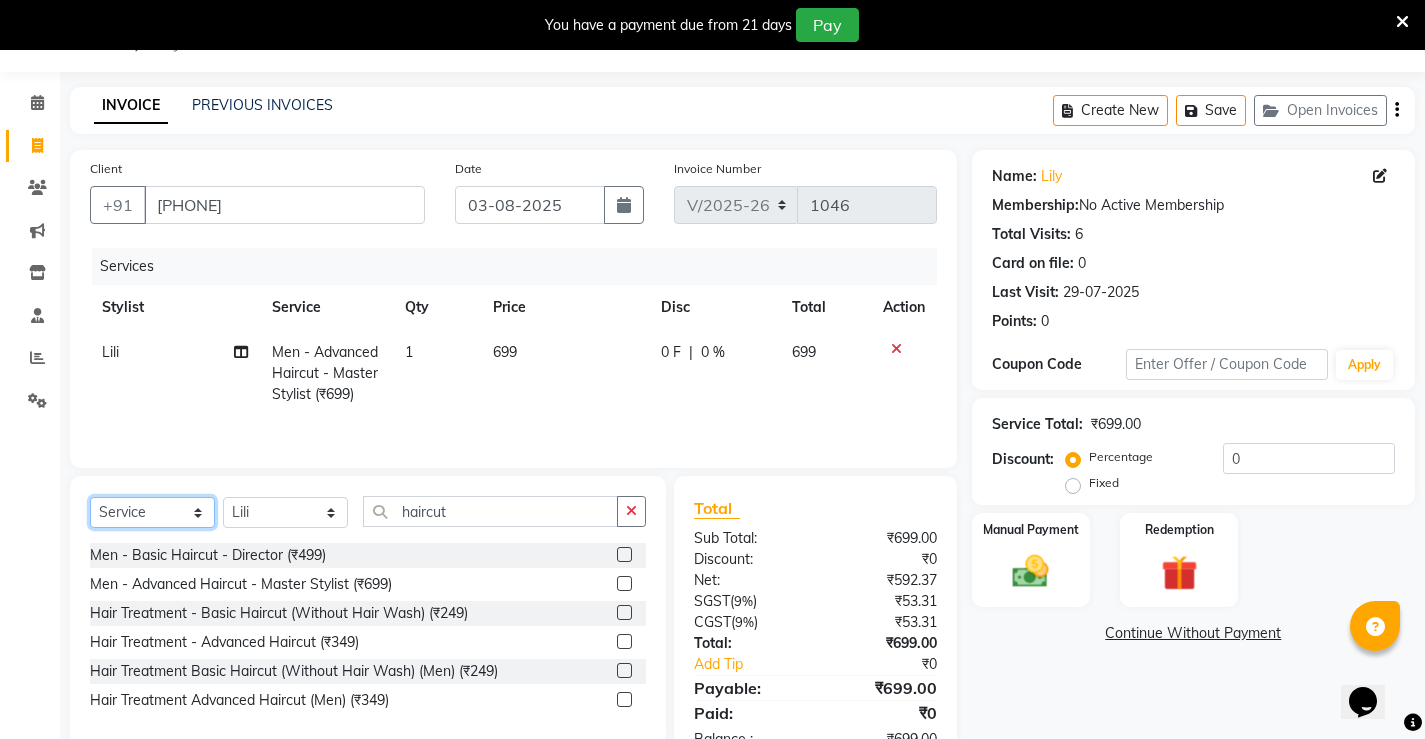 click on "Select  Service  Product  Membership  Package Voucher Prepaid Gift Card" 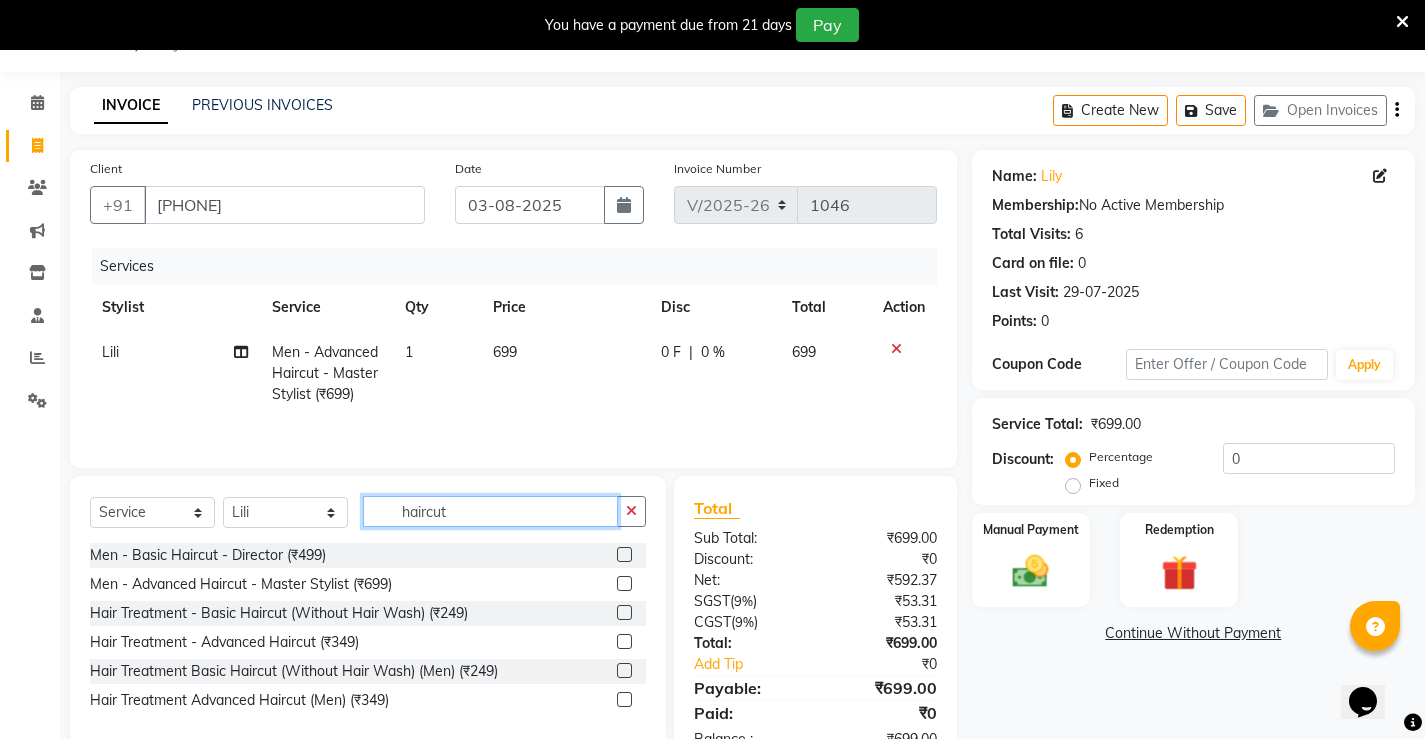 click on "haircut" 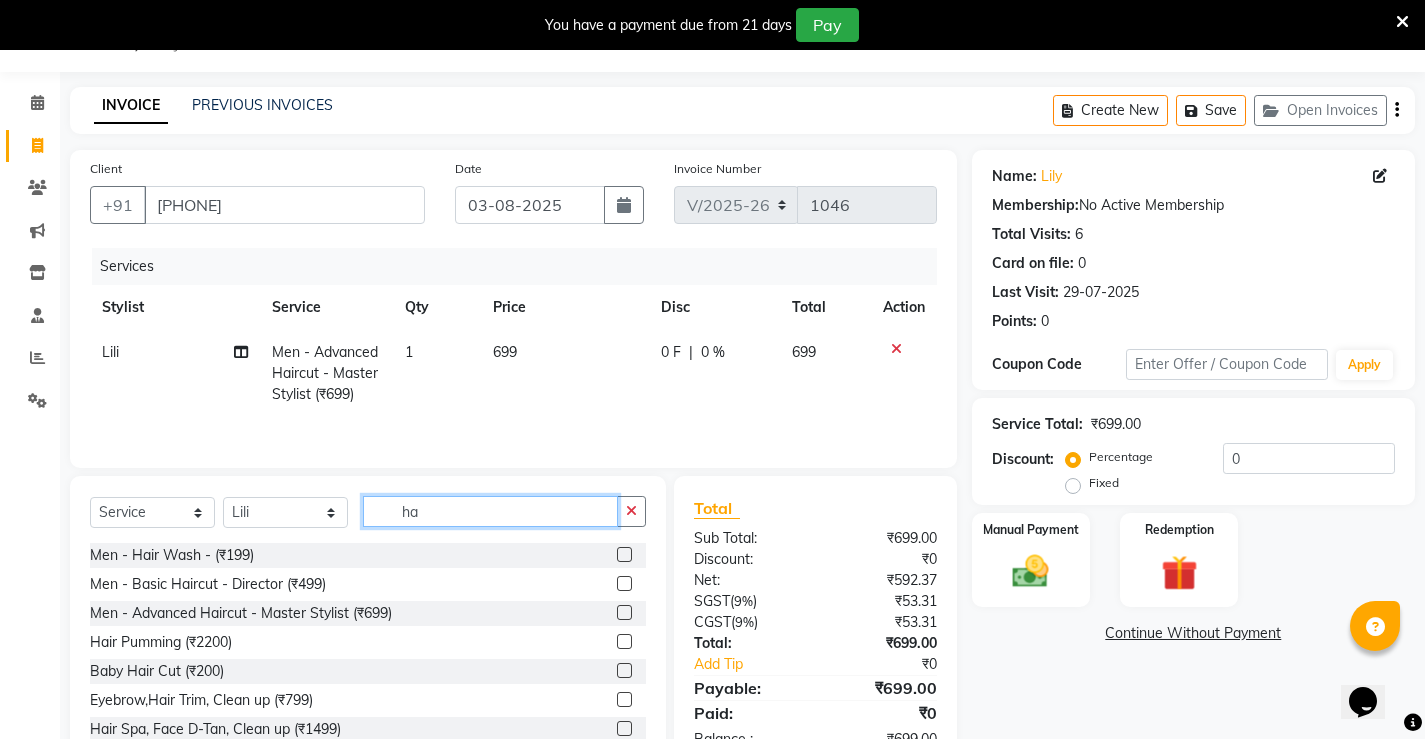 type on "h" 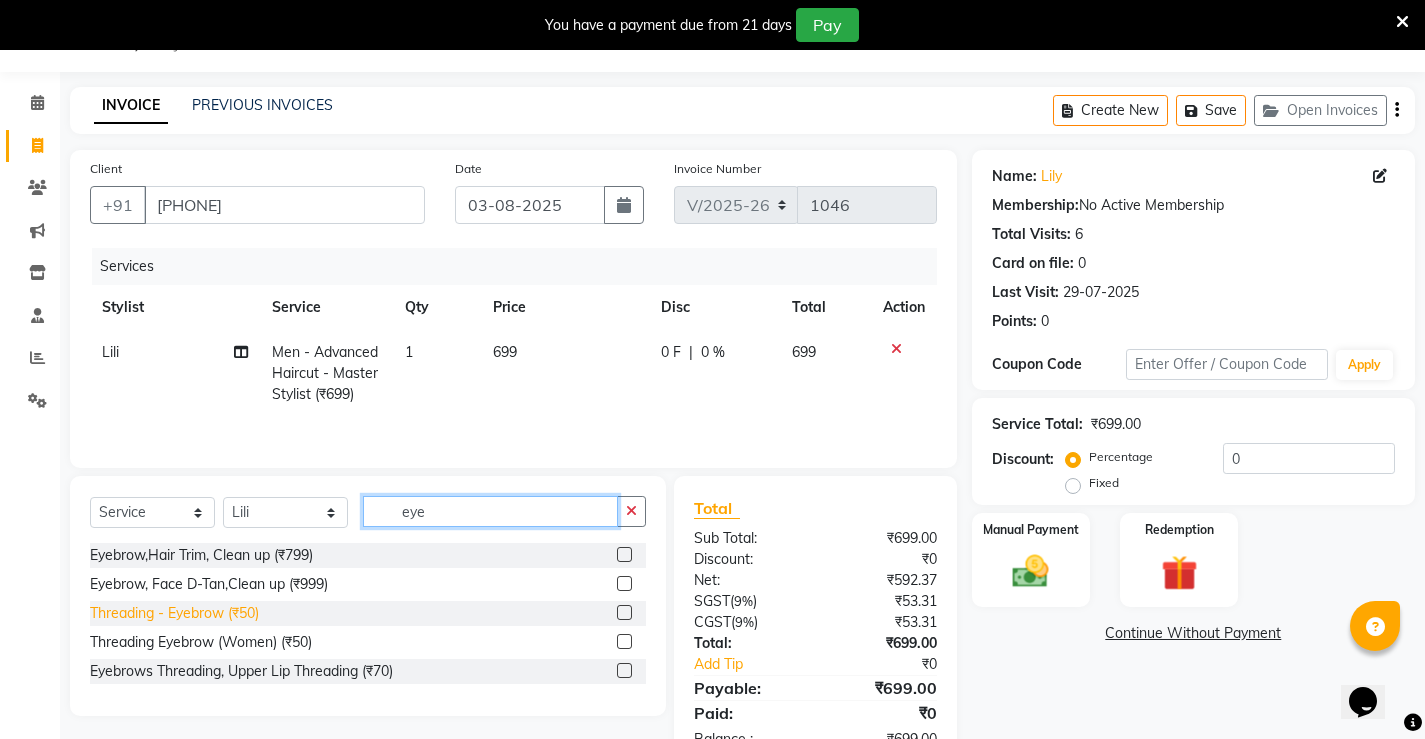 type on "eye" 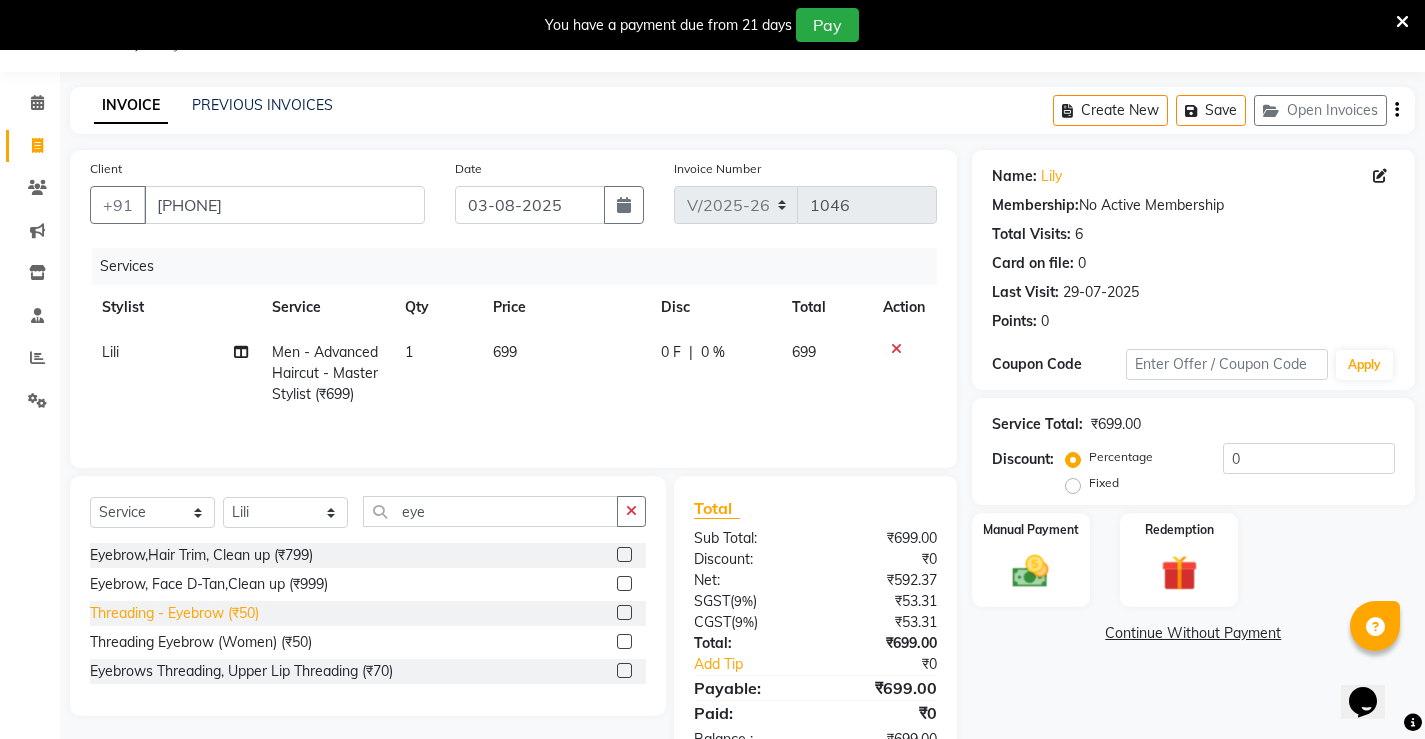 click on "Threading - Eyebrow (₹50)" 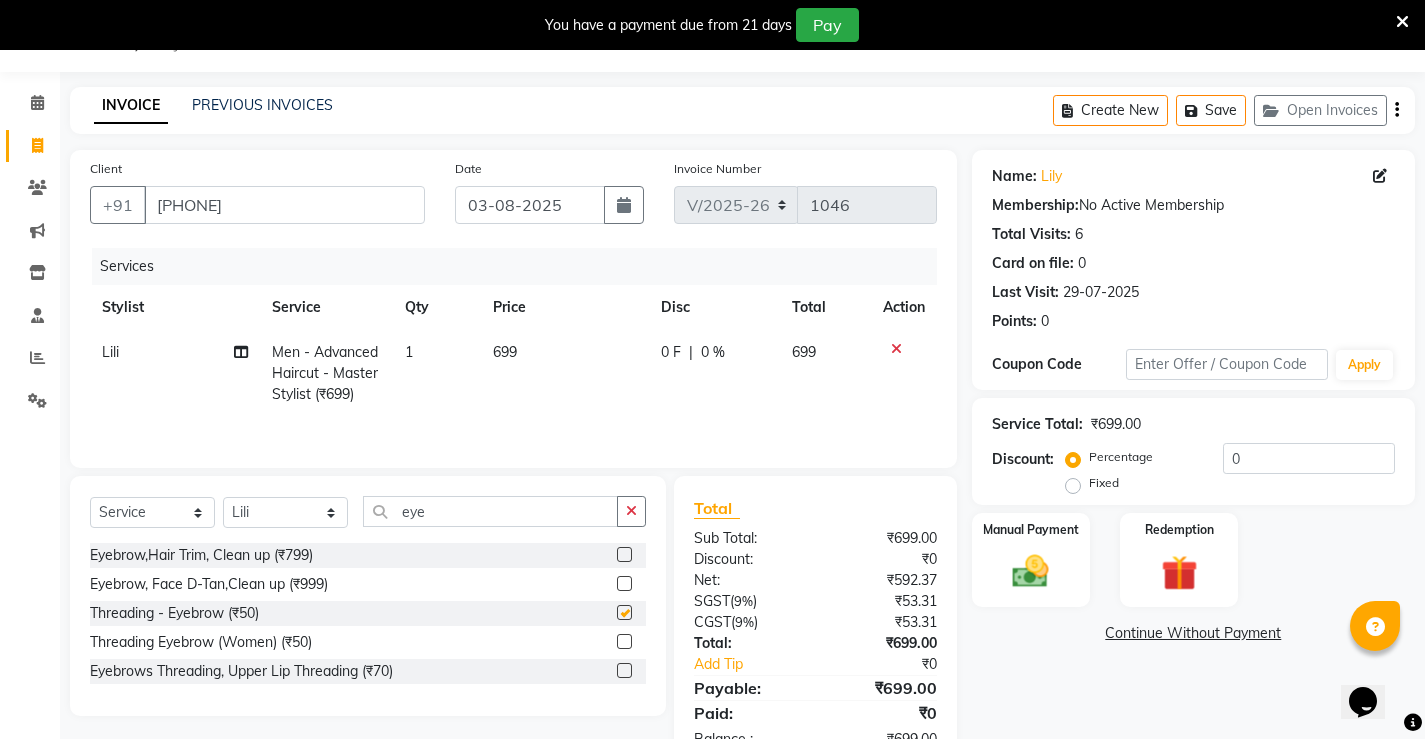 checkbox on "false" 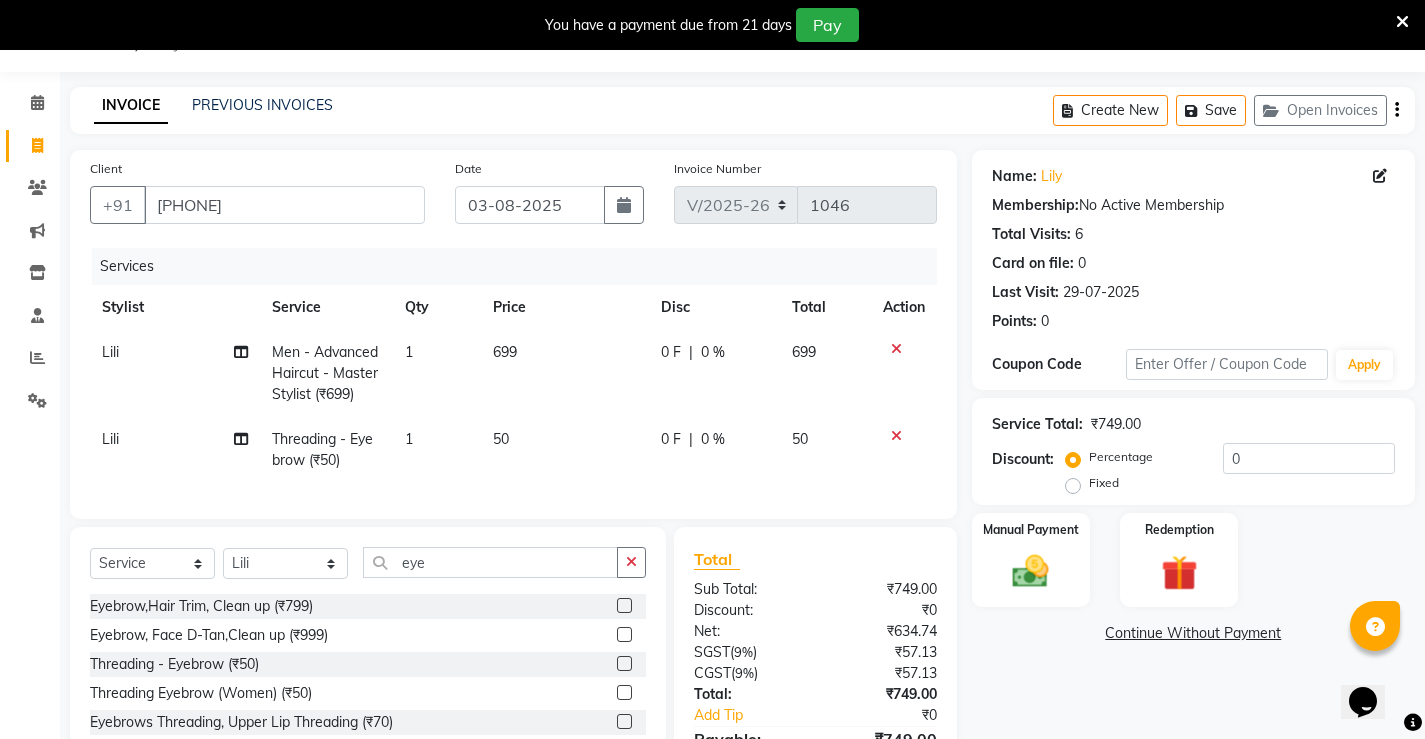 scroll, scrollTop: 150, scrollLeft: 0, axis: vertical 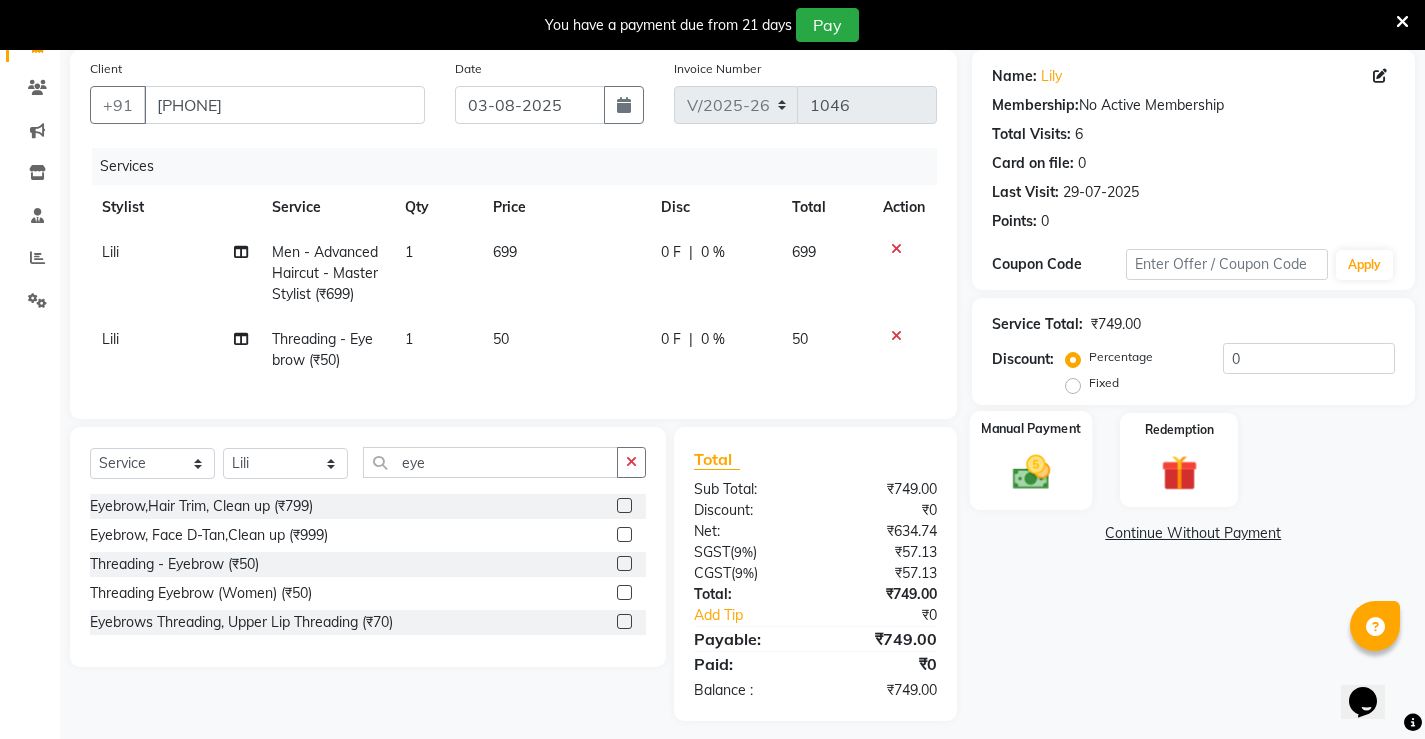 click 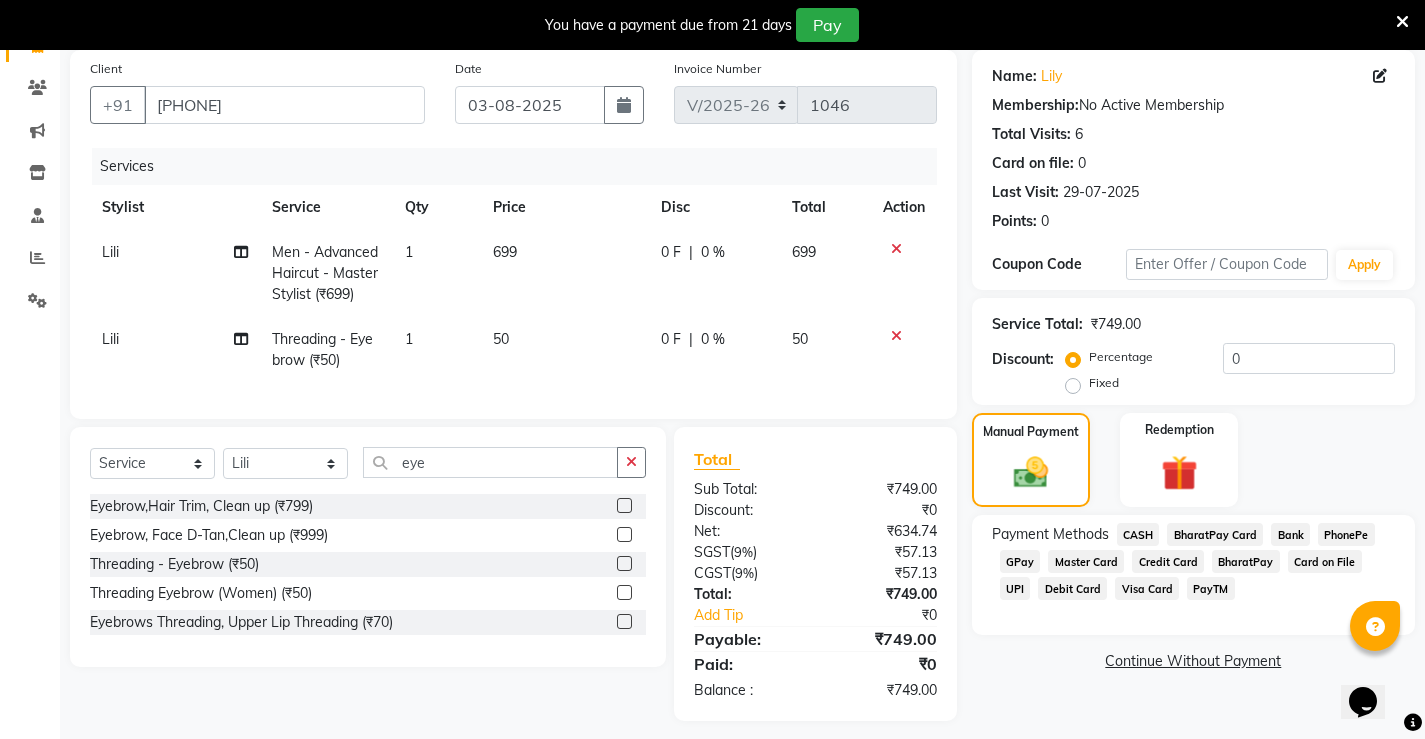 click on "PhonePe" 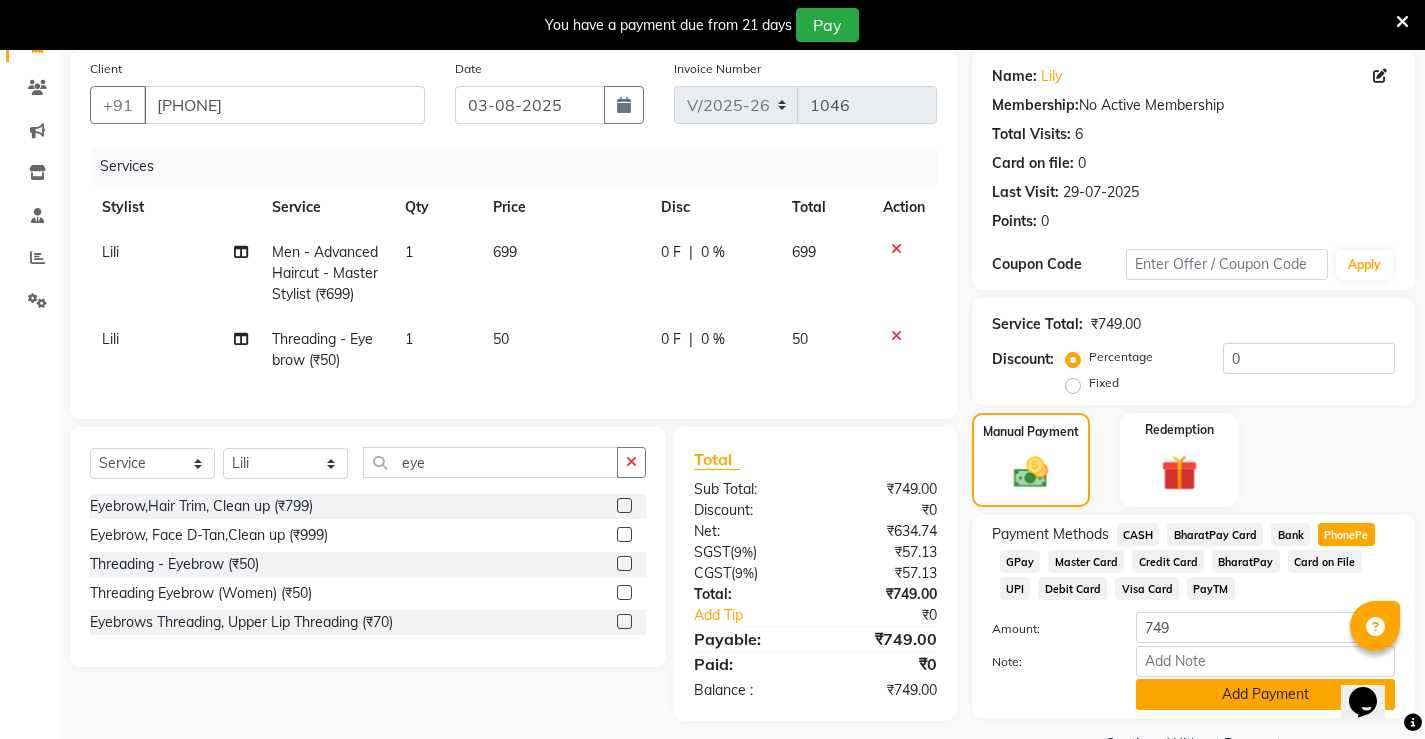 click on "Add Payment" 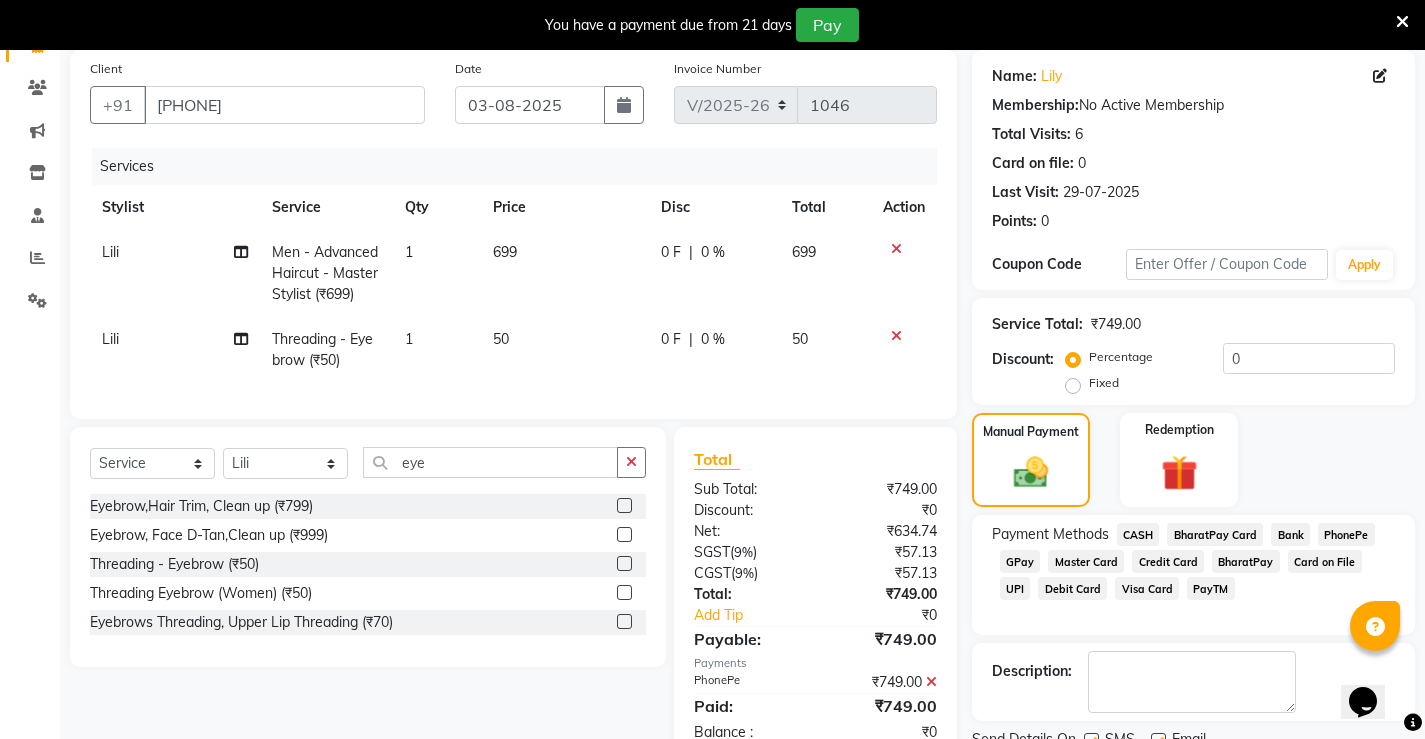 scroll, scrollTop: 230, scrollLeft: 0, axis: vertical 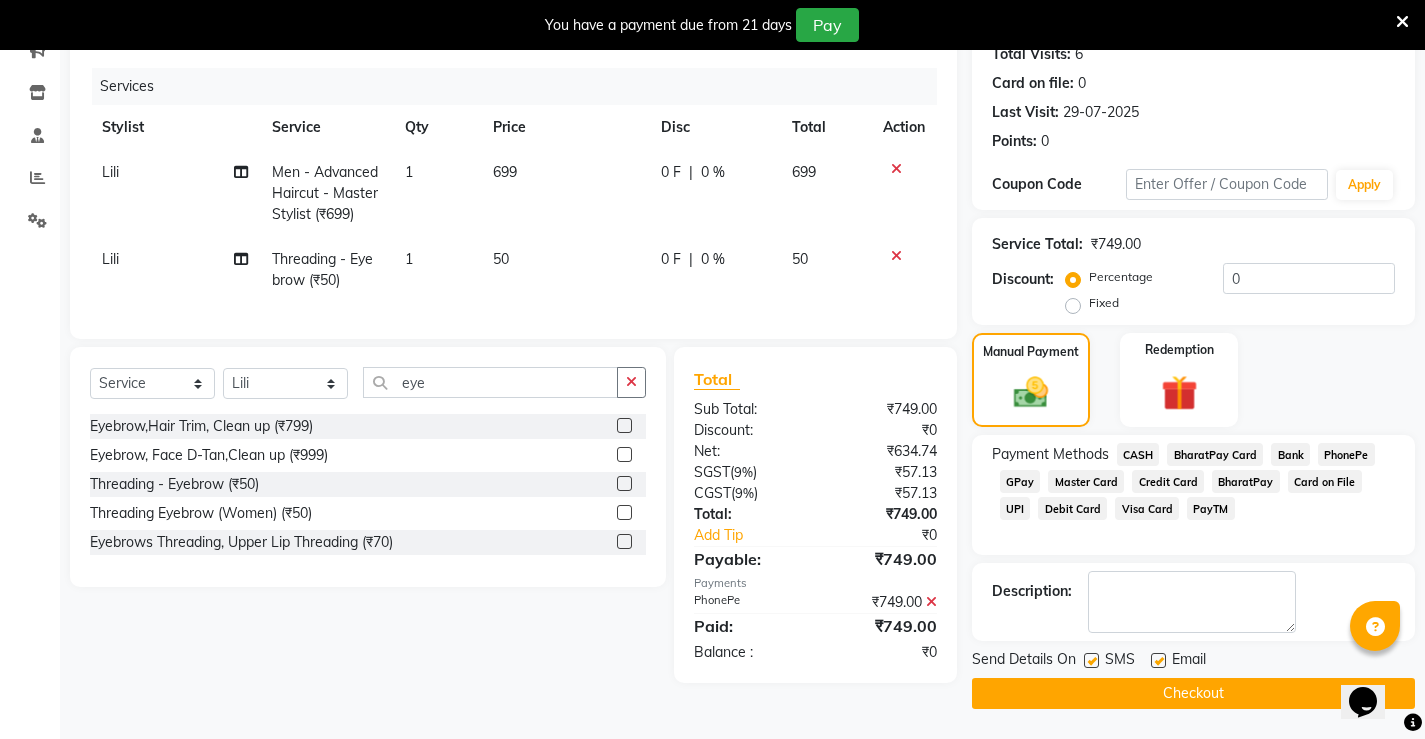click on "Checkout" 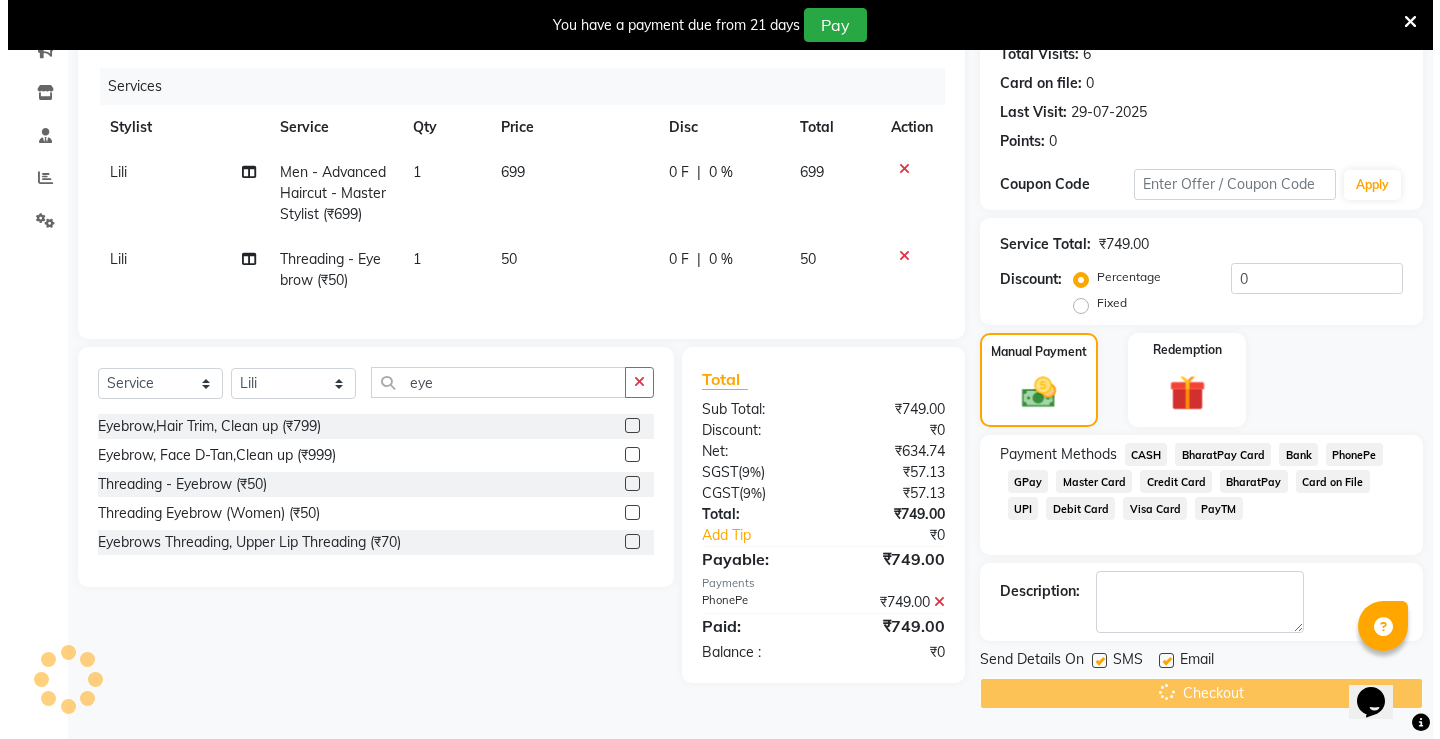 scroll, scrollTop: 50, scrollLeft: 0, axis: vertical 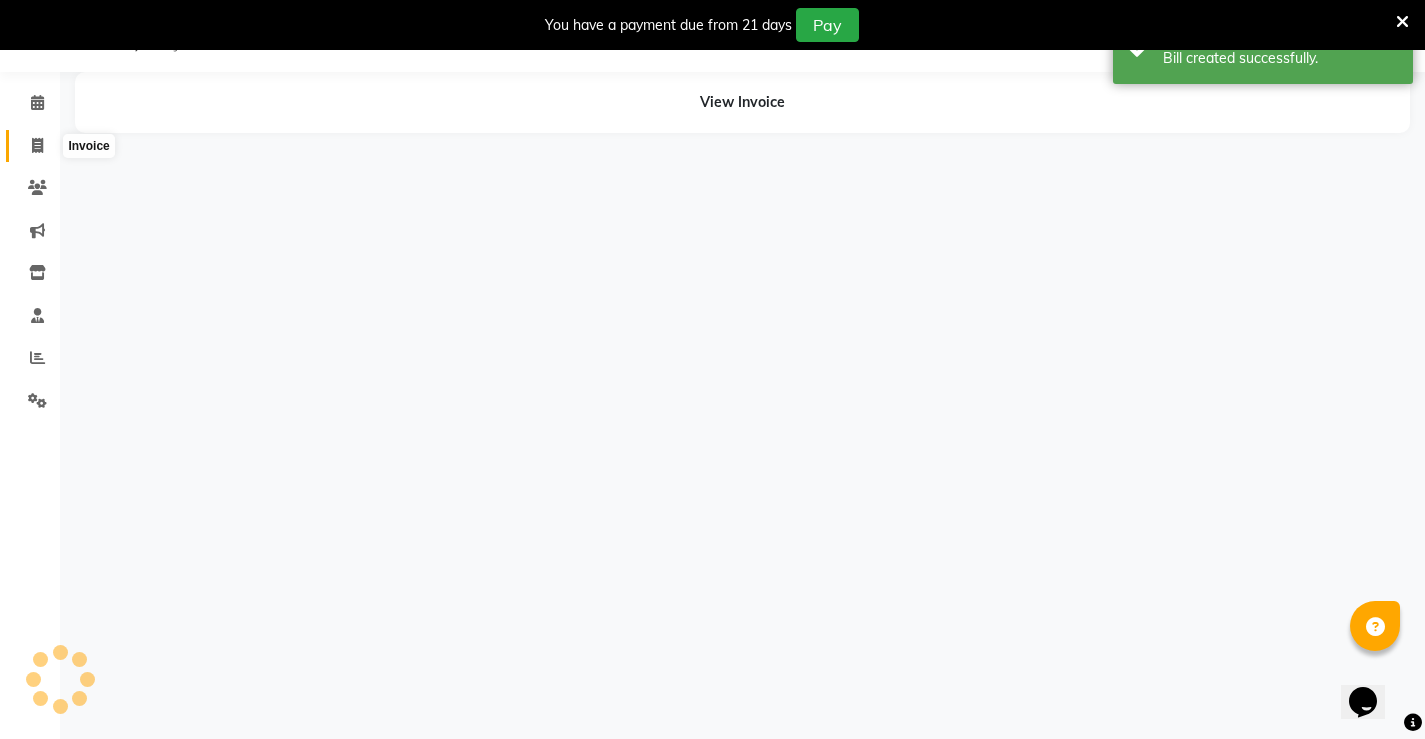 click 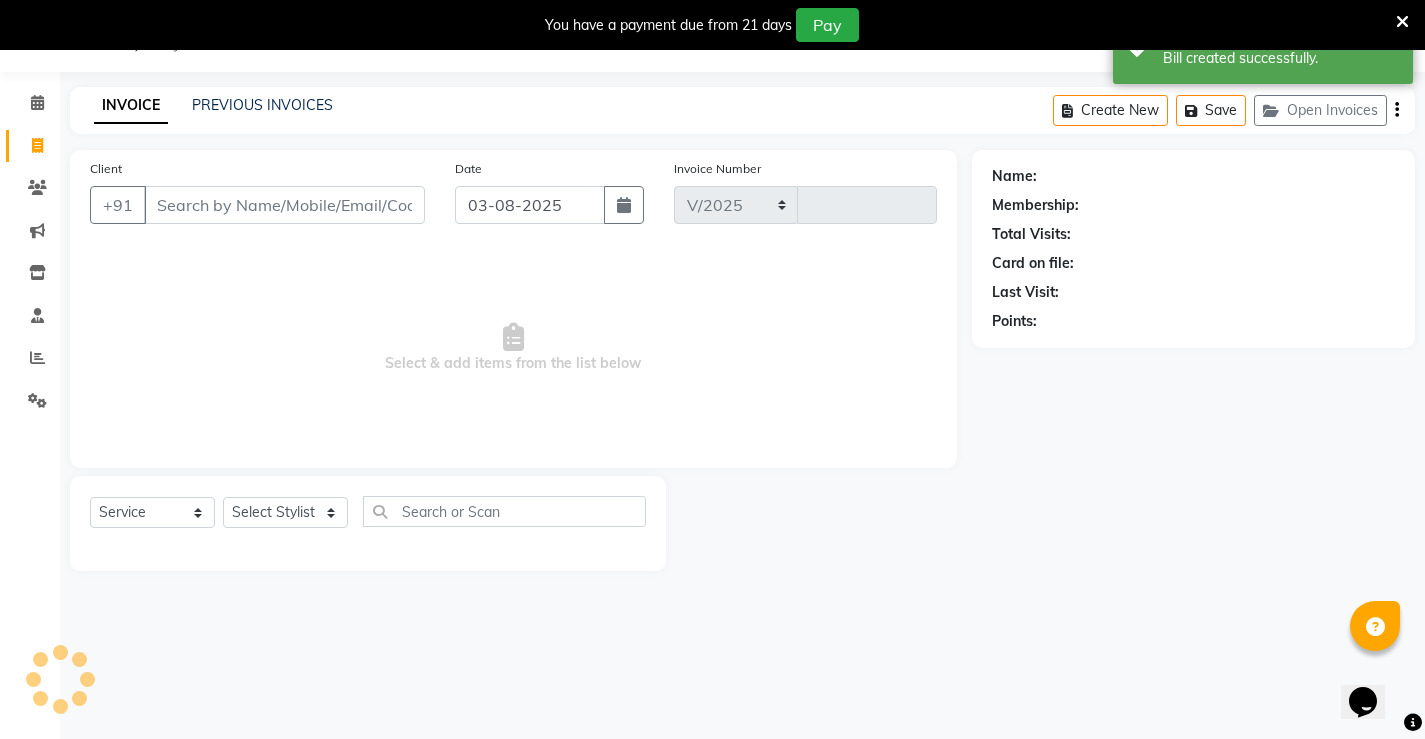 select on "7705" 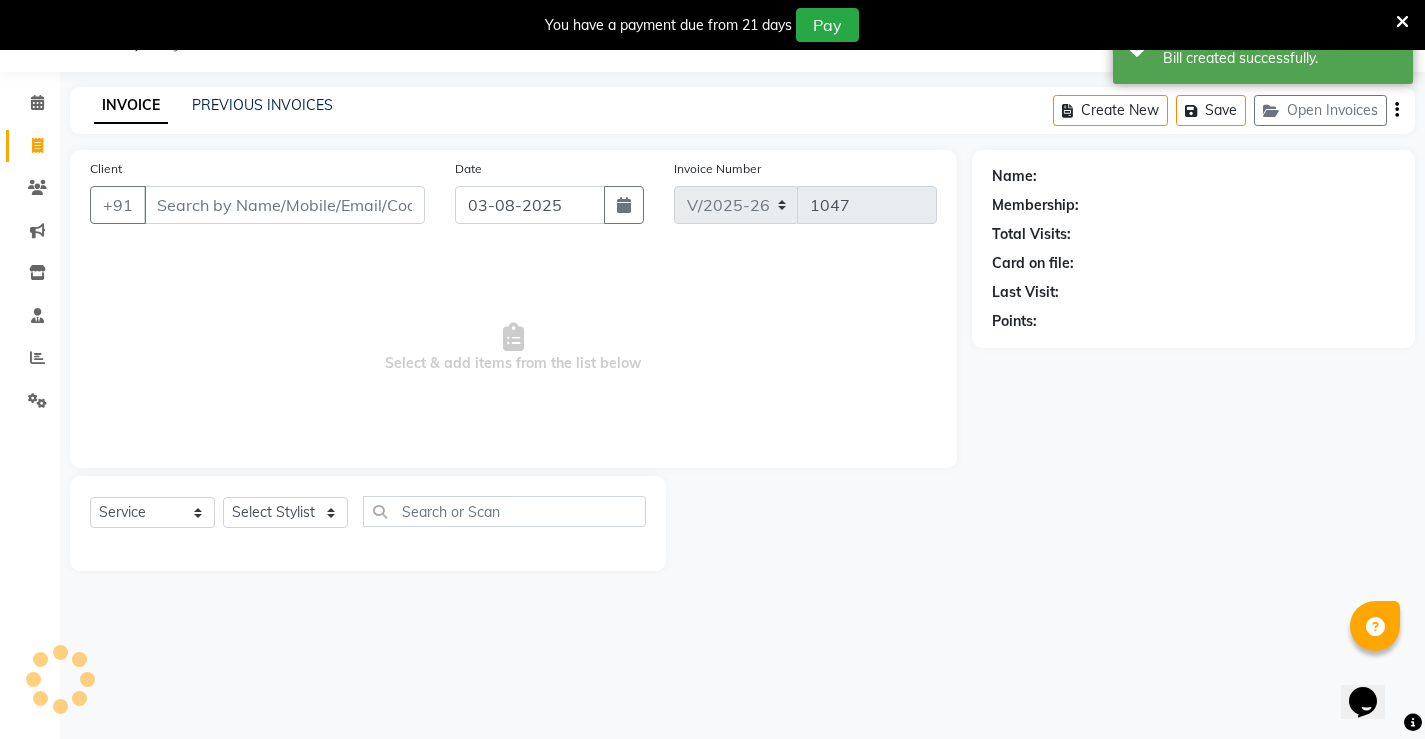 click on "Client" at bounding box center [284, 205] 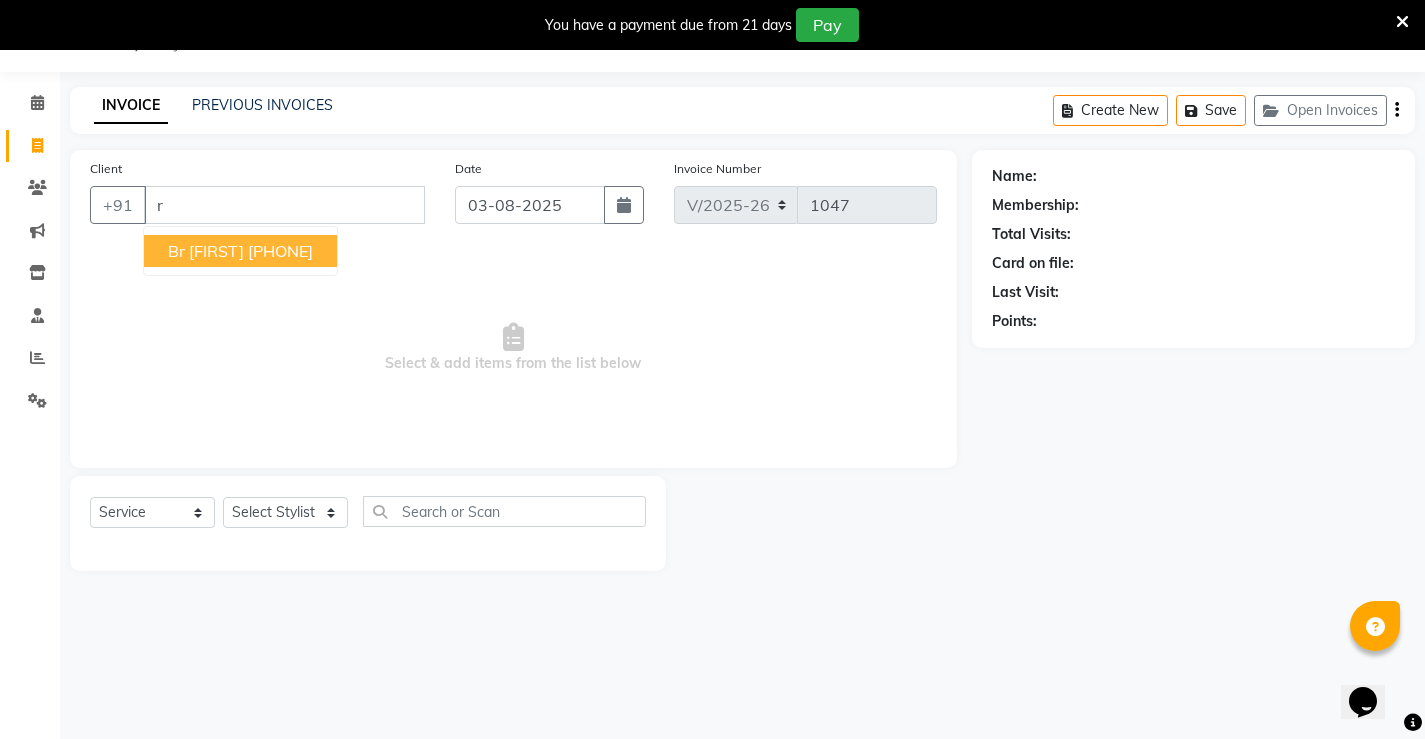 type on "r" 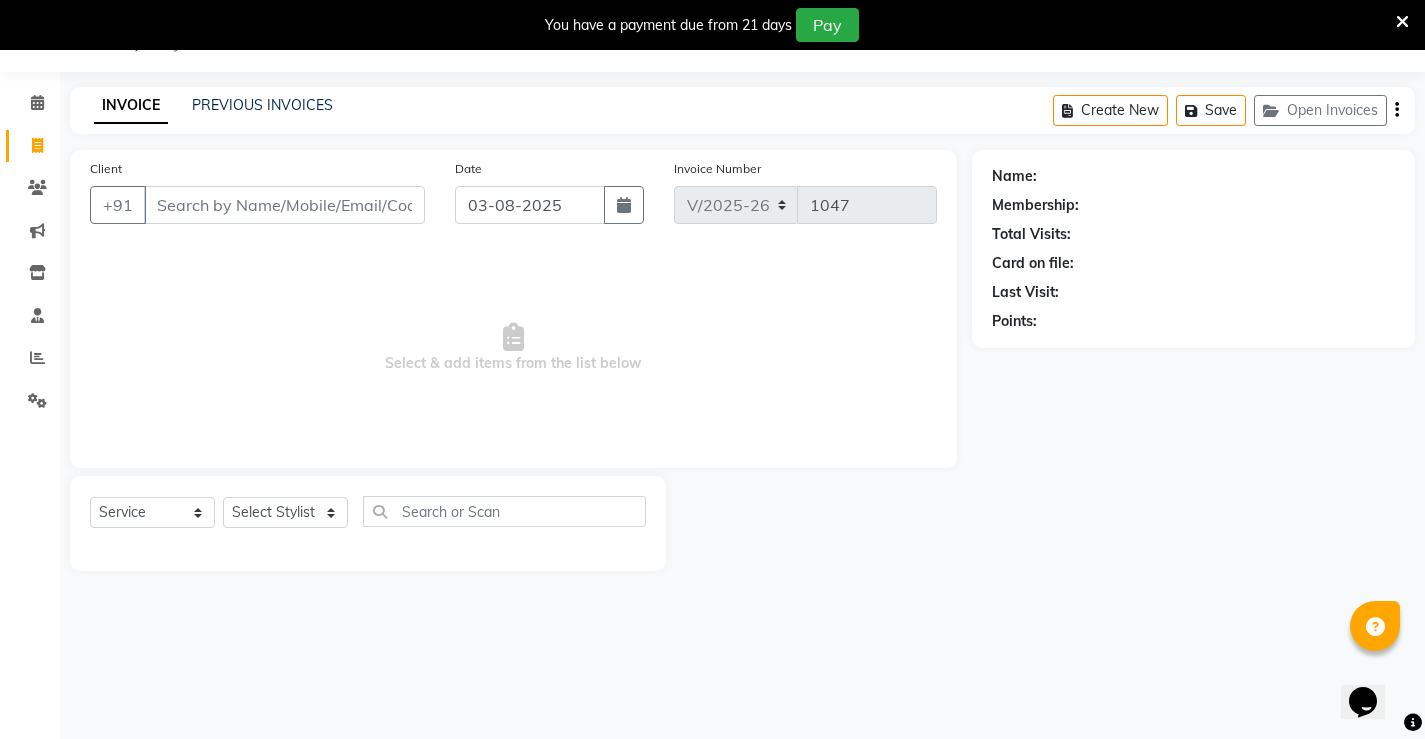 type on "A" 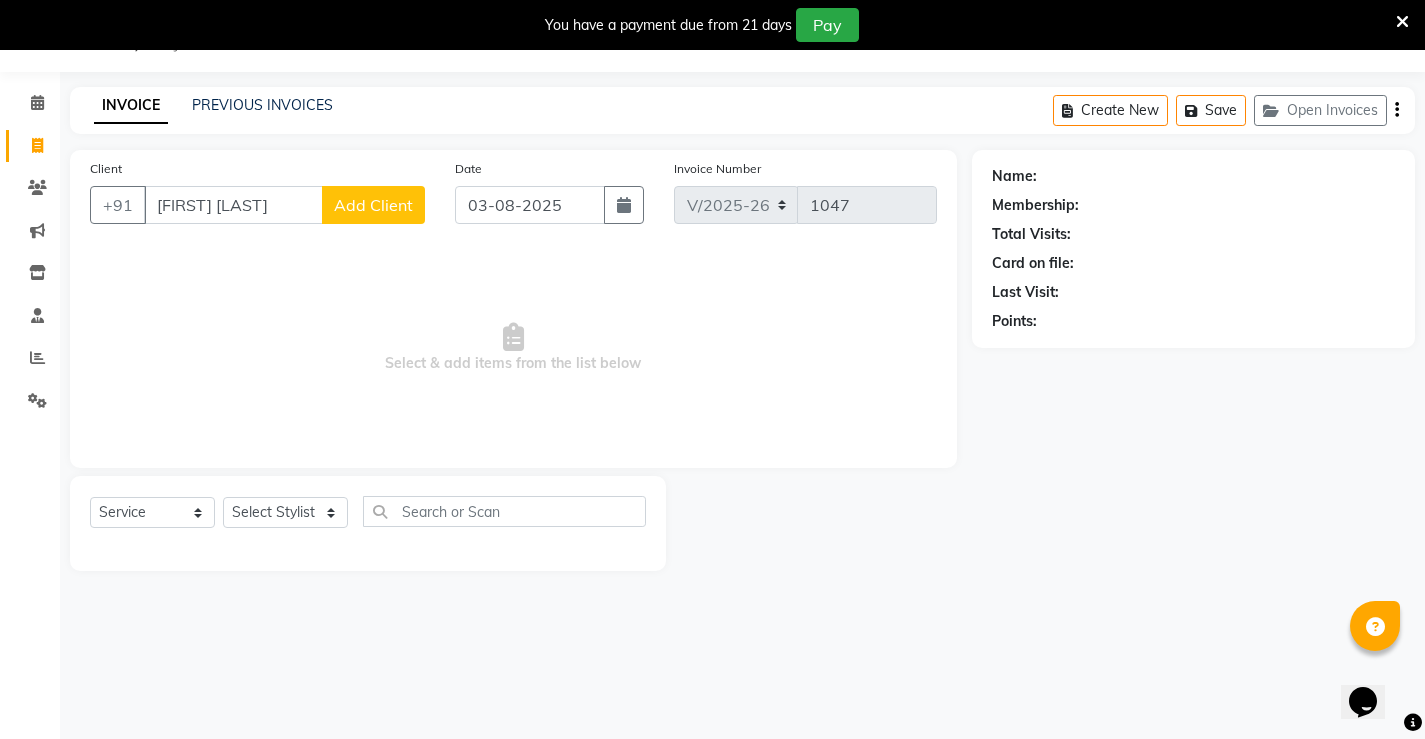 type on "[FIRST] [LAST]" 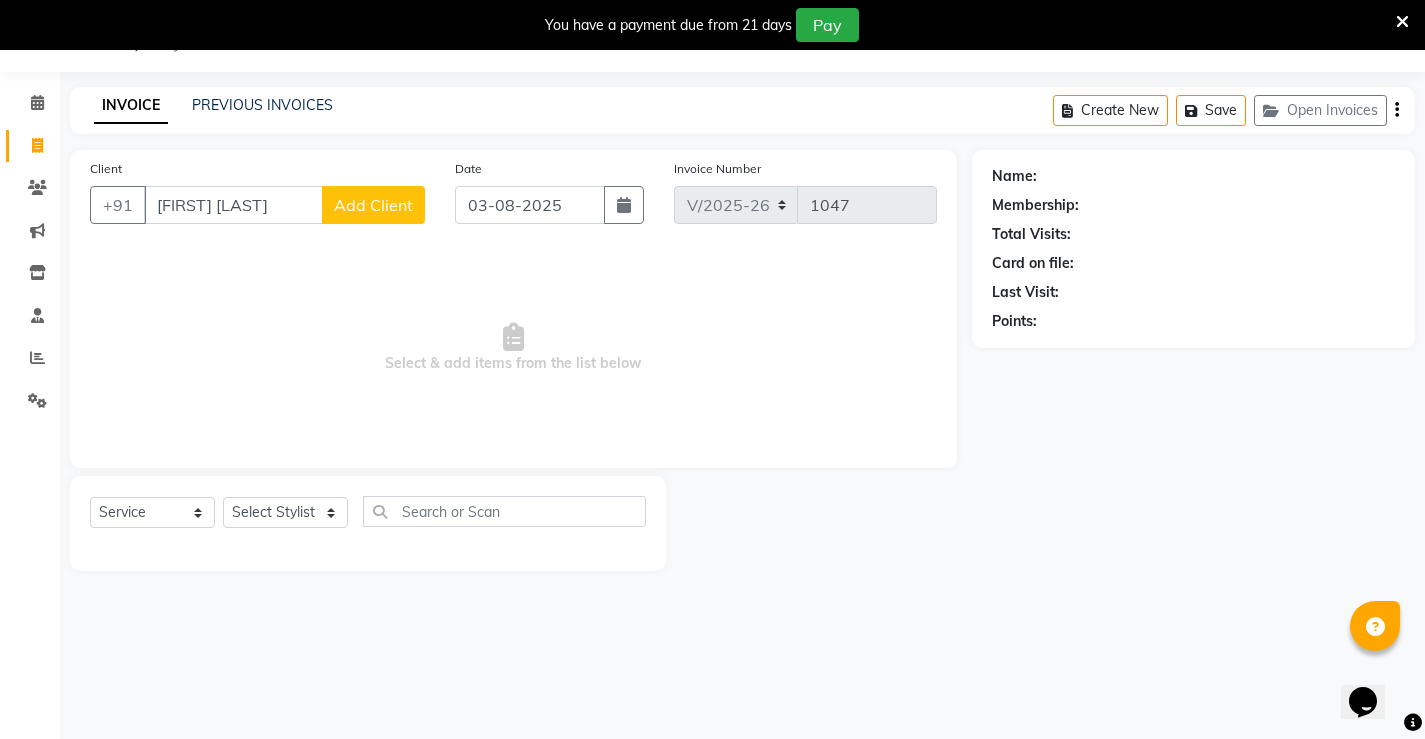 click on "Add Client" 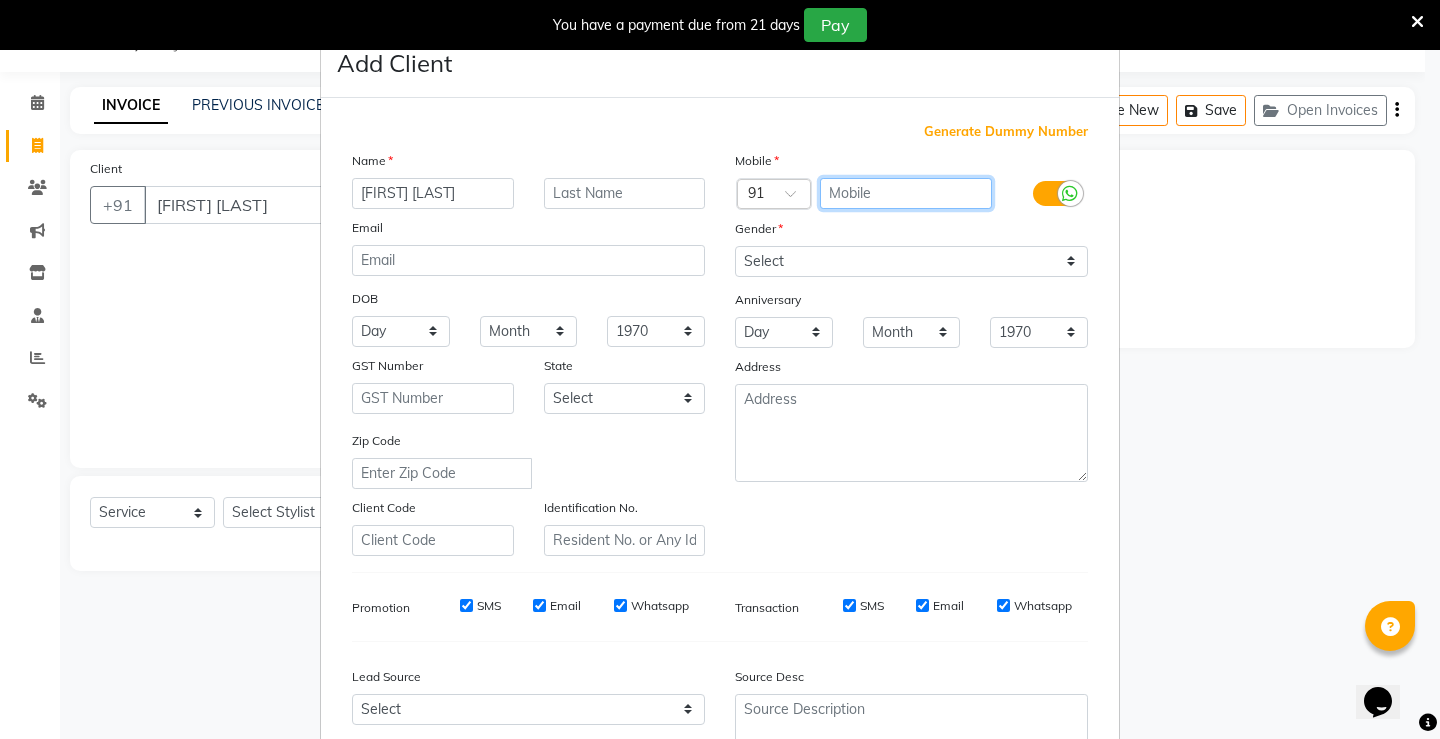 click at bounding box center (906, 193) 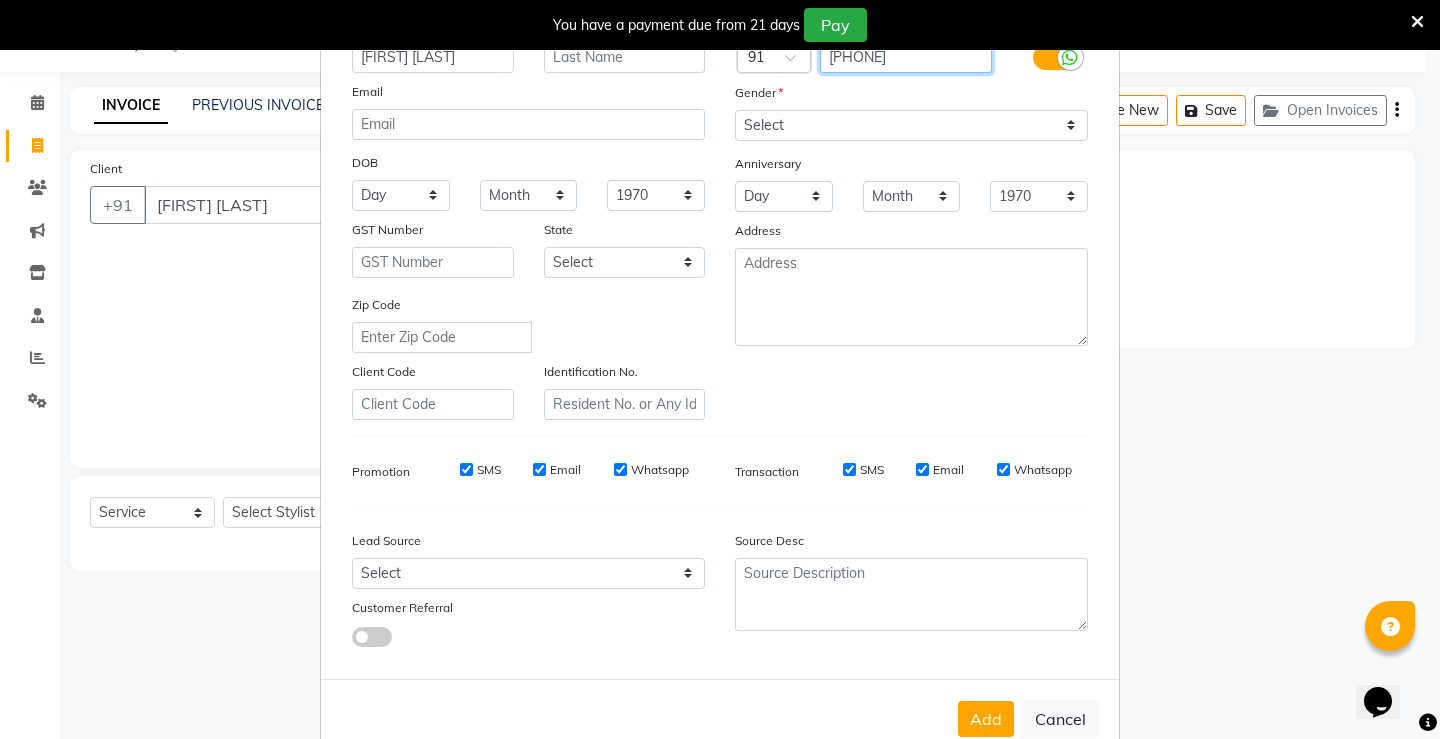 scroll, scrollTop: 184, scrollLeft: 0, axis: vertical 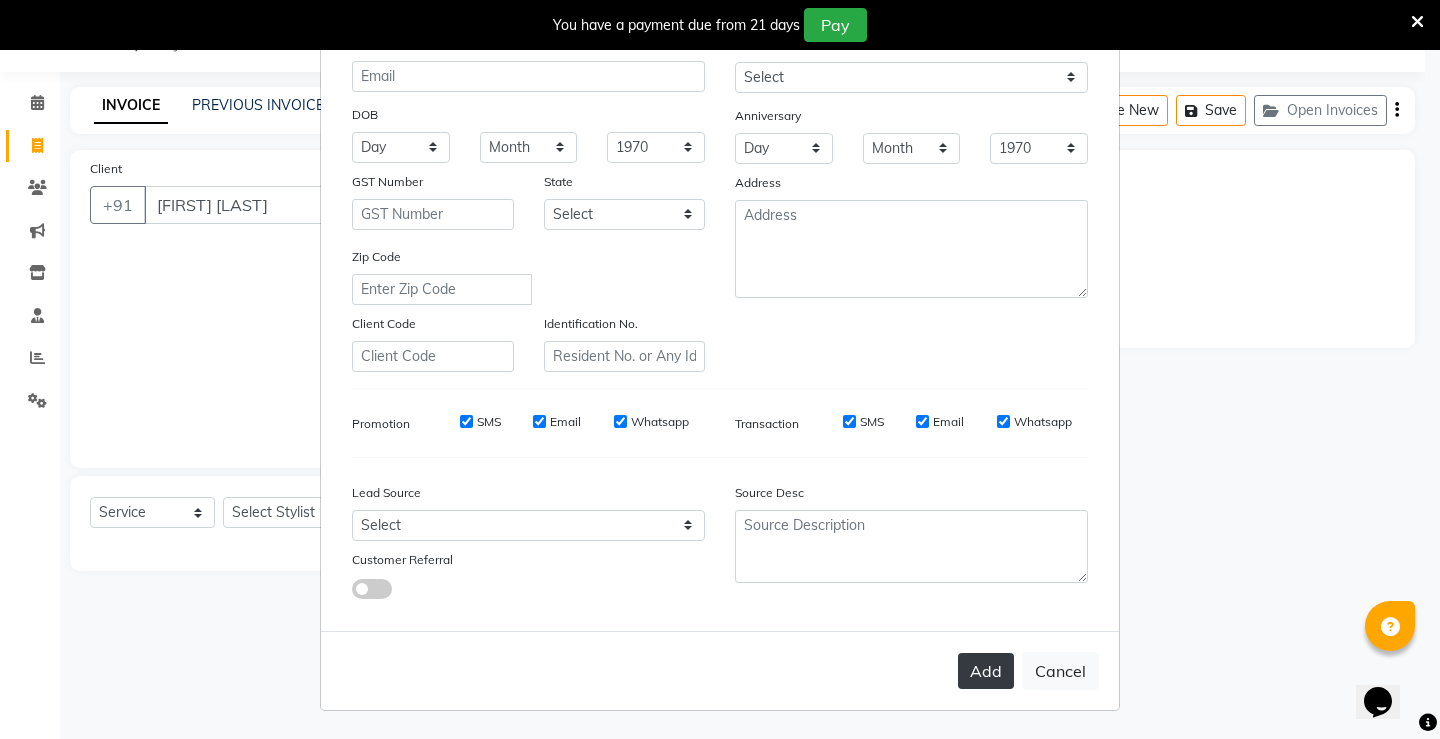 type on "[PHONE]" 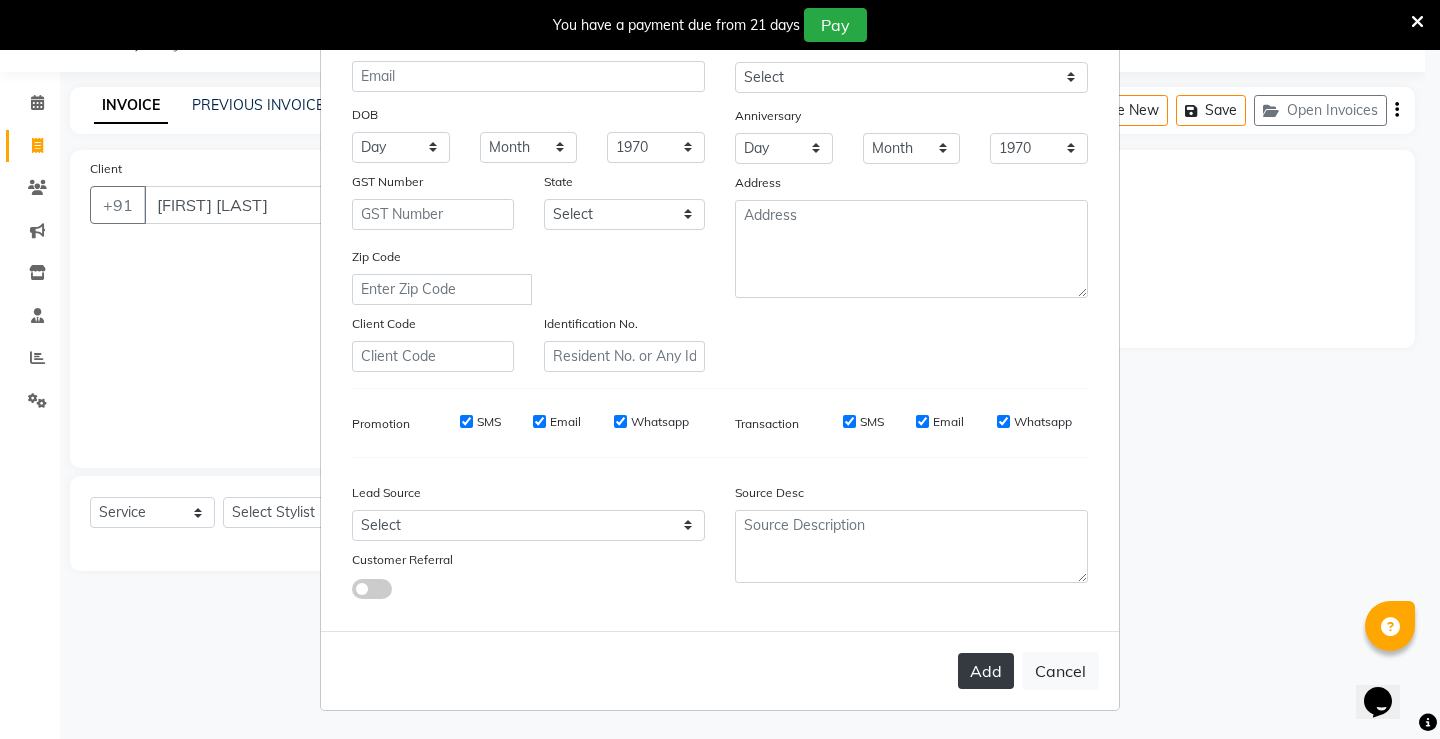 click on "Add" at bounding box center [986, 671] 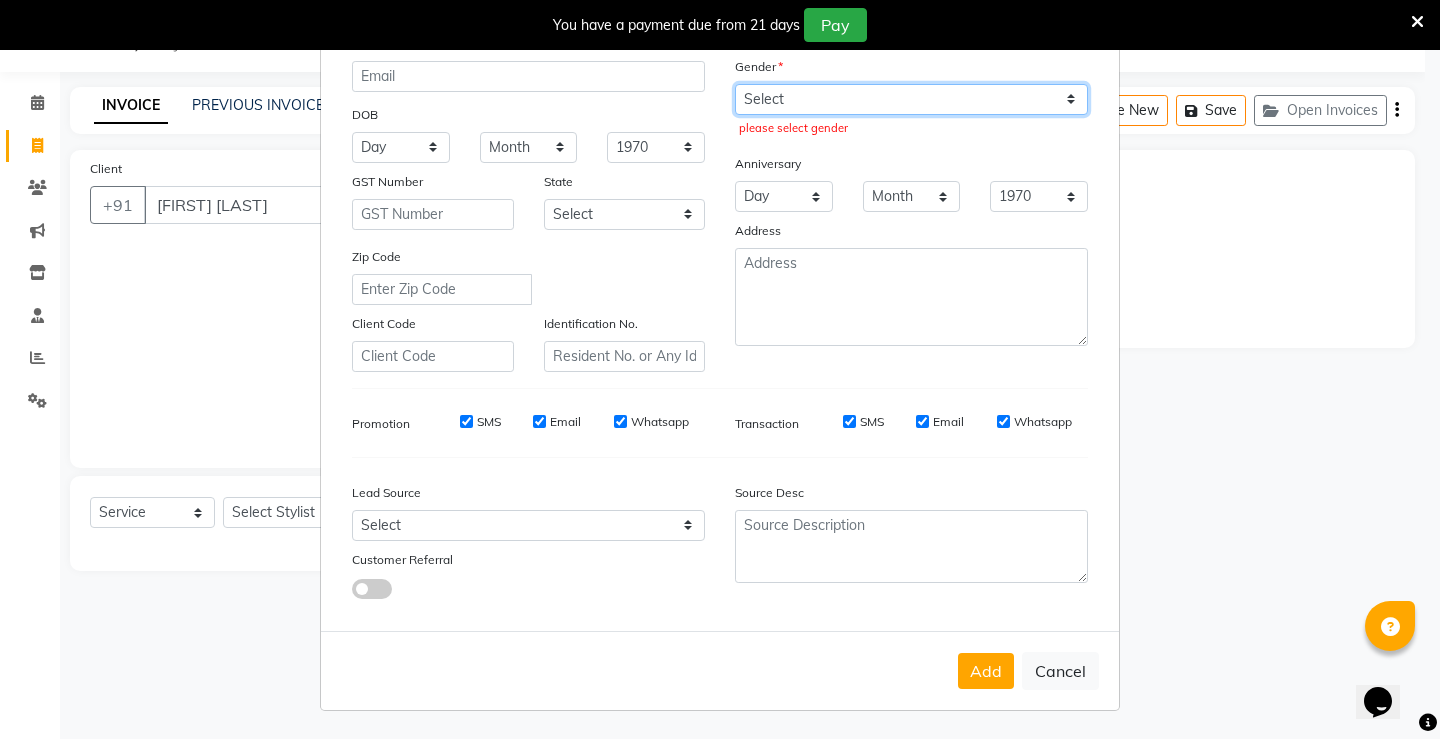 click on "Select Male Female Other Prefer Not To Say" at bounding box center [911, 99] 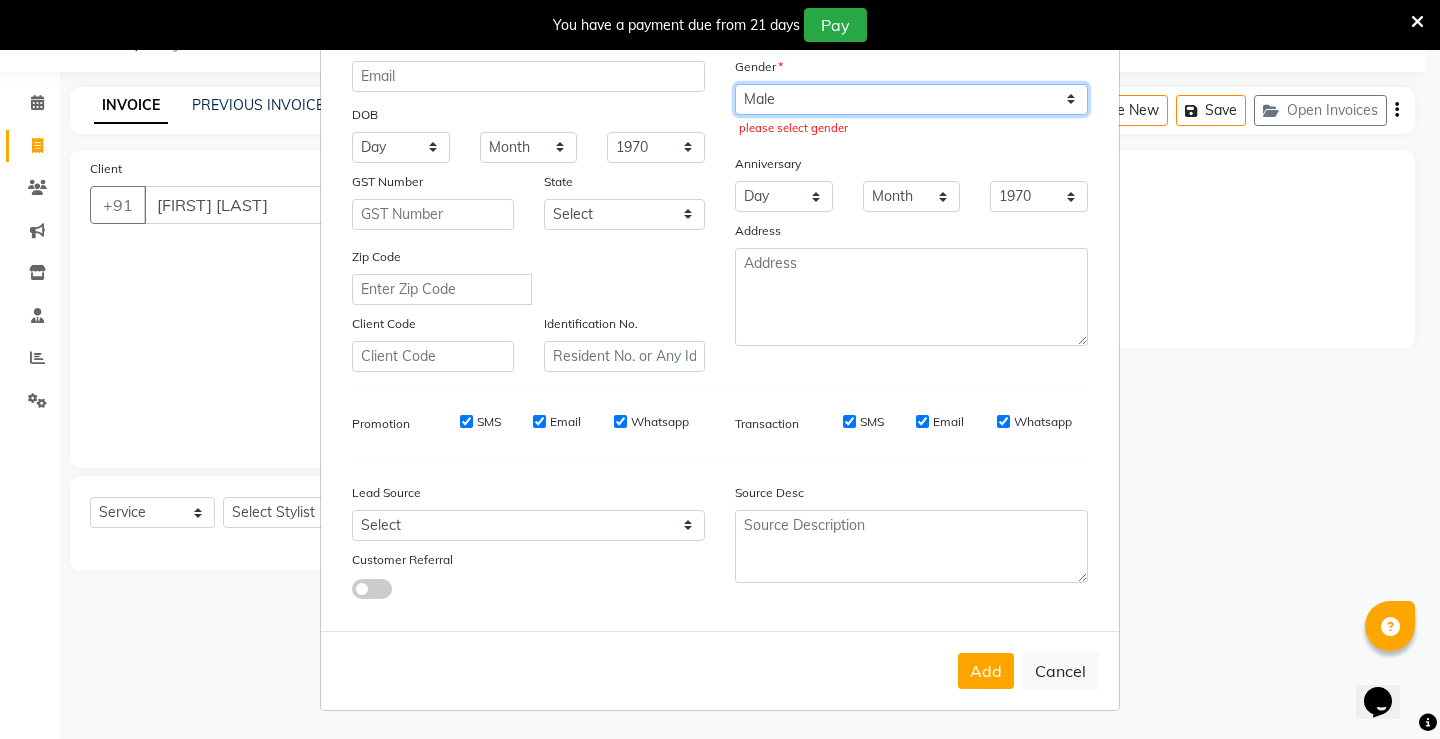 click on "Select Male Female Other Prefer Not To Say" at bounding box center [911, 99] 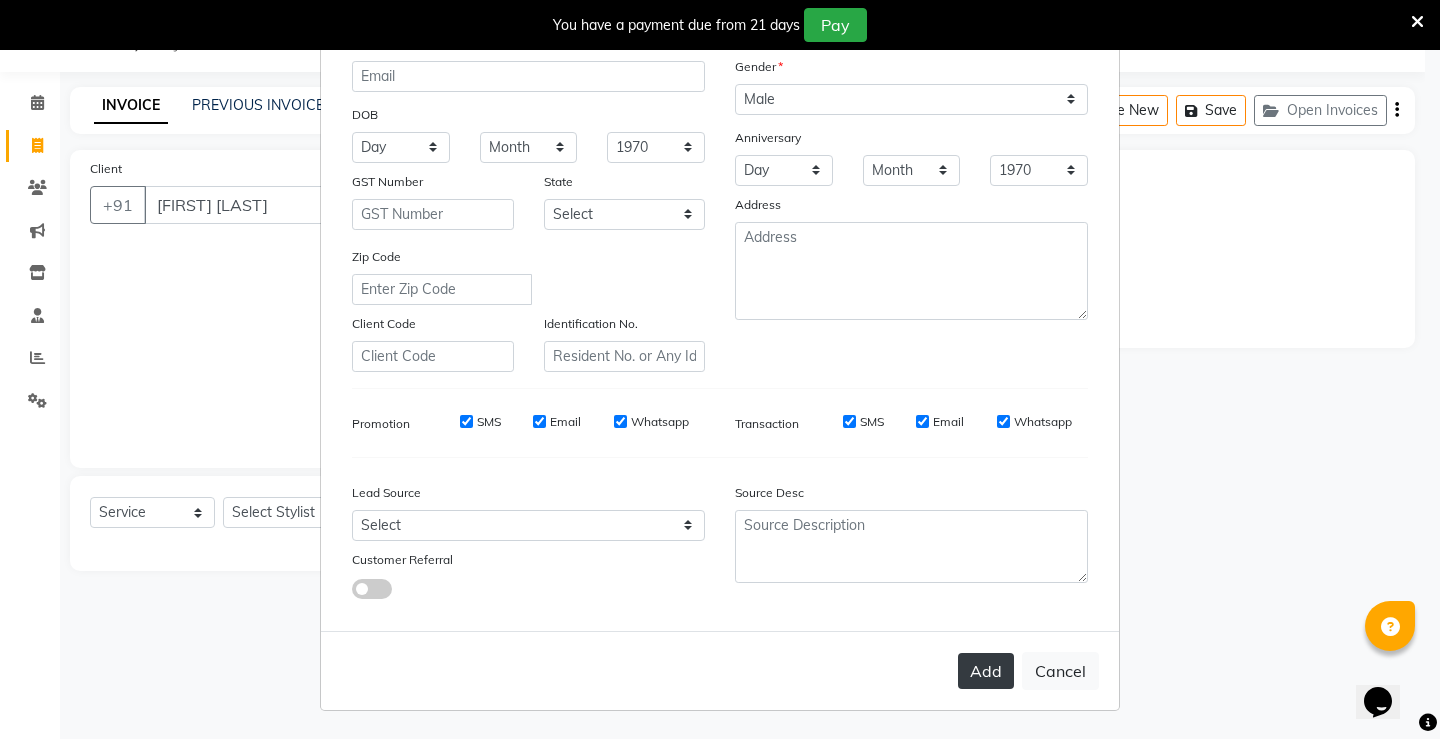 click on "Add" at bounding box center [986, 671] 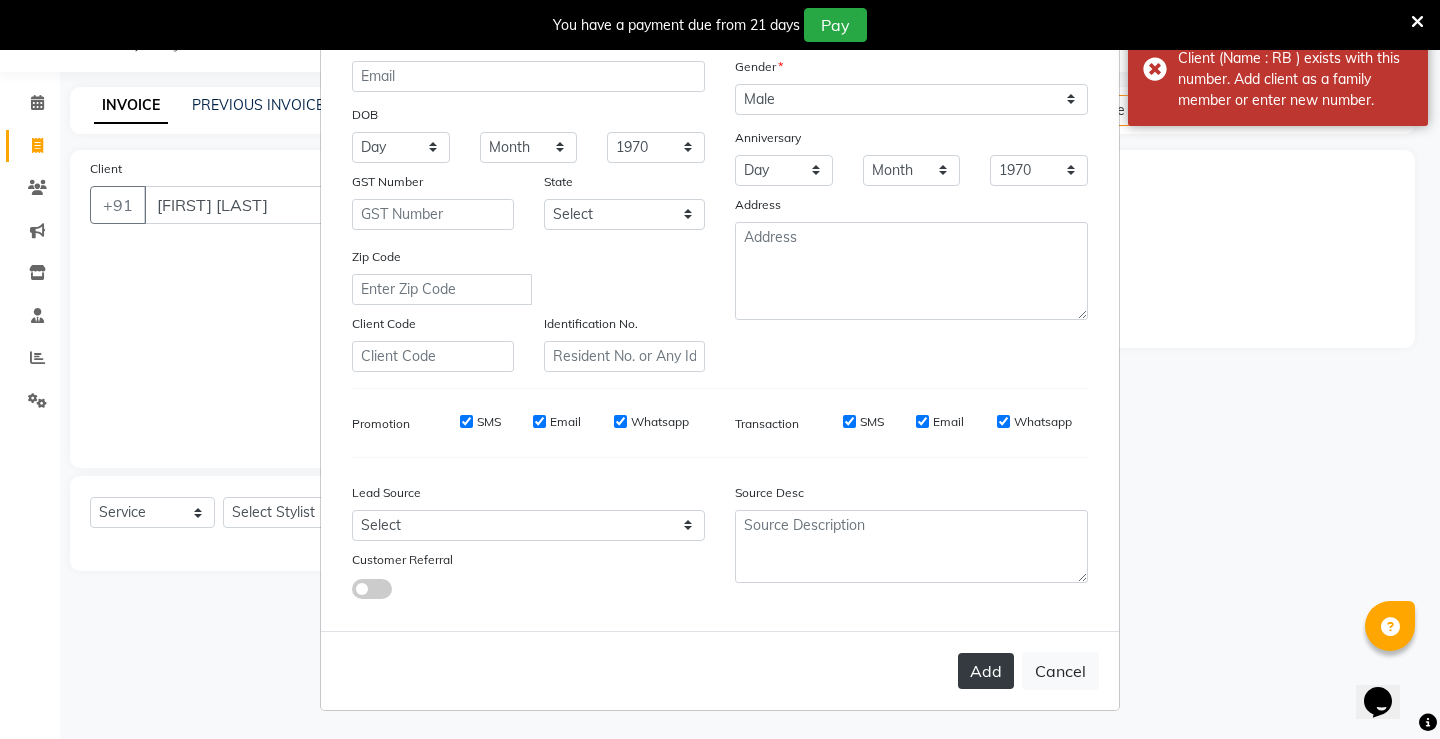 click on "Add" at bounding box center [986, 671] 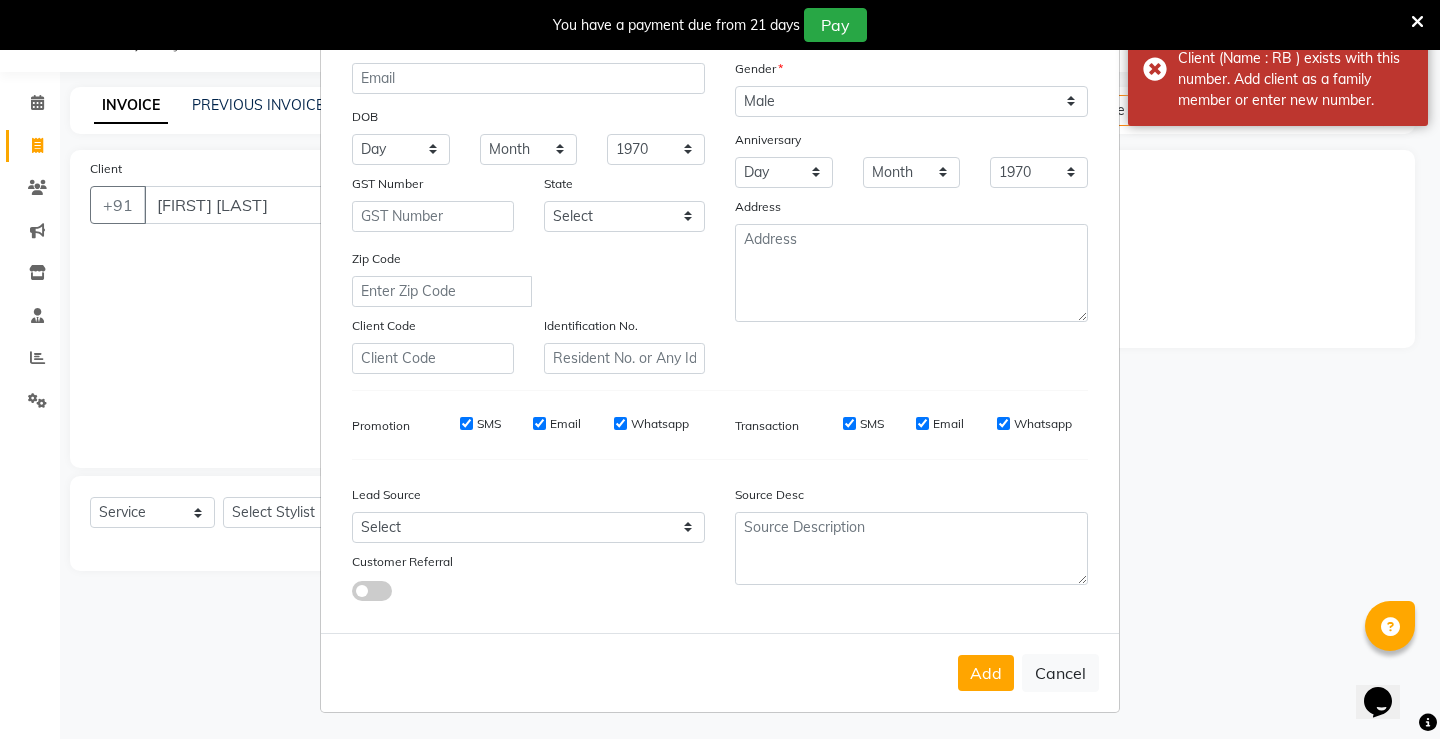 scroll, scrollTop: 184, scrollLeft: 0, axis: vertical 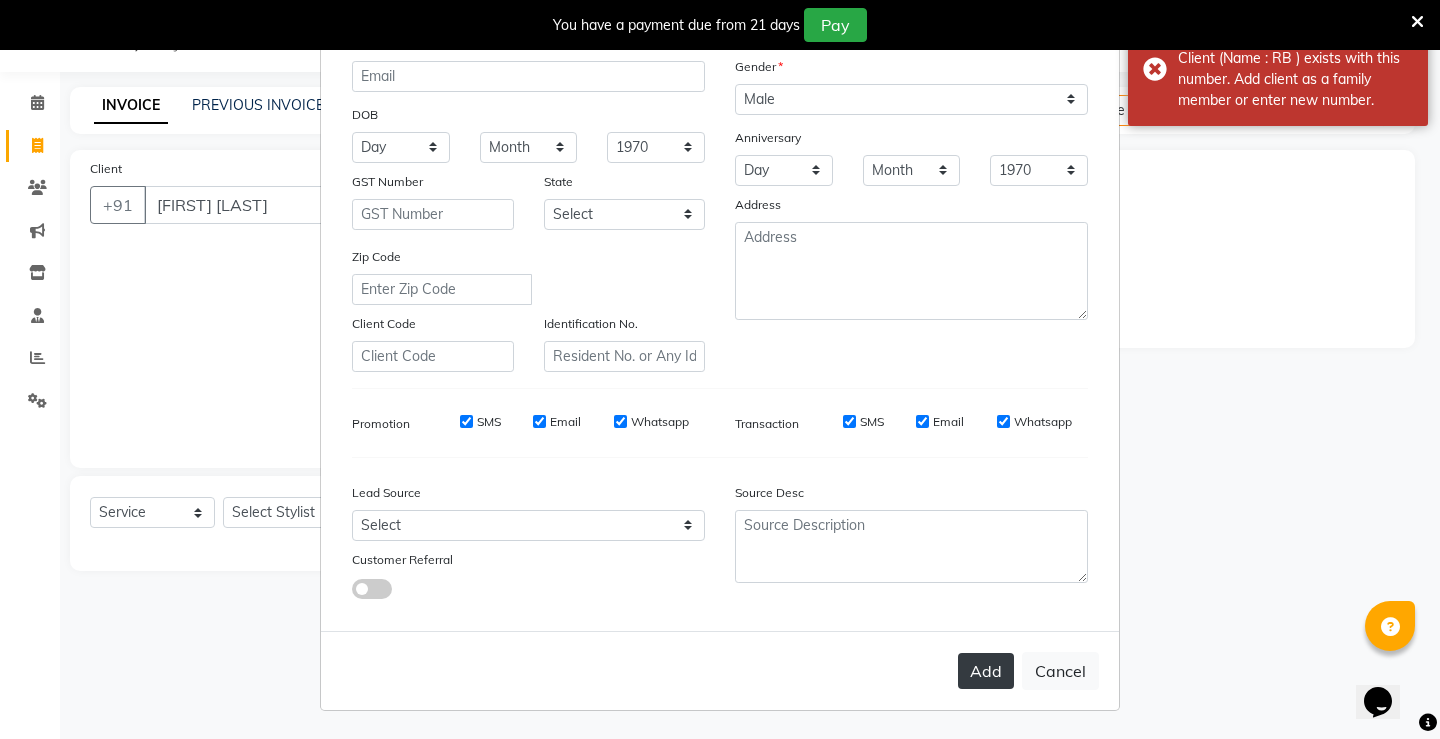 click on "Add" at bounding box center (986, 671) 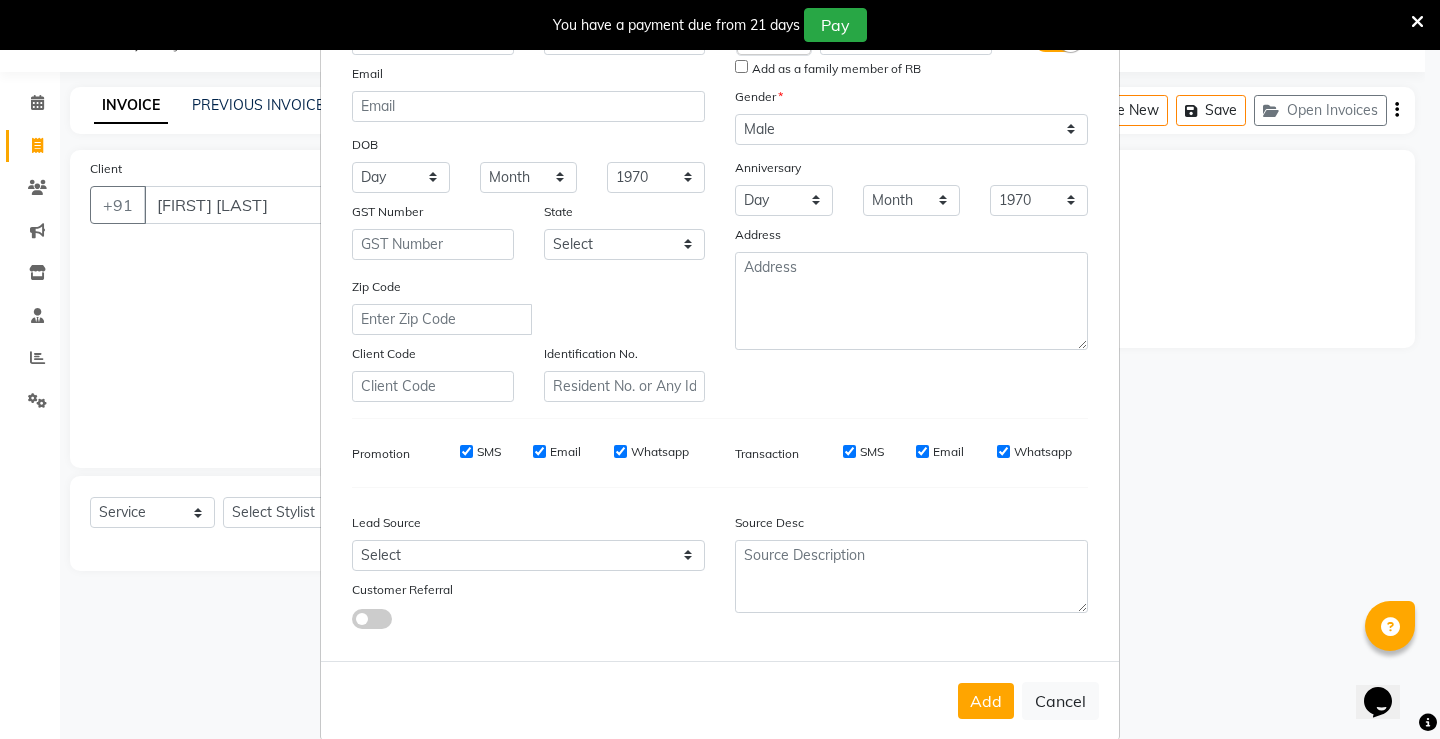 scroll, scrollTop: 184, scrollLeft: 0, axis: vertical 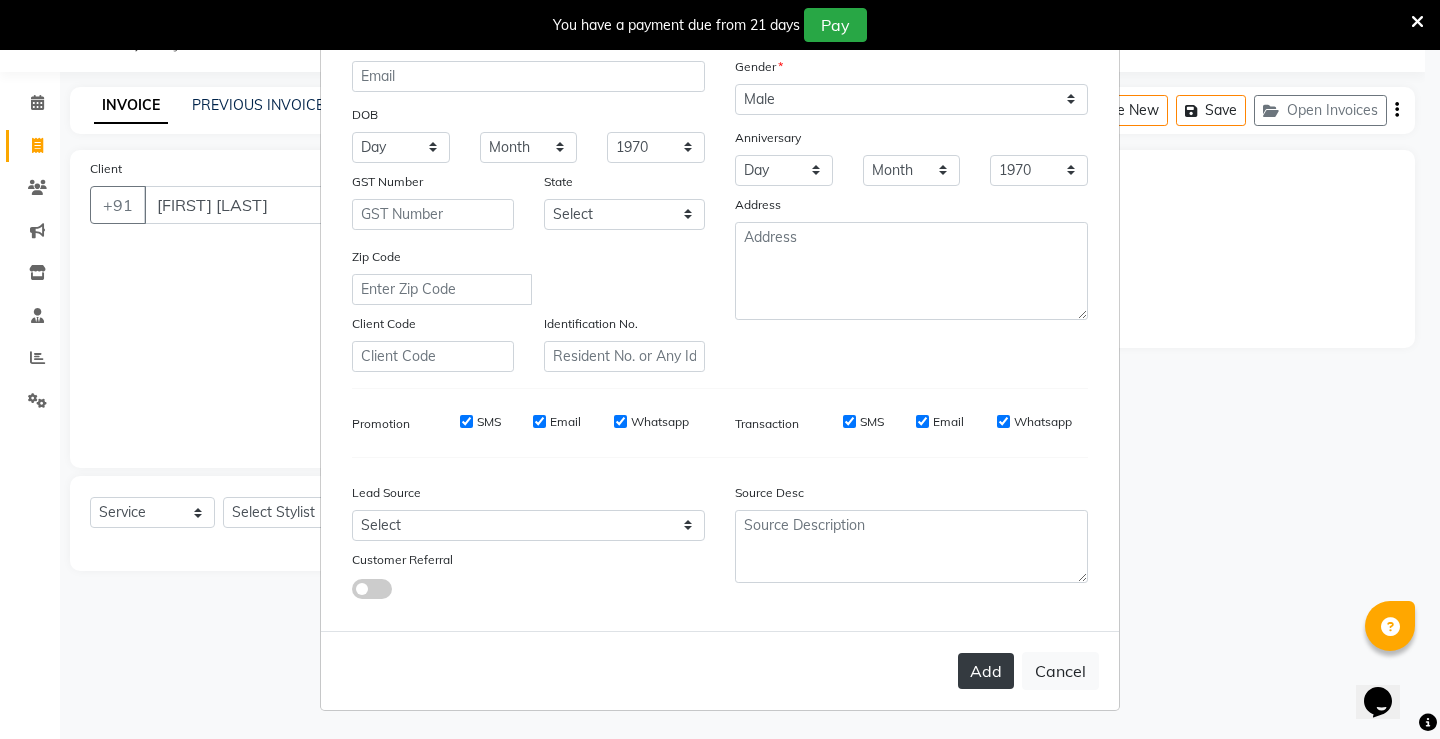 click on "Add" at bounding box center (986, 671) 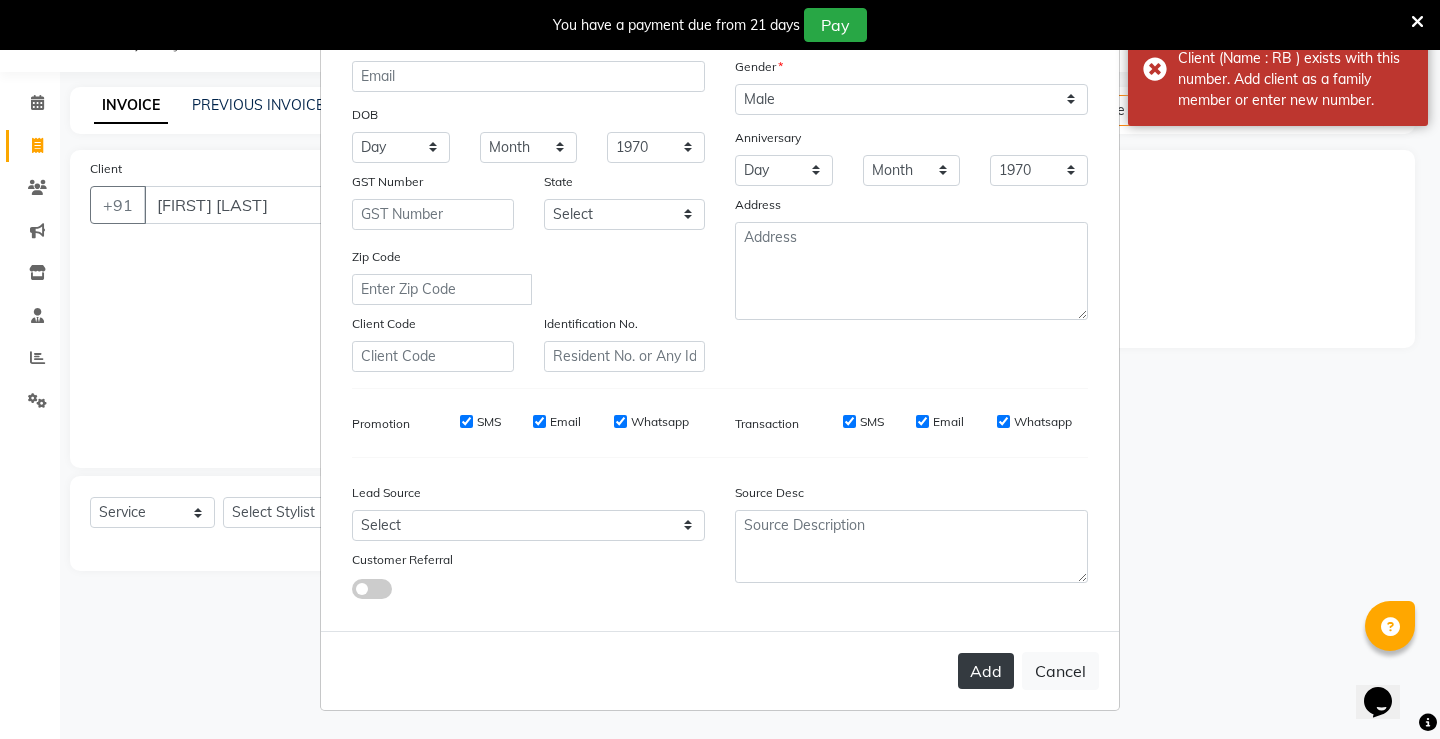 click on "Add" at bounding box center [986, 671] 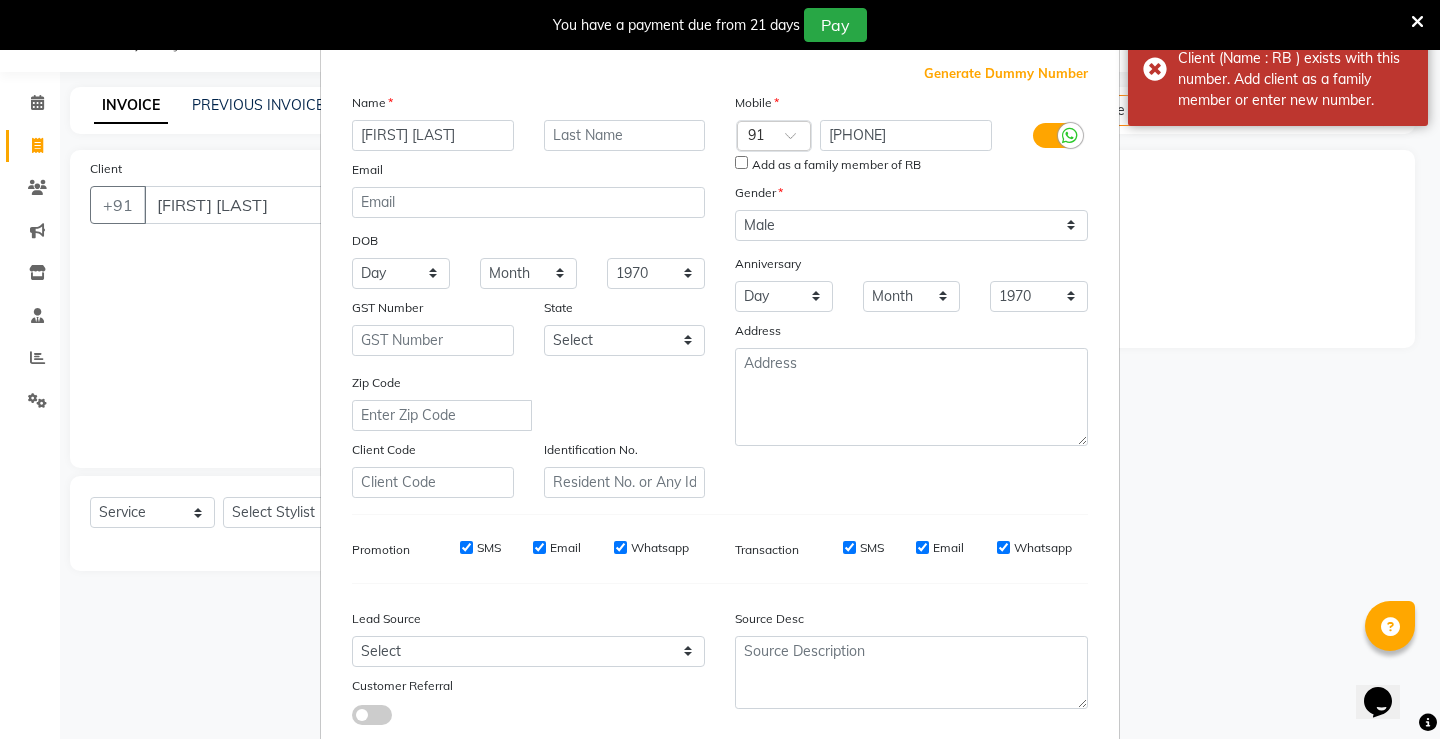 scroll, scrollTop: 0, scrollLeft: 0, axis: both 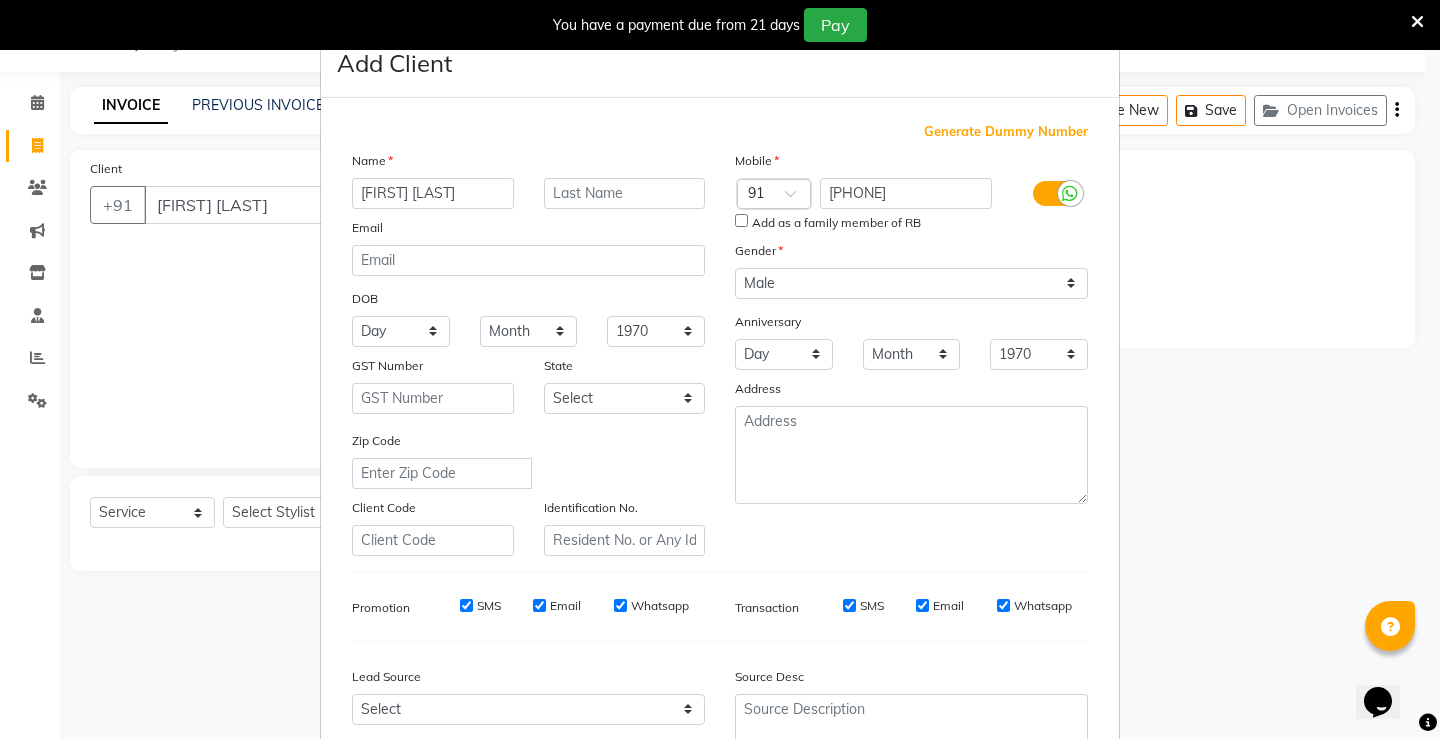 click at bounding box center [1055, 193] 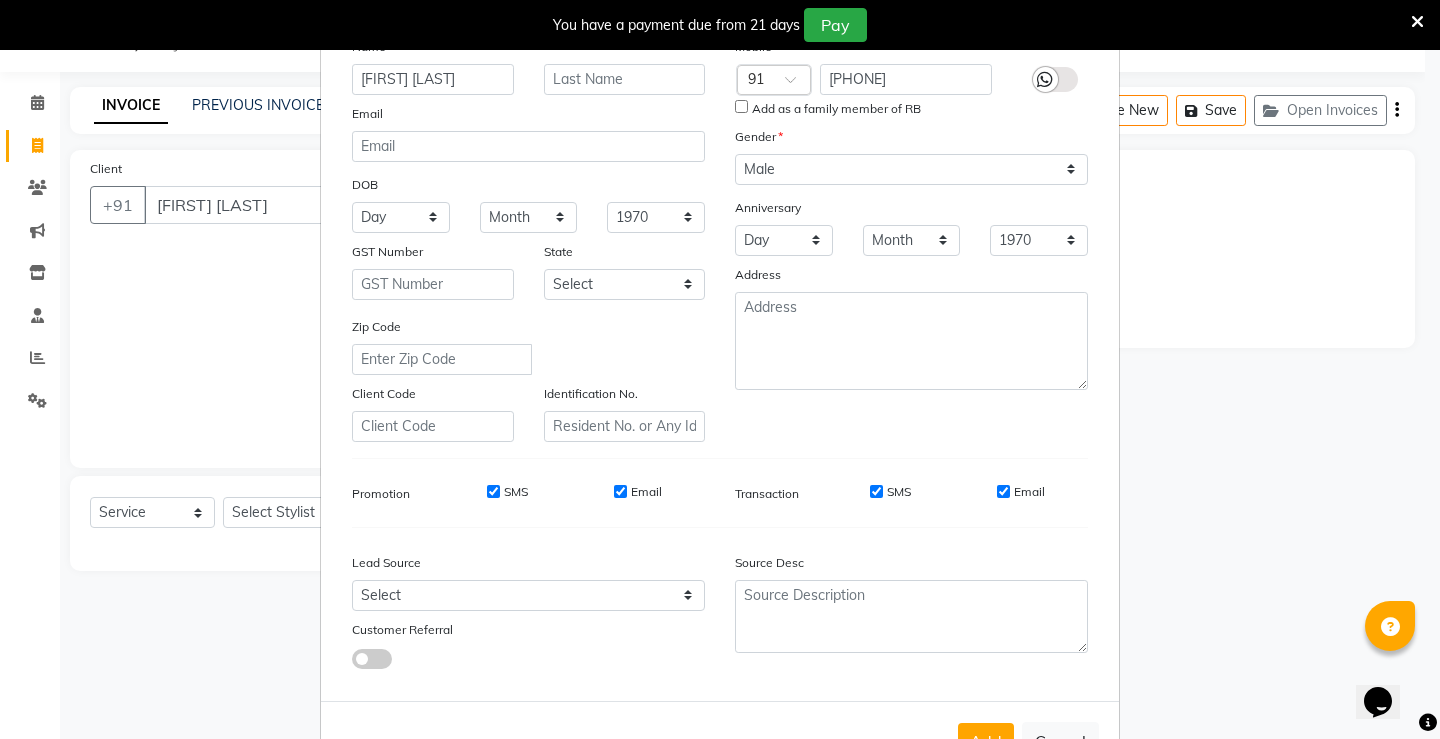 scroll, scrollTop: 184, scrollLeft: 0, axis: vertical 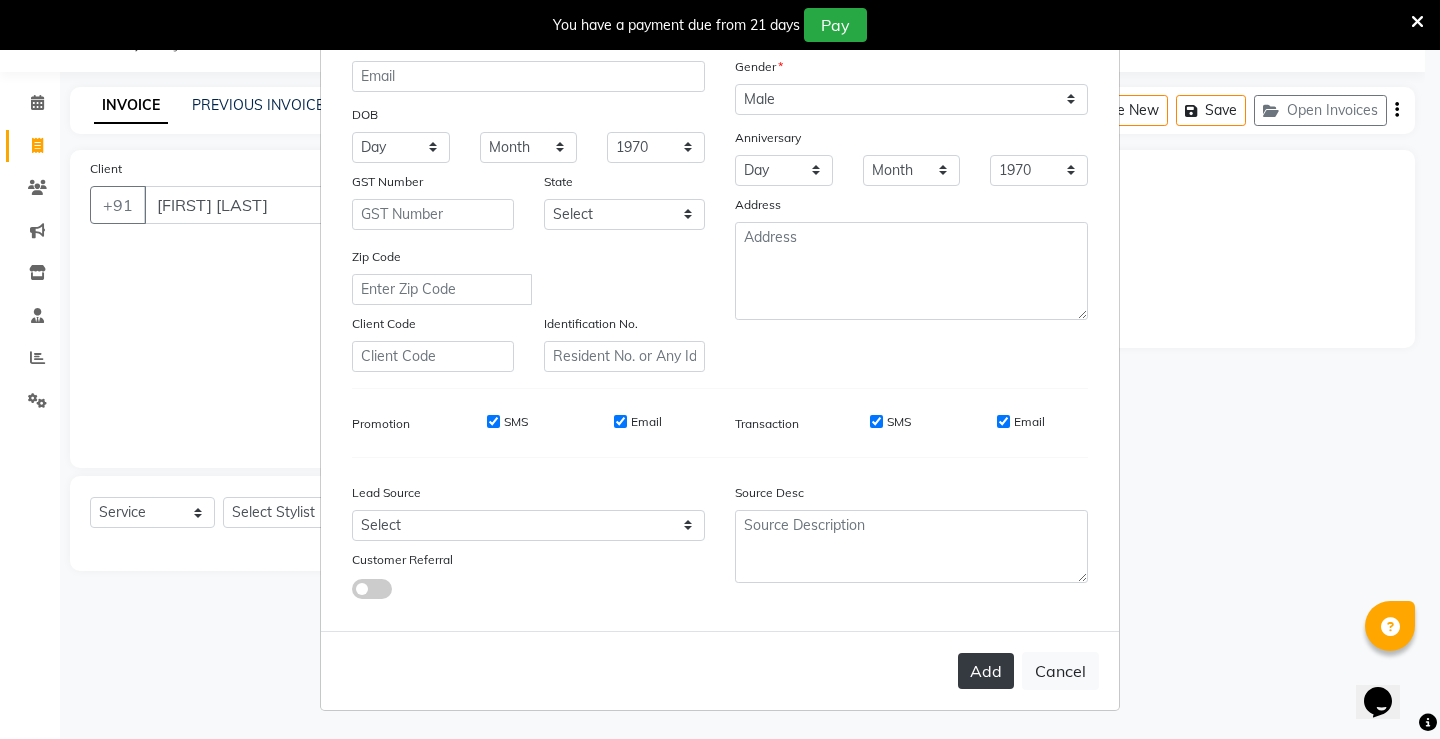 click on "Add" at bounding box center (986, 671) 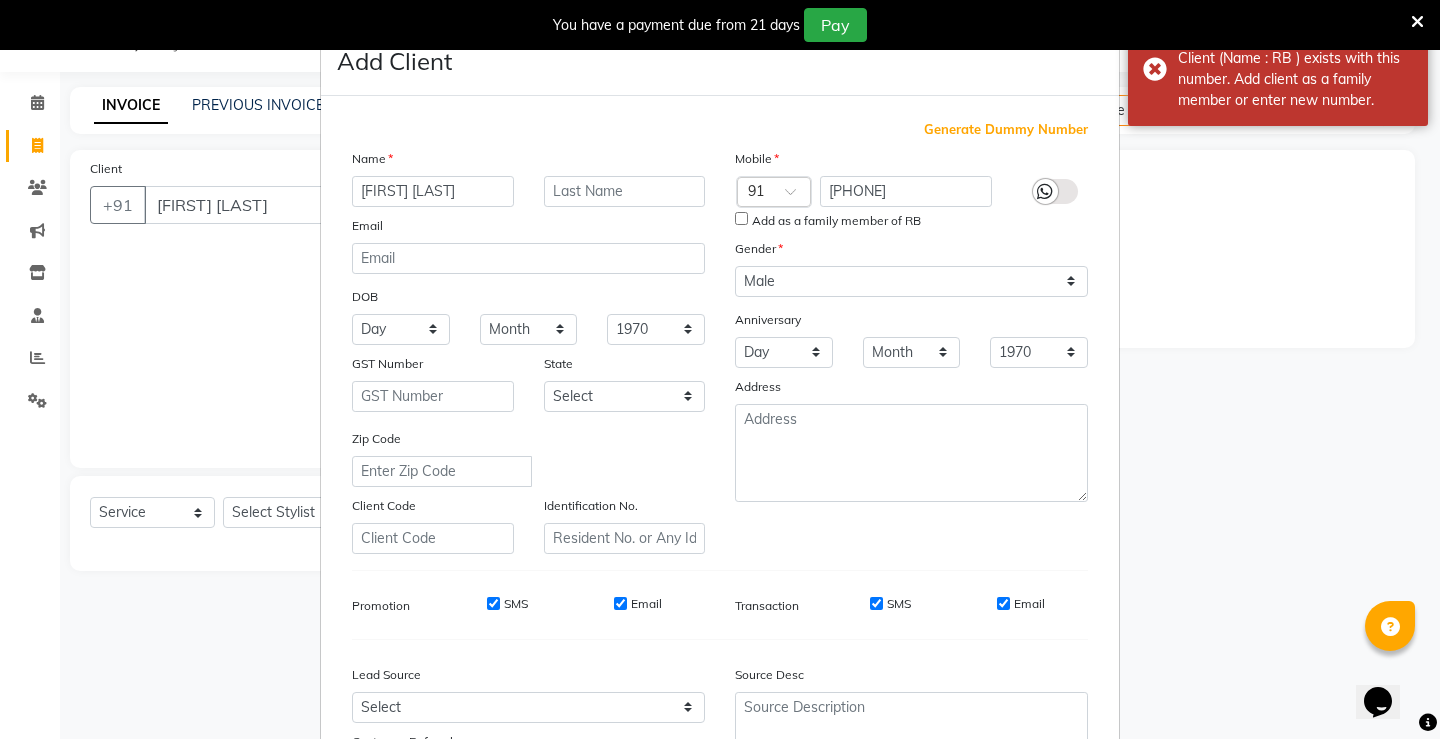 scroll, scrollTop: 0, scrollLeft: 0, axis: both 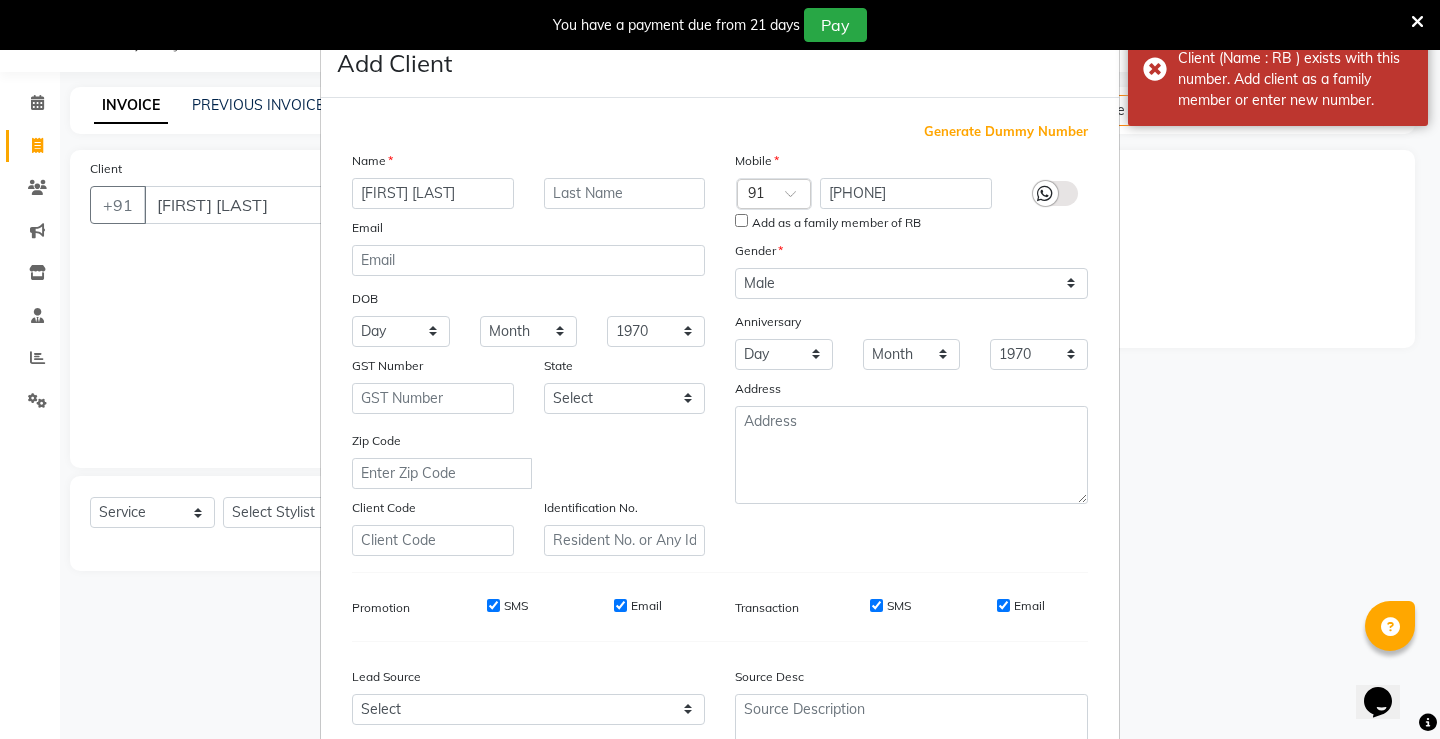 click at bounding box center [1045, 194] 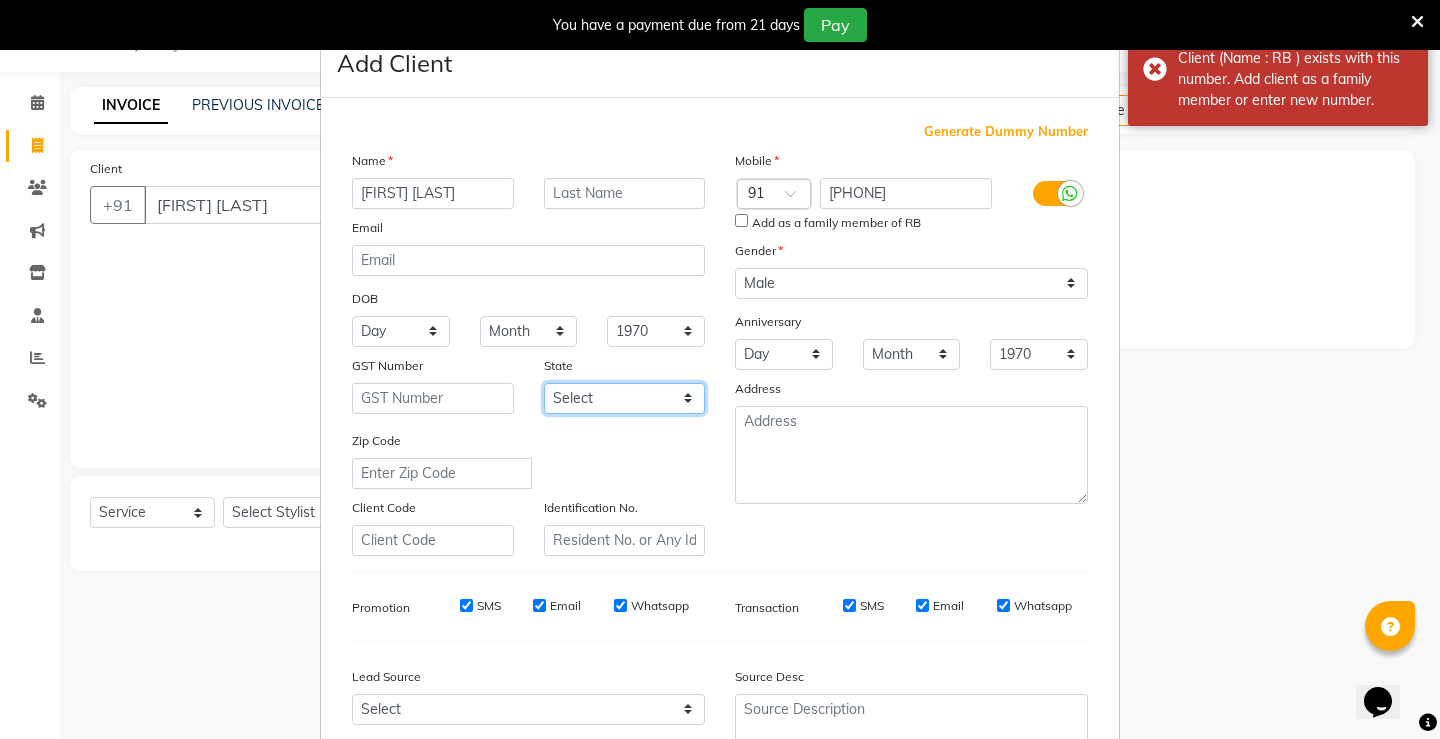 click on "Select [STATE] Tamil Nadu Telangana Tripura Uttar Pradesh Uttarakhand West Bengal Ladakh Other Territory Centre Jurisdiction" at bounding box center (625, 398) 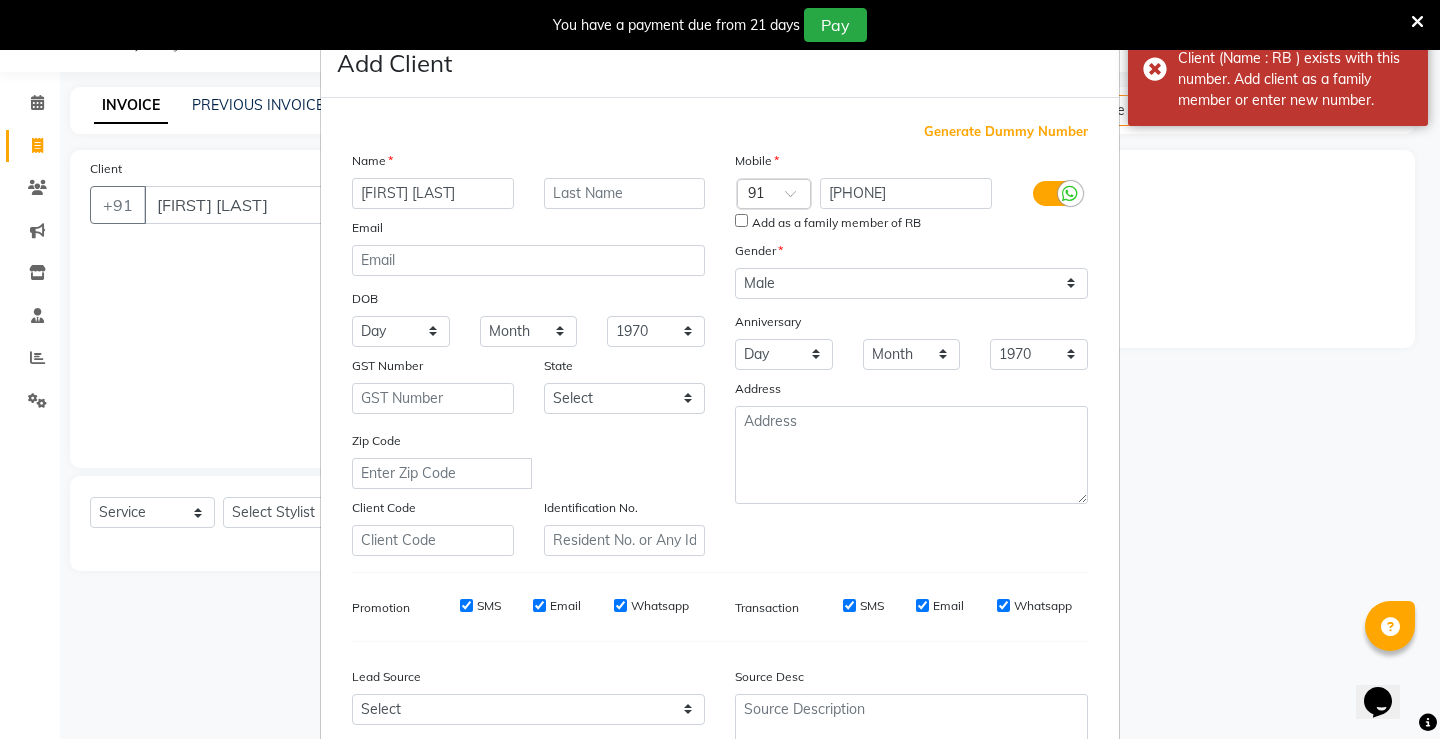 click on "Zip Code" at bounding box center (528, 459) 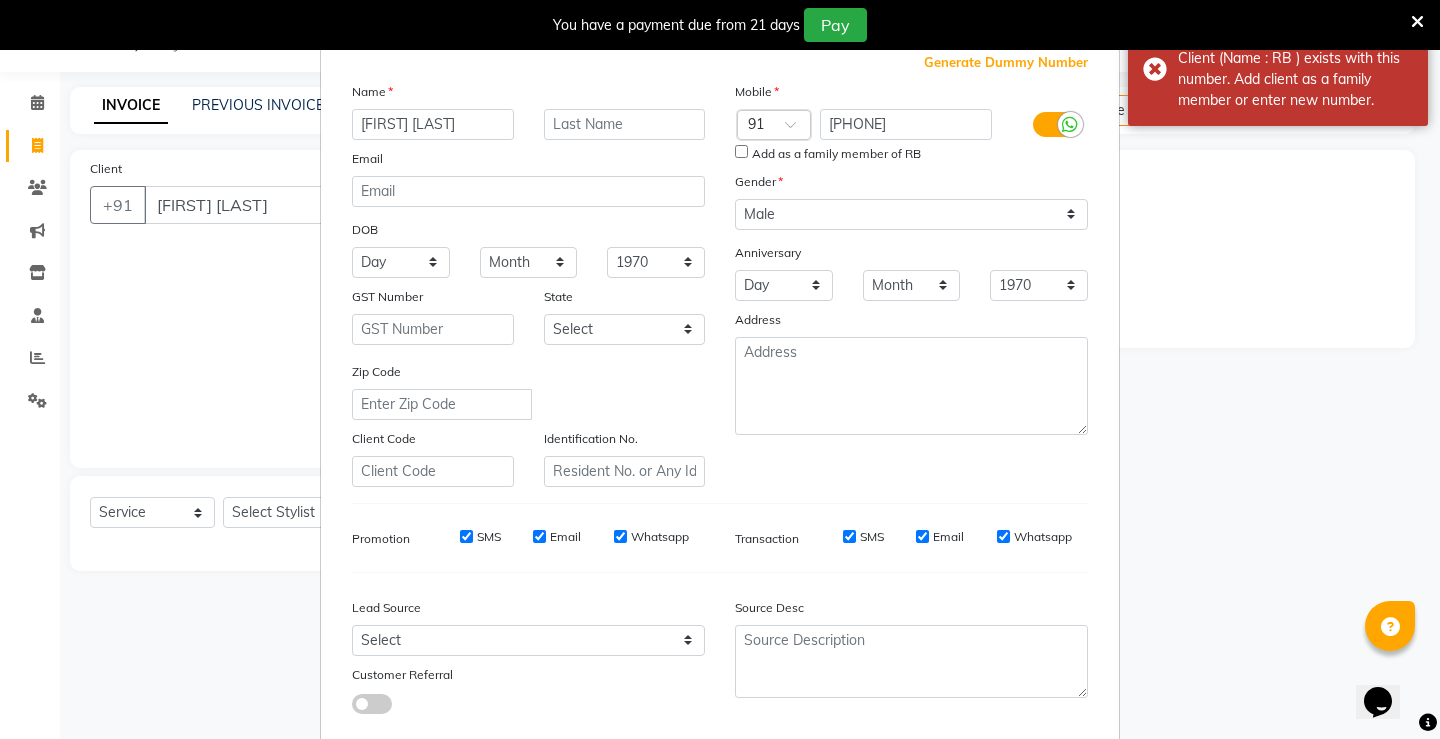 scroll, scrollTop: 184, scrollLeft: 0, axis: vertical 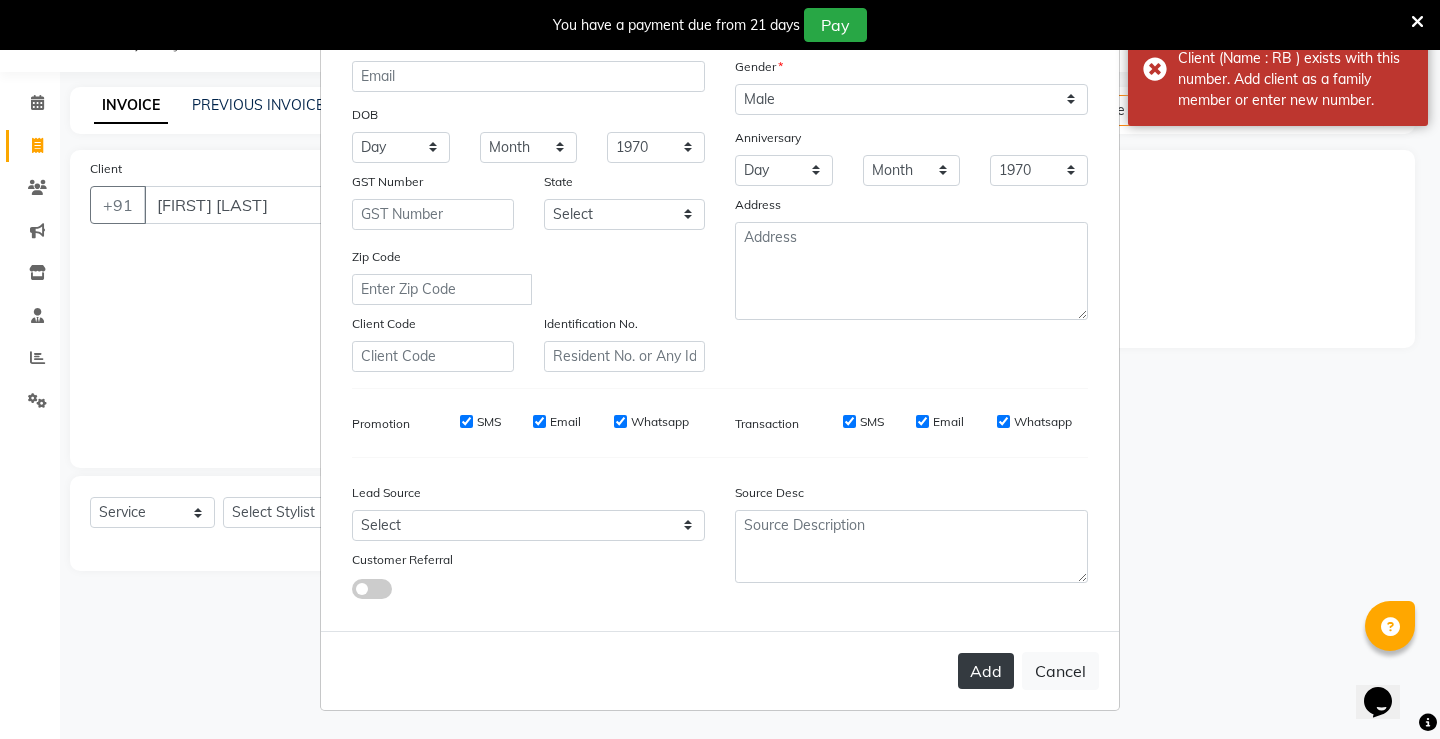 click on "Add" at bounding box center [986, 671] 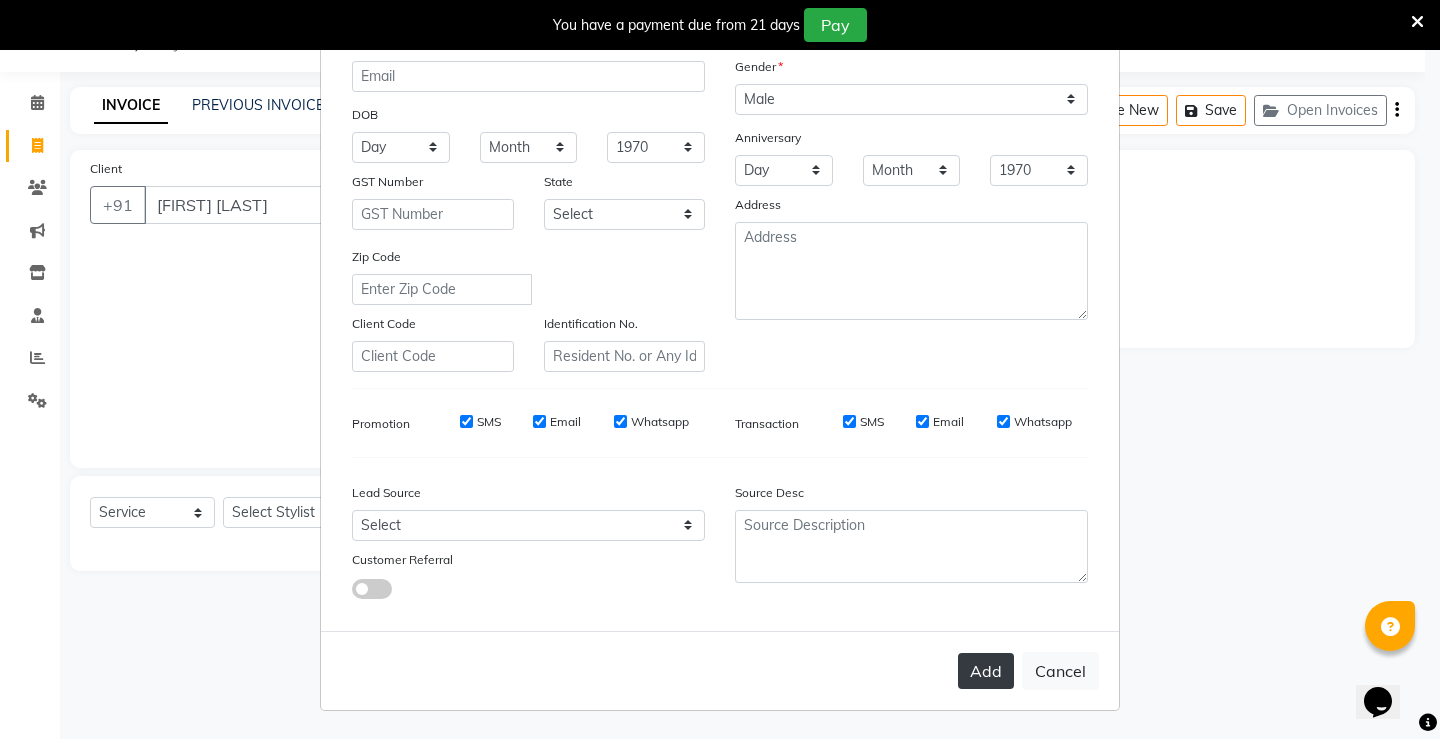 click on "Add" at bounding box center [986, 671] 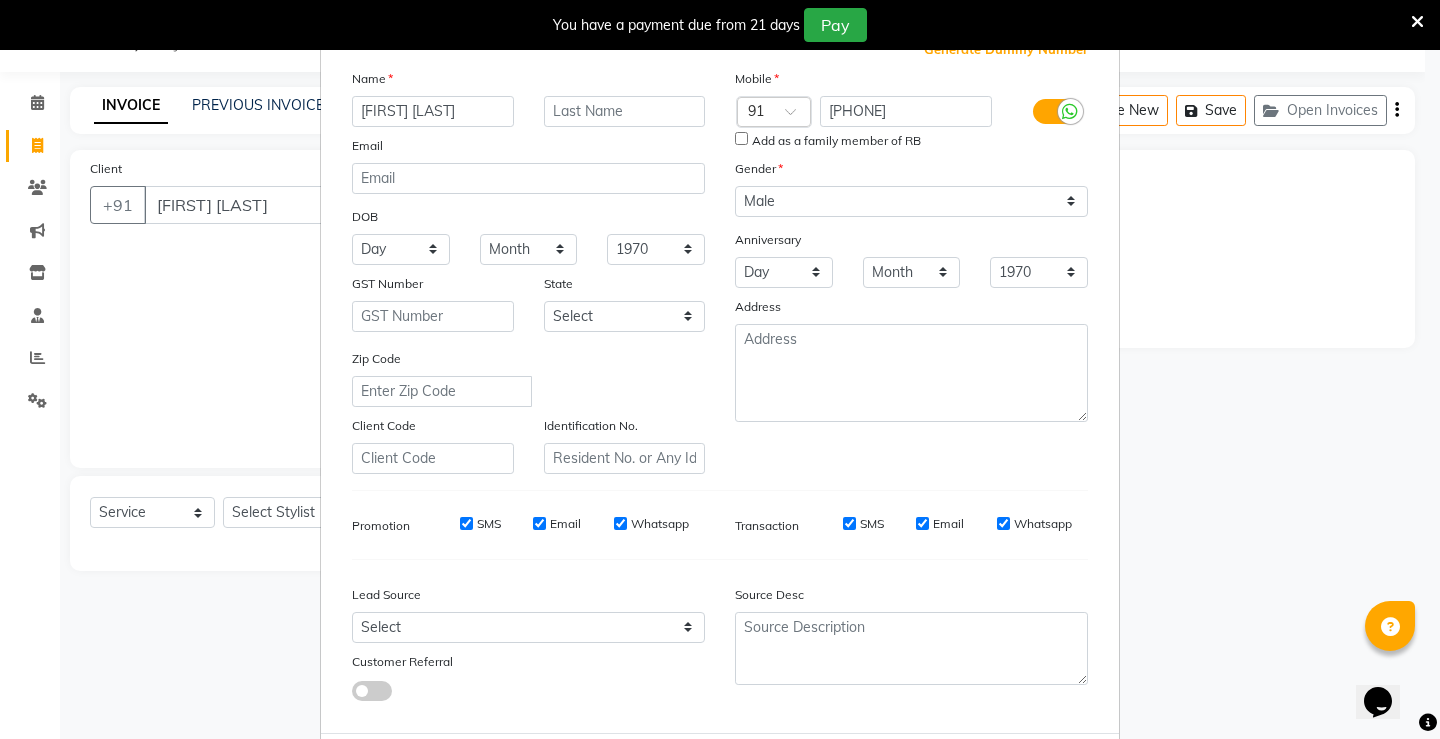 scroll, scrollTop: 0, scrollLeft: 0, axis: both 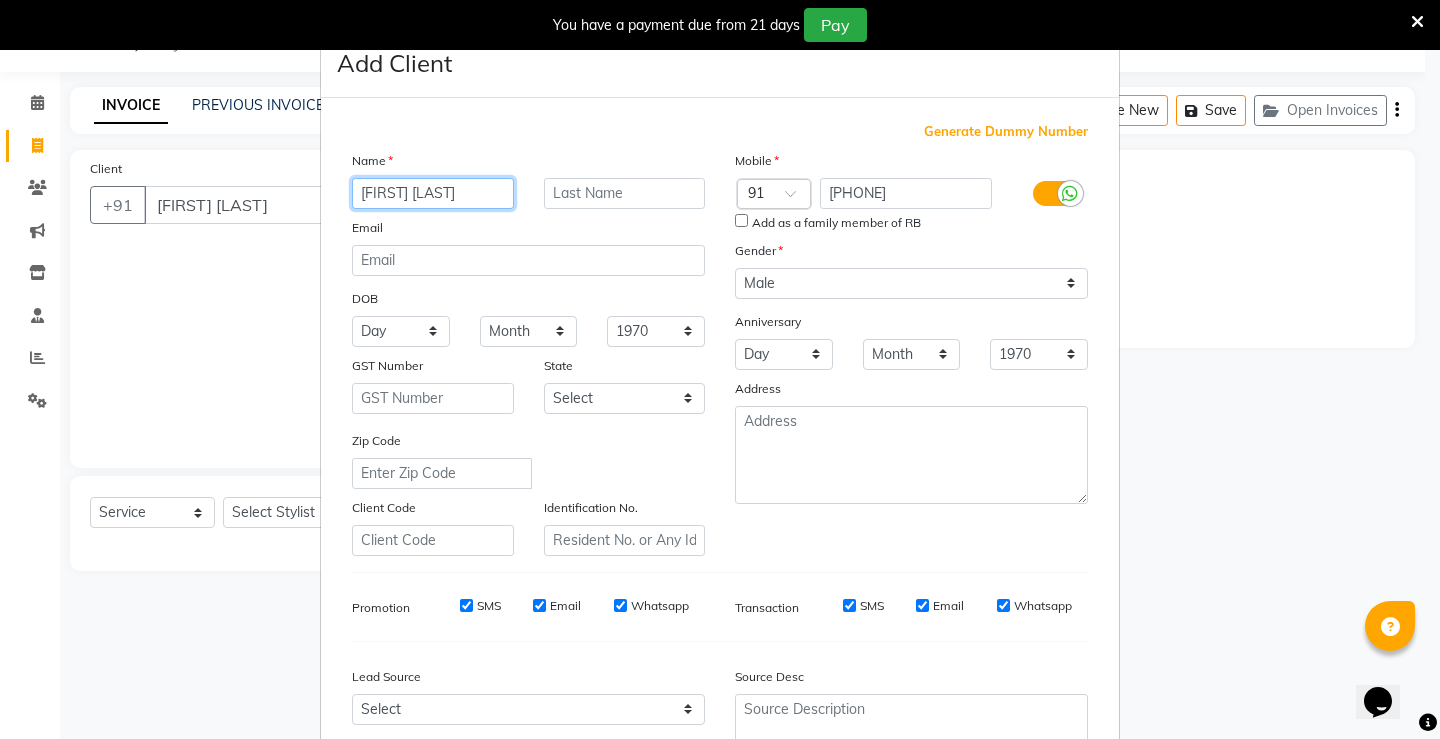 drag, startPoint x: 432, startPoint y: 198, endPoint x: 326, endPoint y: 197, distance: 106.004715 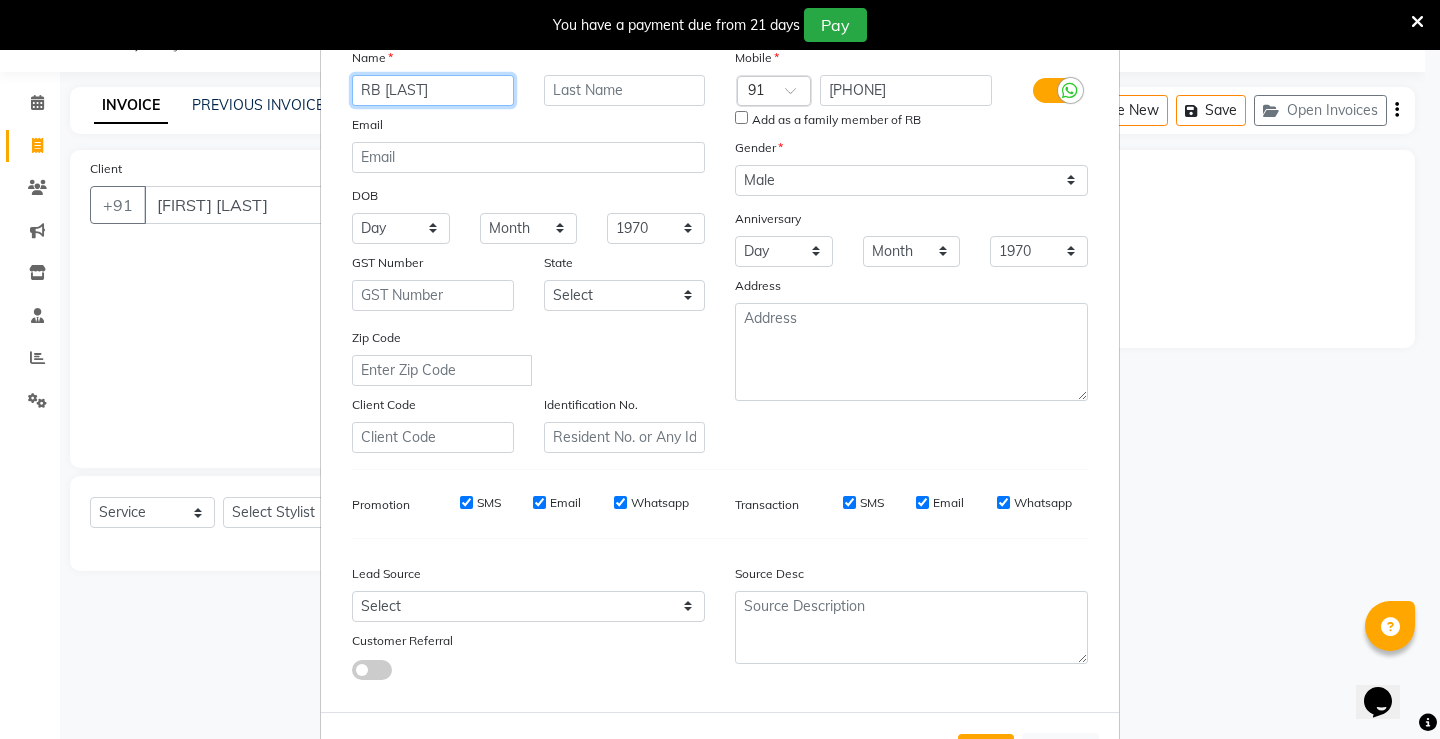 scroll, scrollTop: 184, scrollLeft: 0, axis: vertical 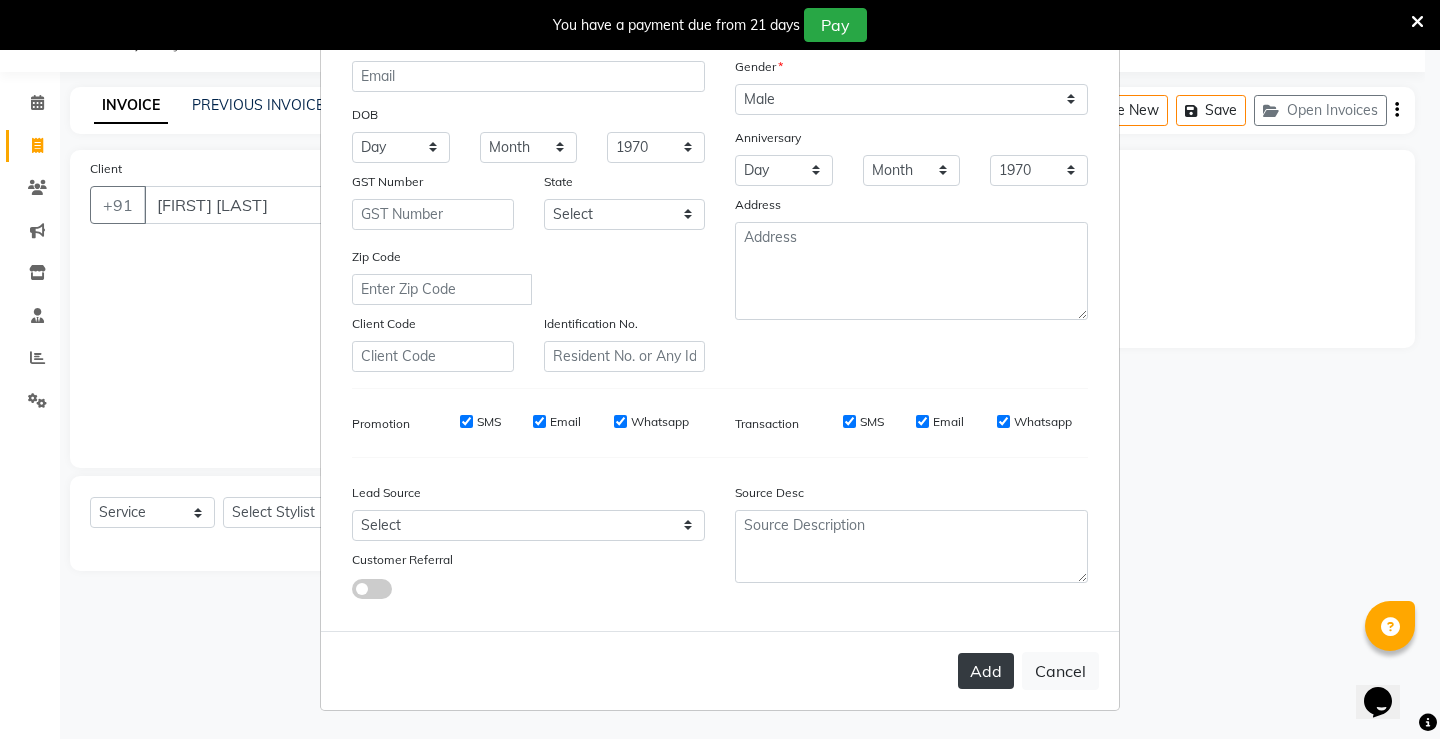 type on "RB [LAST]" 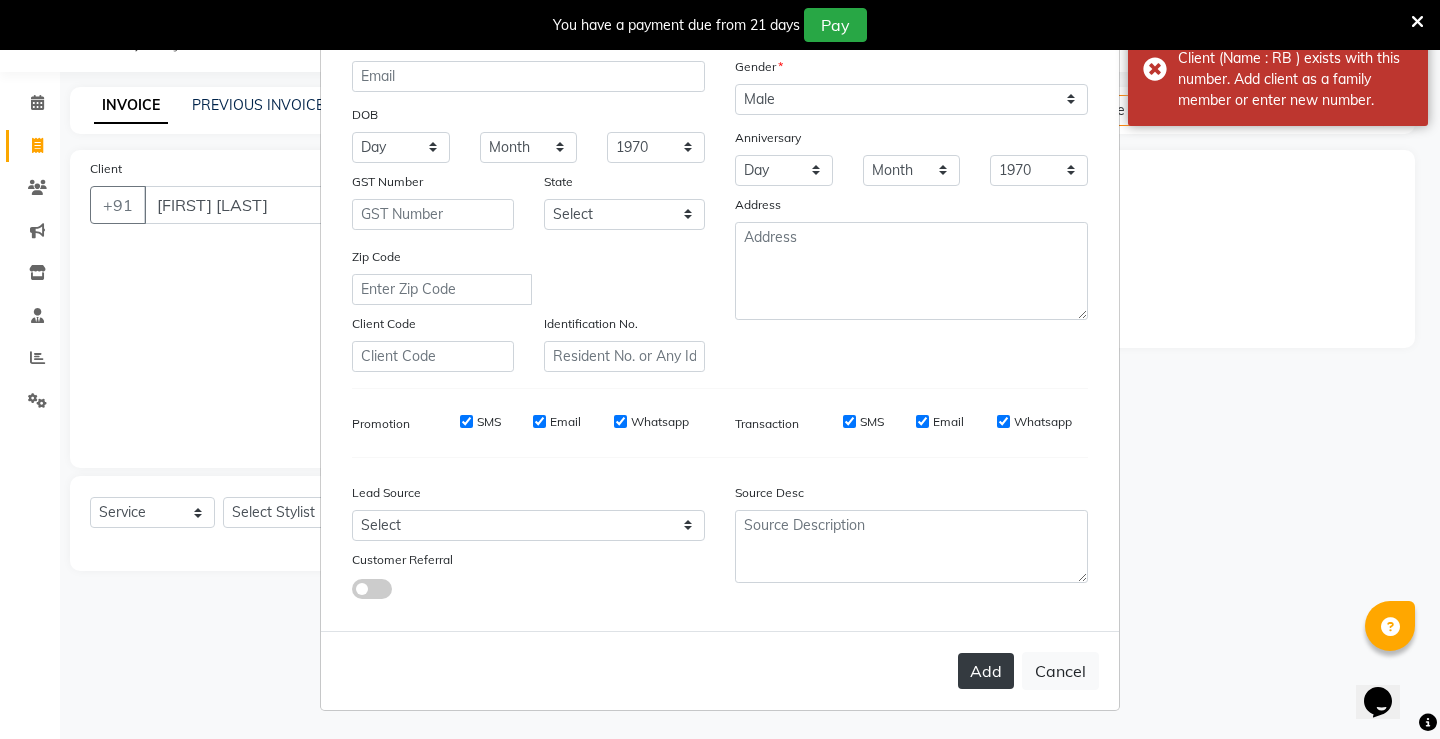 click on "Add" at bounding box center (986, 671) 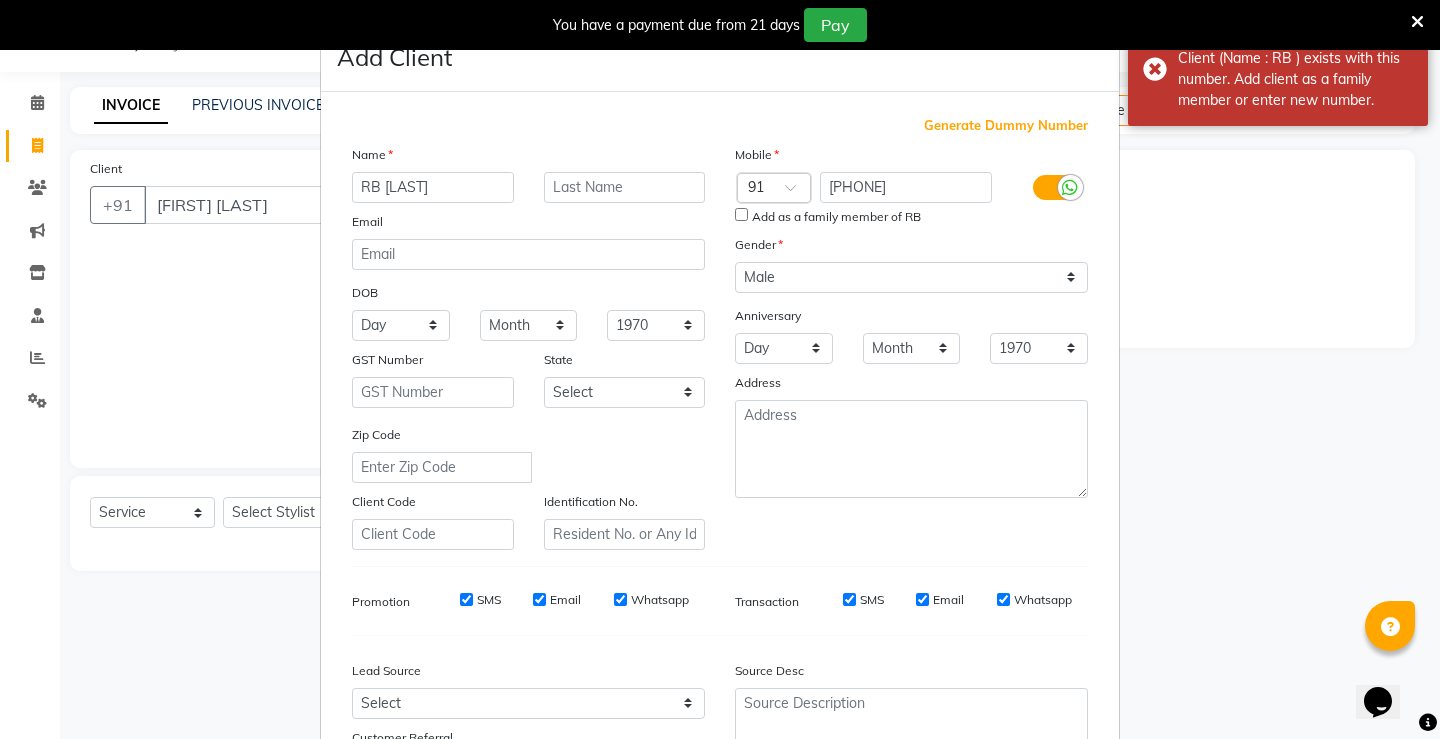 scroll, scrollTop: 0, scrollLeft: 0, axis: both 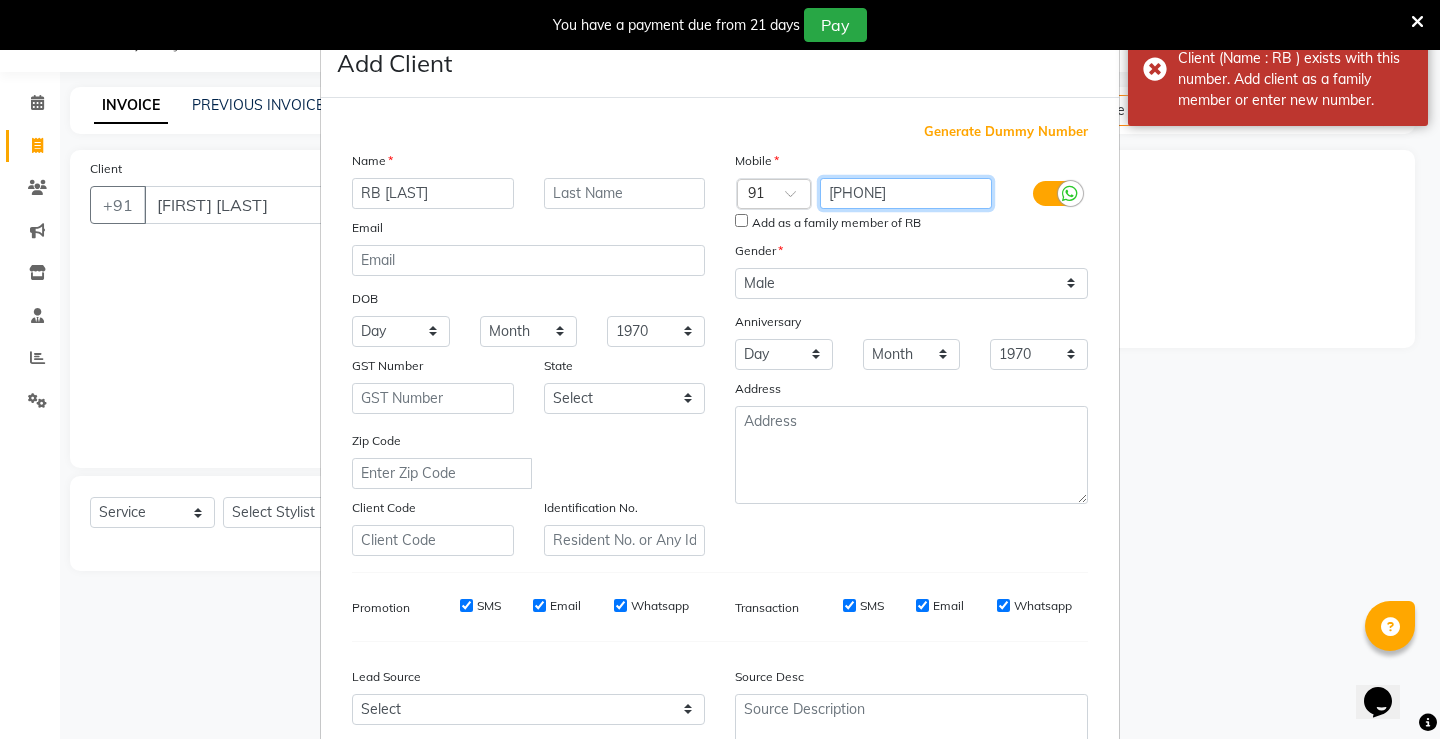 click on "[PHONE]" at bounding box center [906, 193] 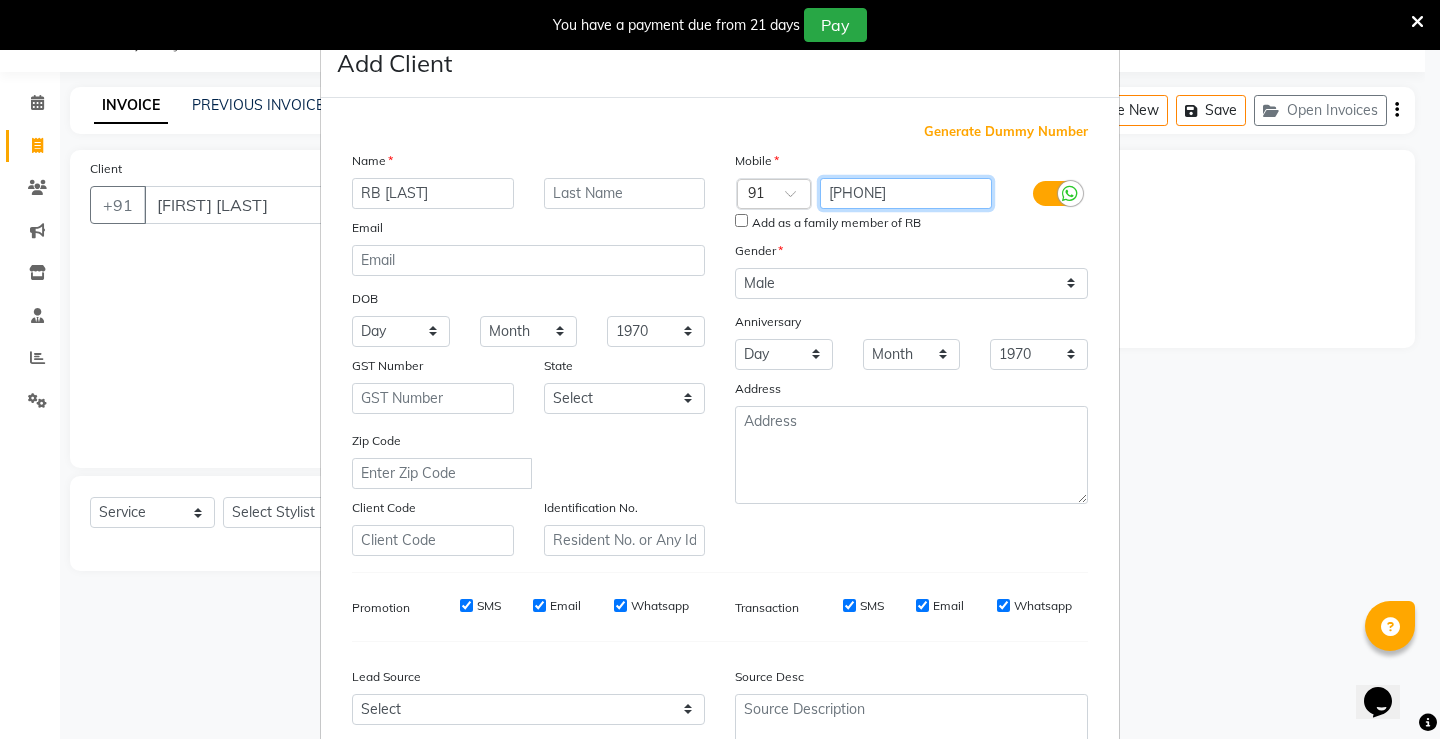 scroll, scrollTop: 184, scrollLeft: 0, axis: vertical 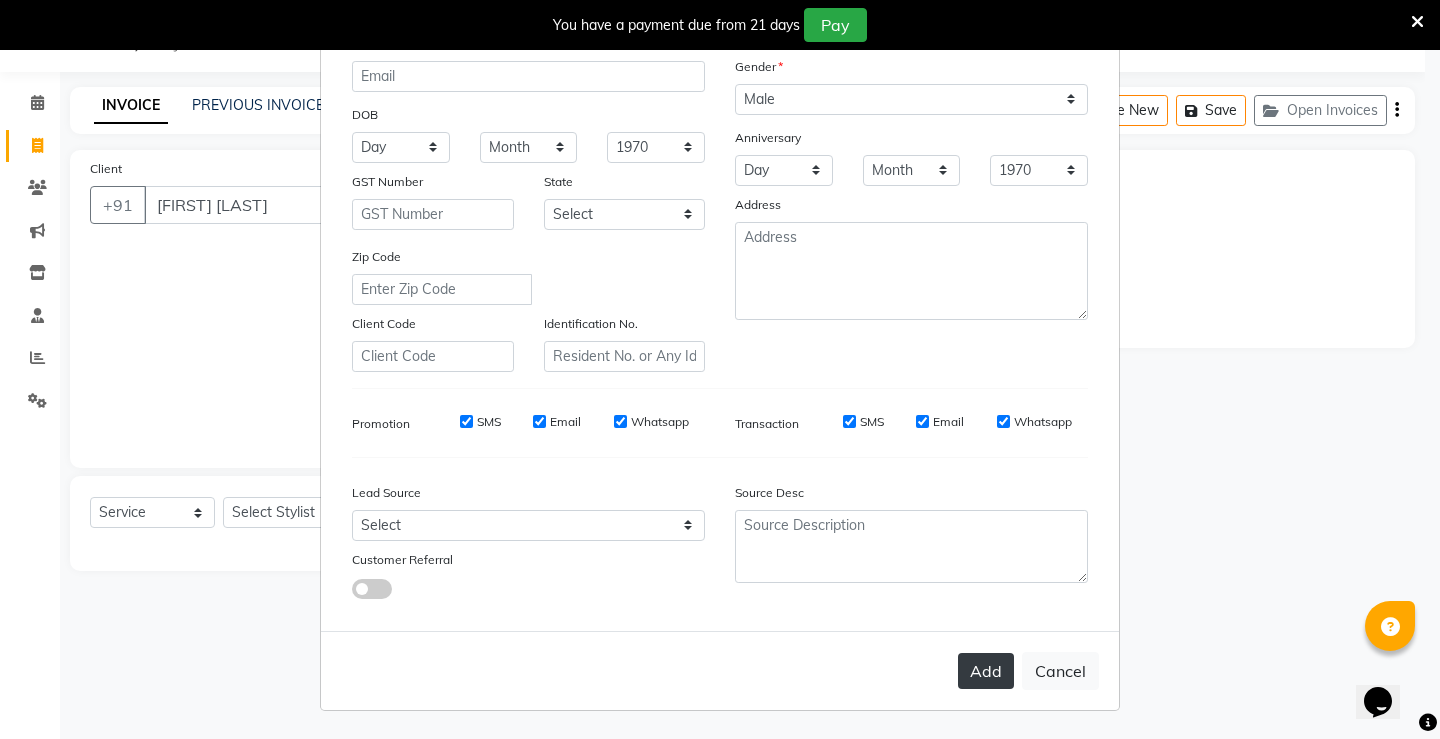 type on "[PHONE]" 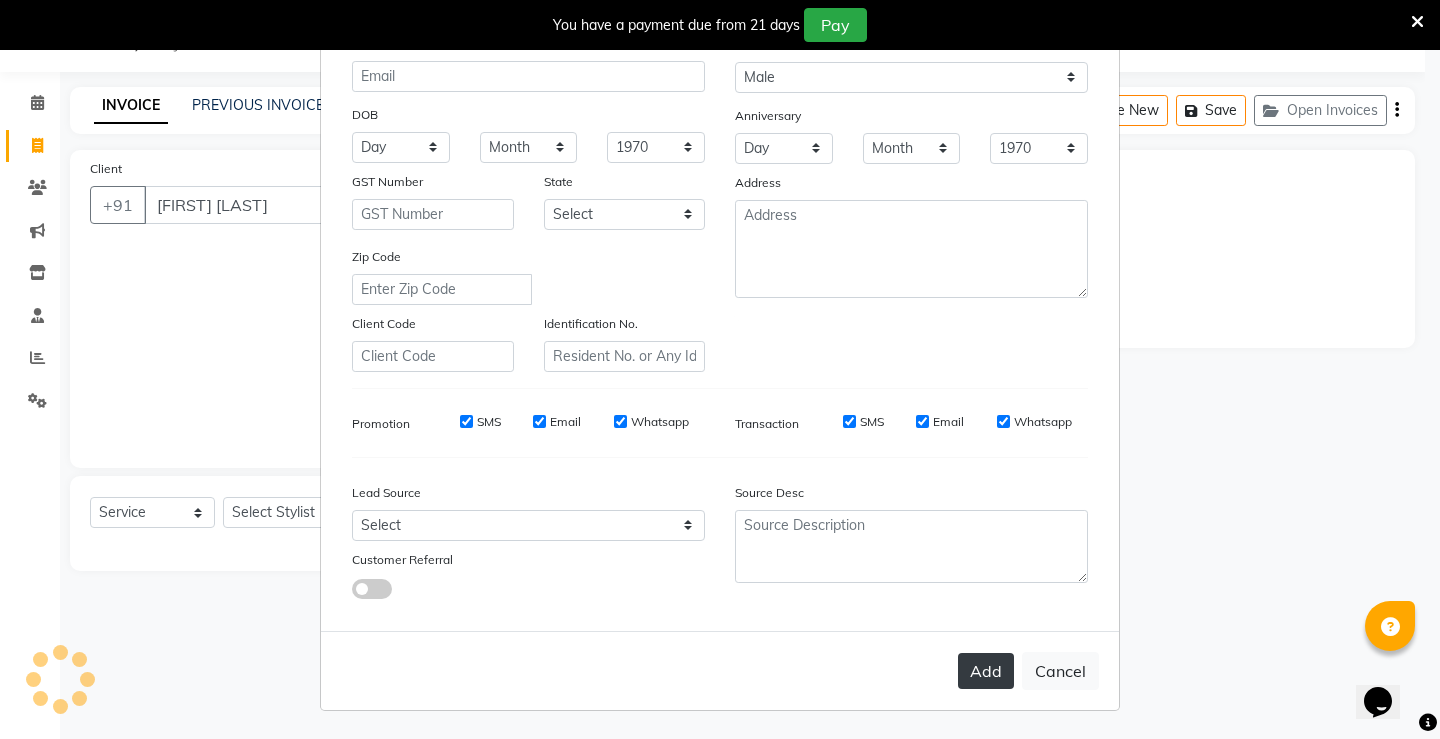 click on "Add" at bounding box center [986, 671] 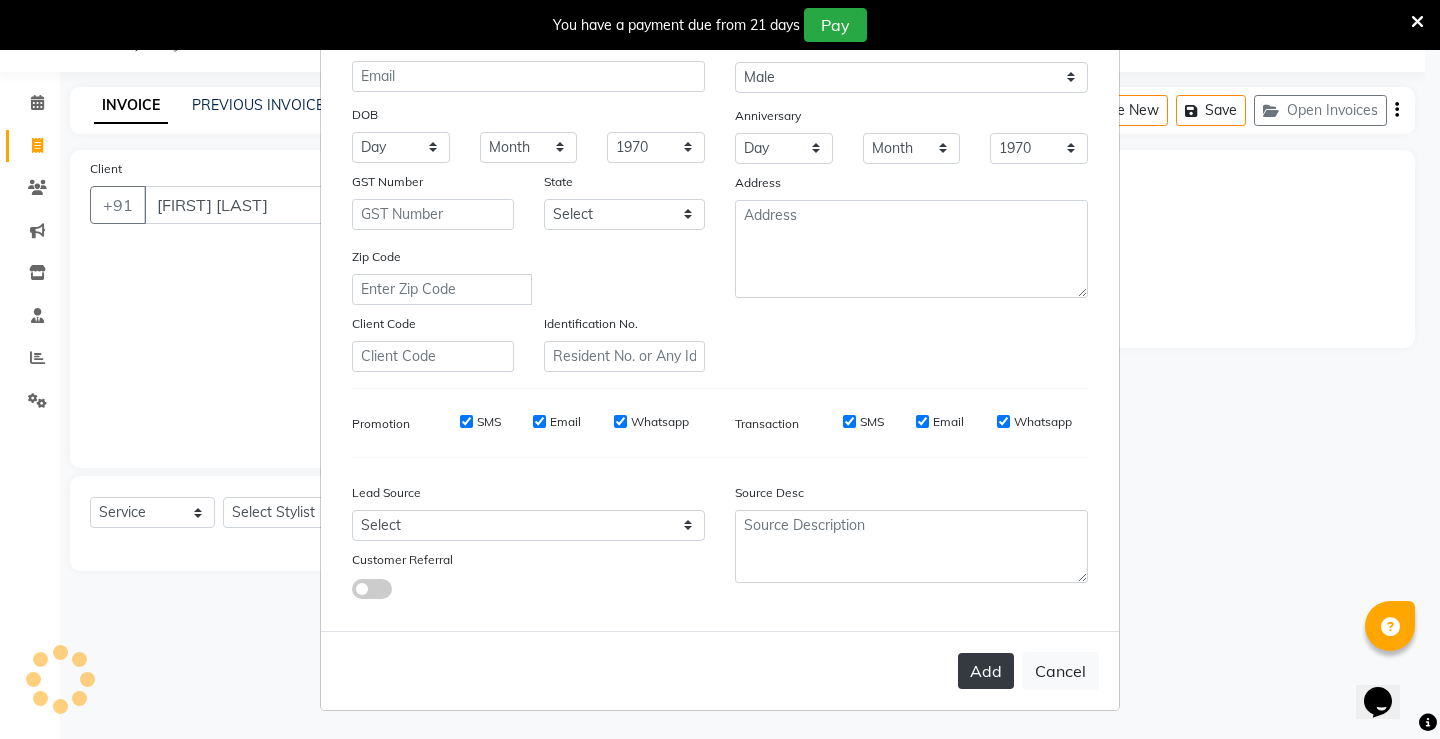 click on "Add   Cancel" at bounding box center (720, 670) 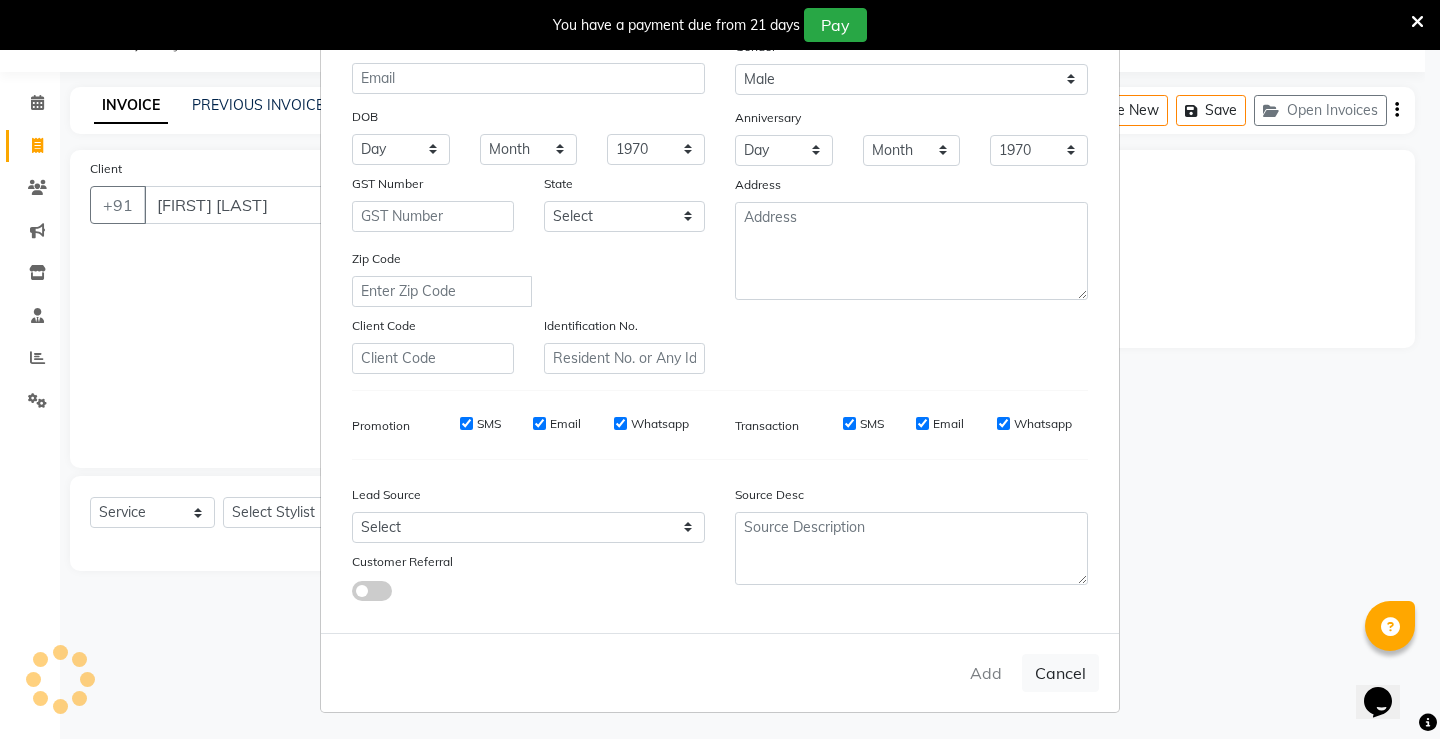 scroll, scrollTop: 184, scrollLeft: 0, axis: vertical 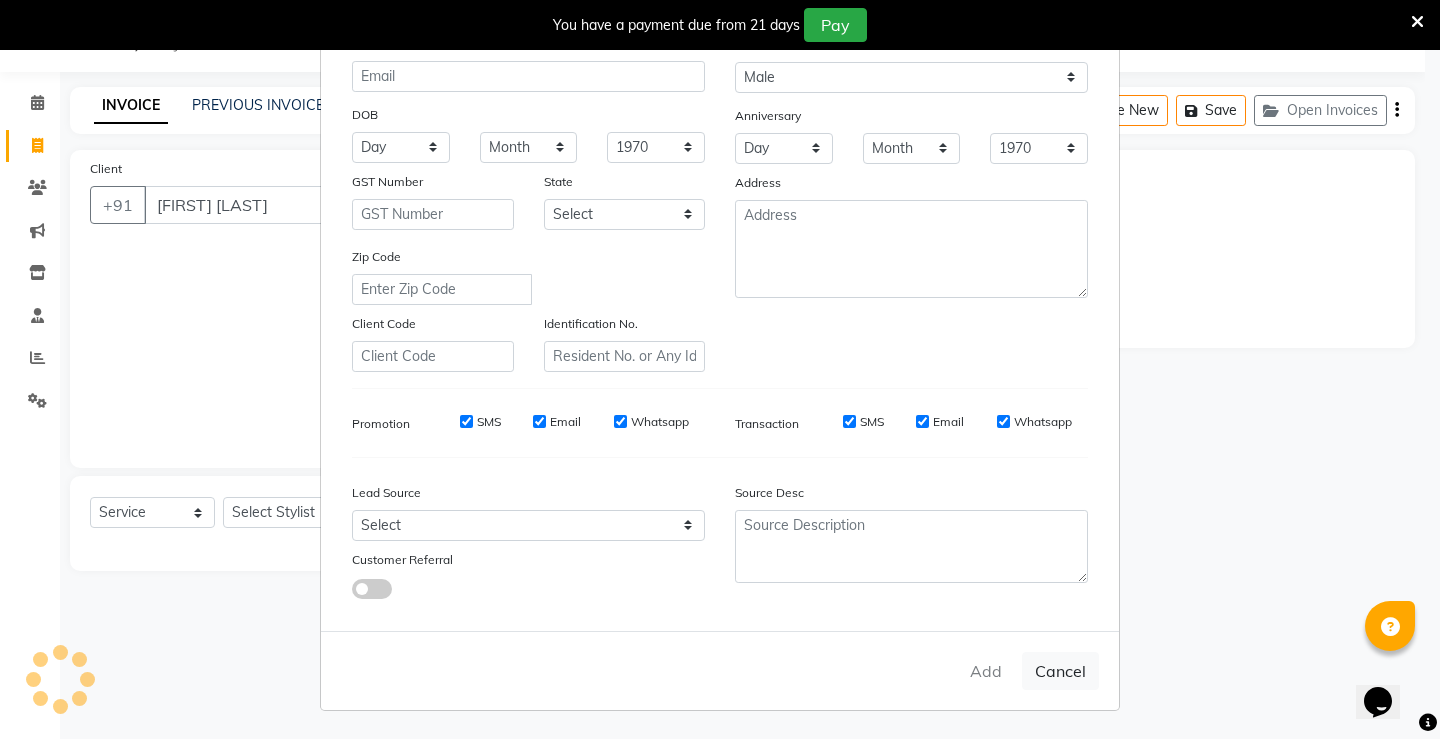 click on "Add   Cancel" at bounding box center [720, 670] 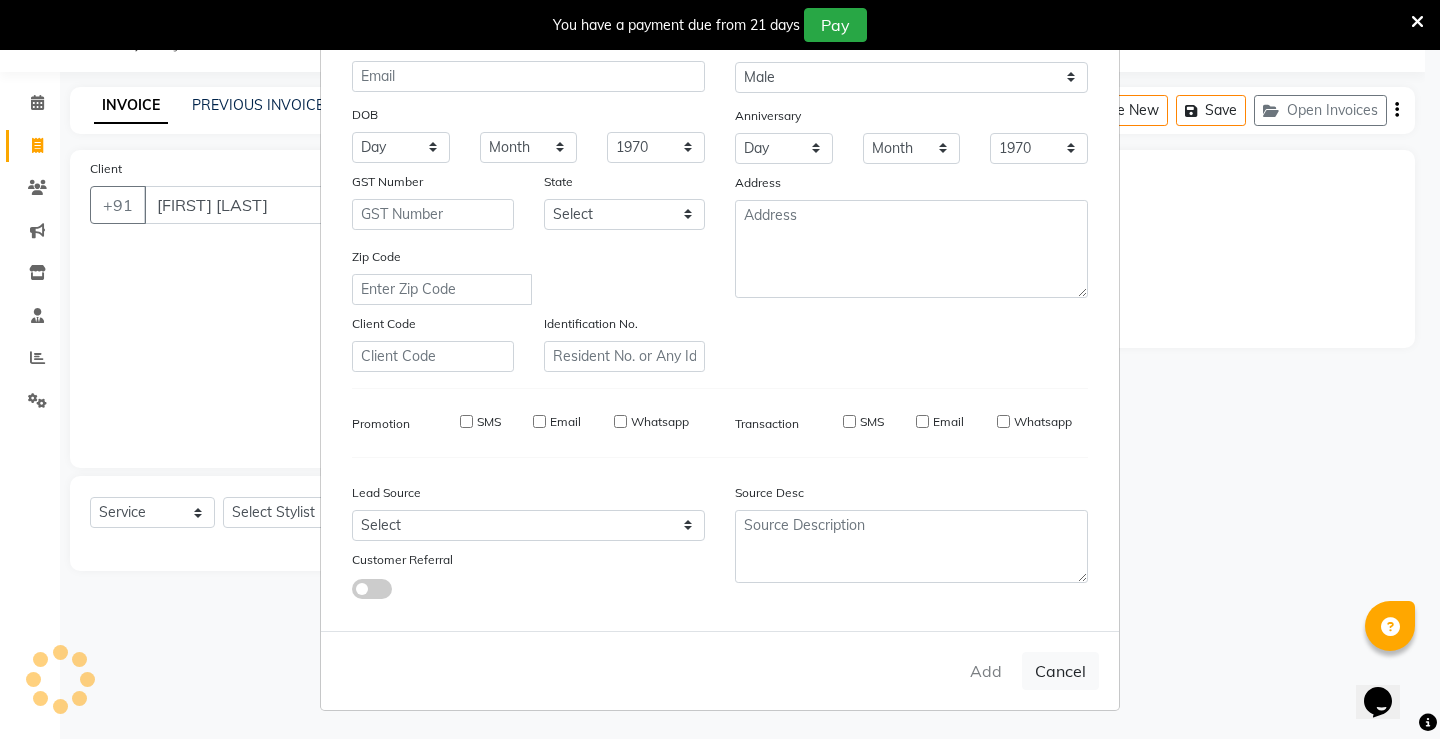 type on "[PHONE]" 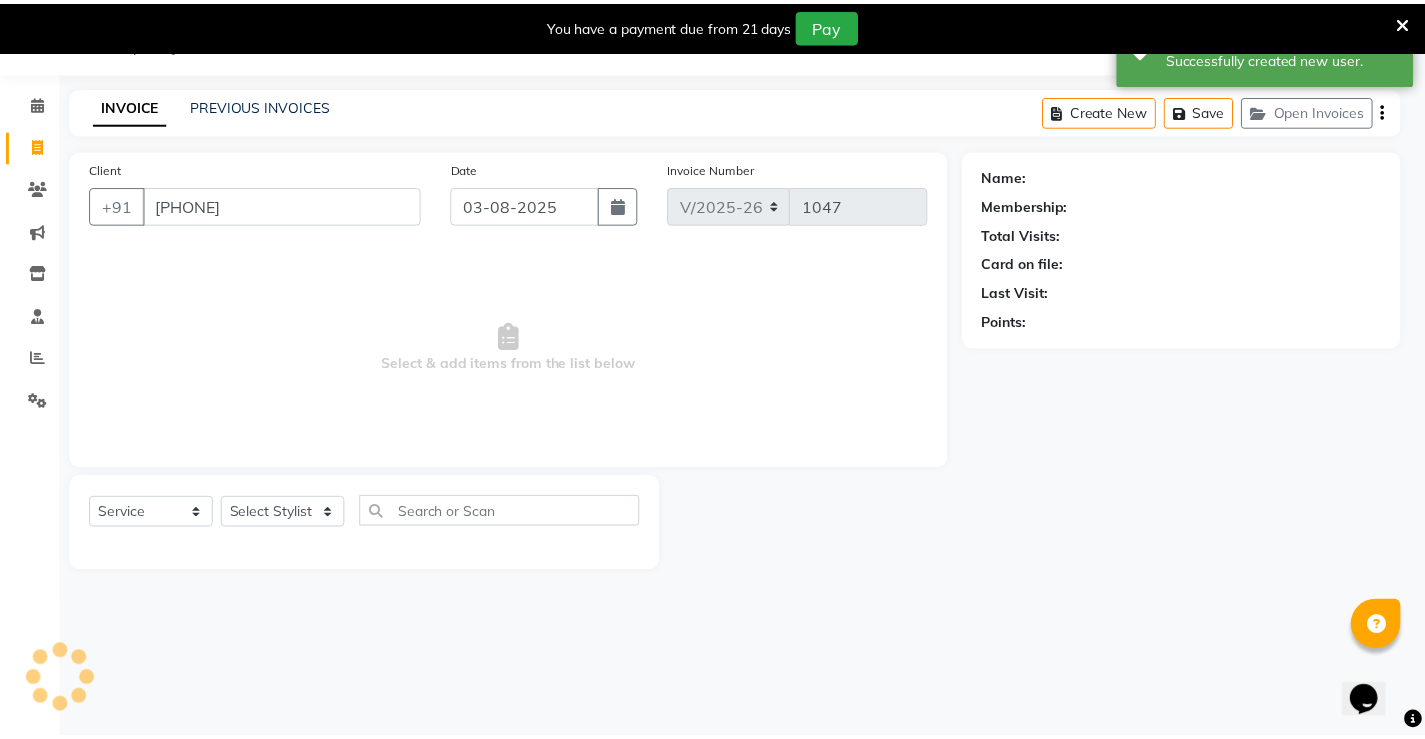 scroll, scrollTop: 0, scrollLeft: 0, axis: both 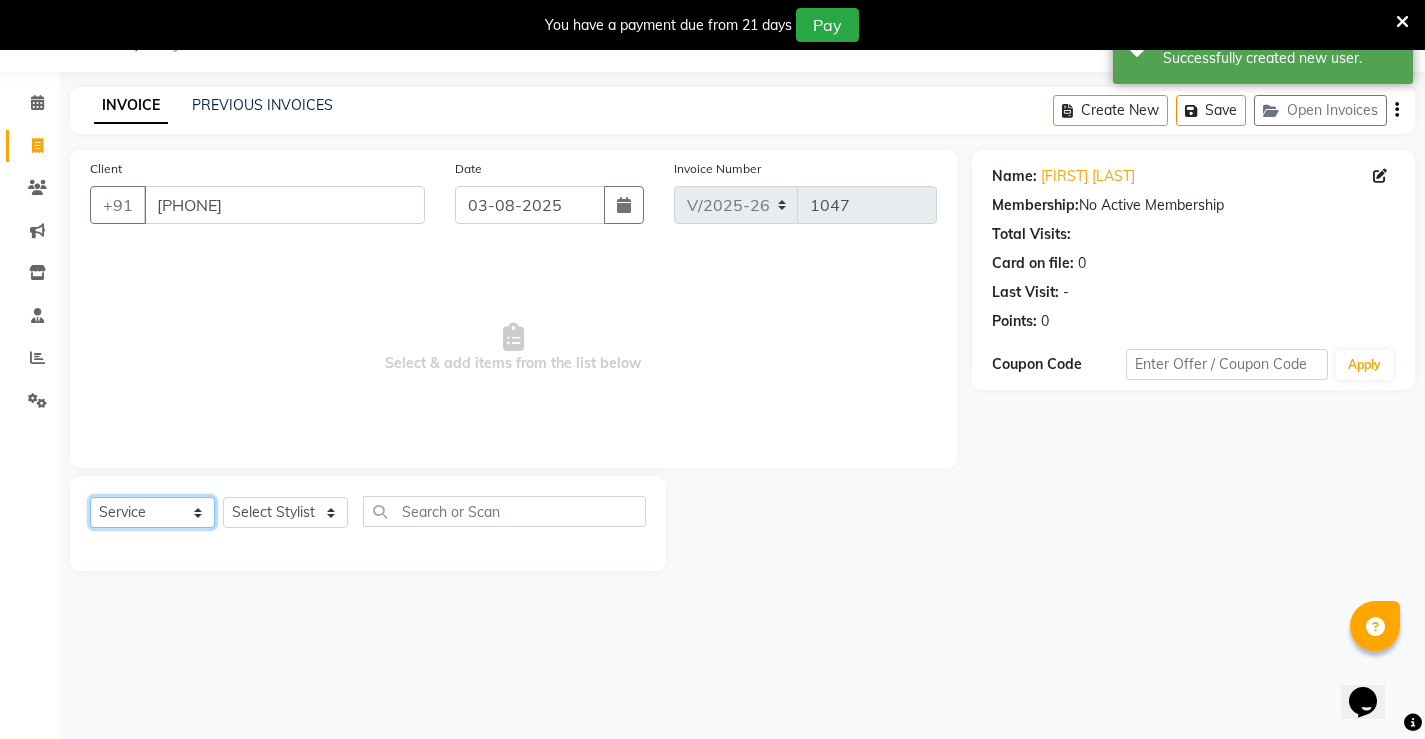 click on "Select  Service  Product  Membership  Package Voucher Prepaid Gift Card" 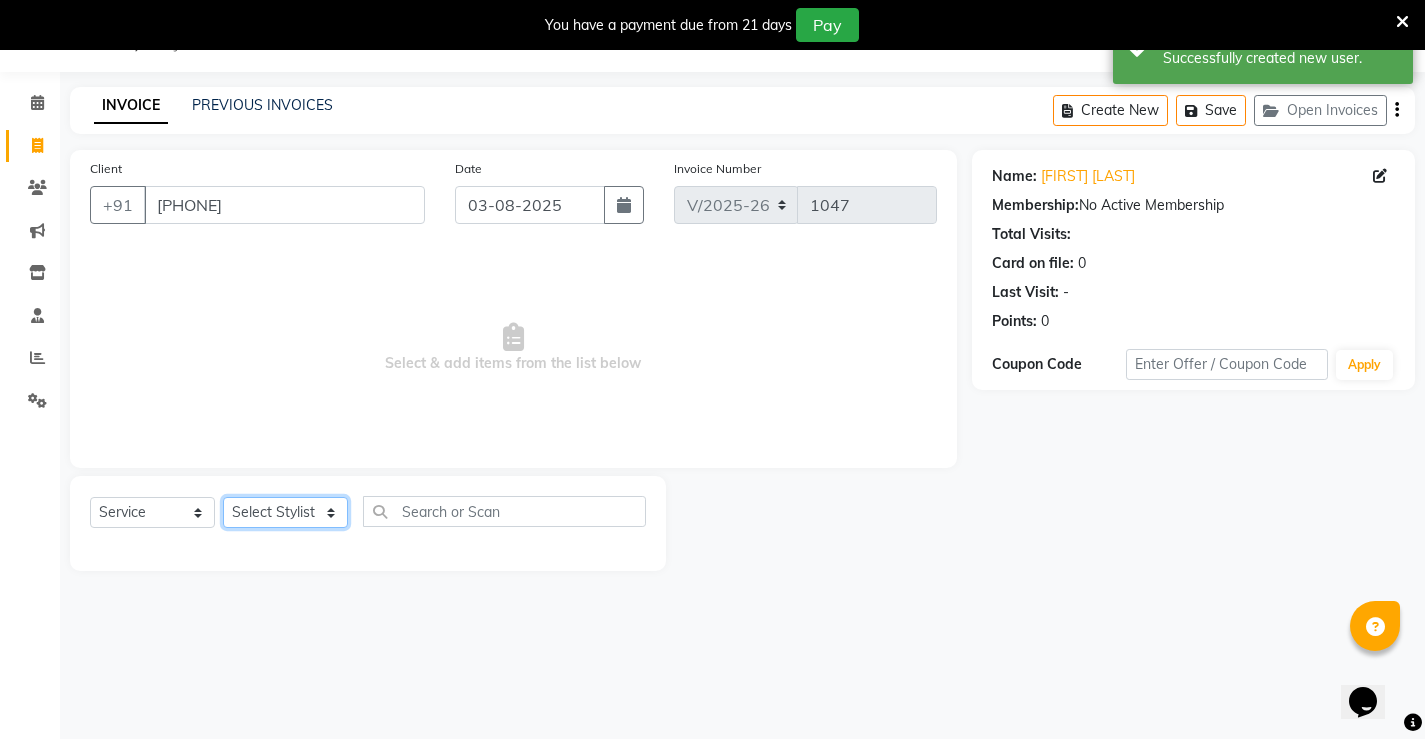 click on "Select Stylist [FIRST] [FIRST] [FIRST]  [FIRST] [FIRST] [FIRST]  unsex hair stylist [FIRST] [FIRST]" 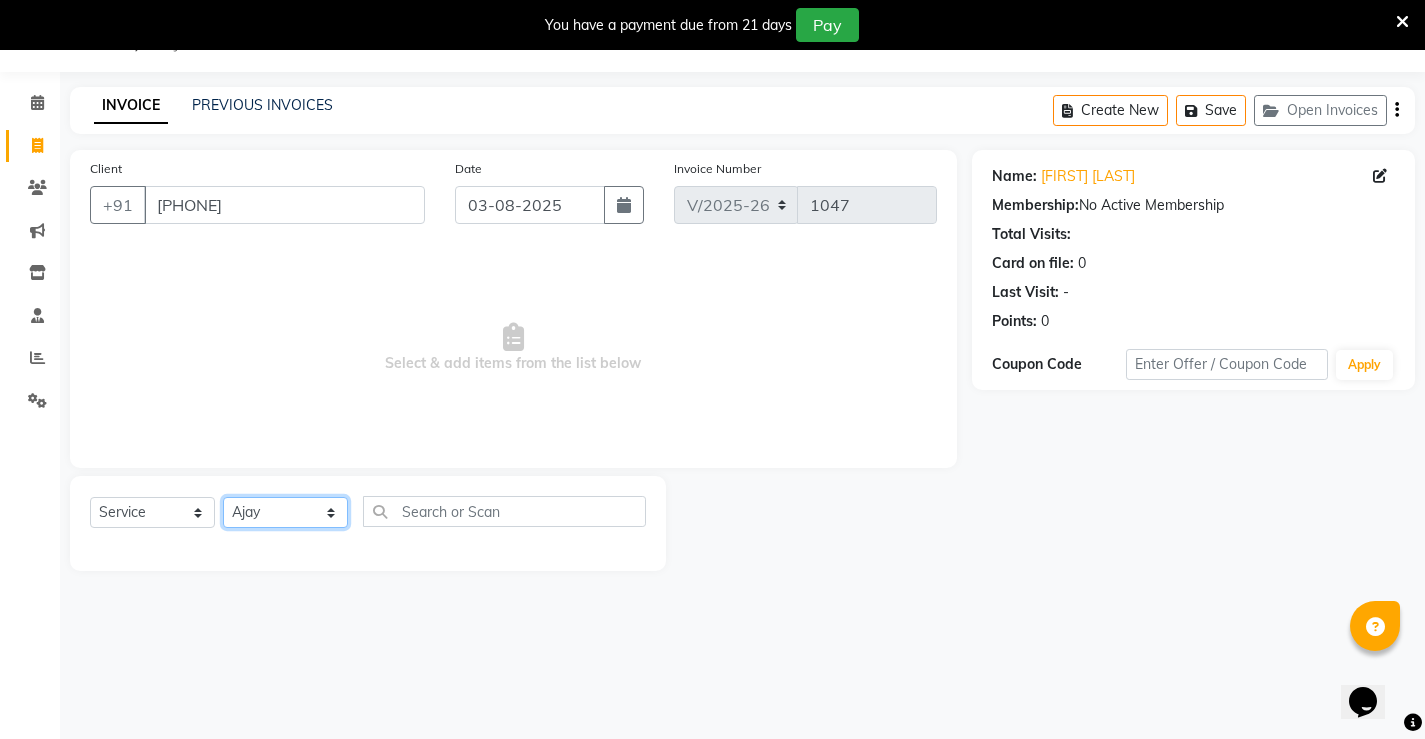 click on "Select Stylist [FIRST] [FIRST] [FIRST]  [FIRST] [FIRST] [FIRST]  unsex hair stylist [FIRST] [FIRST]" 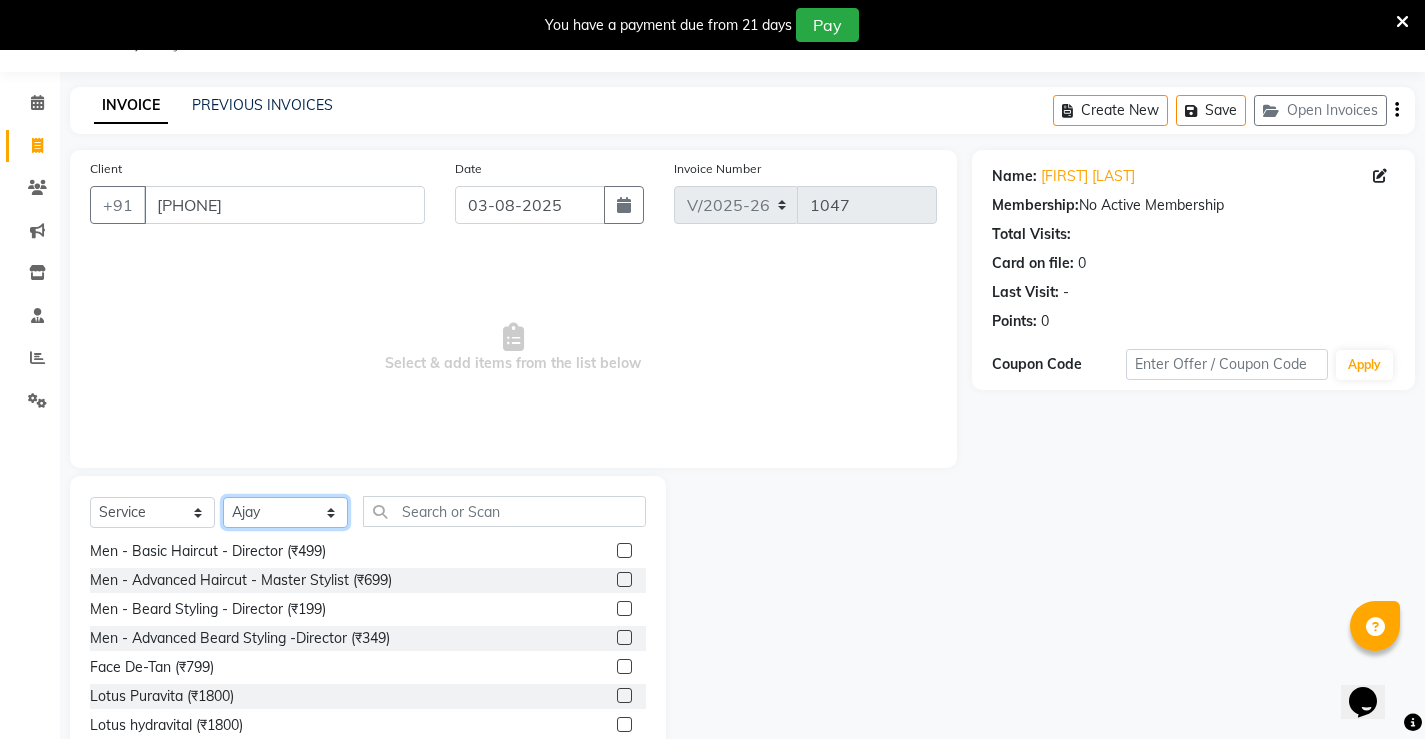 scroll, scrollTop: 0, scrollLeft: 0, axis: both 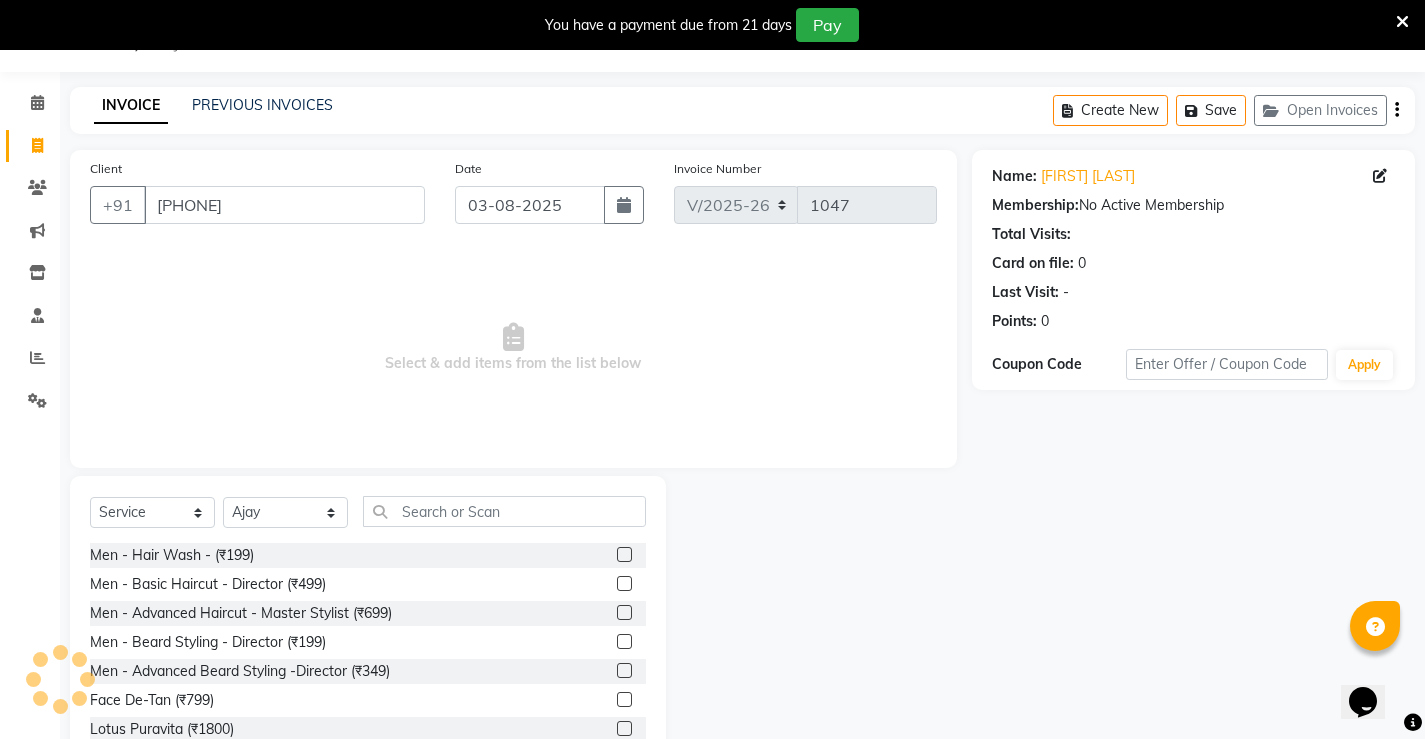 click 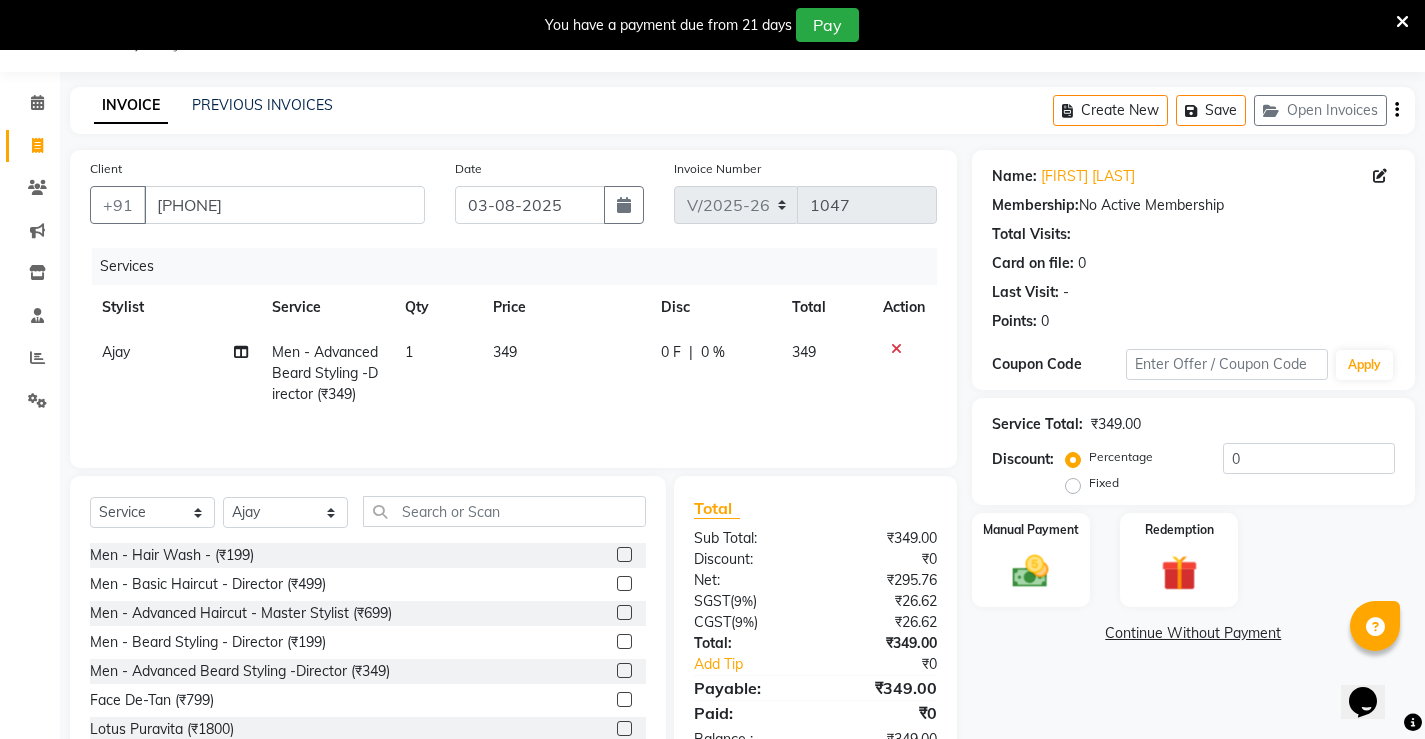 click 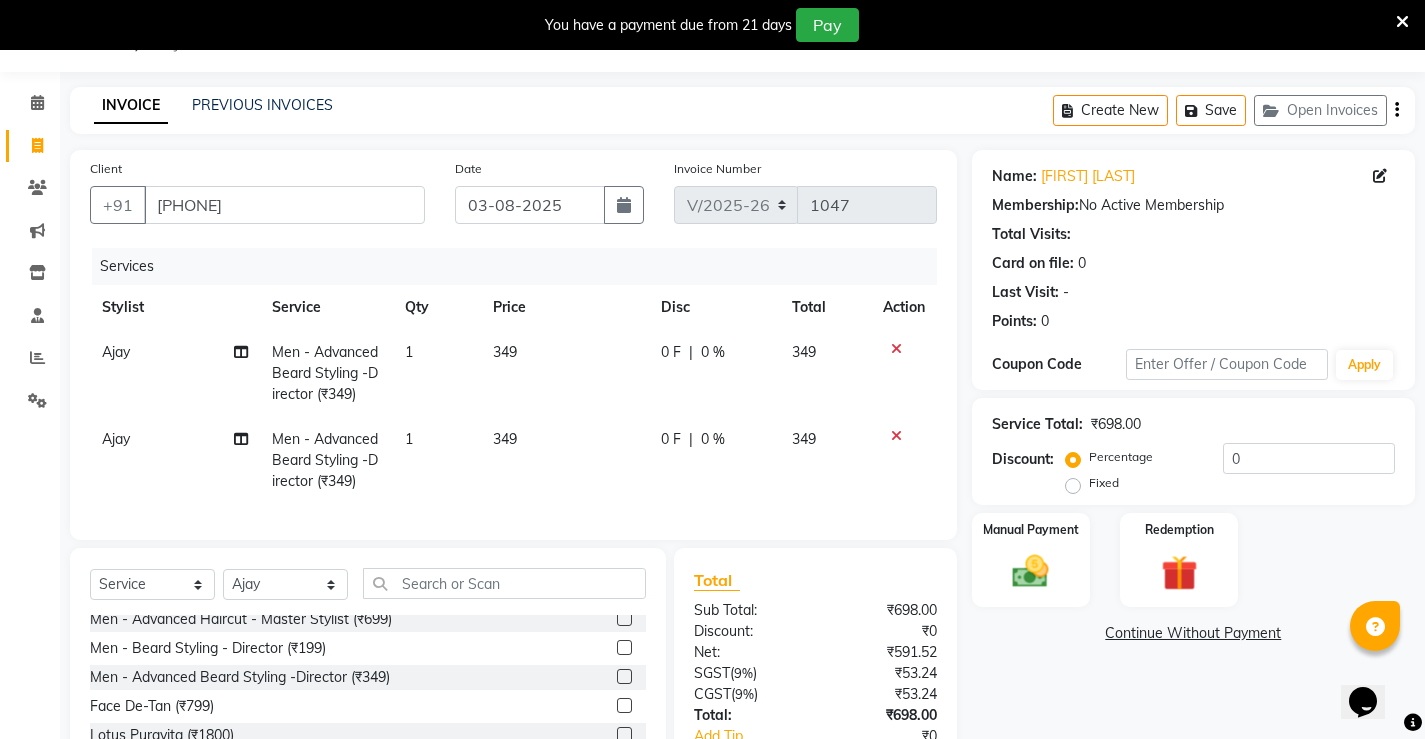 scroll, scrollTop: 100, scrollLeft: 0, axis: vertical 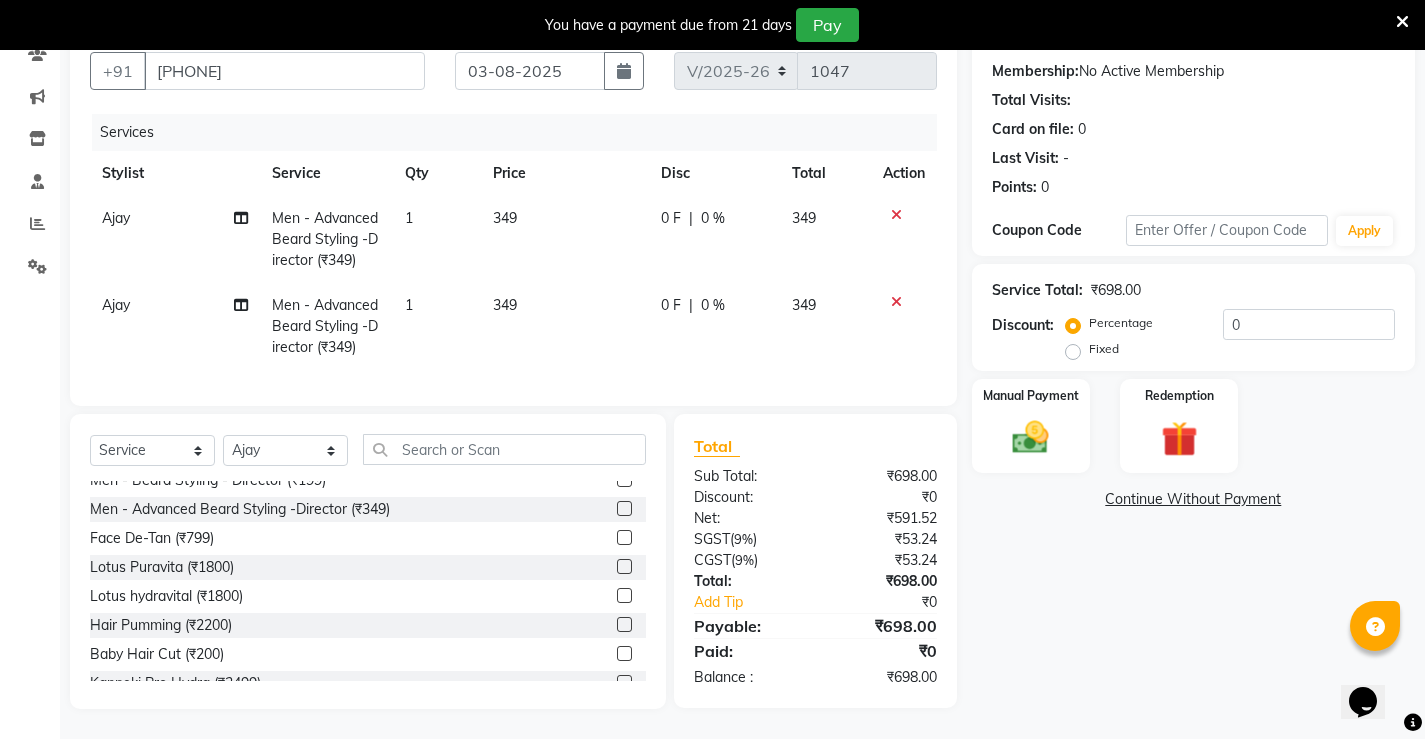 click on "0 %" 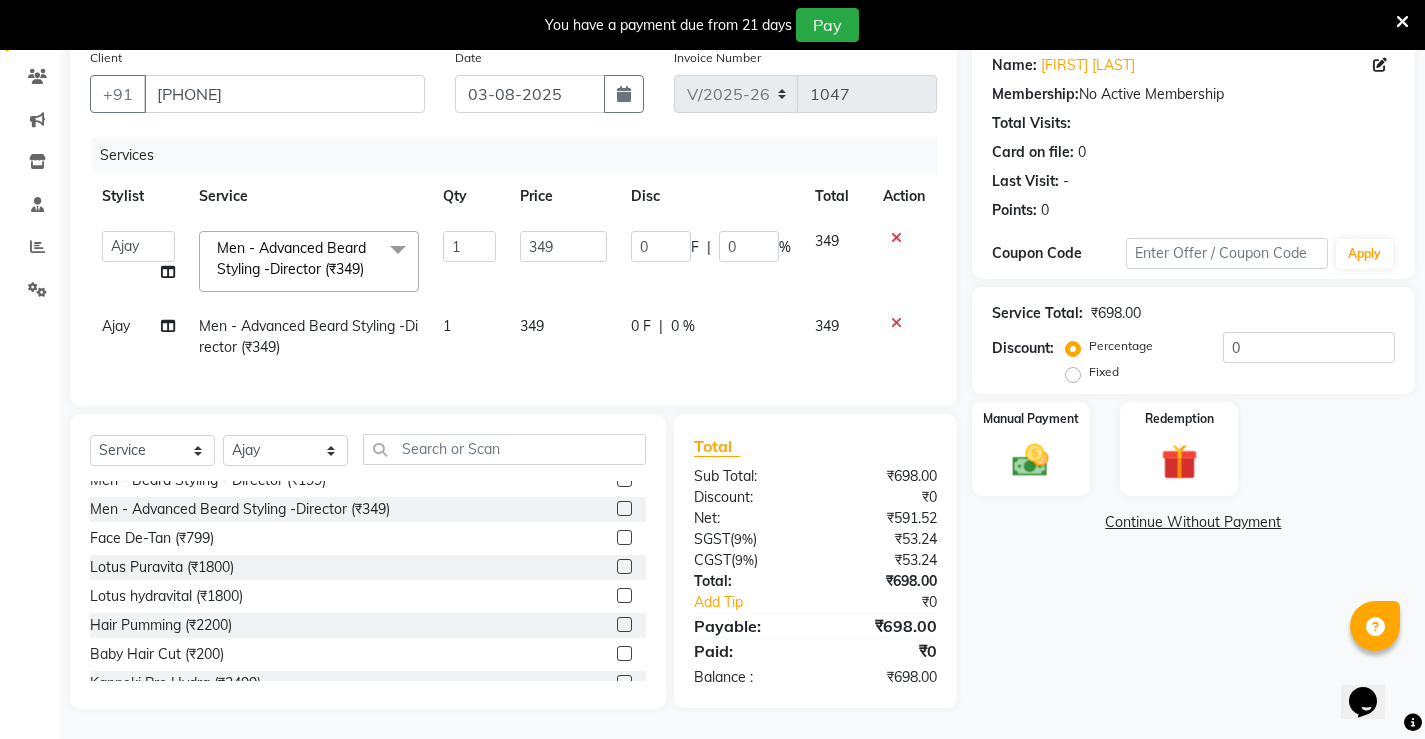 scroll, scrollTop: 176, scrollLeft: 0, axis: vertical 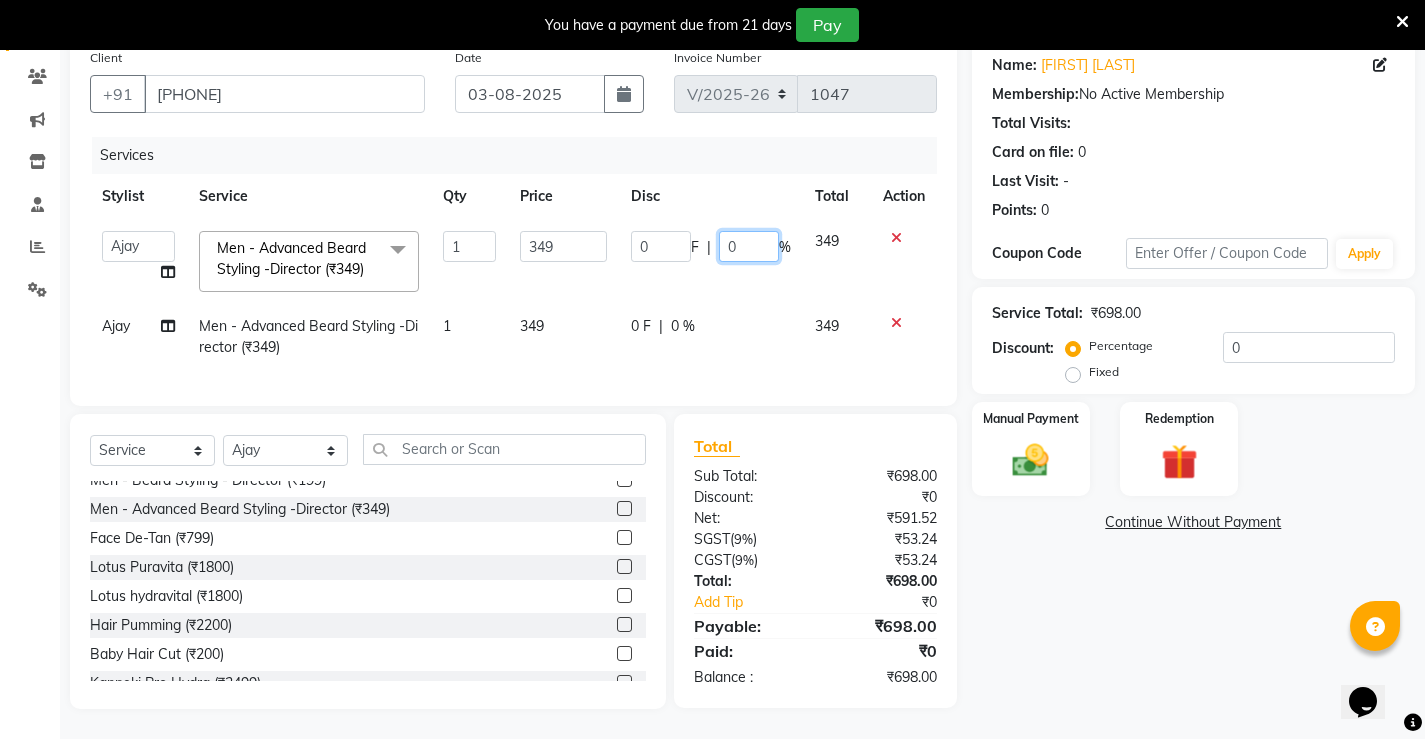 click on "0" 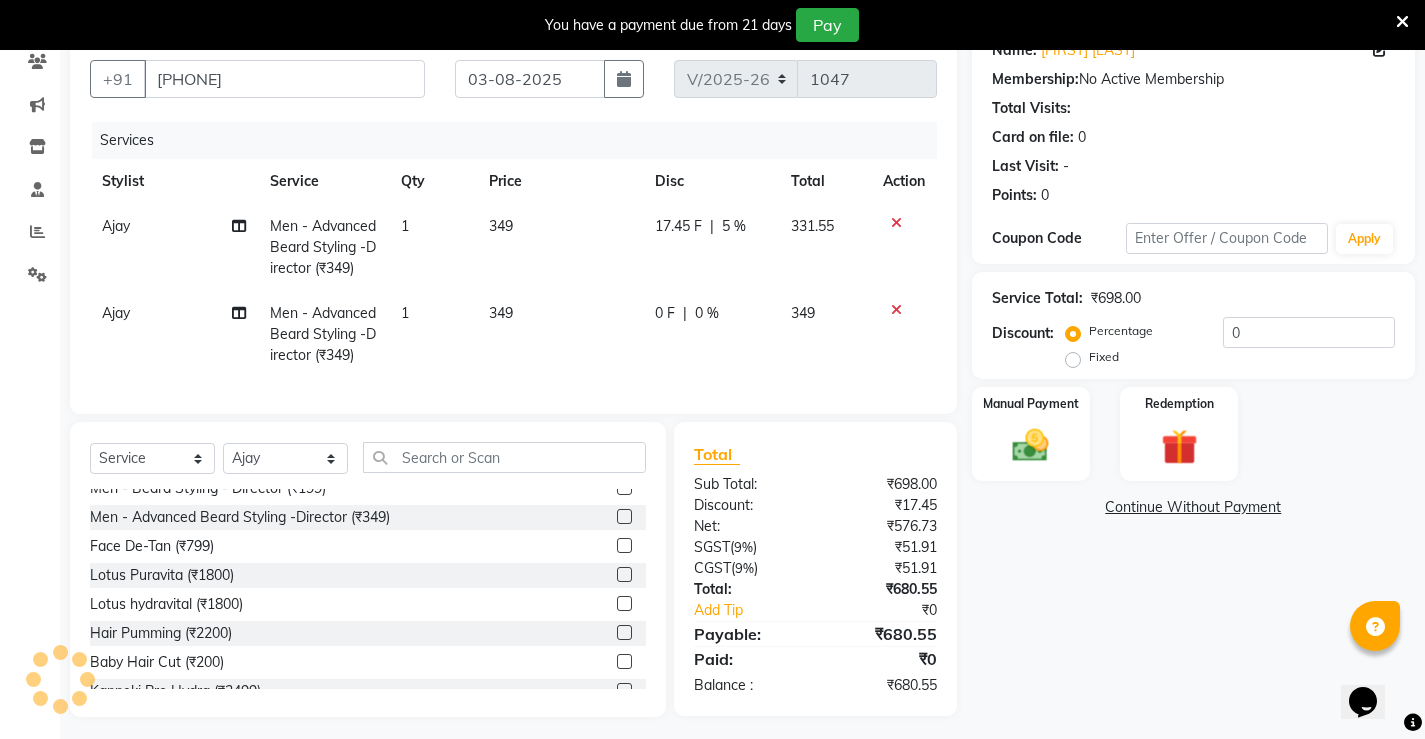 click on "17.45 F | 5 %" 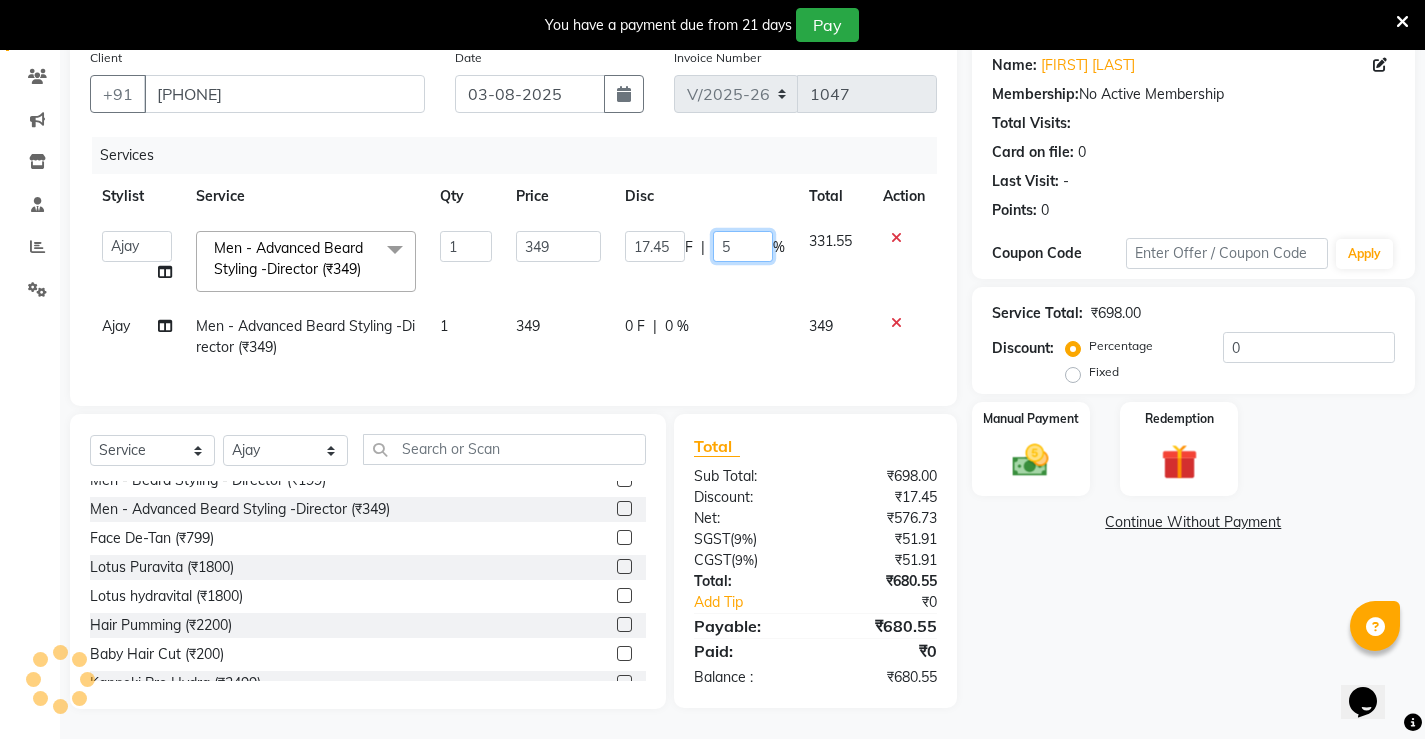 click on "5" 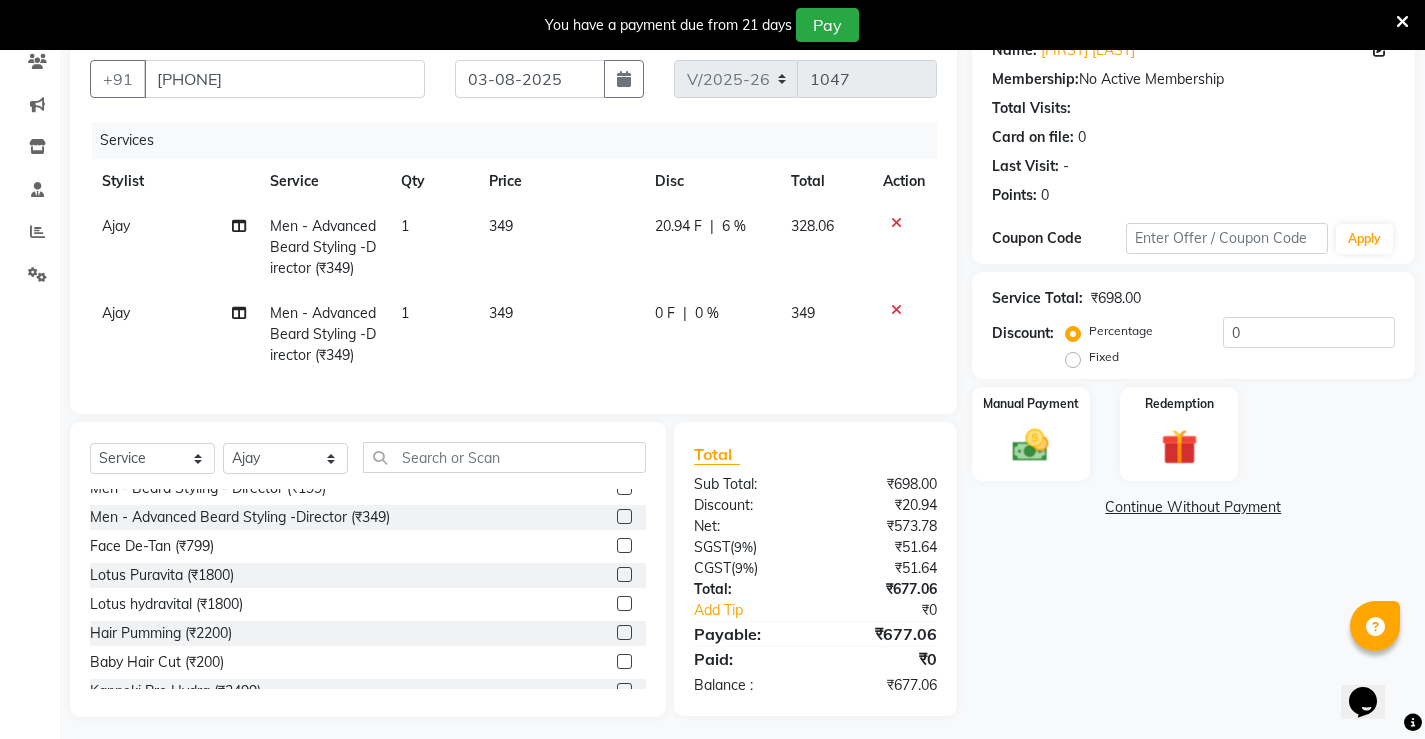 click on "20.94 F | 6 %" 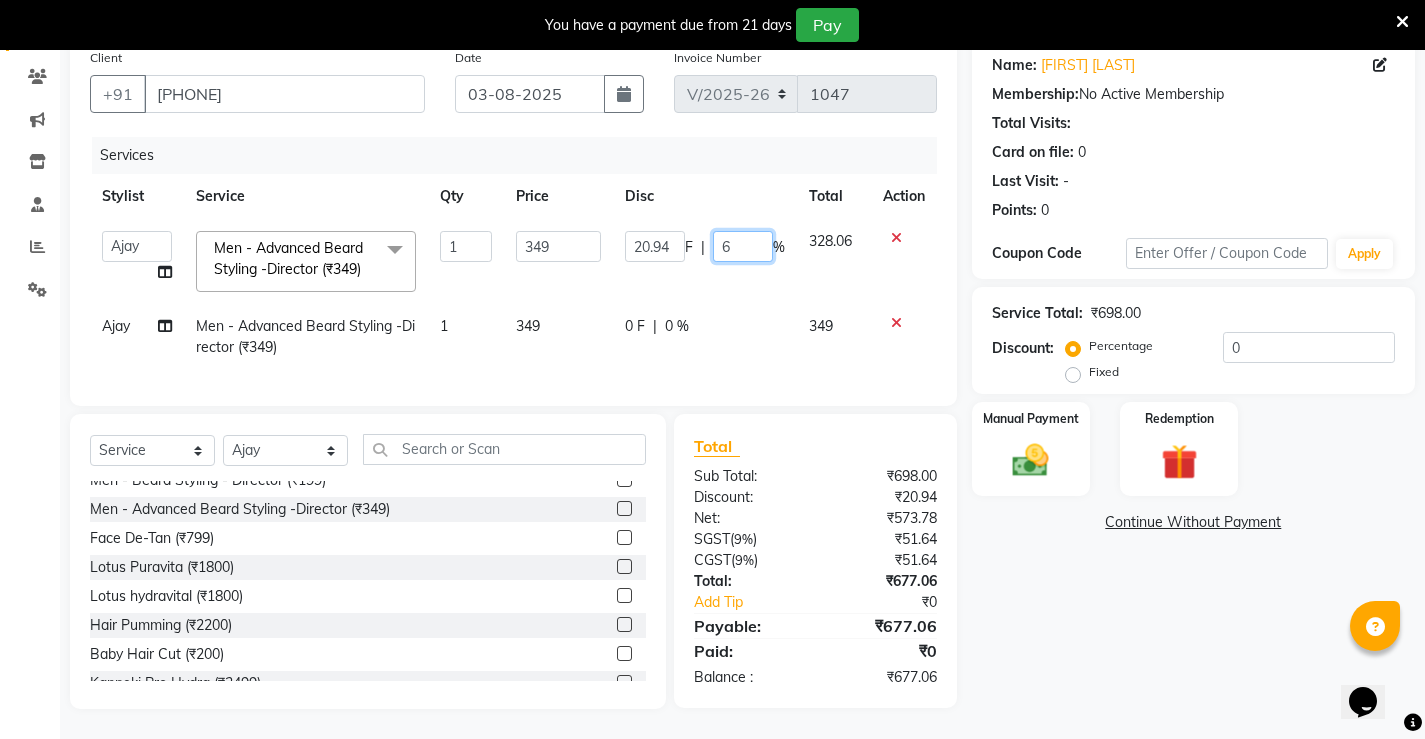 click on "6" 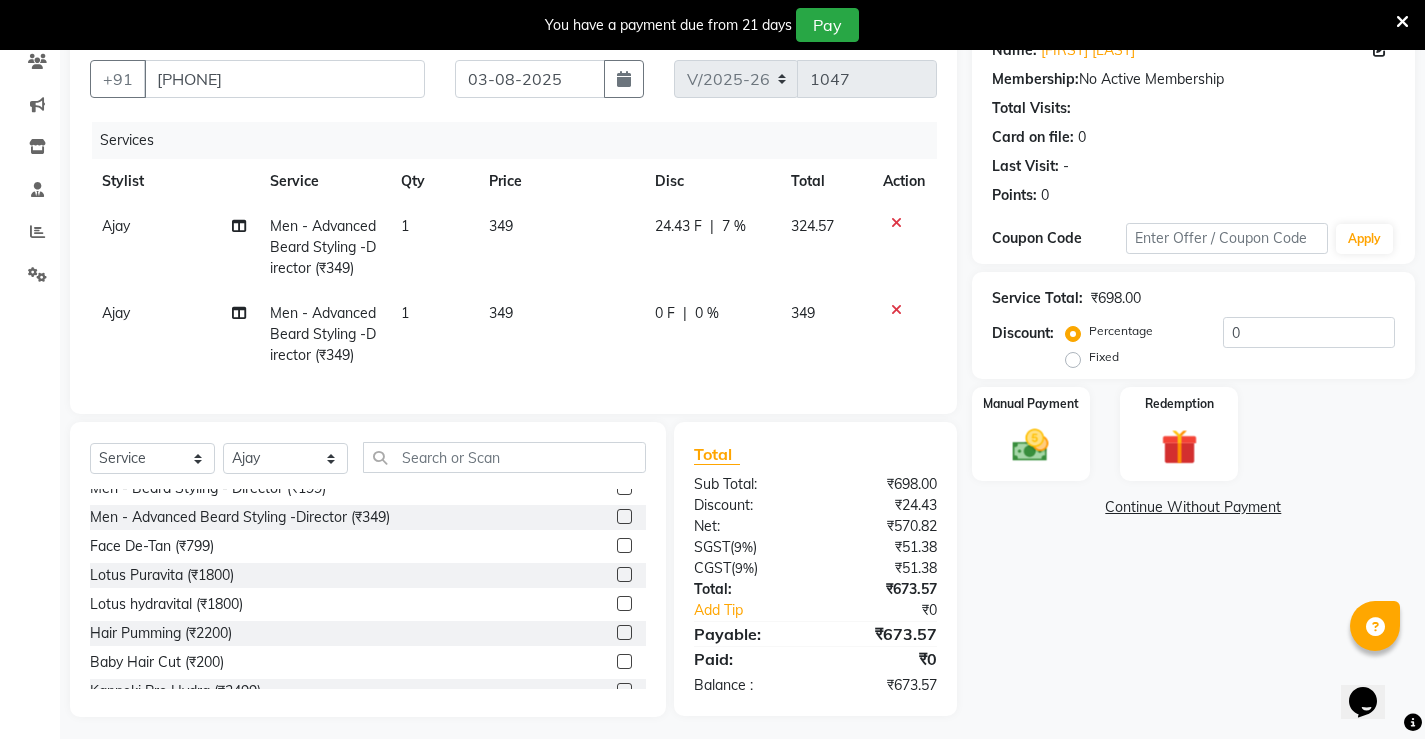 click on "24.43 F | 7 %" 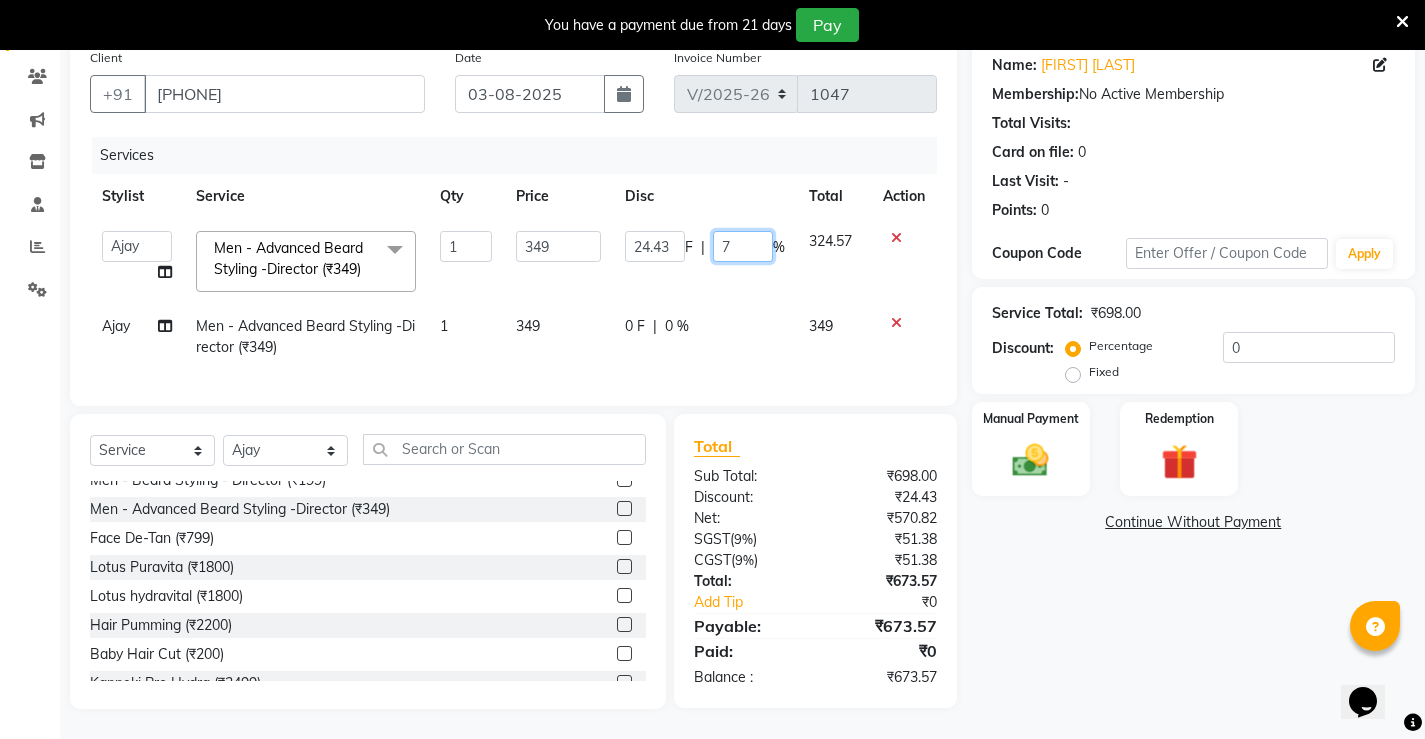 click on "7" 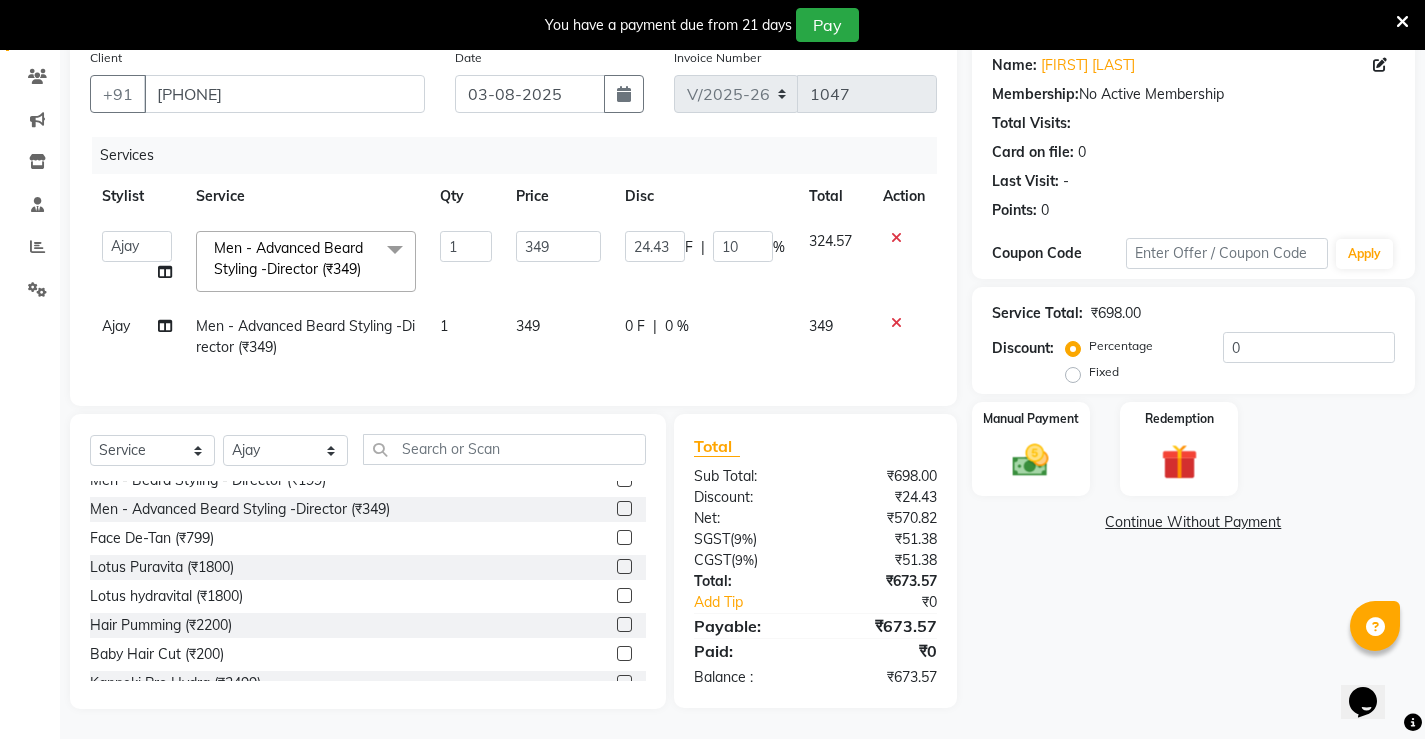 click on "24.43 F | 10 %" 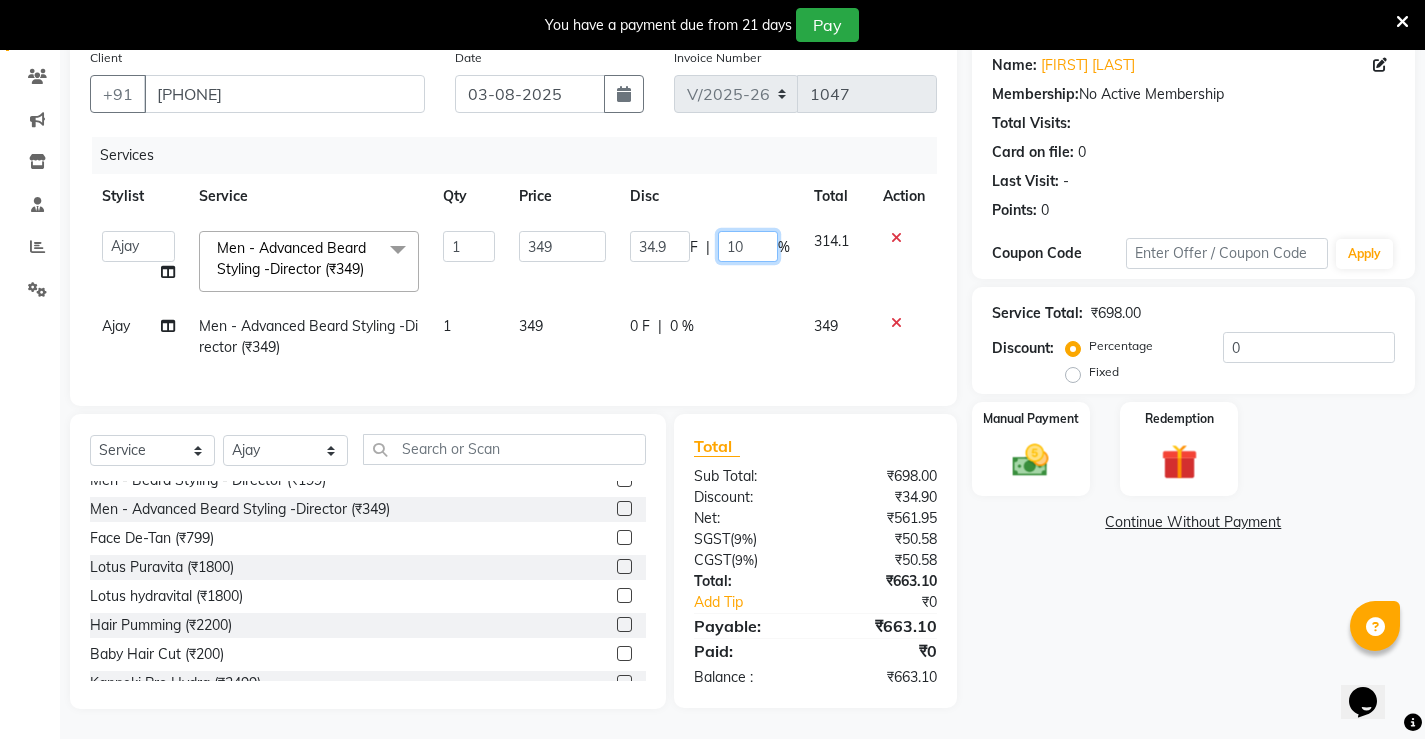 click on "10" 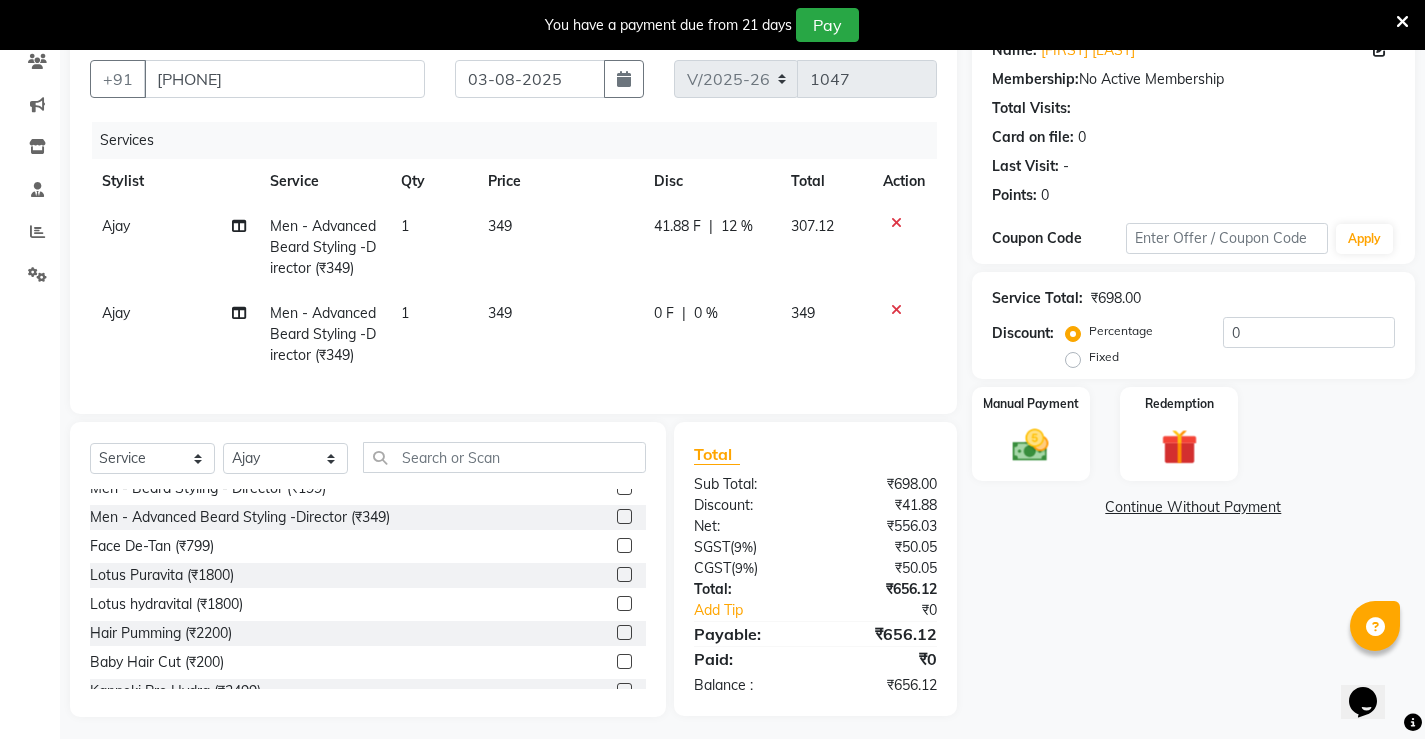 click on "41.88 F | 12 %" 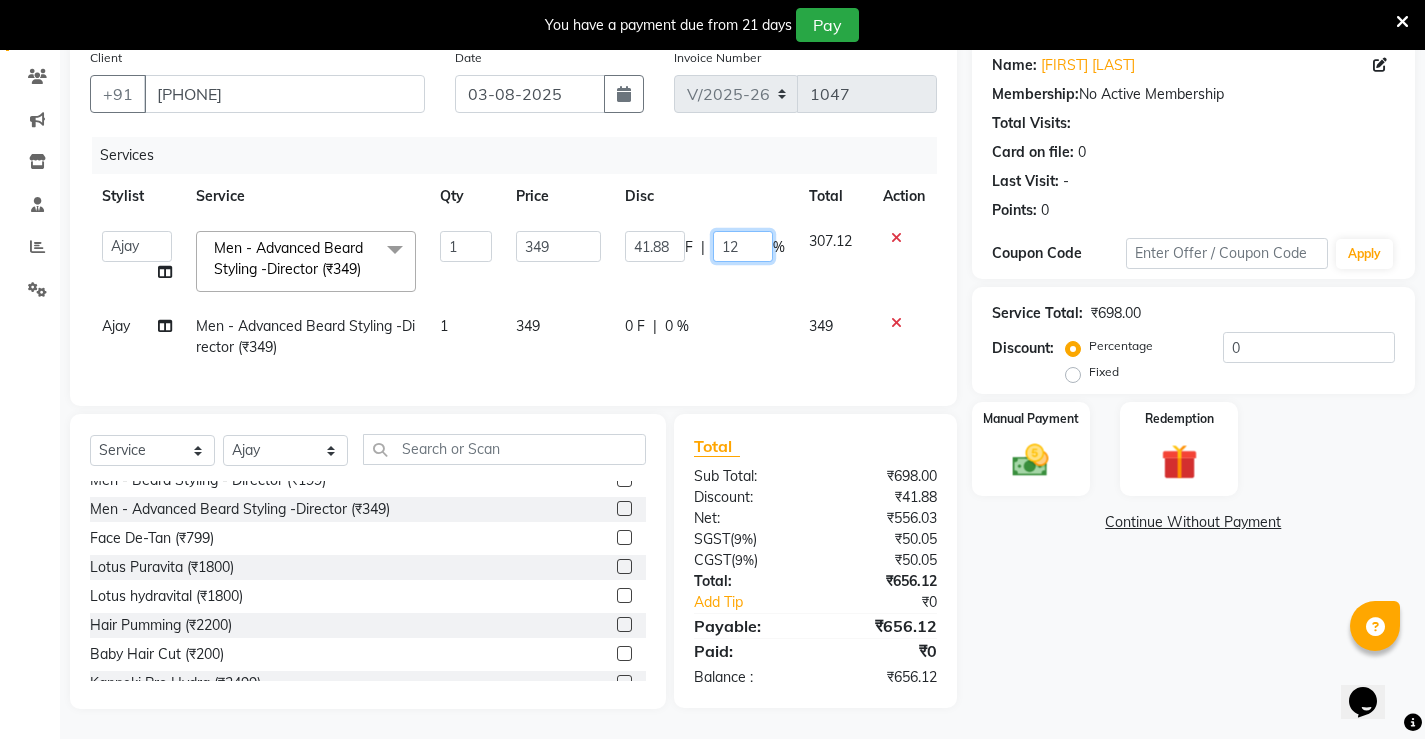click on "12" 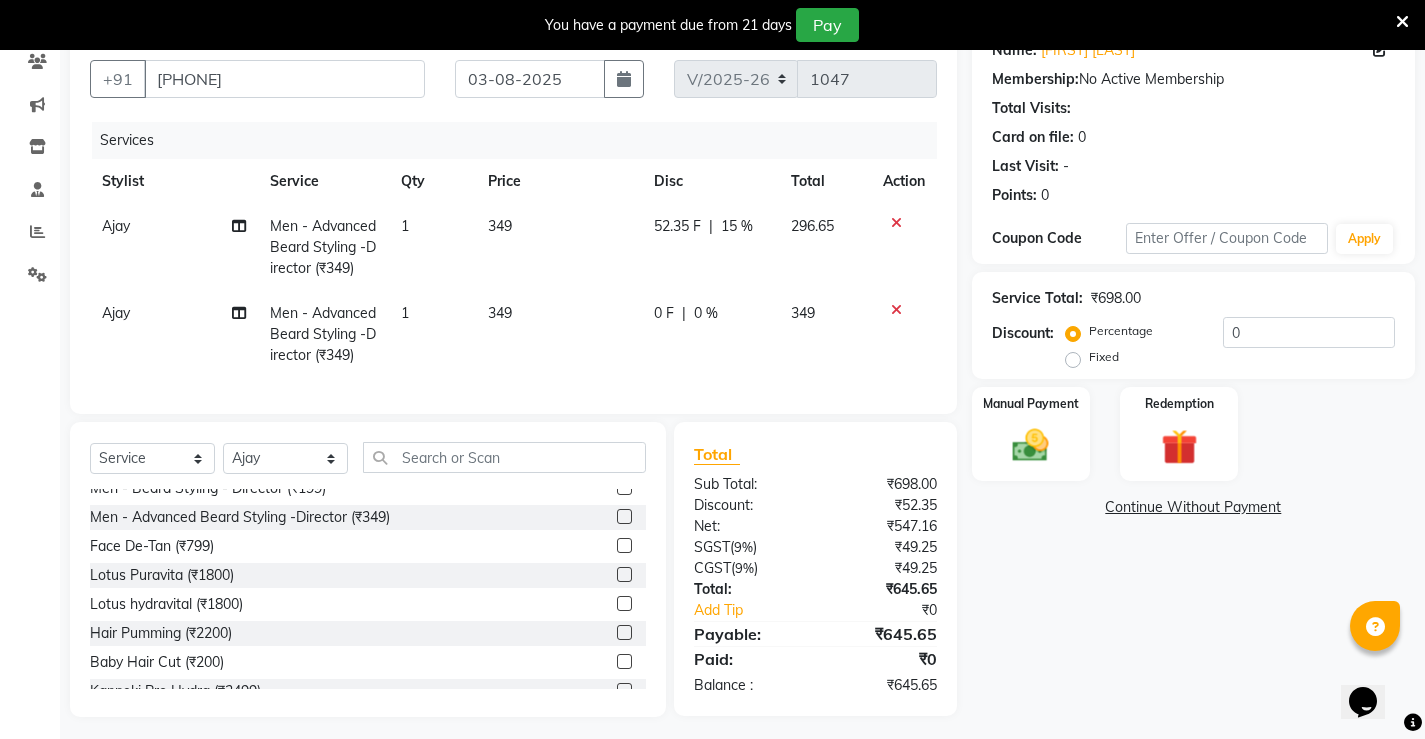 click on "52.35 F | 15 %" 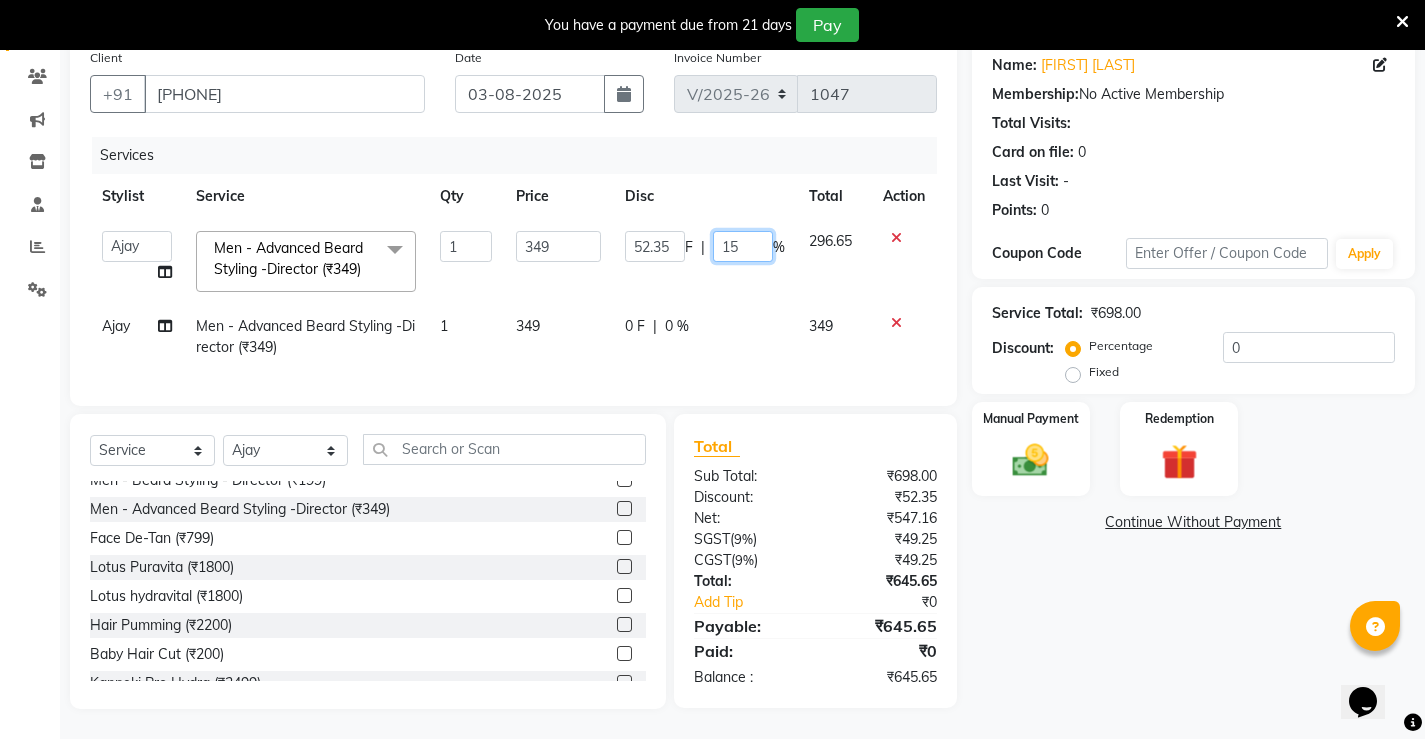 drag, startPoint x: 751, startPoint y: 220, endPoint x: 743, endPoint y: 231, distance: 13.601471 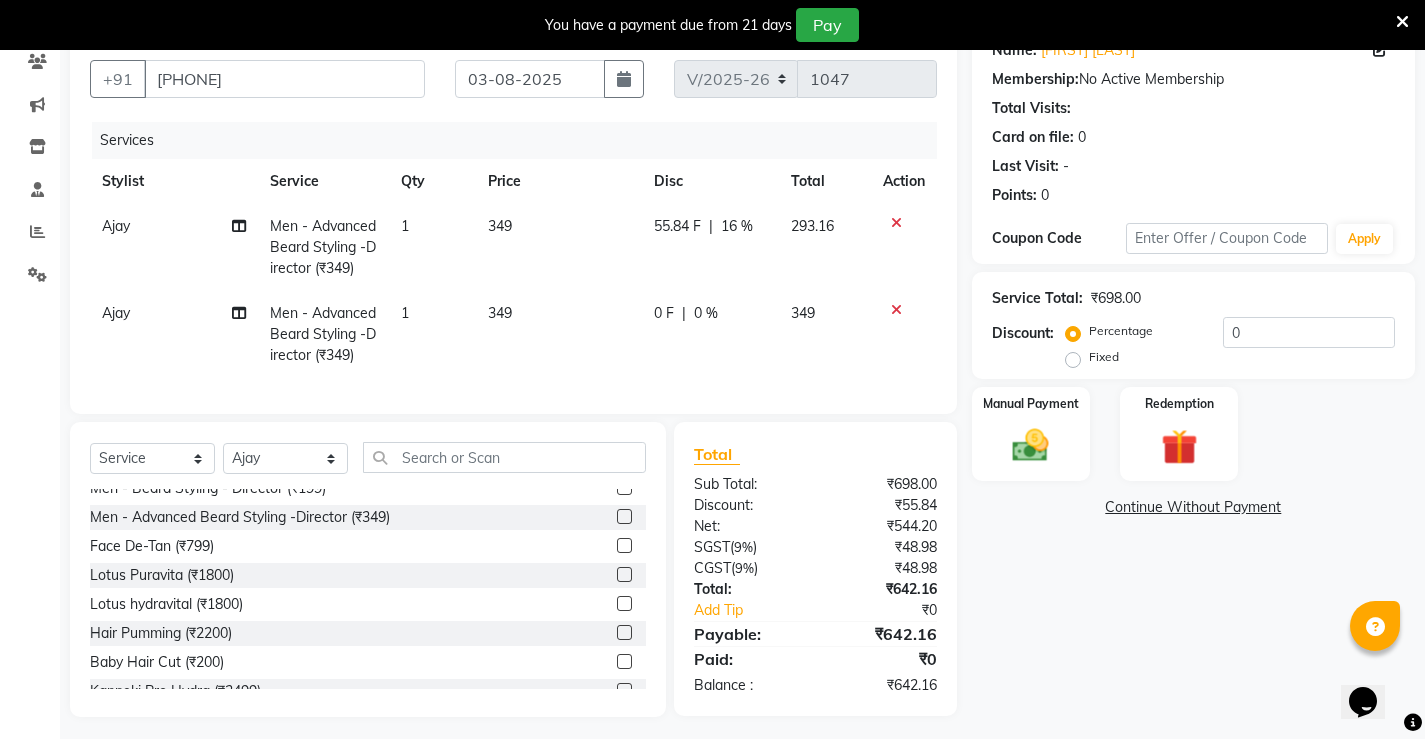 click on "16 %" 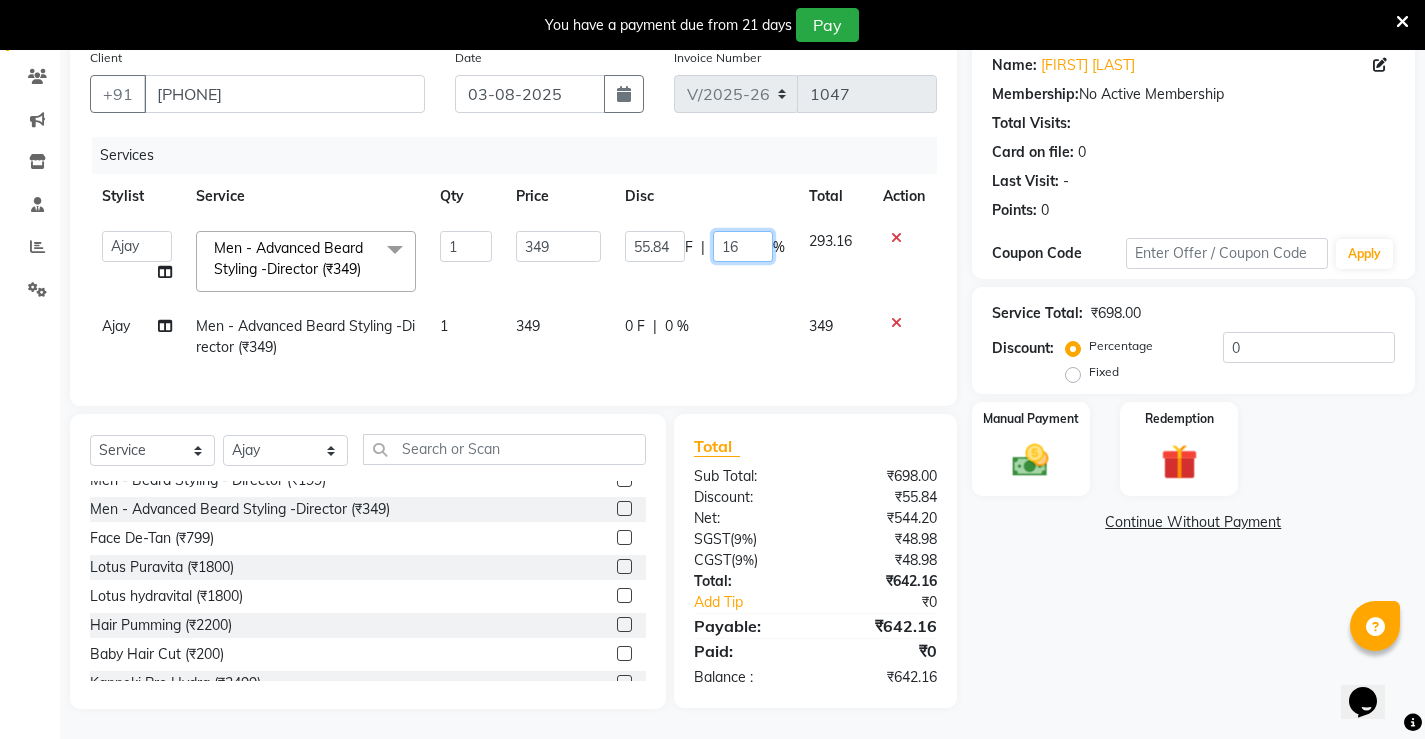 click on "16" 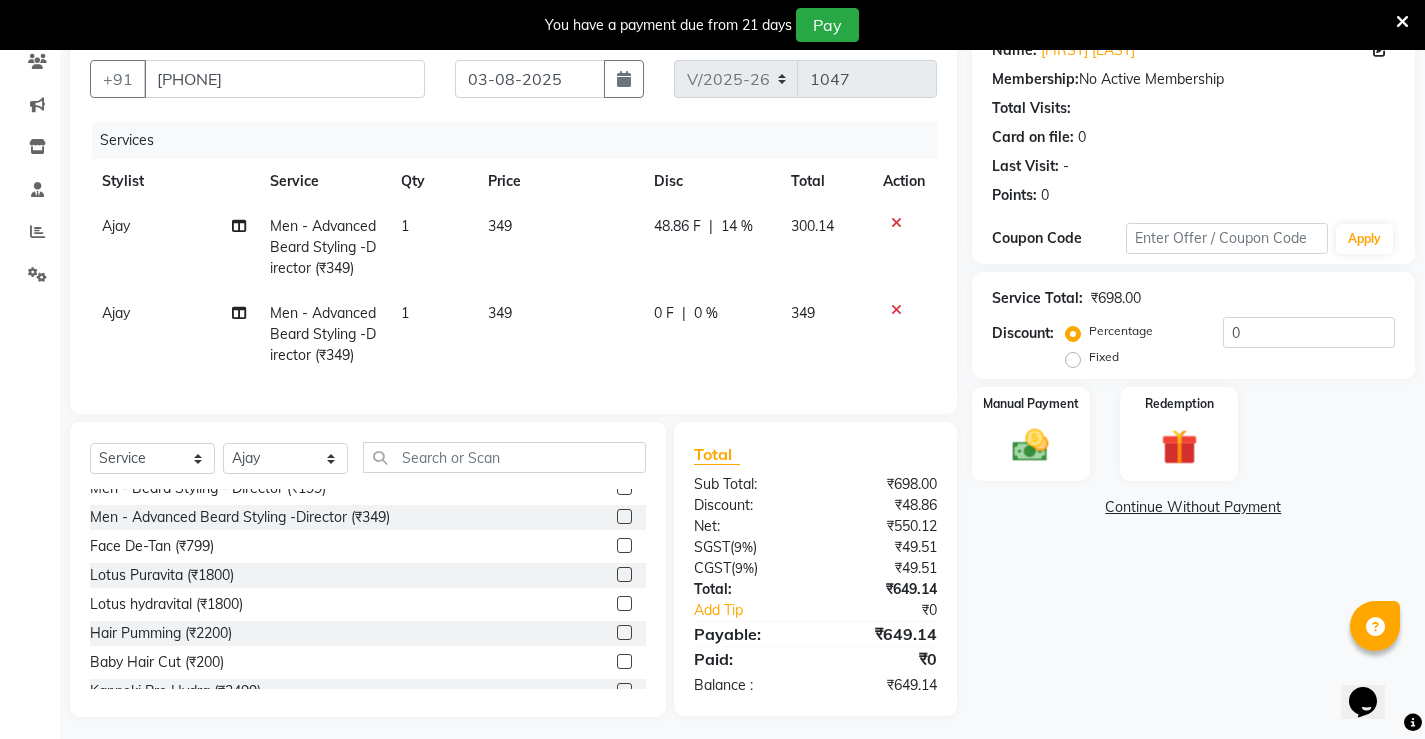 click on "48.86 F | 14 %" 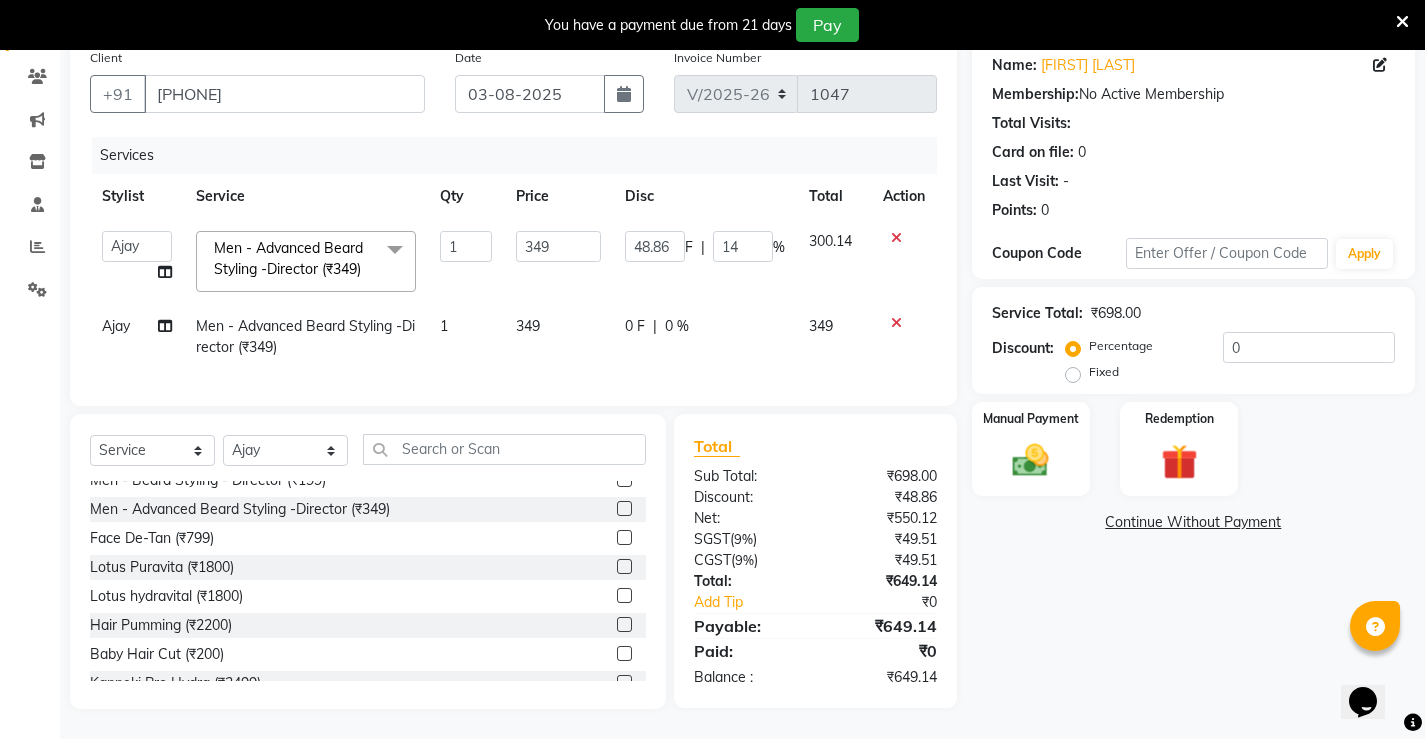 click on "0 %" 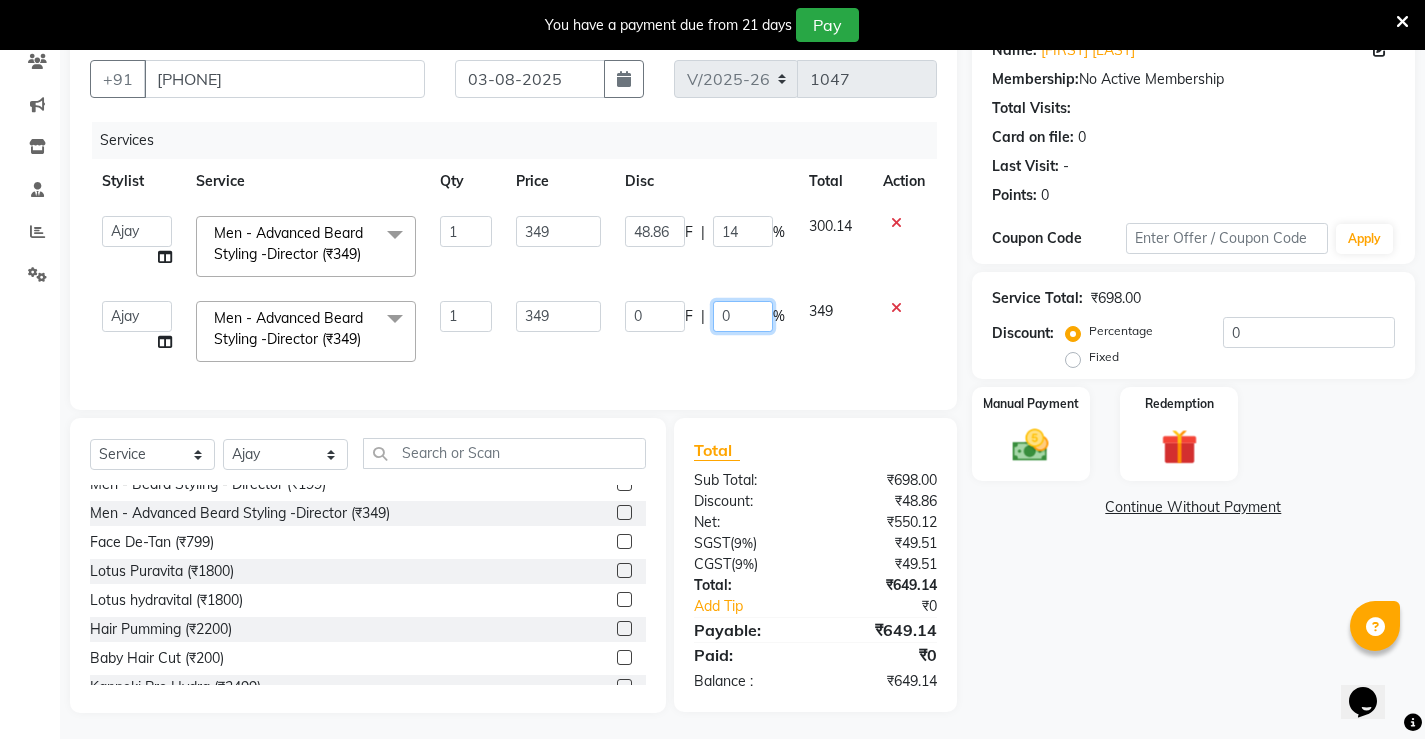 click on "0" 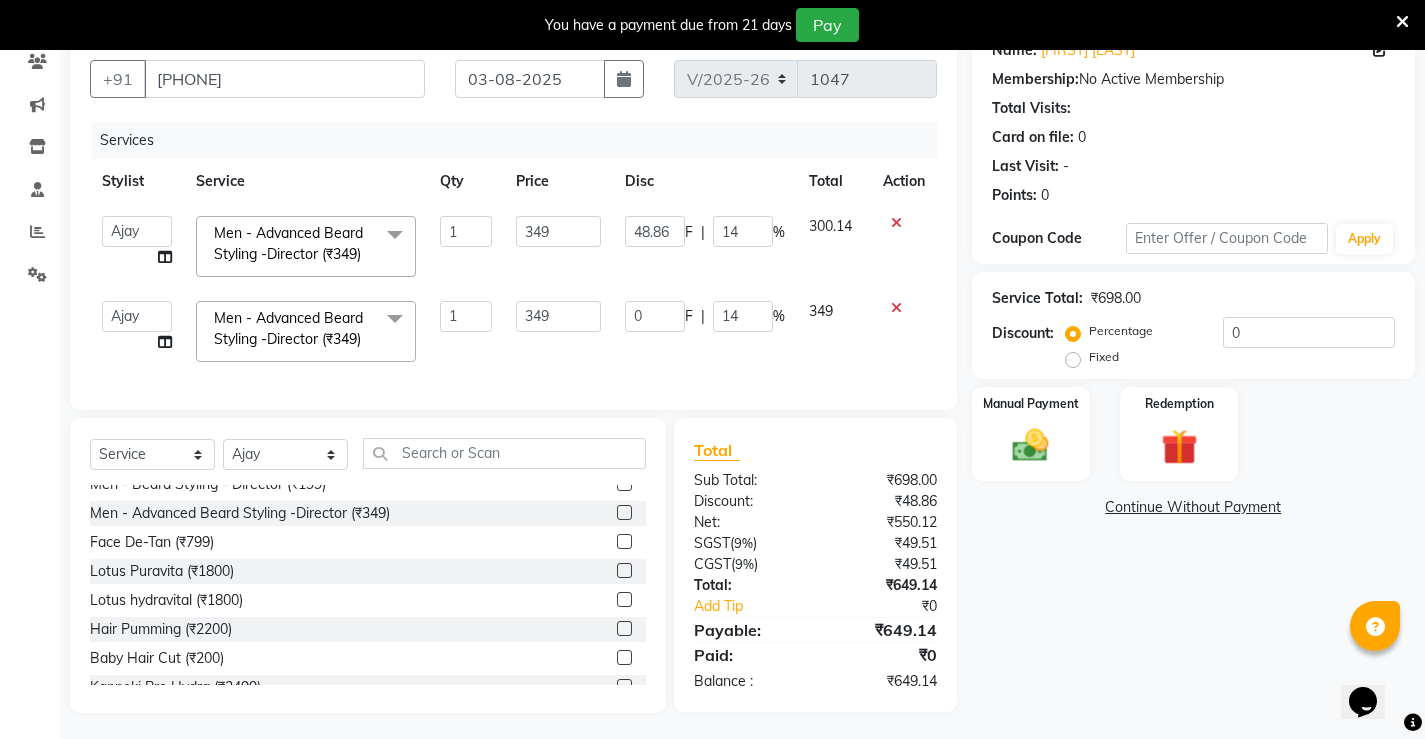 click on "Services Stylist Service Qty Price Disc Total Action  [FIRST]   [FIRST]    [FIRST]   [FIRST]   [FIRST]  [FIRST] hair stylist   [FIRST]   [FIRST]  Men - Advanced Beard Styling -Director ([PRICE])  x Men - Hair Wash -  ([PRICE]) Men - Basic Haircut - Director ([PRICE]) Men - Advanced Haircut - Master Stylist ([PRICE]) Men - Beard Styling - Director ([PRICE]) Men - Advanced Beard Styling -Director ([PRICE]) Face De-Tan  ([PRICE]) Lotus Puravita ([PRICE]) Lotus hydravital ([PRICE]) Hair Pumming  ([PRICE]) Baby Hair Cut ([PRICE]) Kanpeki Pro Hydra ([PRICE]) Scrubbing ([PRICE]) organic facial  ([PRICE]) Anti Dandruff Treatment ([PRICE]) Eyebrow,Hair Trim, Clean up ([PRICE]) Eyebrow, Face D-Tan,Clean up ([PRICE]) Hair Spa, Face D-Tan, Clean up ([PRICE]) Head Masssage, Hair Trim ,Face D-Tan, Clean Up ([PRICE]) Facial, Face D-Tan, Hair Basic Colour, Foot Massage  ([PRICE]) Hair Spa With Treatment, Face D-Tan , Facial, Pedicure  ([PRICE]) Hair Cut & Wash Beard Trim, Foot Massasge  ([PRICE]) Cleansing  ([PRICE])  Men Hair Set ([PRICE])" 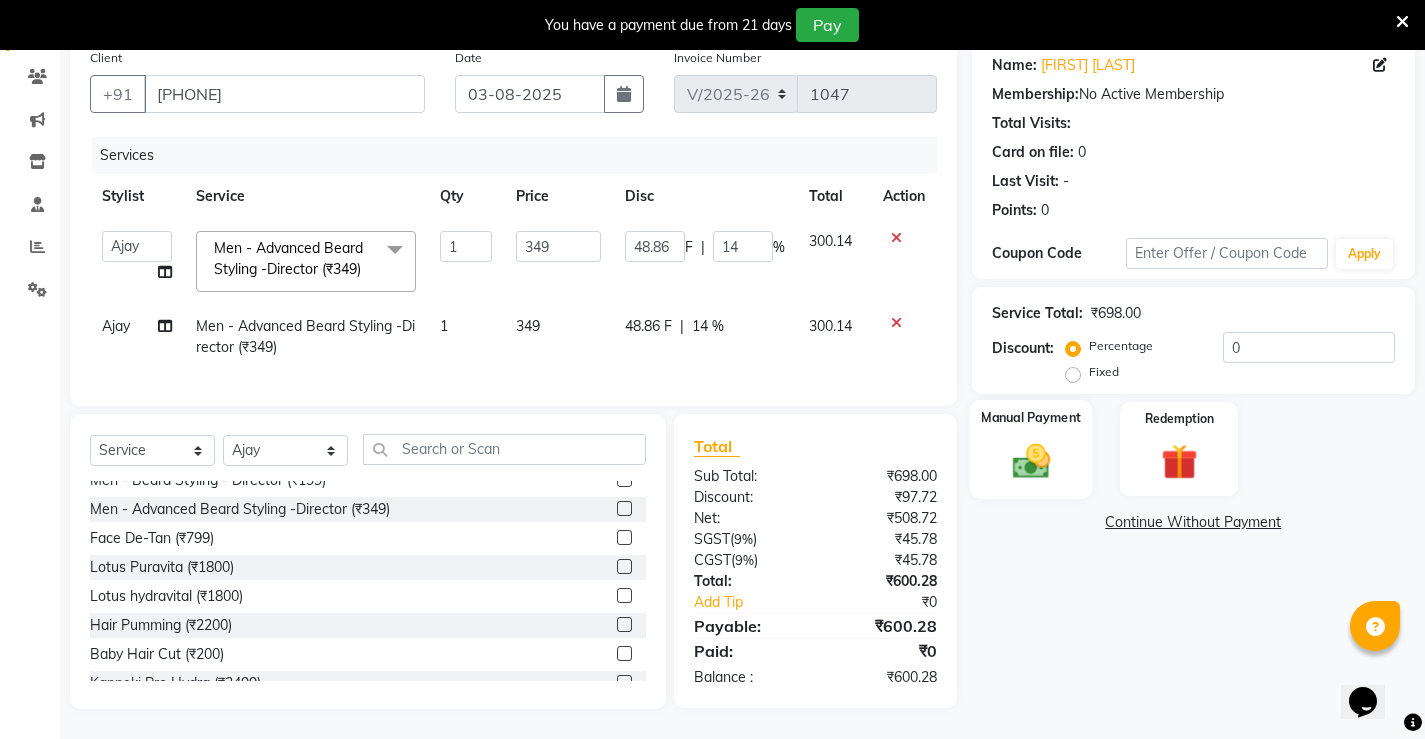 click 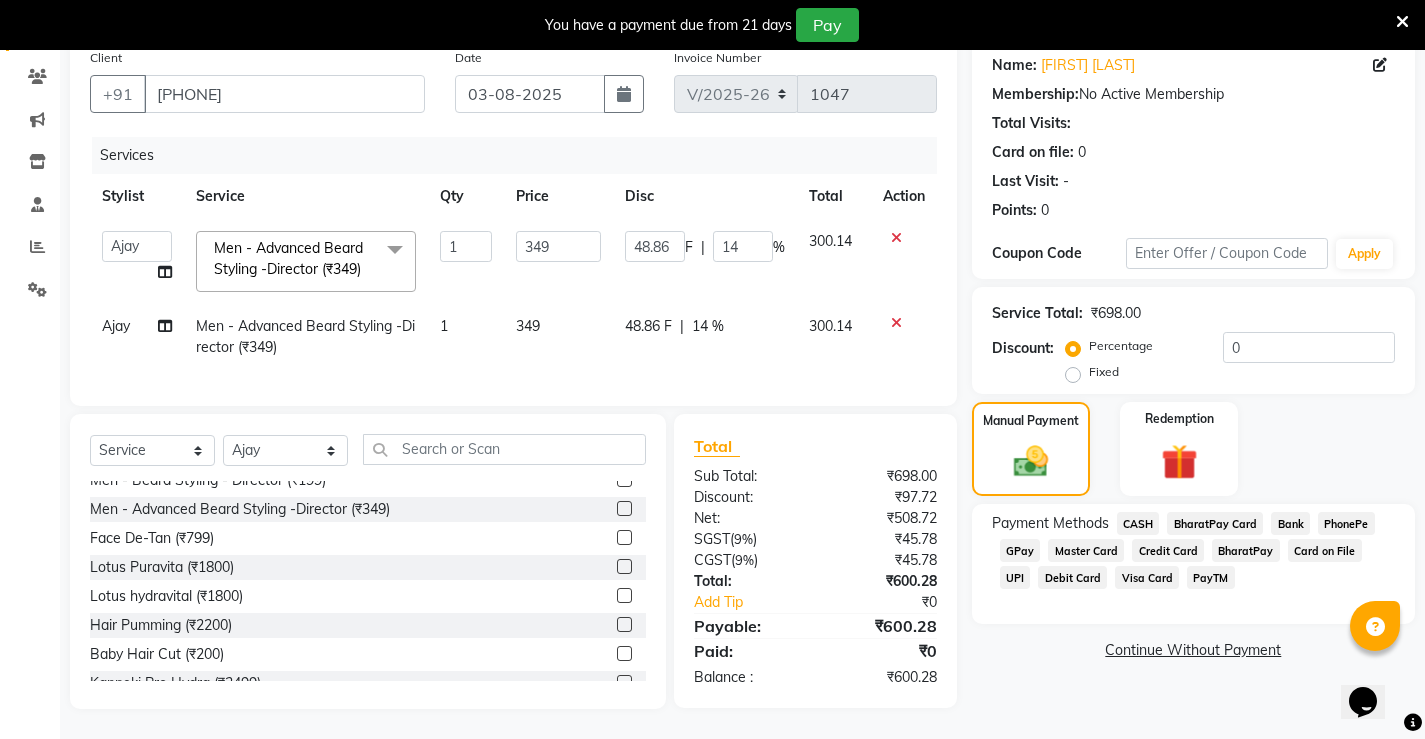 click on "CASH" 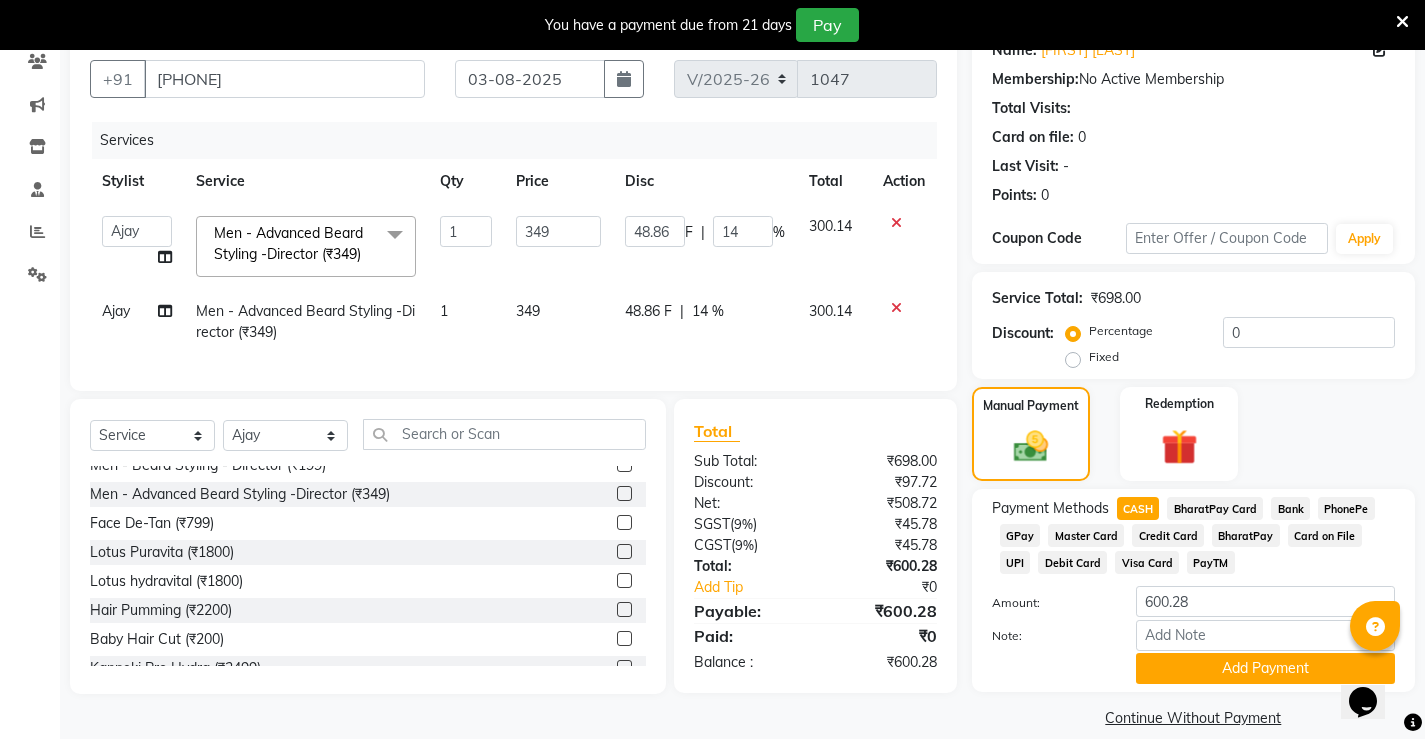 scroll, scrollTop: 200, scrollLeft: 0, axis: vertical 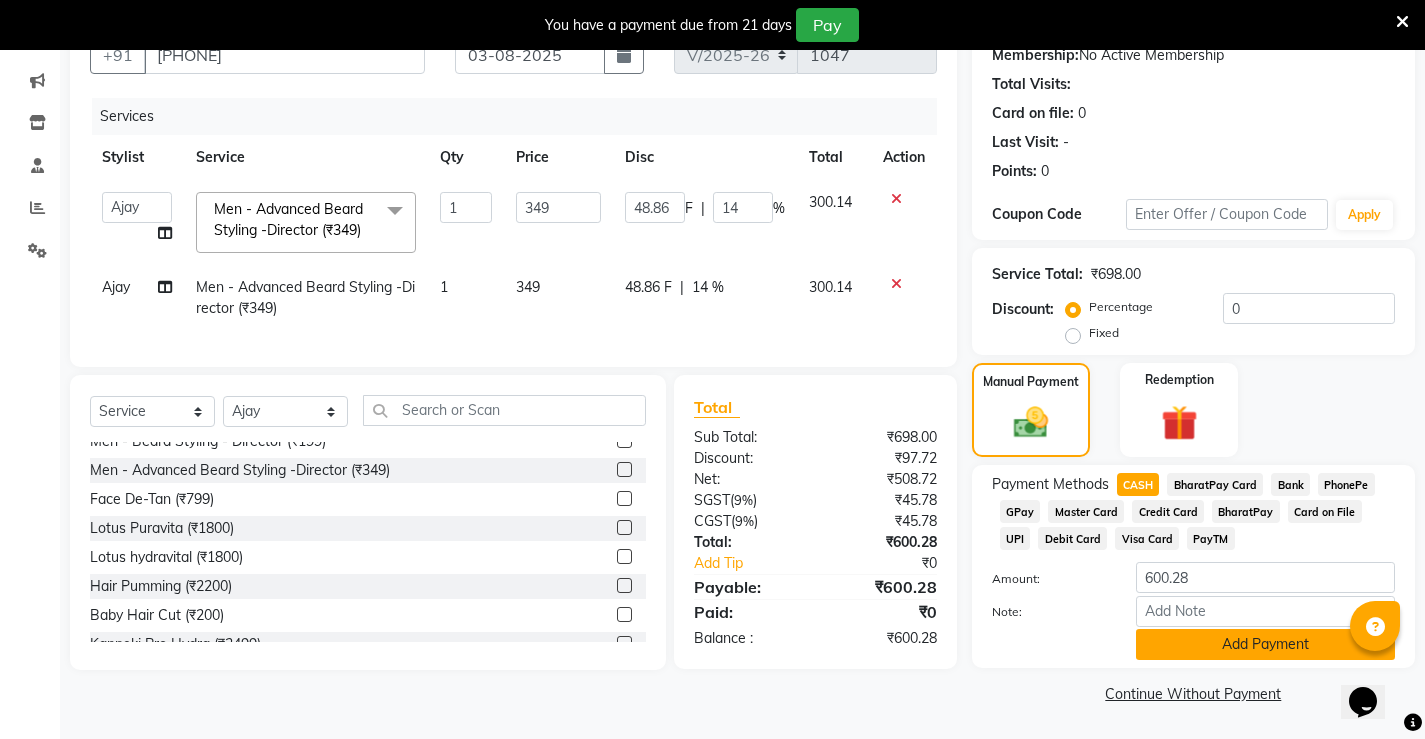 click on "Add Payment" 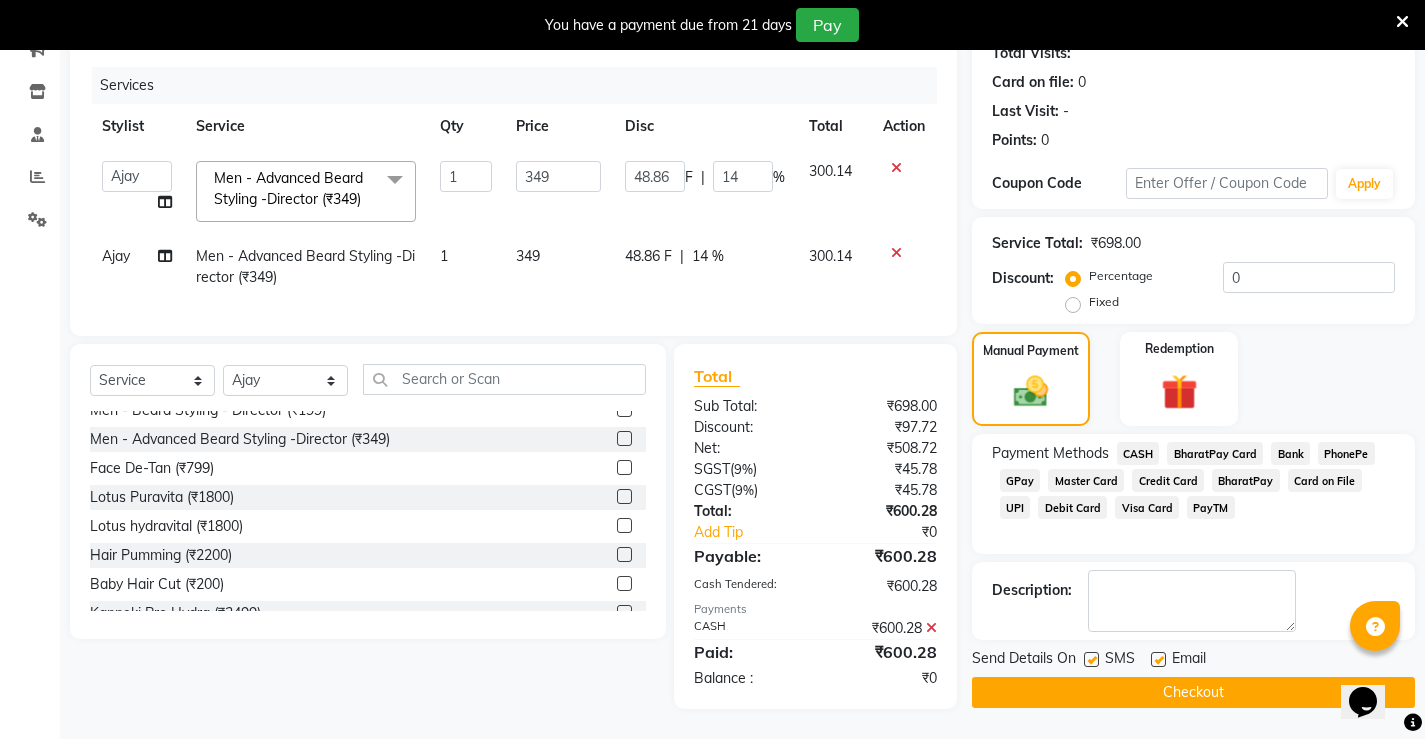 scroll, scrollTop: 246, scrollLeft: 0, axis: vertical 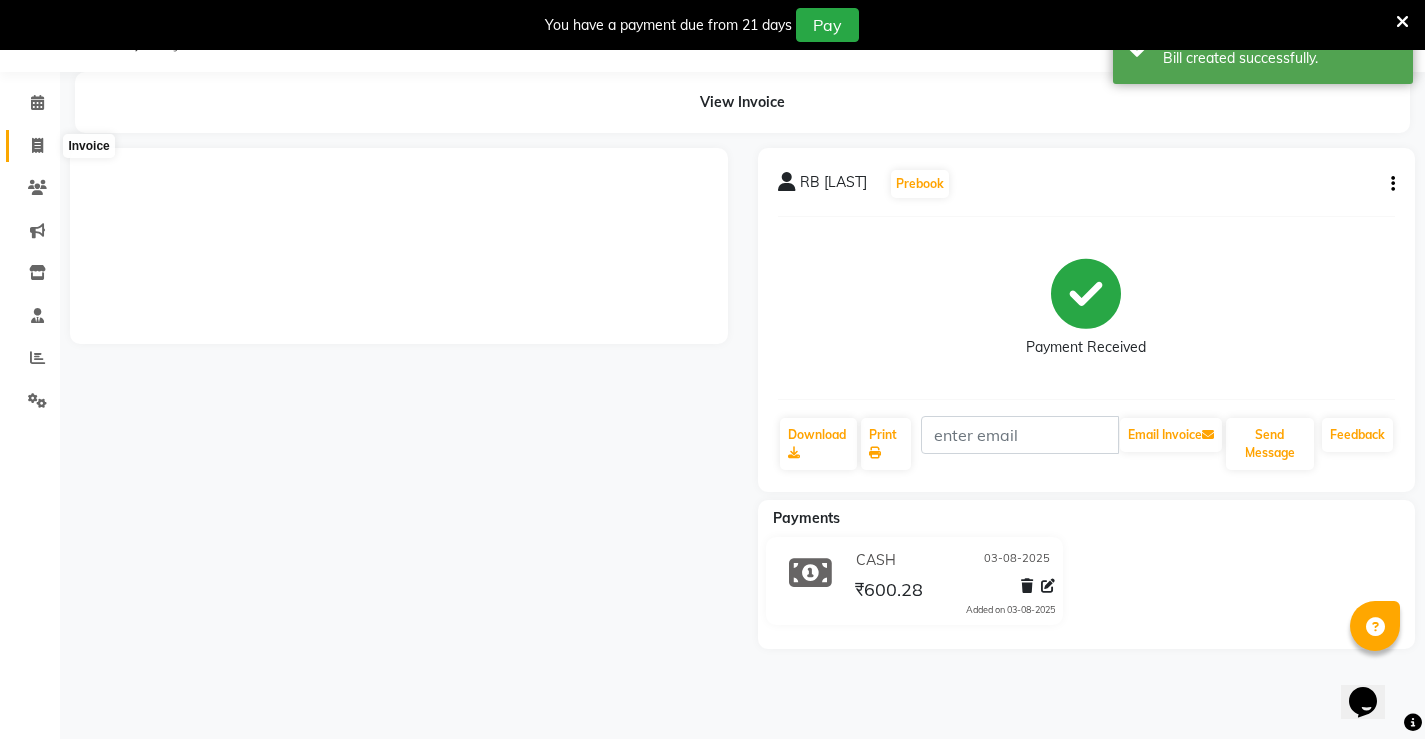 click 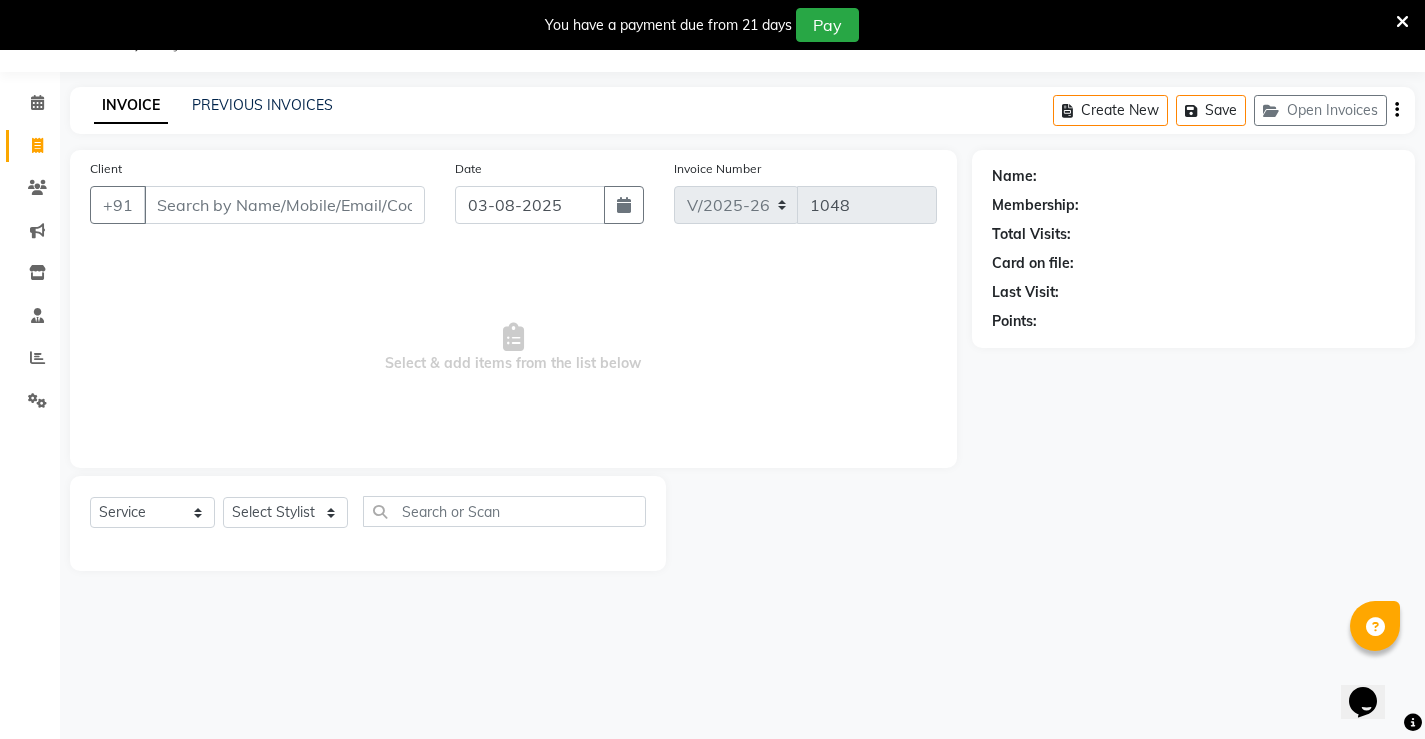 click on "Client" at bounding box center [284, 205] 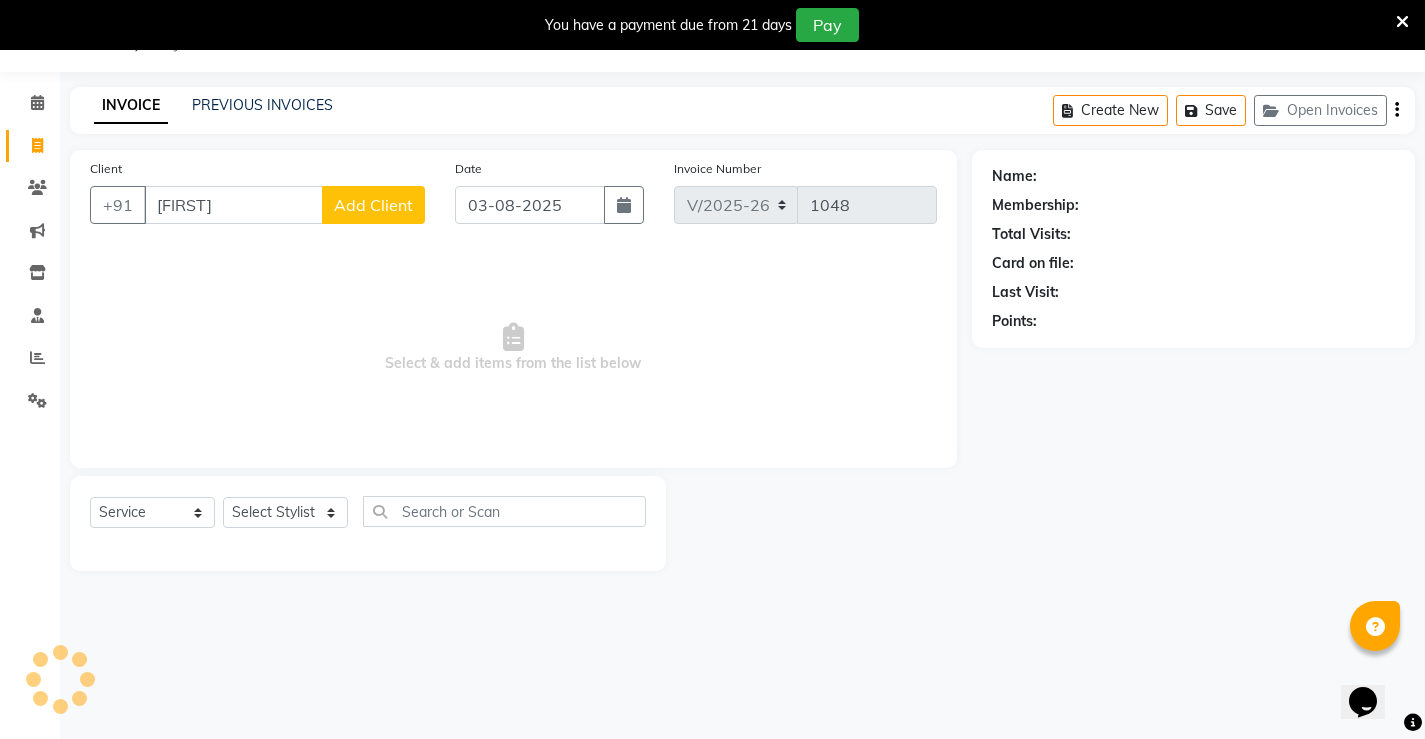 click on "Add Client" 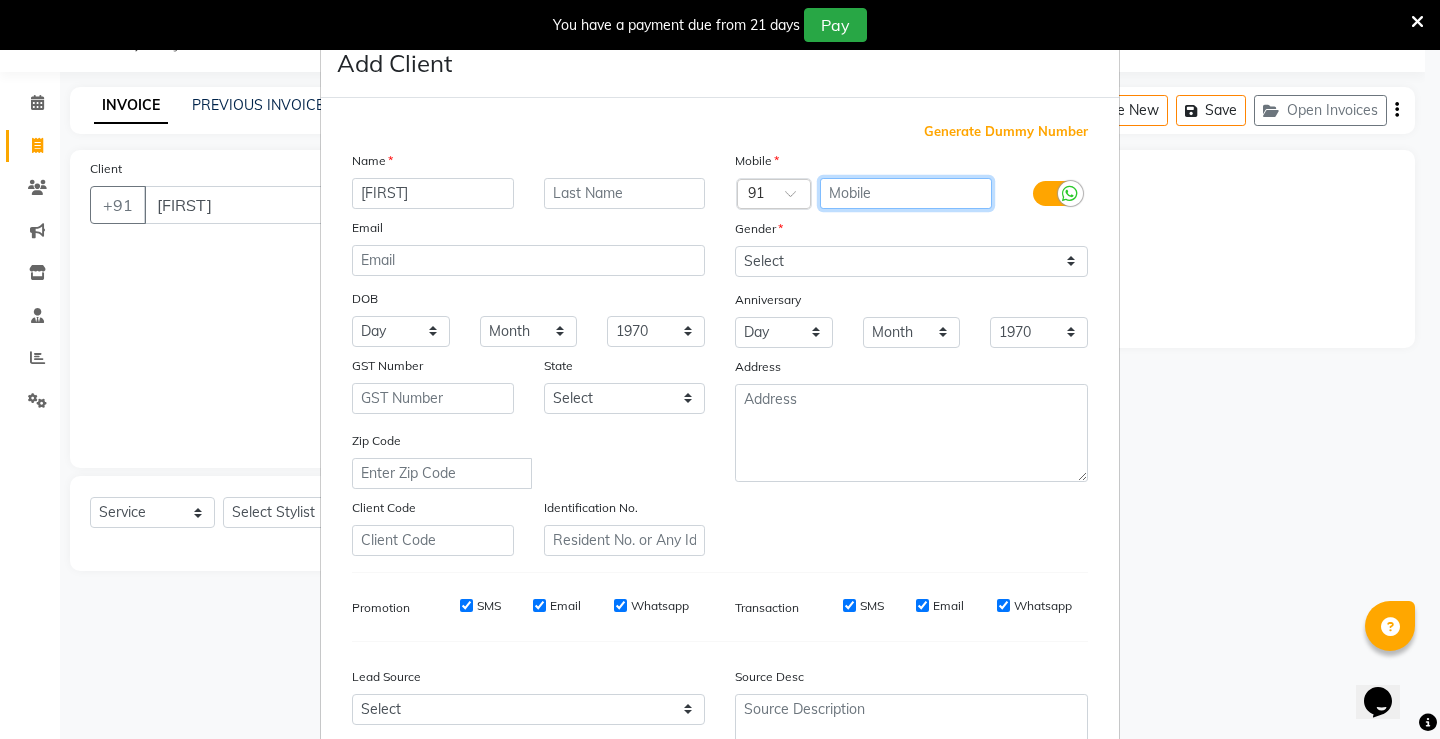 click at bounding box center (906, 193) 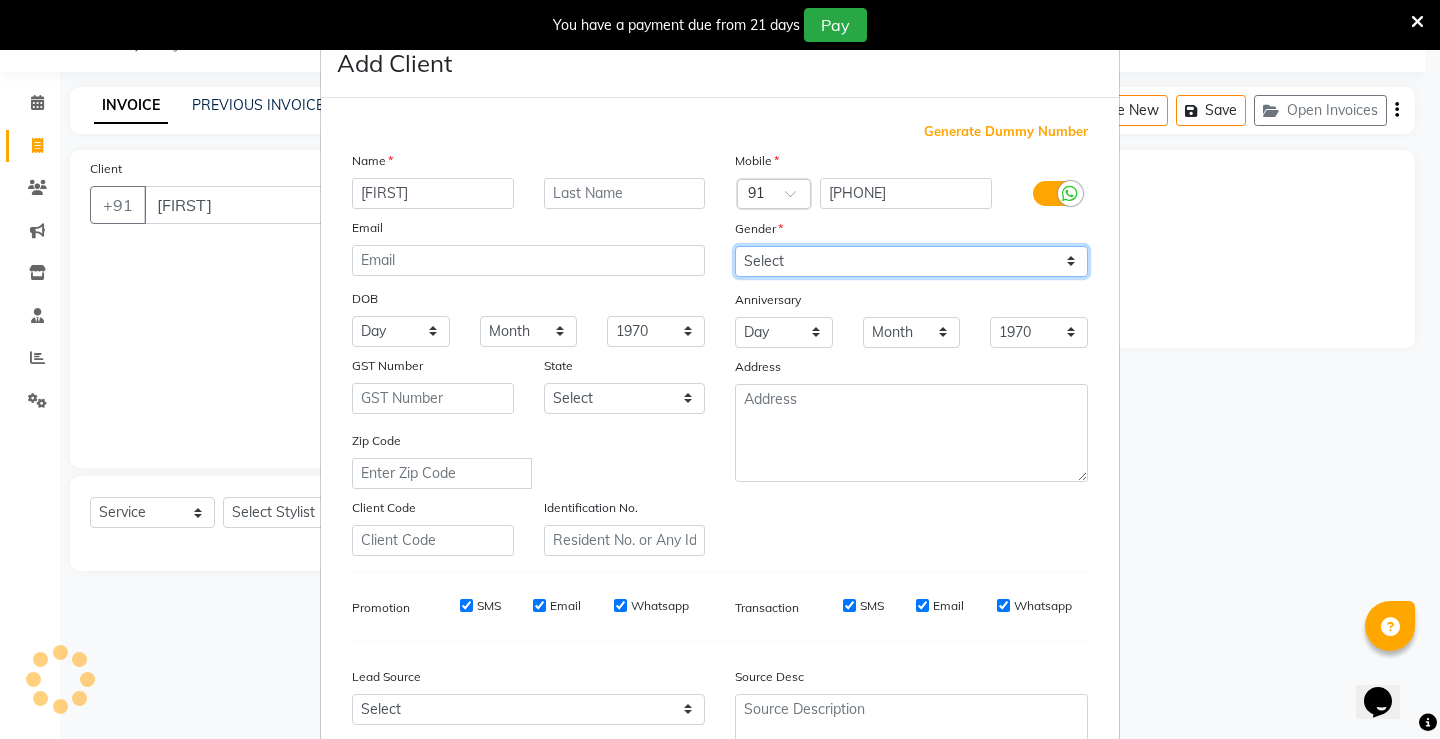click on "Select Male Female Other Prefer Not To Say" at bounding box center [911, 261] 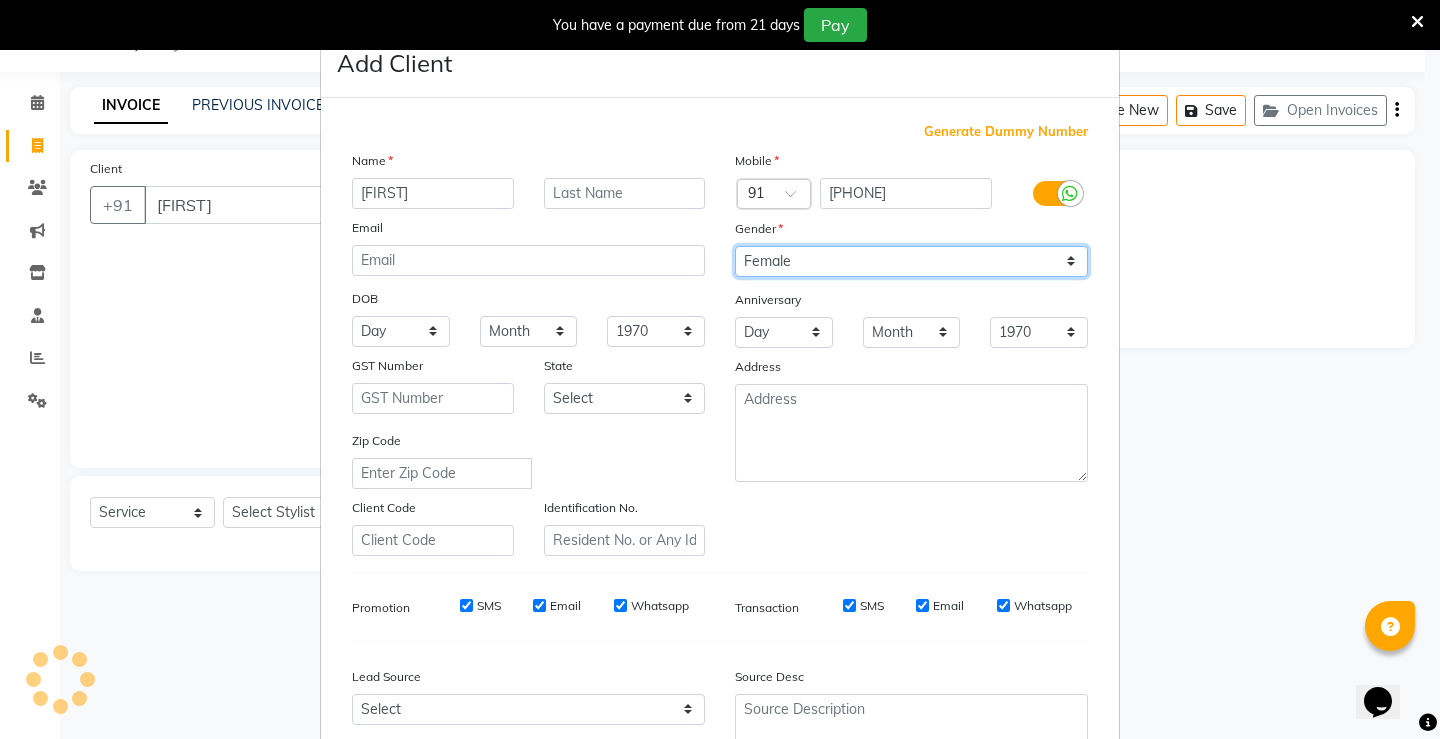 click on "Select Male Female Other Prefer Not To Say" at bounding box center (911, 261) 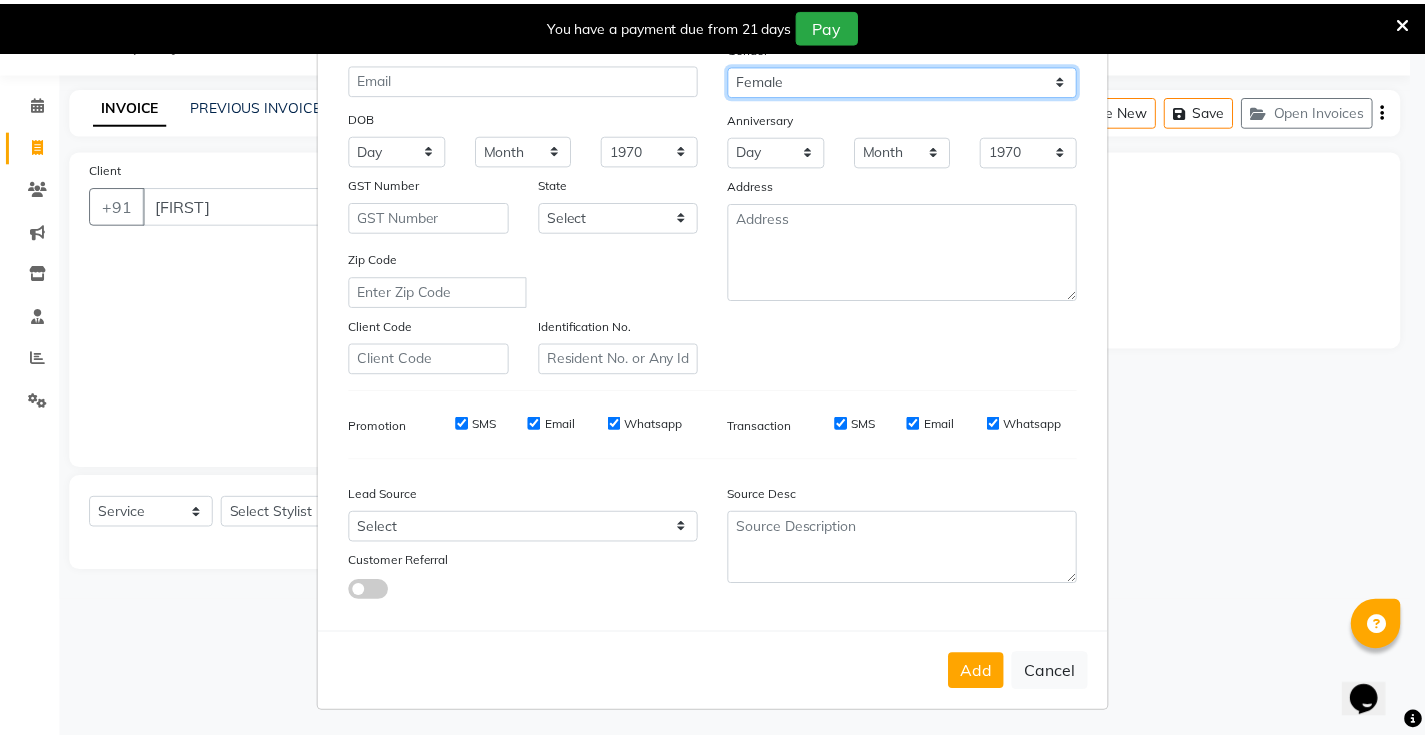 scroll, scrollTop: 184, scrollLeft: 0, axis: vertical 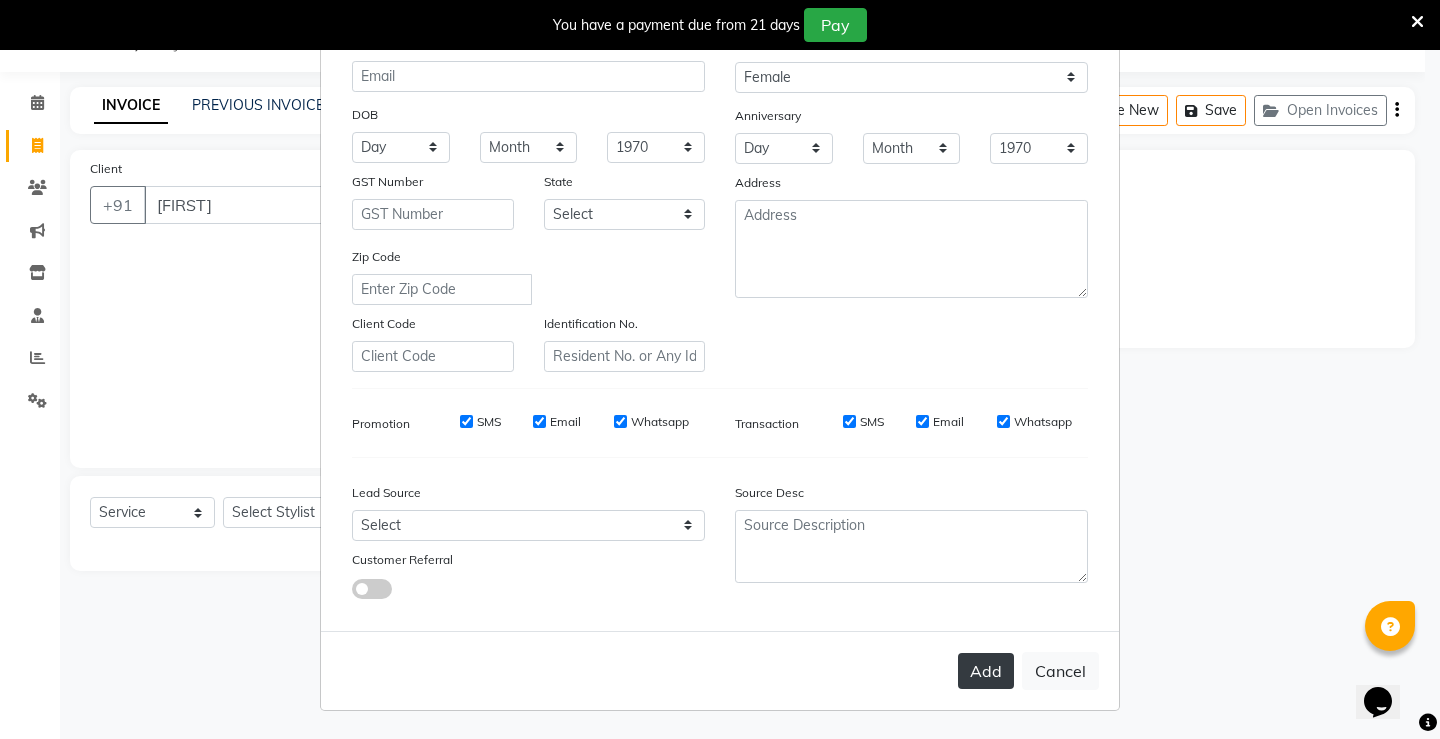 click on "Add" at bounding box center [986, 671] 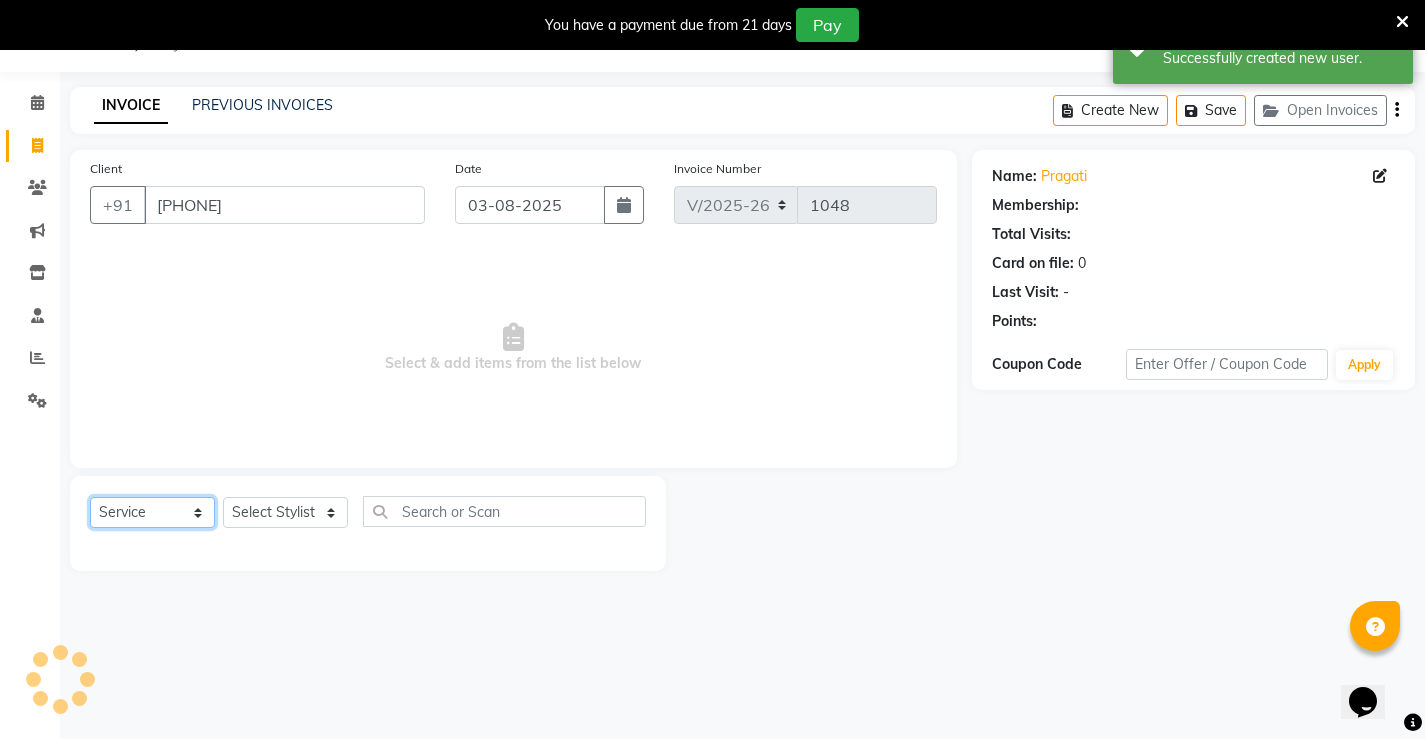 click on "Select  Service  Product  Membership  Package Voucher Prepaid Gift Card" 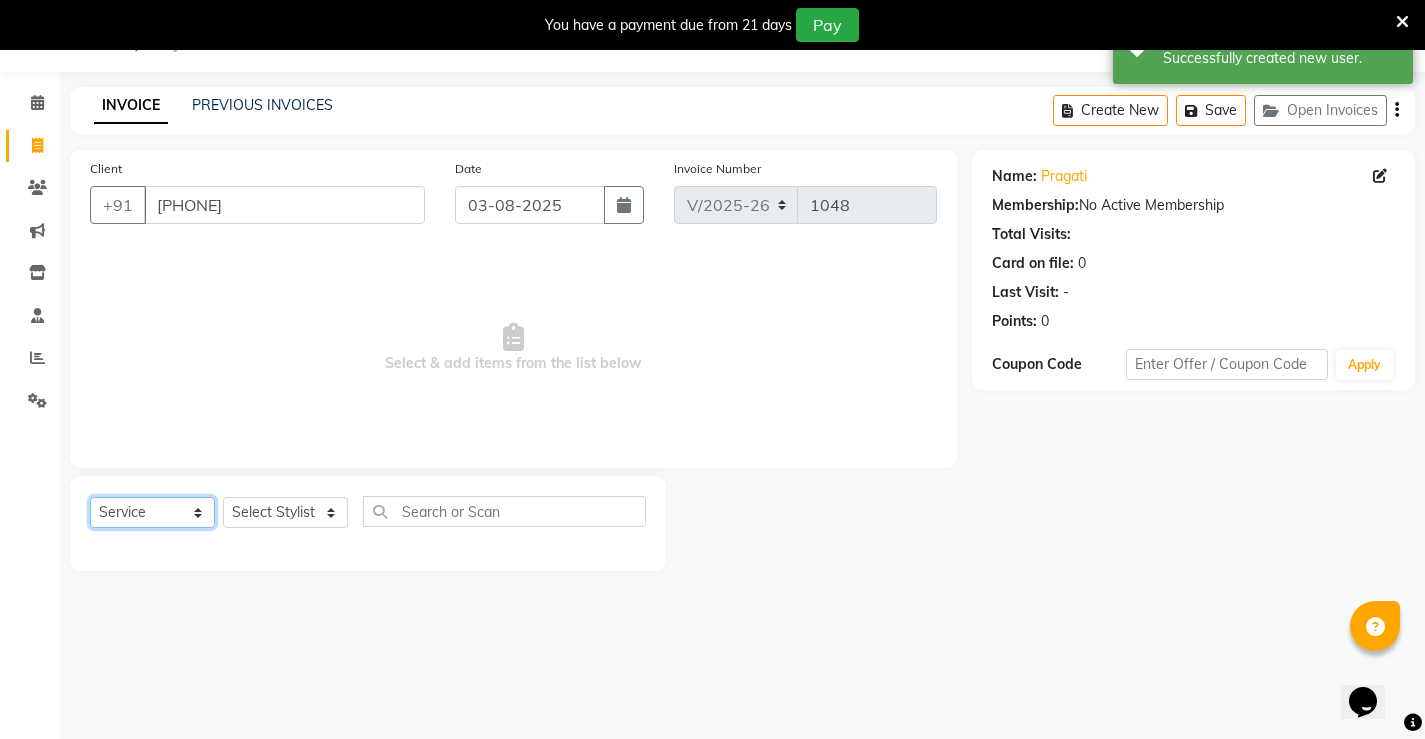 click on "Select  Service  Product  Membership  Package Voucher Prepaid Gift Card" 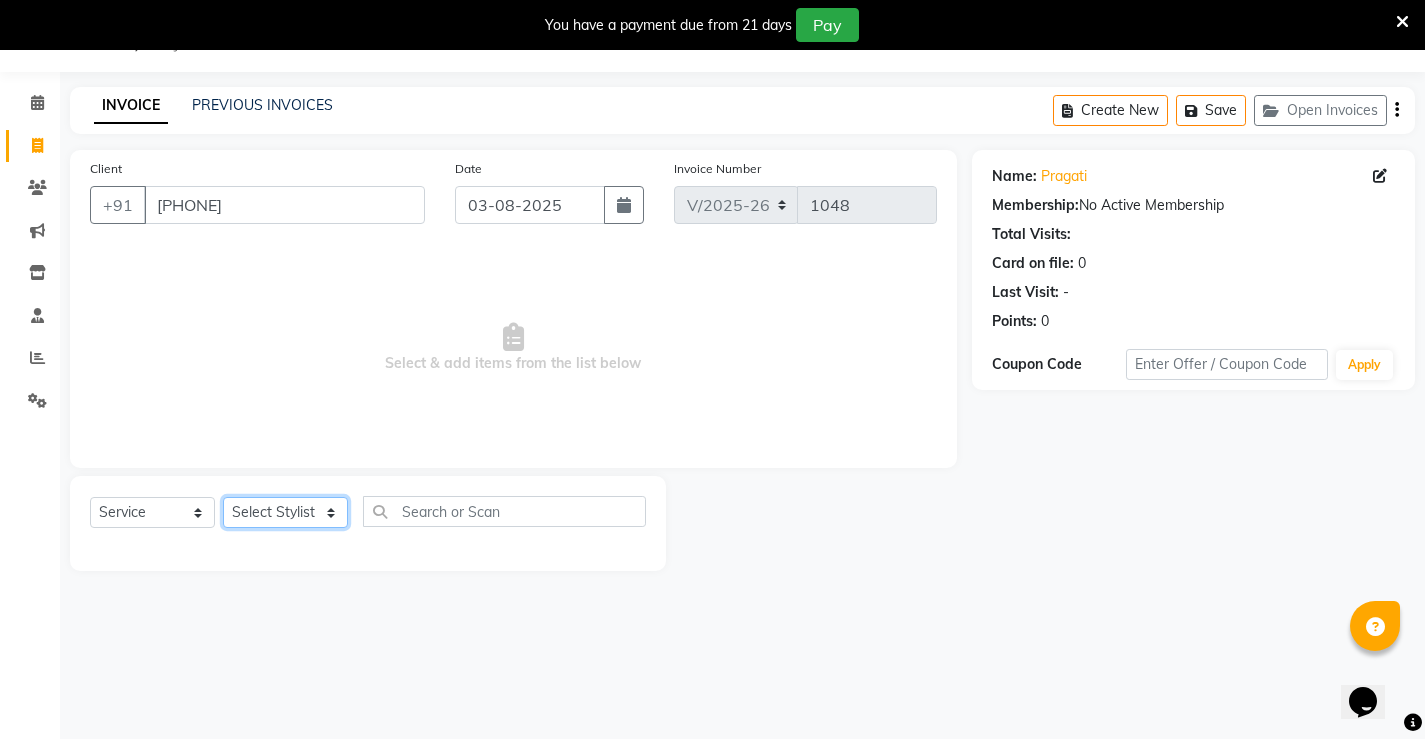 click on "Select Stylist [FIRST] [FIRST] [FIRST]  [FIRST] [FIRST] [FIRST]  unsex hair stylist [FIRST] [FIRST]" 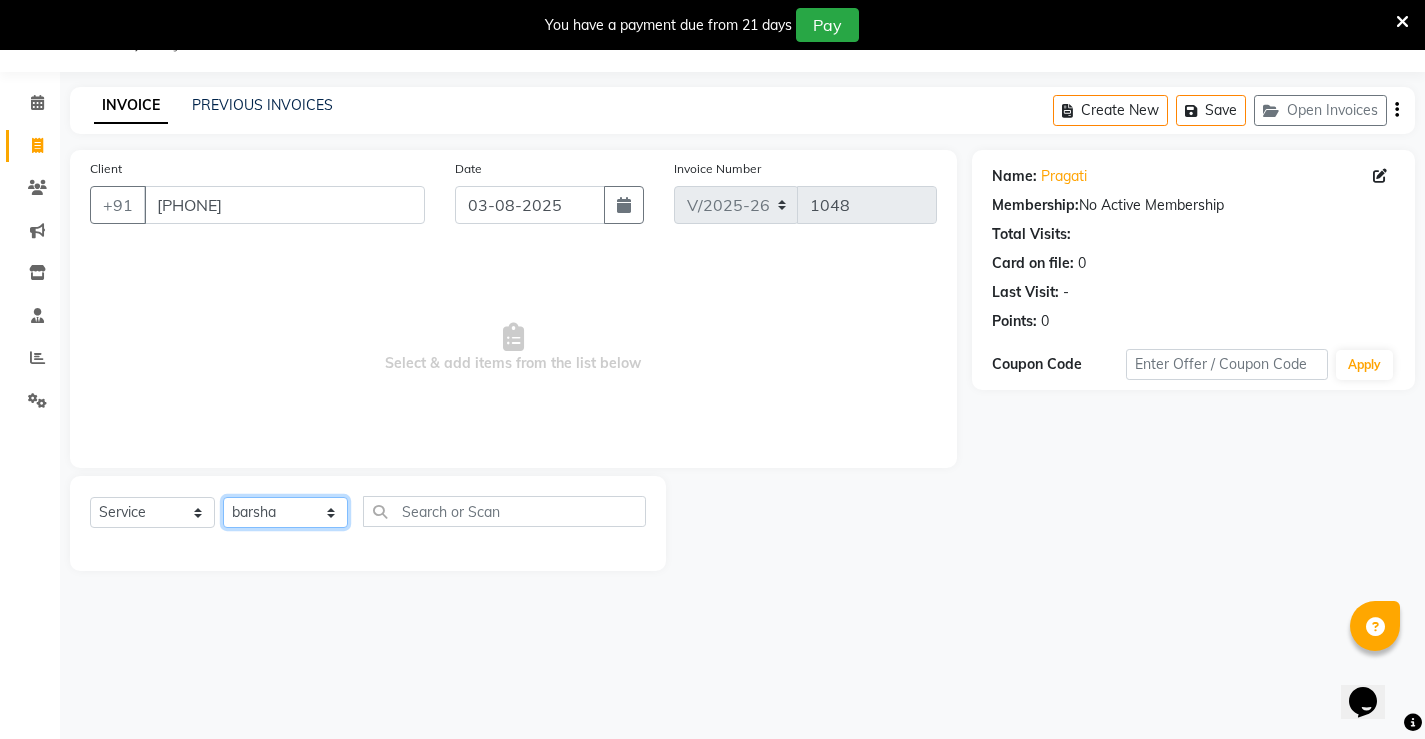 click on "Select Stylist [FIRST] [FIRST] [FIRST]  [FIRST] [FIRST] [FIRST]  unsex hair stylist [FIRST] [FIRST]" 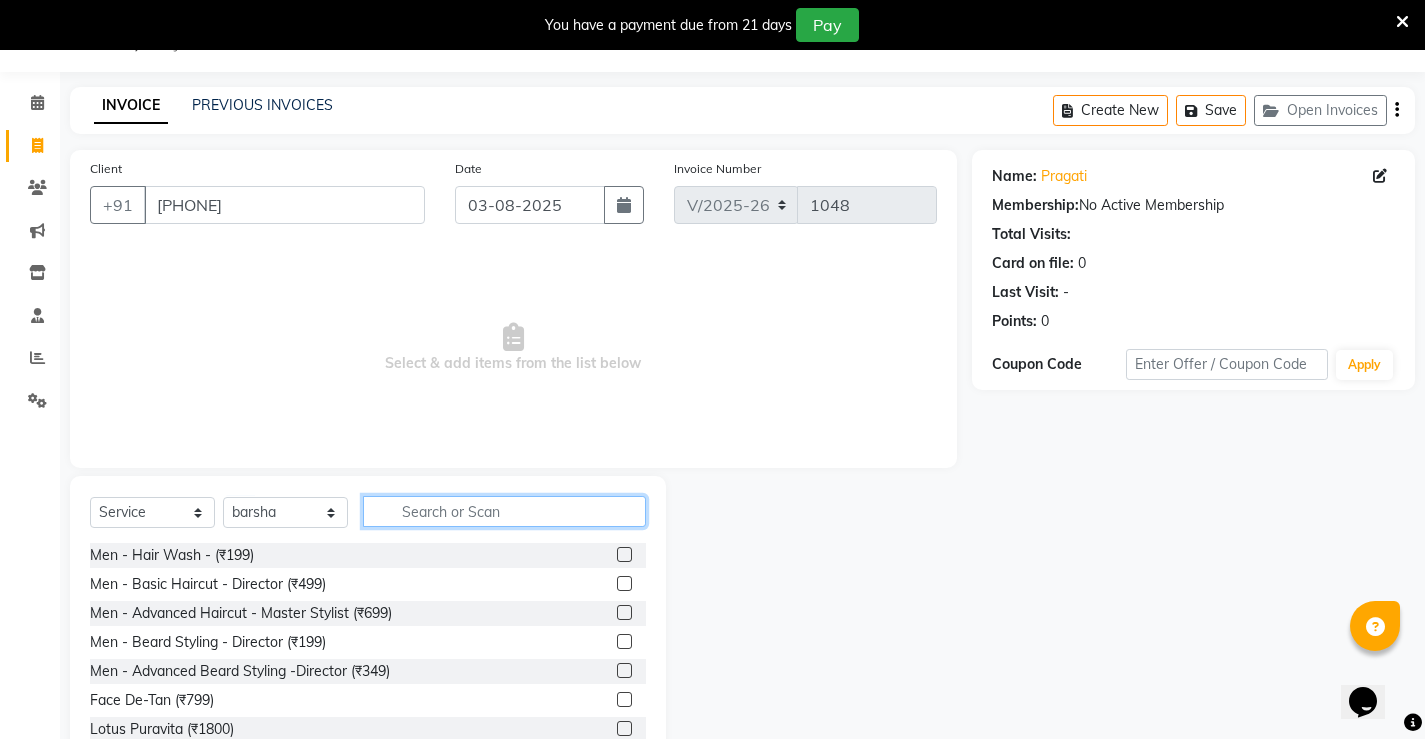 click 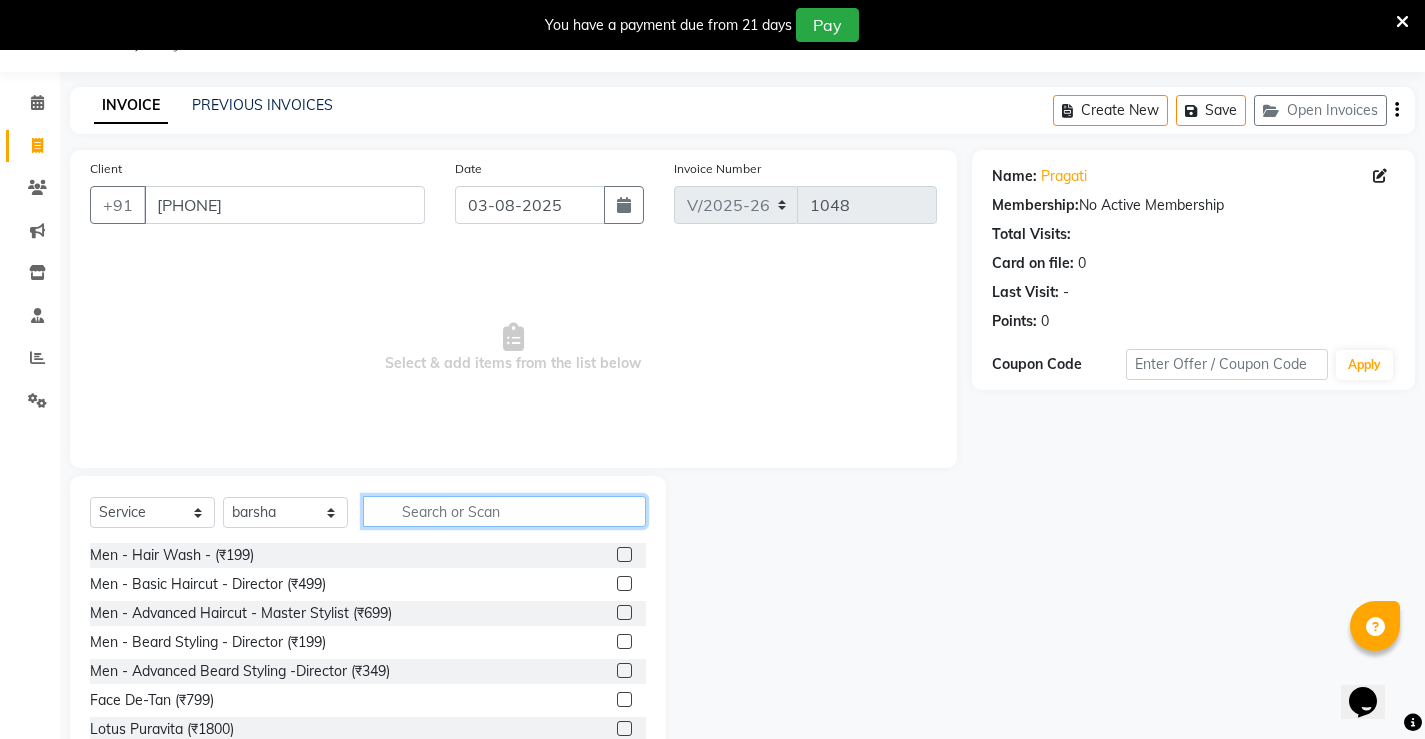 click 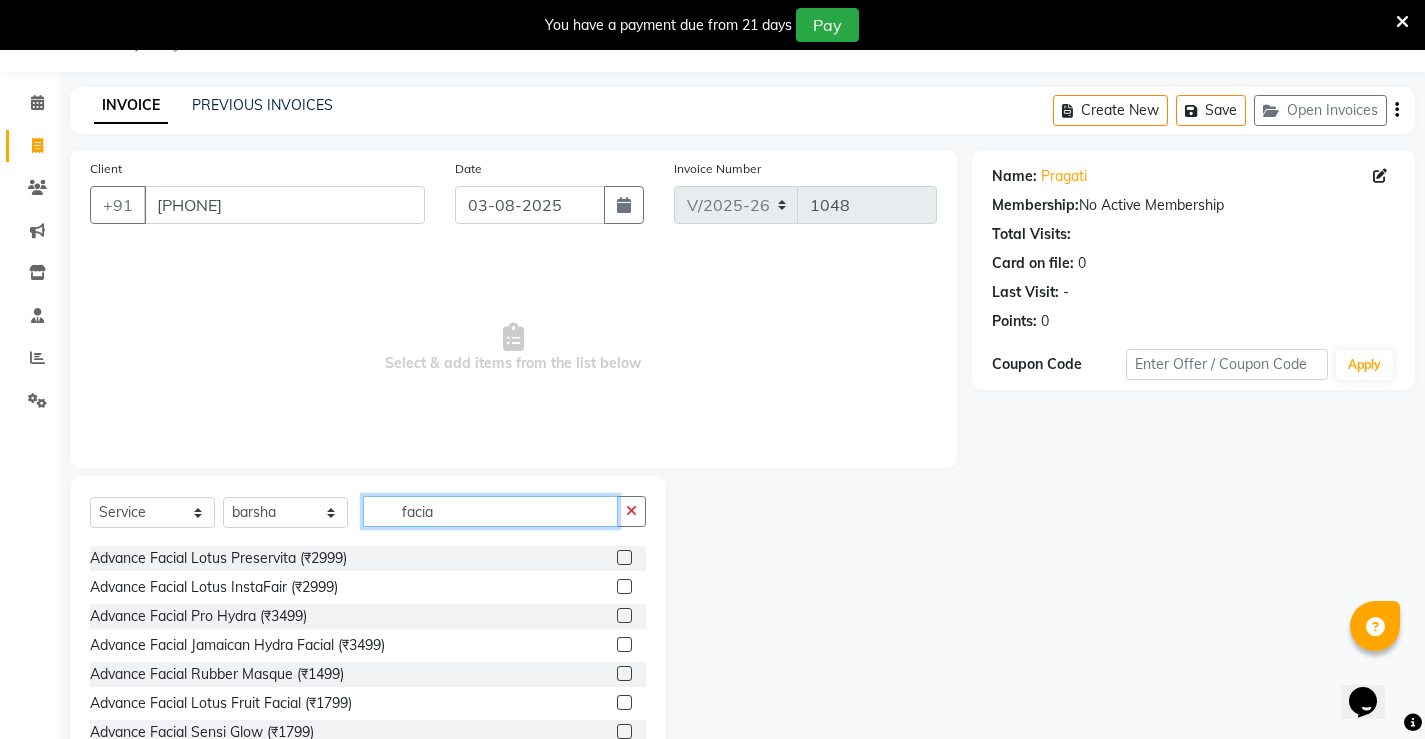 scroll, scrollTop: 525, scrollLeft: 0, axis: vertical 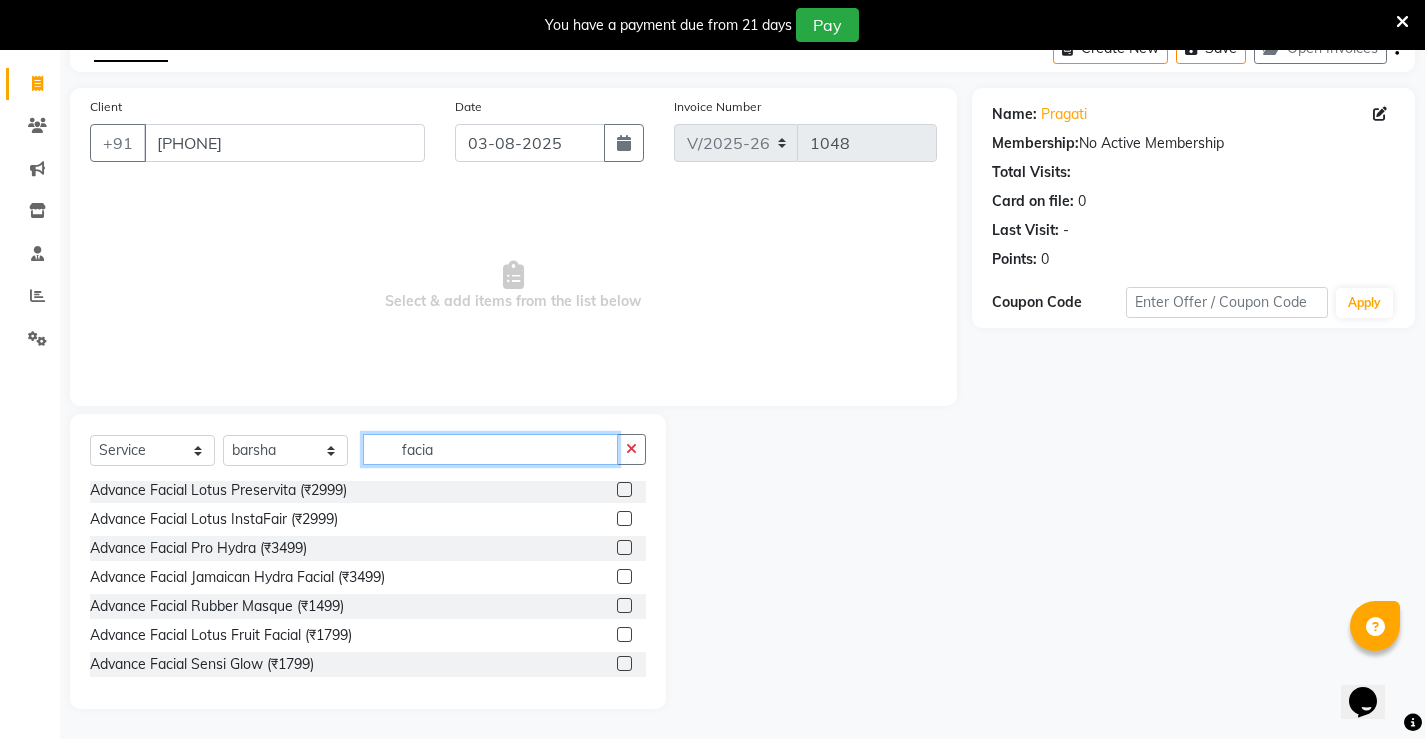 click on "facia" 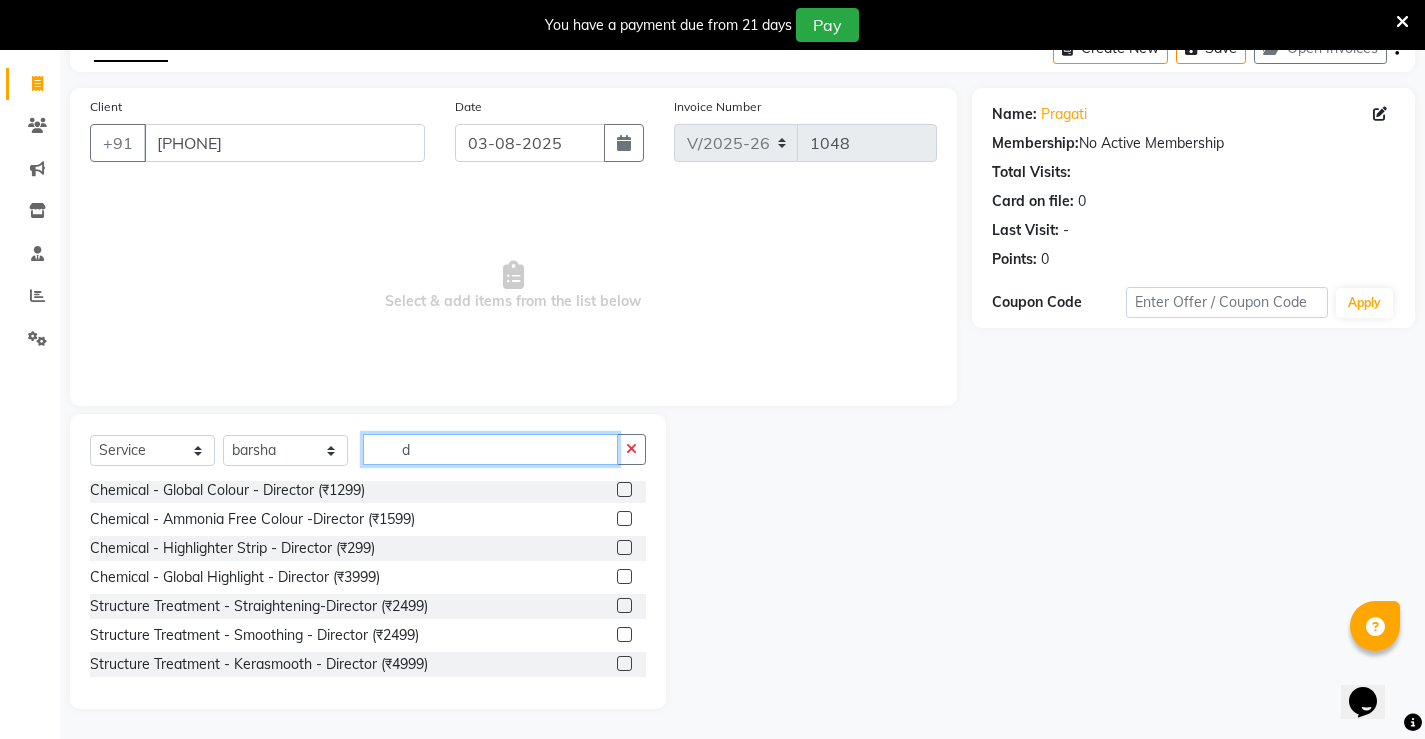scroll, scrollTop: 322, scrollLeft: 0, axis: vertical 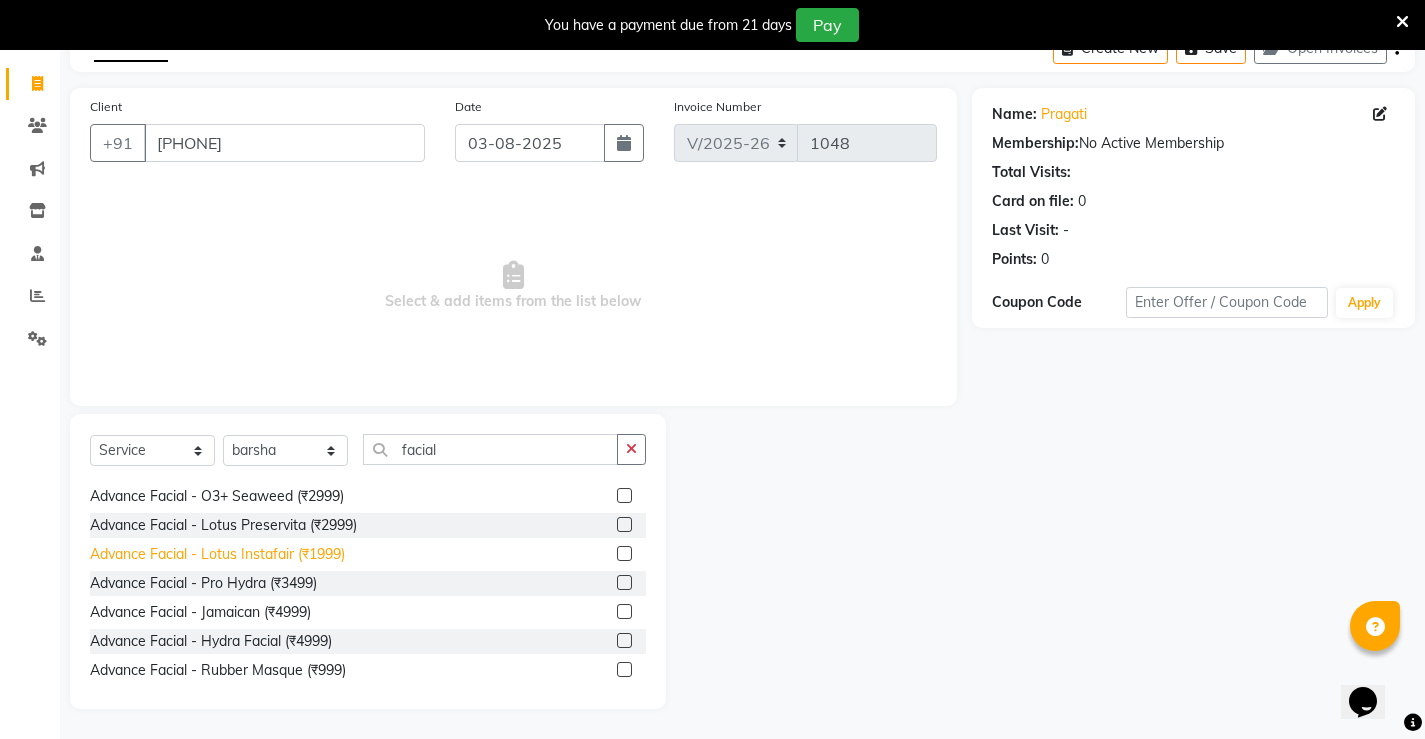 click on "Advance Facial - Lotus Instafair (₹1999)" 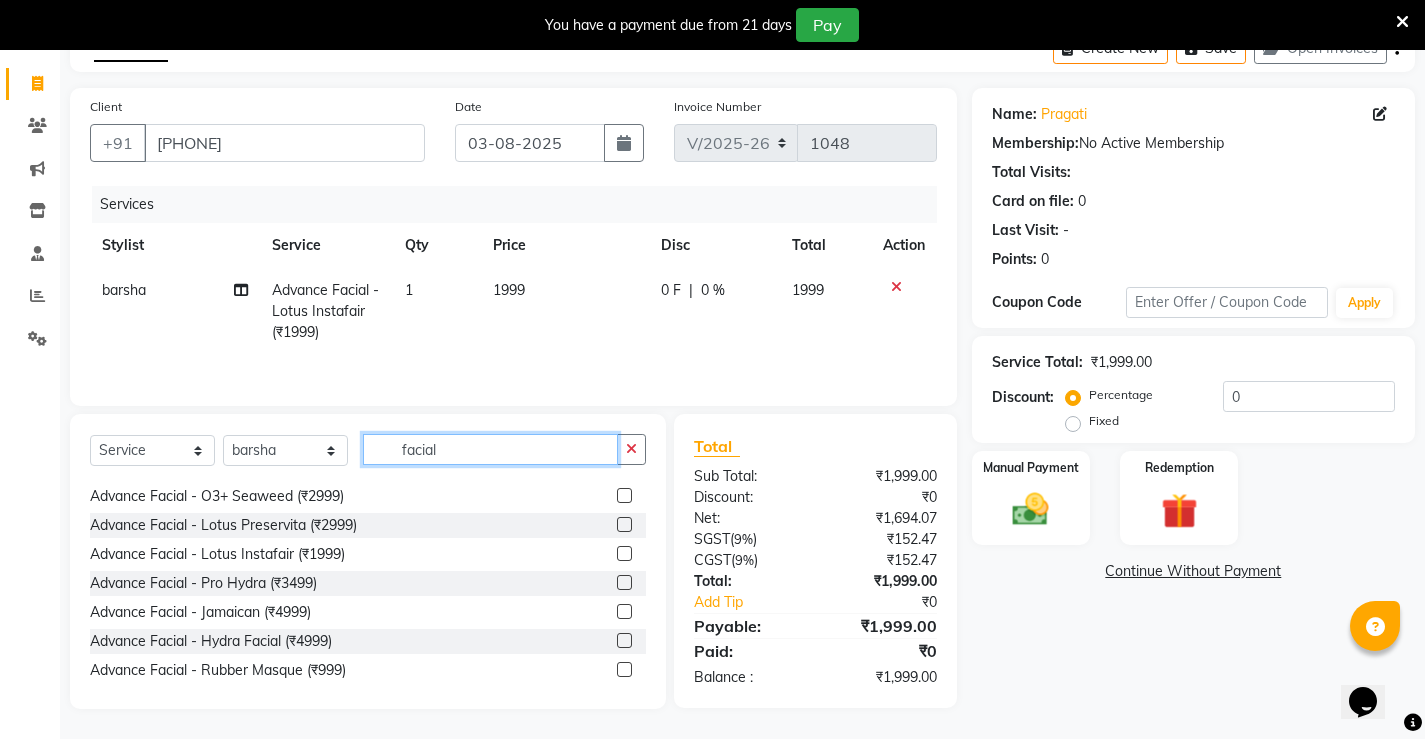 click on "facial" 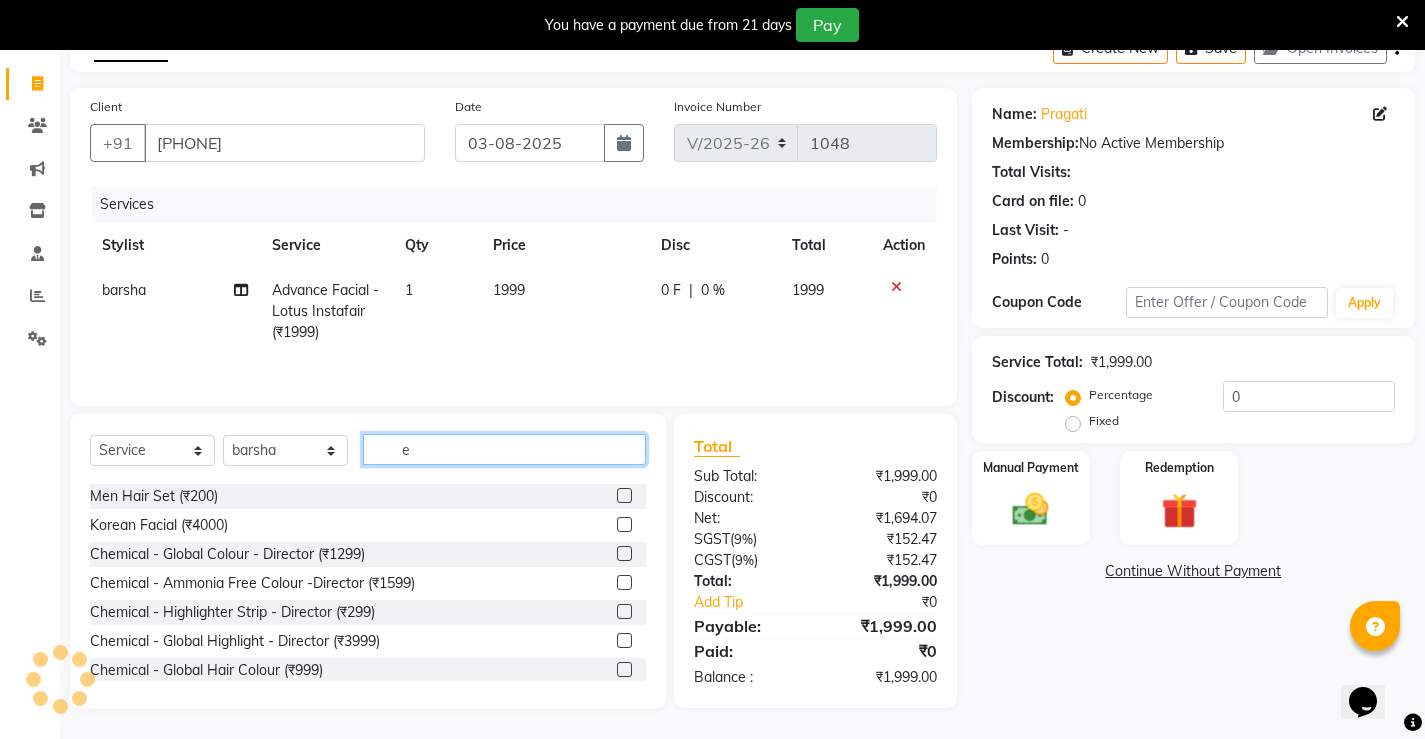 scroll, scrollTop: 577, scrollLeft: 0, axis: vertical 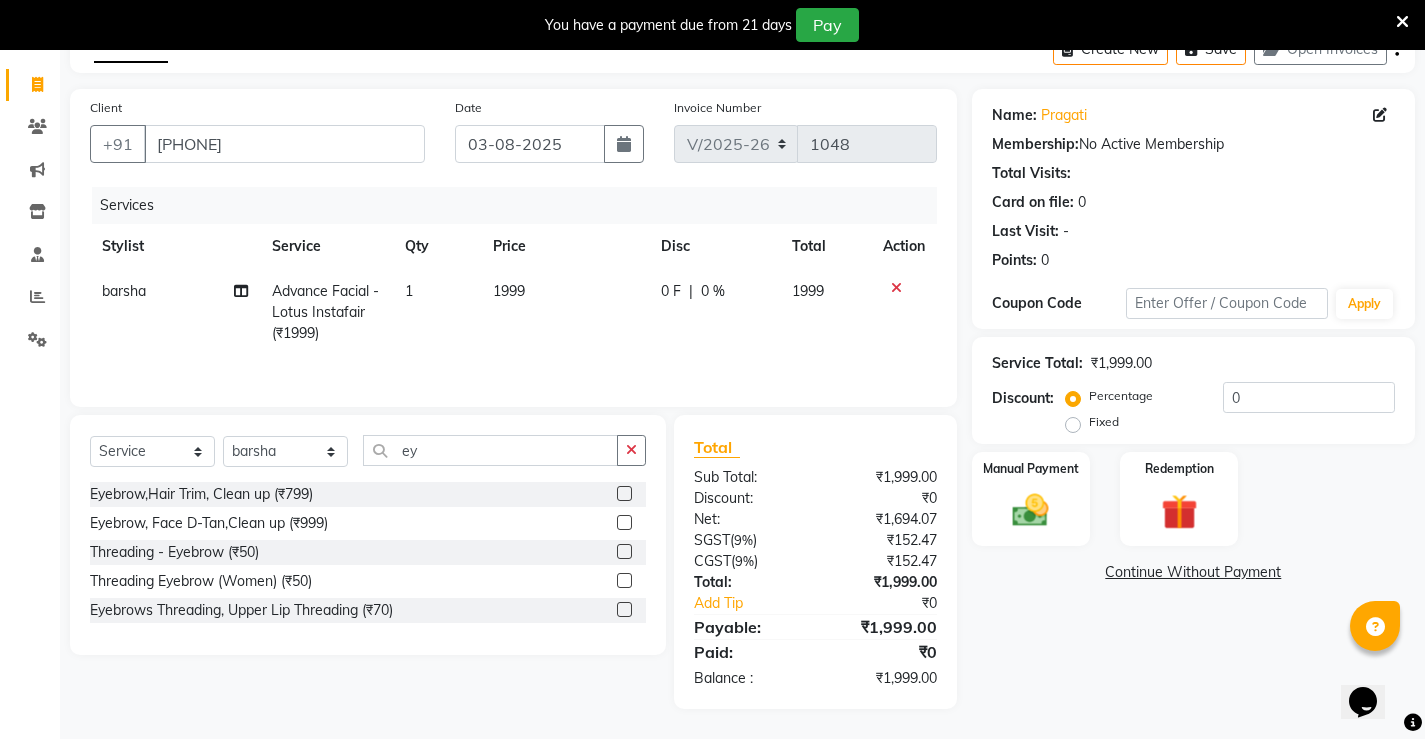 click 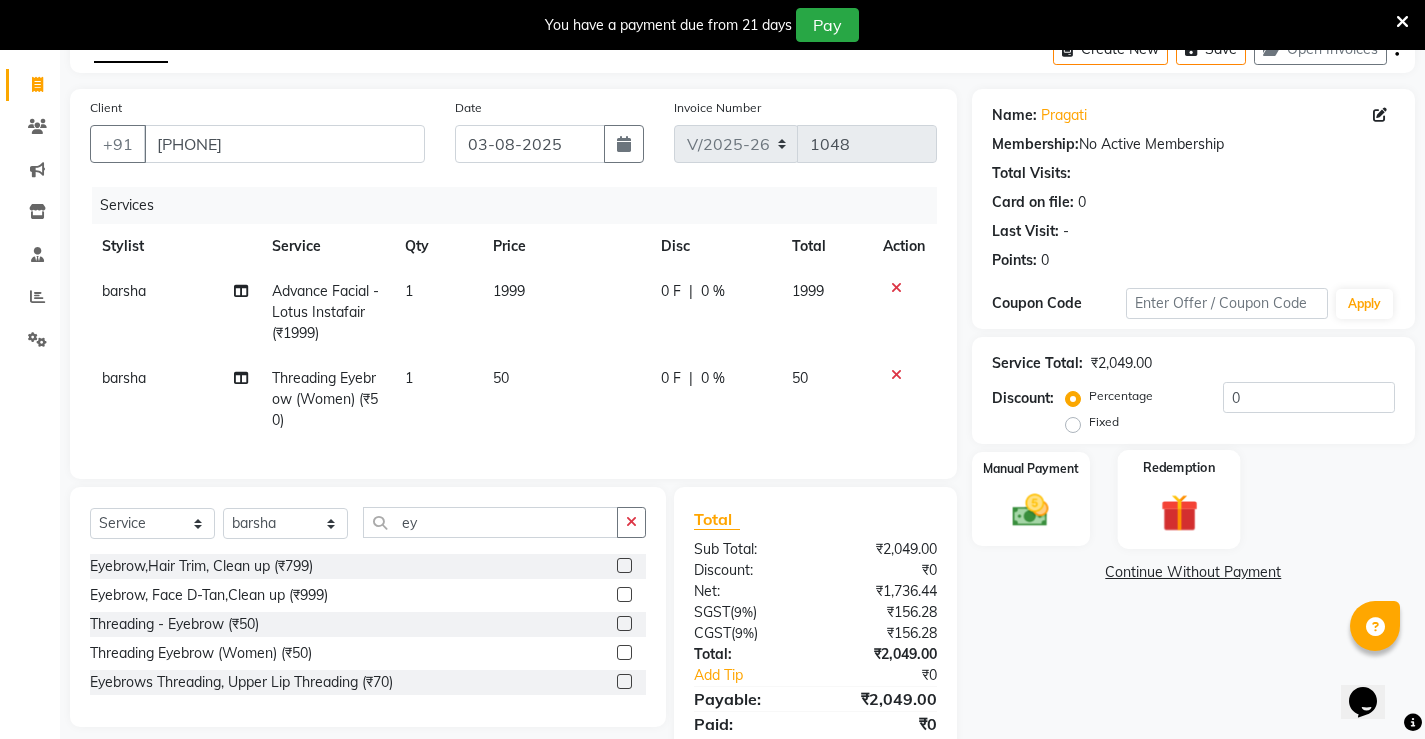 scroll, scrollTop: 198, scrollLeft: 0, axis: vertical 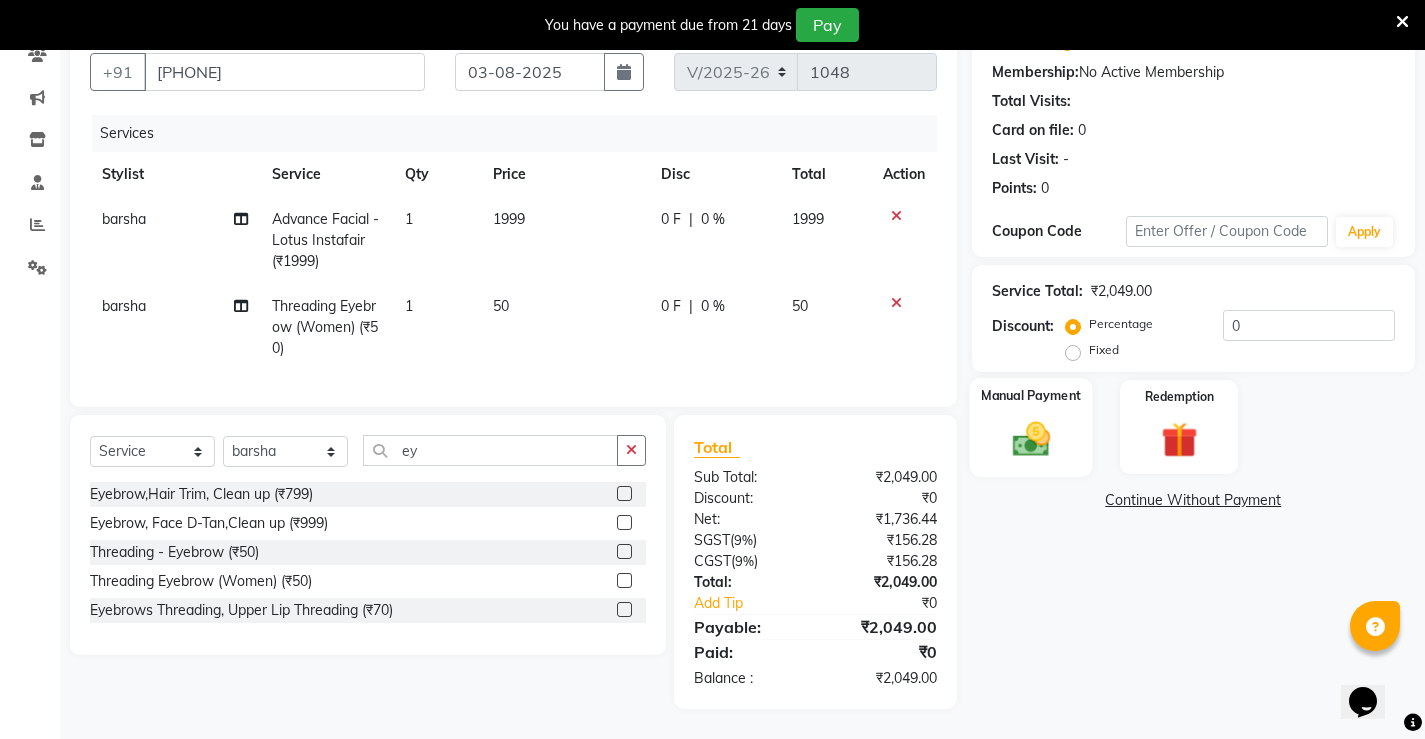 click on "Manual Payment" 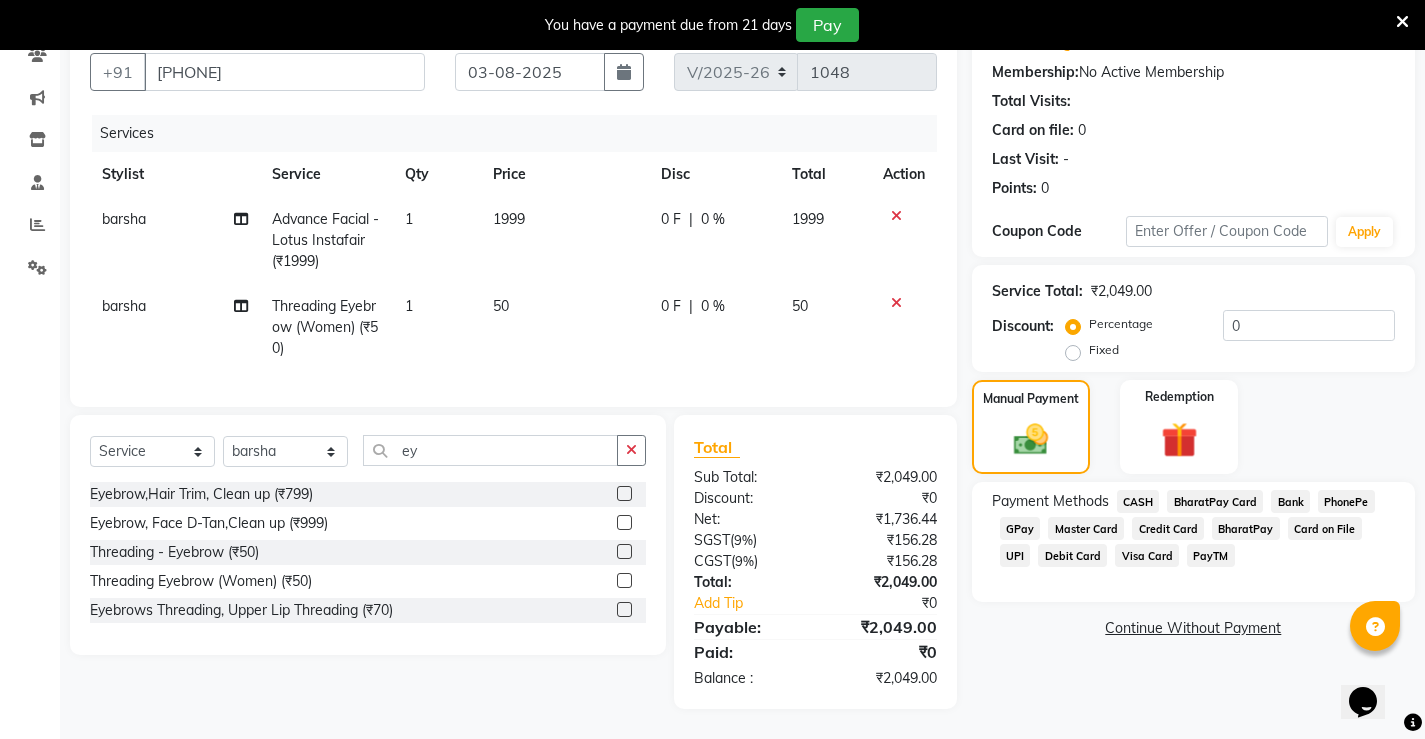 click on "PhonePe" 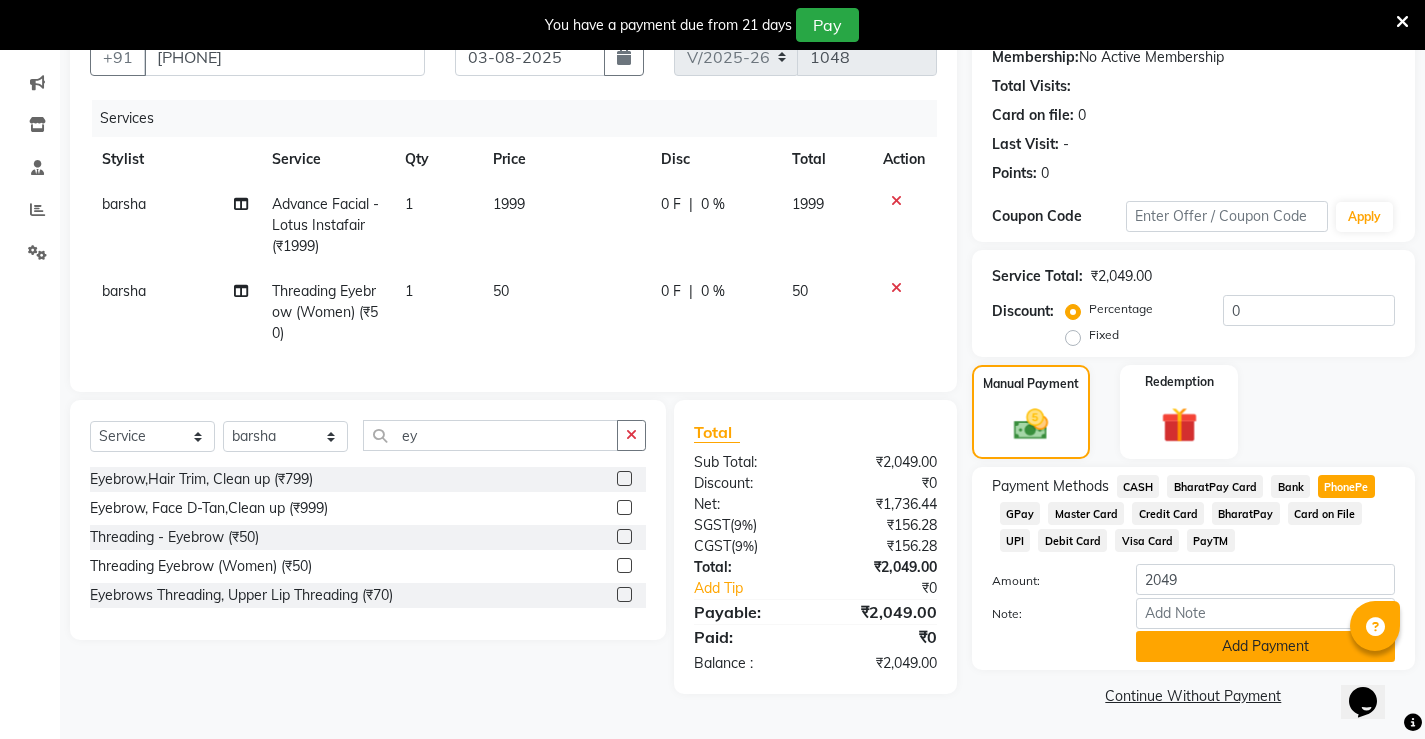 click on "Add Payment" 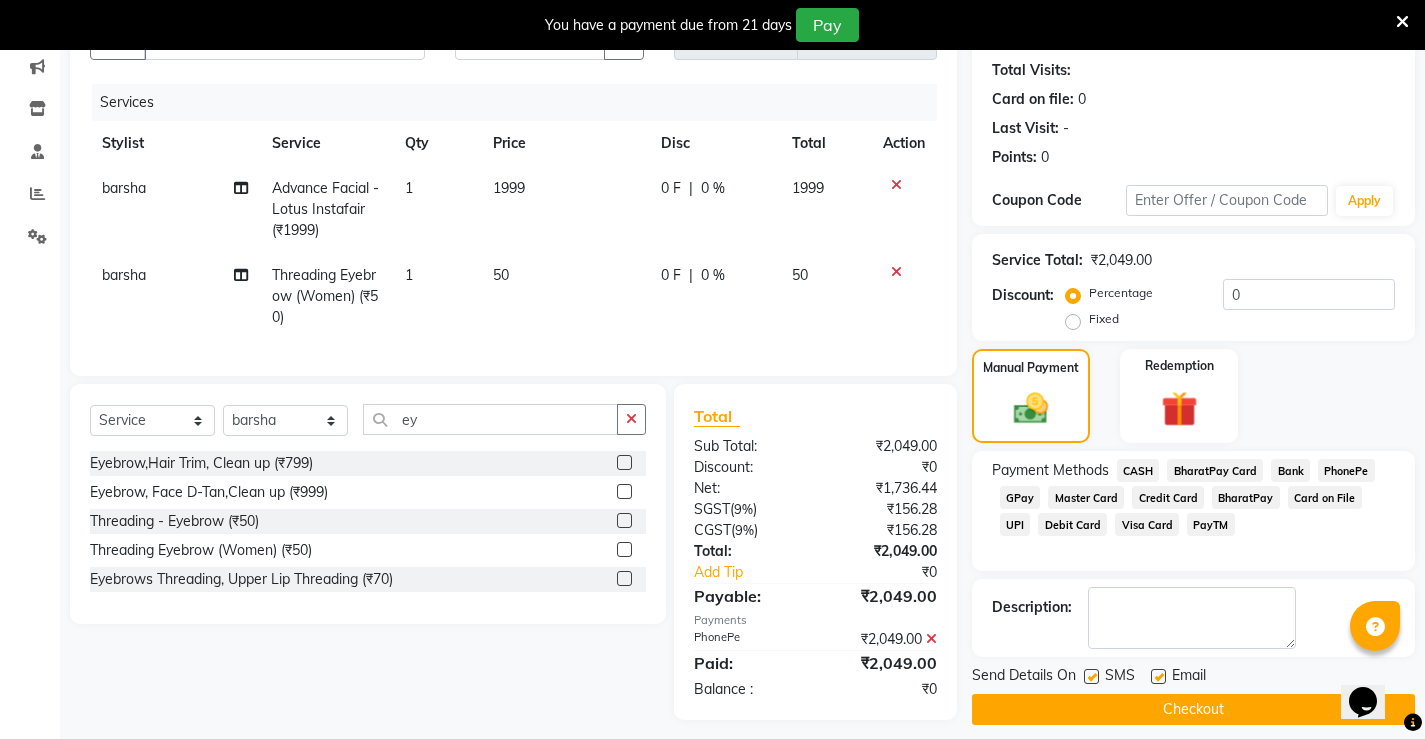 scroll, scrollTop: 240, scrollLeft: 0, axis: vertical 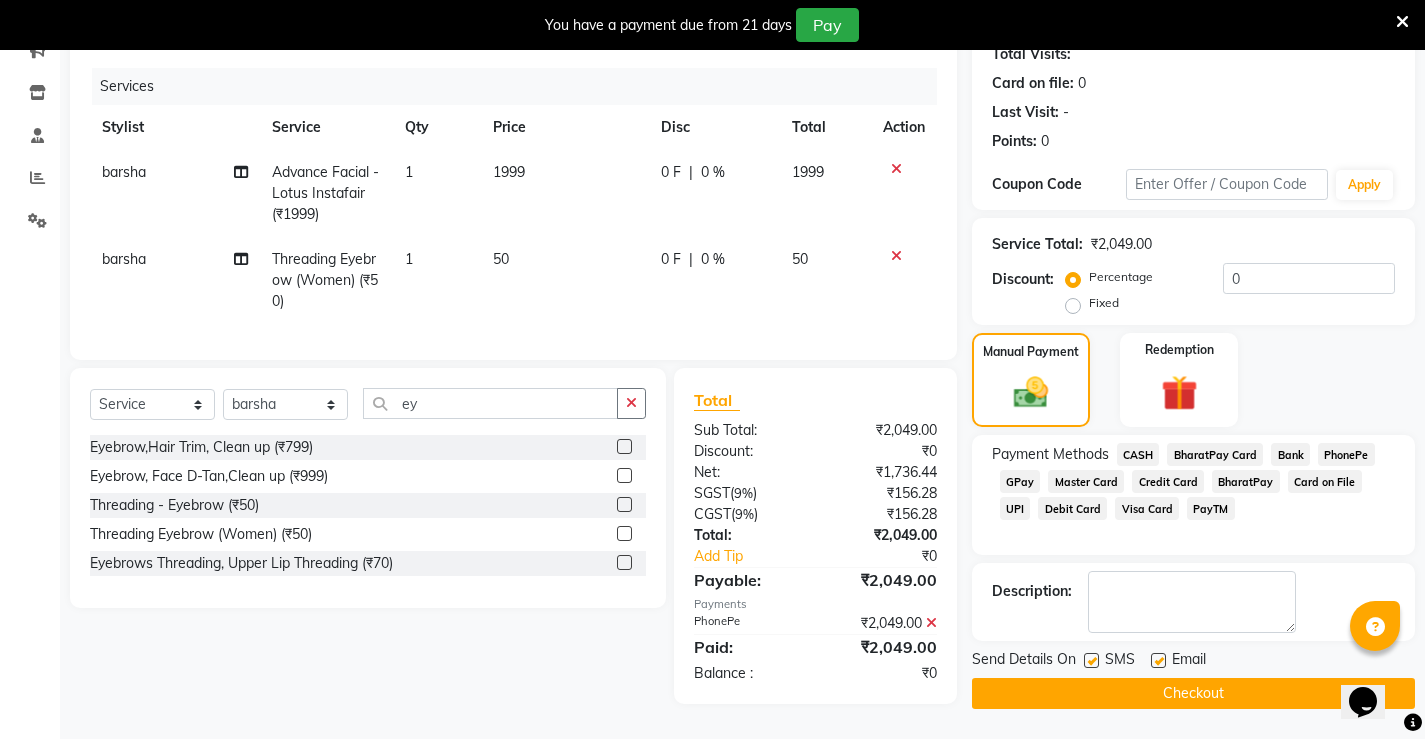 click on "Checkout" 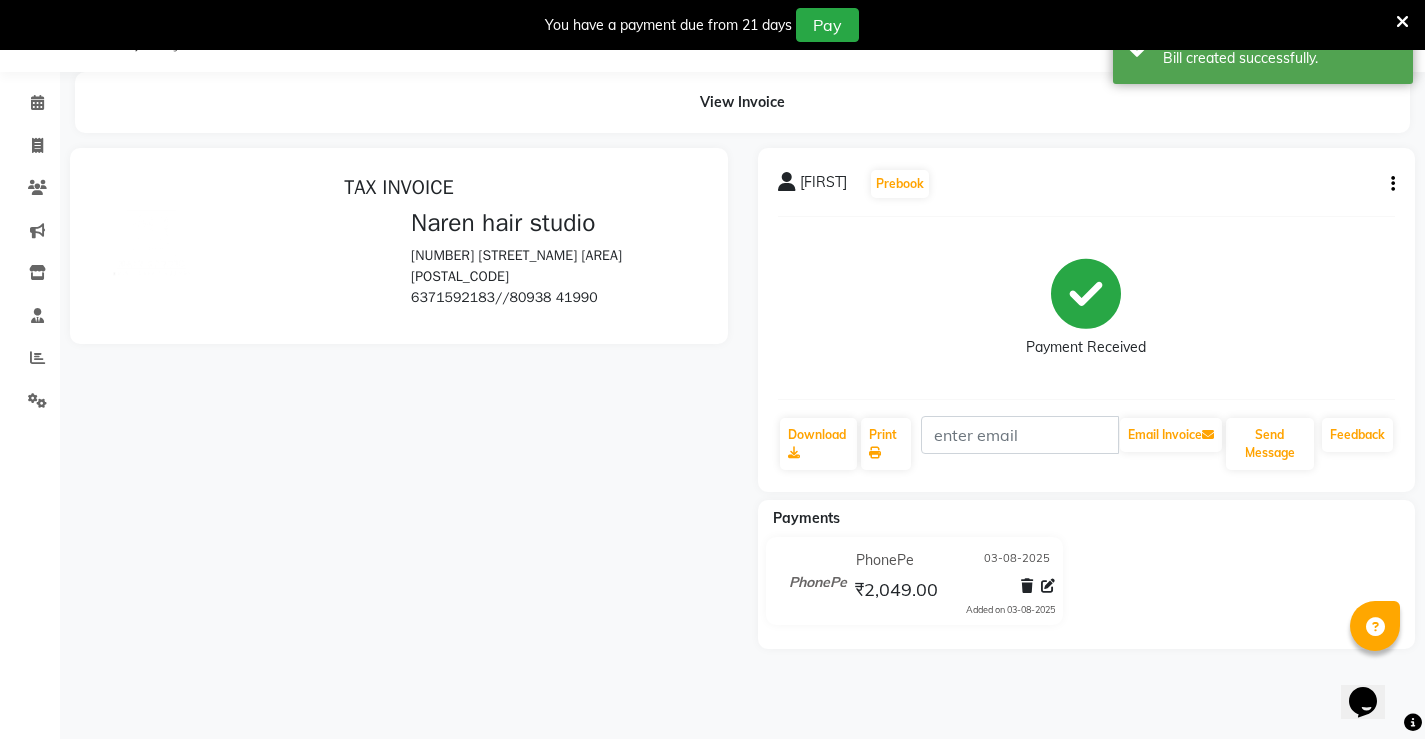 scroll, scrollTop: 0, scrollLeft: 0, axis: both 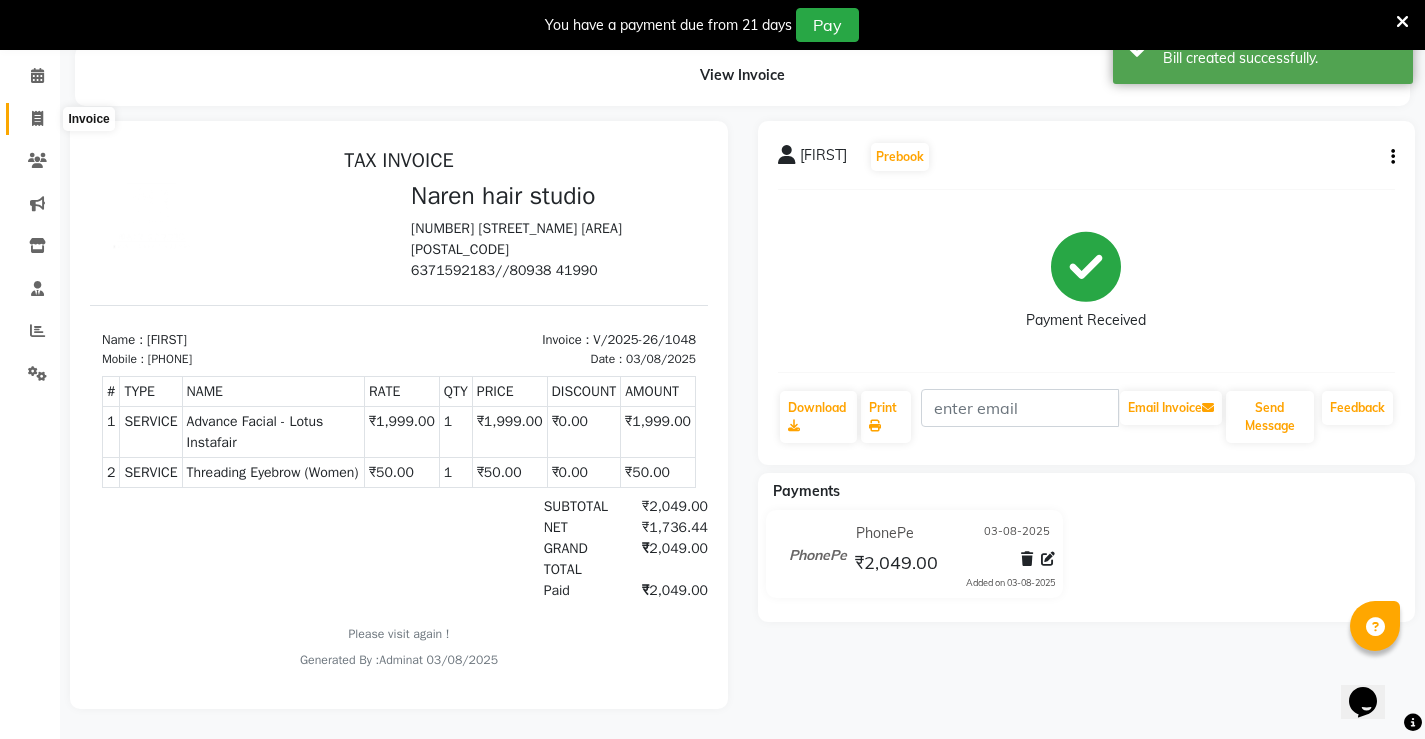 click 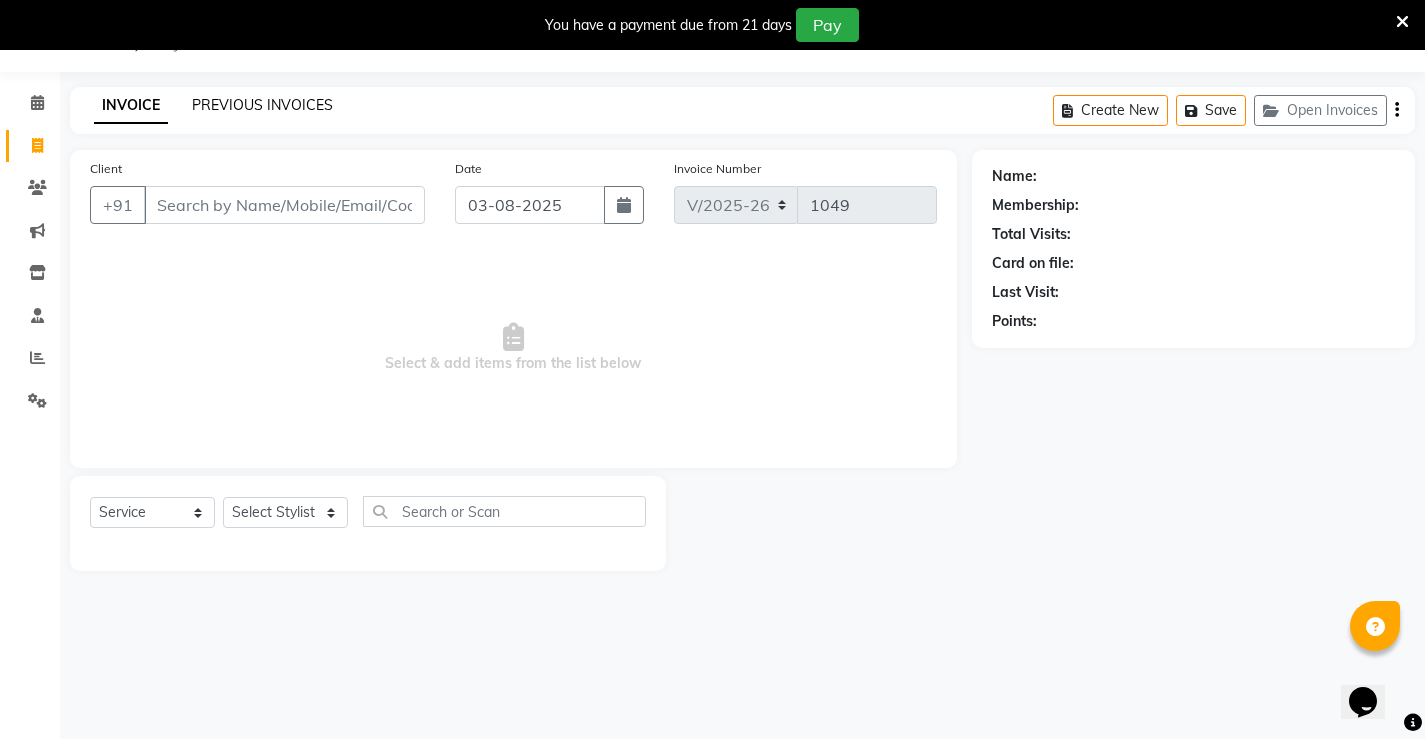 click on "PREVIOUS INVOICES" 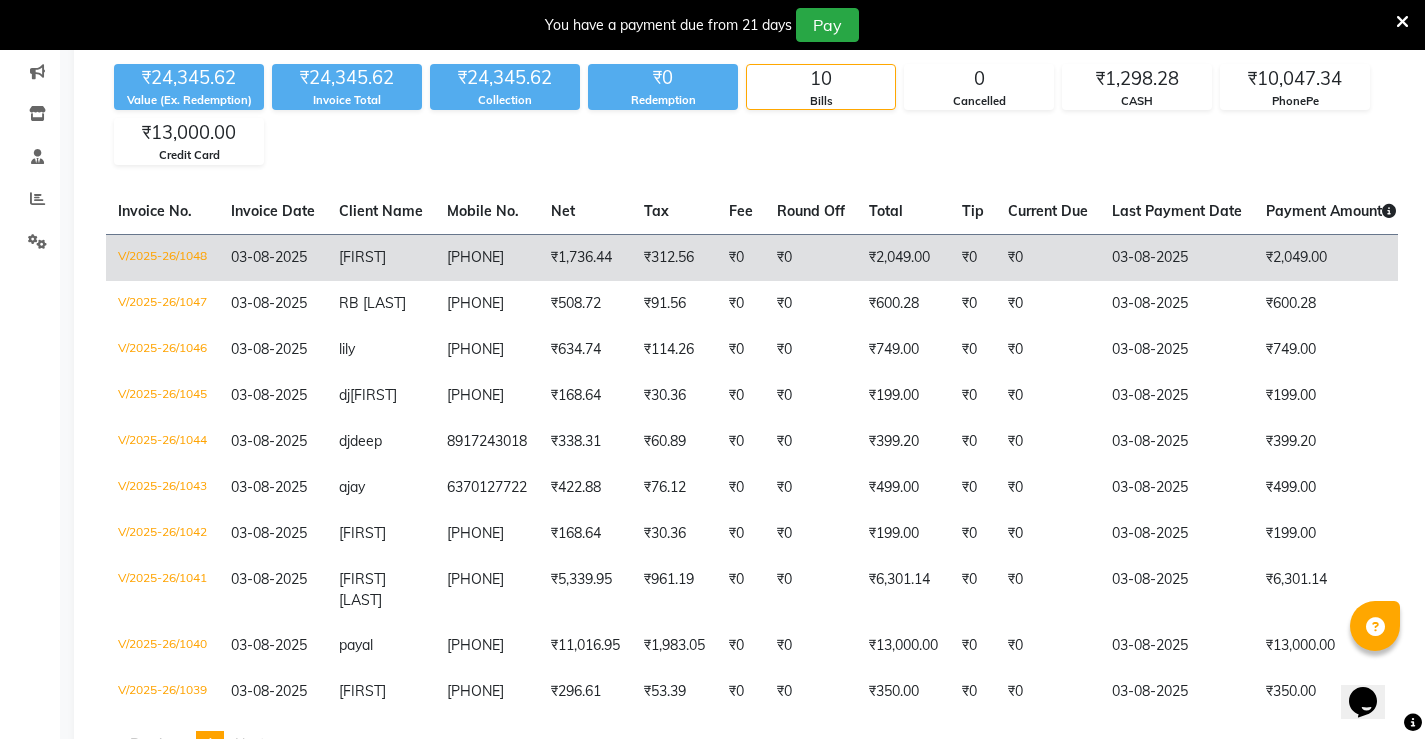 scroll, scrollTop: 9, scrollLeft: 0, axis: vertical 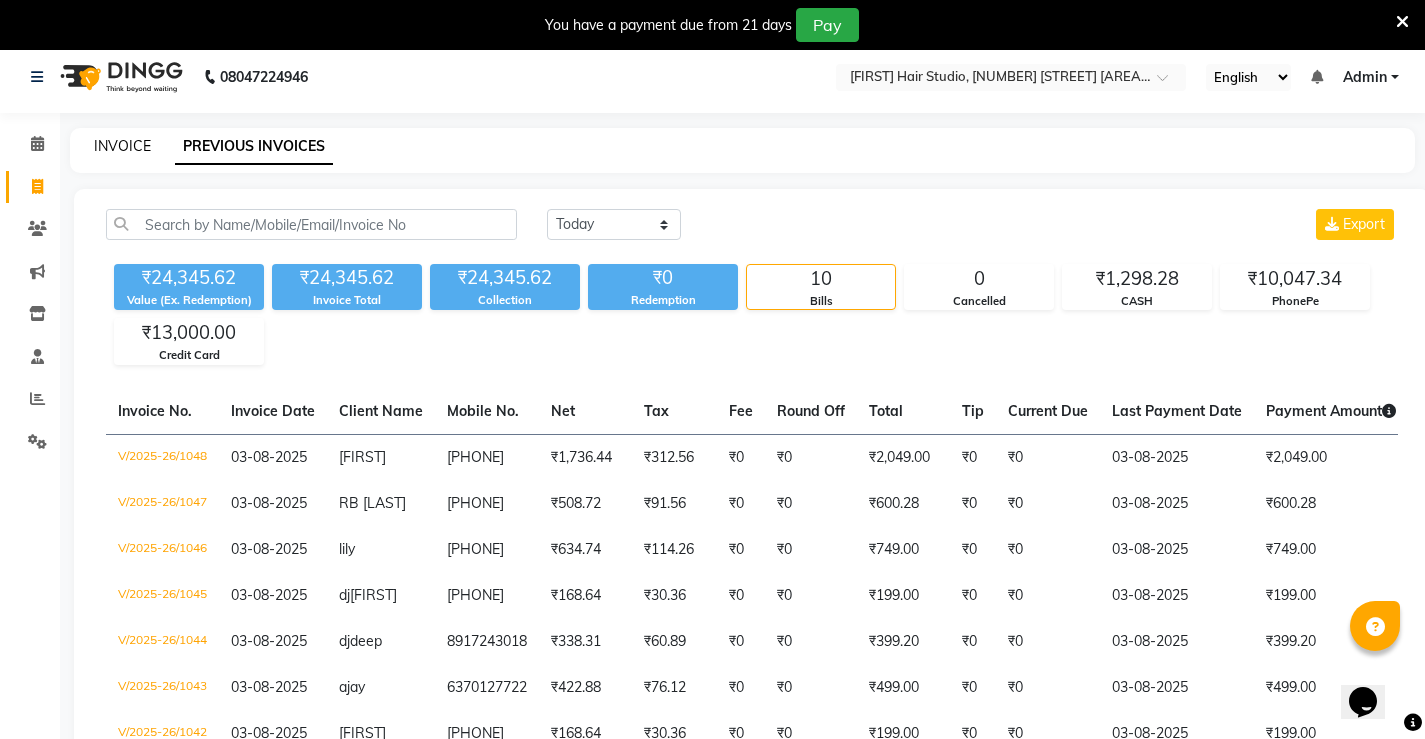 click on "INVOICE" 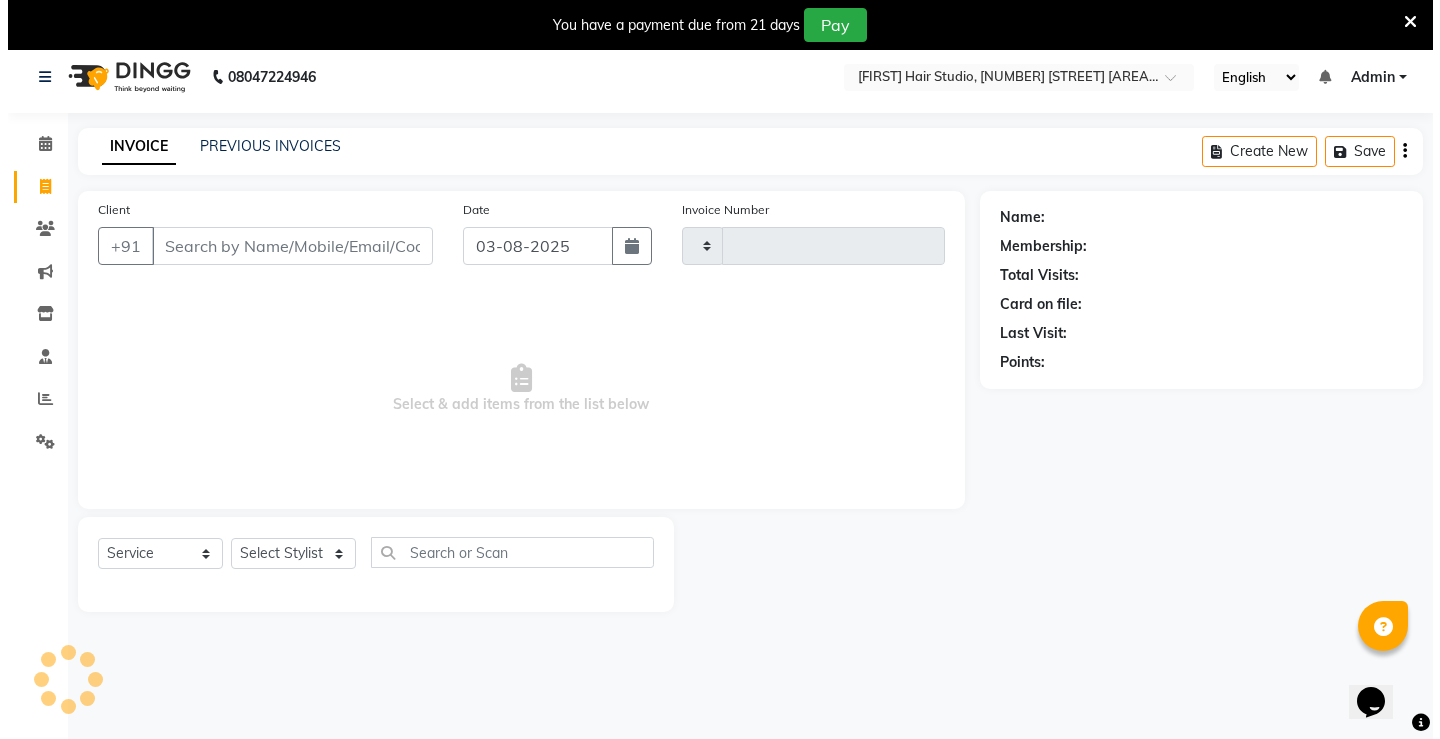 scroll, scrollTop: 50, scrollLeft: 0, axis: vertical 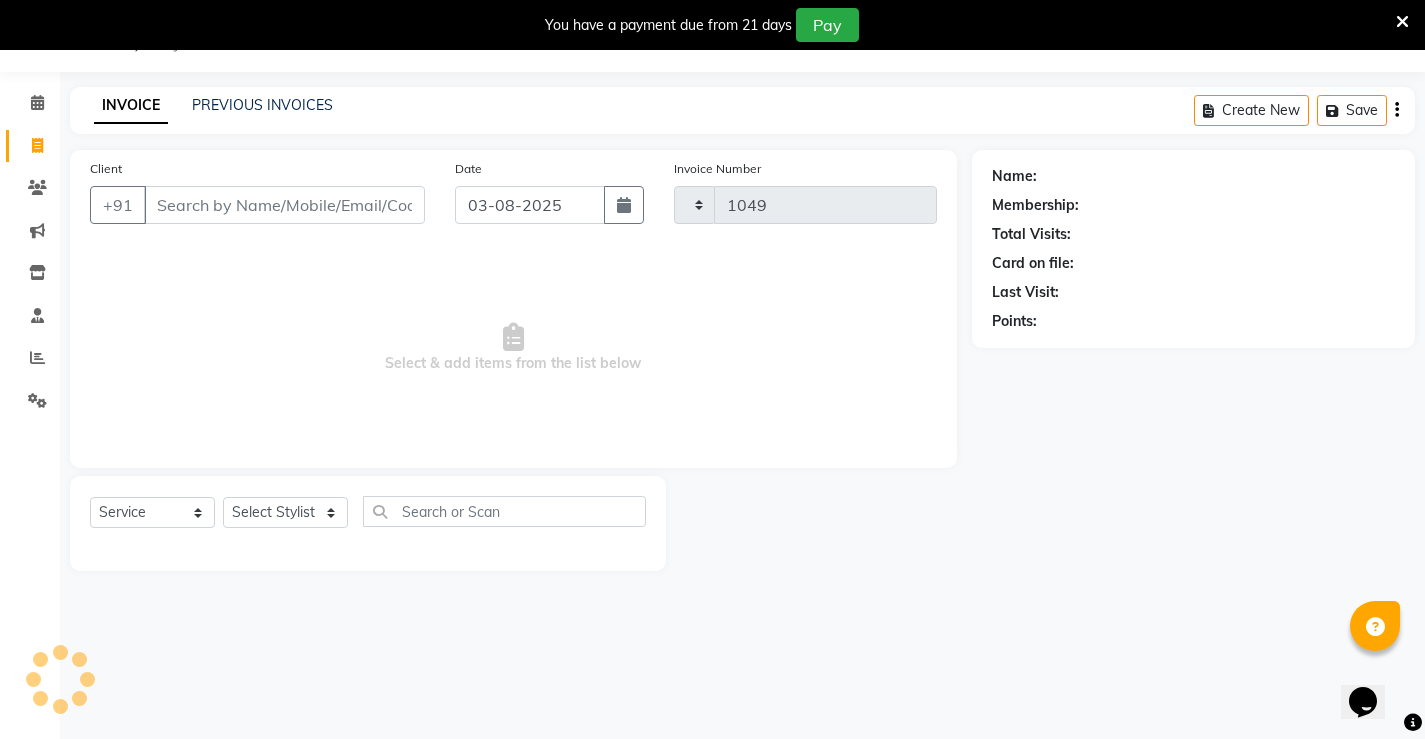 click on "Client" at bounding box center (284, 205) 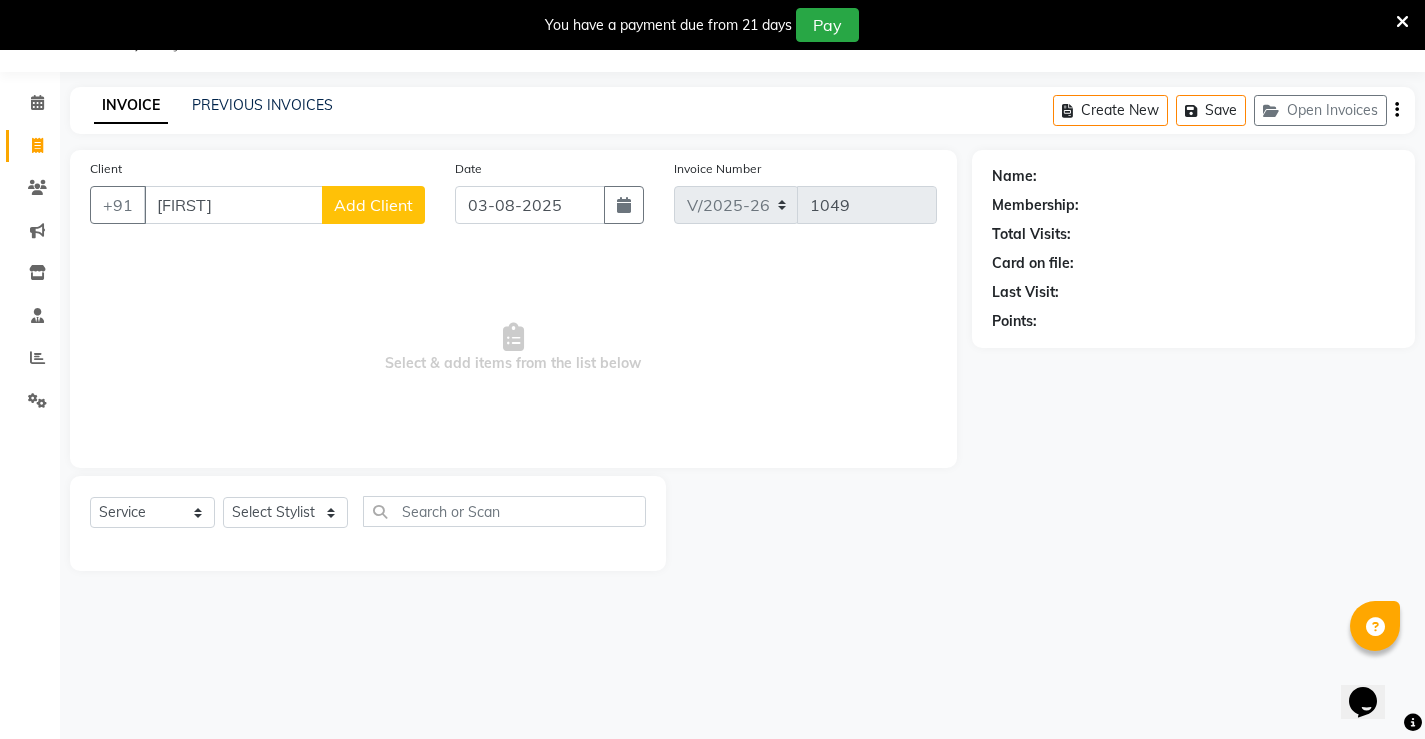 click on "Add Client" 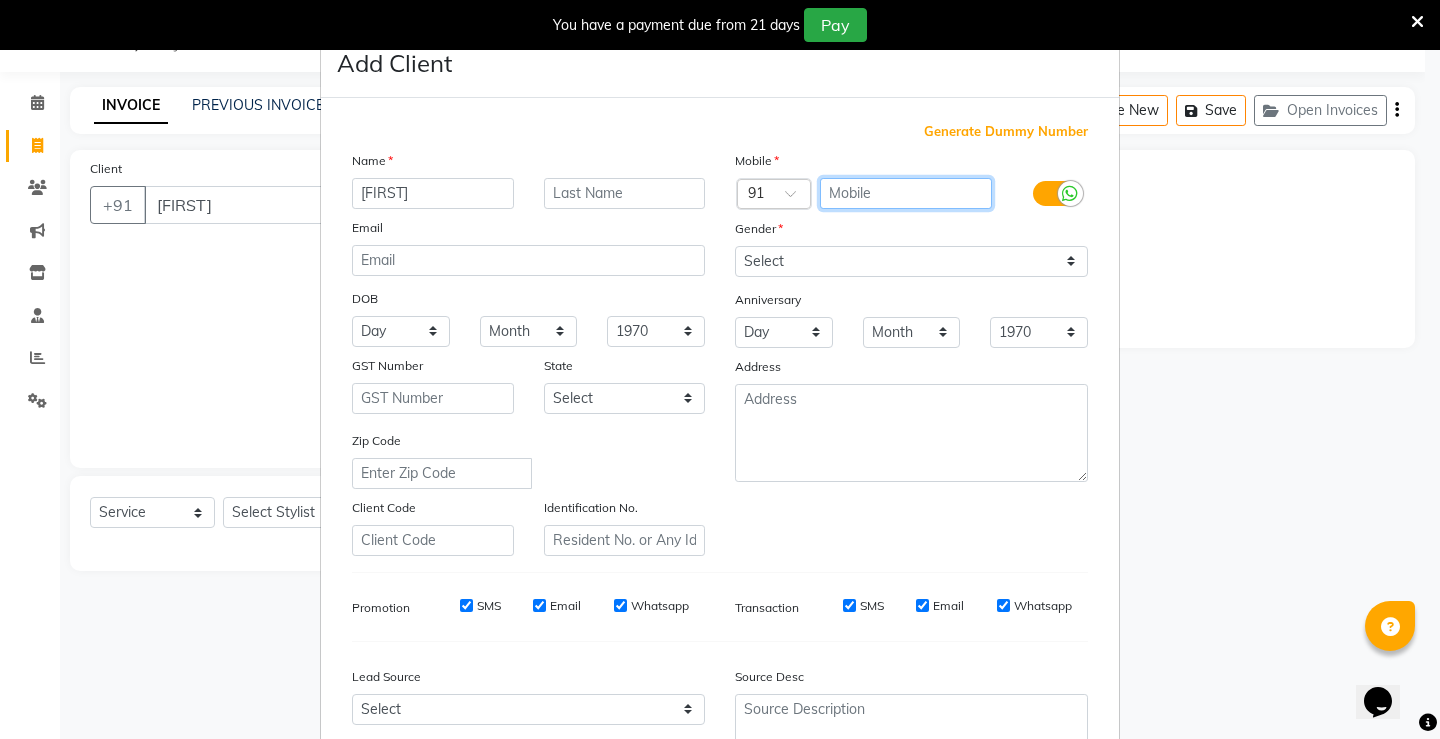 click at bounding box center [906, 193] 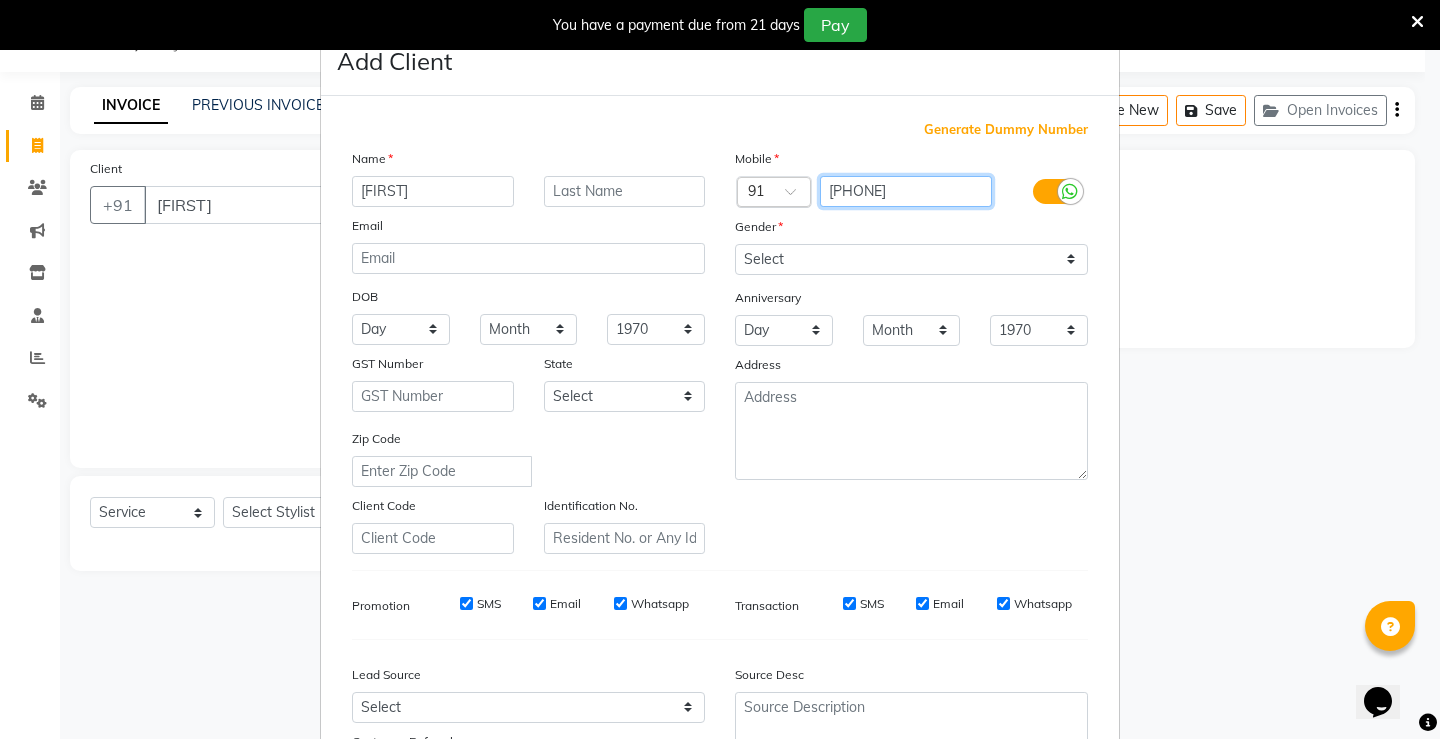 scroll, scrollTop: 0, scrollLeft: 0, axis: both 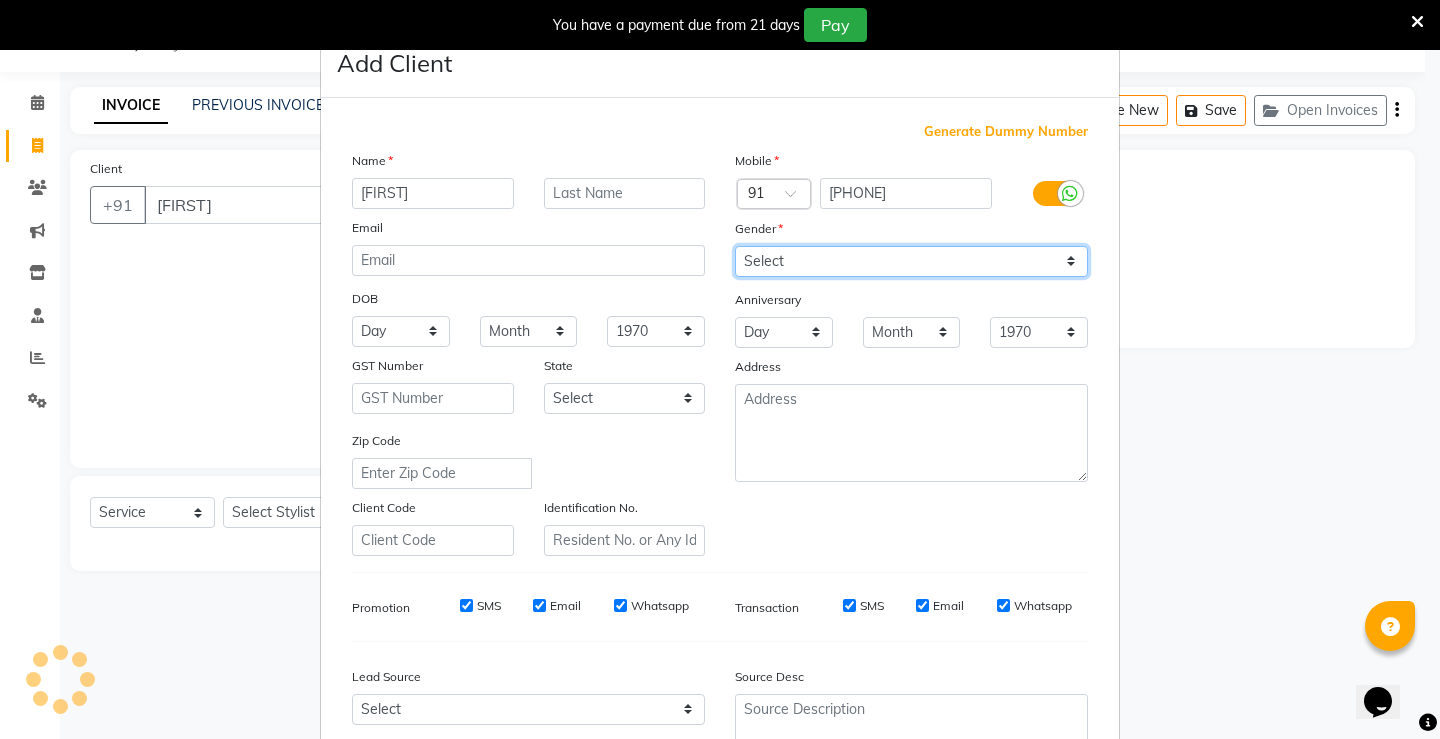 click on "Select Male Female Other Prefer Not To Say" at bounding box center [911, 261] 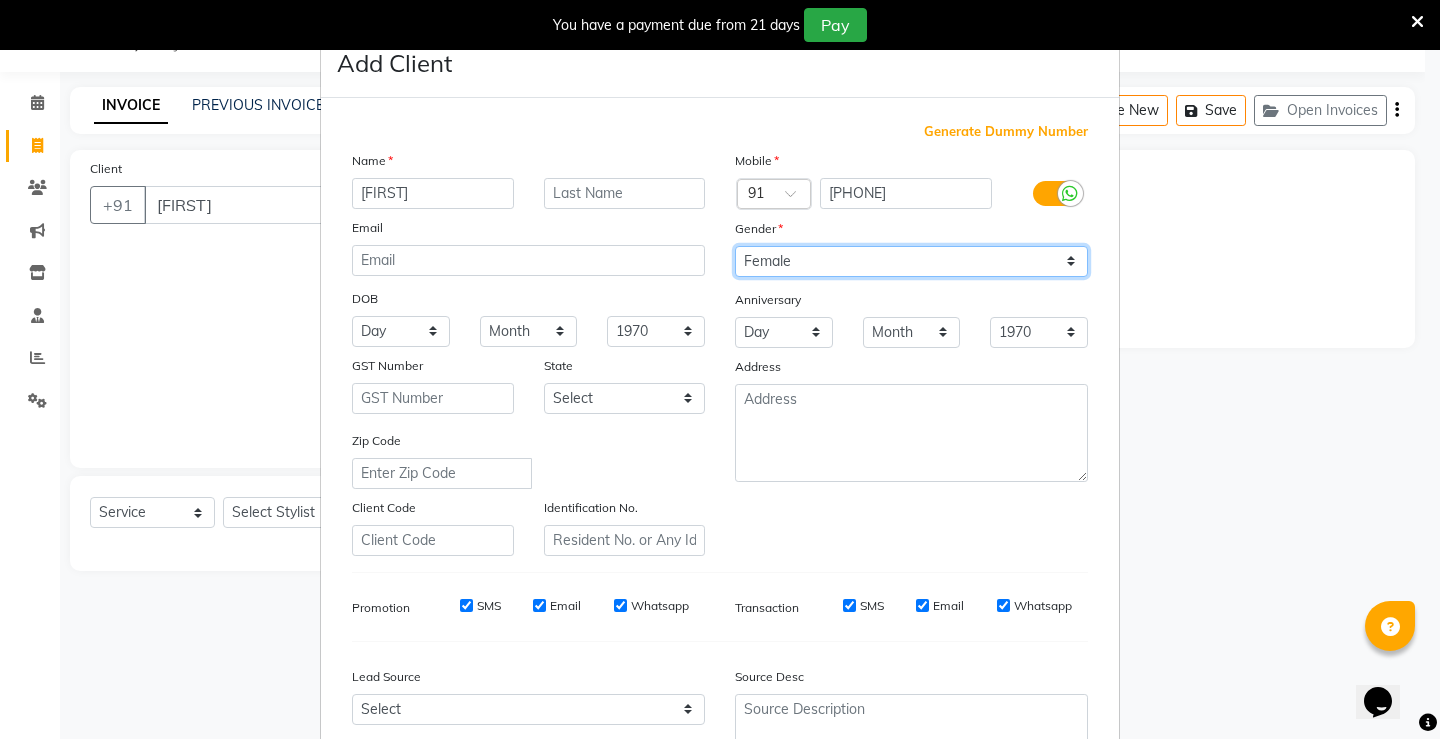 click on "Select Male Female Other Prefer Not To Say" at bounding box center (911, 261) 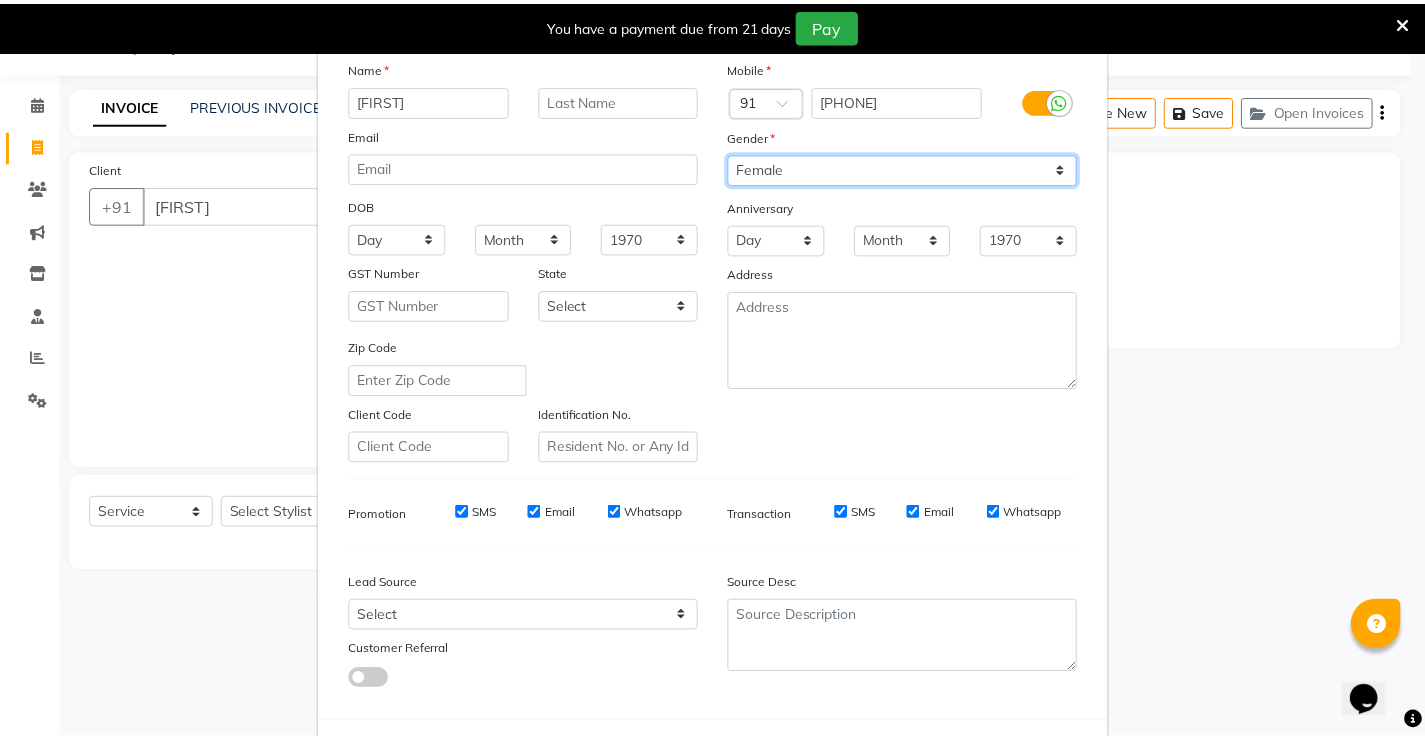 scroll, scrollTop: 184, scrollLeft: 0, axis: vertical 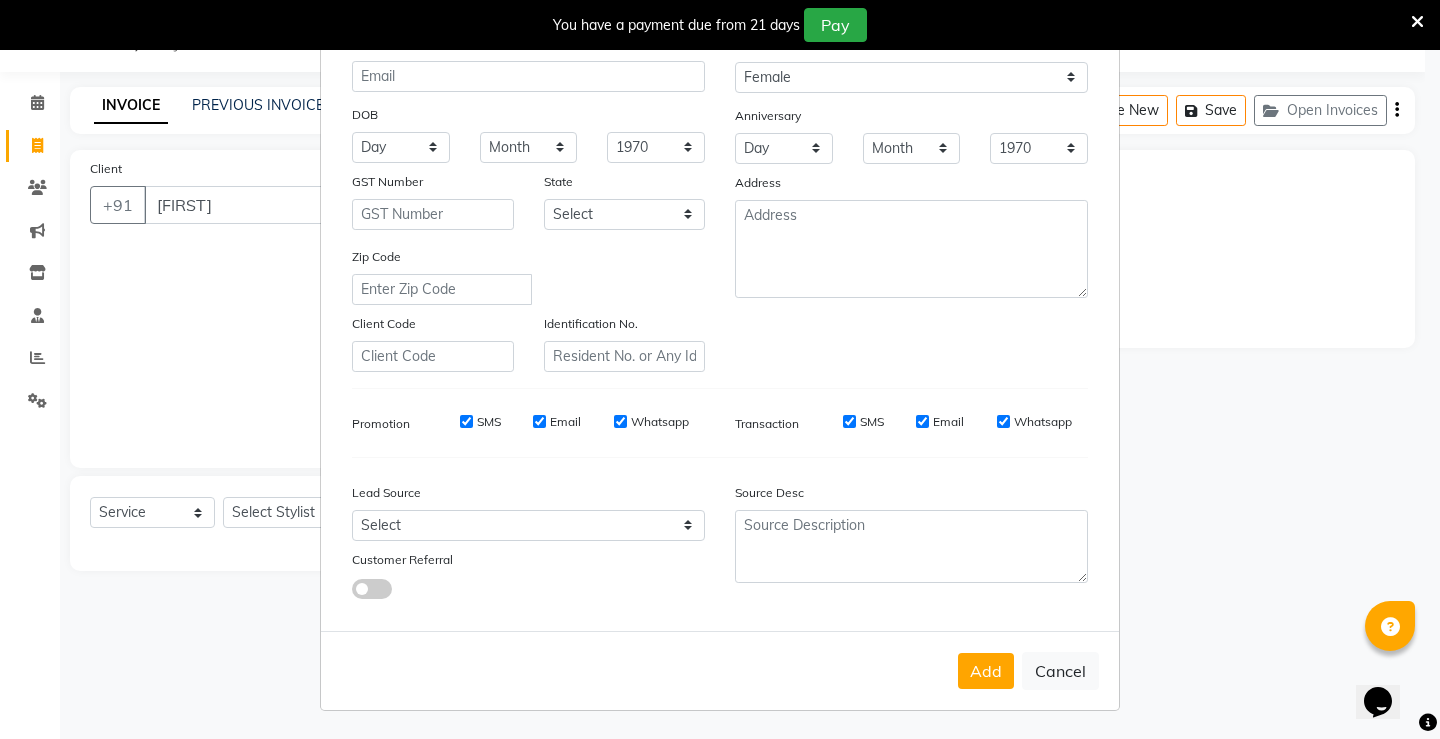 click on "Add   Cancel" at bounding box center (720, 670) 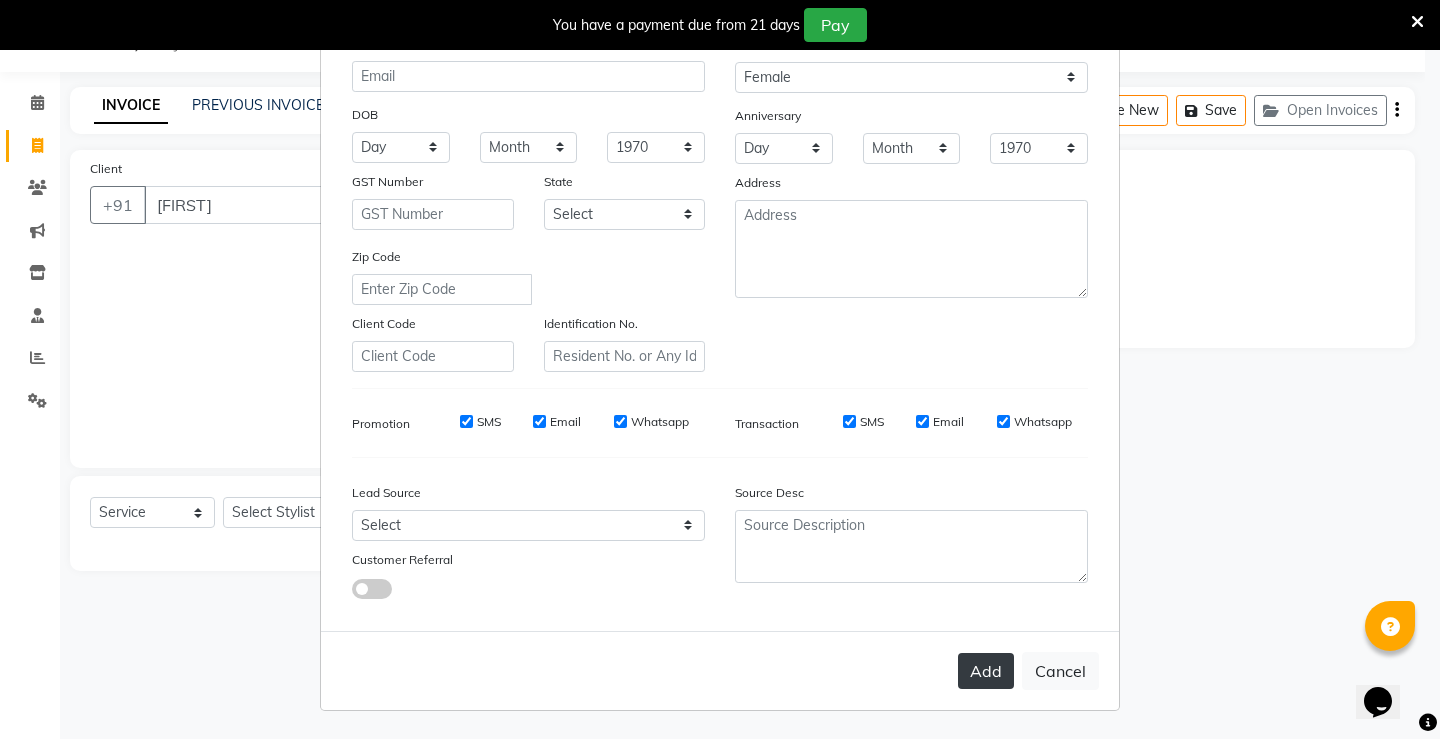 click on "Add" at bounding box center (986, 671) 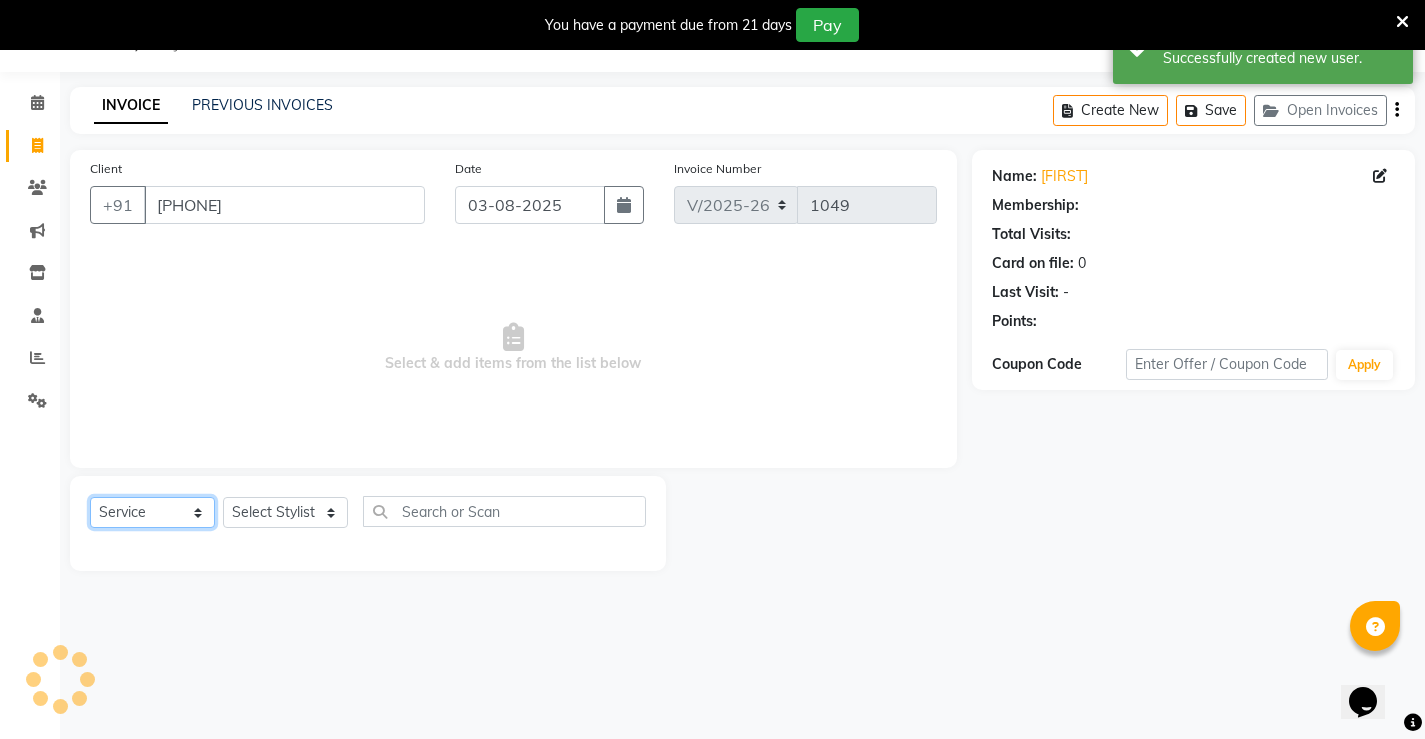 click on "Select  Service  Product  Membership  Package Voucher Prepaid Gift Card" 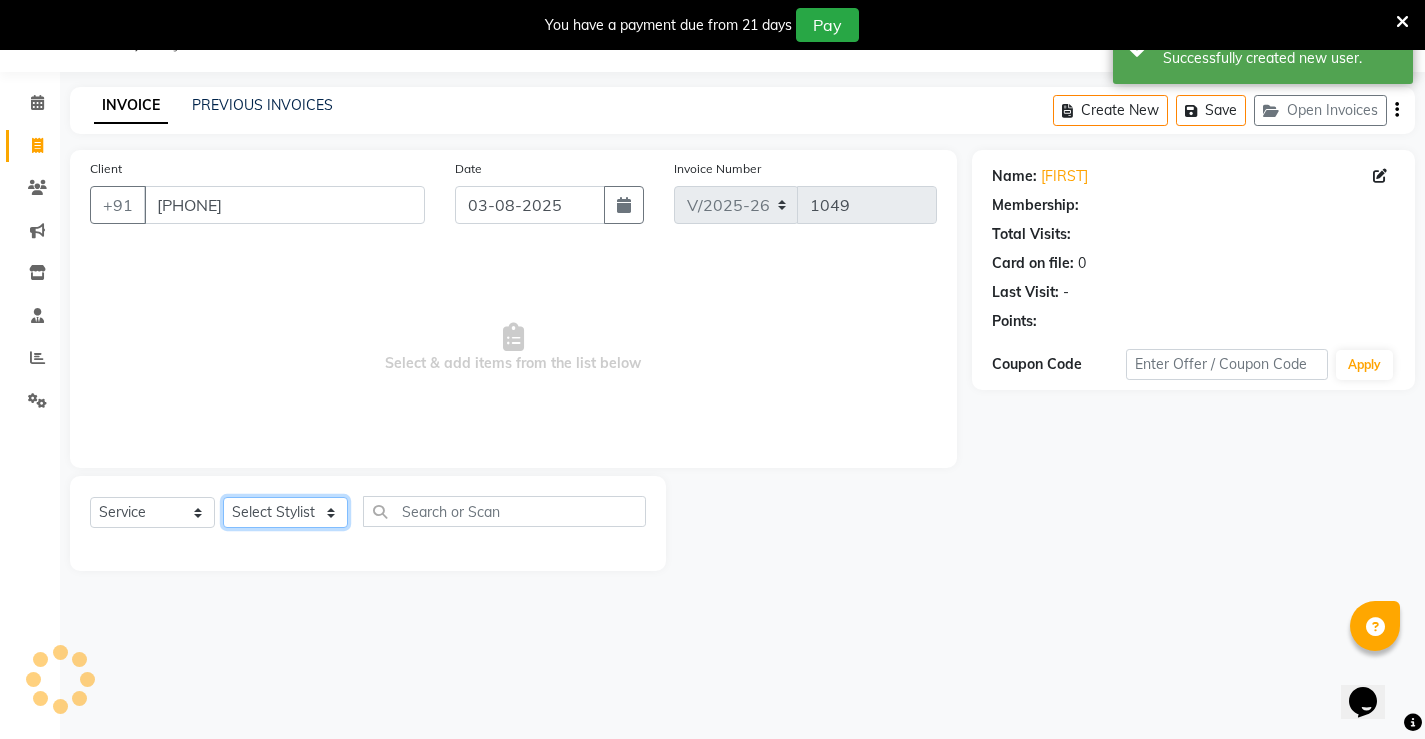click on "Select Stylist [FIRST] [FIRST] [FIRST]  [FIRST] [FIRST] [FIRST]  unsex hair stylist [FIRST] [FIRST]" 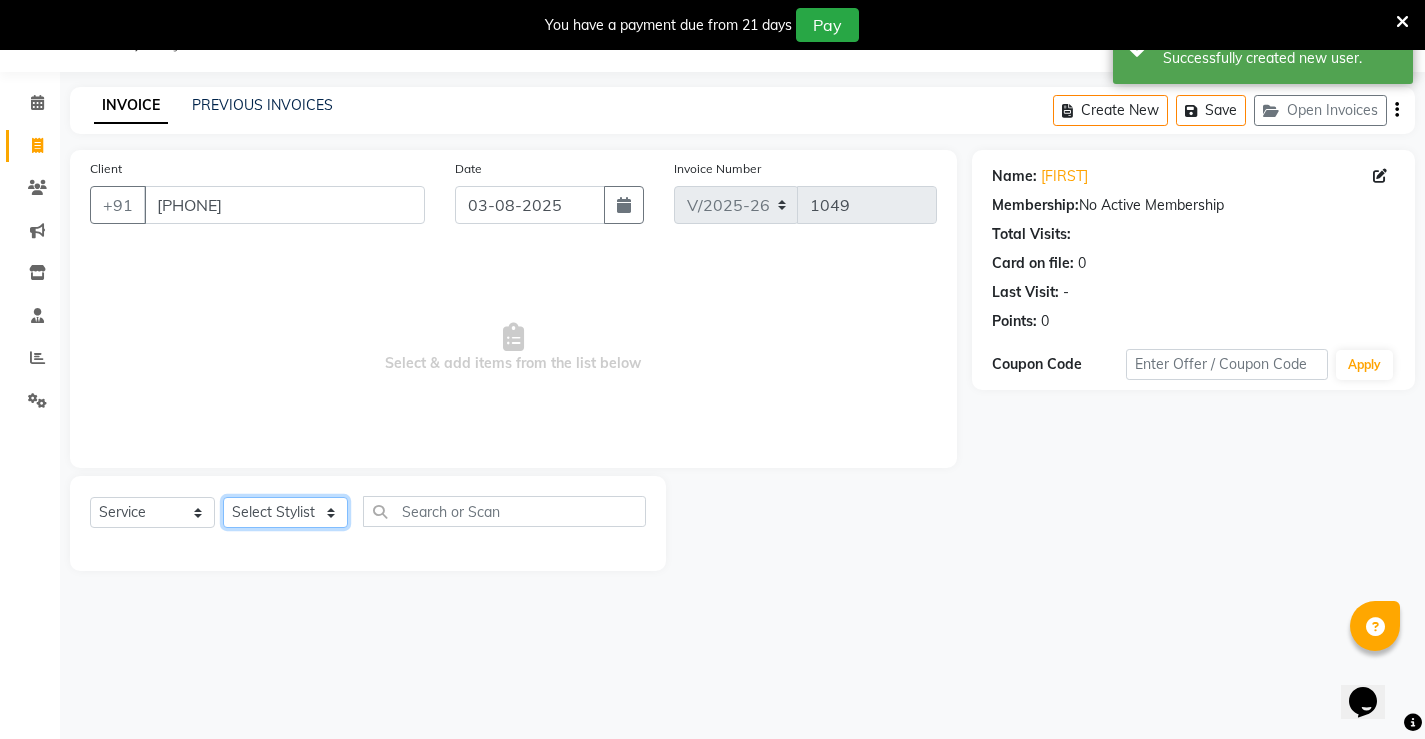 click on "Select Stylist [FIRST] [FIRST] [FIRST]  [FIRST] [FIRST] [FIRST]  unsex hair stylist [FIRST] [FIRST]" 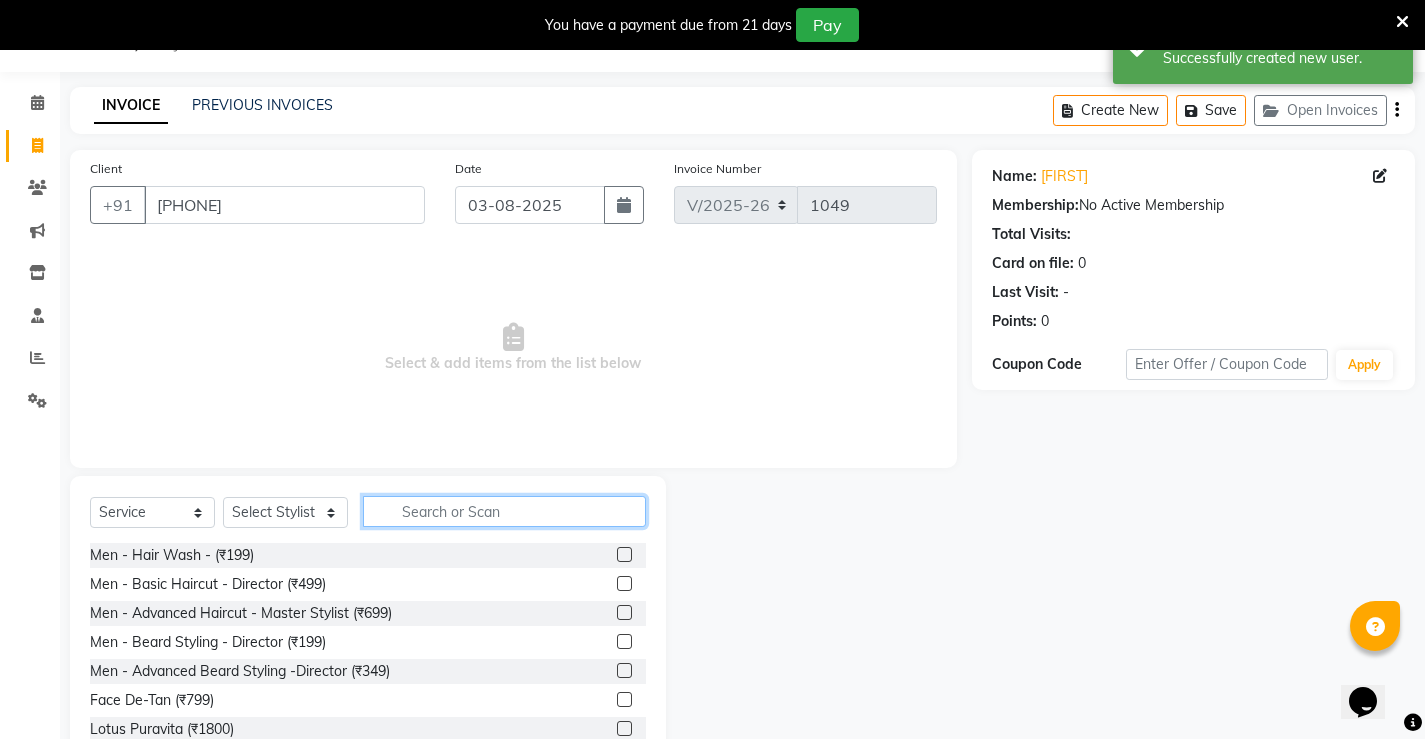 click 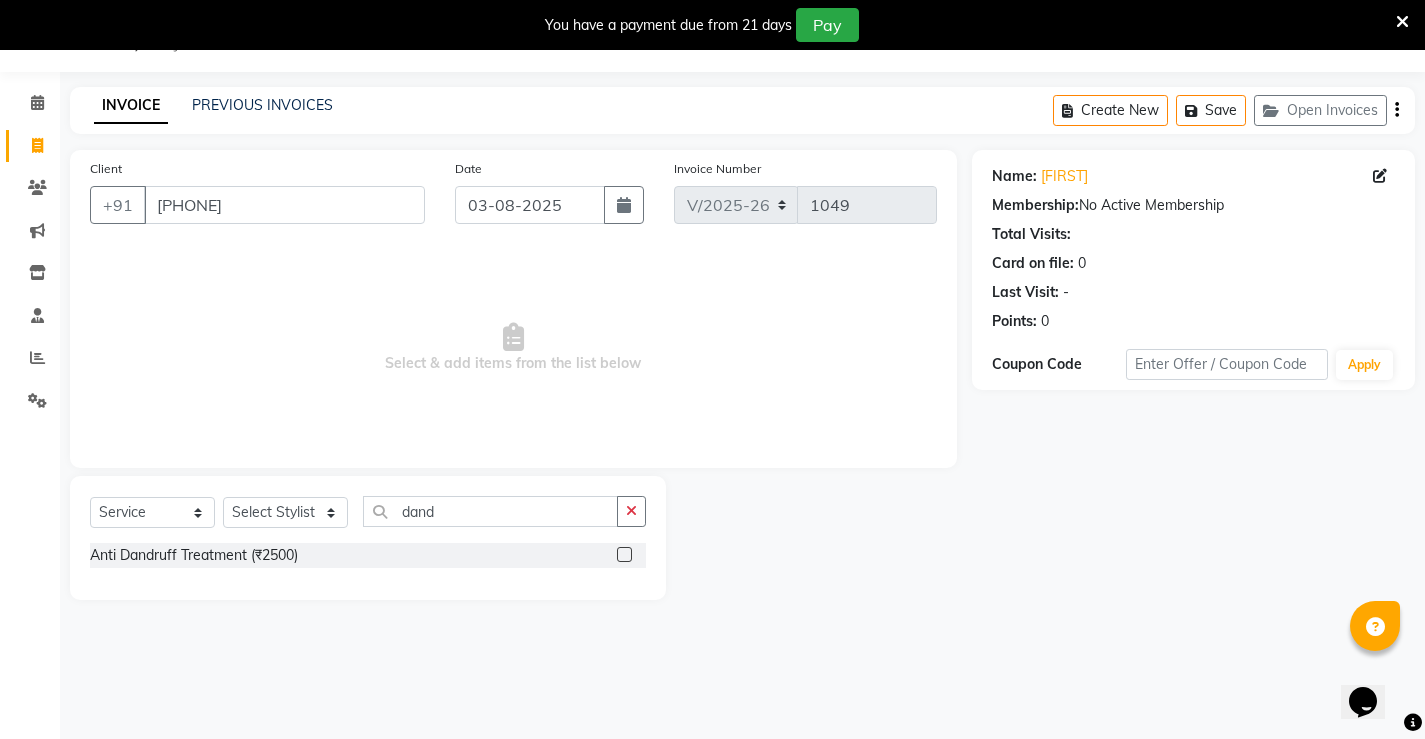 click 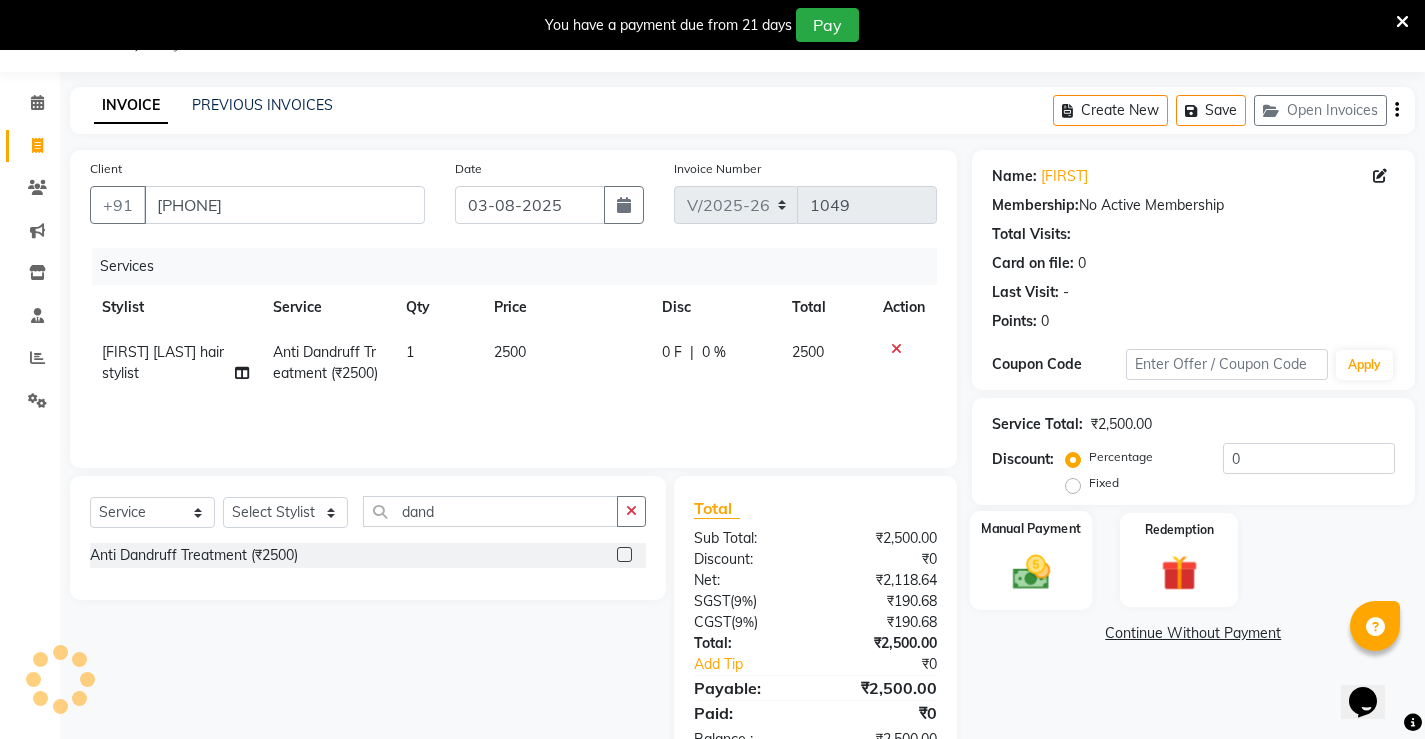 click 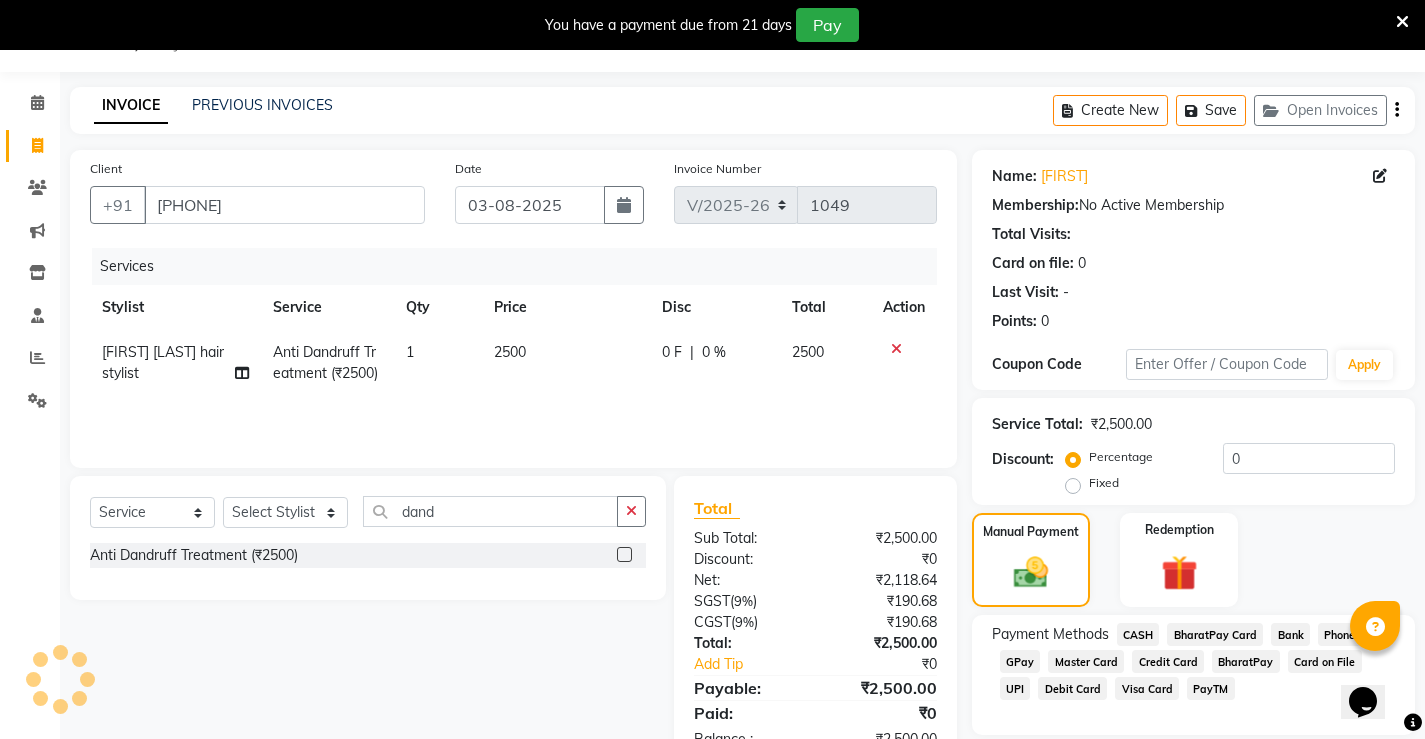scroll, scrollTop: 117, scrollLeft: 0, axis: vertical 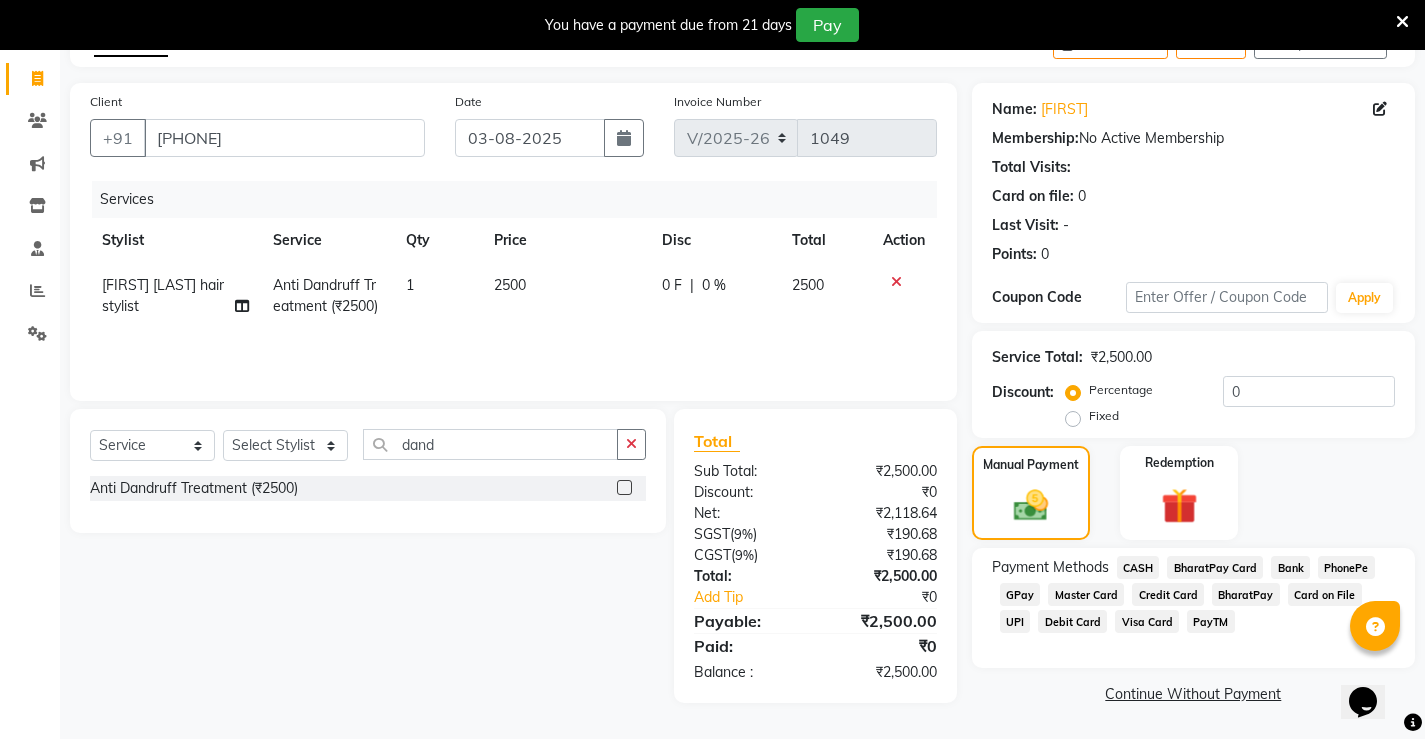 click on "CASH" 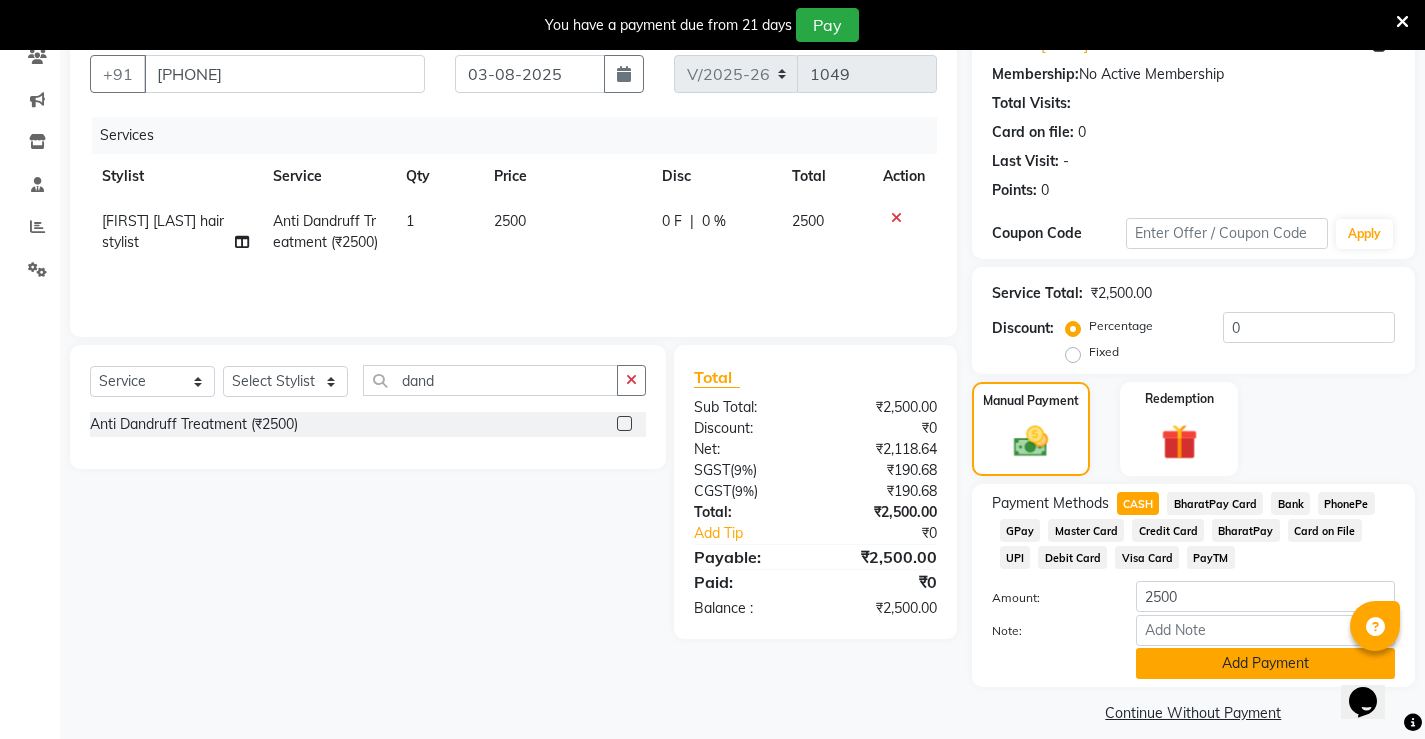 scroll, scrollTop: 200, scrollLeft: 0, axis: vertical 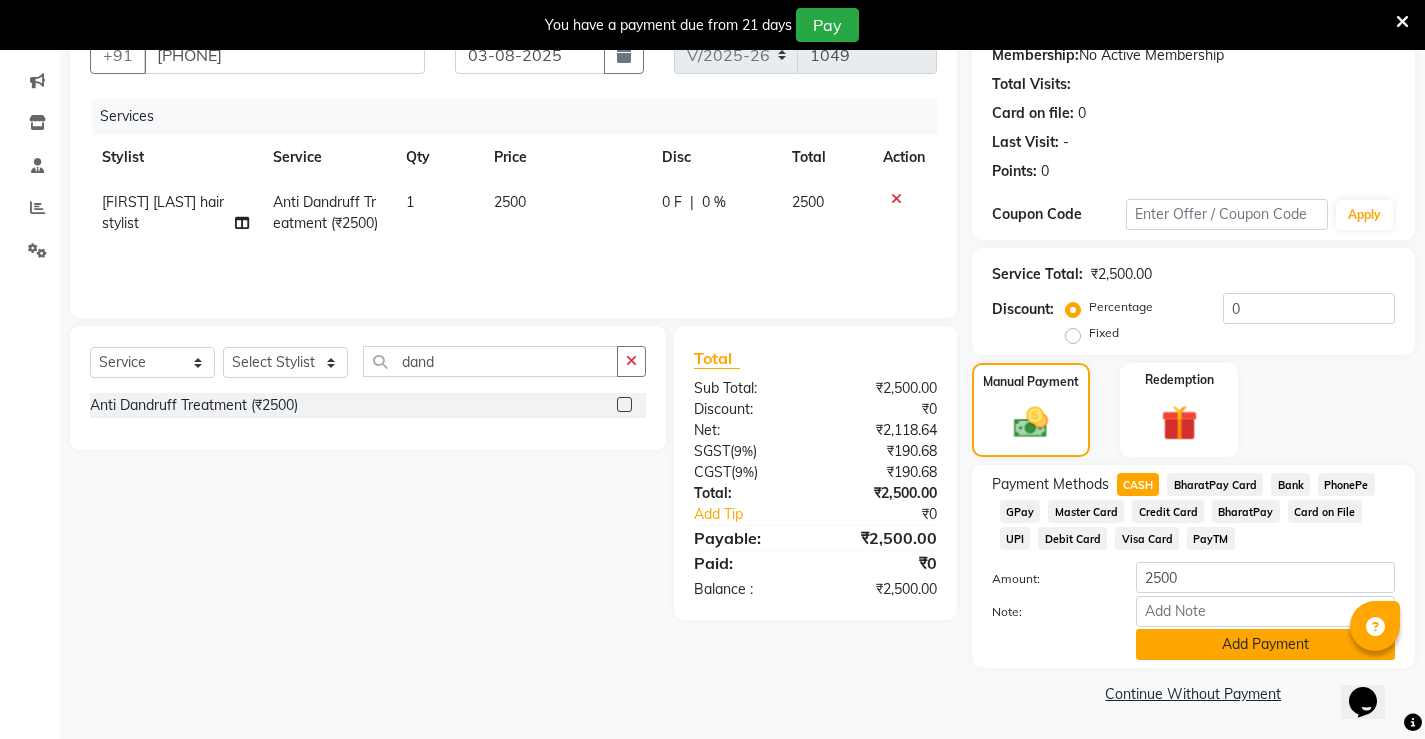 click on "Add Payment" 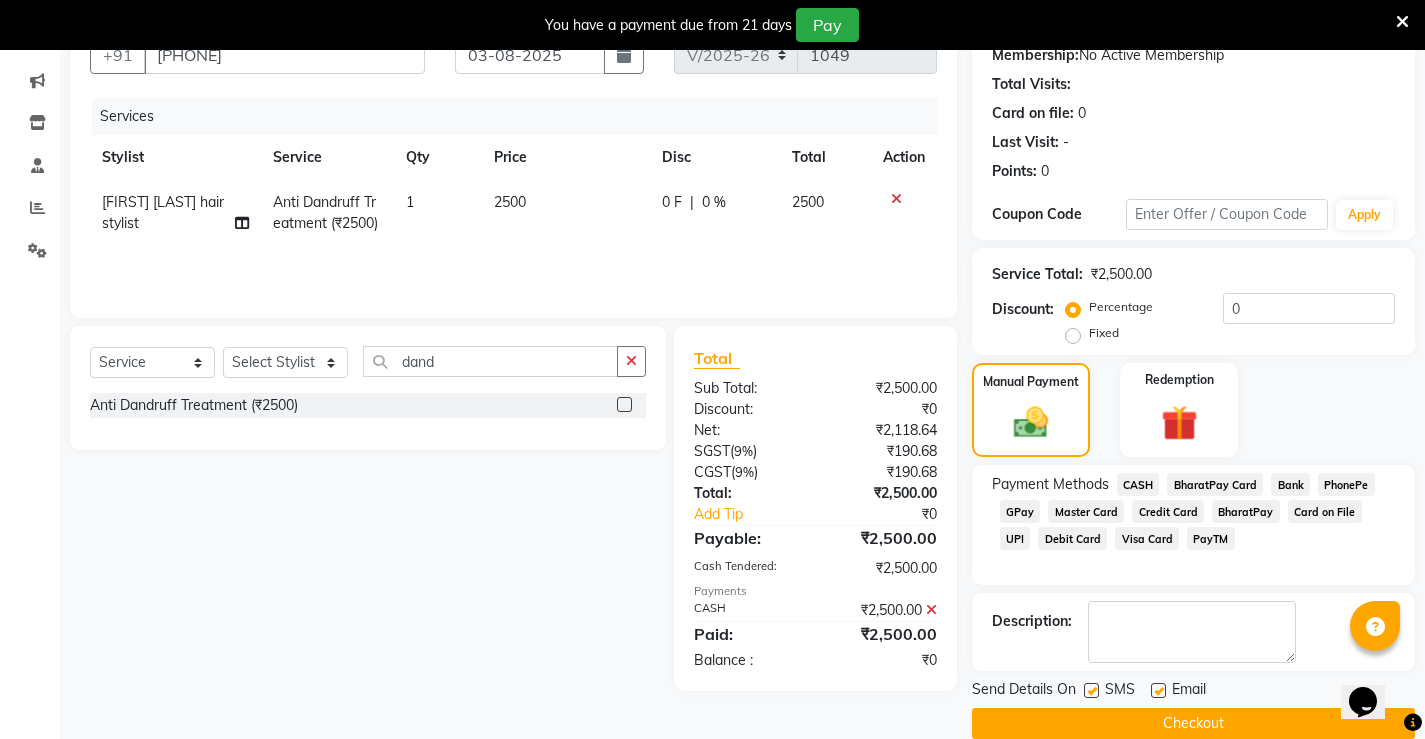 scroll, scrollTop: 230, scrollLeft: 0, axis: vertical 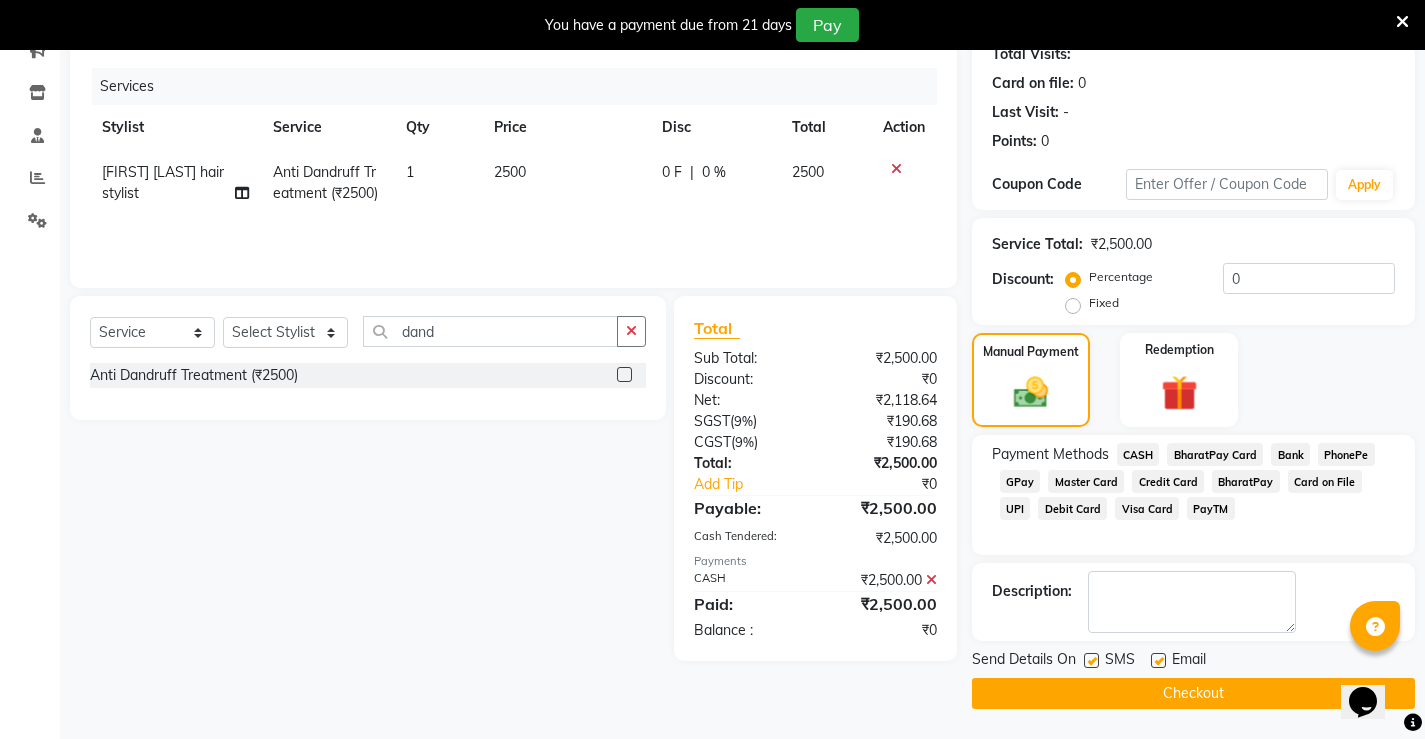 click on "Checkout" 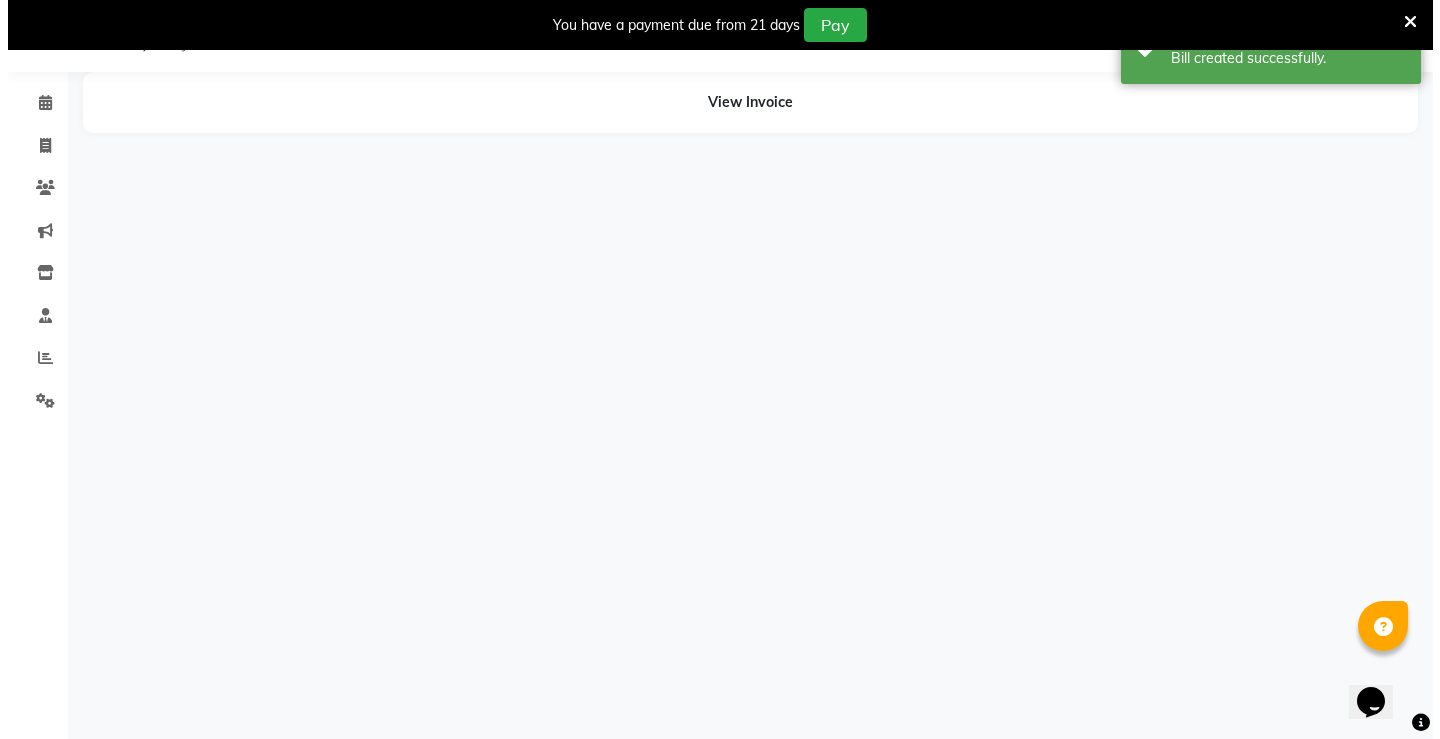 scroll, scrollTop: 50, scrollLeft: 0, axis: vertical 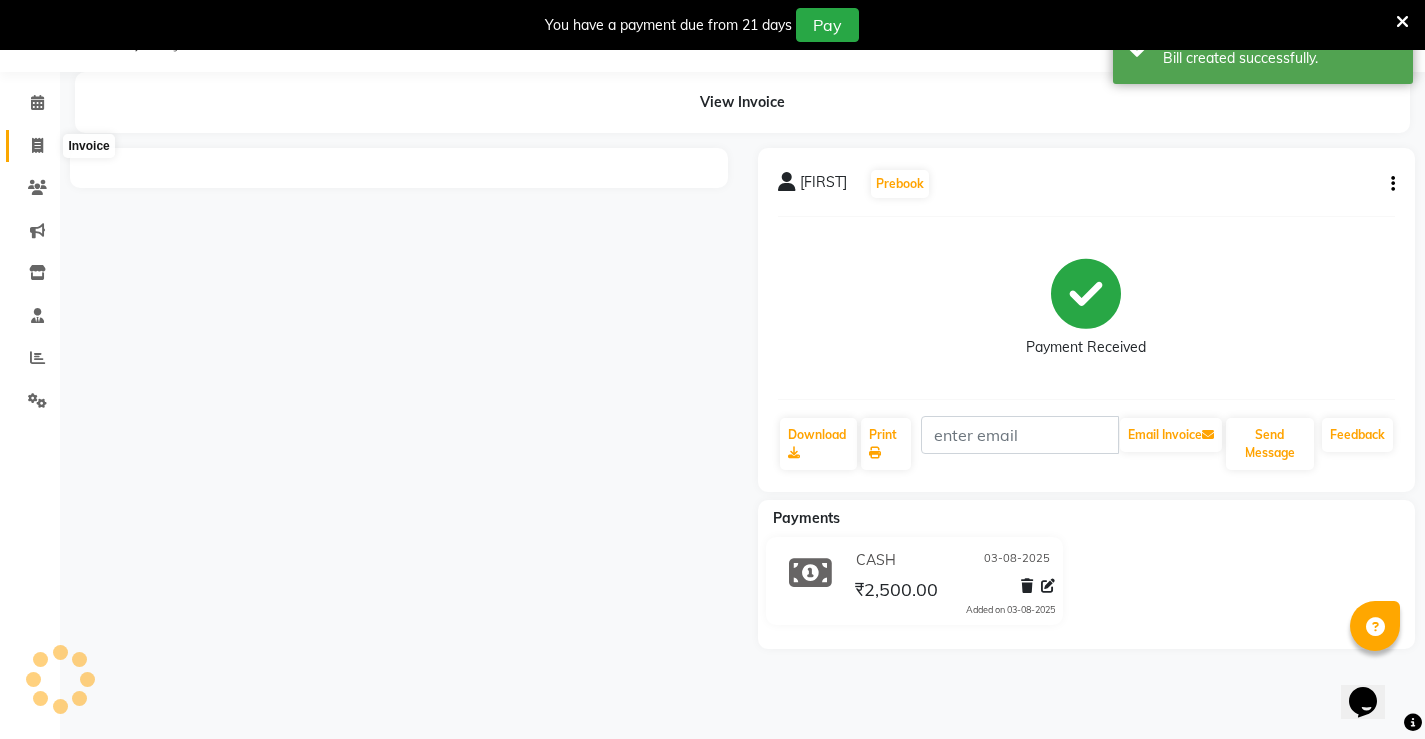 click 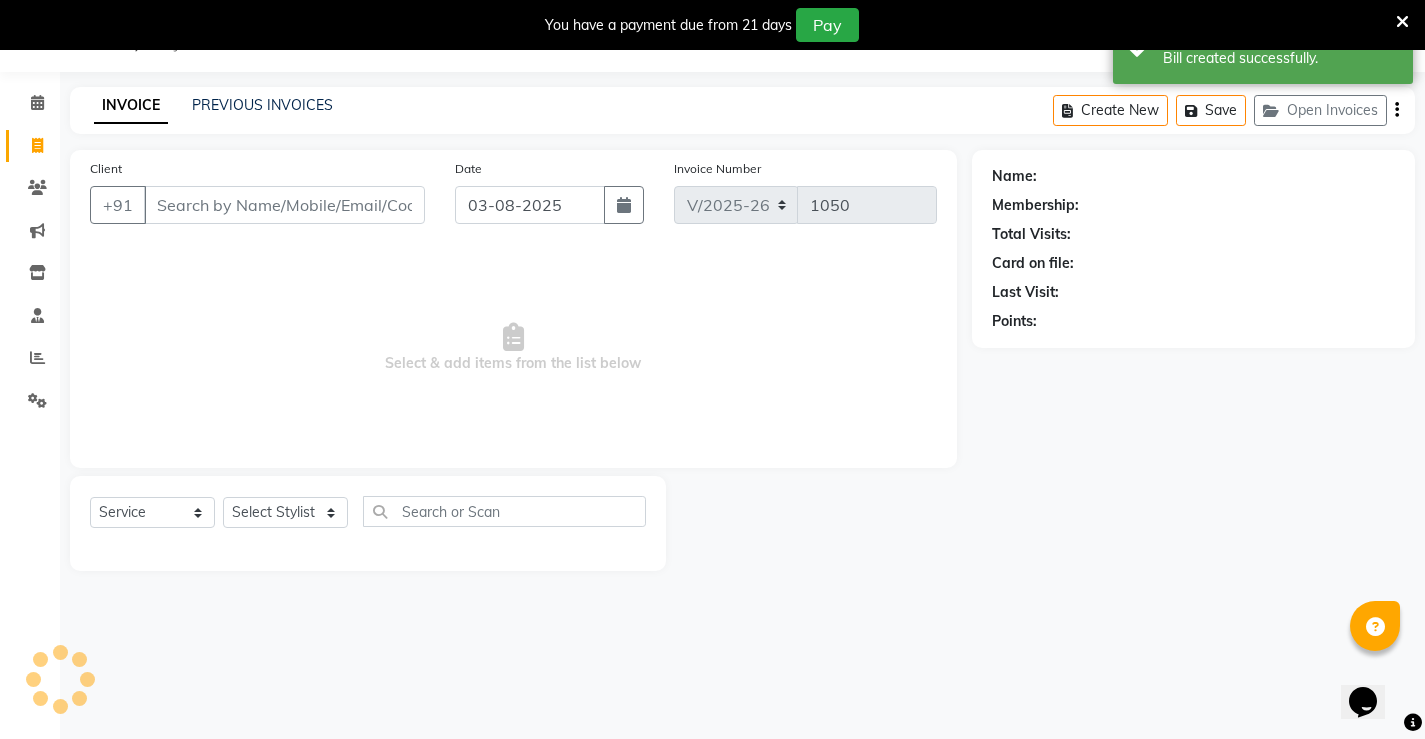 click on "Client" at bounding box center (284, 205) 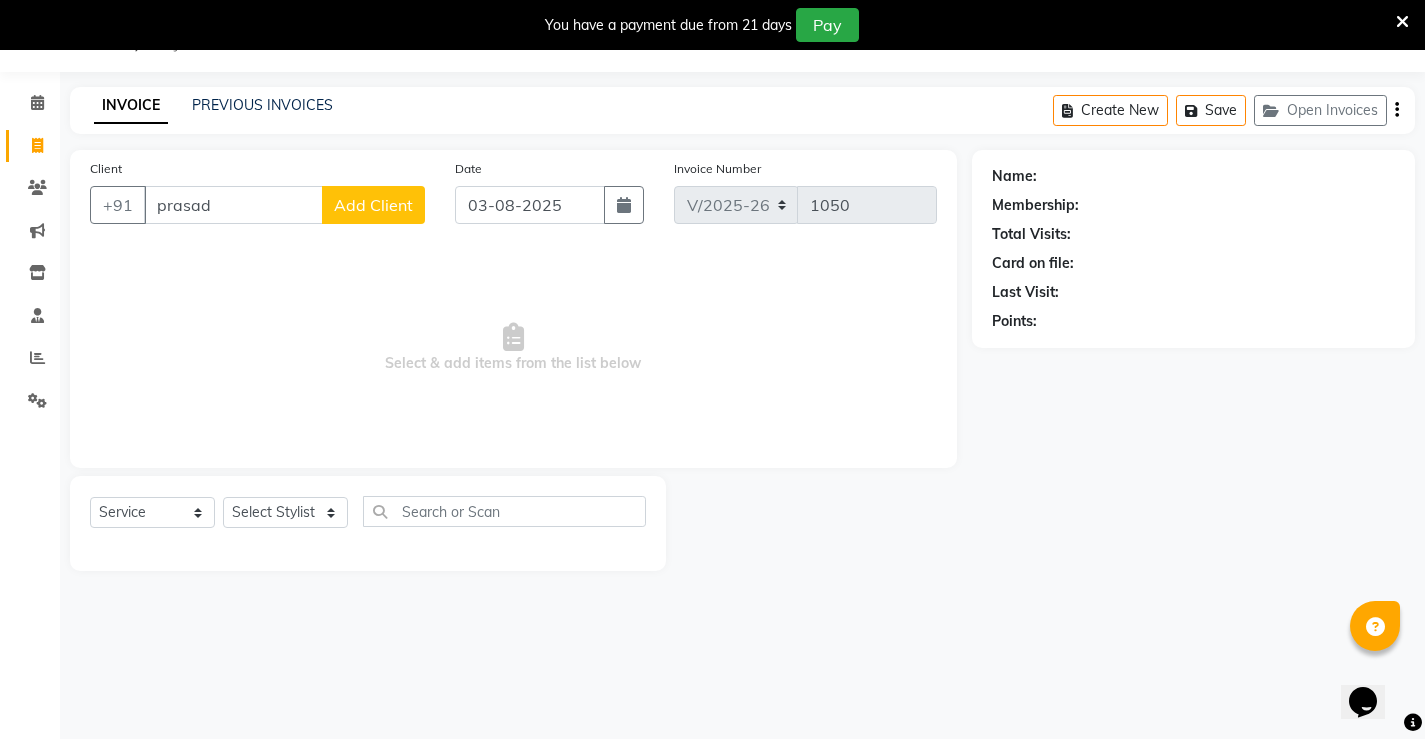 click on "prasad" at bounding box center (233, 205) 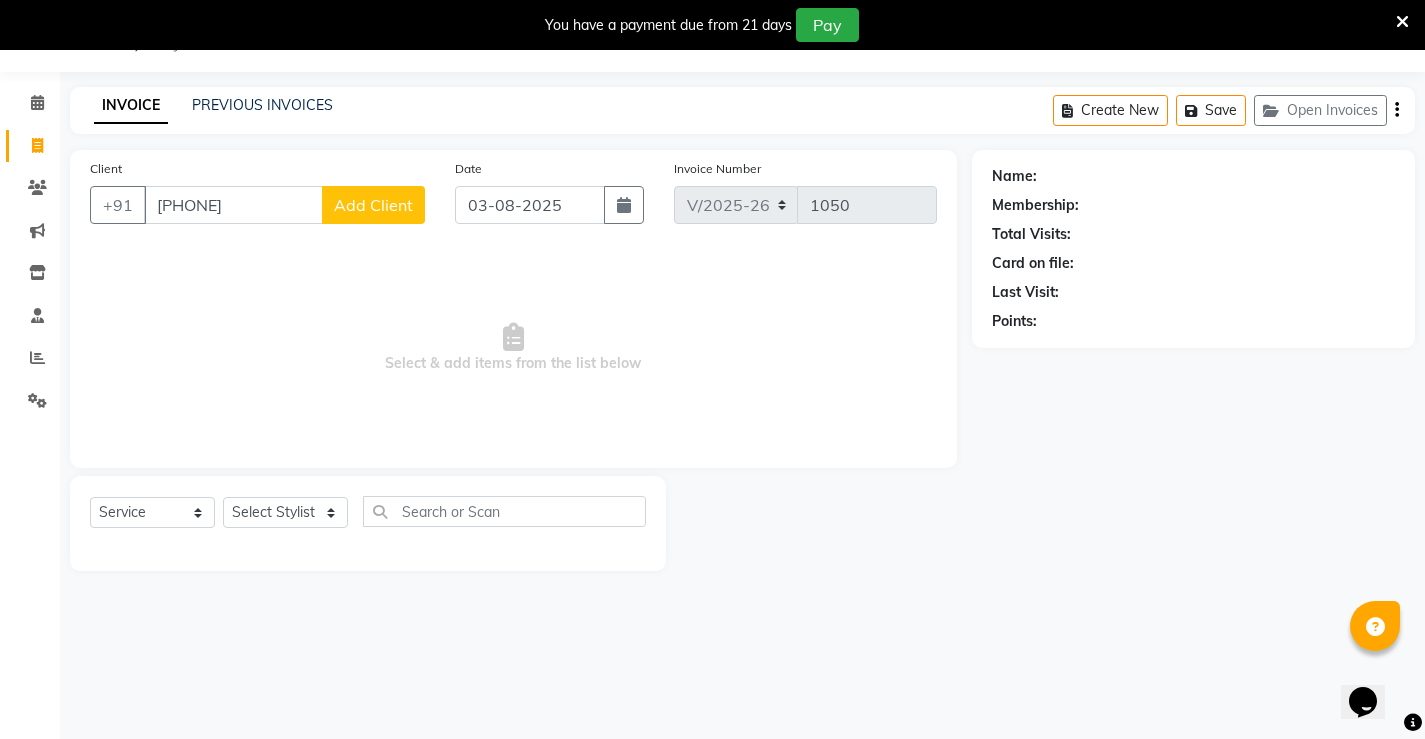 click on "Add Client" 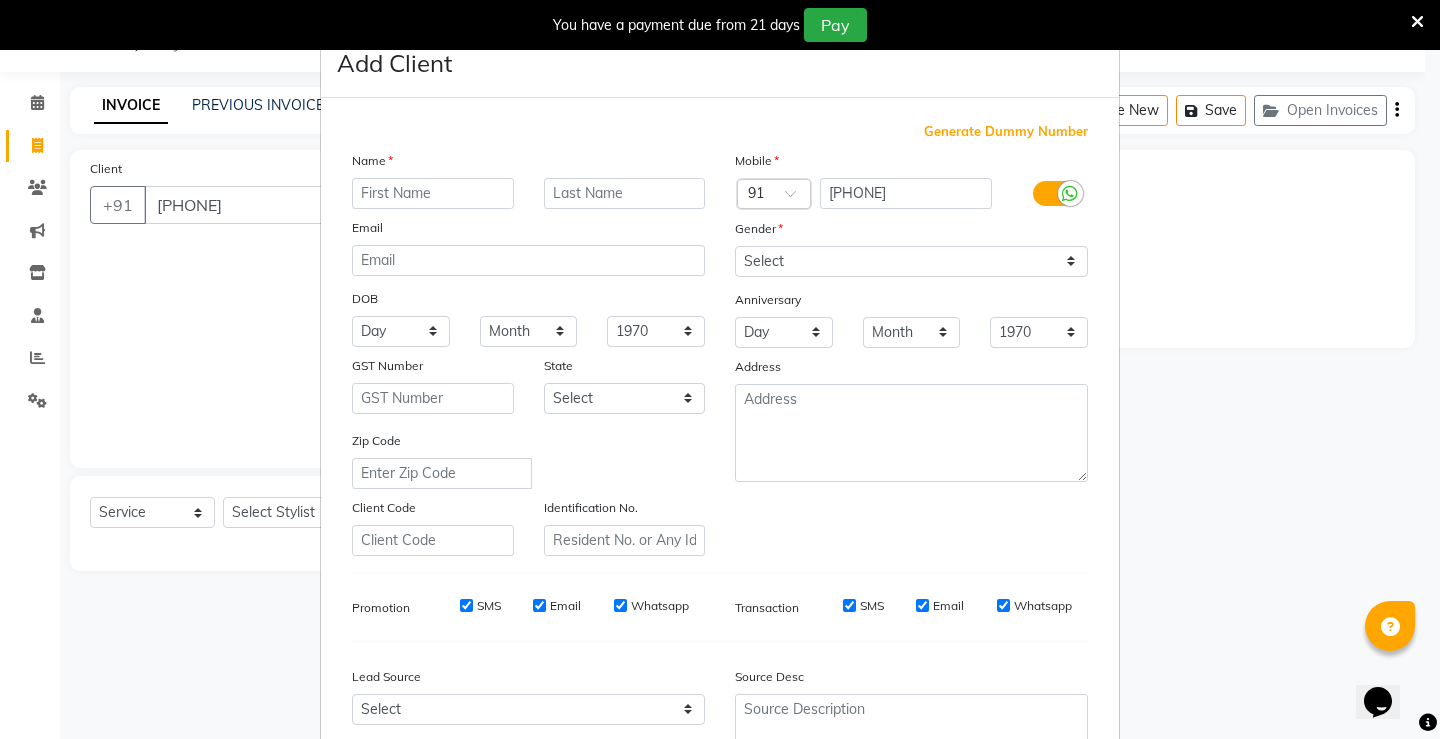 click at bounding box center (433, 193) 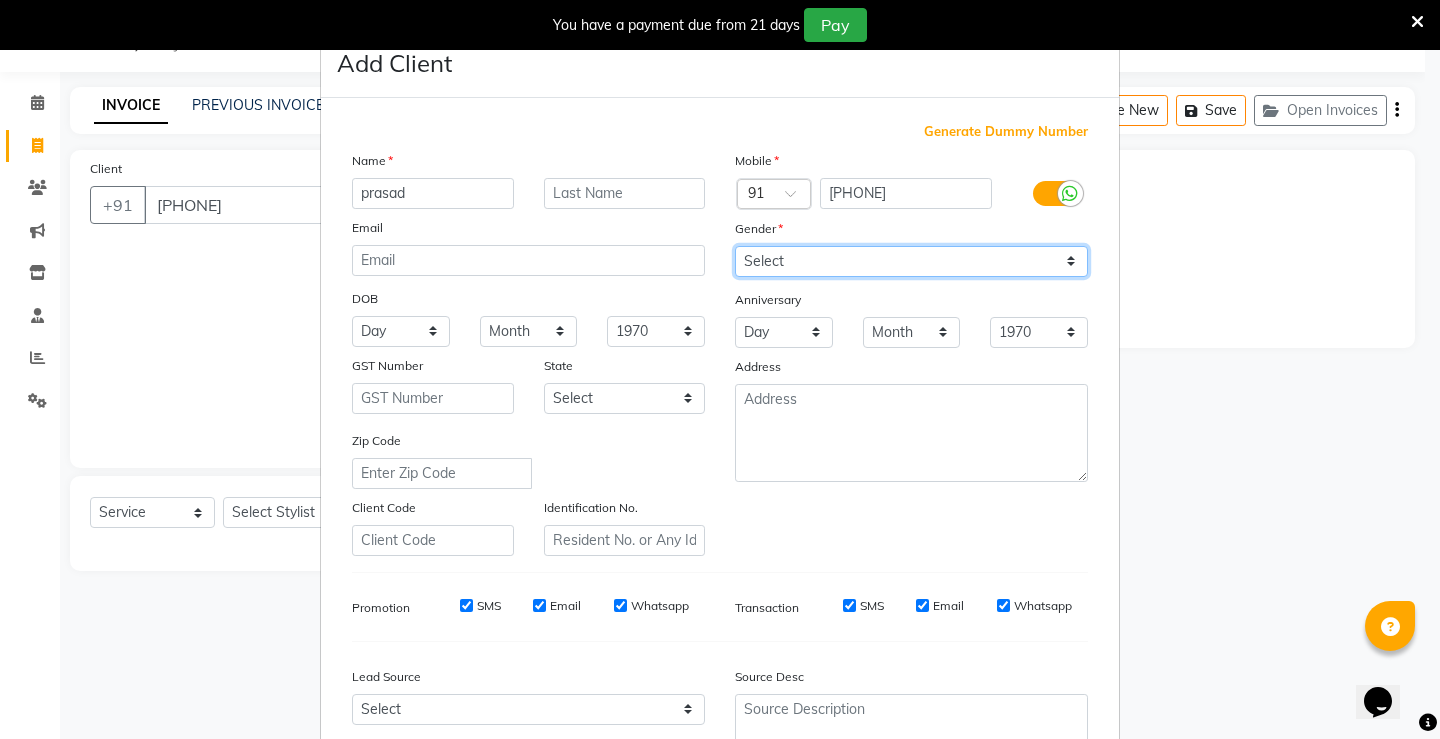 click on "Select Male Female Other Prefer Not To Say" at bounding box center (911, 261) 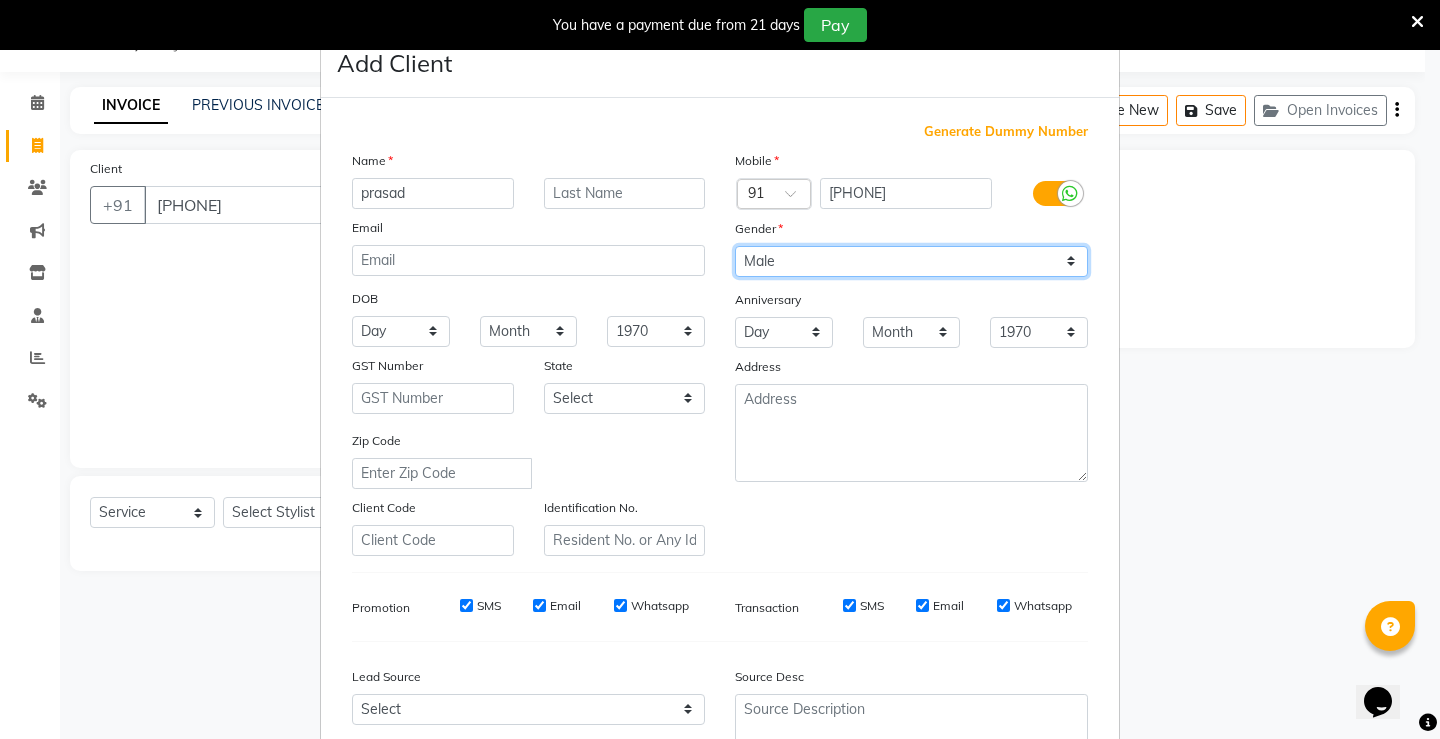 click on "Select Male Female Other Prefer Not To Say" at bounding box center (911, 261) 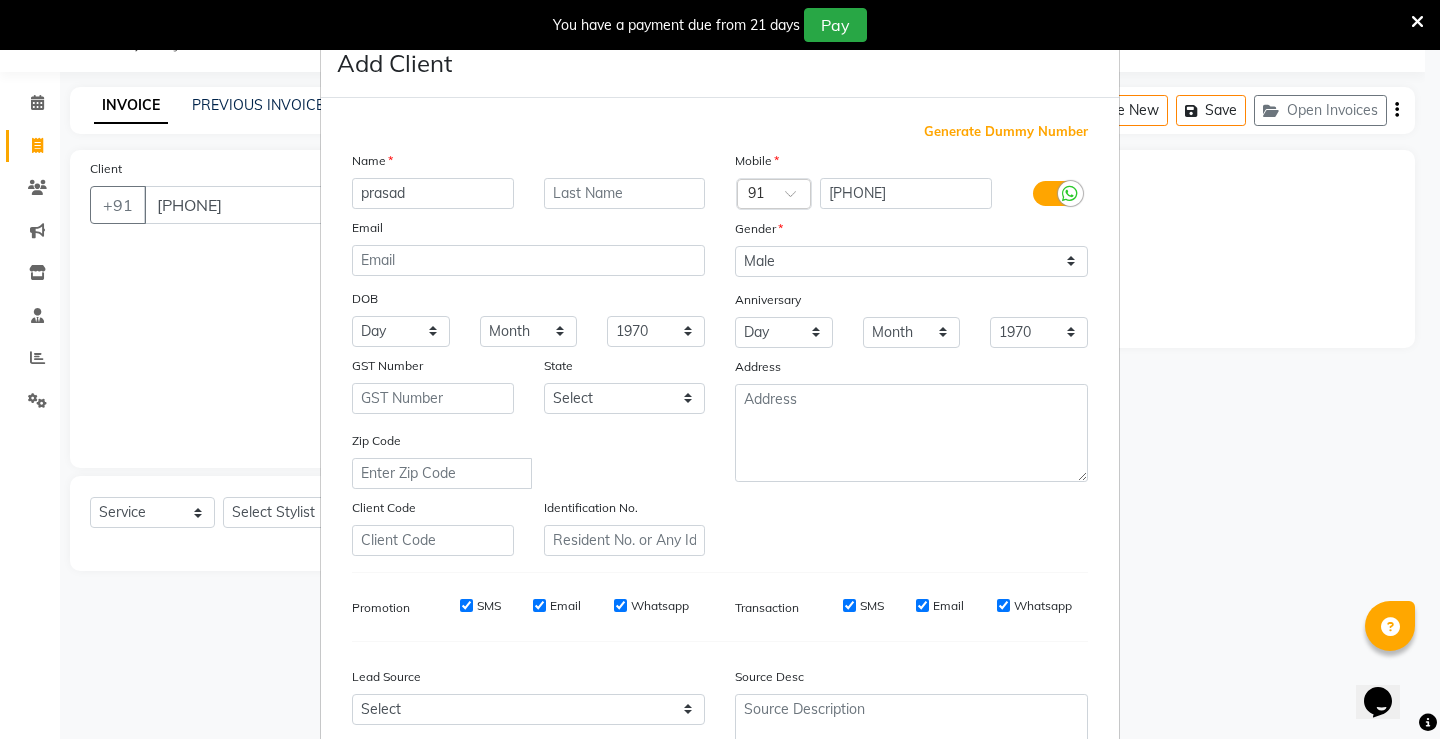 click on "Add Client Generate Dummy Number Name [FIRST] Email DOB Day 01 02 03 04 05 06 07 08 09 10 11 12 13 14 15 16 17 18 19 20 21 22 23 24 25 26 27 28 29 30 31 Month January February March April May June July August September October November December 1940 1941 1942 1943 1944 1945 1946 1947 1948 1949 1950 1951 1952 1953 1954 1955 1956 1957 1958 1959 1960 1961 1962 1963 1964 1965 1966 1967 1968 1969 1970 1971 1972 1973 1974 1975 1976 1977 1978 1979 1980 1981 1982 1983 1984 1985 1986 1987 1988 1989 1990 1991 1992 1993 1994 1995 1996 1997 1998 1999 2000 2001 2002 2003 2004 2005 2006 2007 2008 2009 2010 2011 2012 2013 2014 2015 2016 2017 2018 2019 2020 2021 2022 2023 2024 GST Number State Select [STATE]" at bounding box center [720, 369] 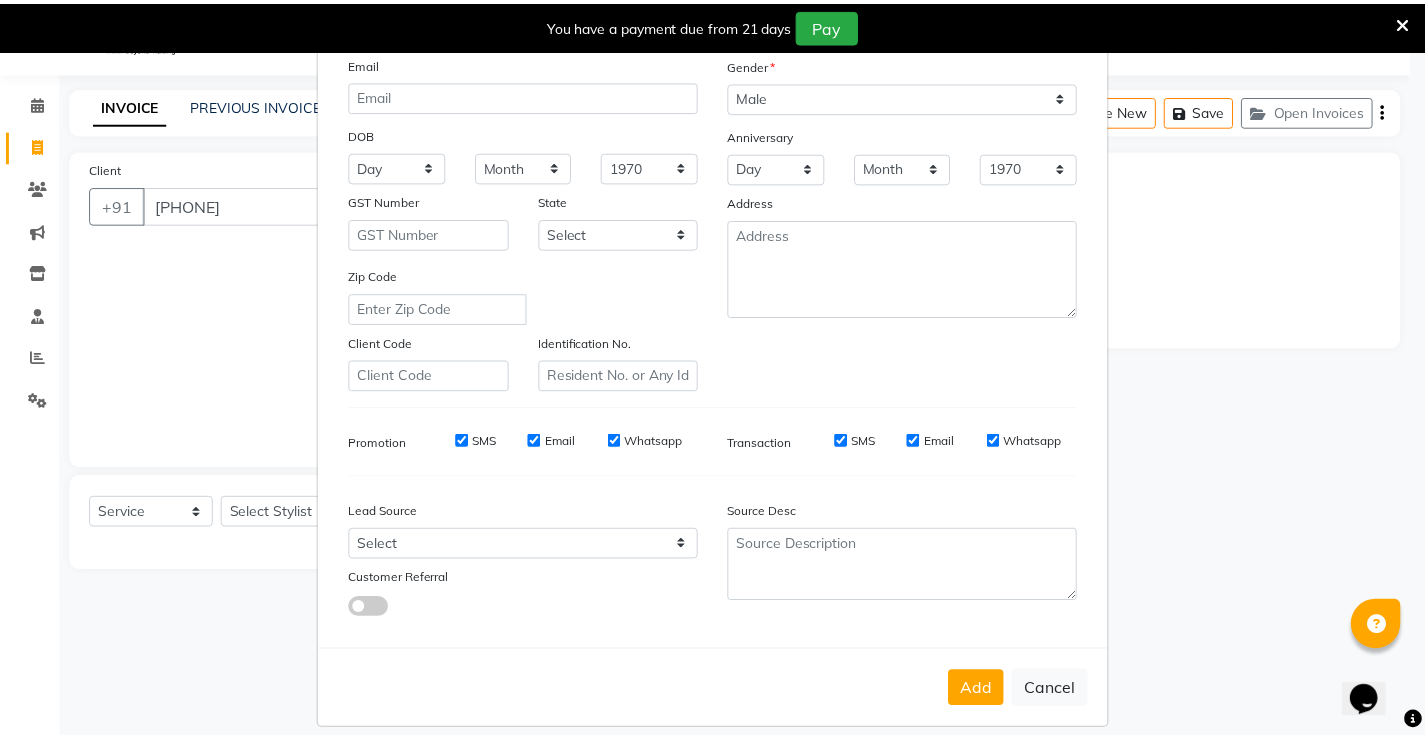 scroll, scrollTop: 184, scrollLeft: 0, axis: vertical 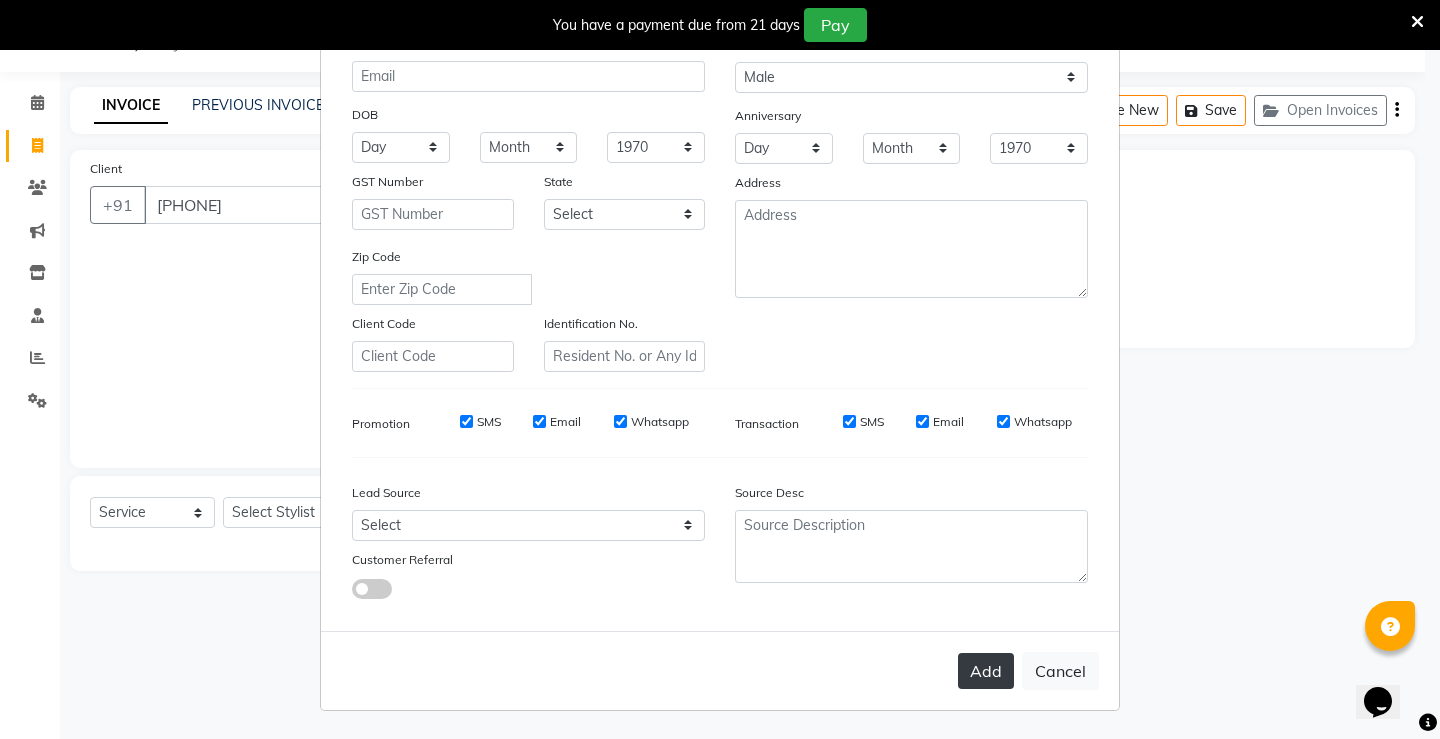 click on "Add" at bounding box center (986, 671) 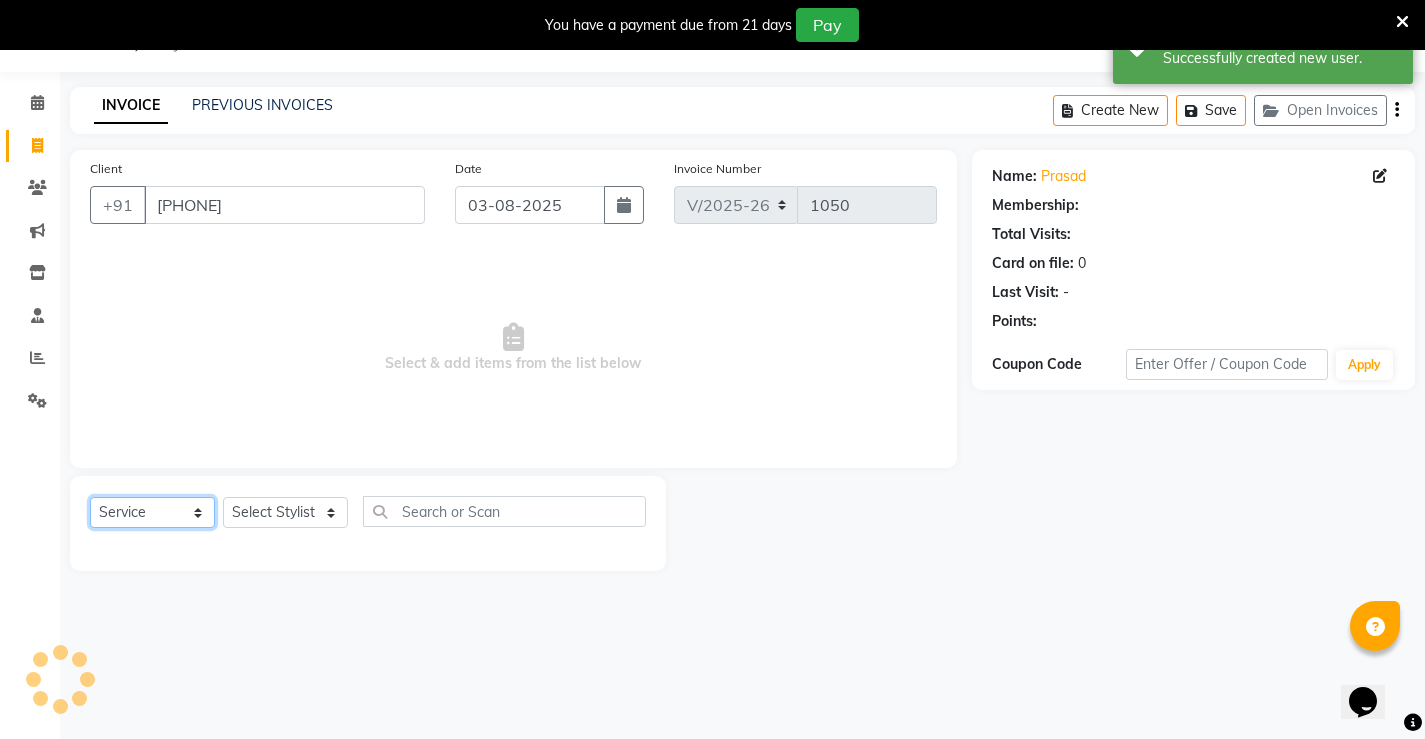 click on "Select  Service  Product  Membership  Package Voucher Prepaid Gift Card" 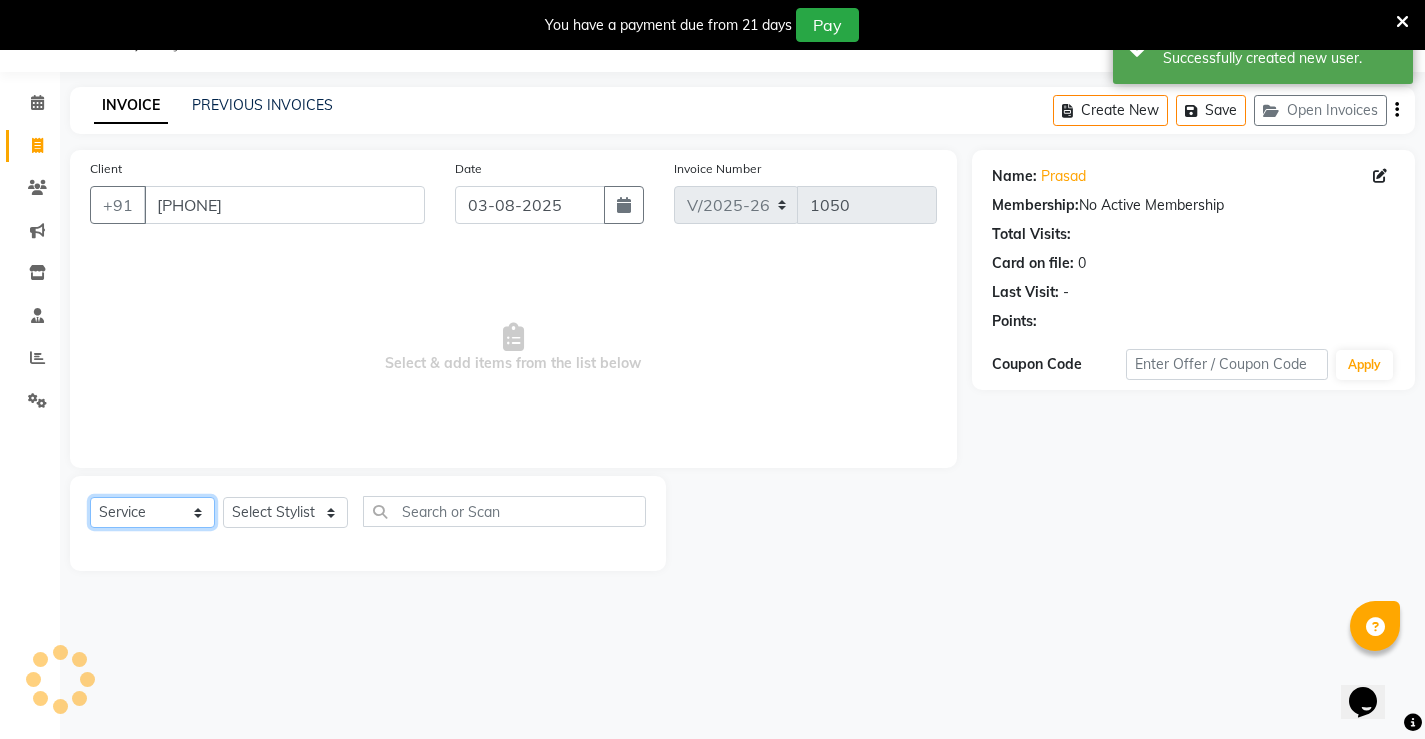 click on "Select  Service  Product  Membership  Package Voucher Prepaid Gift Card" 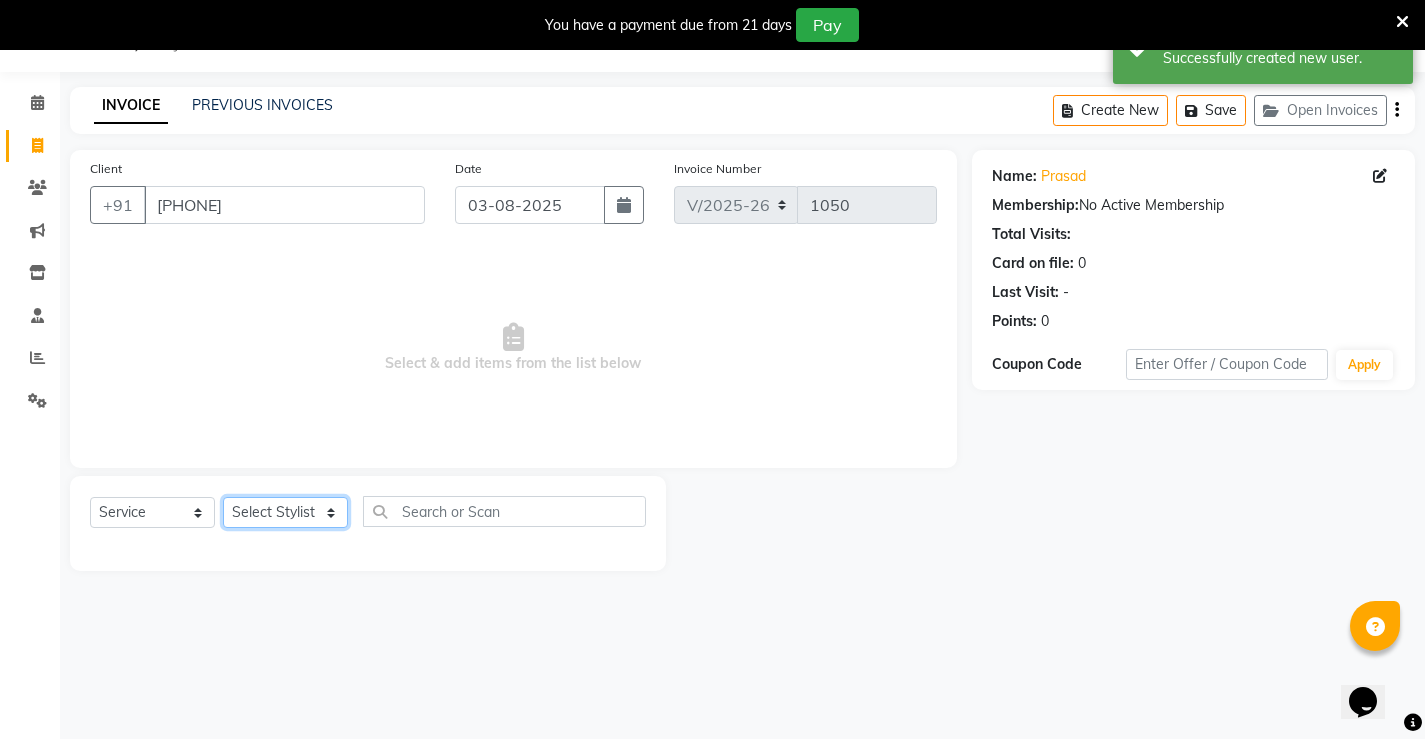 click on "Select Stylist [FIRST] [FIRST] [FIRST]  [FIRST] [FIRST] [FIRST]  unsex hair stylist [FIRST] [FIRST]" 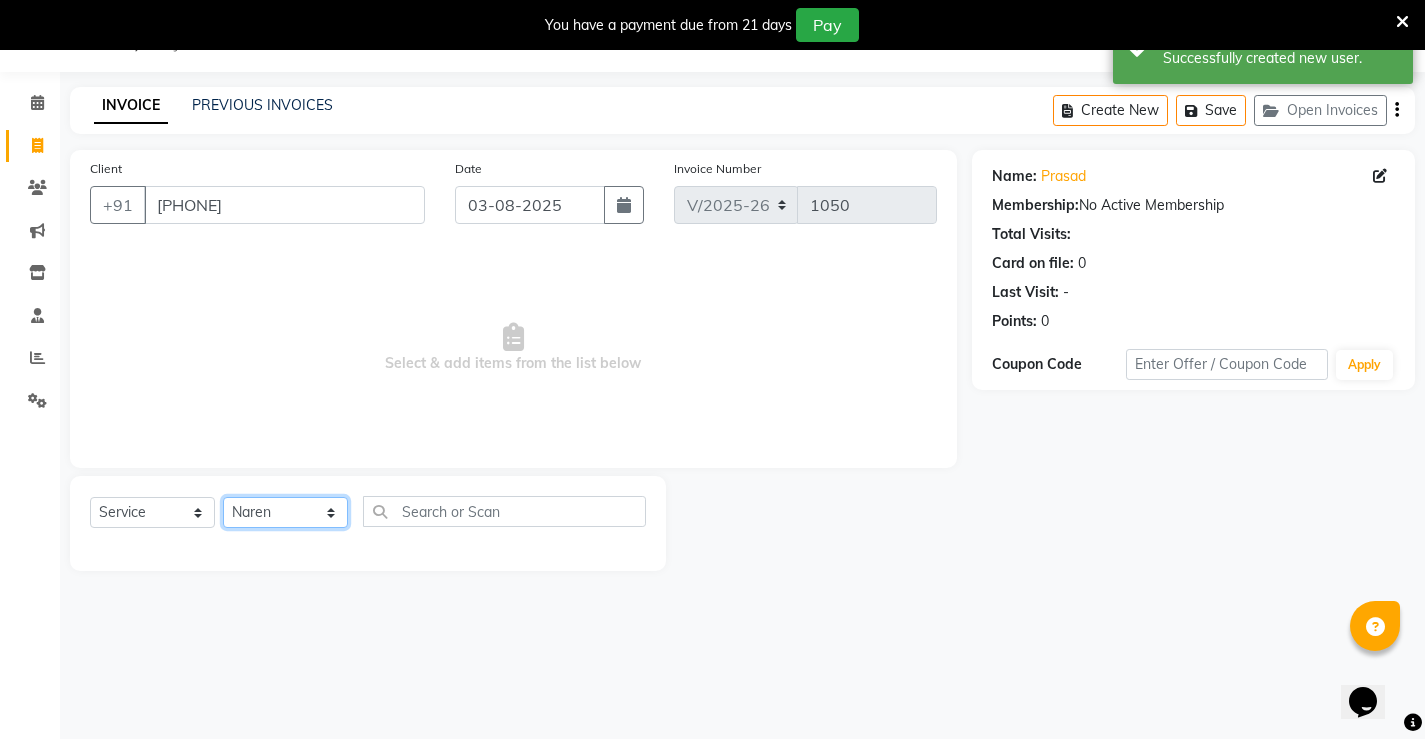 click on "Select Stylist [FIRST] [FIRST] [FIRST]  [FIRST] [FIRST] [FIRST]  unsex hair stylist [FIRST] [FIRST]" 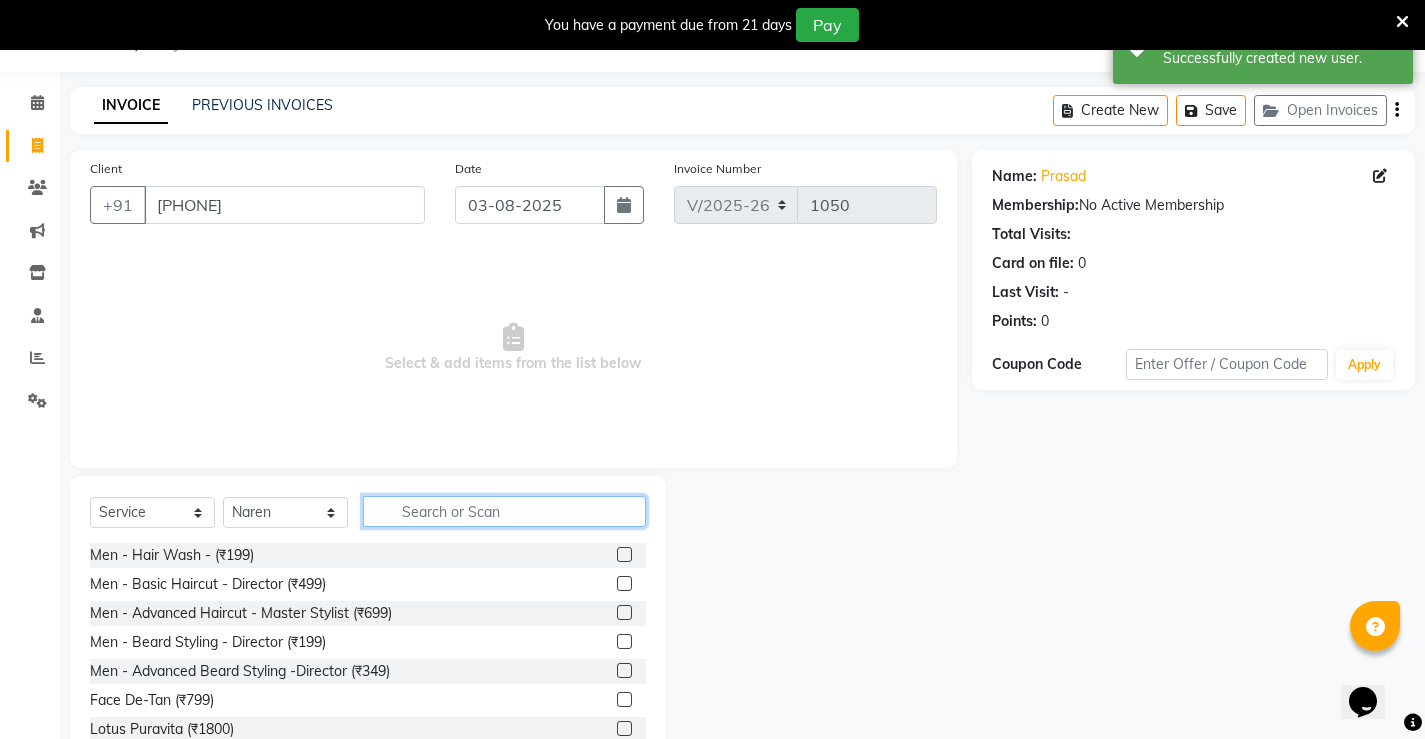 click 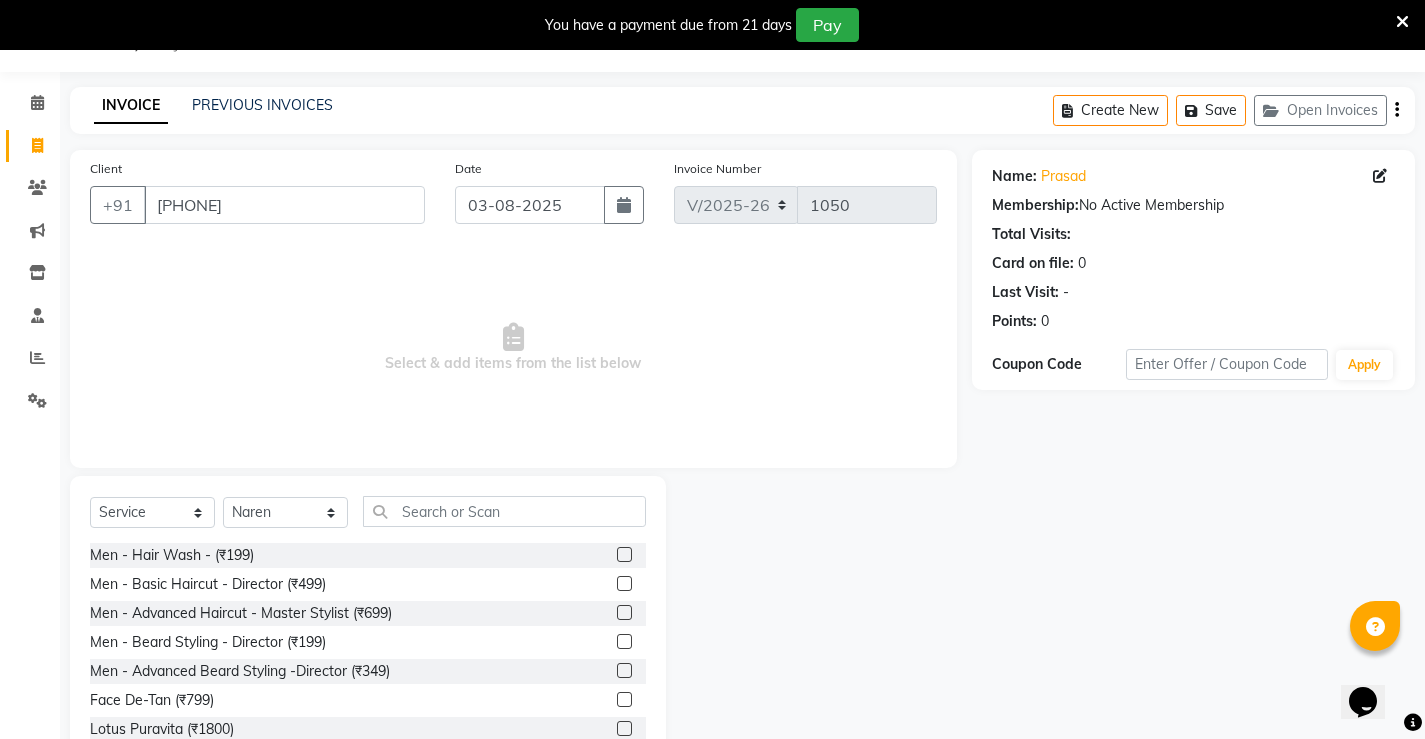 click 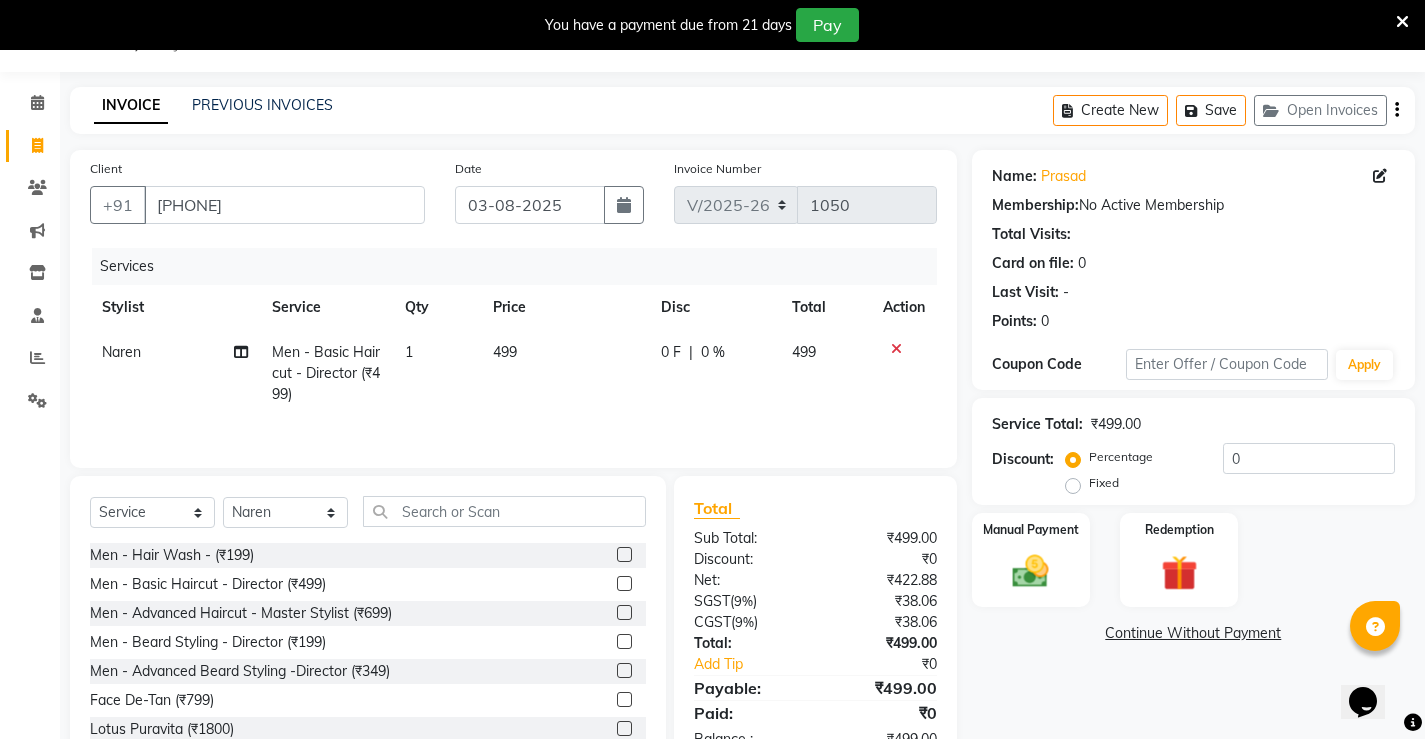 click on "0 %" 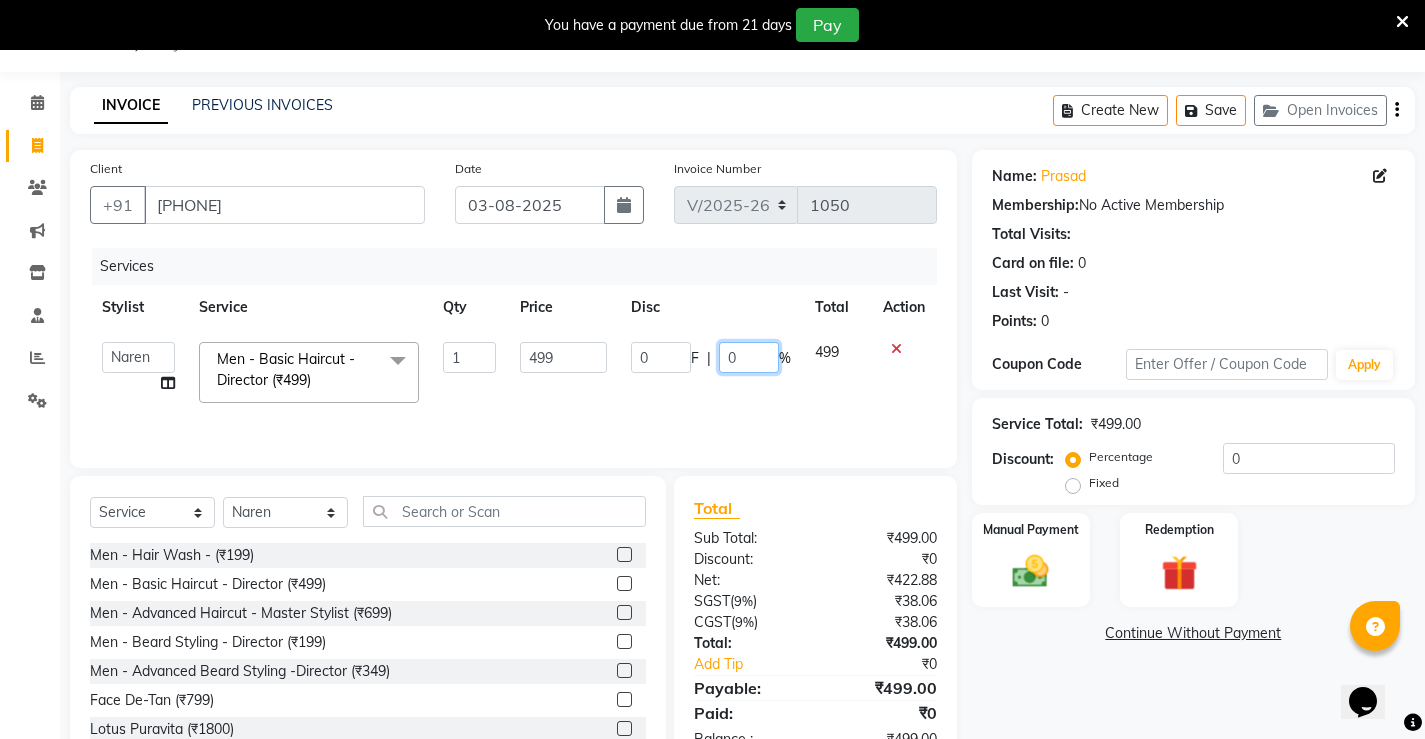 click on "0" 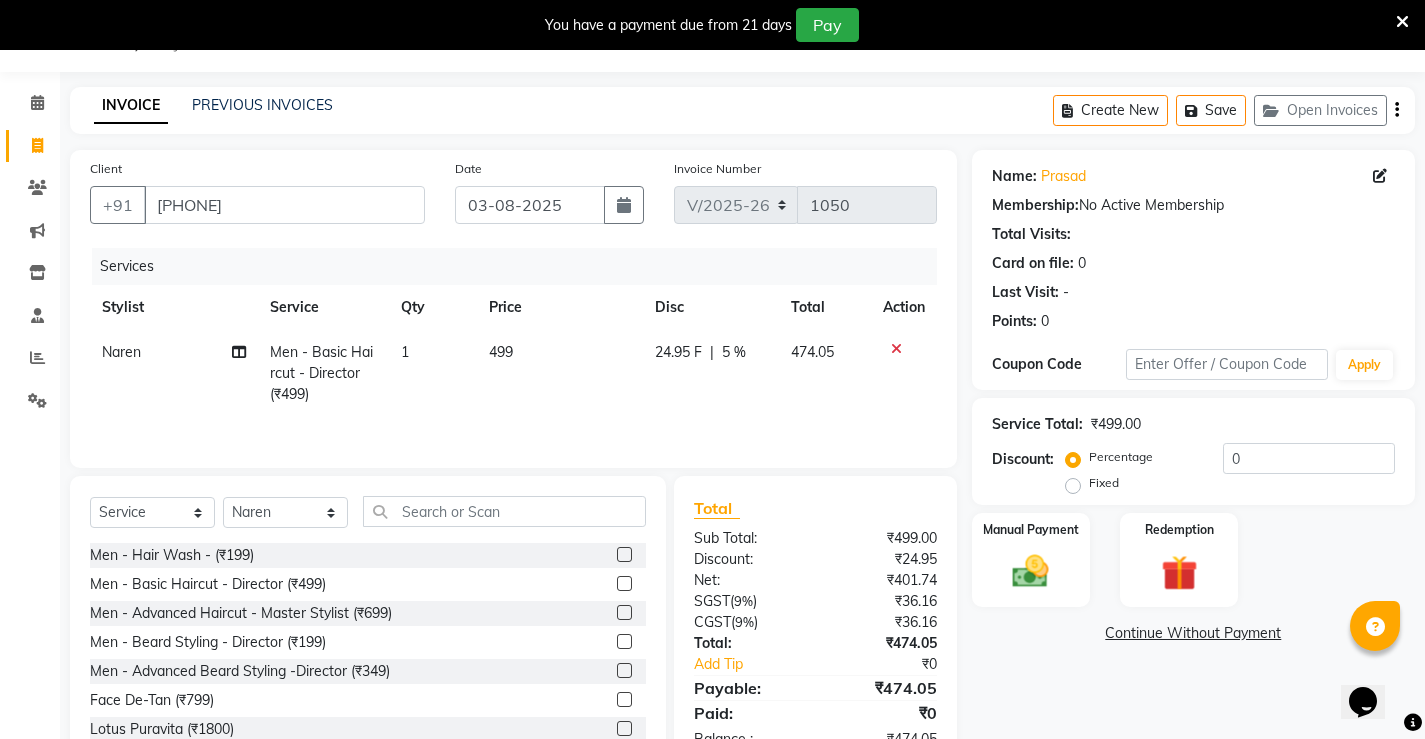 click on "24.95 F | 5 %" 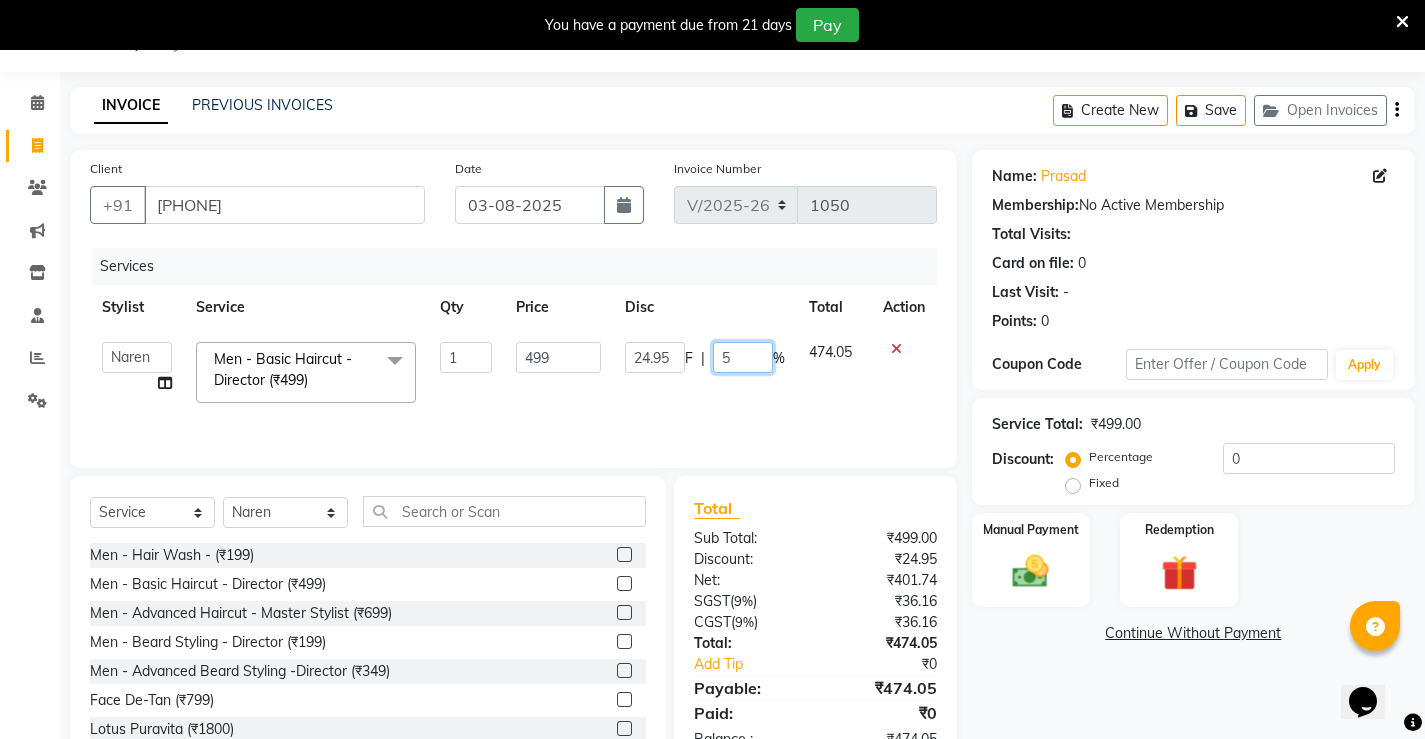 click on "5" 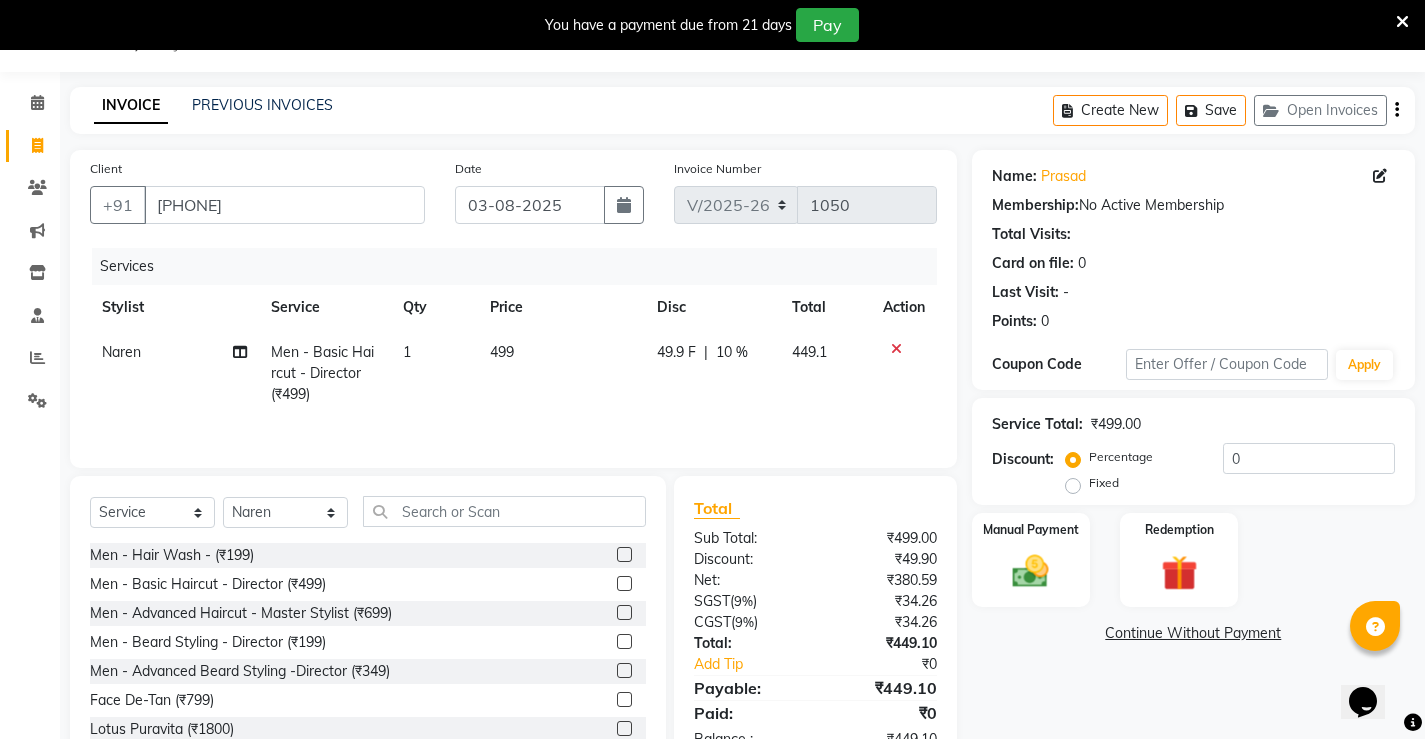 click on "Services Stylist Service Qty Price Disc Total Action [FIRST] Men - Basic Haircut - Director (₹499) 1 499 49.9 F | 10 % 449.1" 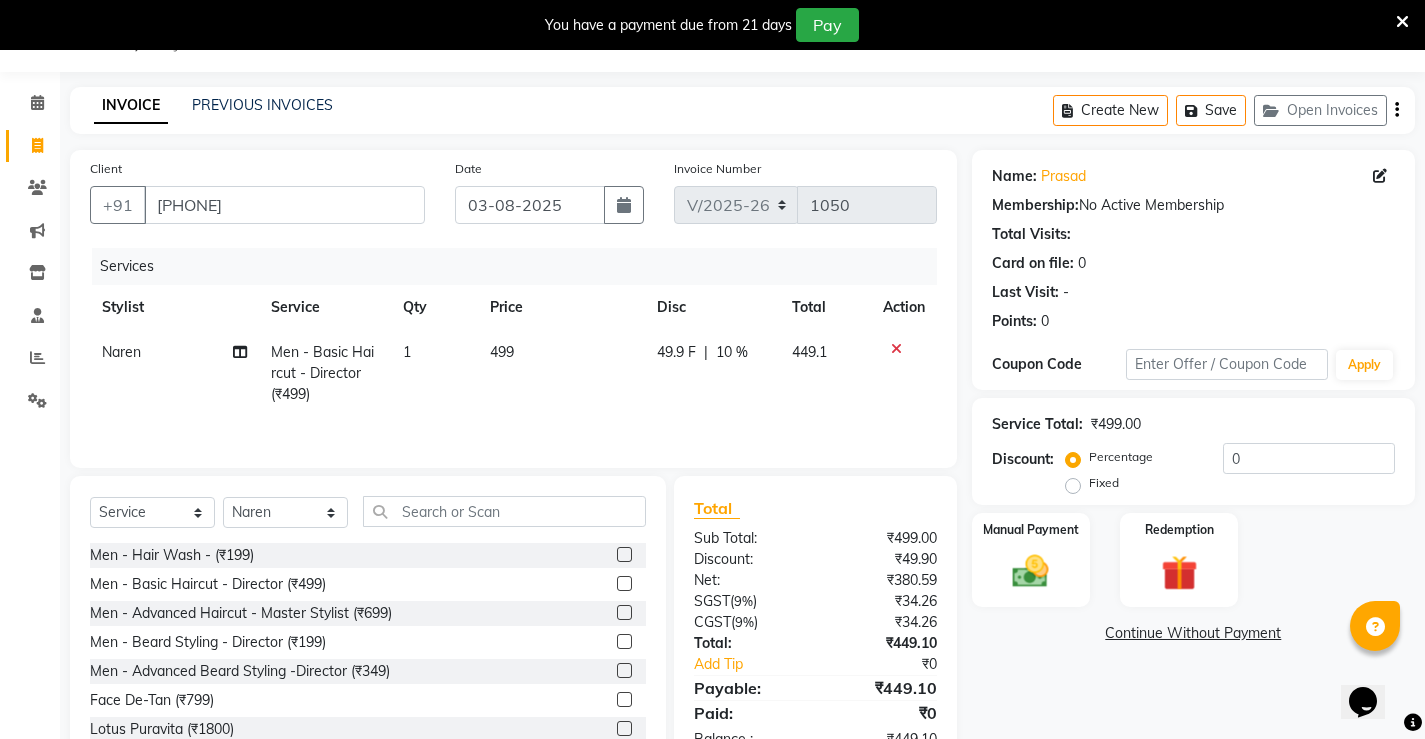 click on "10 %" 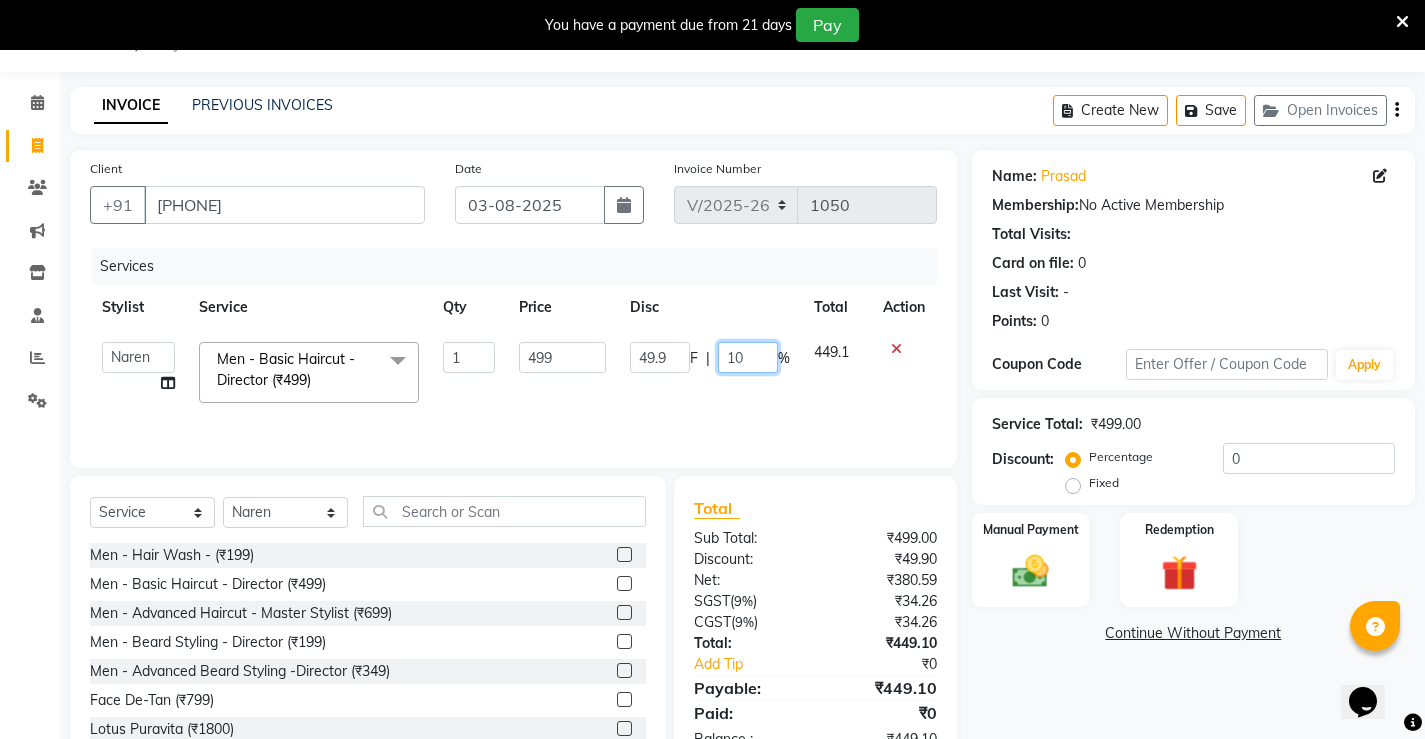click on "10" 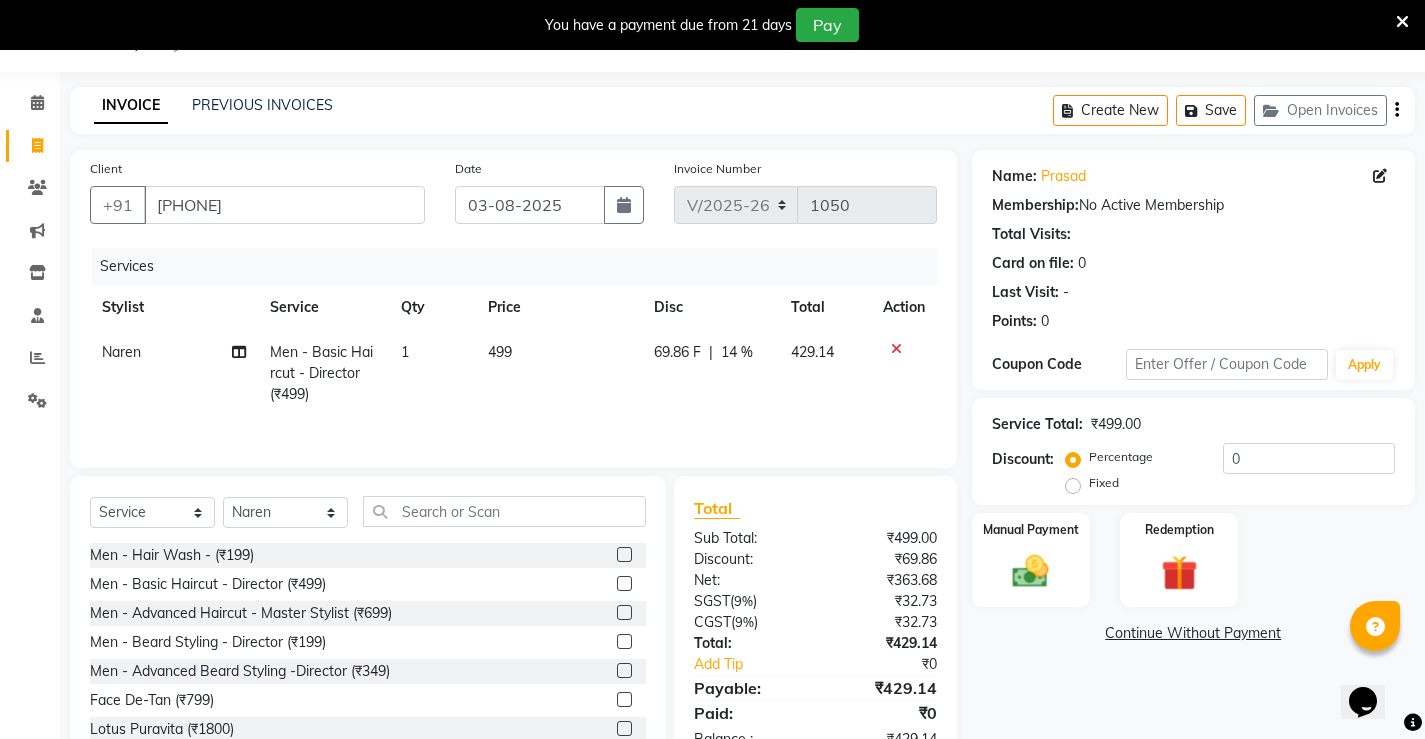click on "[FIRST] Men - Basic Haircut - Director (₹499) 1 499 69.86 F | 14 % 429.14" 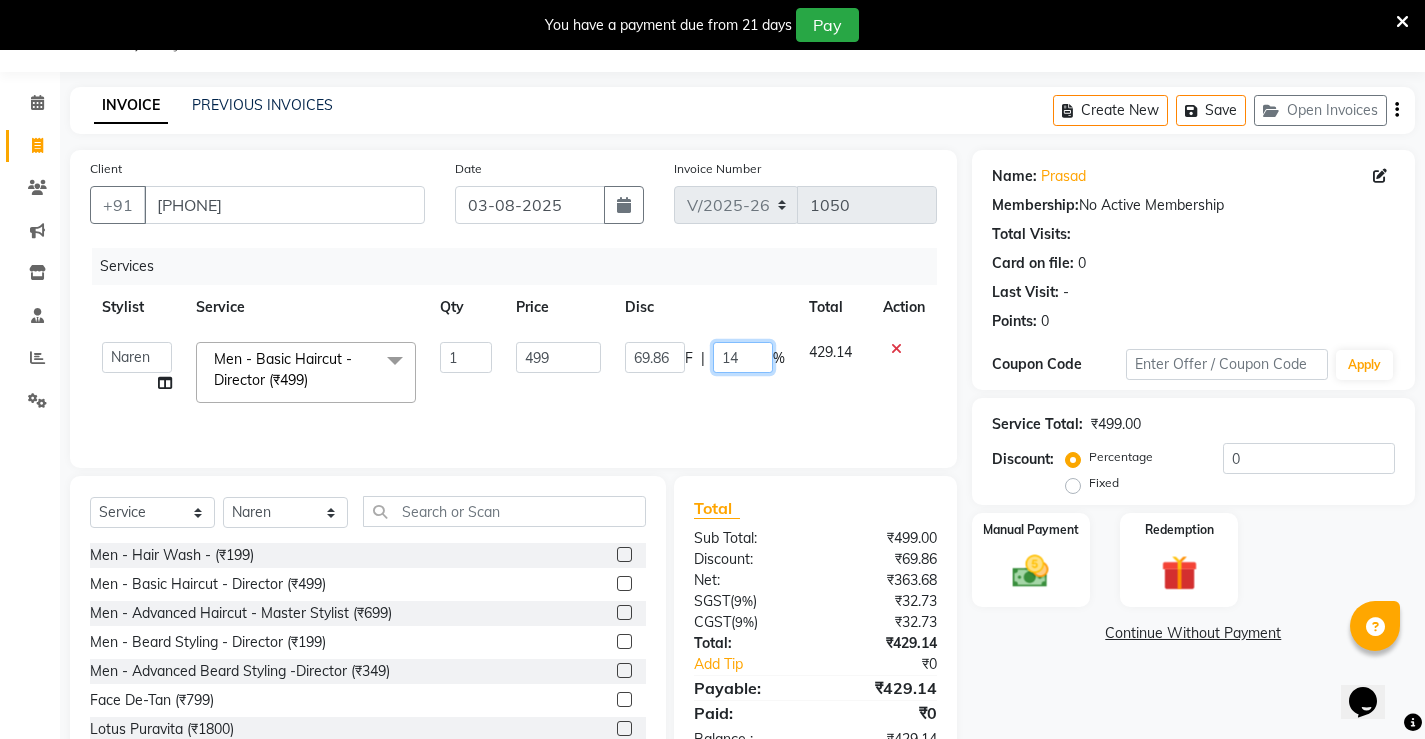 click on "14" 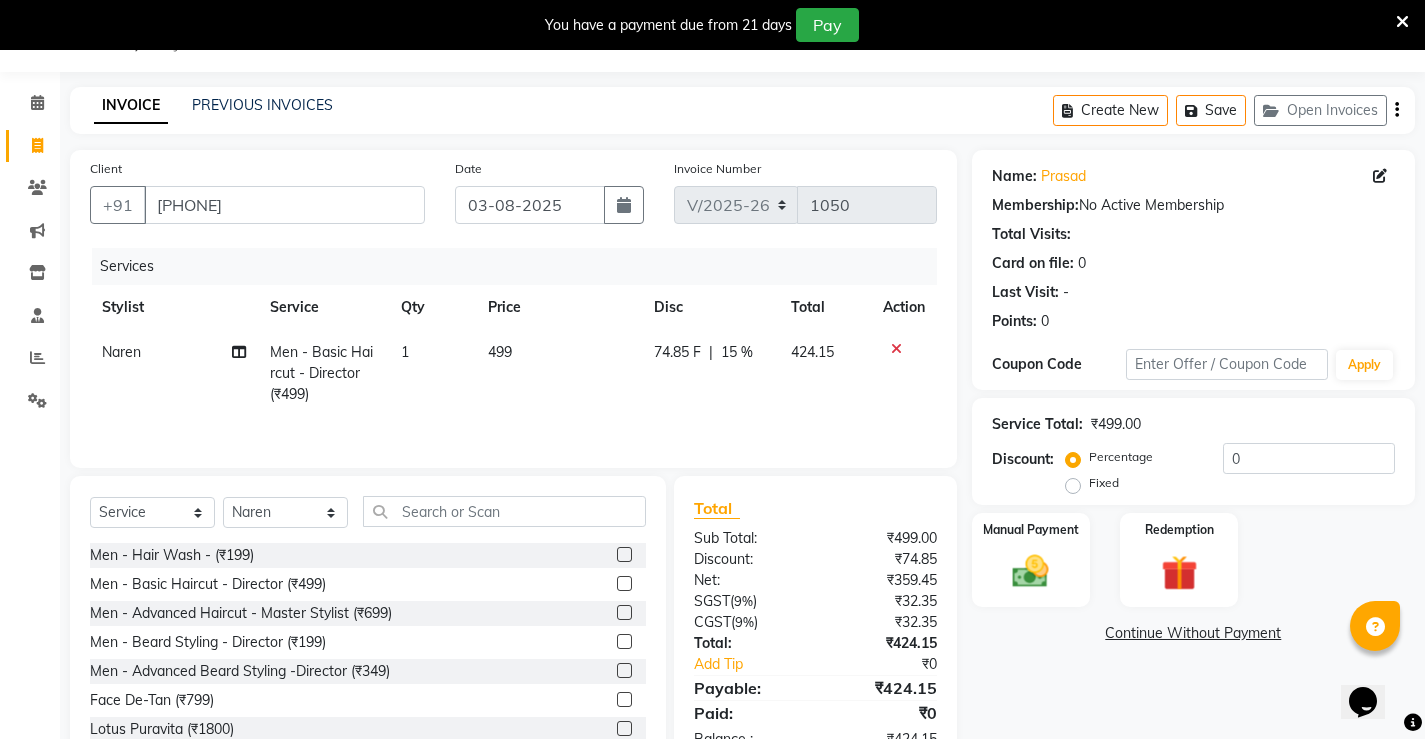 click on "74.85 F | 15 %" 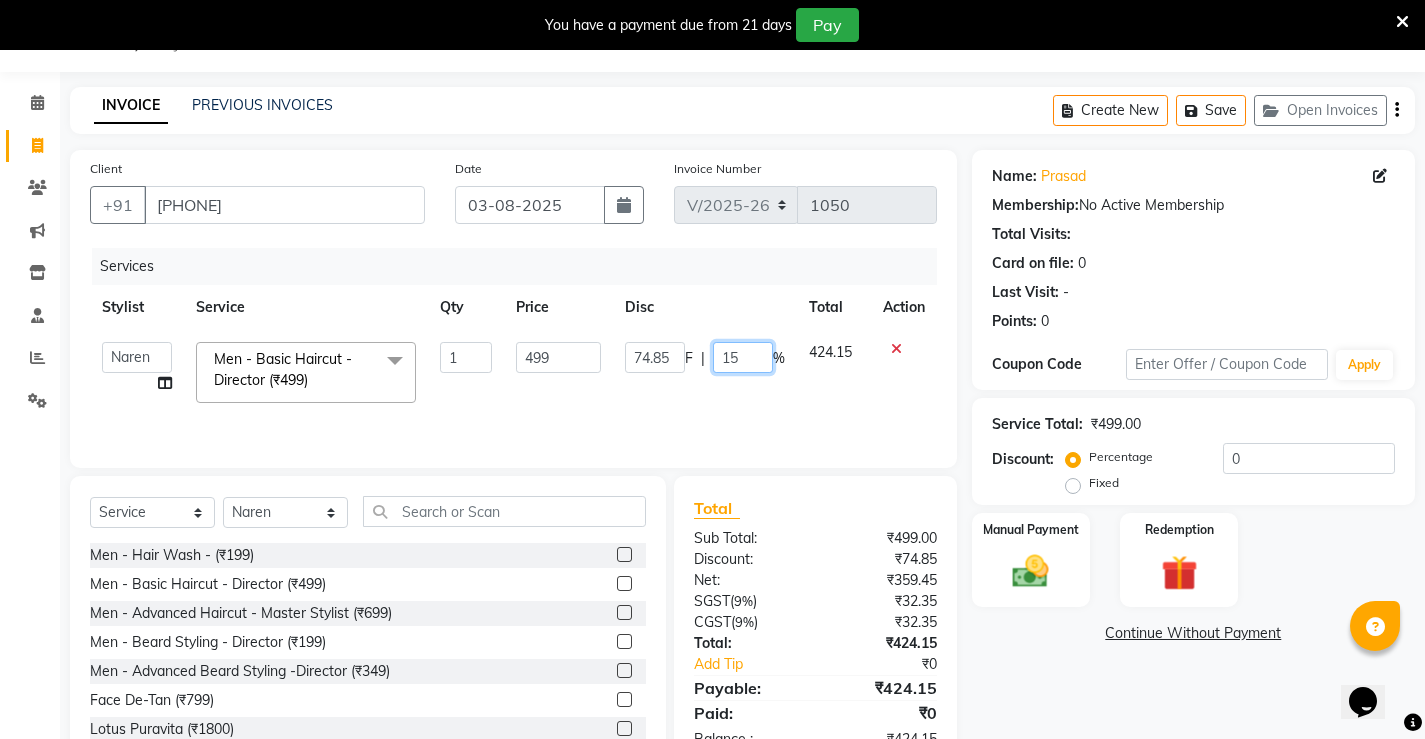 click on "15" 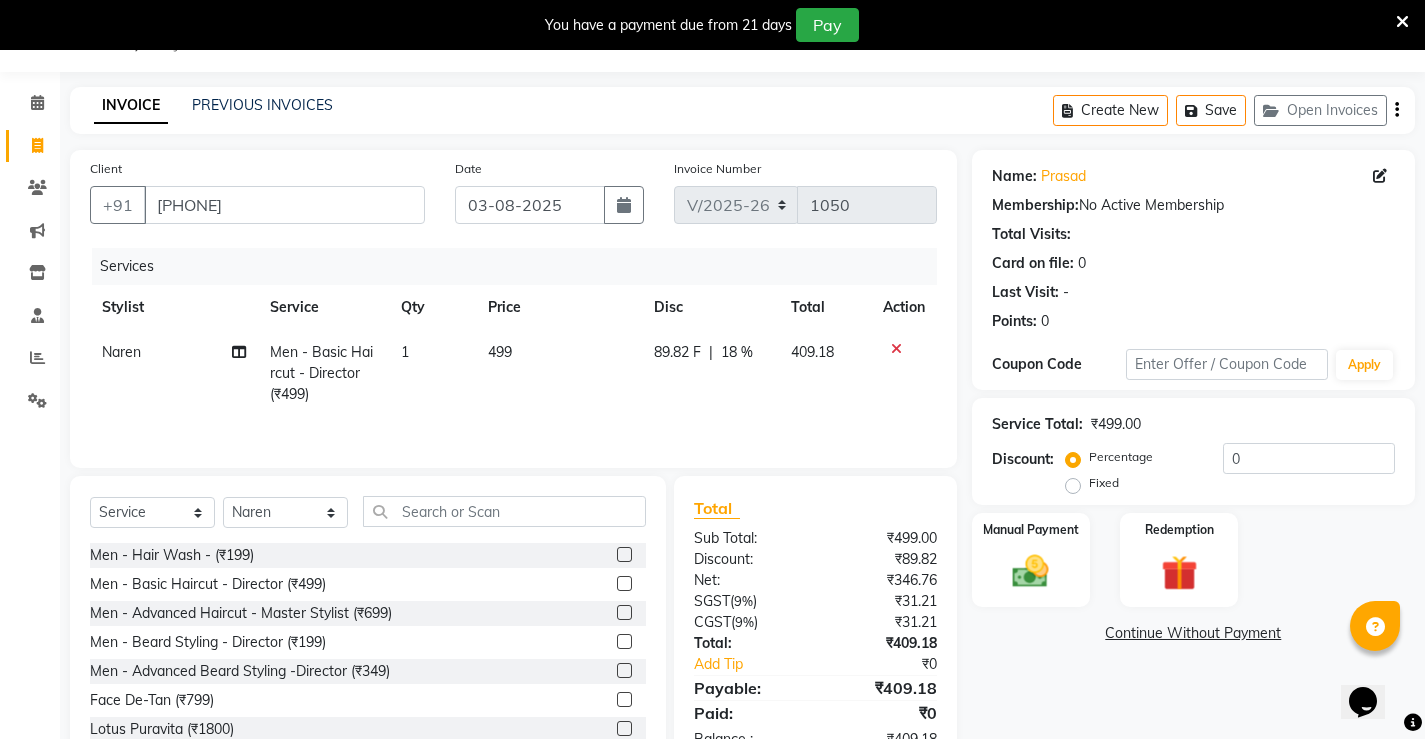 click on "89.82 F | 18 %" 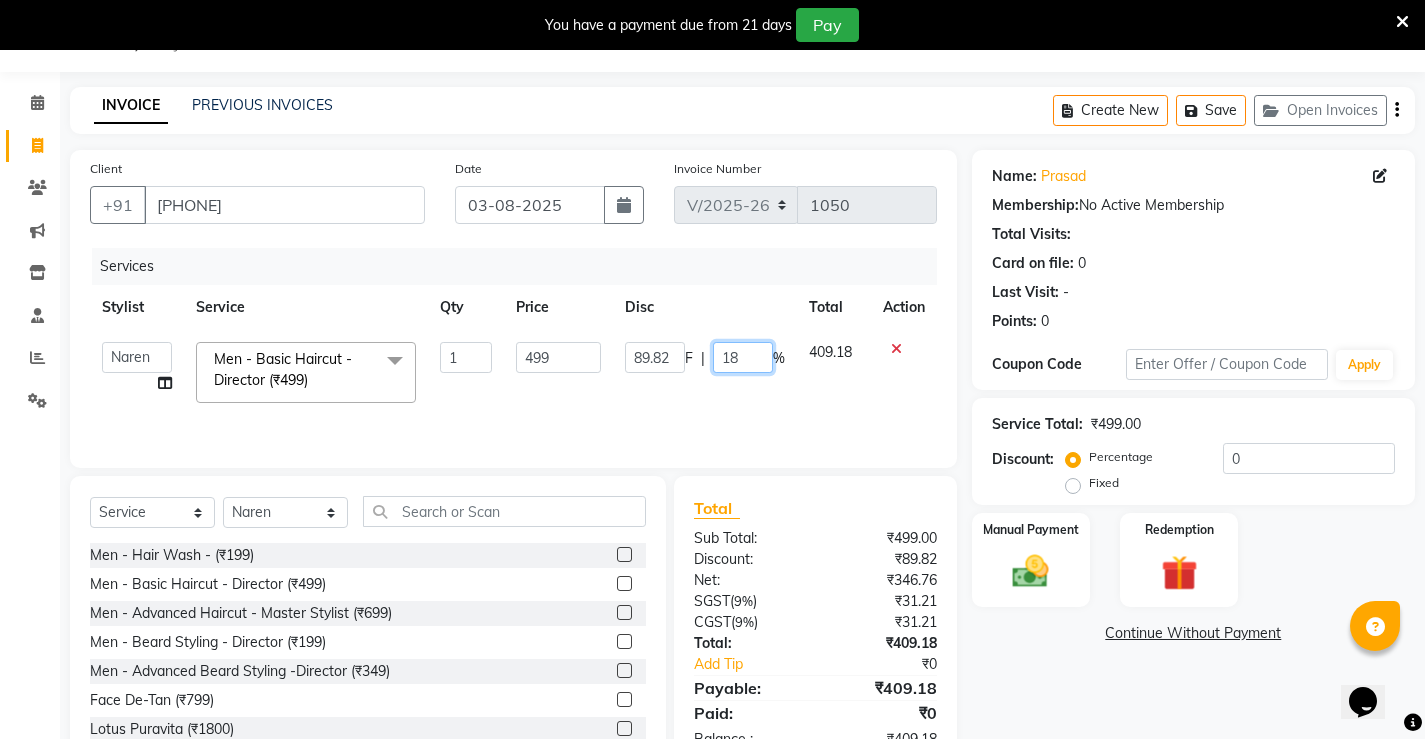 click on "18" 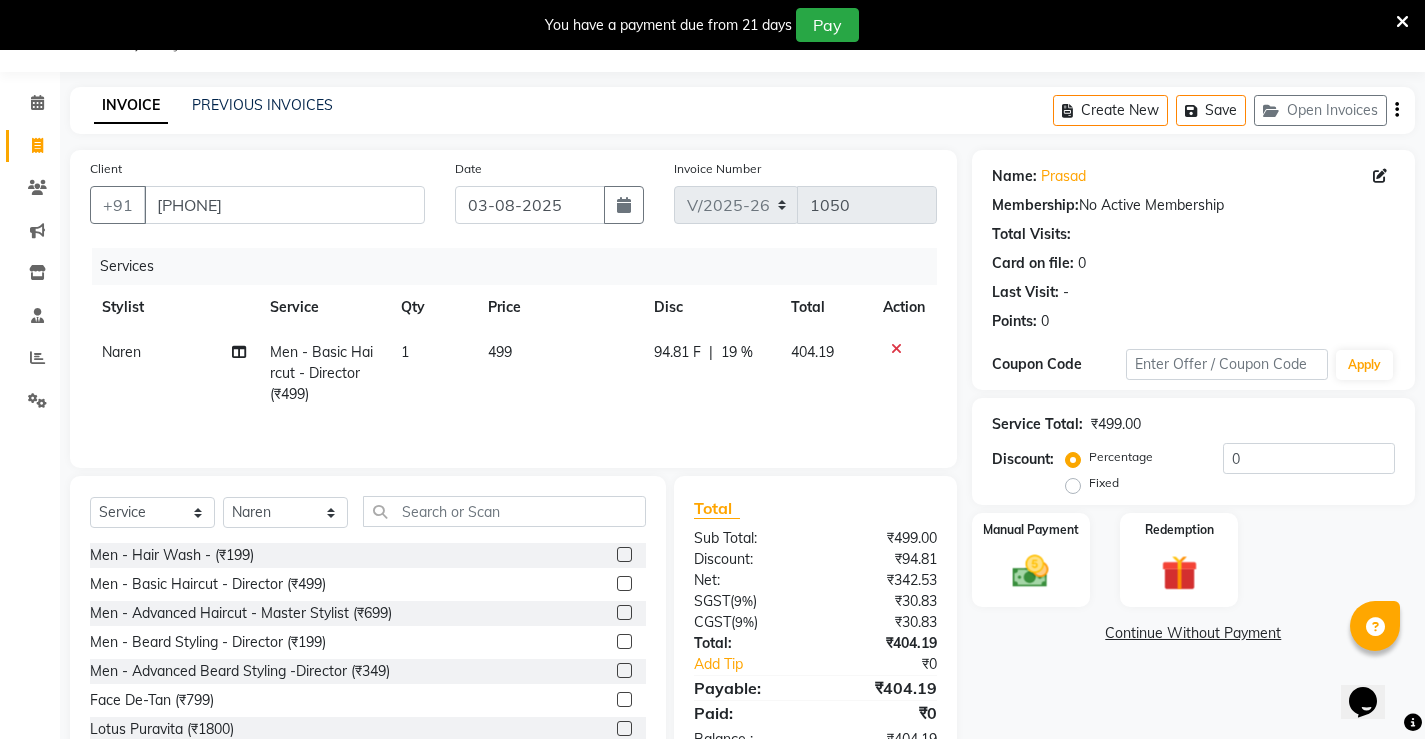 click on "94.81 F | 19 %" 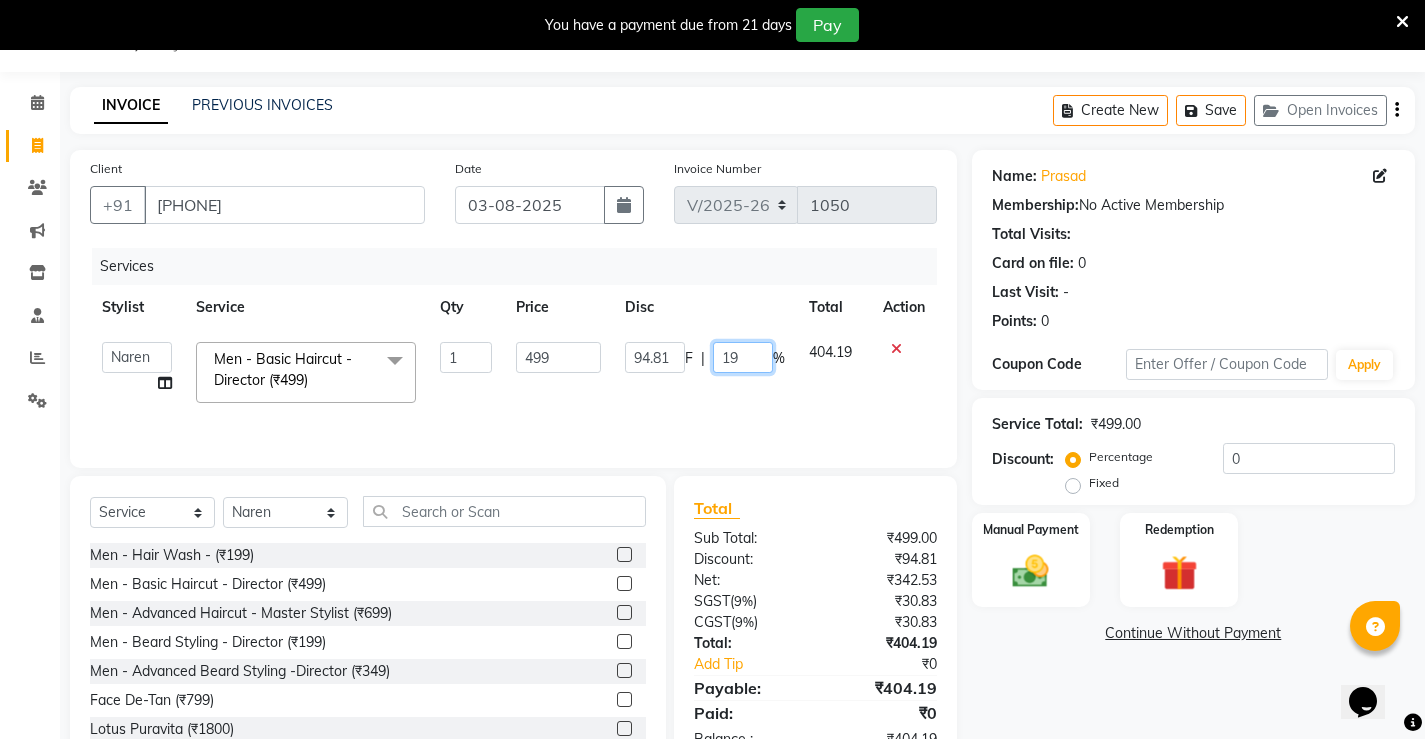 click on "19" 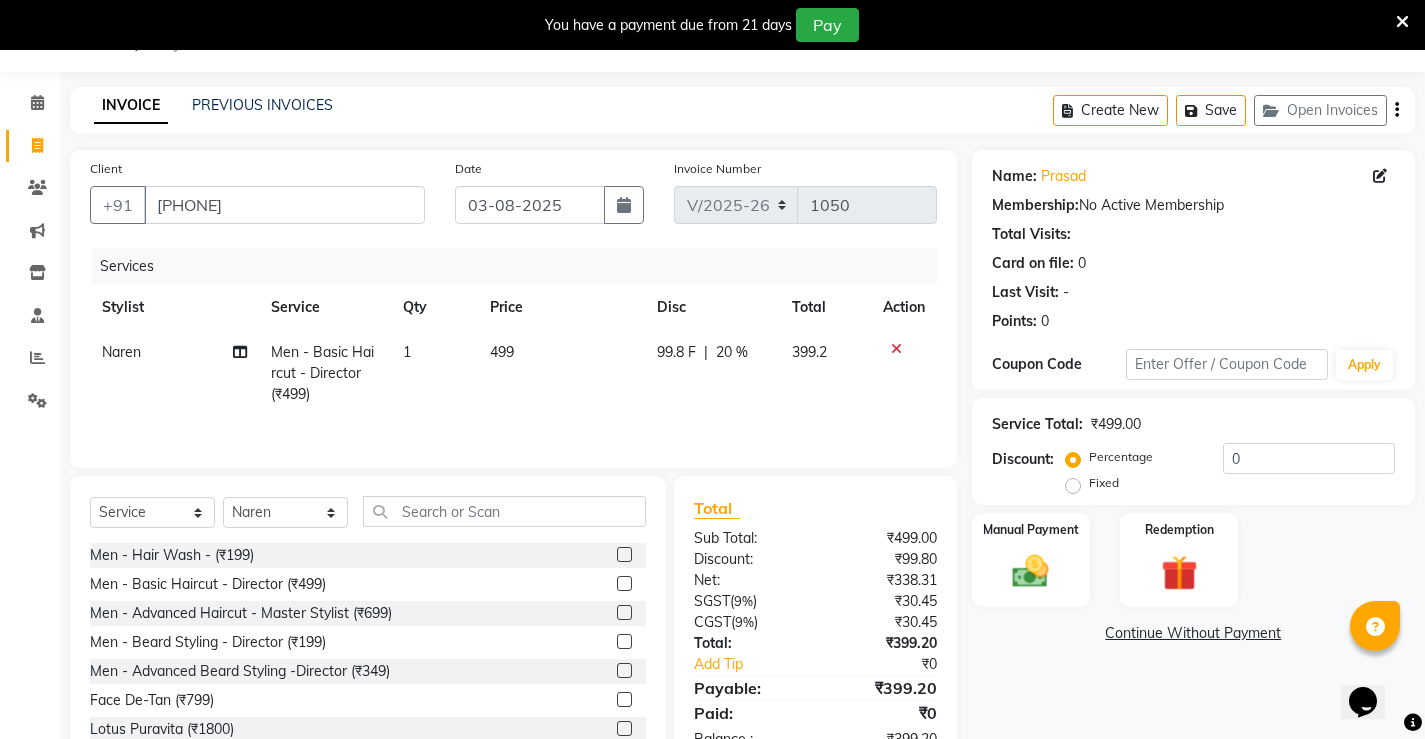 click on "99.8 F | 20 %" 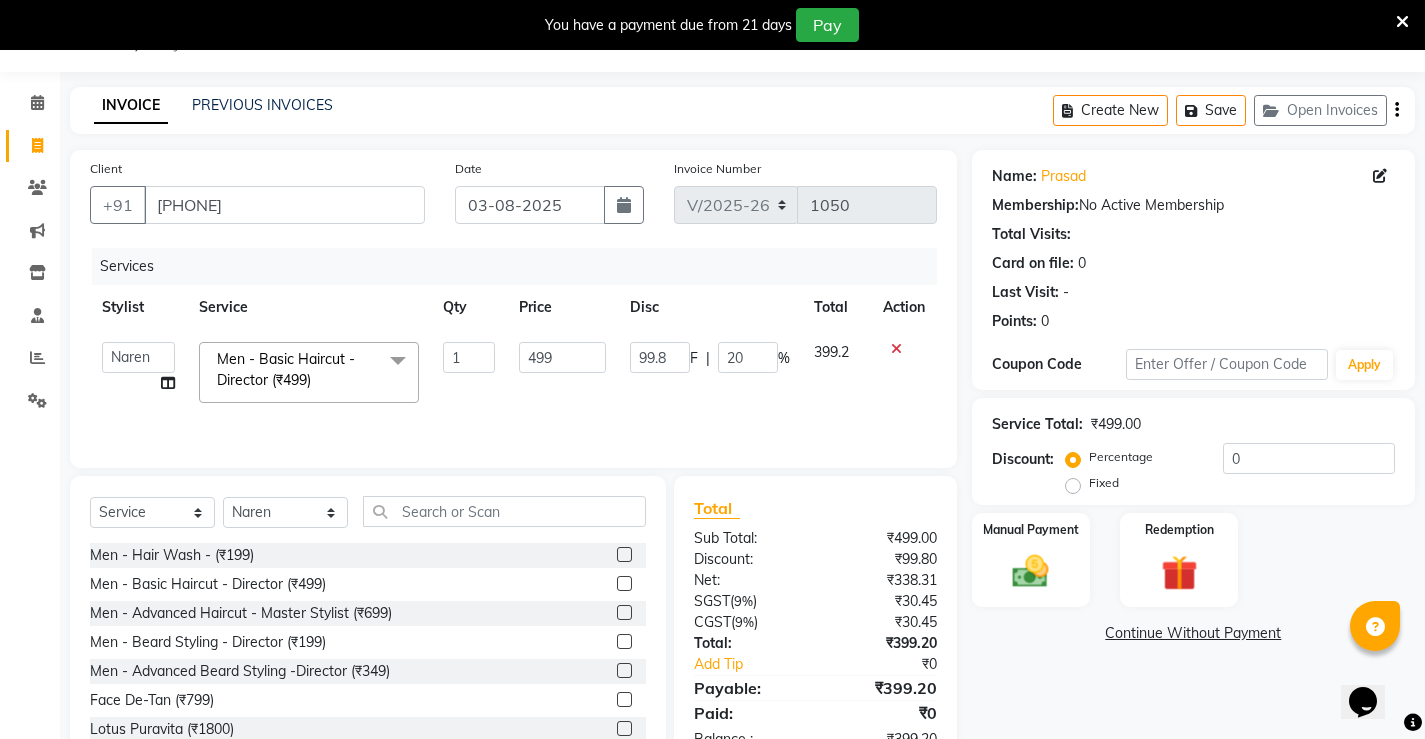 scroll, scrollTop: 112, scrollLeft: 0, axis: vertical 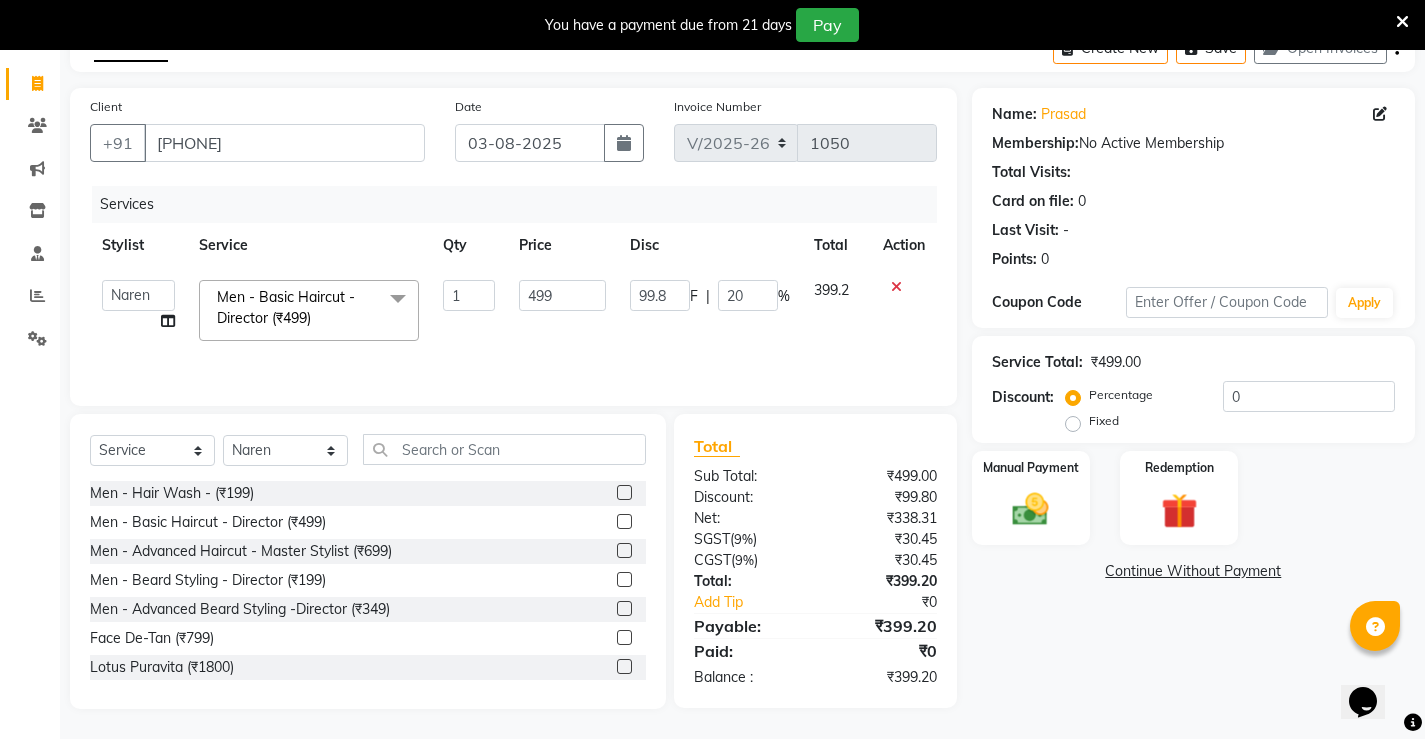 click 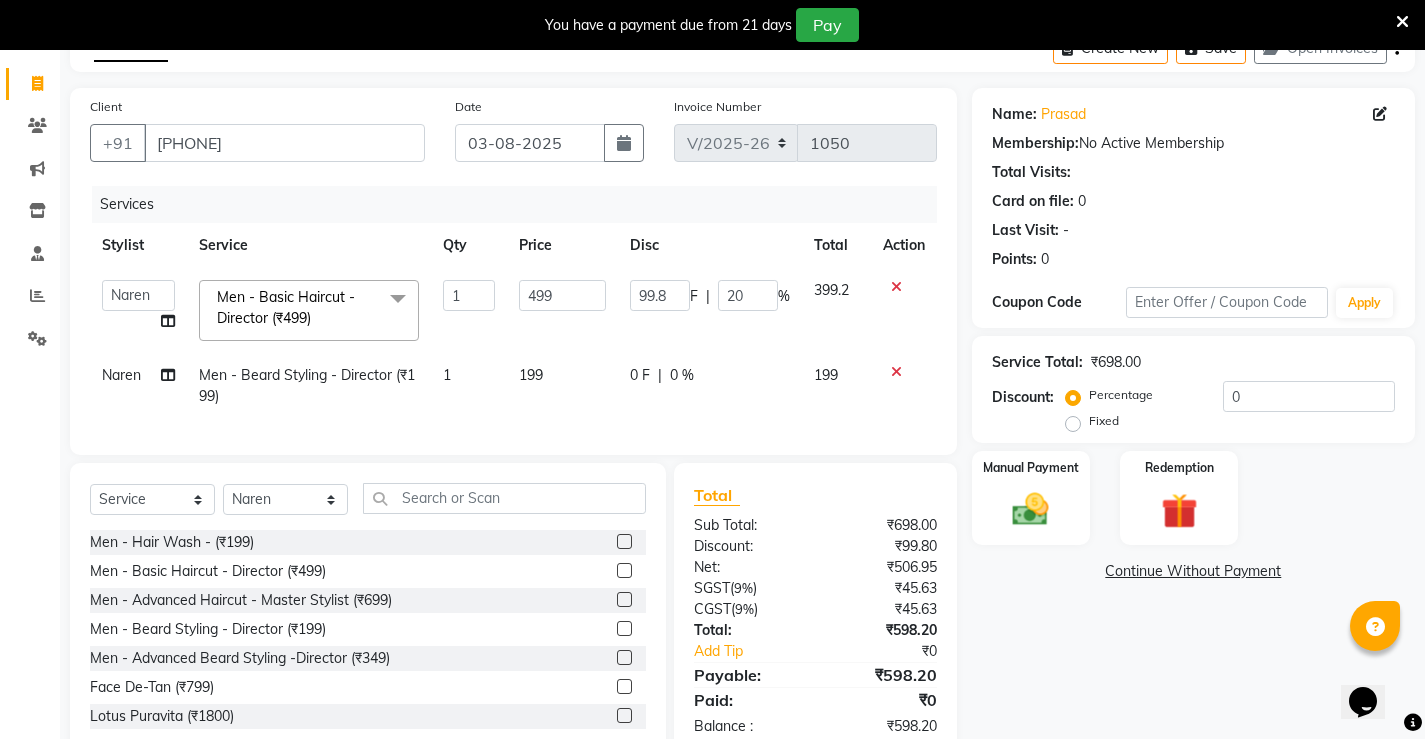 click on "199" 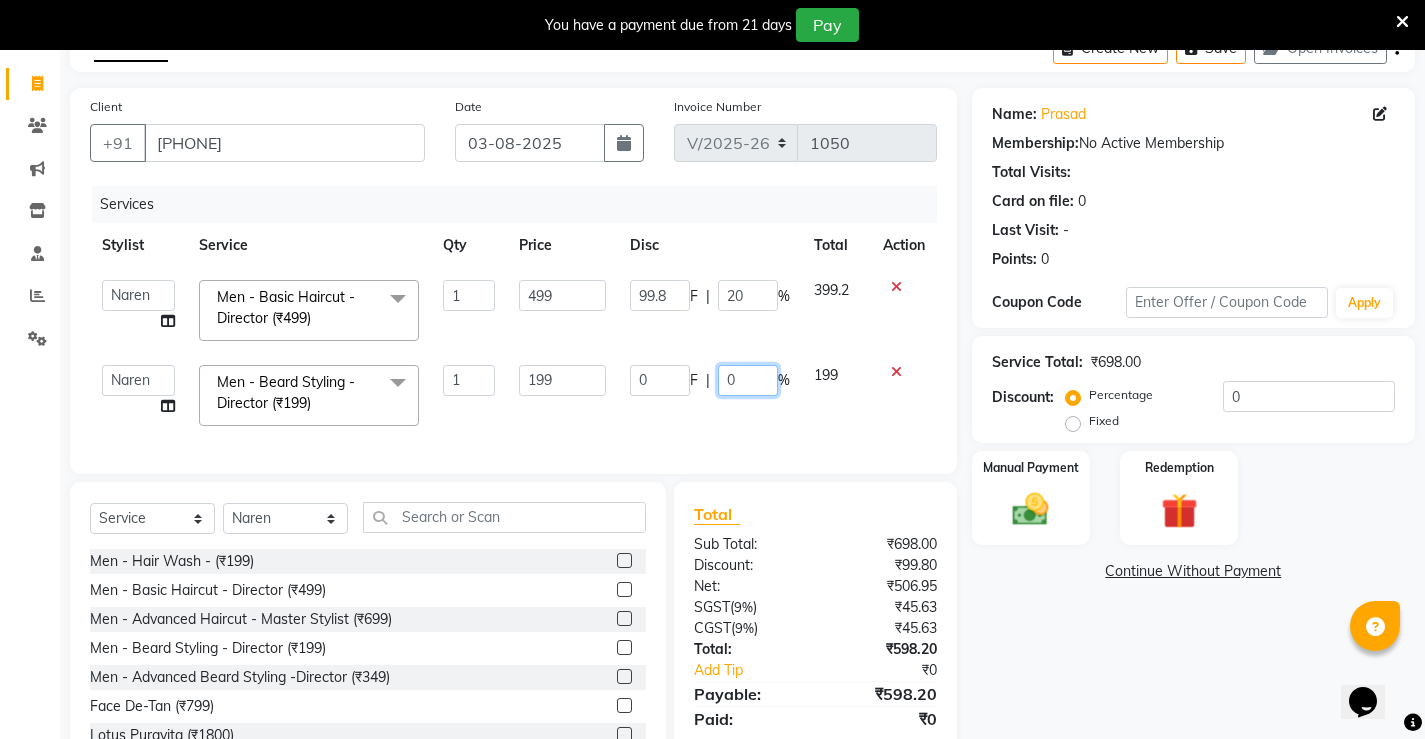 click on "0" 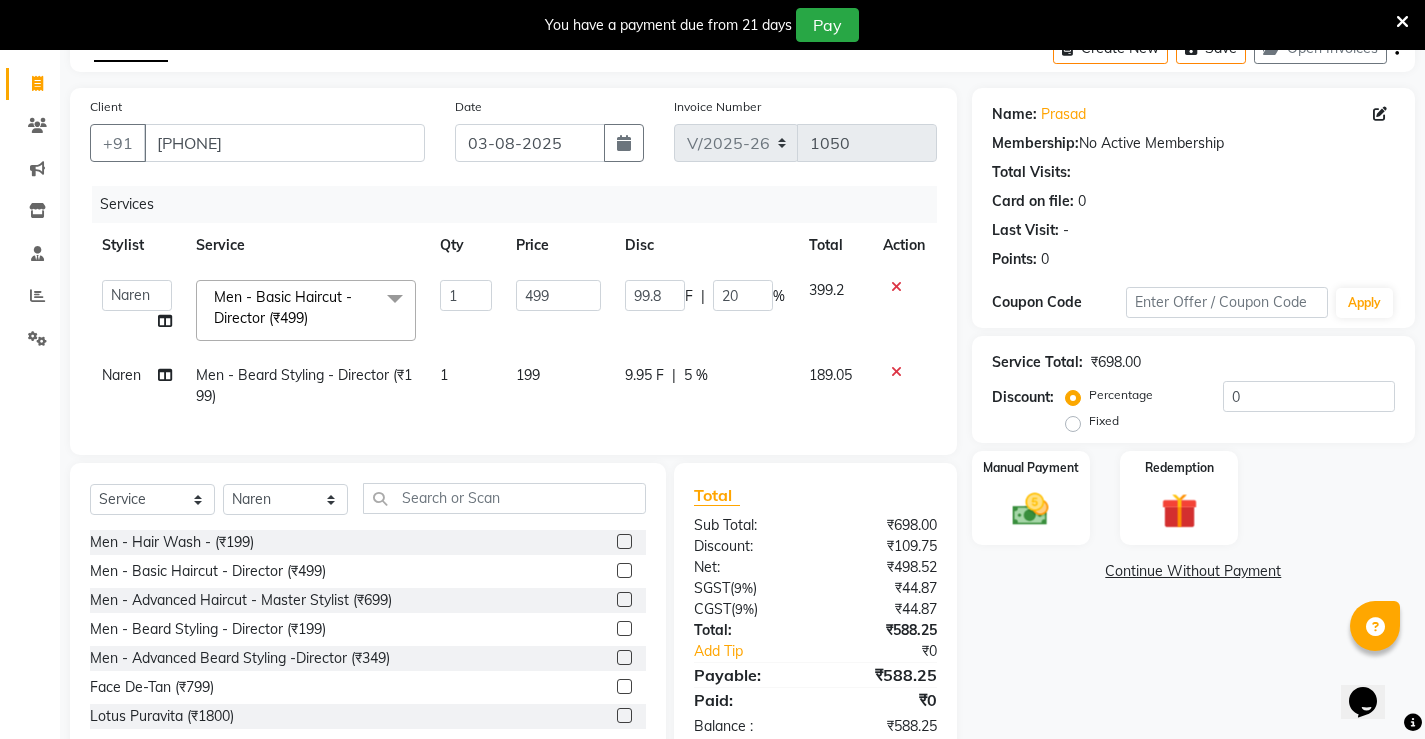 click on "9.95 F | 5 %" 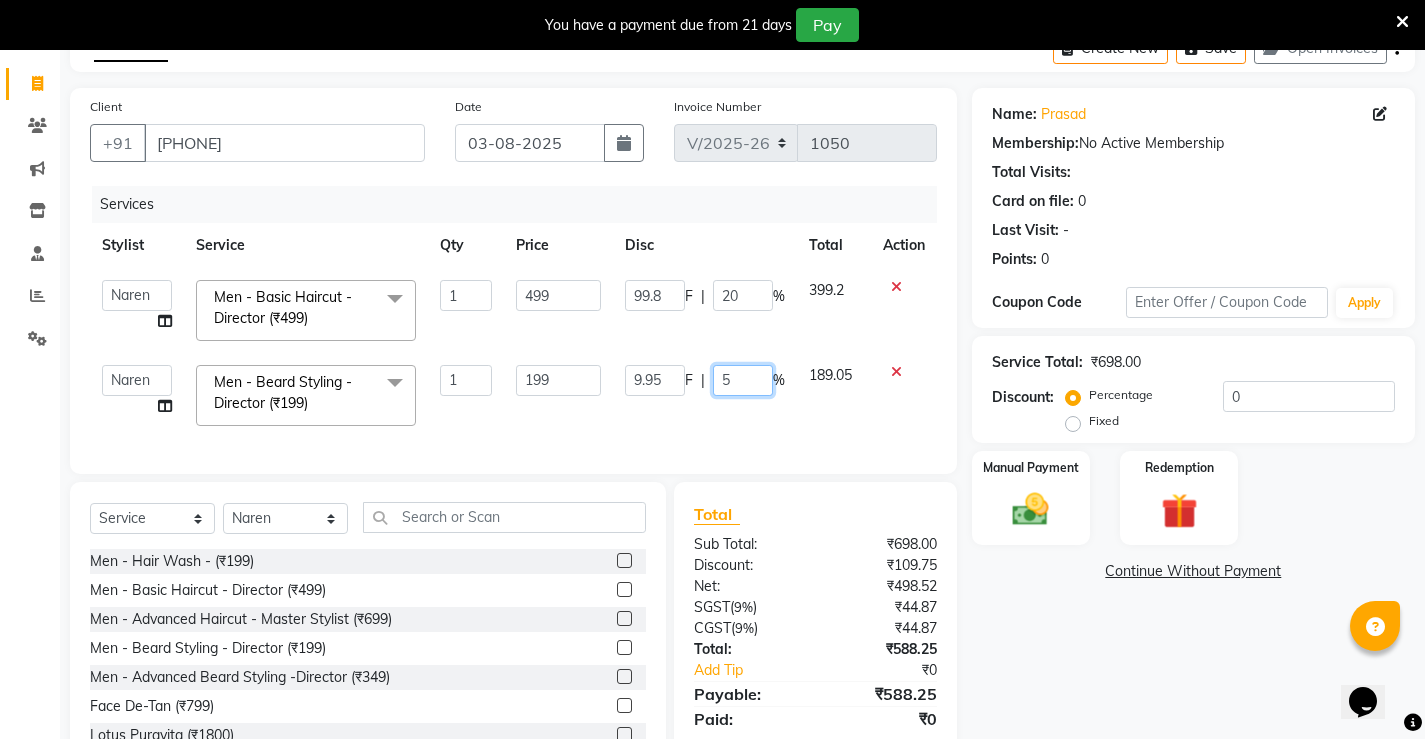 click on "5" 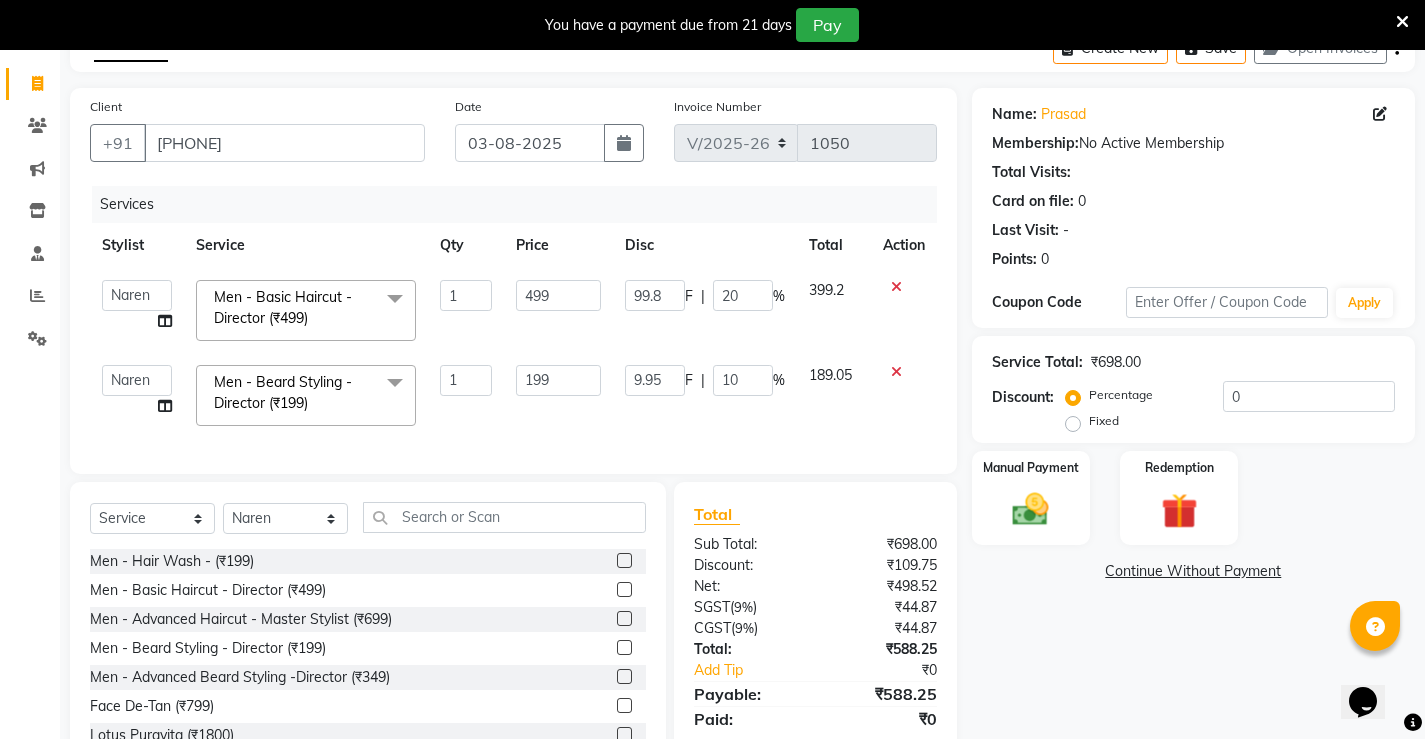 click on "Services Stylist Service Qty Price Disc Total Action  [FIRST]   [FIRST]   [FIRST]    [FIRST]   [FIRST]   [FIRST]  unsex hair stylist   [FIRST]   [FIRST]  Men - Basic Haircut - Director (₹499)  x Men - Hair Wash -  (₹199) Men - Basic Haircut - Director (₹499) Men - Advanced Haircut - Master Stylist (₹699) Men - Beard Styling - Director (₹199) Men - Advanced Beard Styling -Director (₹349) Face De-Tan  (₹799) Lotus Puravita (₹1800) Lotus hydravital (₹1800) Hair Pumming  (₹2200) Baby Hair Cut (₹200) Kanpeki Pro Hydra (₹3499) Scrubbing (₹350) organic facial  (₹4000) Anti Dandruff Treatment (₹2500) Eyebrow,Hair Trim, Clean up (₹799) Eyebrow, Face D-Tan,Clean up (₹999) Hair Spa, Face D-Tan, Clean up (₹1499) Head Masssage, Hair Trim ,Face D-Tan, Clean Up (₹1999) Facial, Face D-Tan, Hair Basic Colour, Foot Massage  (₹2999) Hair Spa With Treatment, Face D-Tan , Facial, Pedicure  (₹3222) Hair Cut & Wash Beard Trim, Foot Massasge  (₹549) Cleansing  (₹200)  Men Hair Set (₹200) 1 499 F" 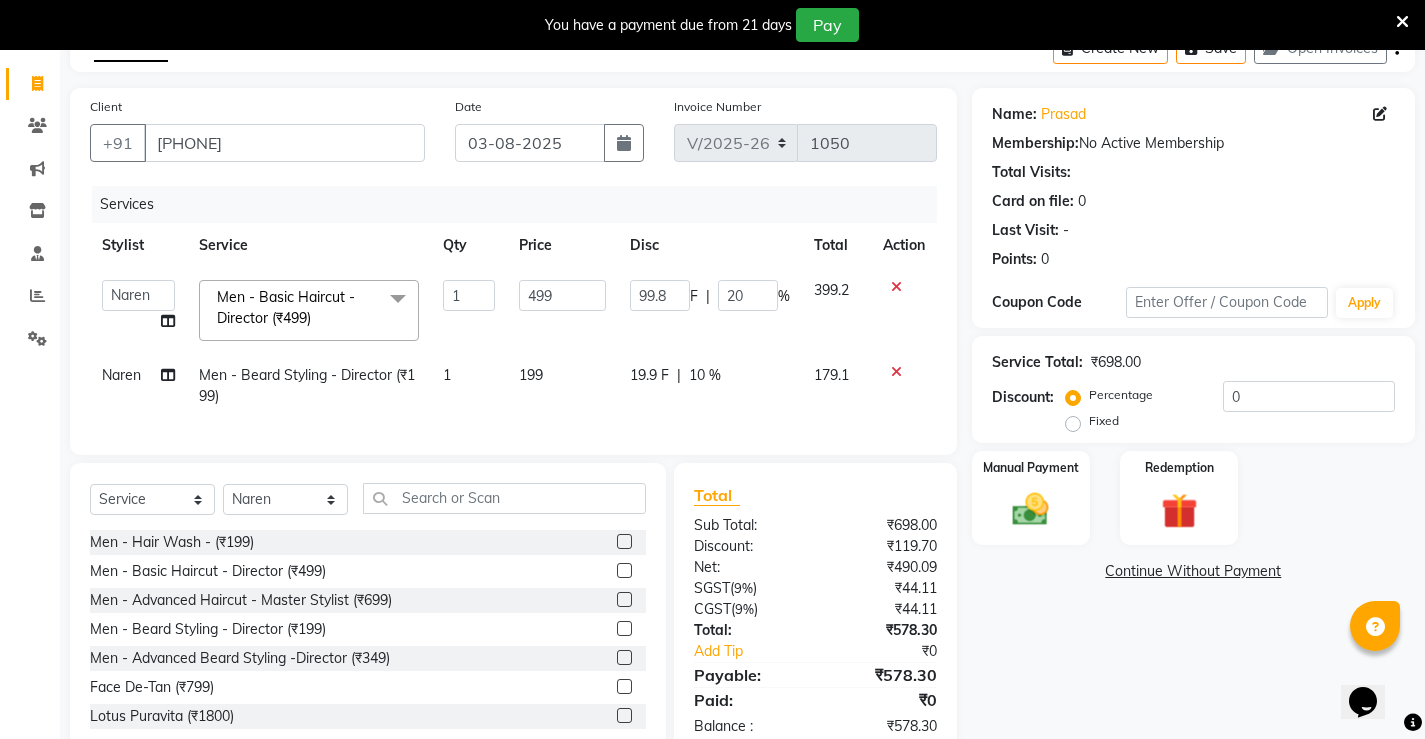 click on "10 %" 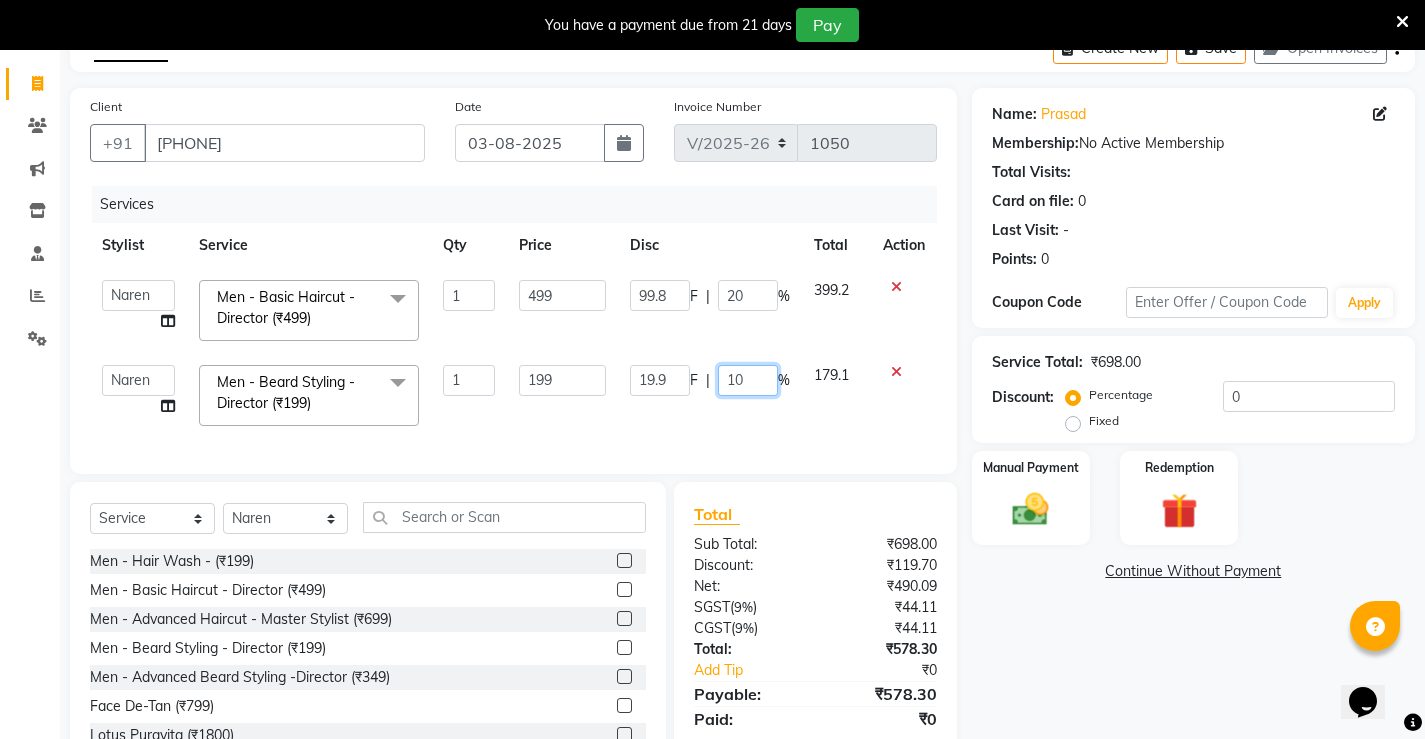 click on "10" 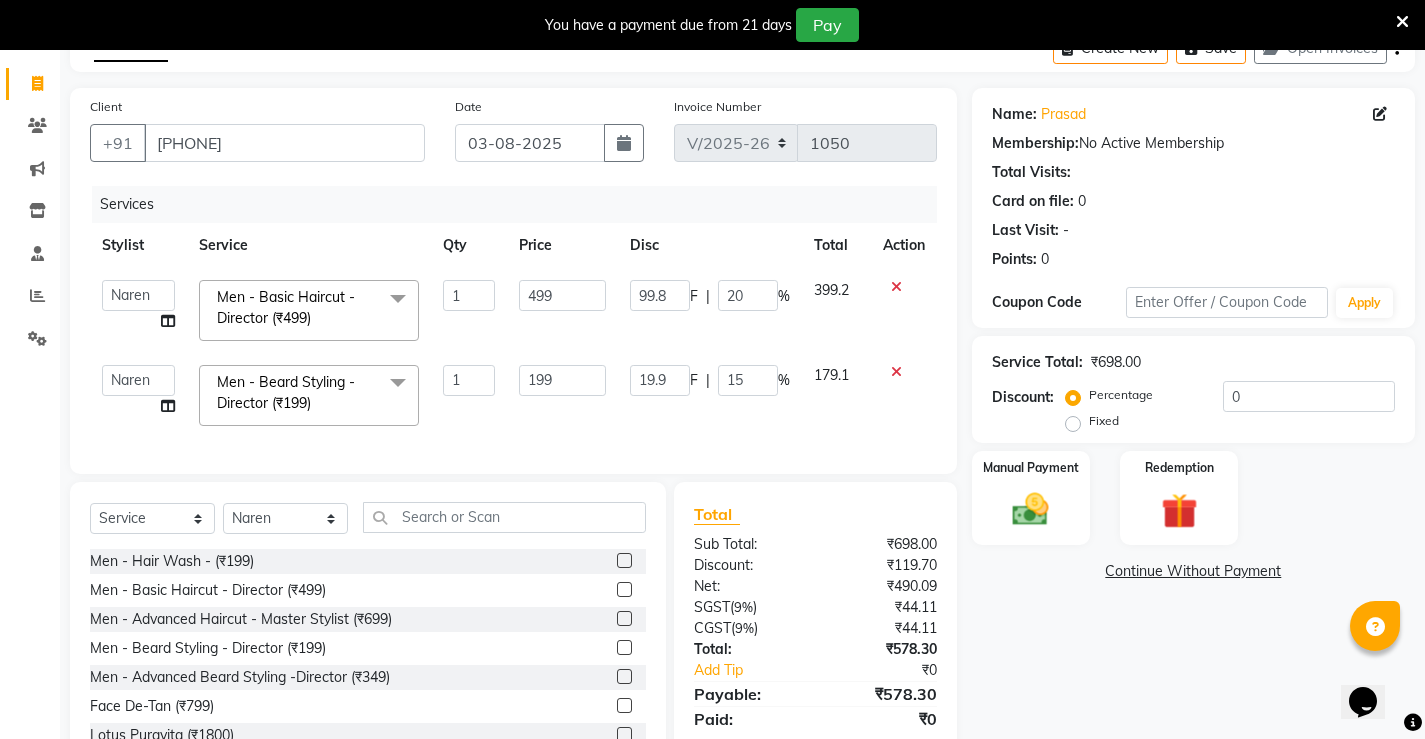 click on "Services Stylist Service Qty Price Disc Total Action  [FIRST]   [FIRST]   [FIRST]    [FIRST]   [FIRST]   [FIRST]  unsex hair stylist   [FIRST]   [FIRST]  Men - Basic Haircut - Director (₹499)  x Men - Hair Wash -  (₹199) Men - Basic Haircut - Director (₹499) Men - Advanced Haircut - Master Stylist (₹699) Men - Beard Styling - Director (₹199) Men - Advanced Beard Styling -Director (₹349) Face De-Tan  (₹799) Lotus Puravita (₹1800) Lotus hydravital (₹1800) Hair Pumming  (₹2200) Baby Hair Cut (₹200) Kanpeki Pro Hydra (₹3499) Scrubbing (₹350) organic facial  (₹4000) Anti Dandruff Treatment (₹2500) Eyebrow,Hair Trim, Clean up (₹799) Eyebrow, Face D-Tan,Clean up (₹999) Hair Spa, Face D-Tan, Clean up (₹1499) Head Masssage, Hair Trim ,Face D-Tan, Clean Up (₹1999) Facial, Face D-Tan, Hair Basic Colour, Foot Massage  (₹2999) Hair Spa With Treatment, Face D-Tan , Facial, Pedicure  (₹3222) Hair Cut & Wash Beard Trim, Foot Massasge  (₹549) Cleansing  (₹200)  Men Hair Set (₹200) 1 499 F" 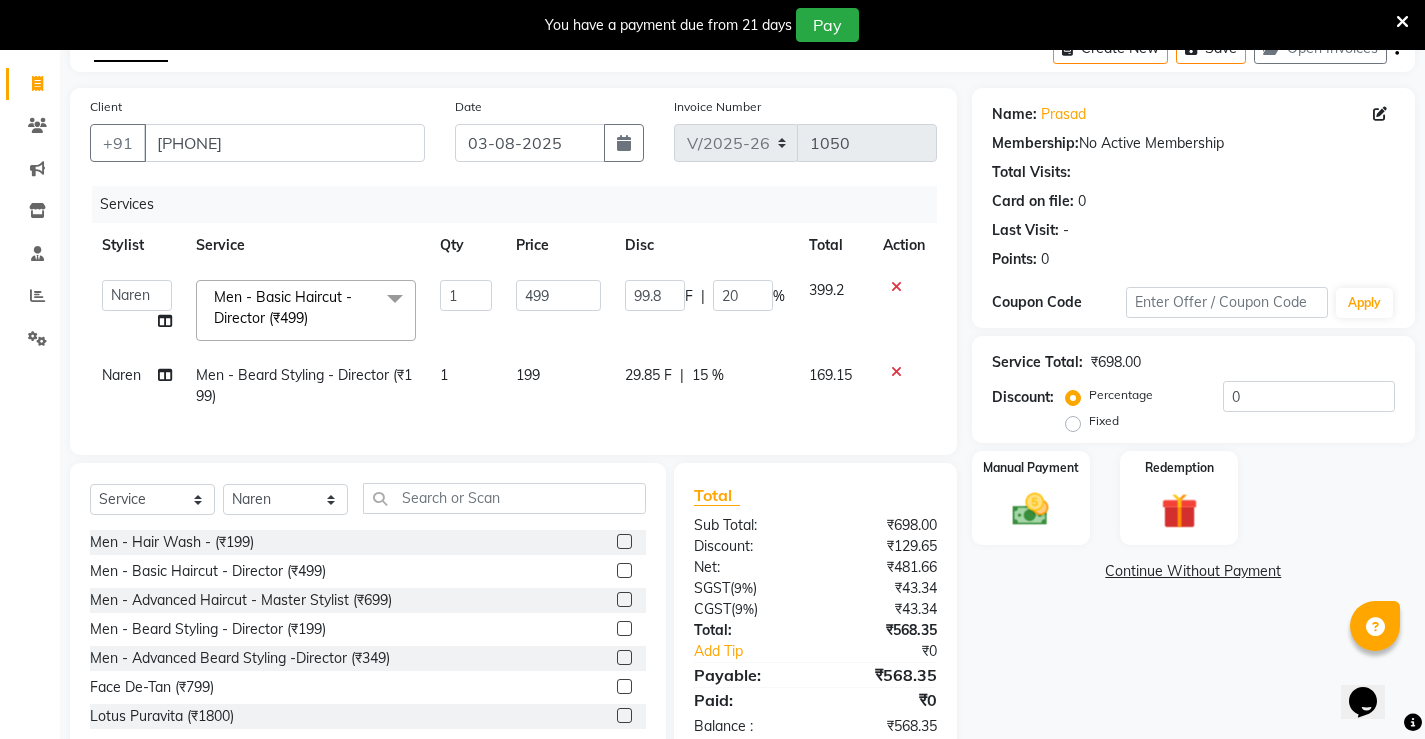 click on "15 %" 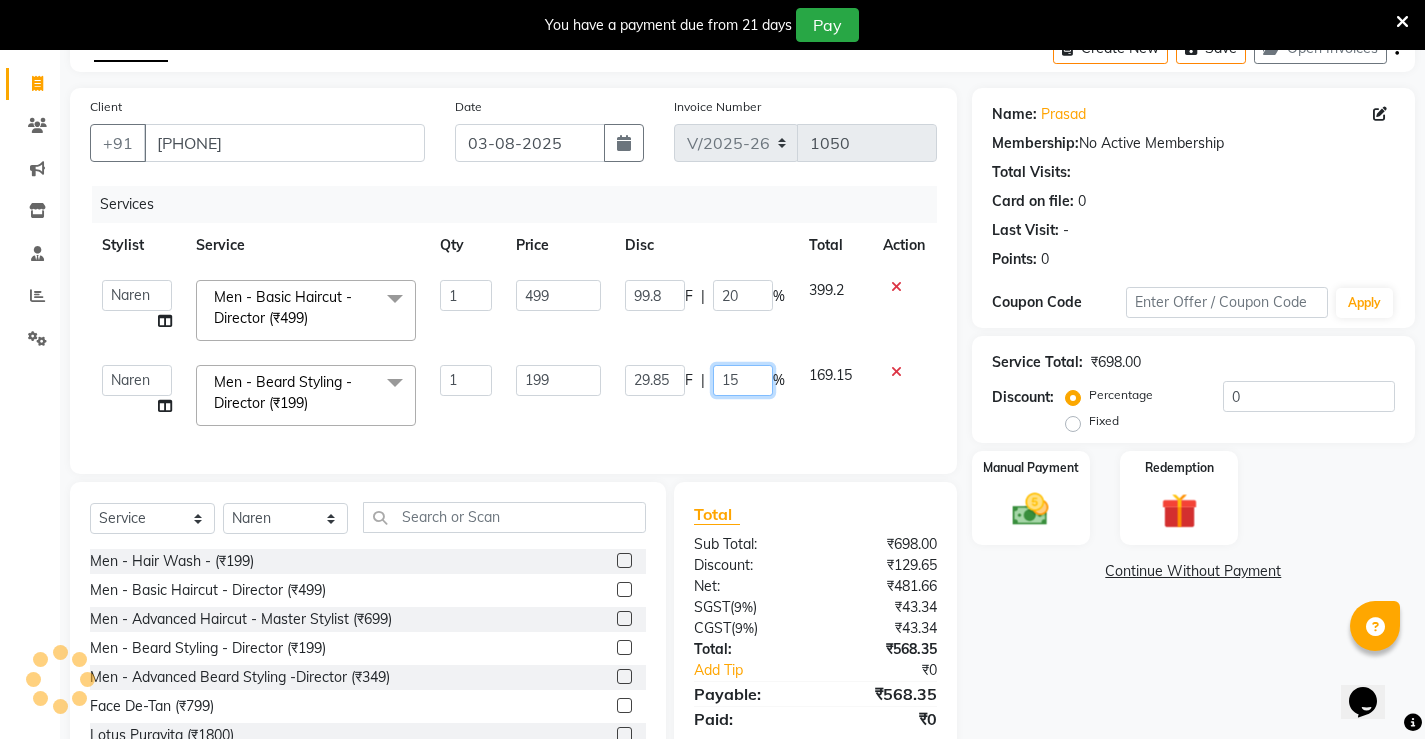 click on "15" 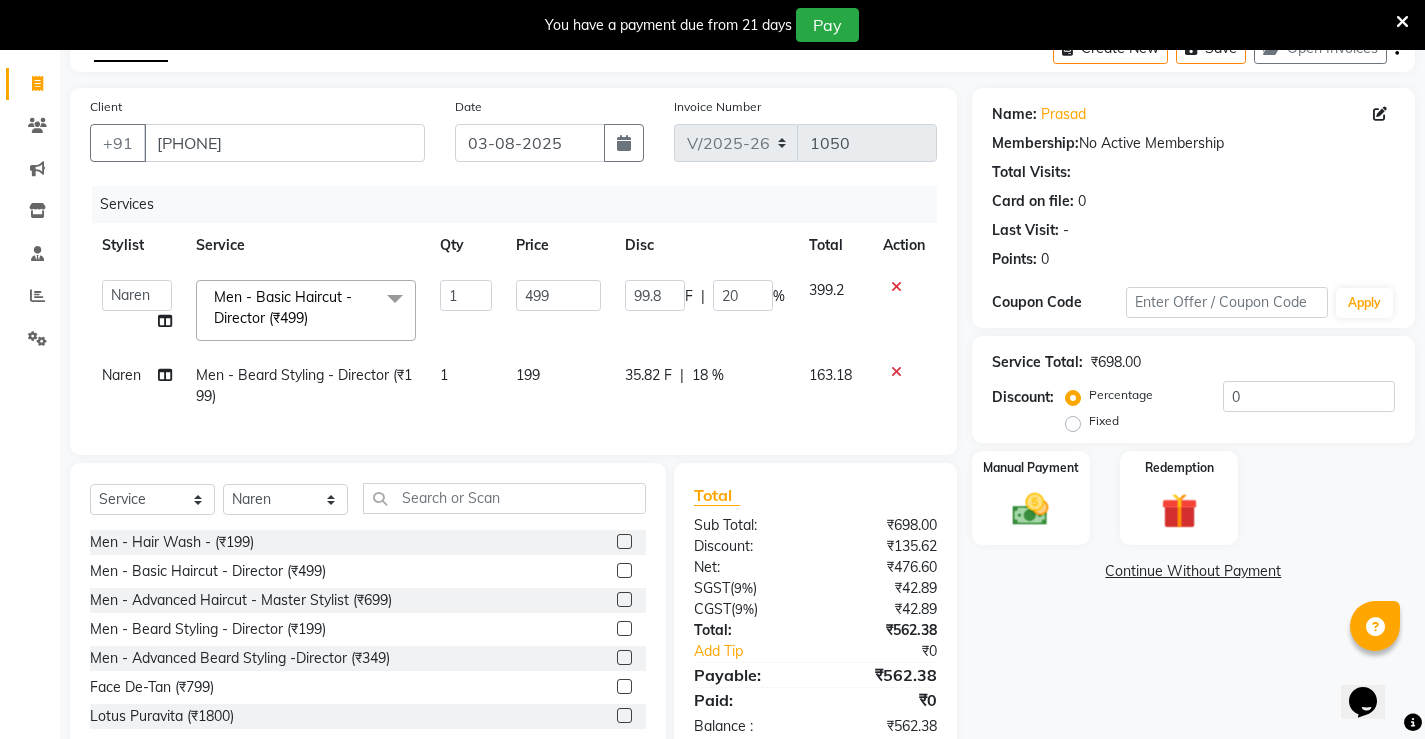 click on "35.82 F | 18 %" 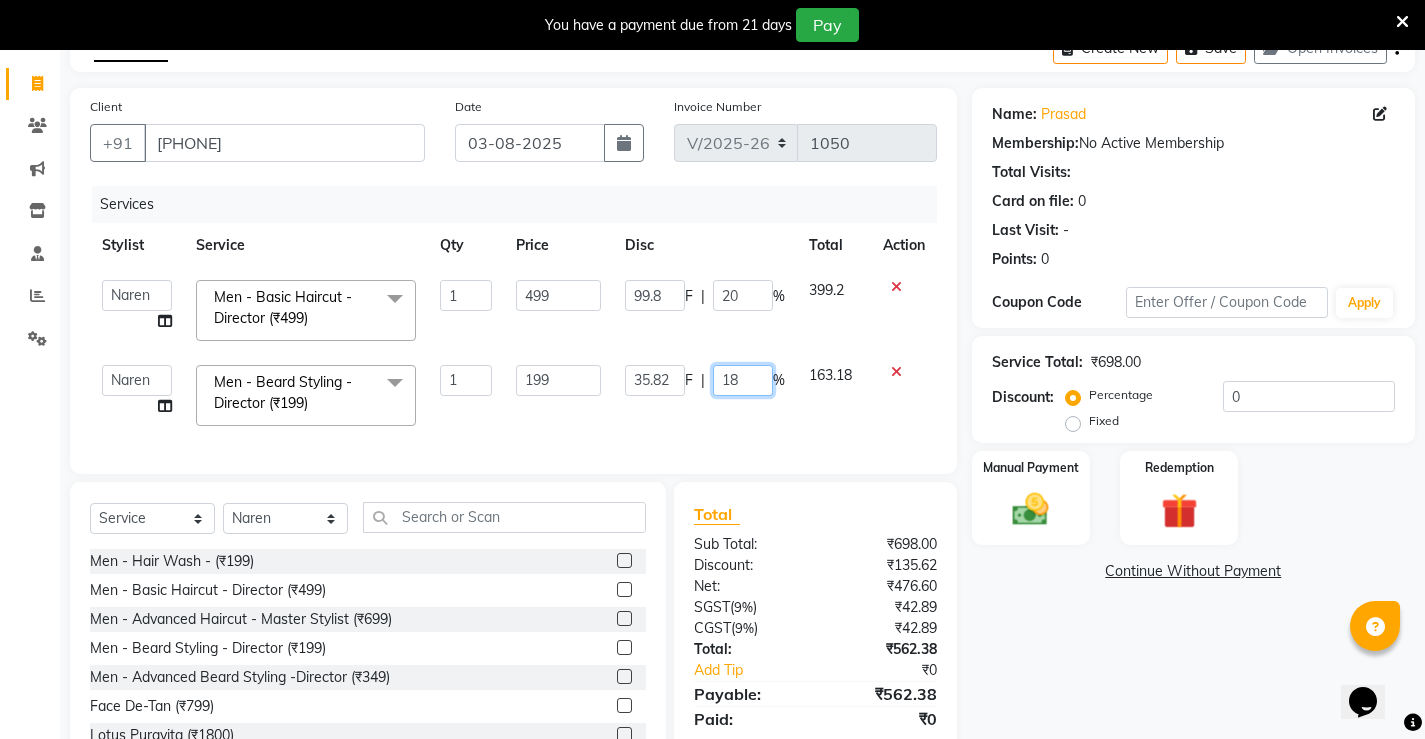 click on "18" 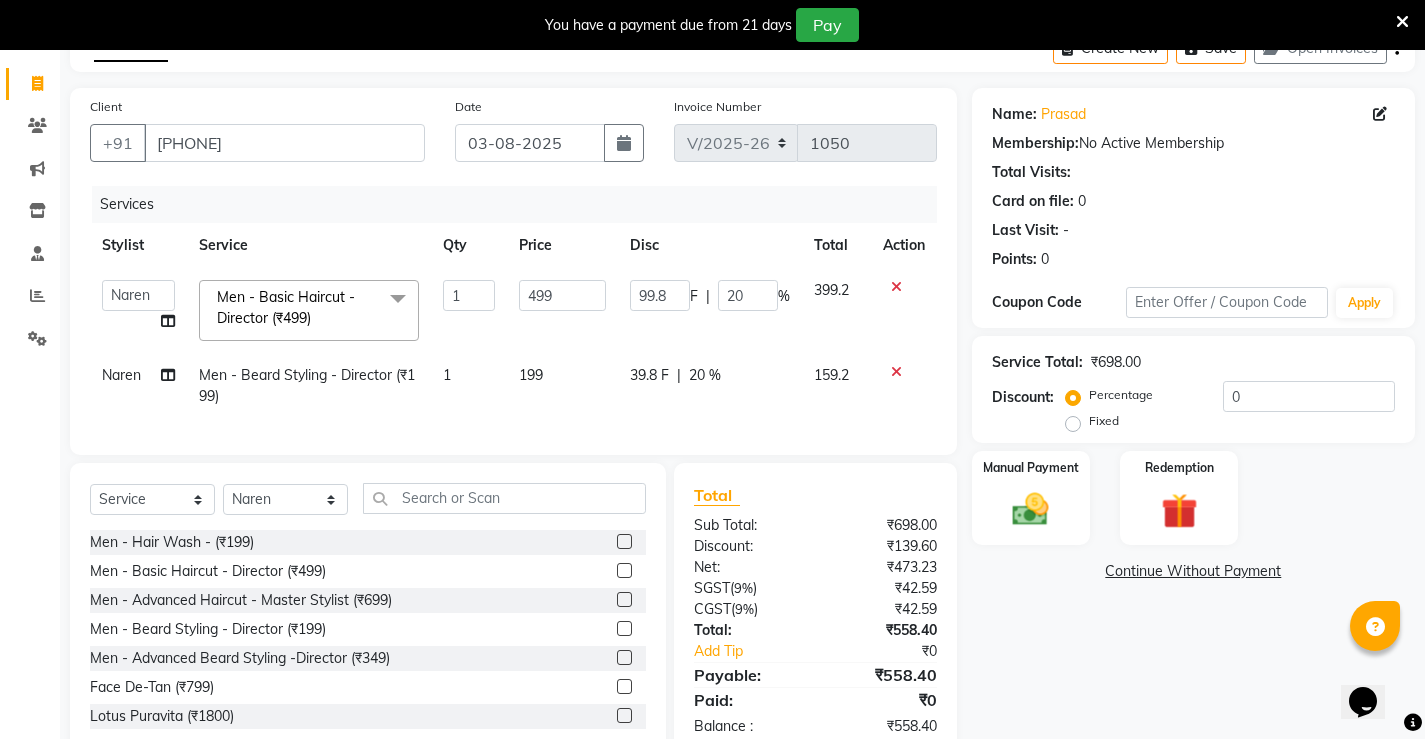 click on "Services Stylist Service Qty Price Disc Total Action  [FIRST]   [FIRST]   [FIRST]    [FIRST]   [FIRST]   [FIRST]  unsex hair stylist   [FIRST]   [FIRST]  Men - Basic Haircut - Director (₹499)  x Men - Hair Wash -  (₹199) Men - Basic Haircut - Director (₹499) Men - Advanced Haircut - Master Stylist (₹699) Men - Beard Styling - Director (₹199) Men - Advanced Beard Styling -Director (₹349) Face De-Tan  (₹799) Lotus Puravita (₹1800) Lotus hydravital (₹1800) Hair Pumming  (₹2200) Baby Hair Cut (₹200) Kanpeki Pro Hydra (₹3499) Scrubbing (₹350) organic facial  (₹4000) Anti Dandruff Treatment (₹2500) Eyebrow,Hair Trim, Clean up (₹799) Eyebrow, Face D-Tan,Clean up (₹999) Hair Spa, Face D-Tan, Clean up (₹1499) Head Masssage, Hair Trim ,Face D-Tan, Clean Up (₹1999) Facial, Face D-Tan, Hair Basic Colour, Foot Massage  (₹2999) Hair Spa With Treatment, Face D-Tan , Facial, Pedicure  (₹3222) Hair Cut & Wash Beard Trim, Foot Massasge  (₹549) Cleansing  (₹200)  Men Hair Set (₹200) 1 499 F" 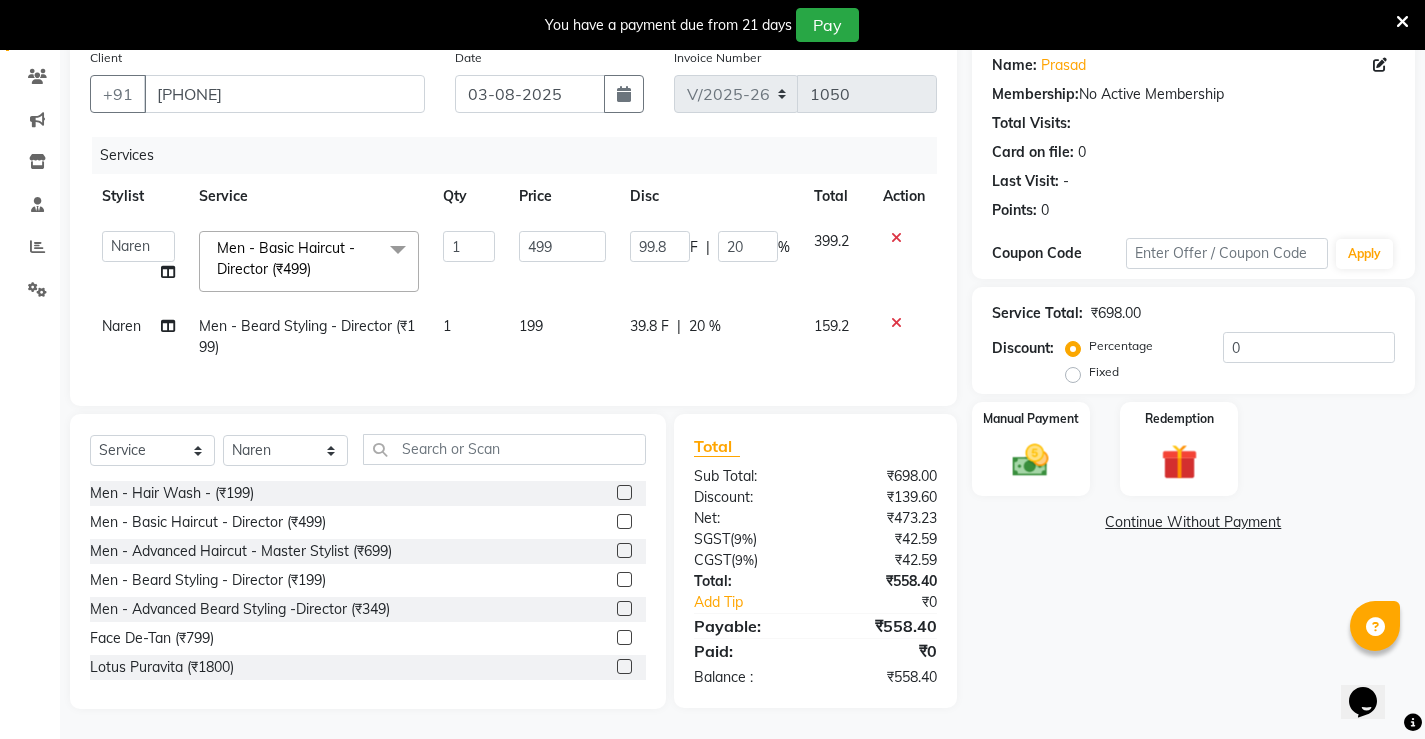 click 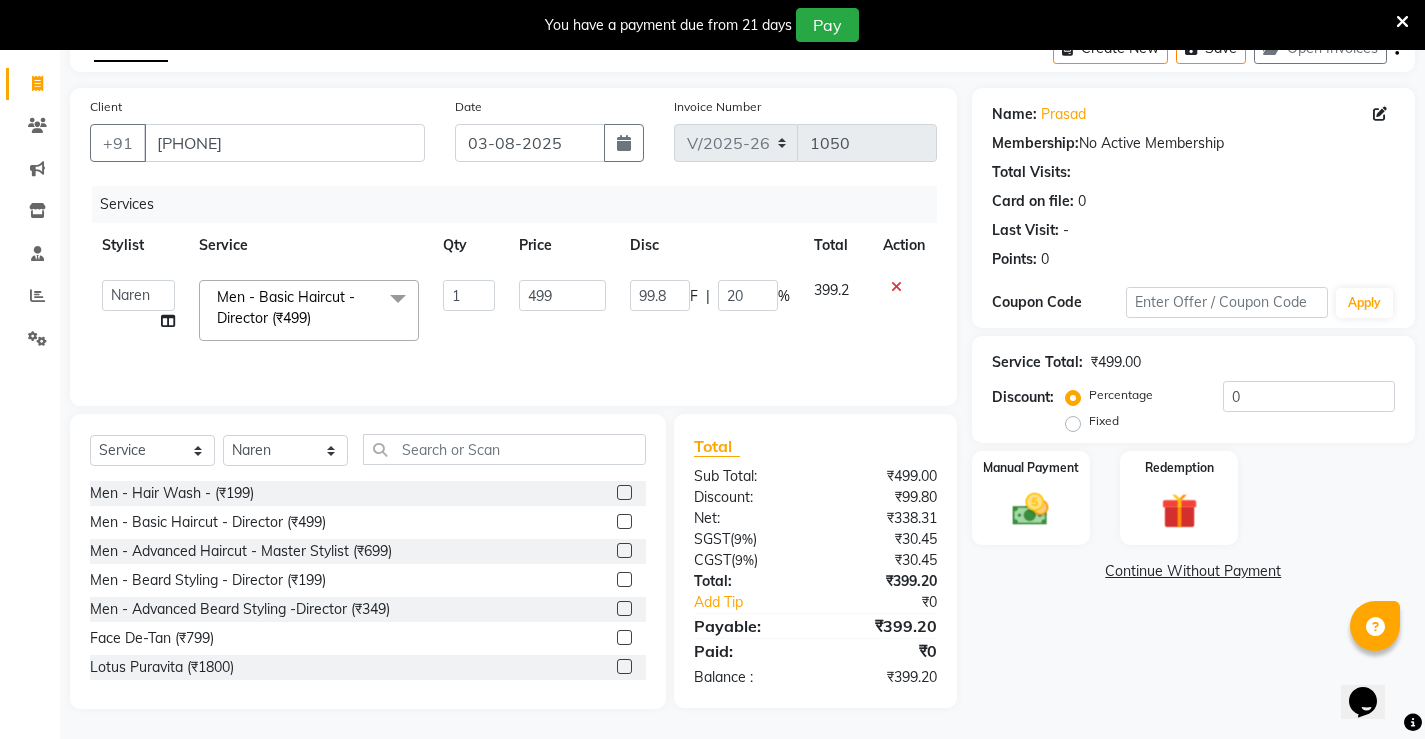scroll, scrollTop: 112, scrollLeft: 0, axis: vertical 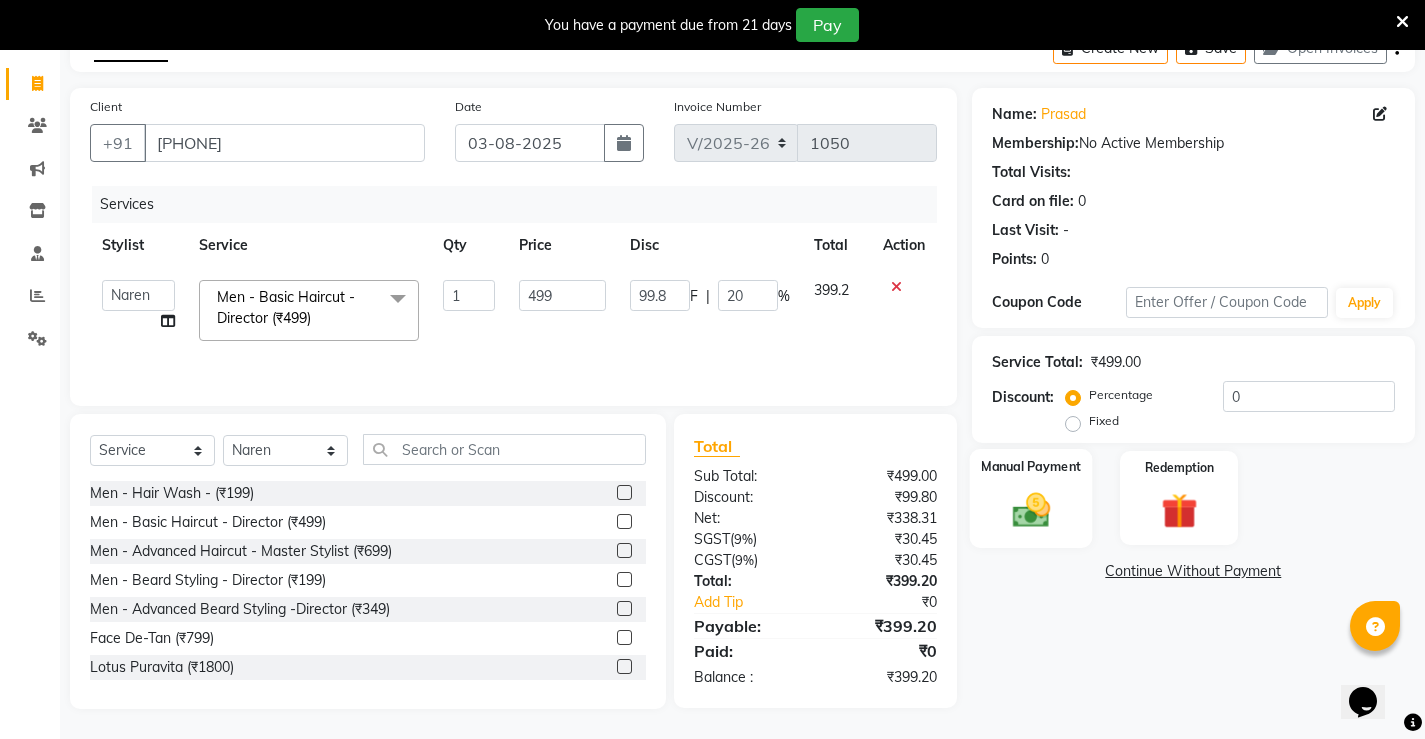 click on "Manual Payment" 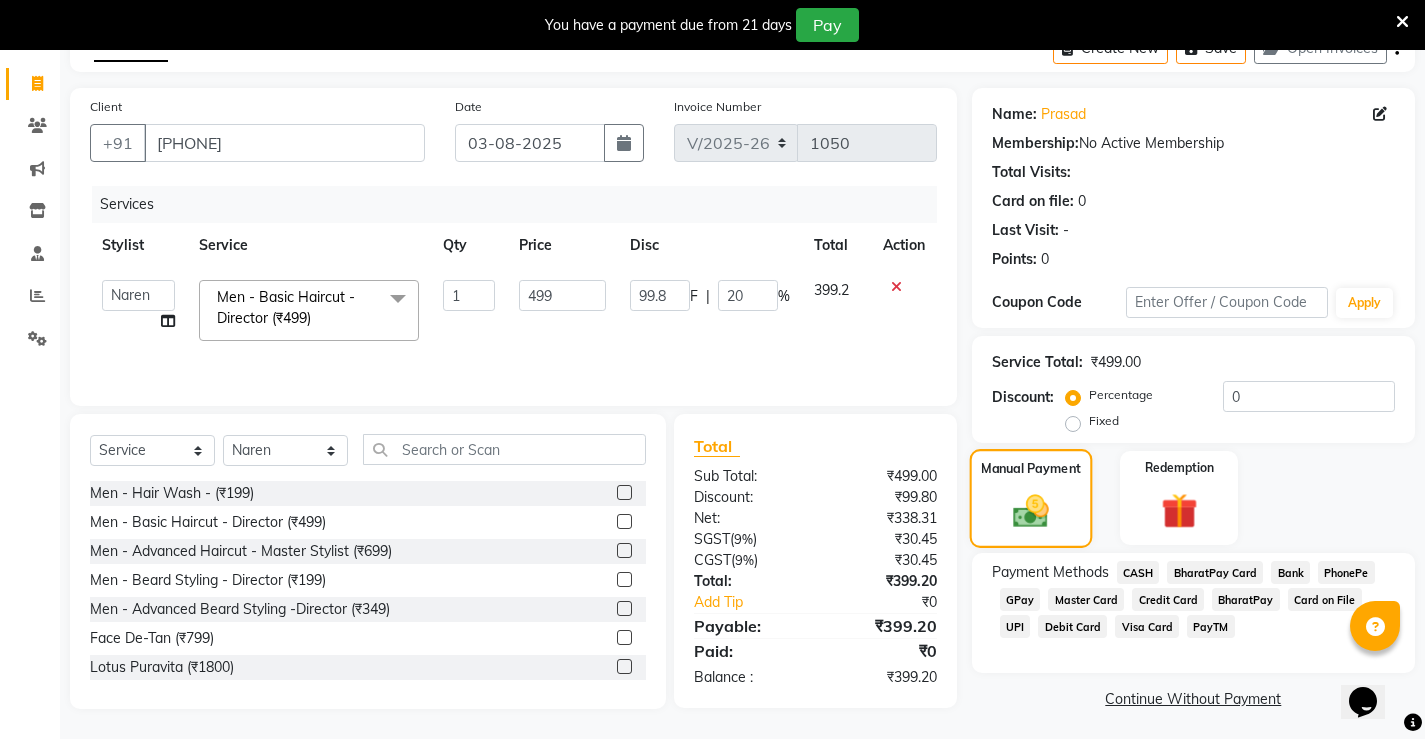 scroll, scrollTop: 117, scrollLeft: 0, axis: vertical 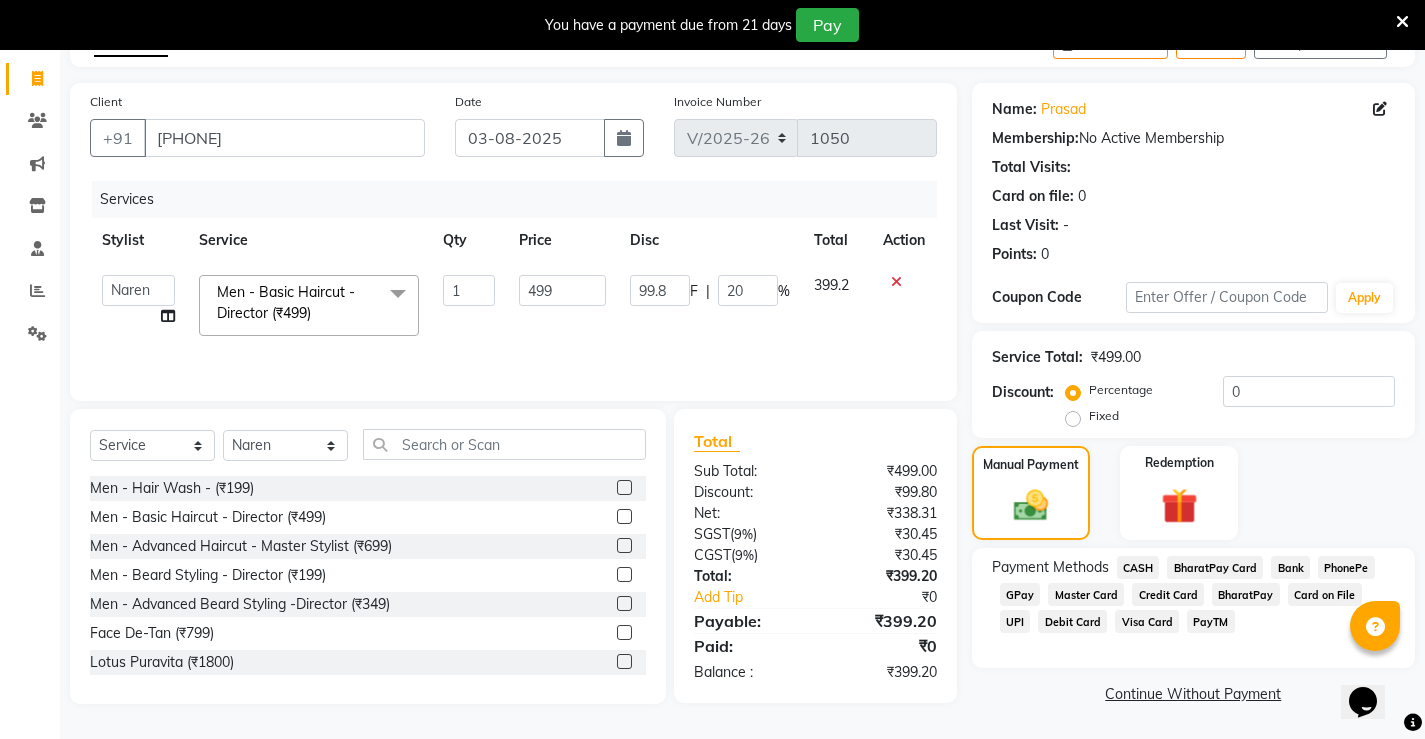 click on "CASH" 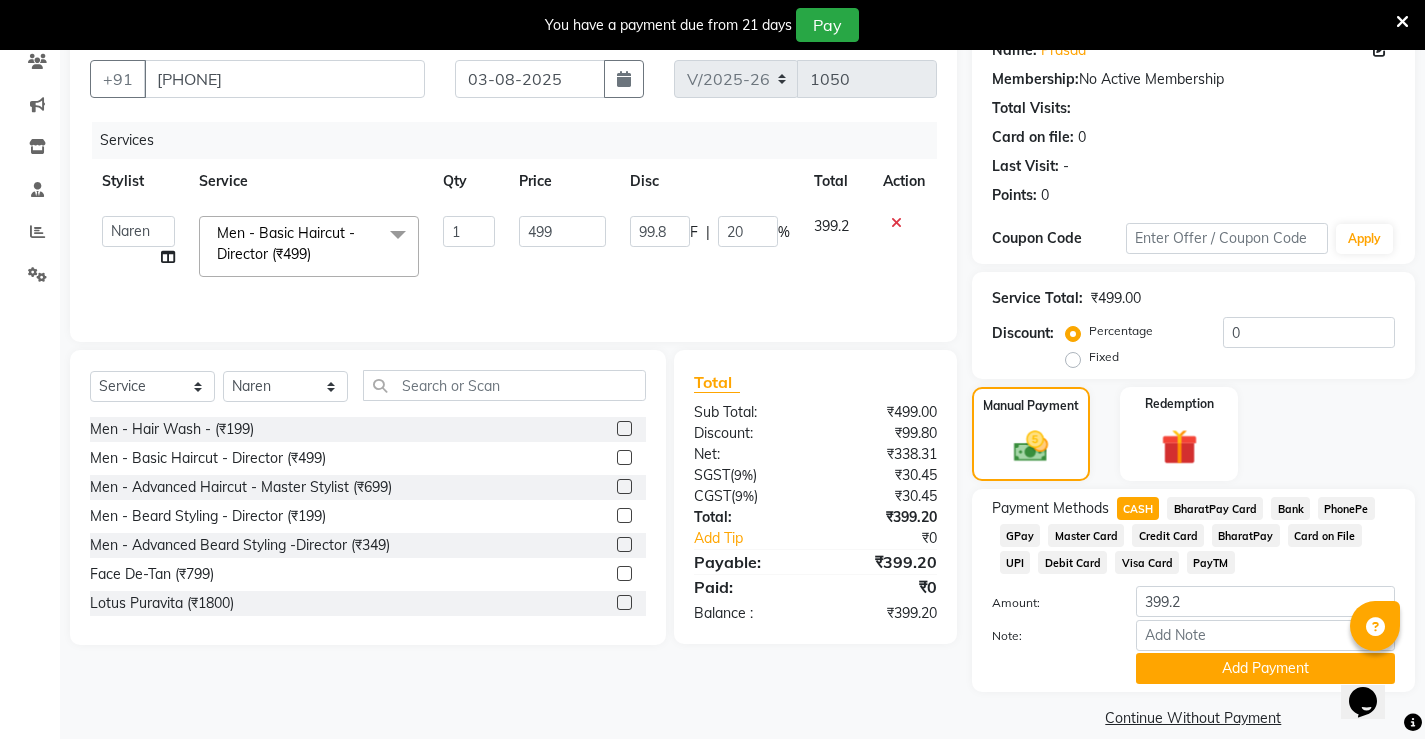 scroll, scrollTop: 200, scrollLeft: 0, axis: vertical 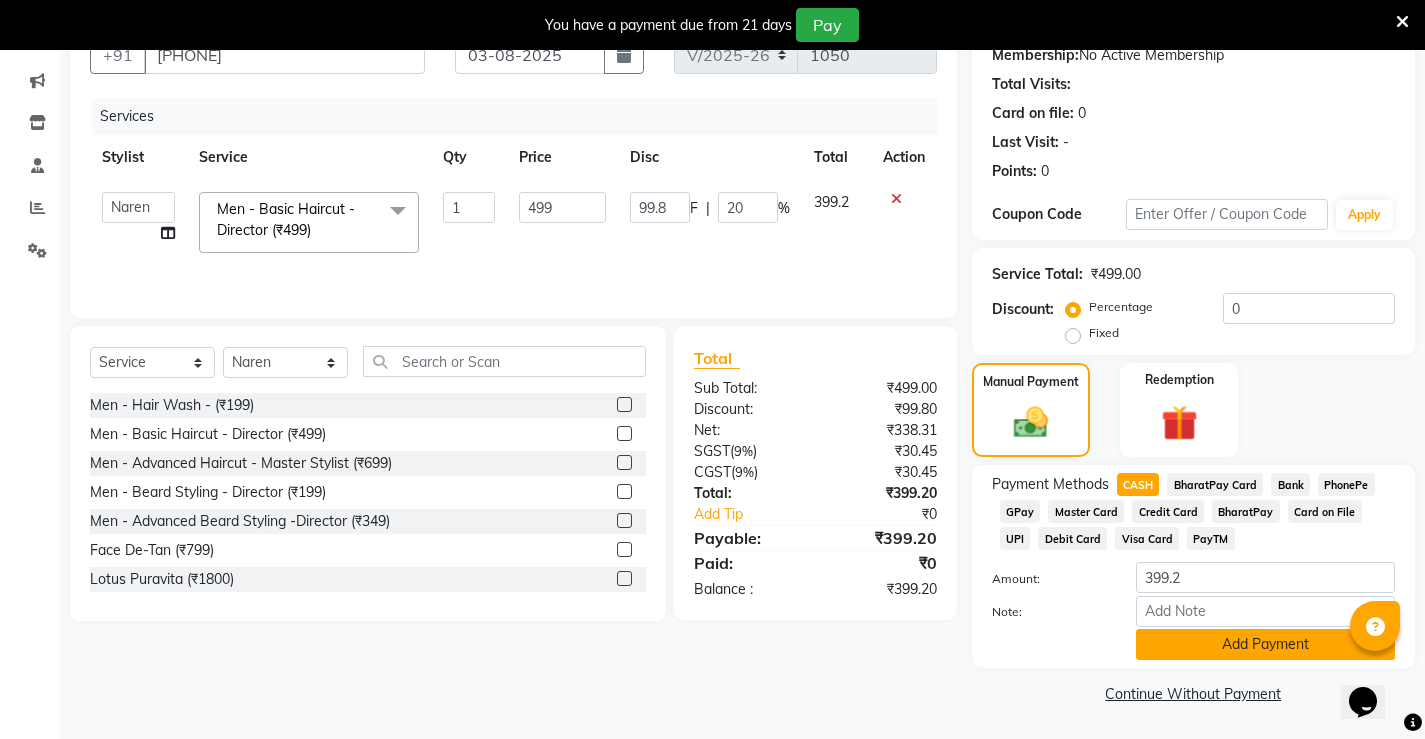 click on "Add Payment" 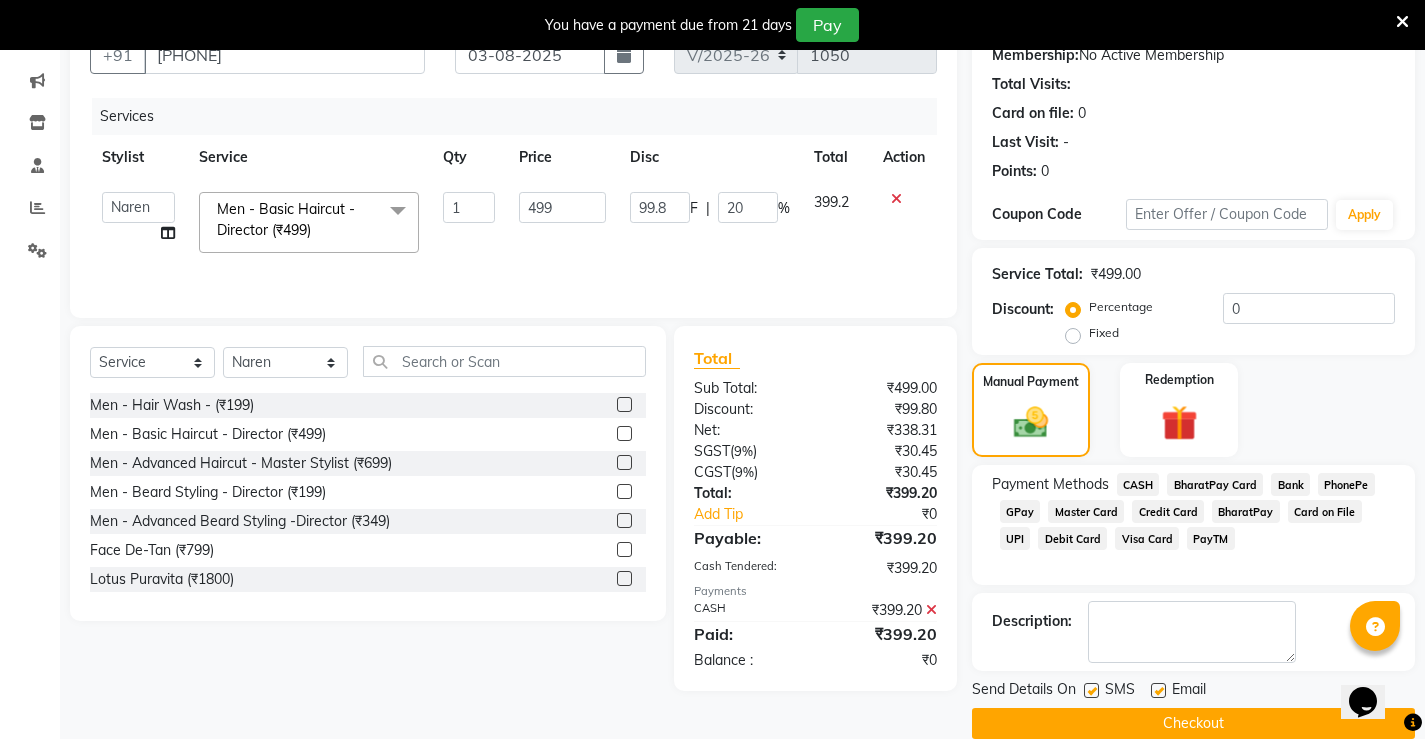 scroll, scrollTop: 230, scrollLeft: 0, axis: vertical 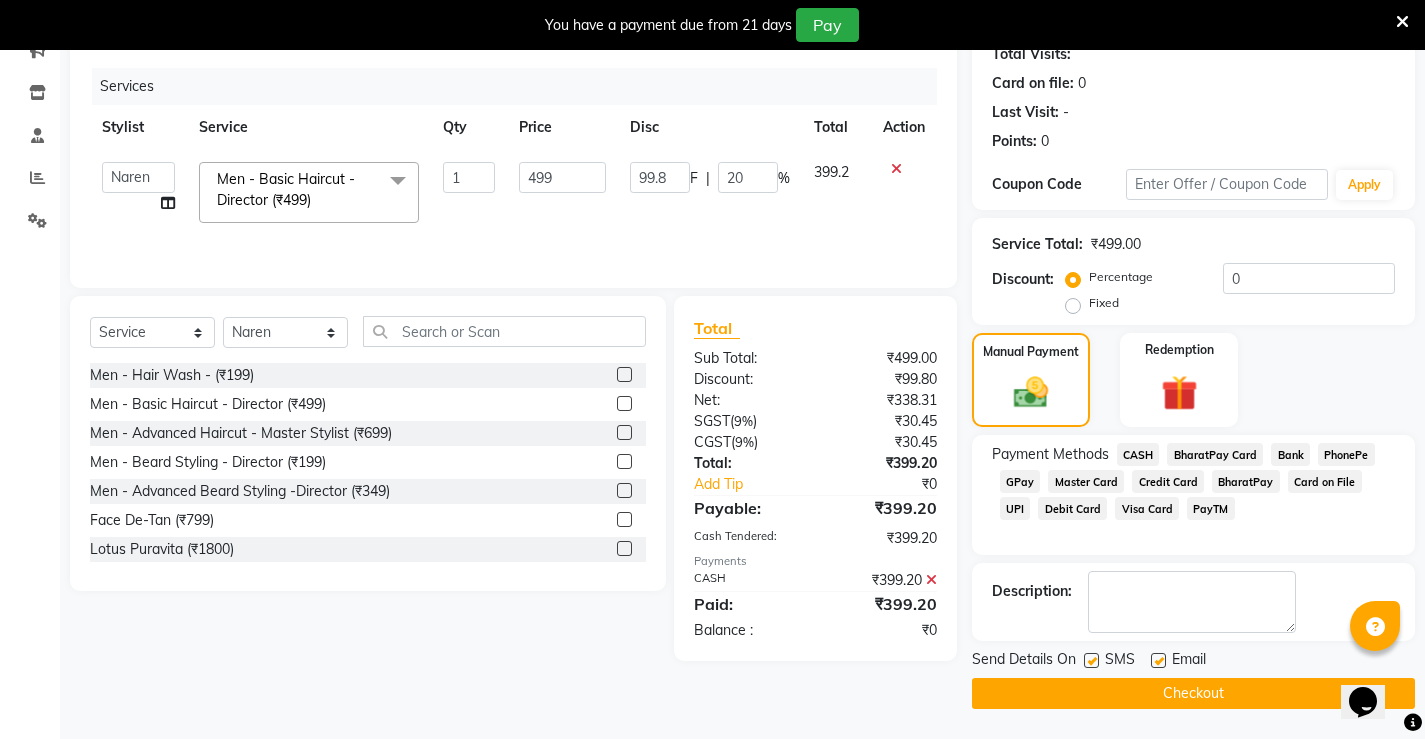 click on "Checkout" 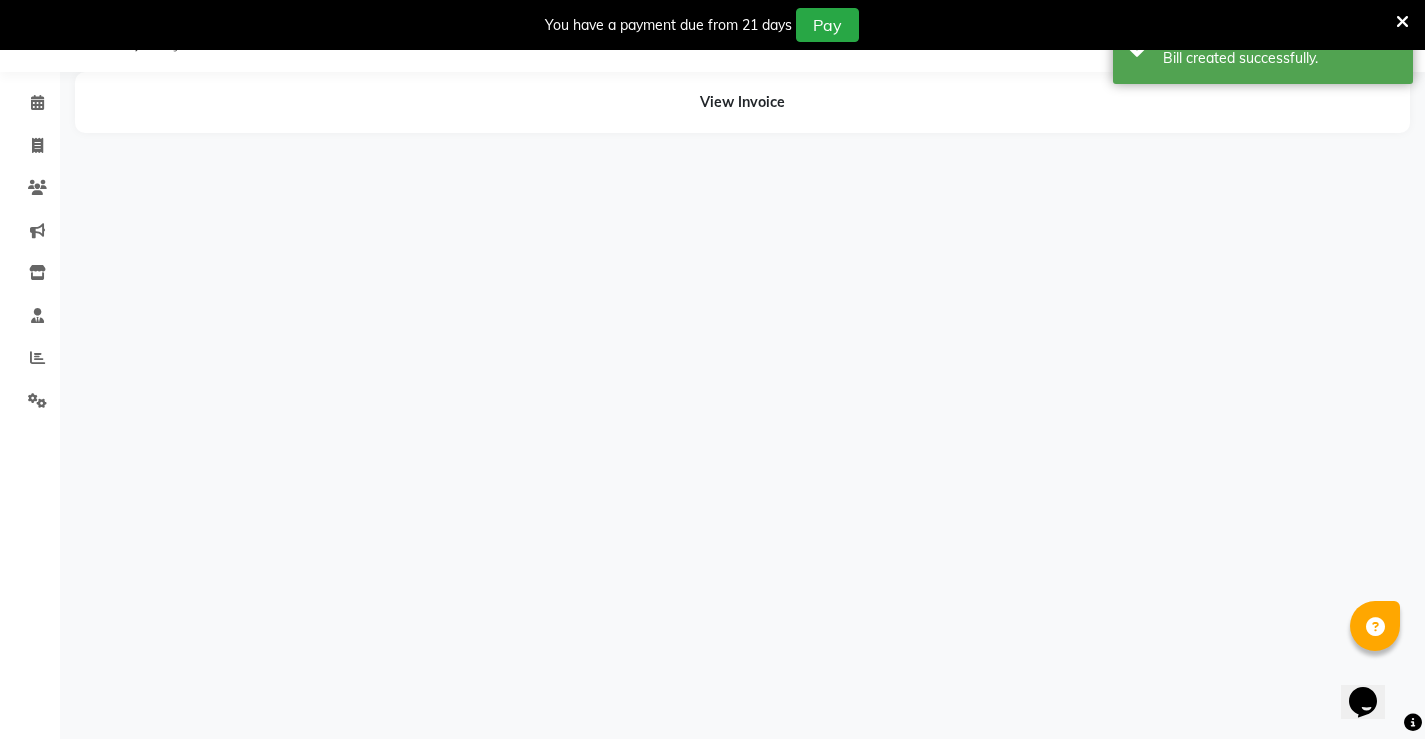 scroll, scrollTop: 50, scrollLeft: 0, axis: vertical 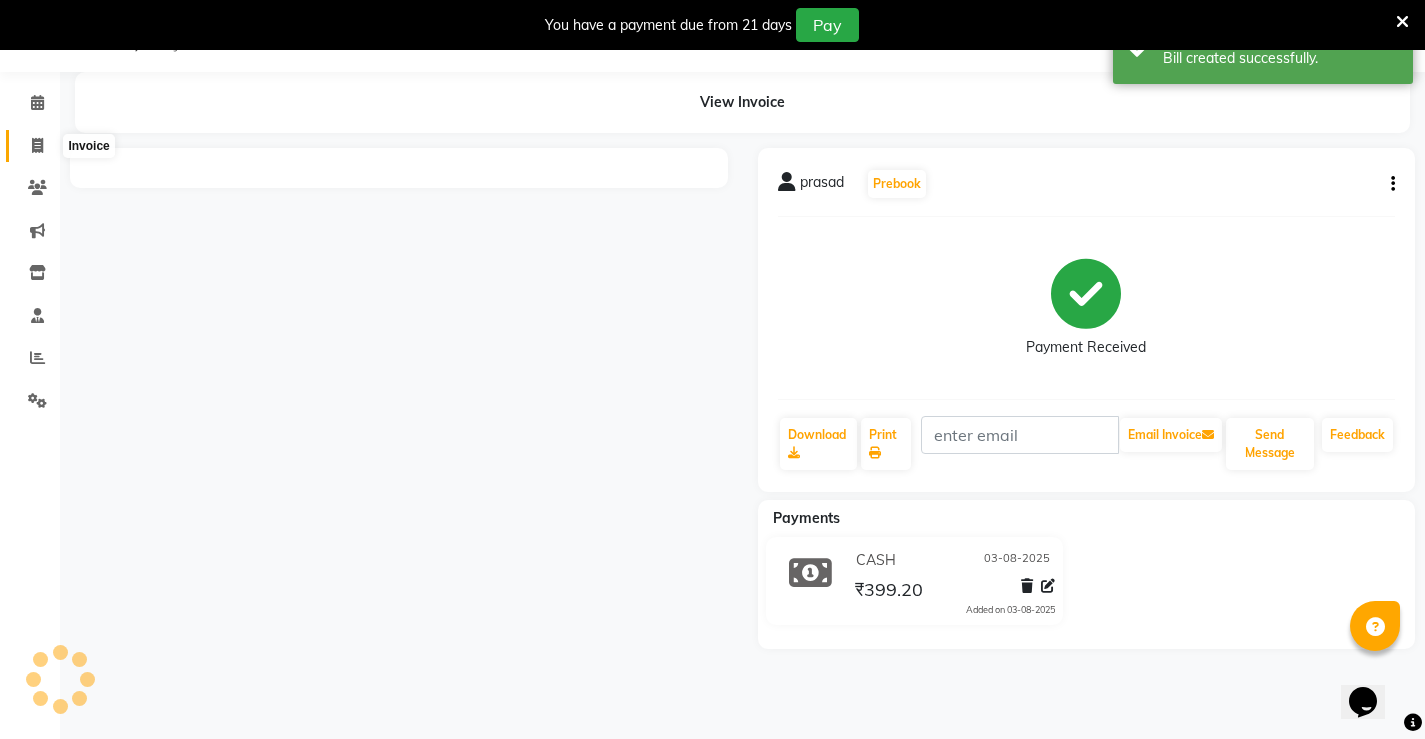 click 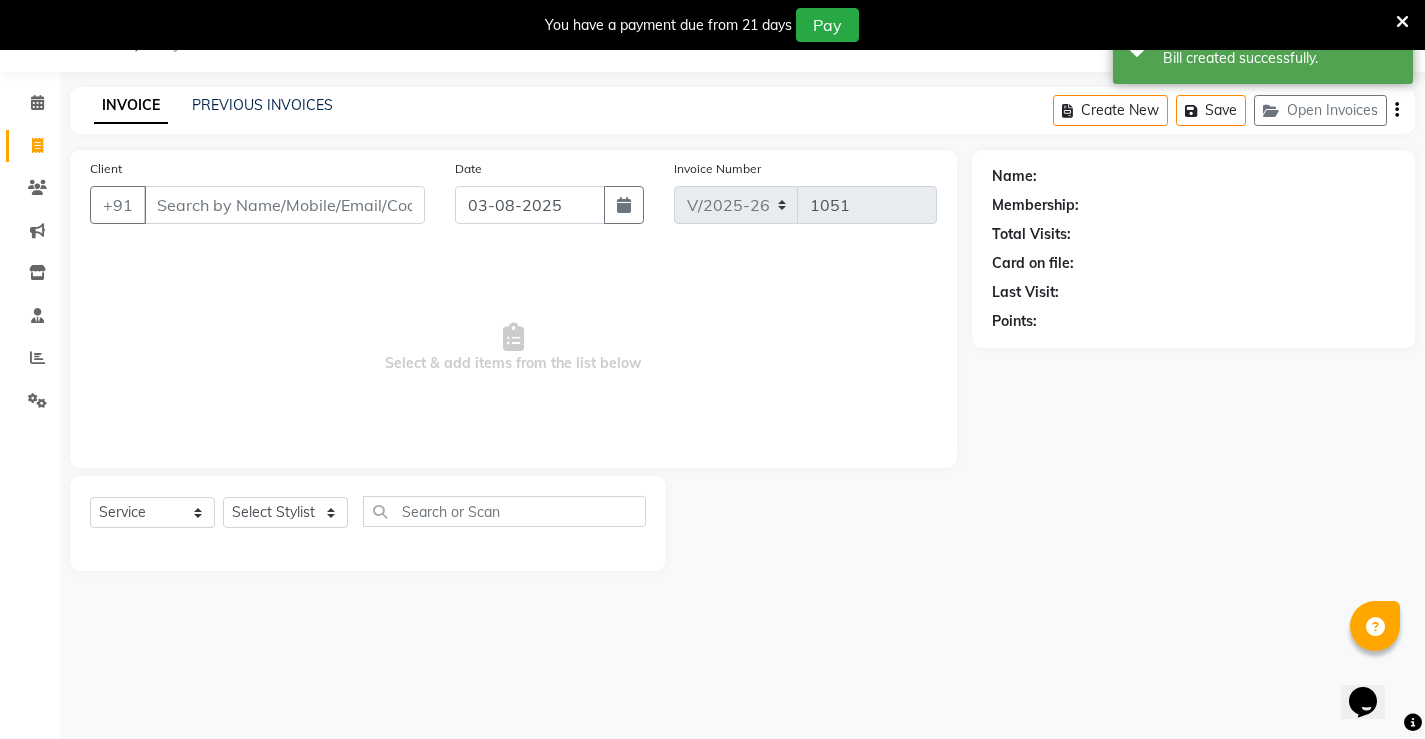 click on "Client" at bounding box center (284, 205) 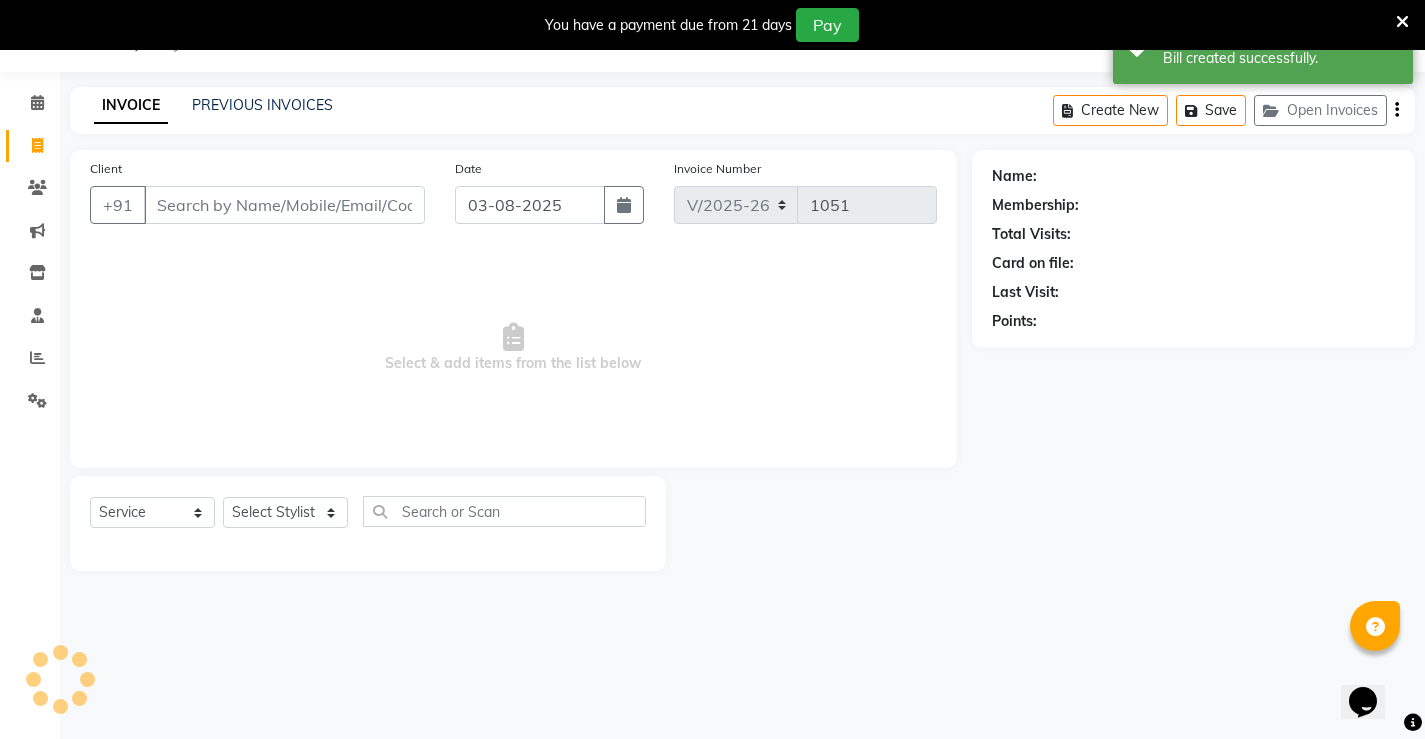 click on "Client" at bounding box center (284, 205) 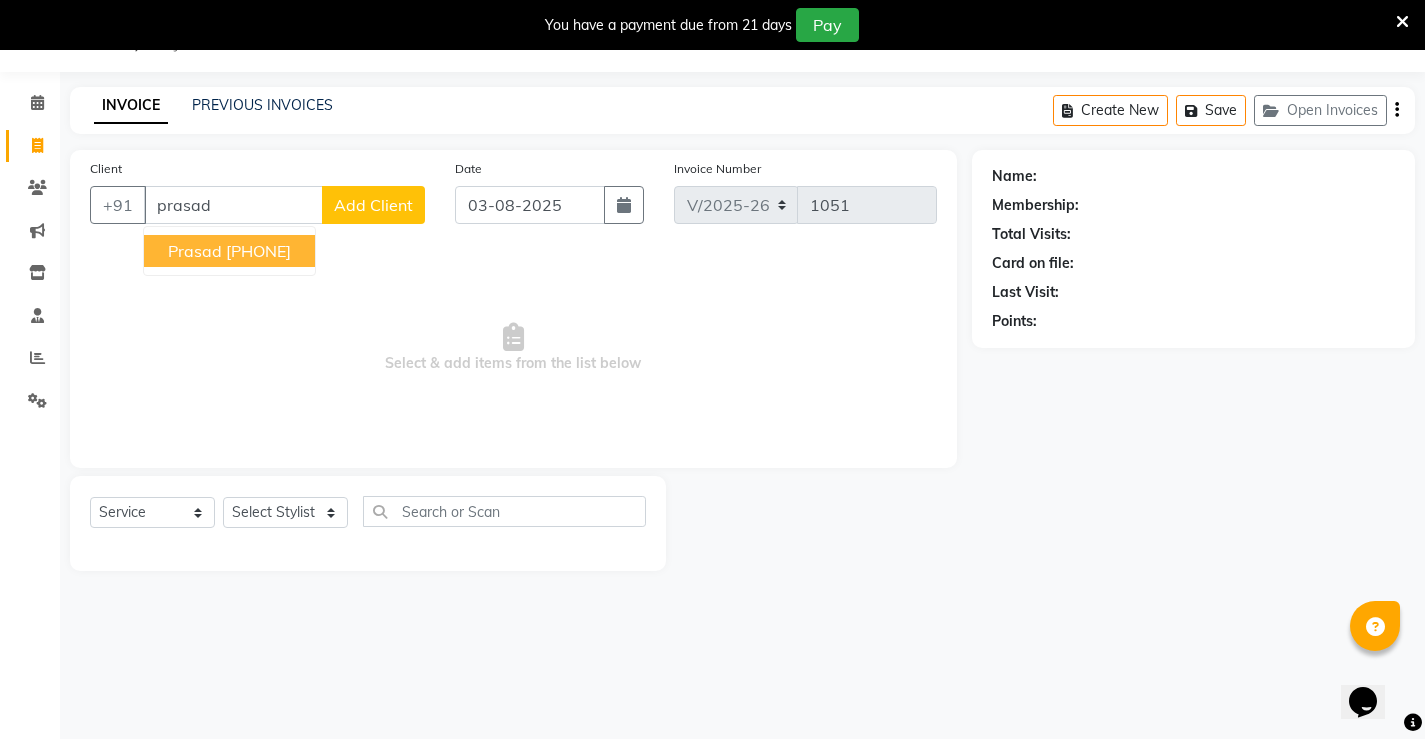 click on "prasad" at bounding box center [195, 251] 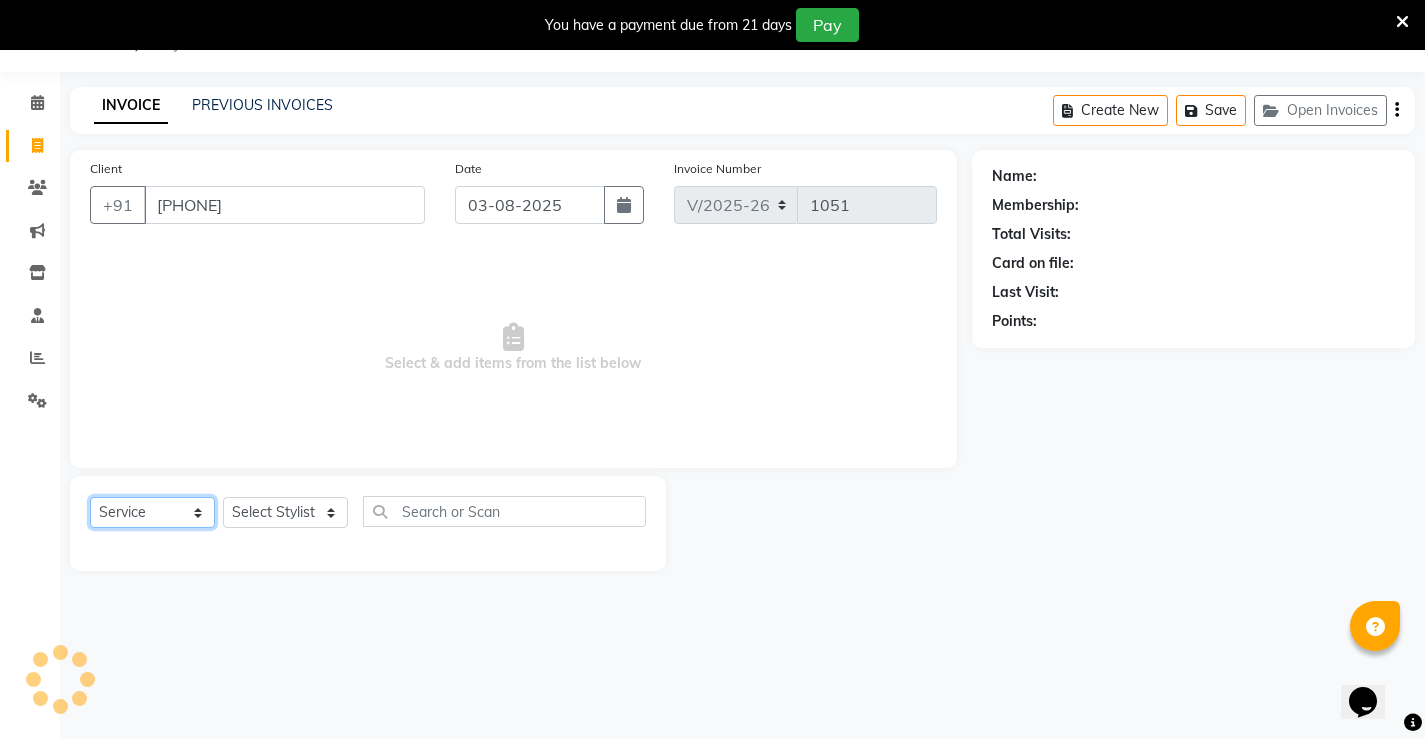 click on "Select  Service  Product  Membership  Package Voucher Prepaid Gift Card" 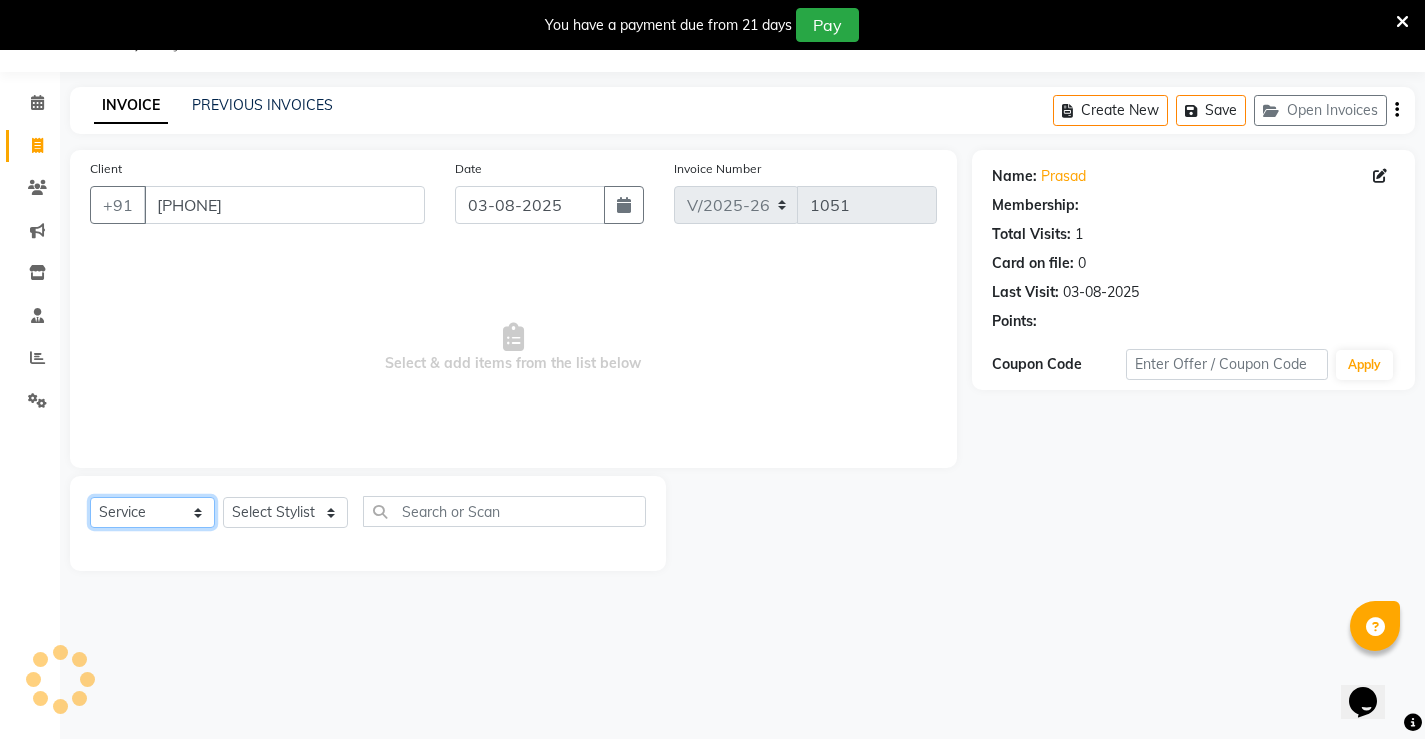 click on "Select  Service  Product  Membership  Package Voucher Prepaid Gift Card" 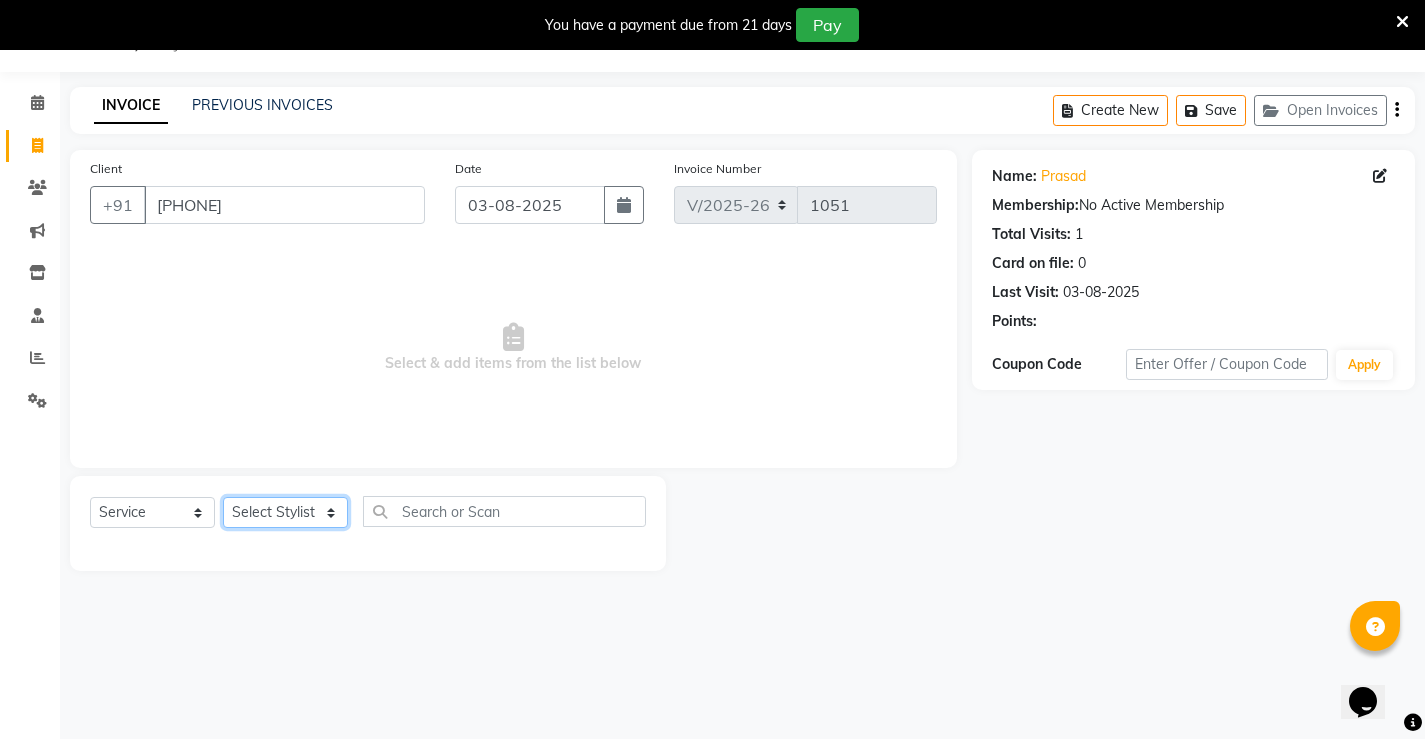 click on "Select Stylist [FIRST] [FIRST] [FIRST]  [FIRST] [FIRST] [FIRST]  unsex hair stylist [FIRST] [FIRST]" 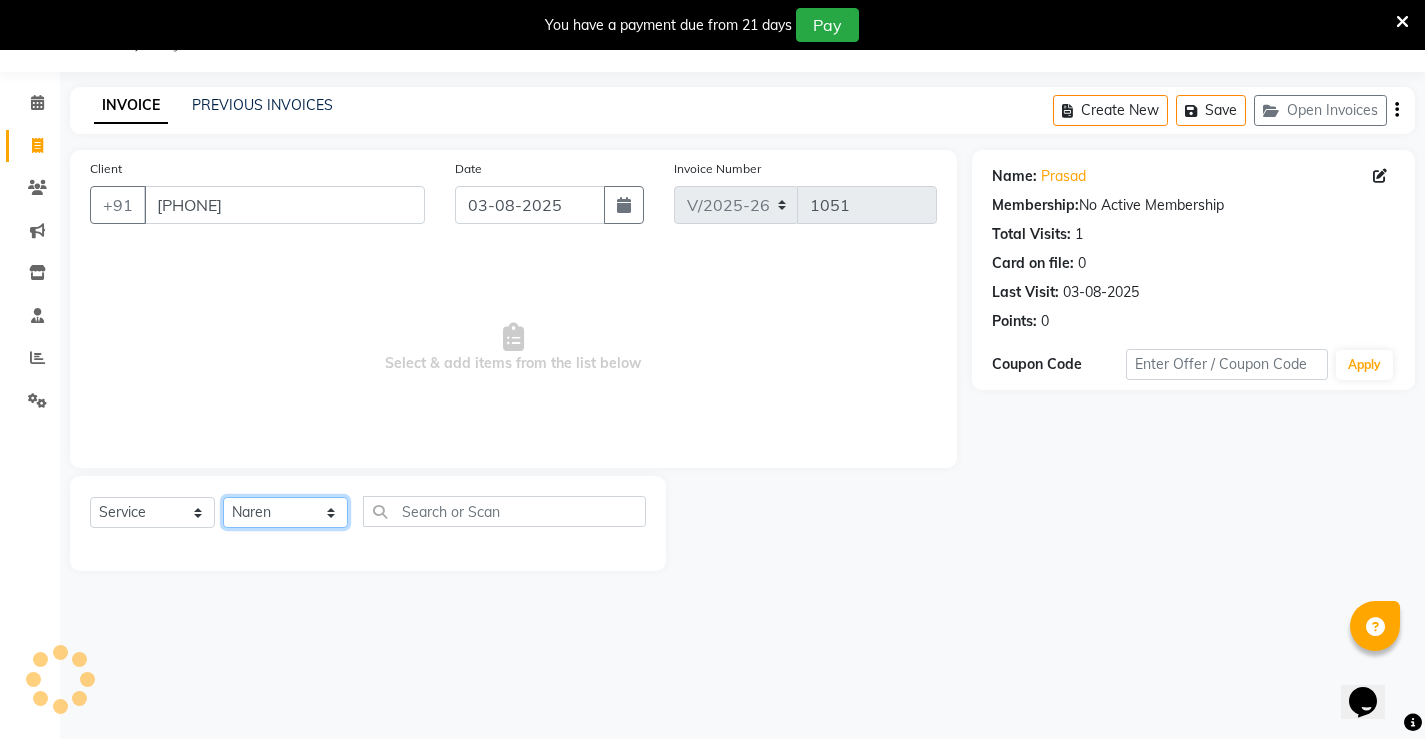 click on "Select Stylist [FIRST] [FIRST] [FIRST]  [FIRST] [FIRST] [FIRST]  unsex hair stylist [FIRST] [FIRST]" 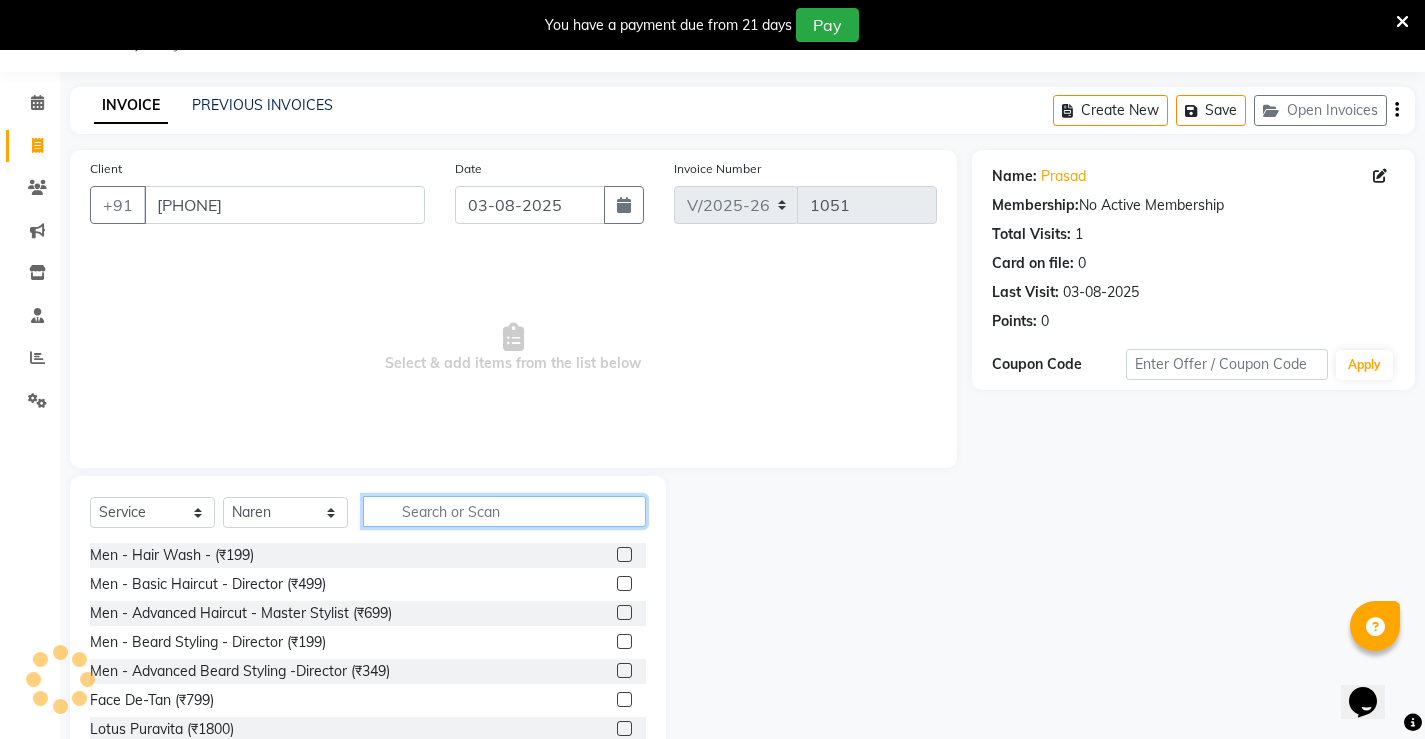 click 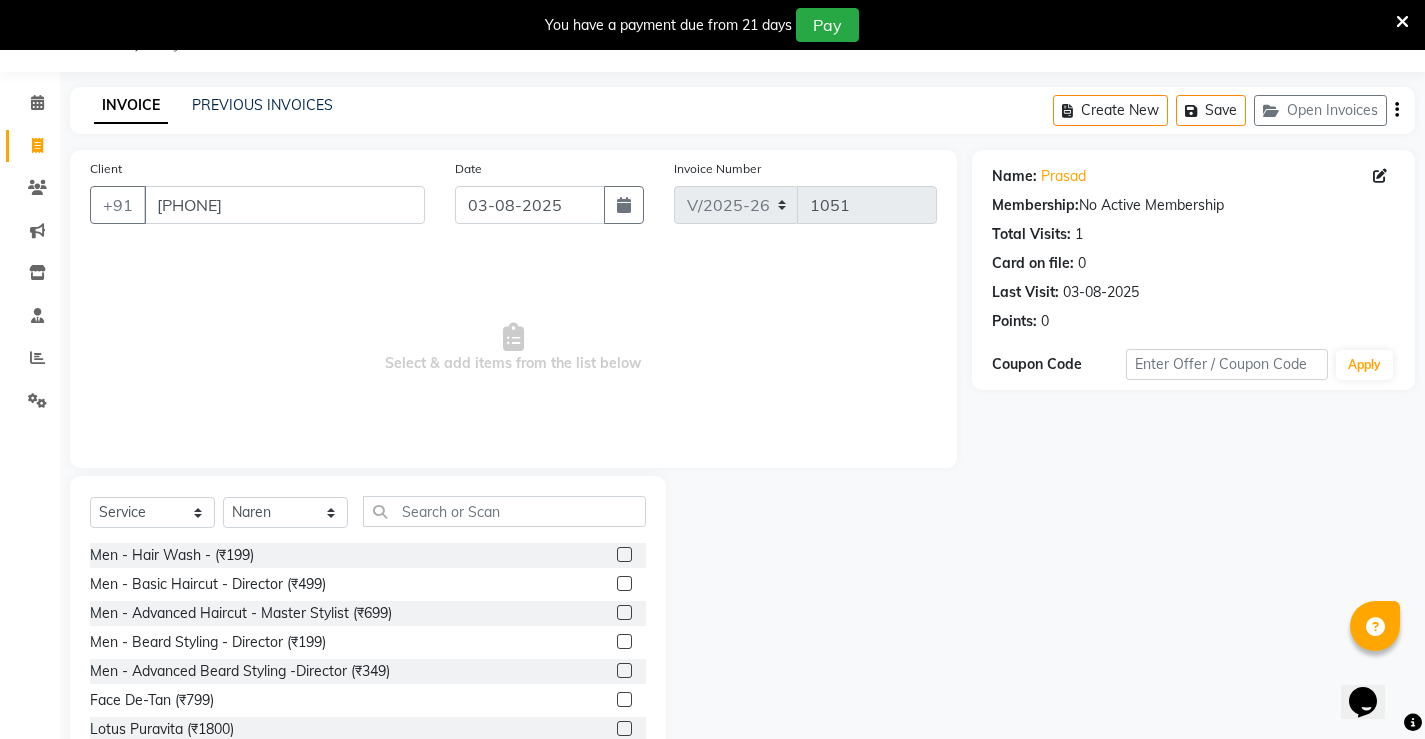 click 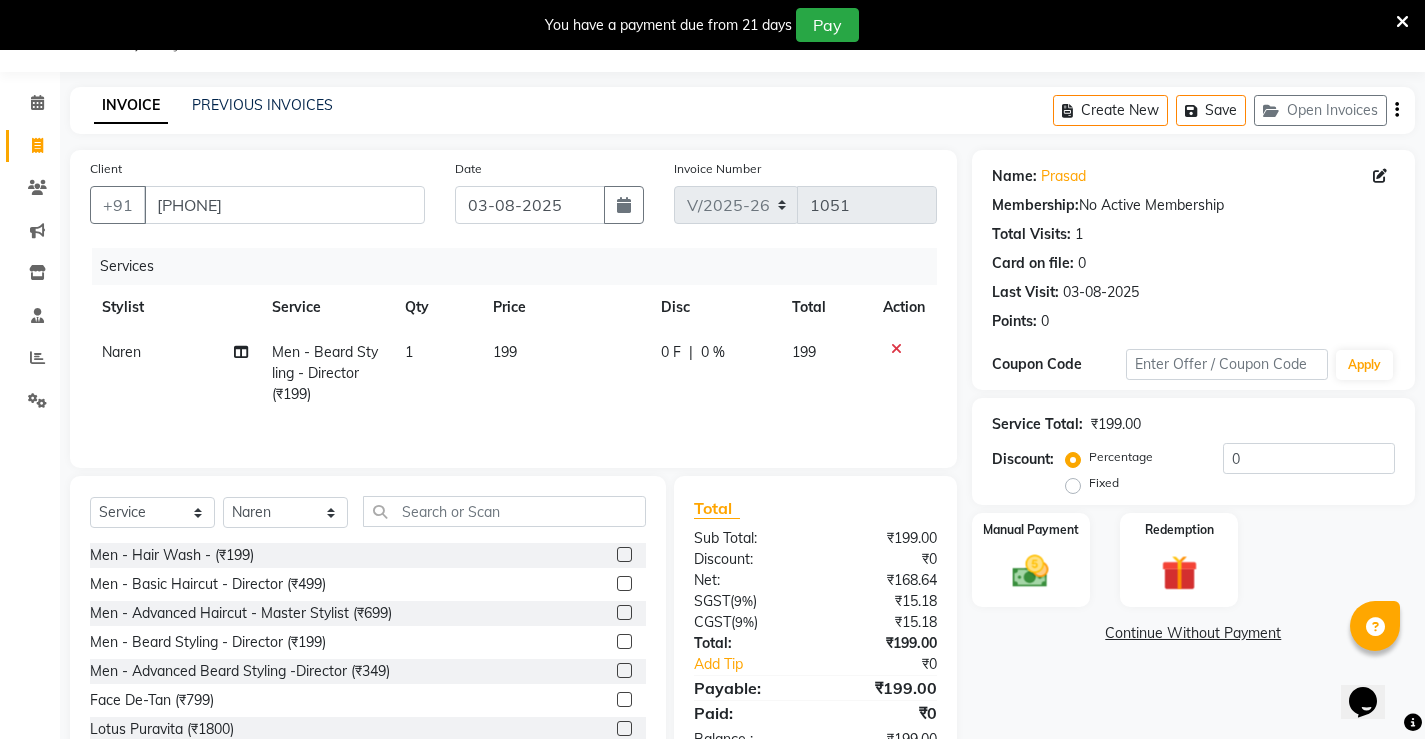 click on "0 %" 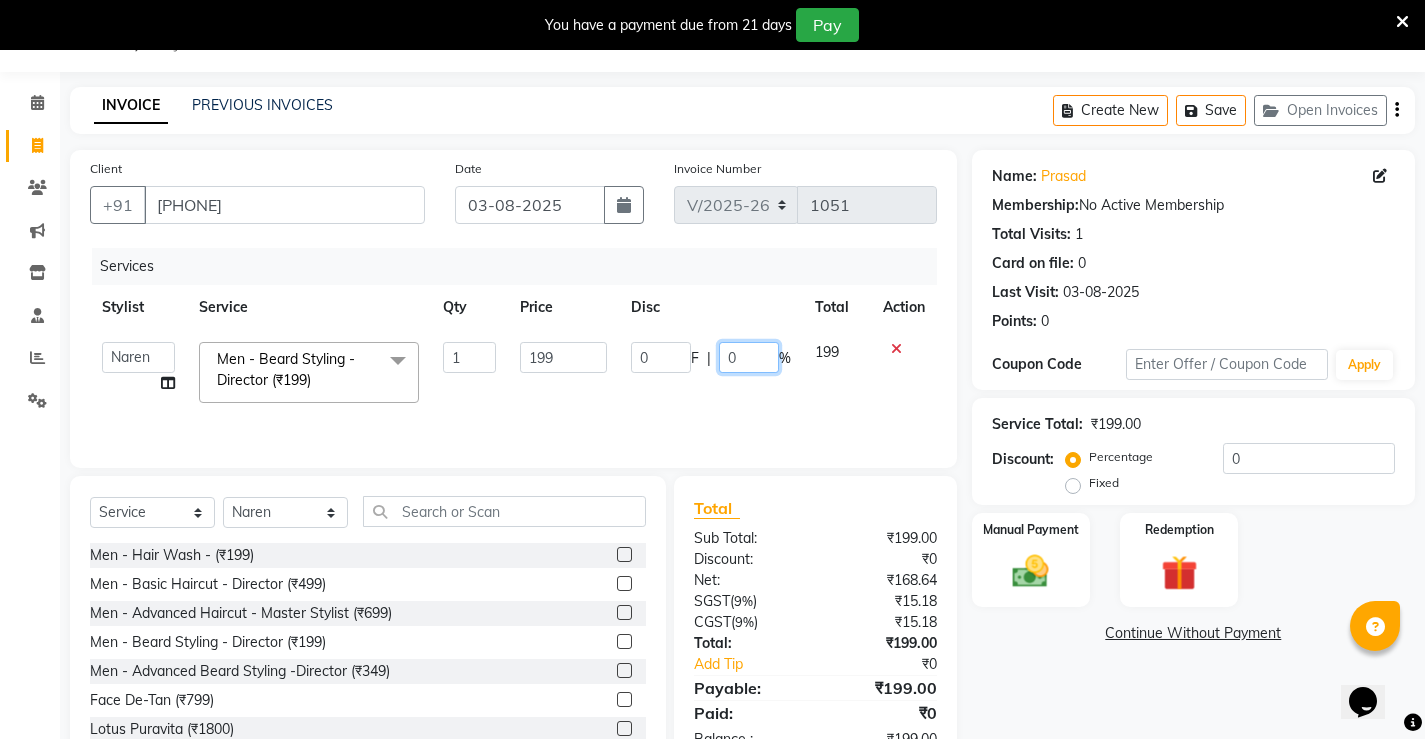 click on "0" 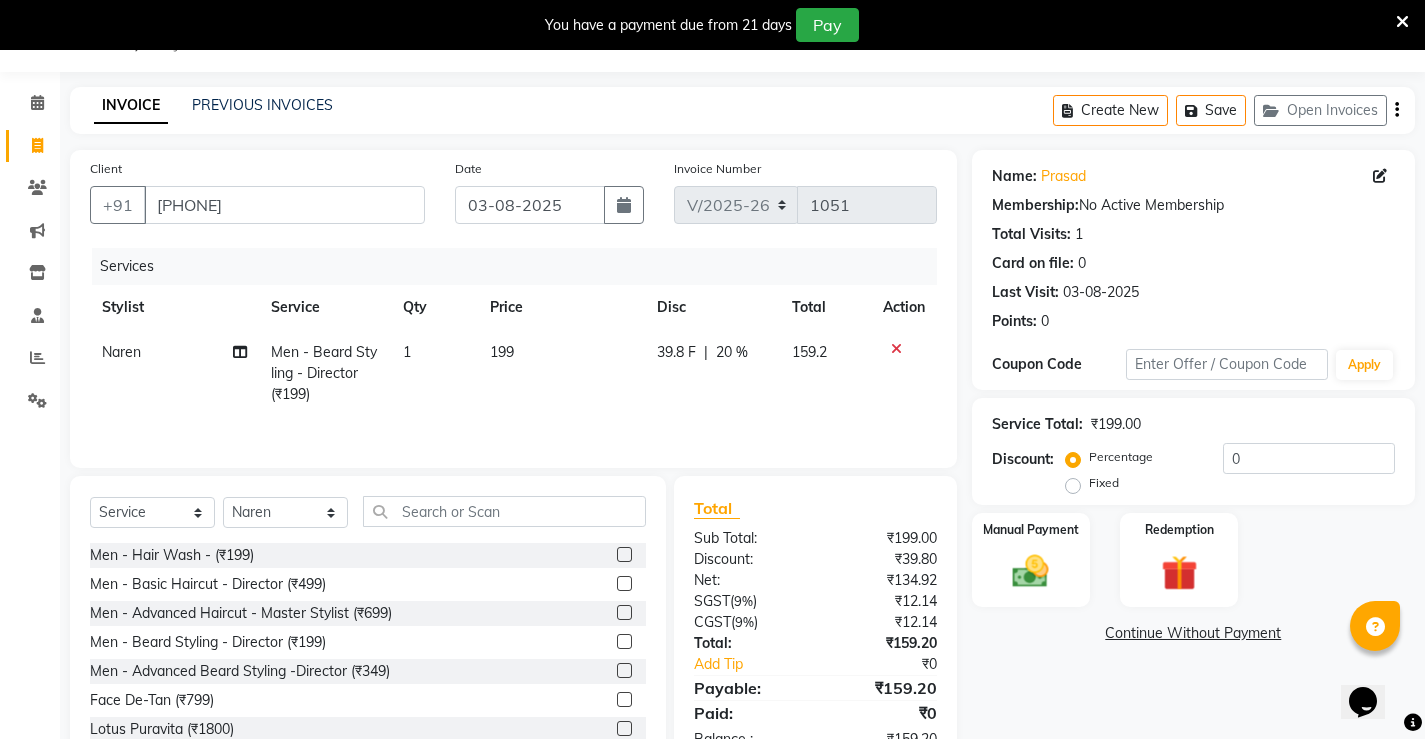 click on "39.8 F | 20 %" 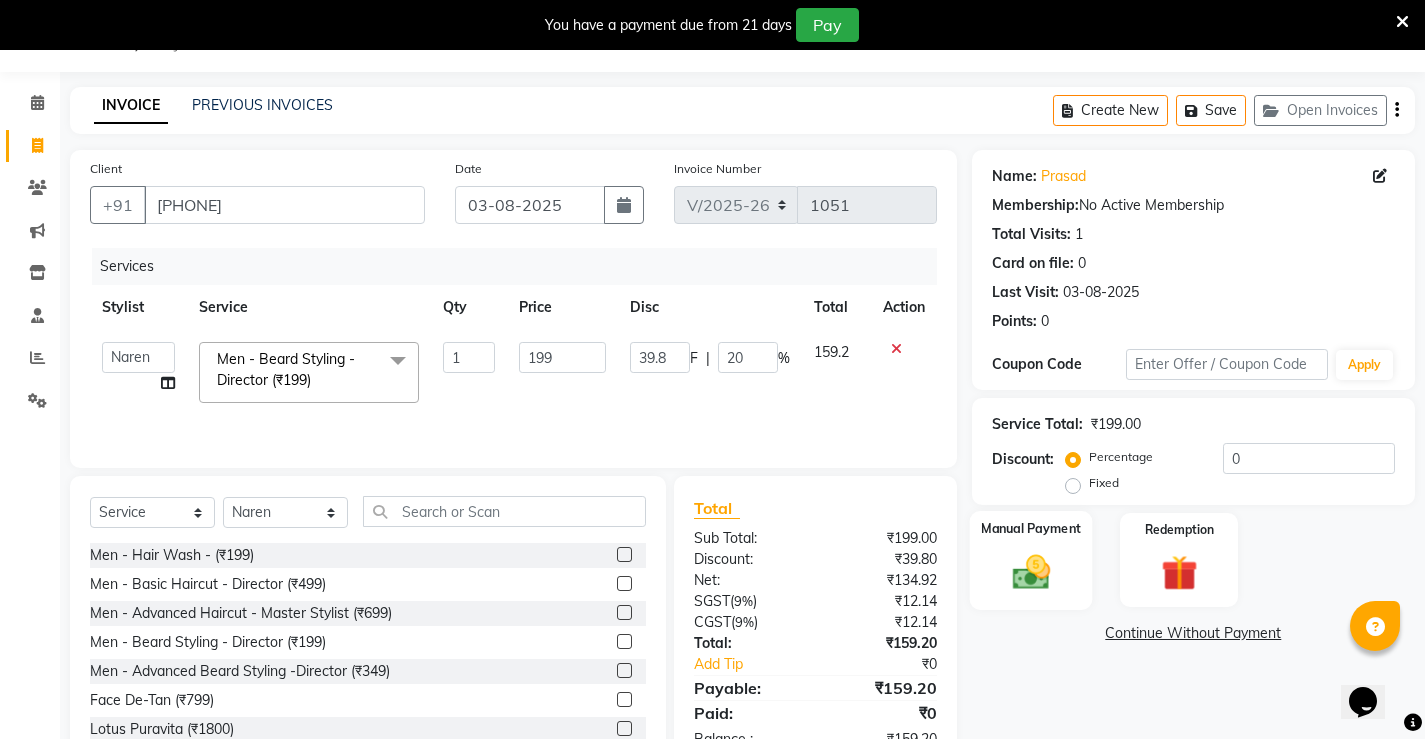 click 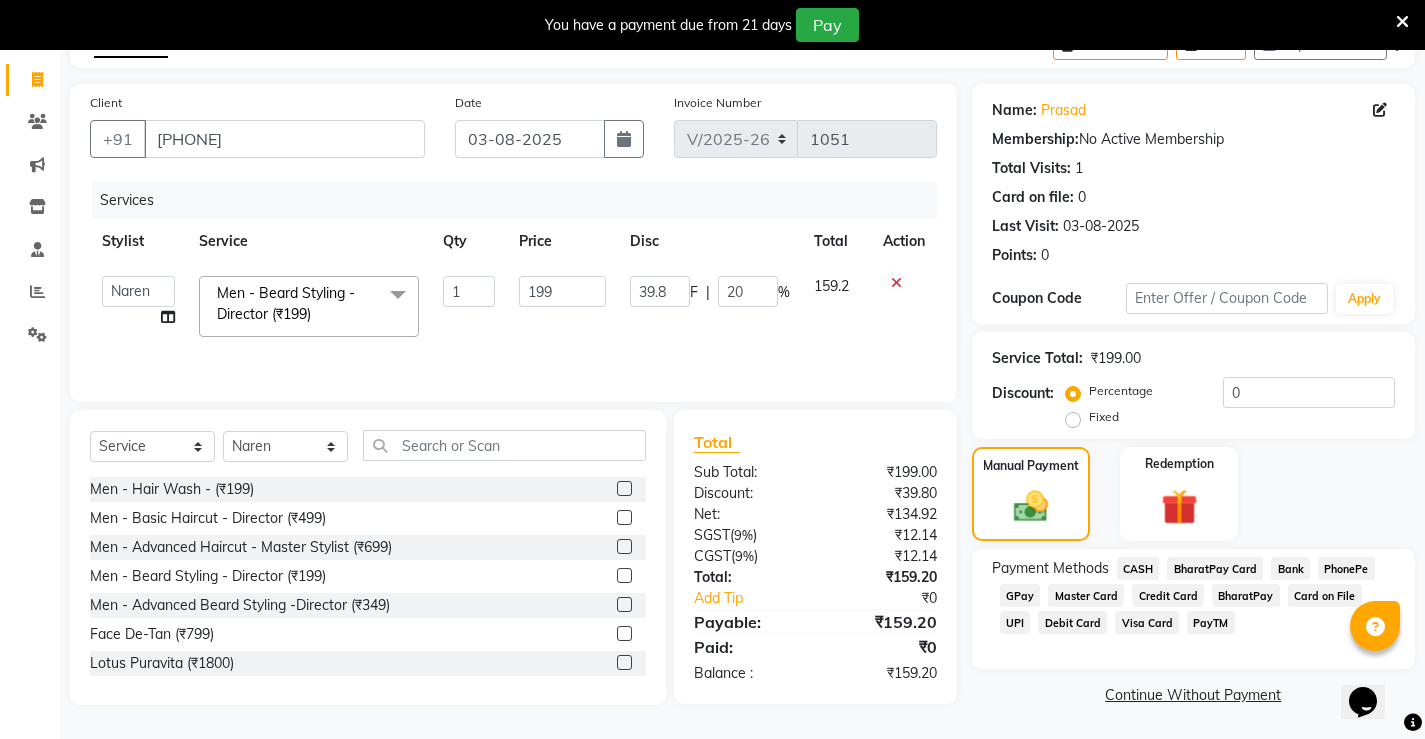 scroll, scrollTop: 117, scrollLeft: 0, axis: vertical 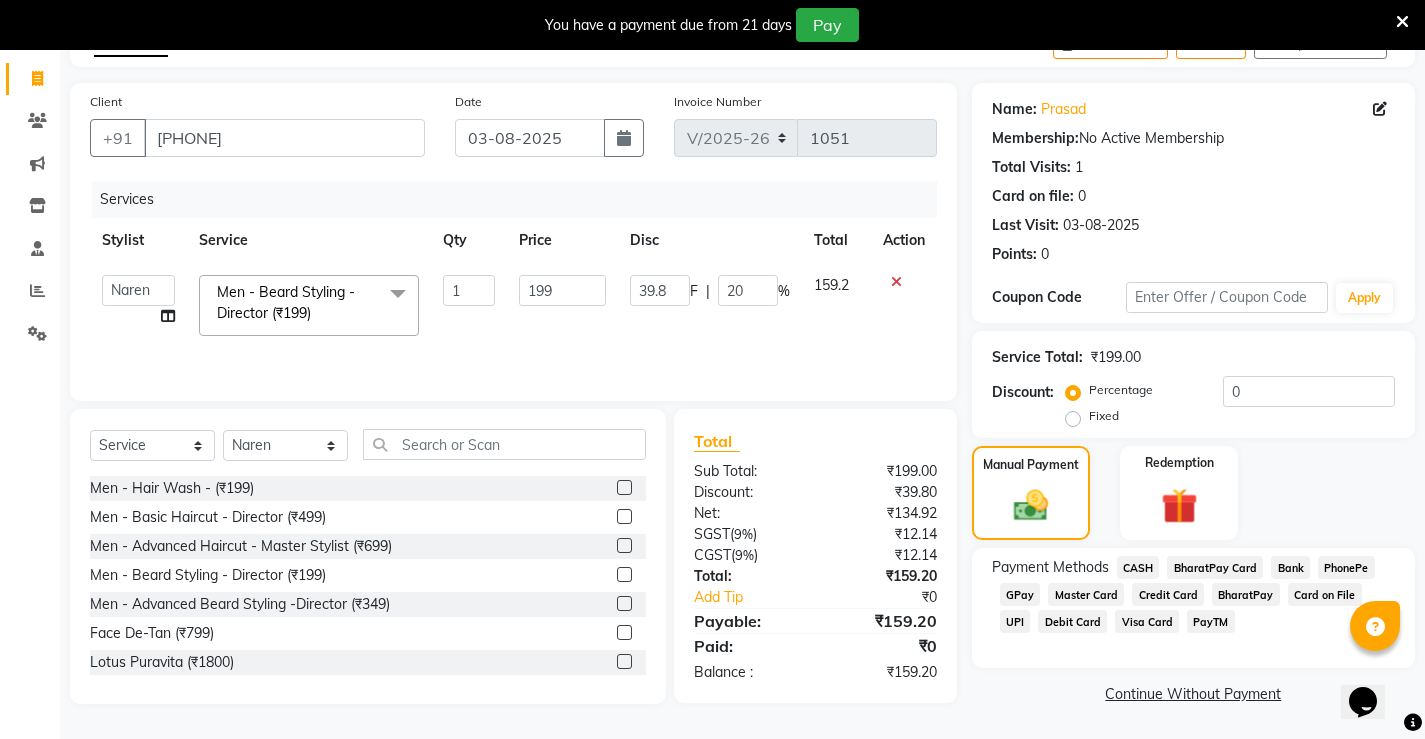 click on "PhonePe" 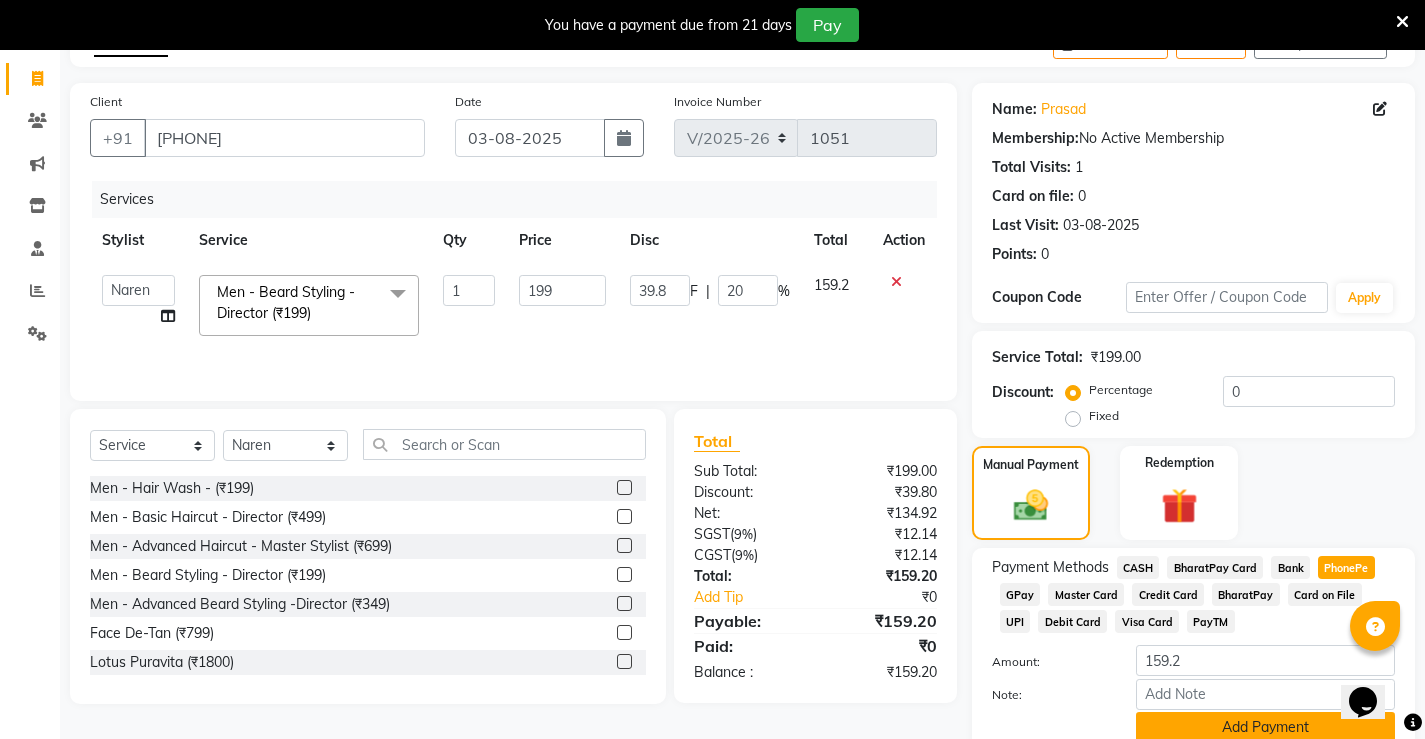 click on "Add Payment" 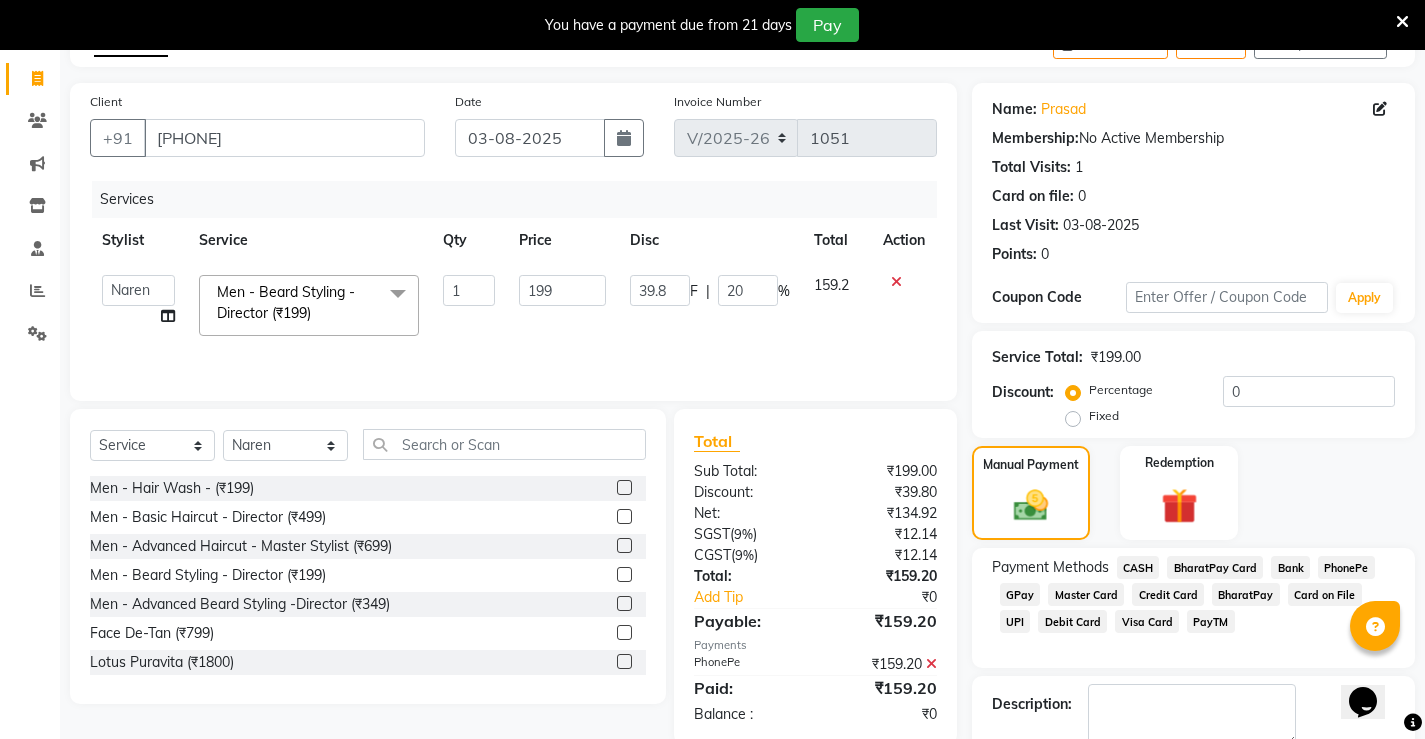 scroll, scrollTop: 230, scrollLeft: 0, axis: vertical 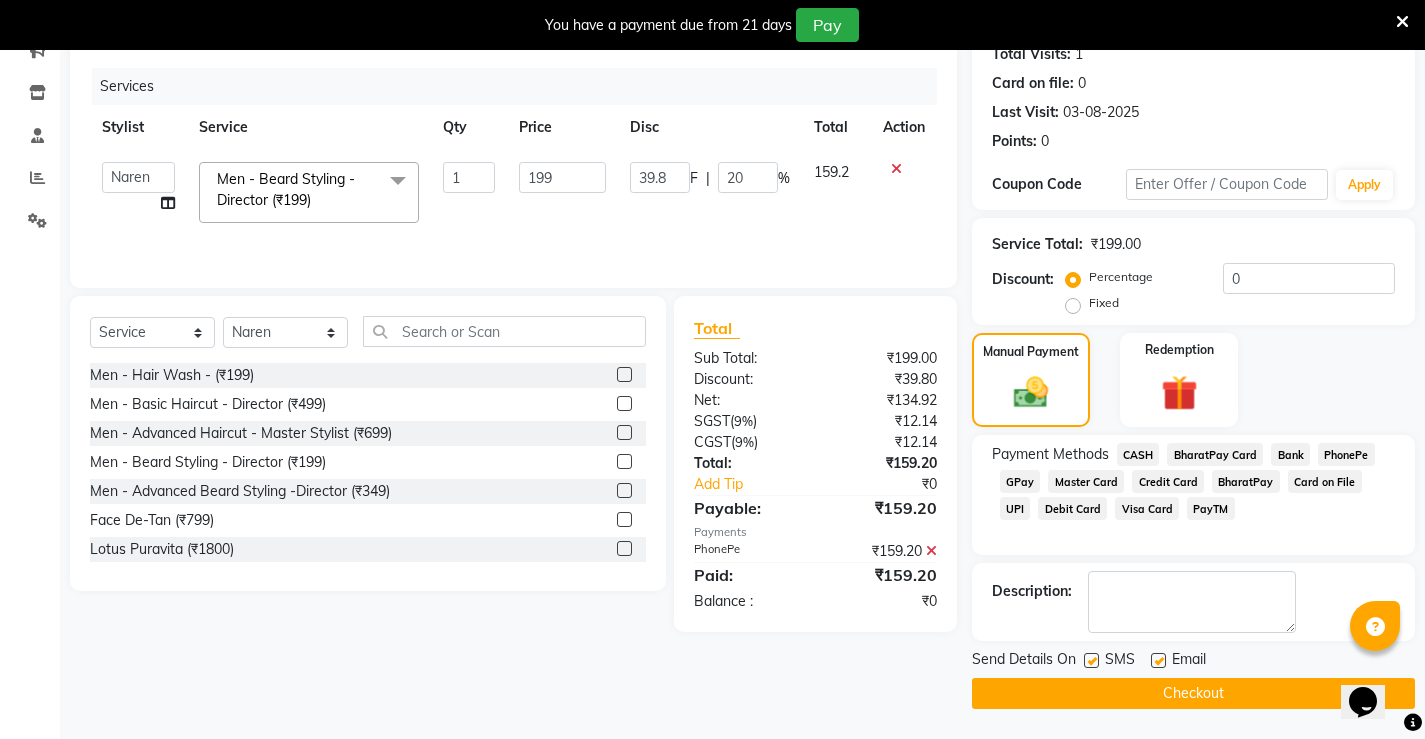 click on "Checkout" 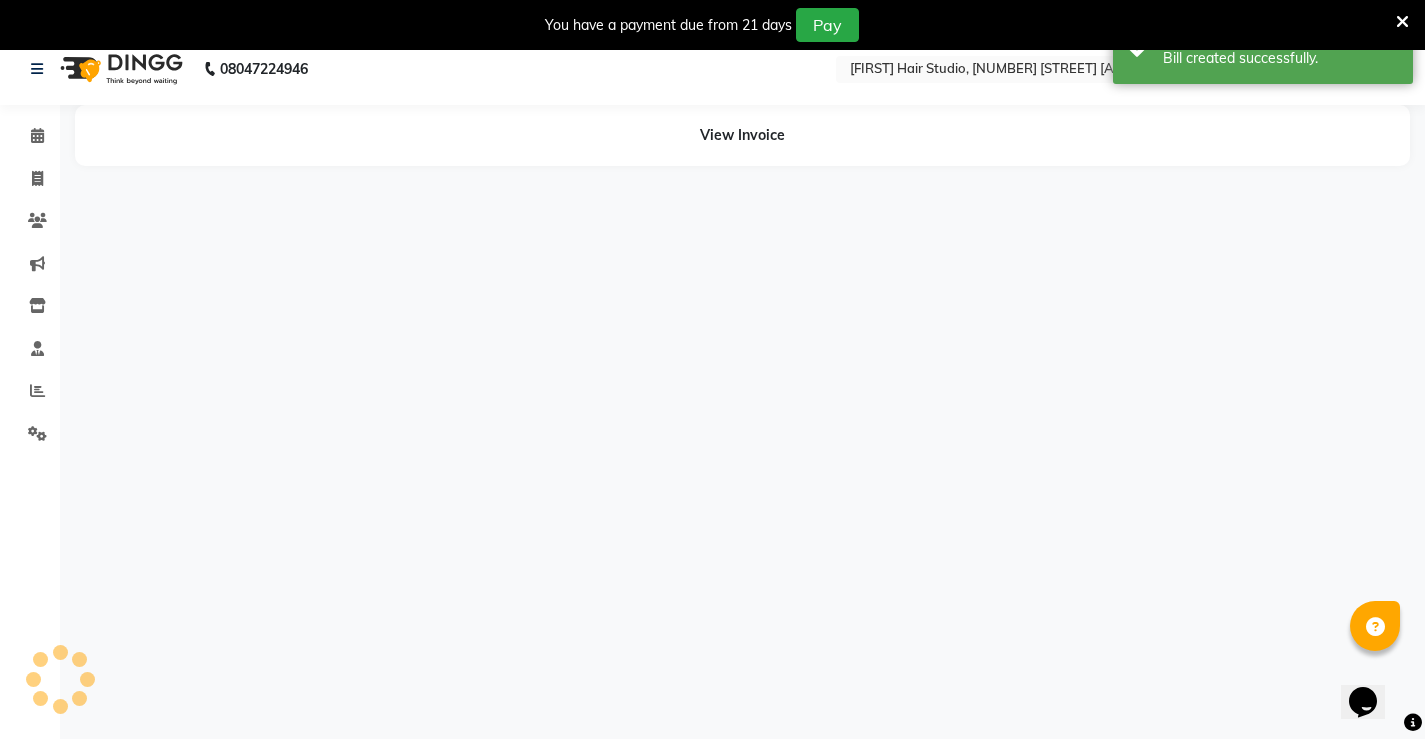 scroll, scrollTop: 0, scrollLeft: 0, axis: both 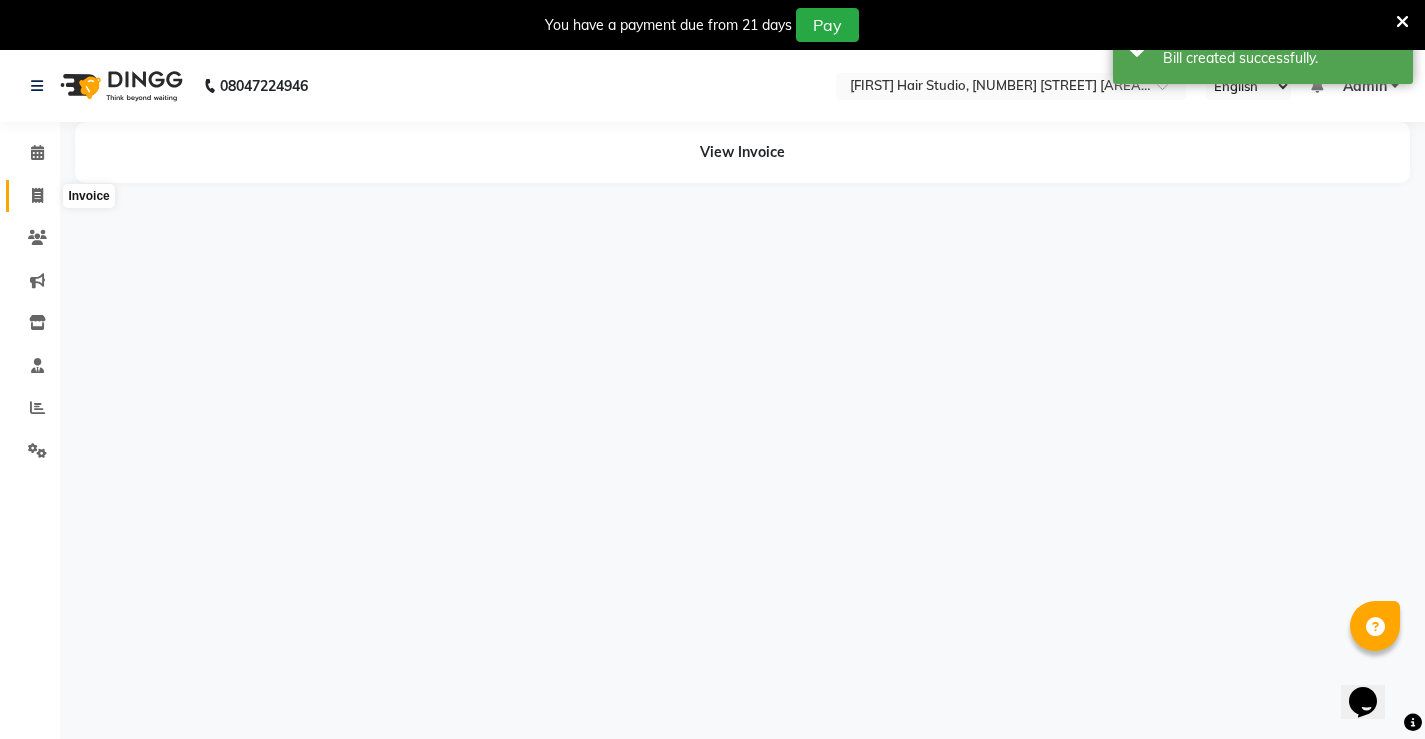 click 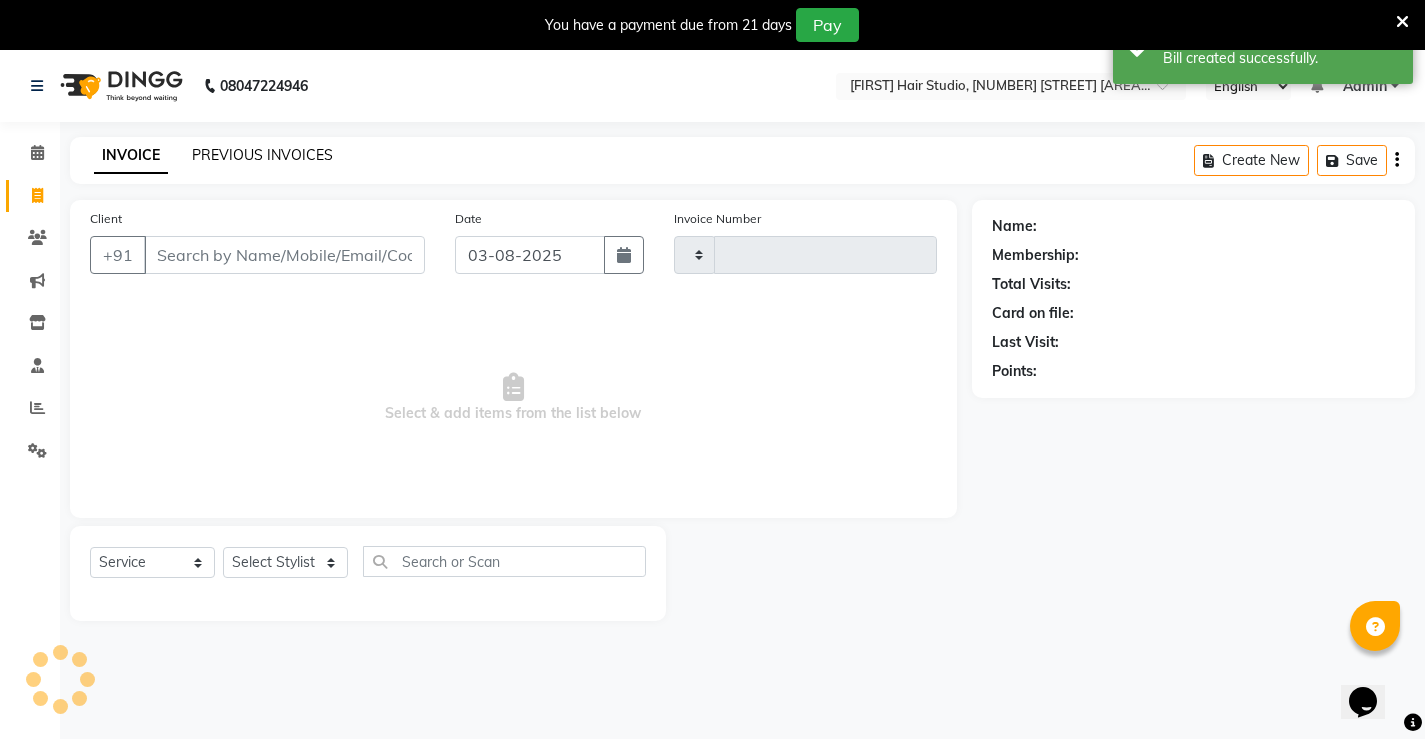 click on "PREVIOUS INVOICES" 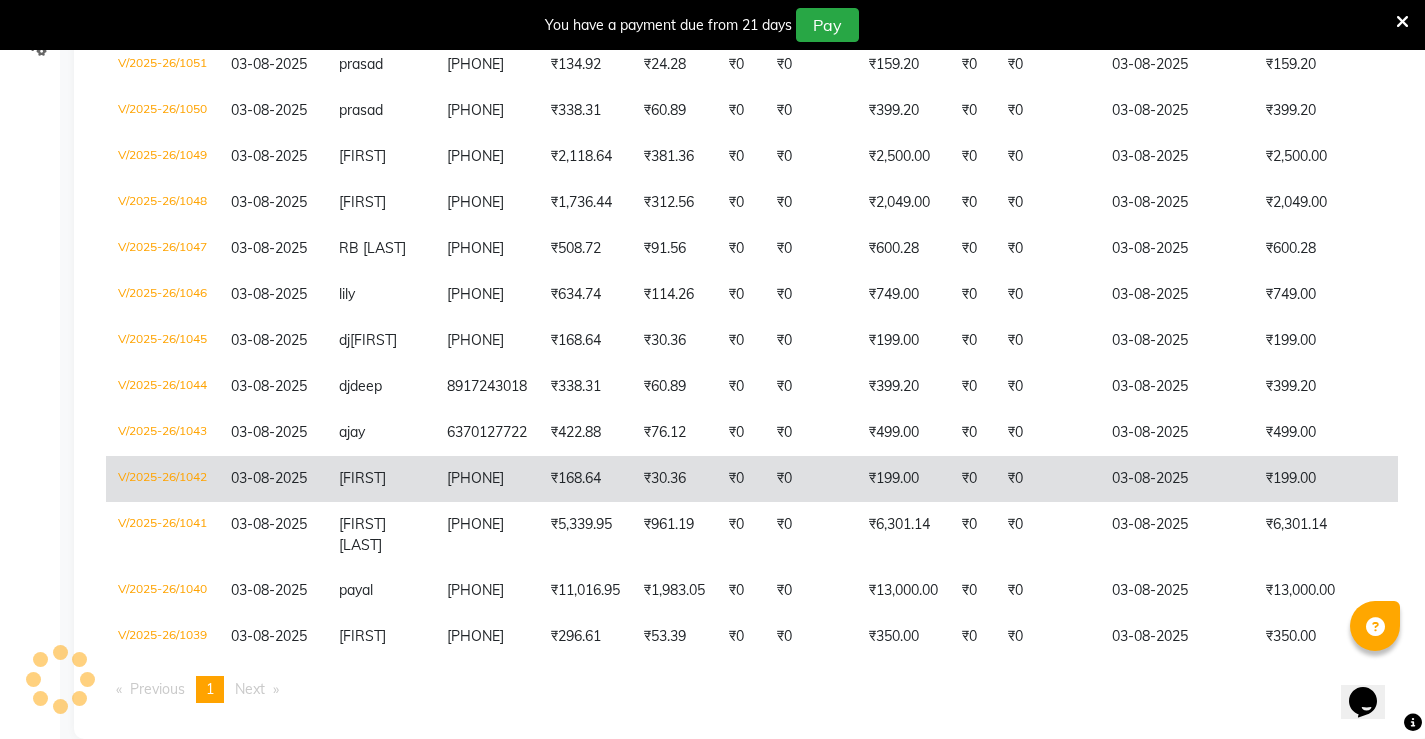 scroll, scrollTop: 447, scrollLeft: 0, axis: vertical 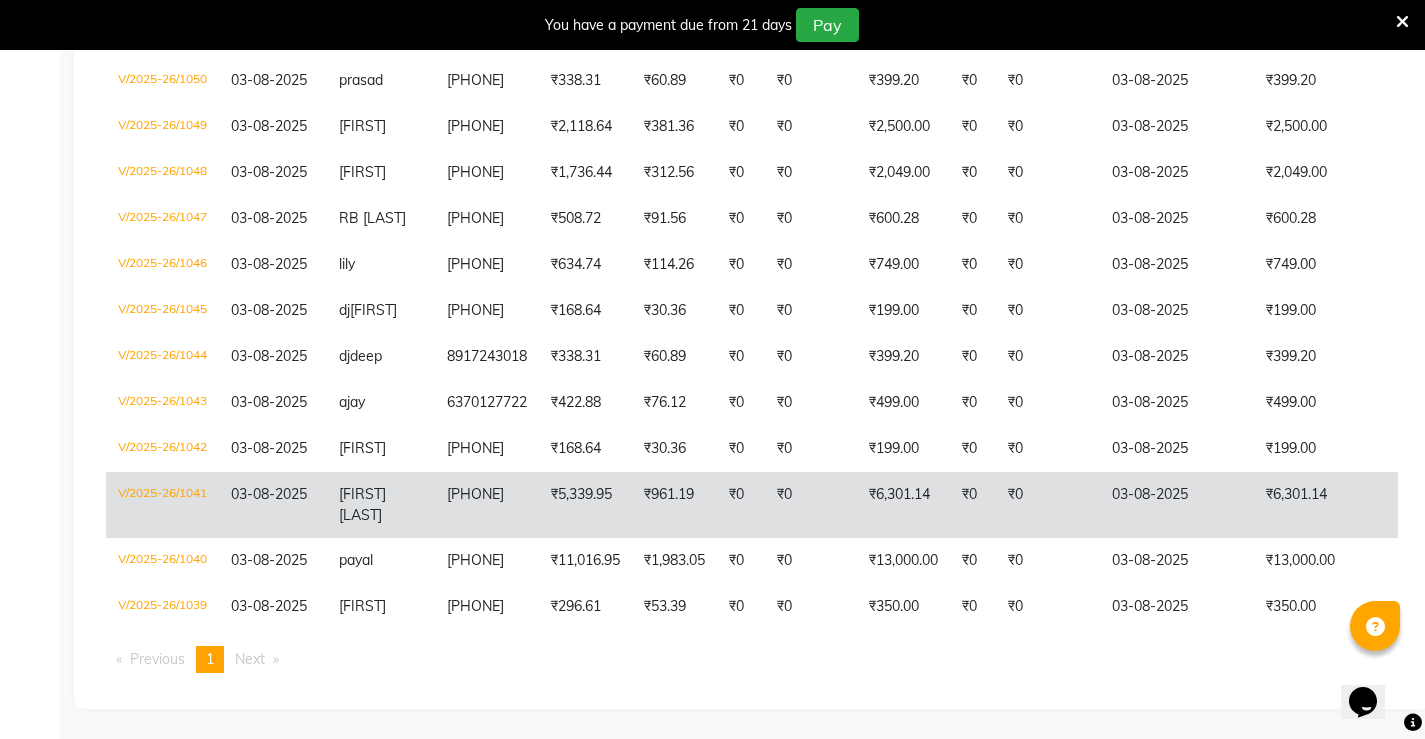 click on "₹6,301.14" 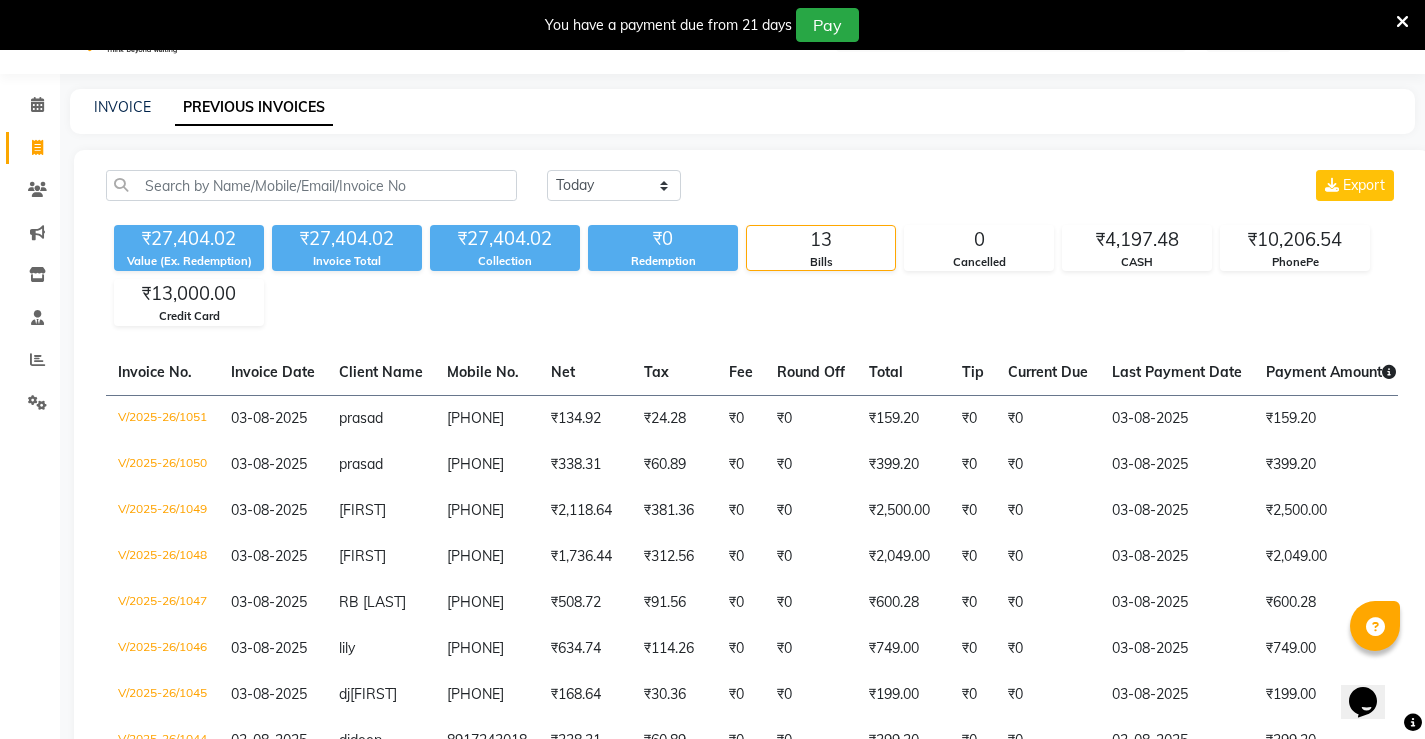 scroll, scrollTop: 47, scrollLeft: 0, axis: vertical 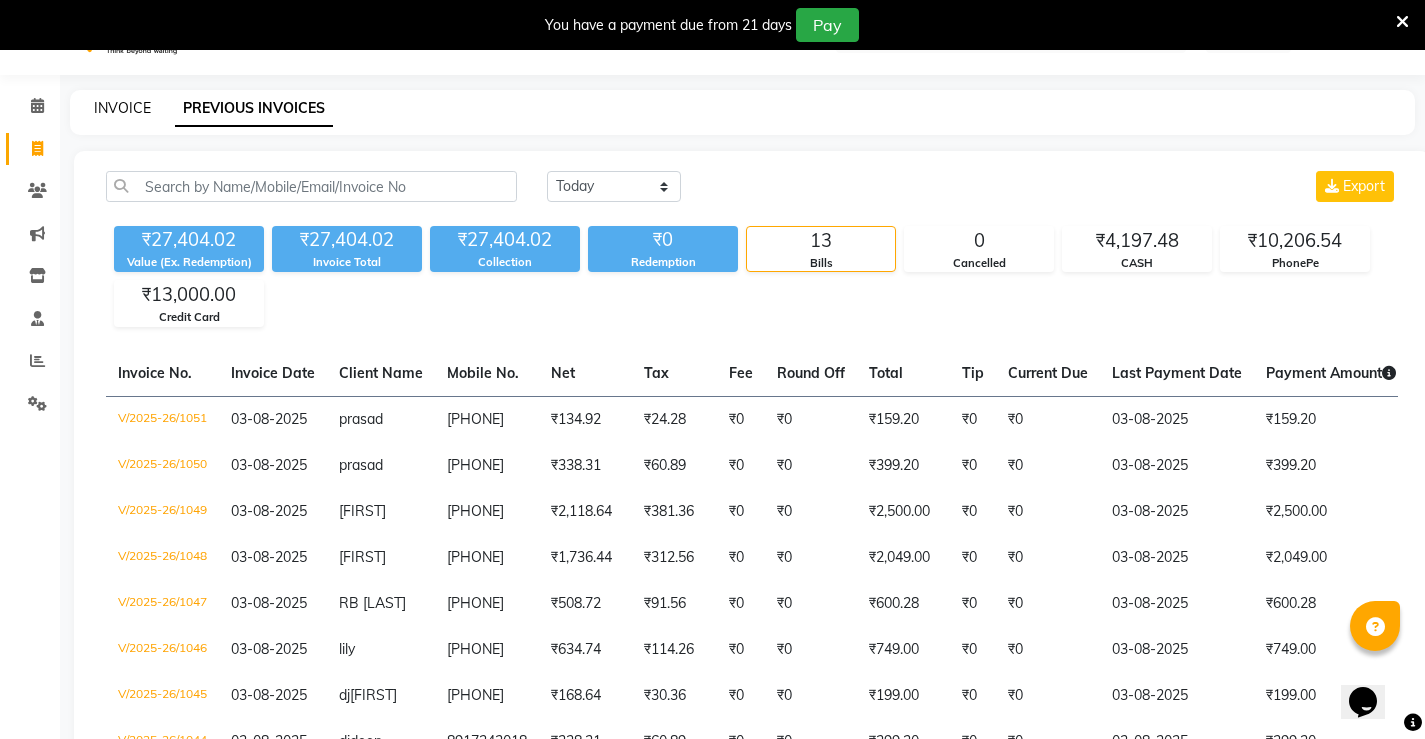 click on "INVOICE" 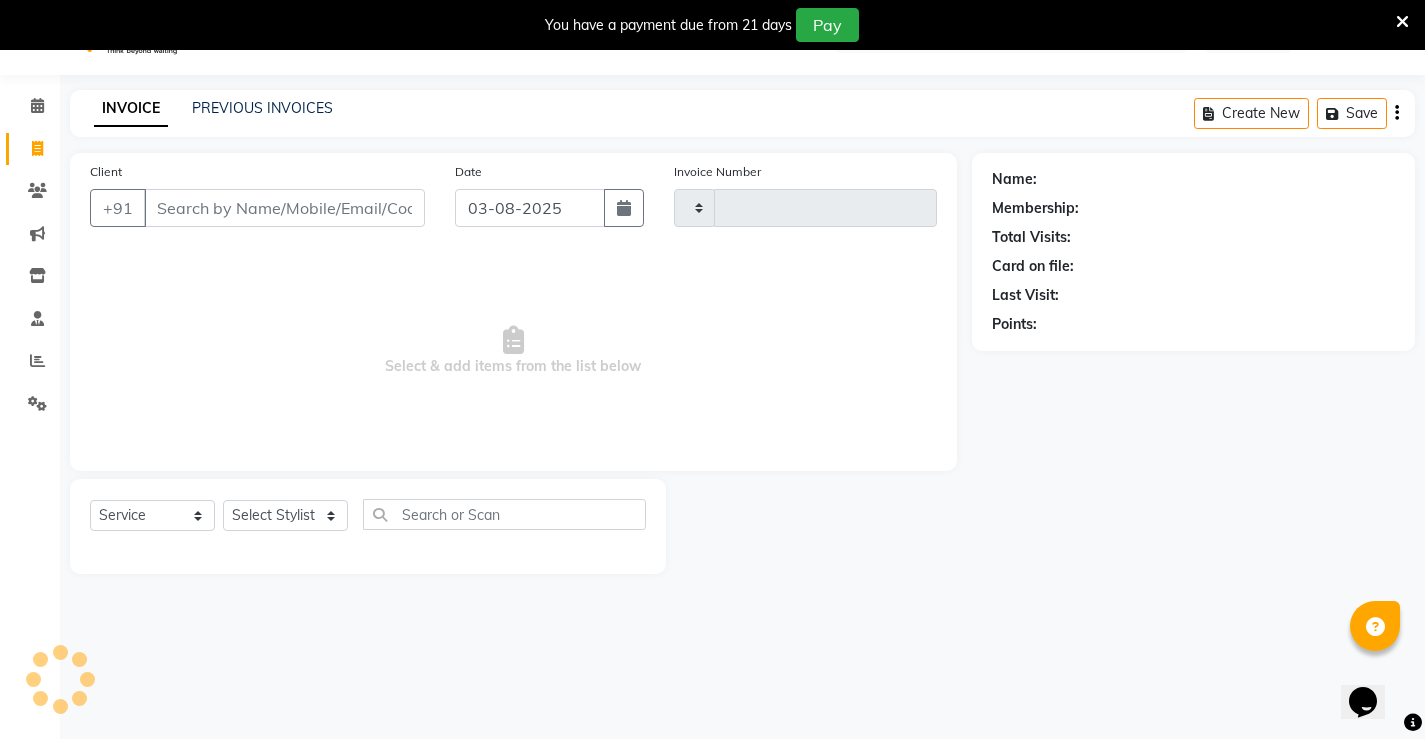 scroll, scrollTop: 50, scrollLeft: 0, axis: vertical 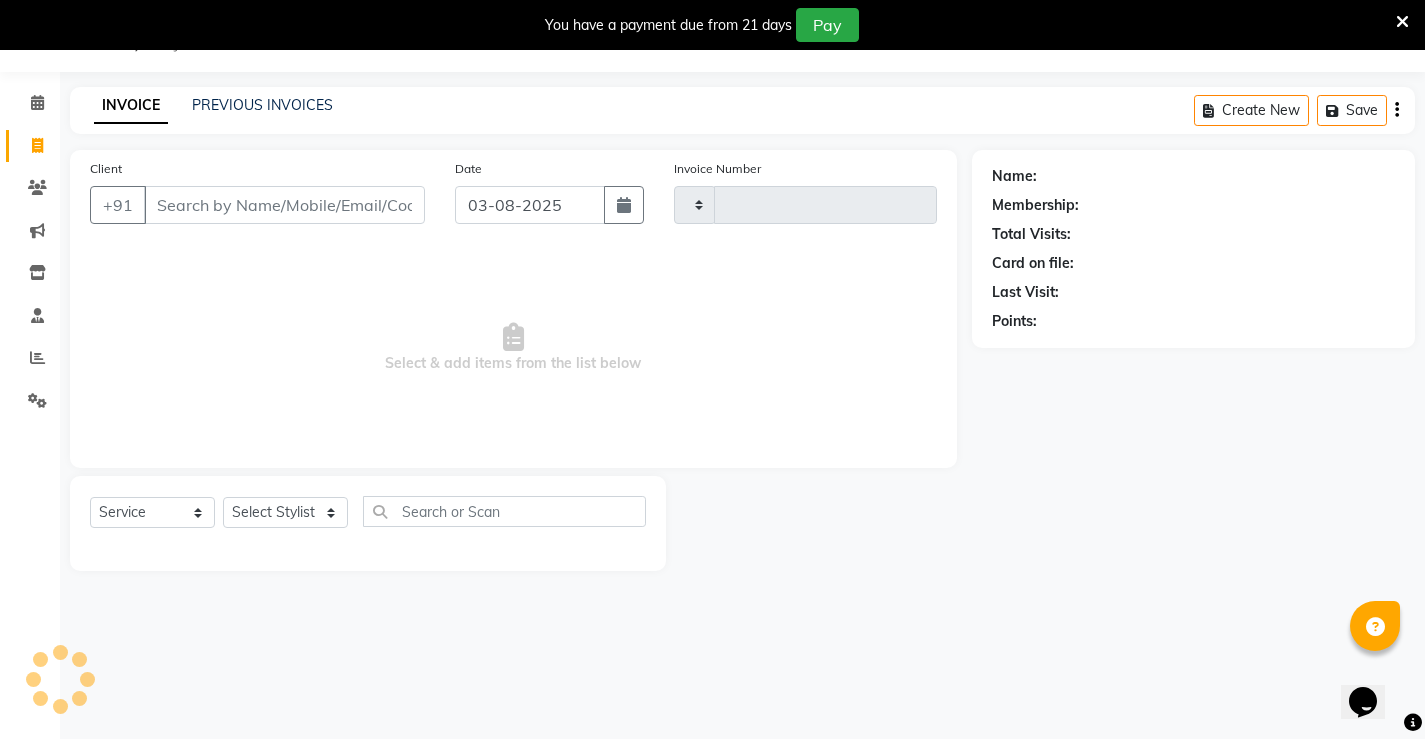 click on "Client" at bounding box center (284, 205) 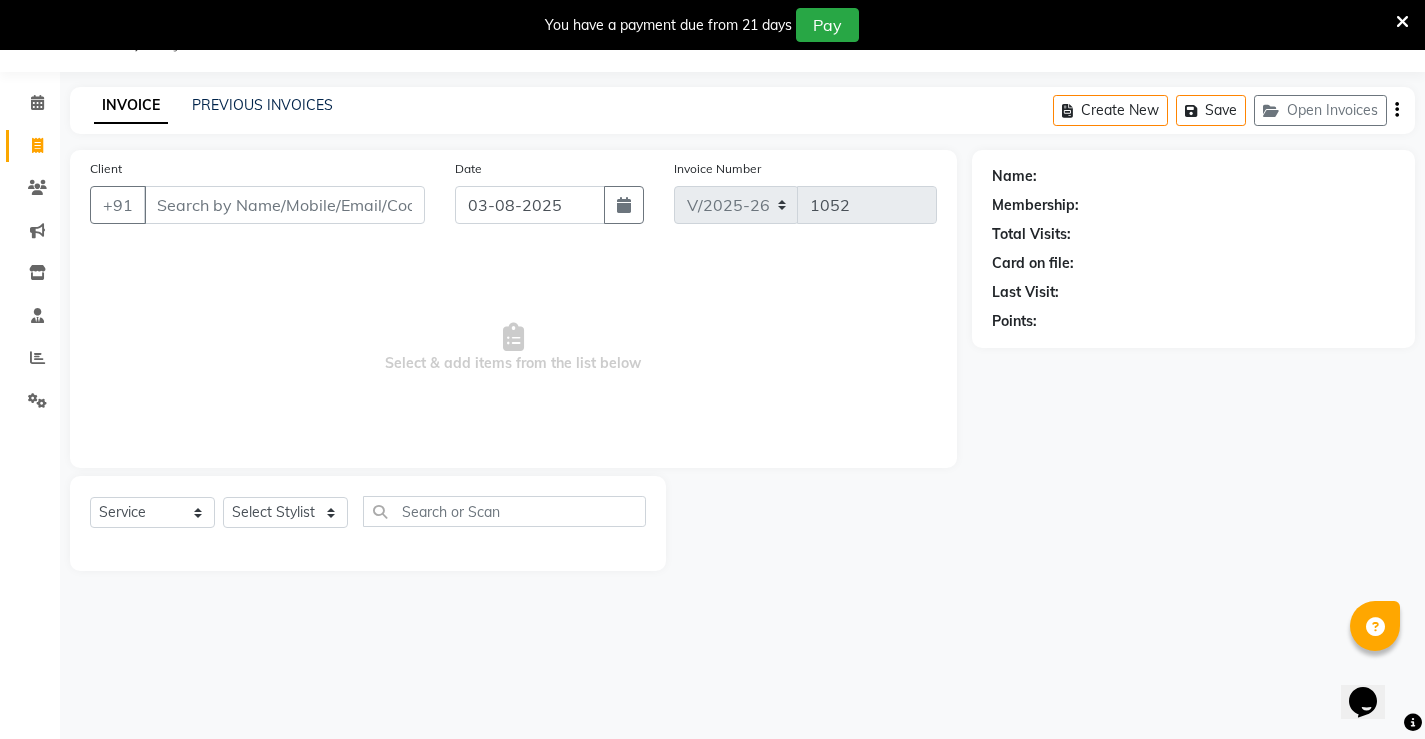 click on "Client" at bounding box center [284, 205] 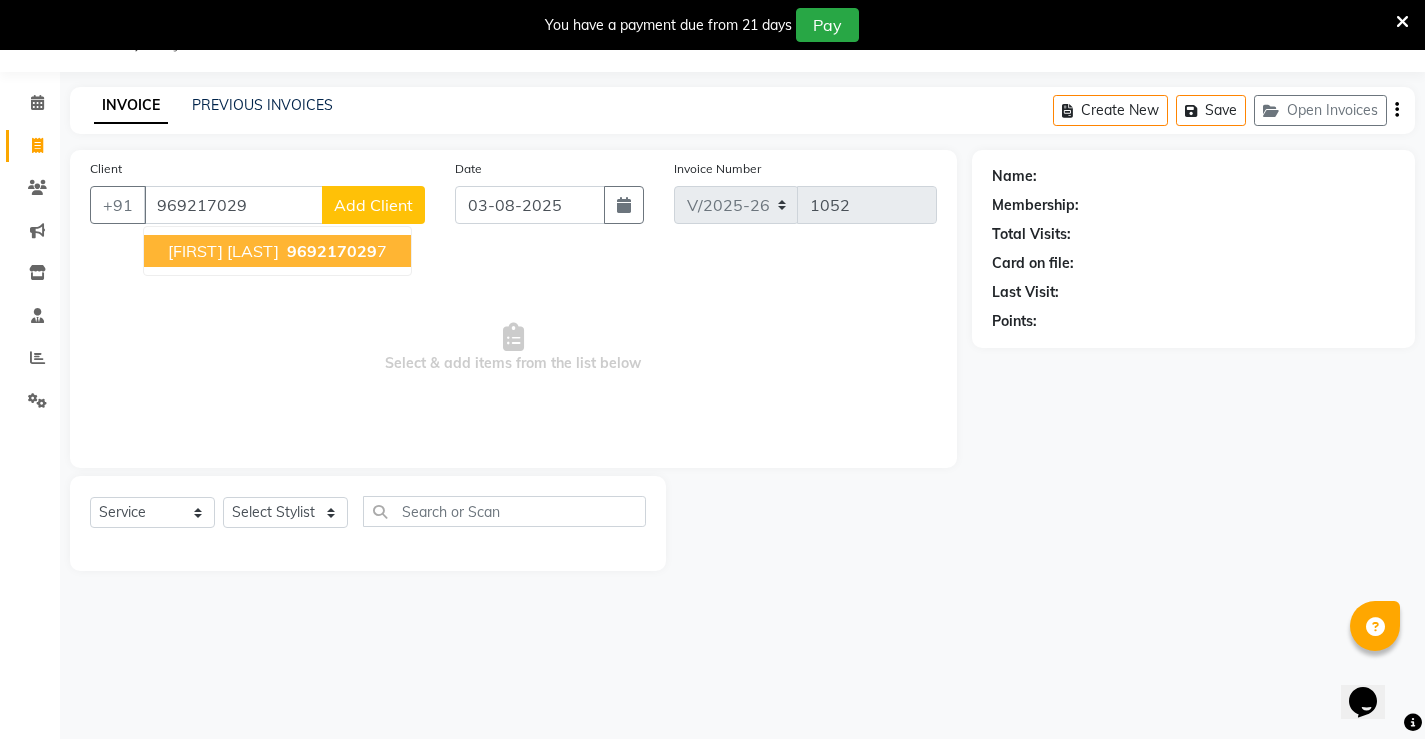 drag, startPoint x: 165, startPoint y: 237, endPoint x: 185, endPoint y: 281, distance: 48.332184 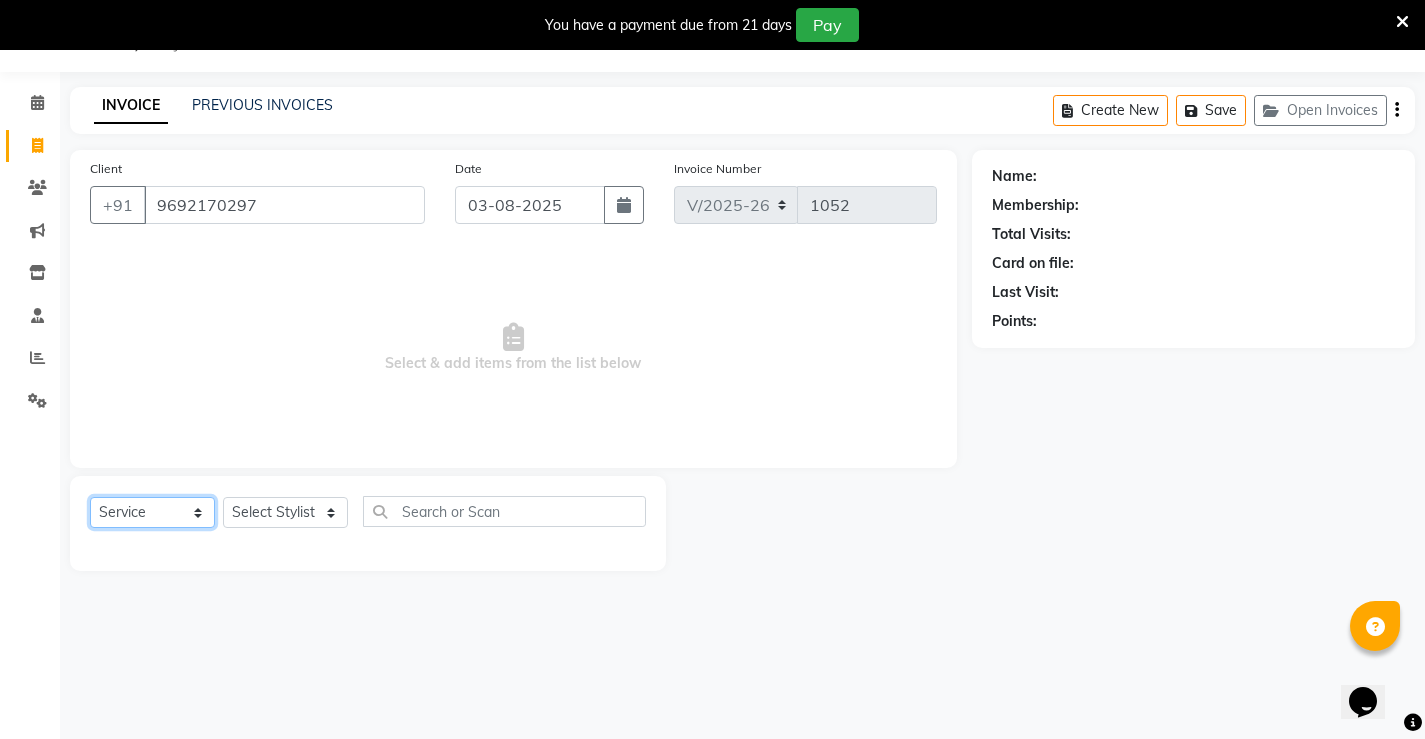 click on "Select  Service  Product  Membership  Package Voucher Prepaid Gift Card" 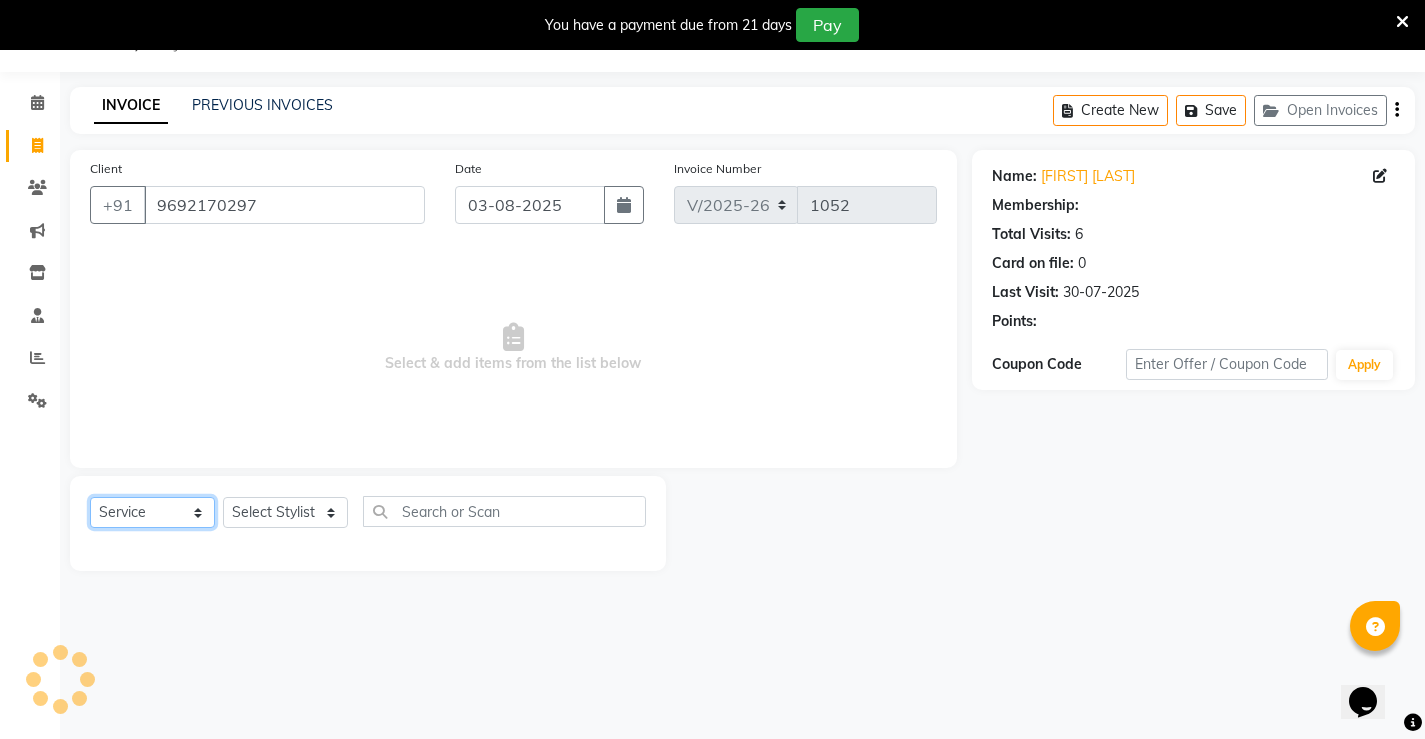 click on "Select  Service  Product  Membership  Package Voucher Prepaid Gift Card" 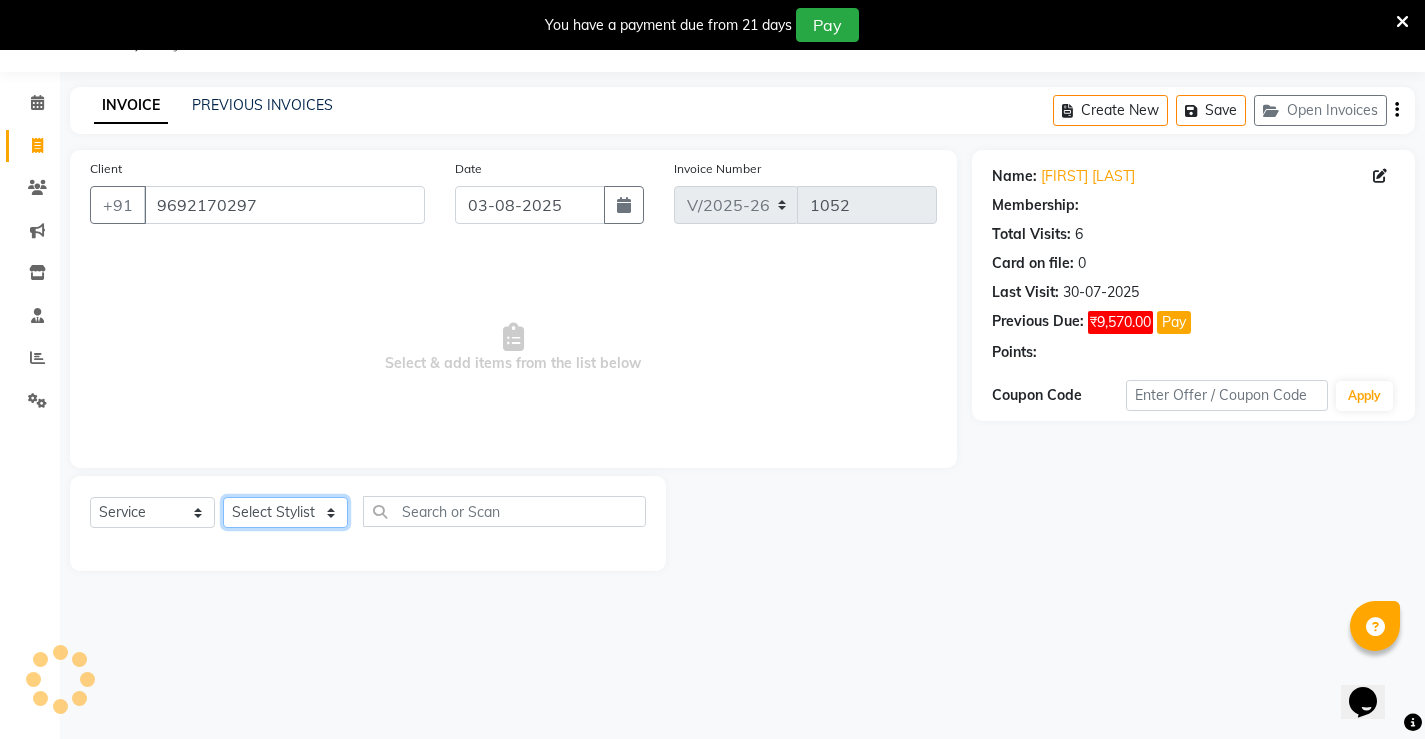 click on "Select Stylist [FIRST] [FIRST] [FIRST]  [FIRST] [FIRST] [FIRST]  unsex hair stylist [FIRST] [FIRST]" 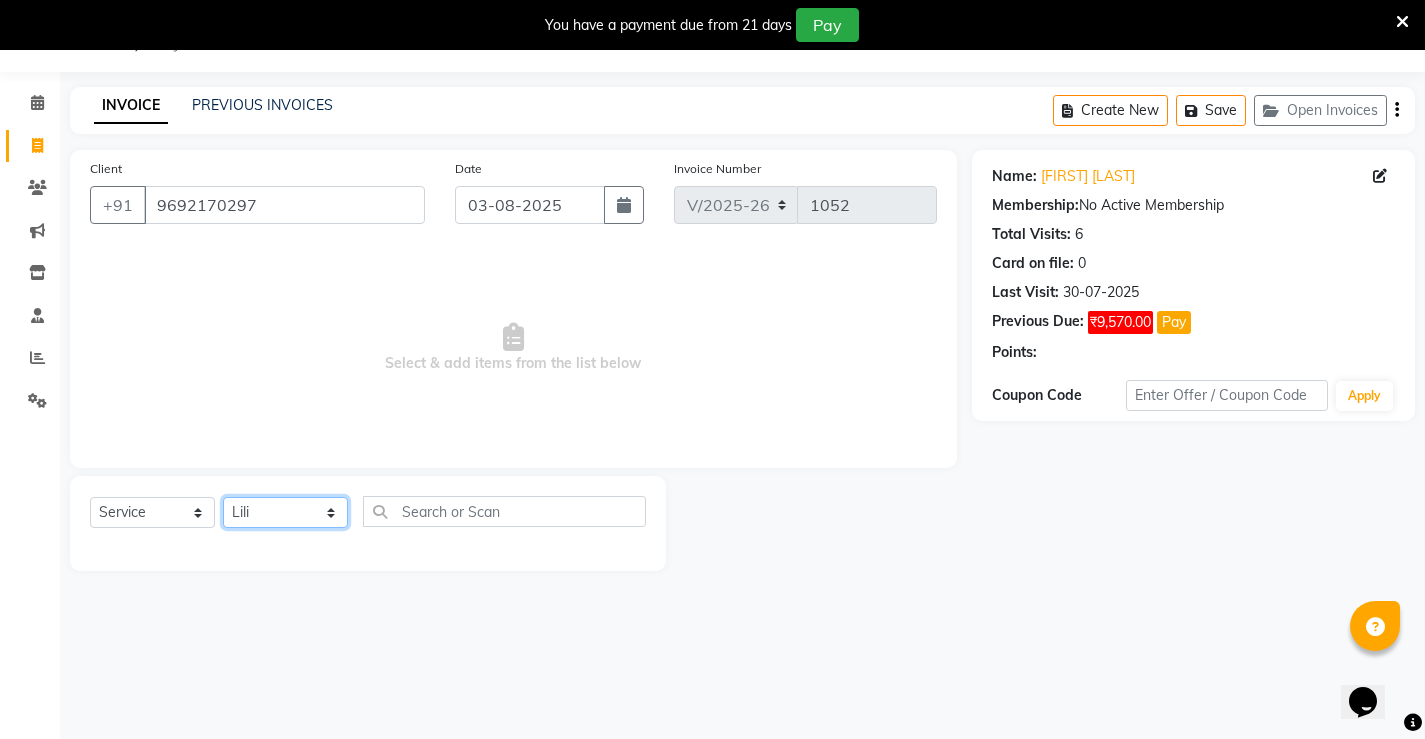 click on "Select Stylist [FIRST] [FIRST] [FIRST]  [FIRST] [FIRST] [FIRST]  unsex hair stylist [FIRST] [FIRST]" 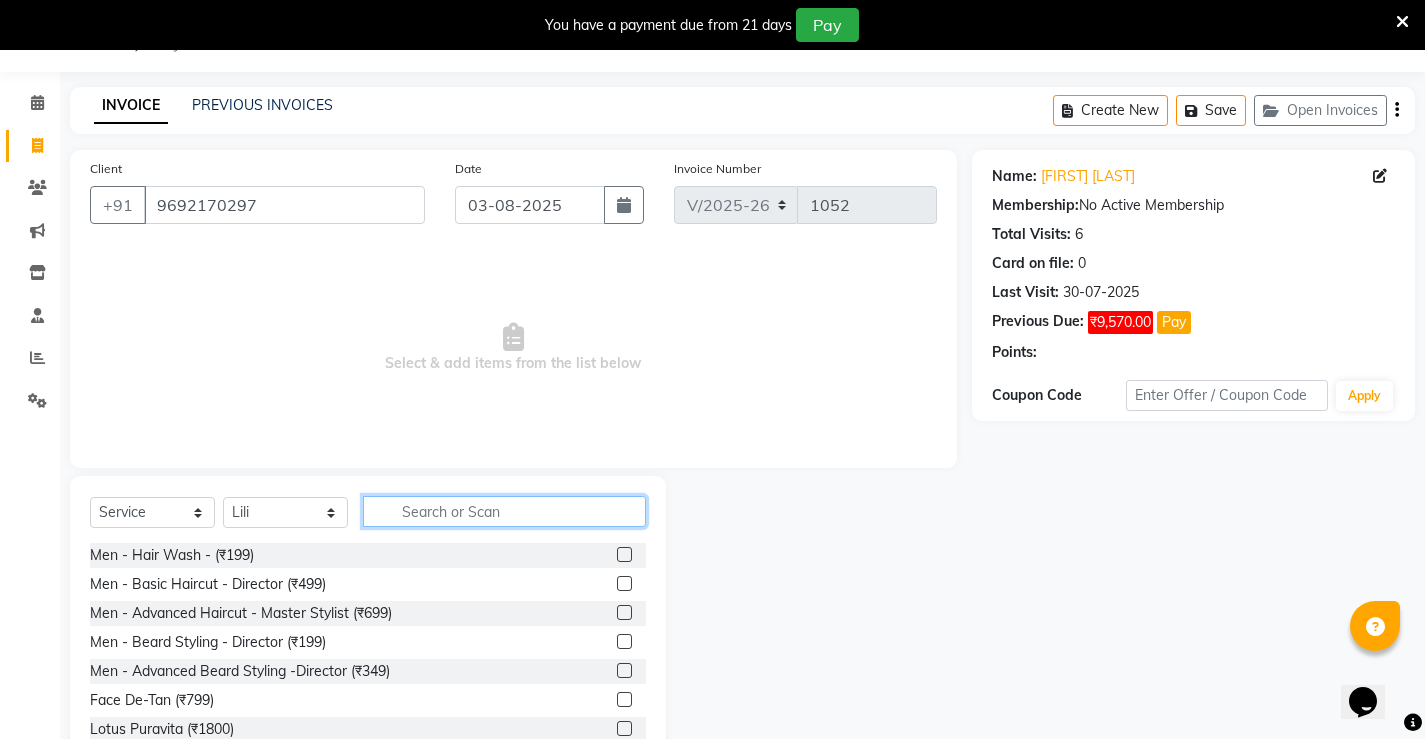 click 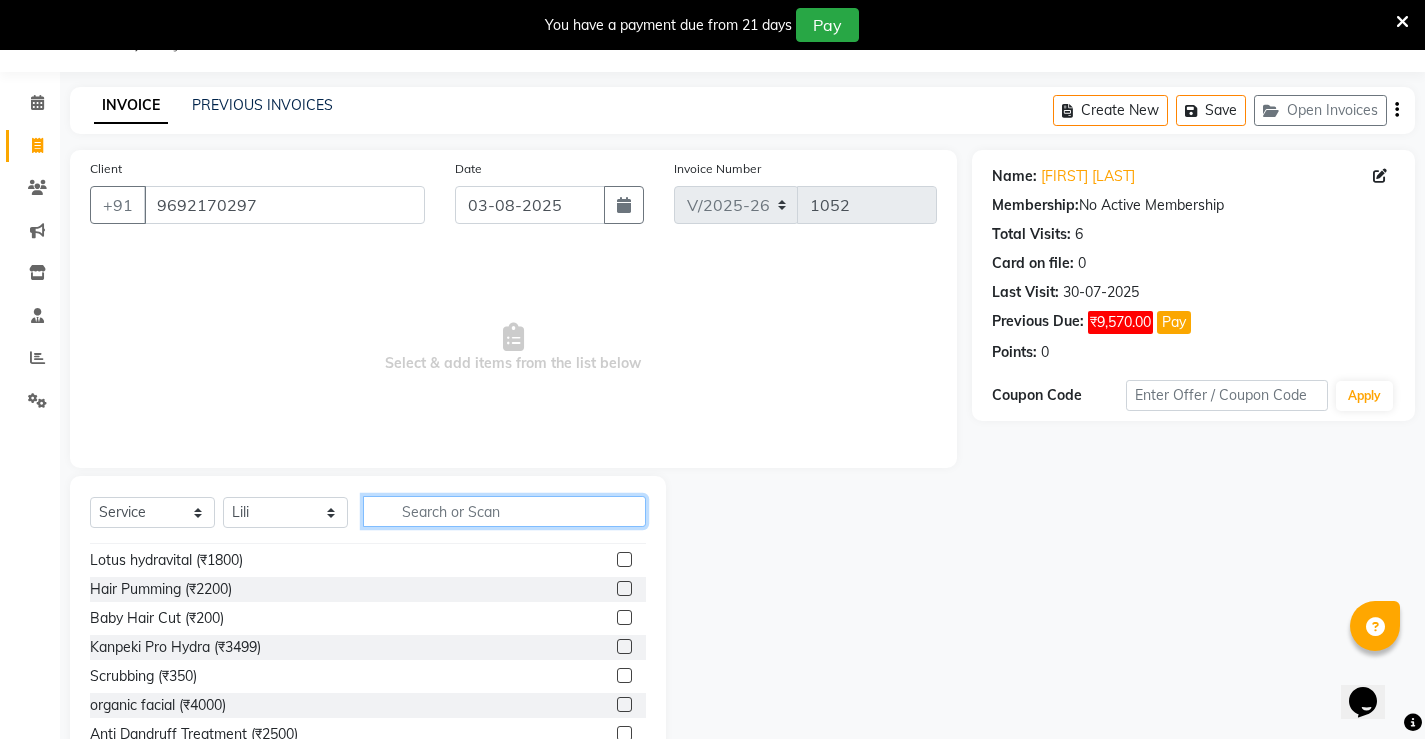 scroll, scrollTop: 200, scrollLeft: 0, axis: vertical 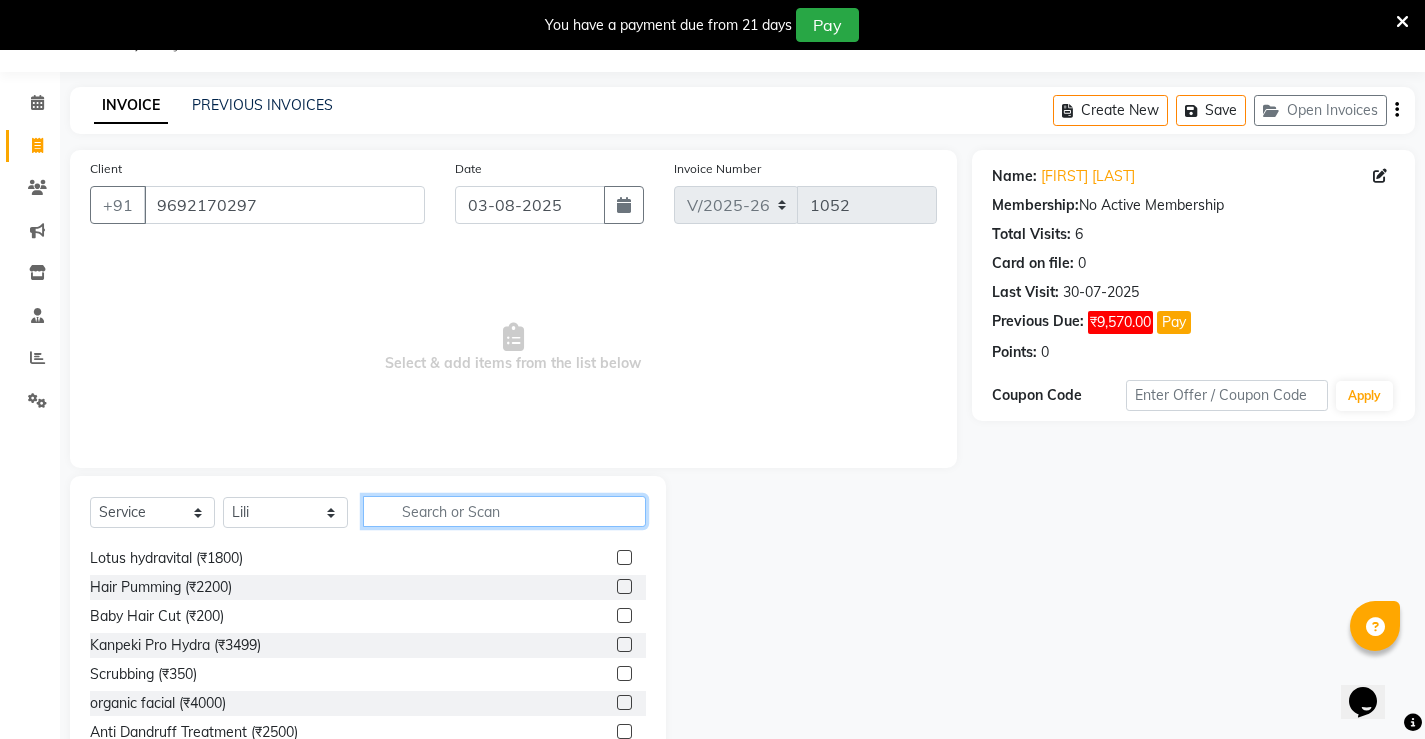 click 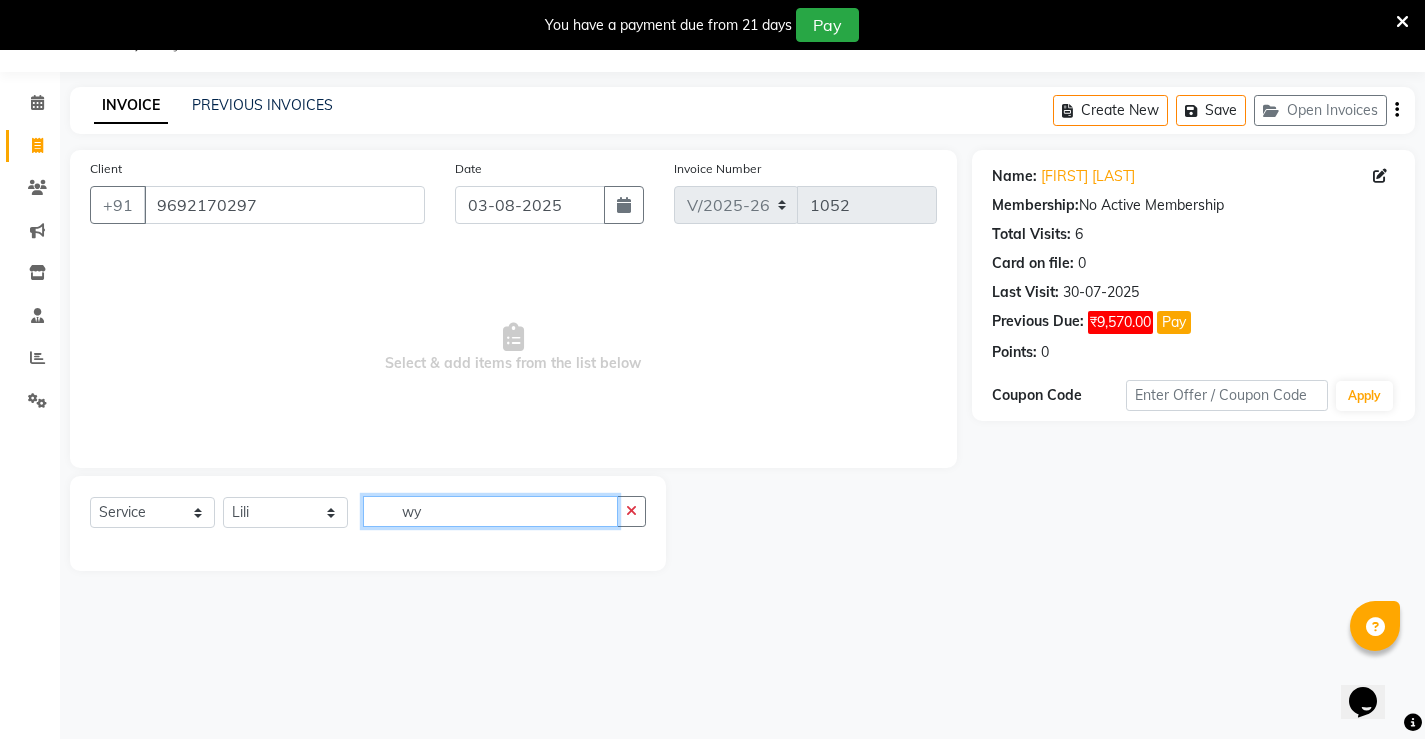 scroll, scrollTop: 0, scrollLeft: 0, axis: both 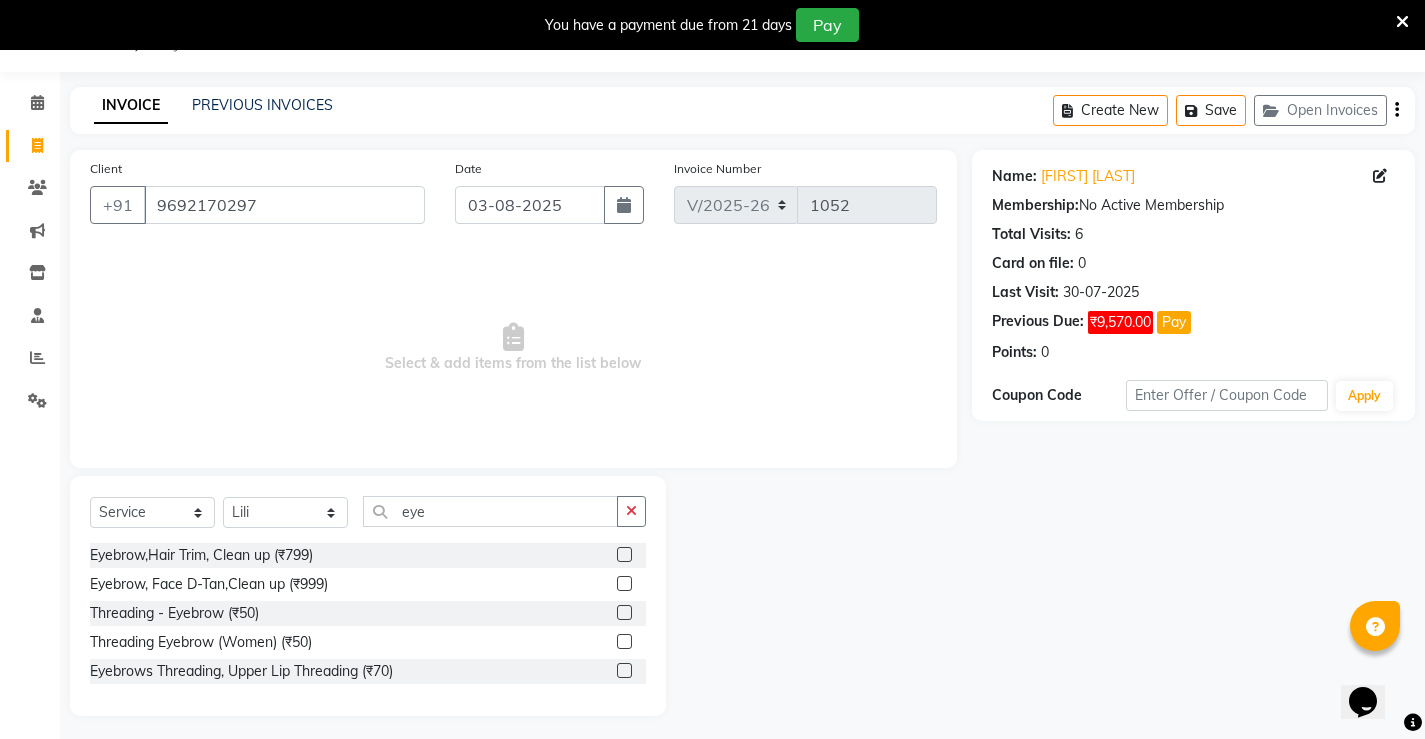 click 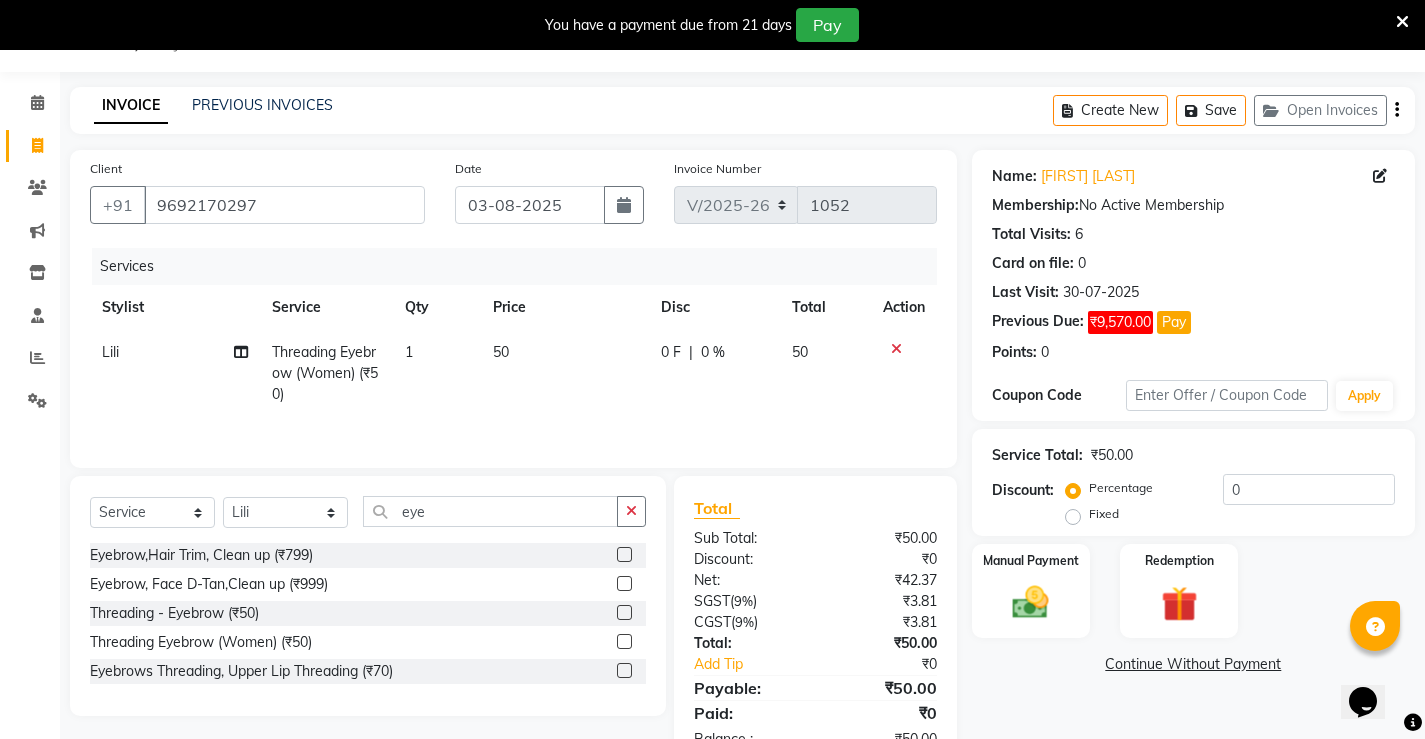click 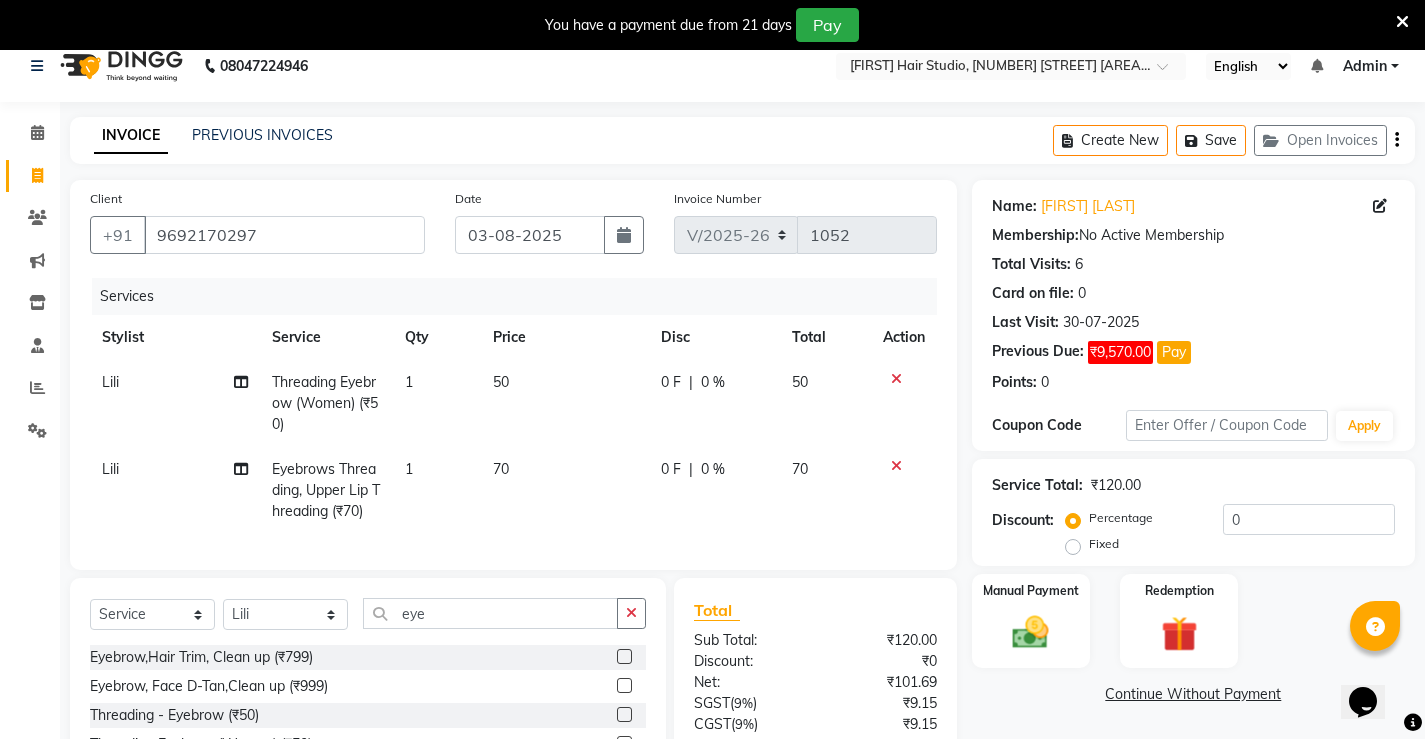 scroll, scrollTop: 0, scrollLeft: 0, axis: both 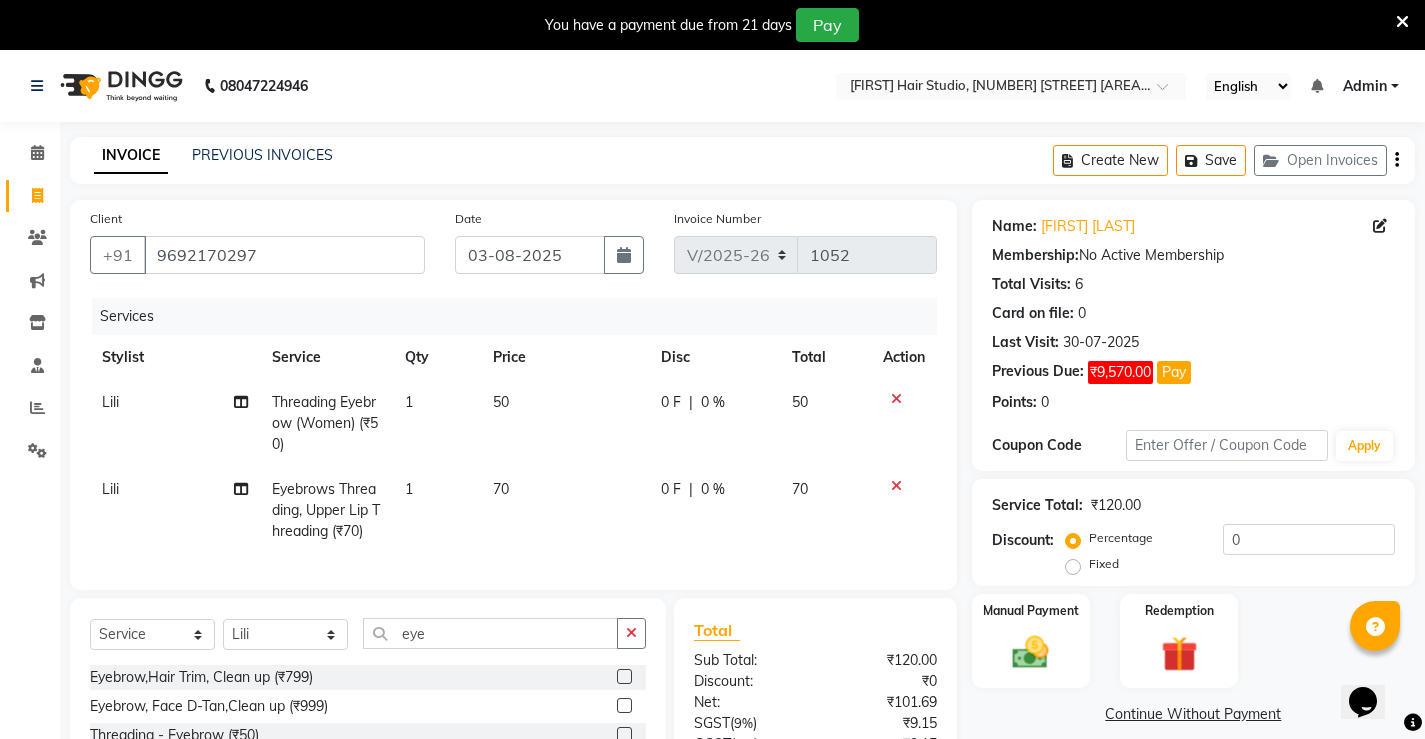 click 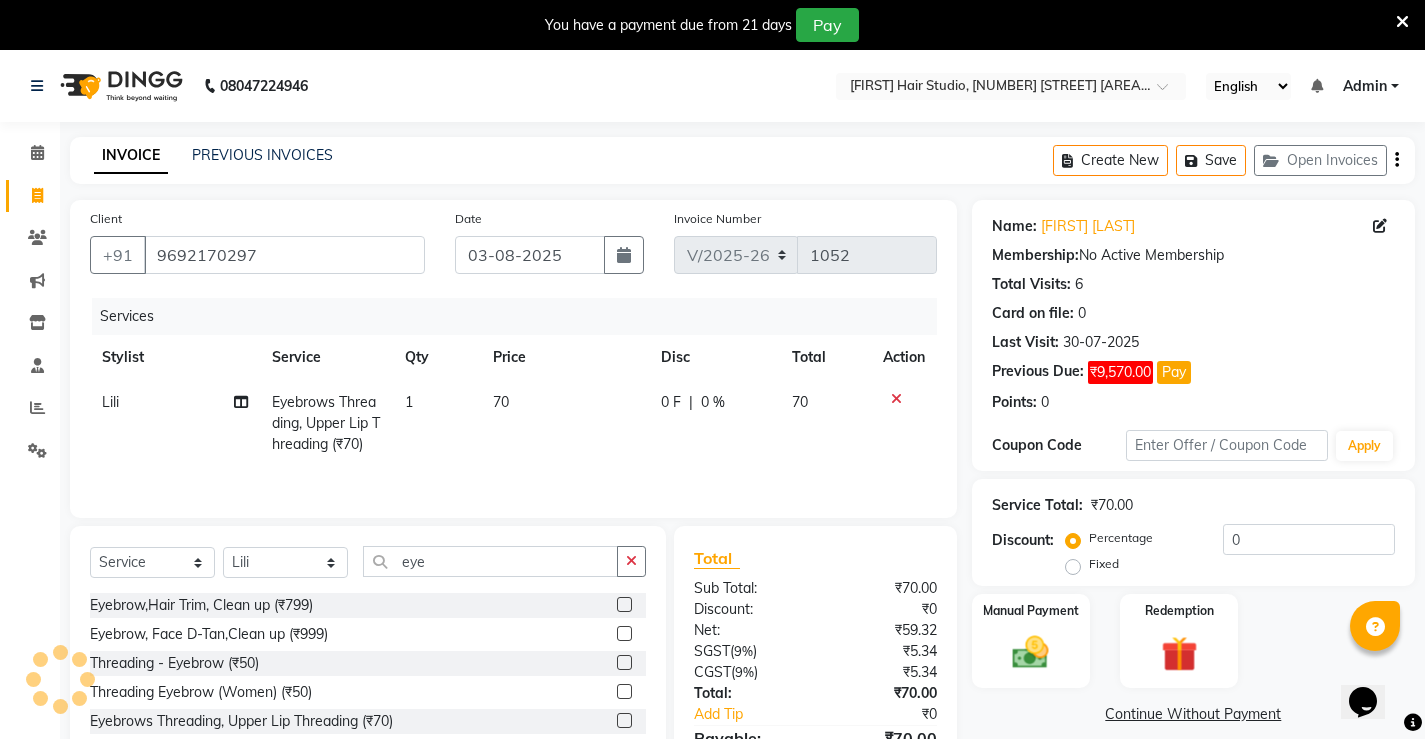 click on "70" 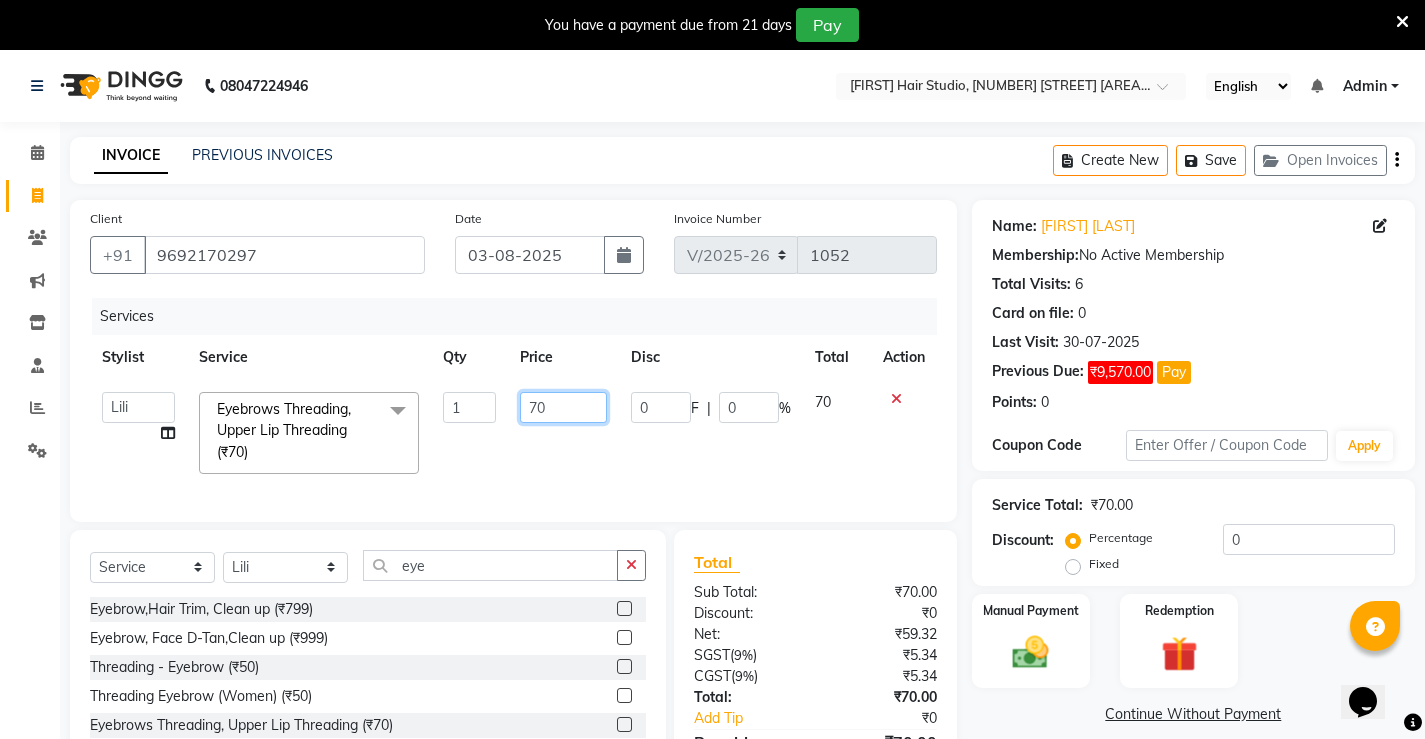 click on "70" 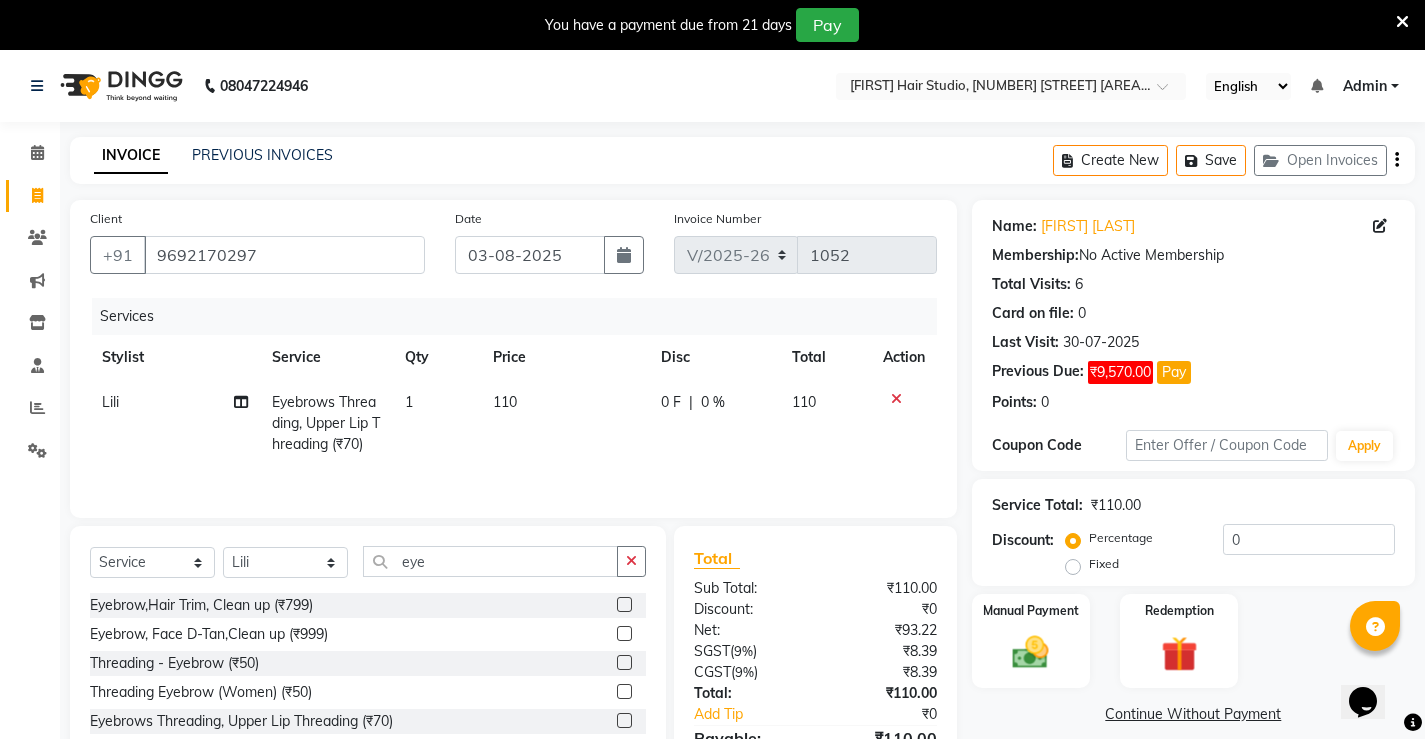 click on "[FIRST] Eyebrows Threading, Upper Lip Threading (₹70) 1 110 0 F | 0 % 110" 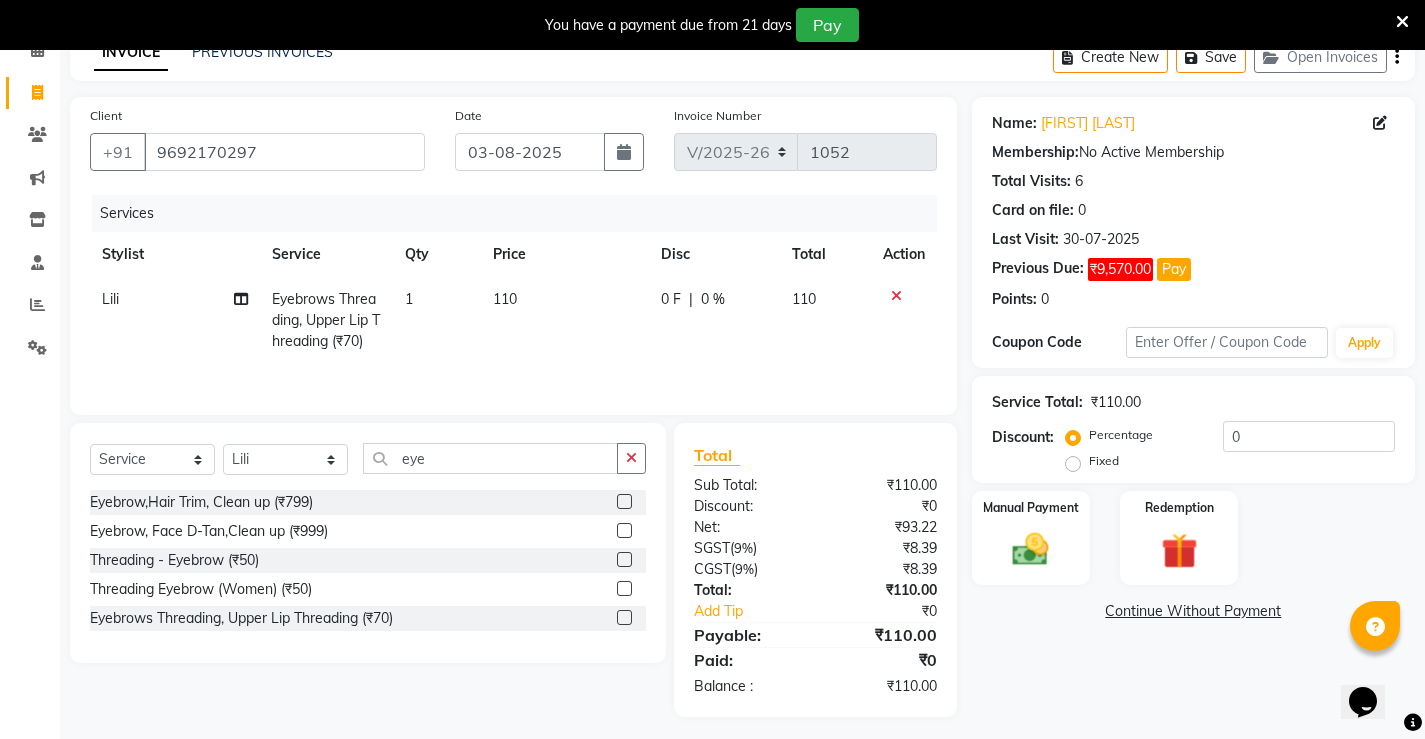 scroll, scrollTop: 111, scrollLeft: 0, axis: vertical 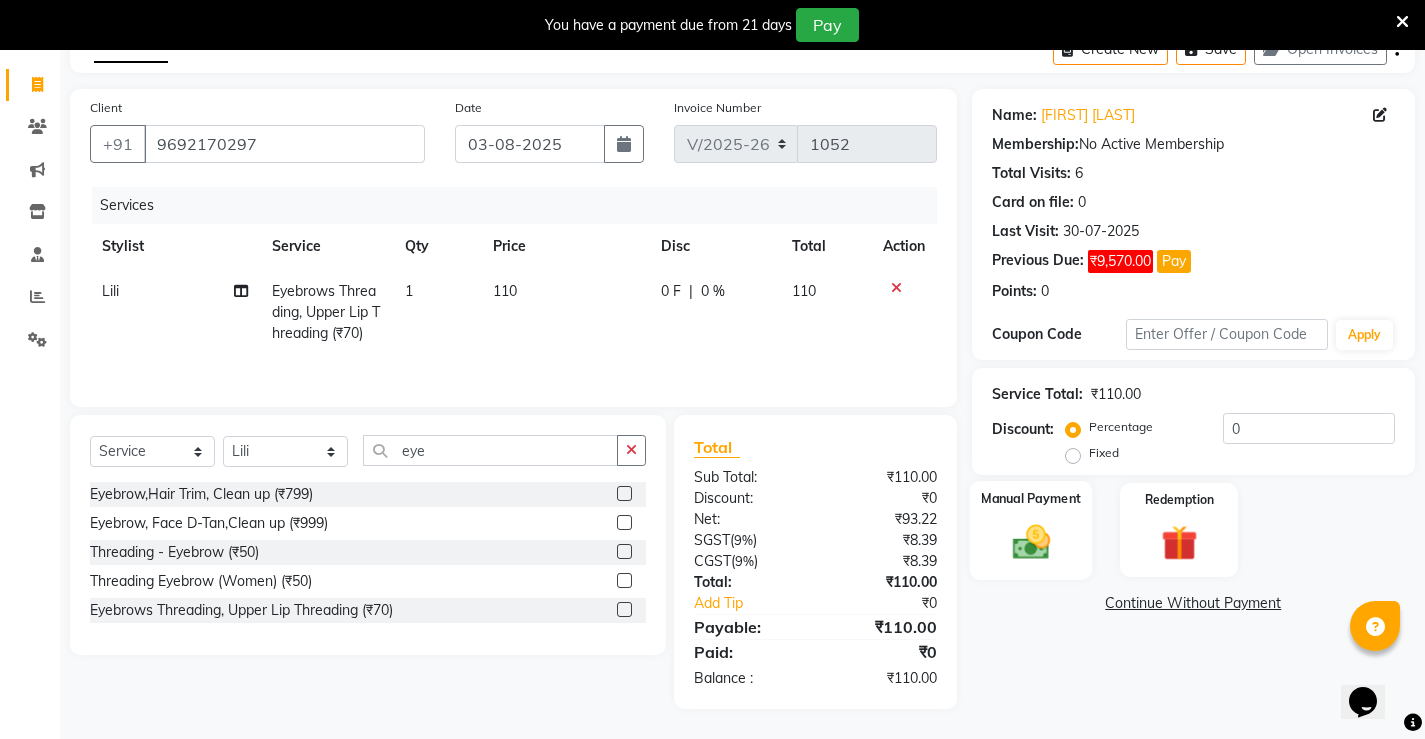 click 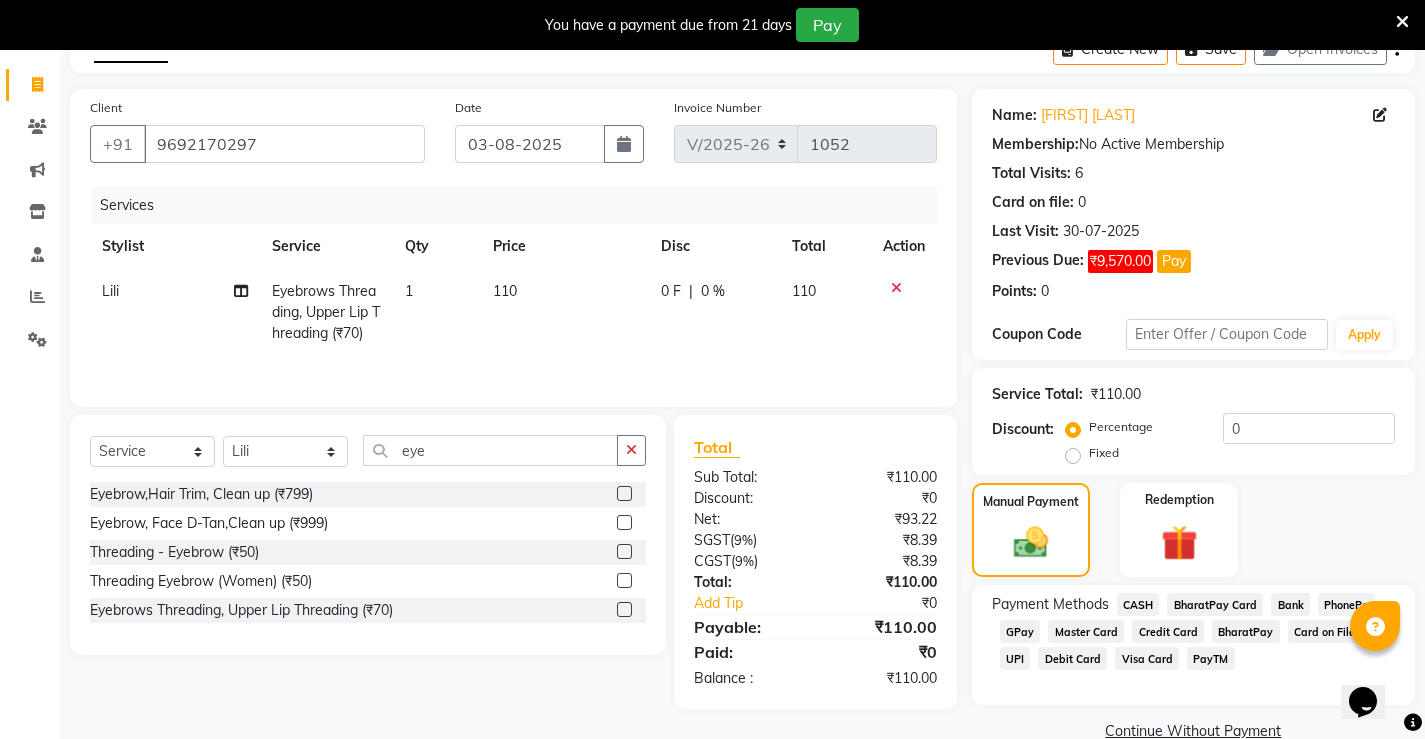 click on "CASH" 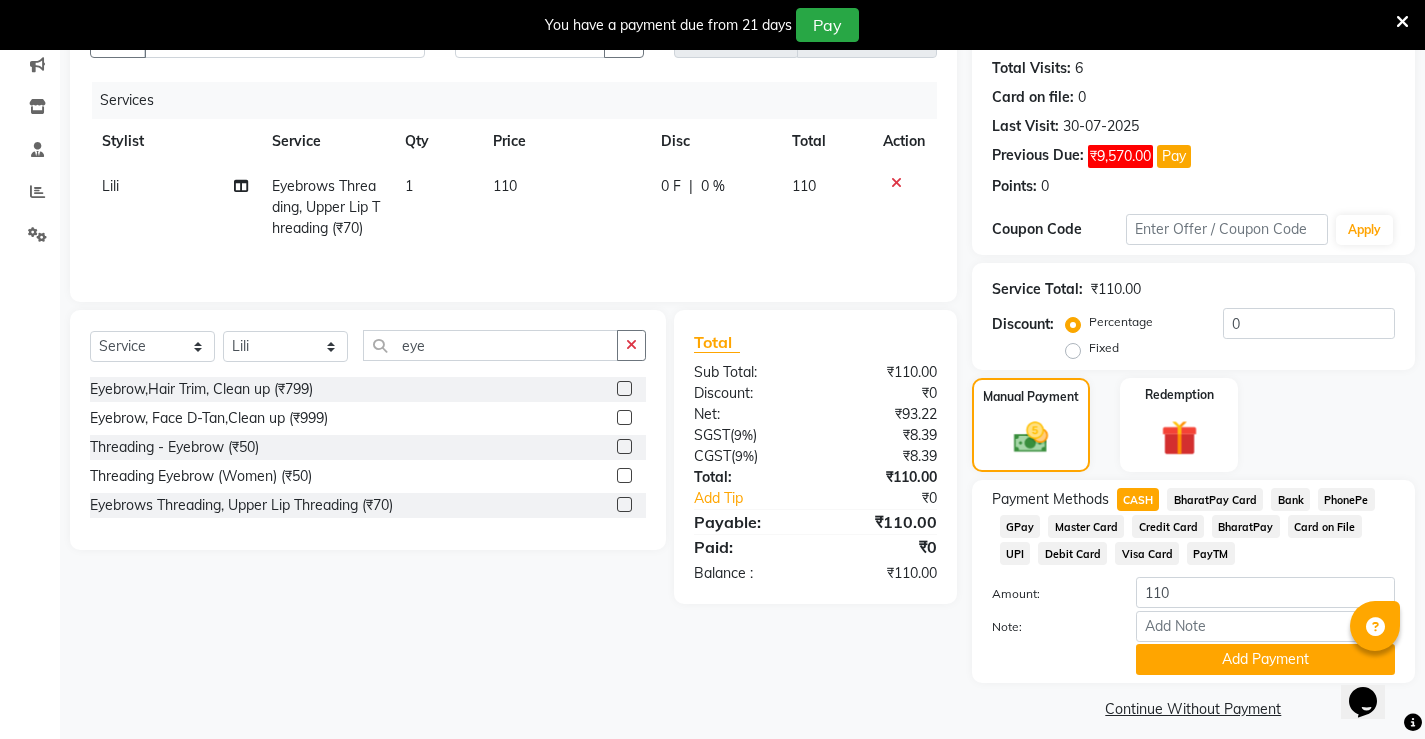 scroll, scrollTop: 231, scrollLeft: 0, axis: vertical 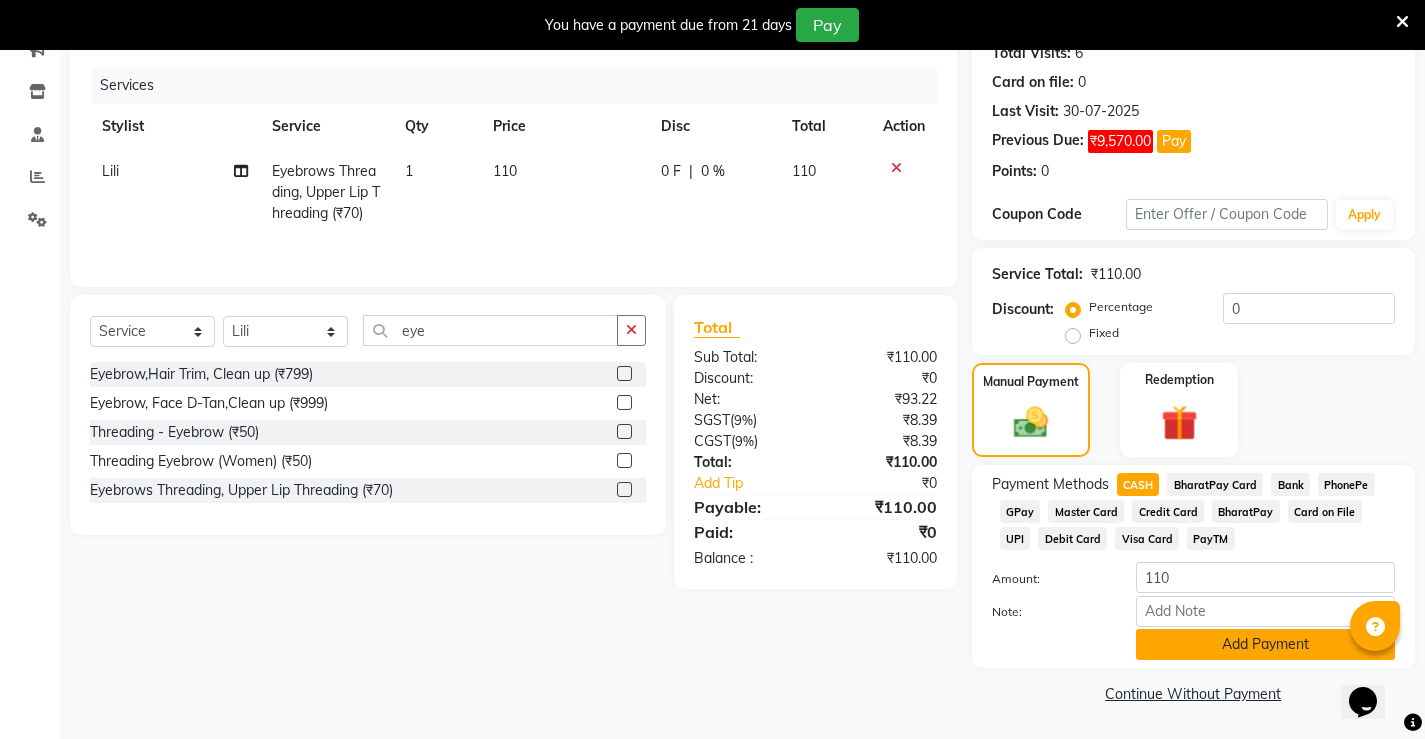 click on "Add Payment" 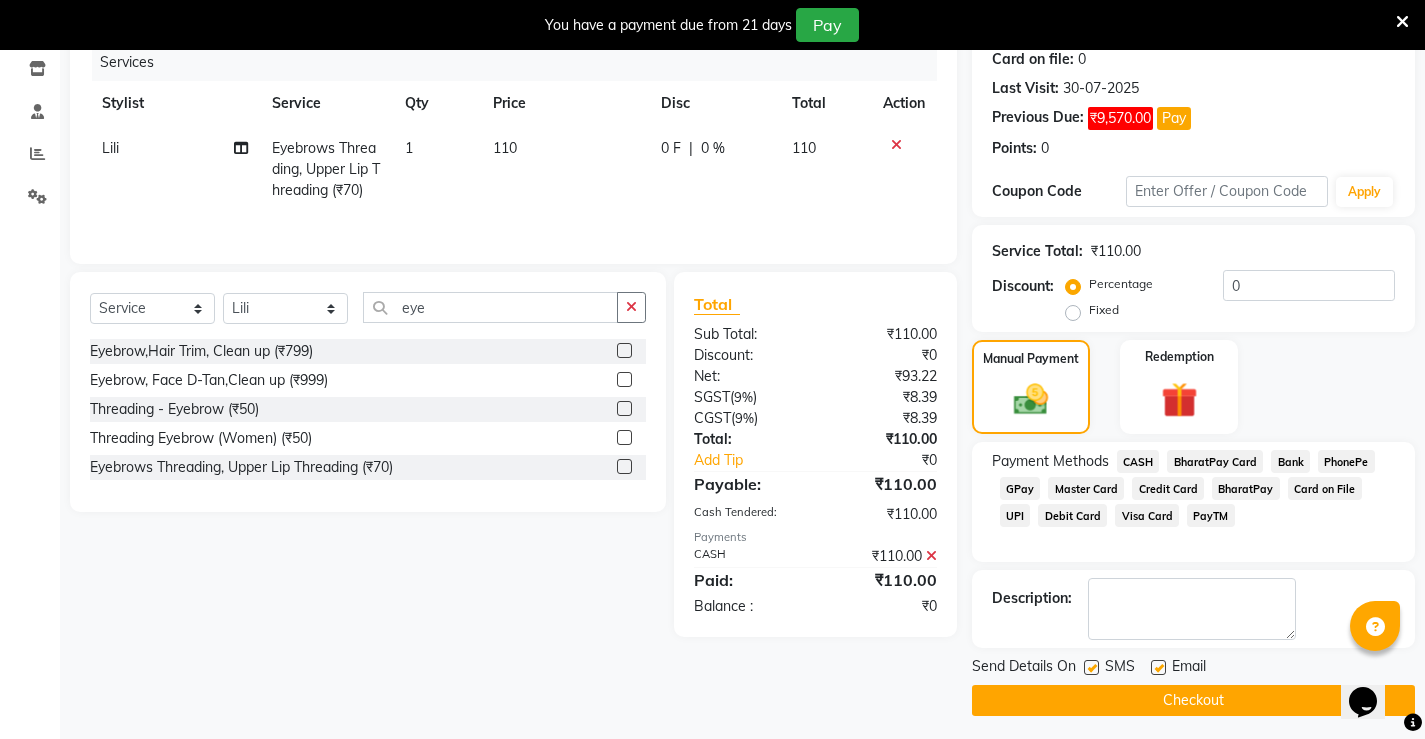 scroll, scrollTop: 261, scrollLeft: 0, axis: vertical 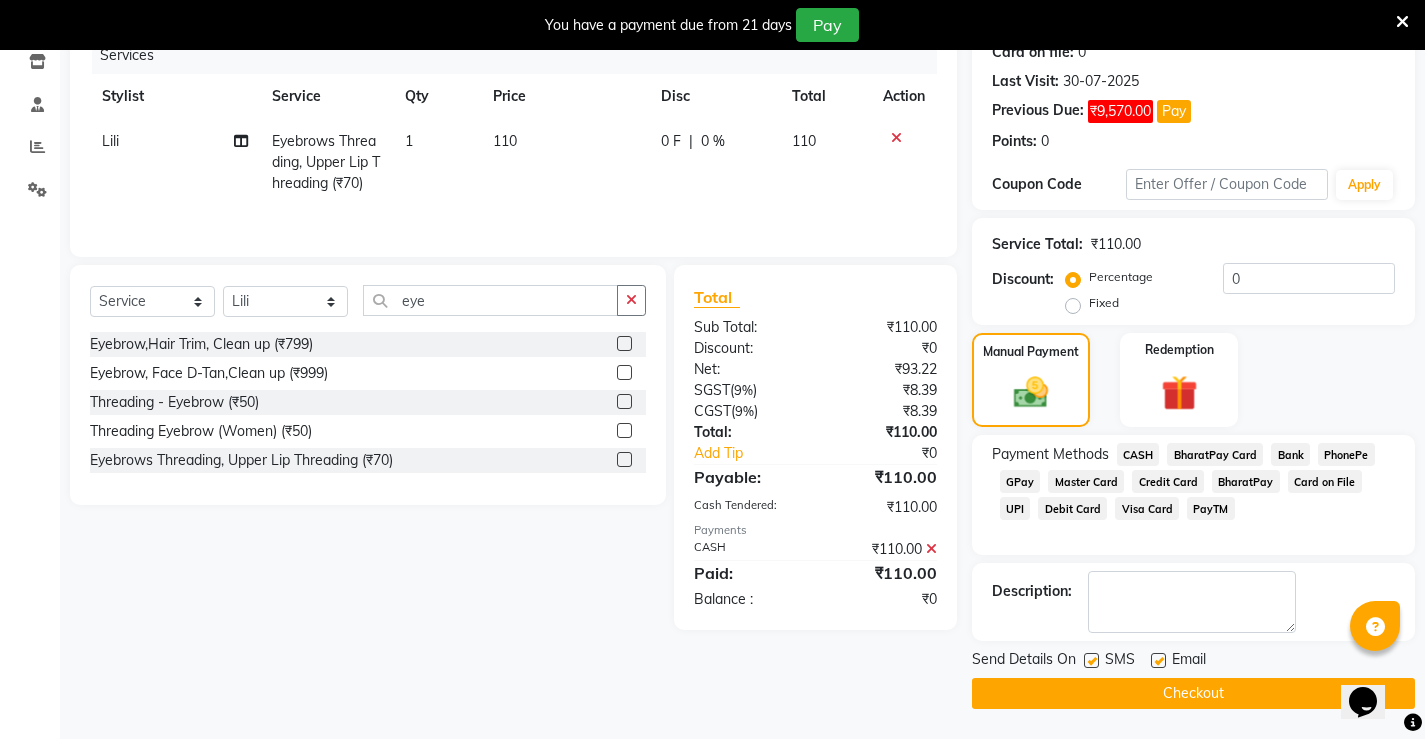 click on "Checkout" 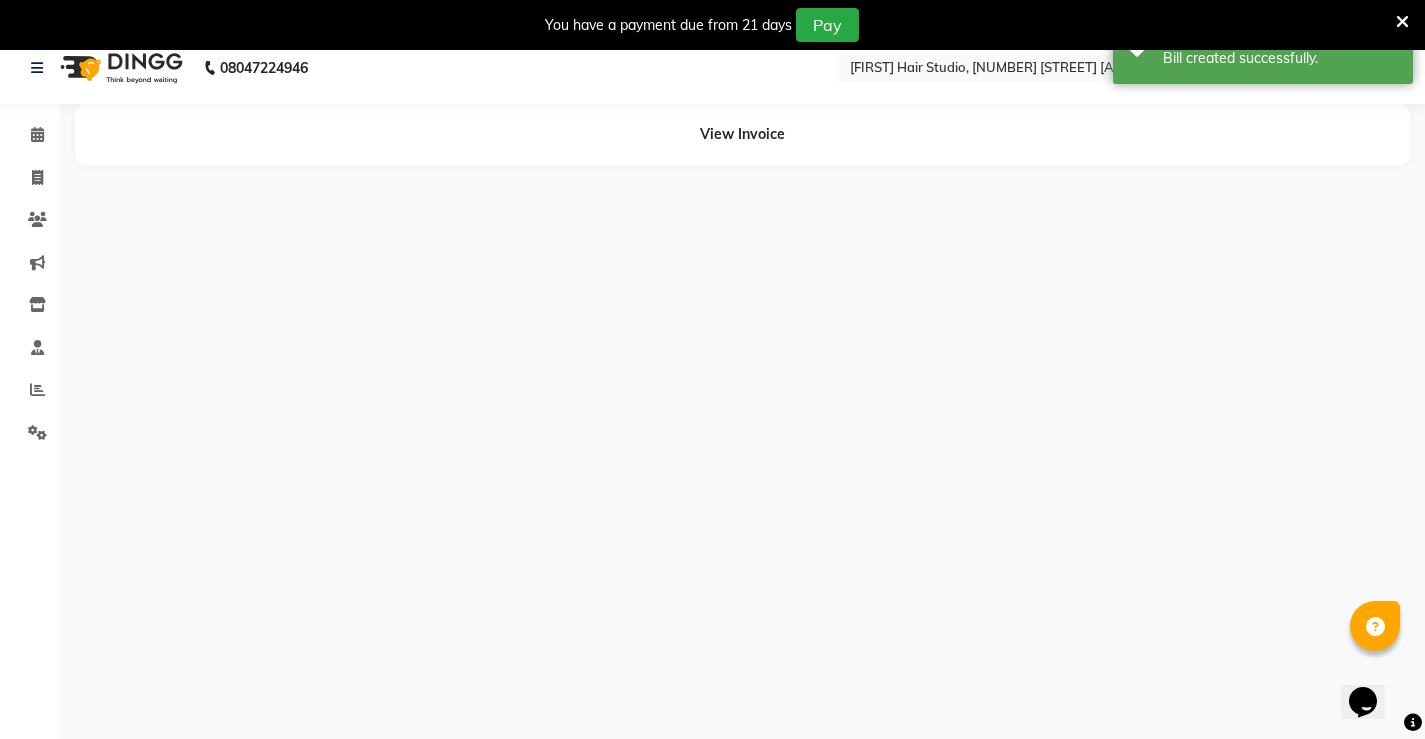 scroll, scrollTop: 0, scrollLeft: 0, axis: both 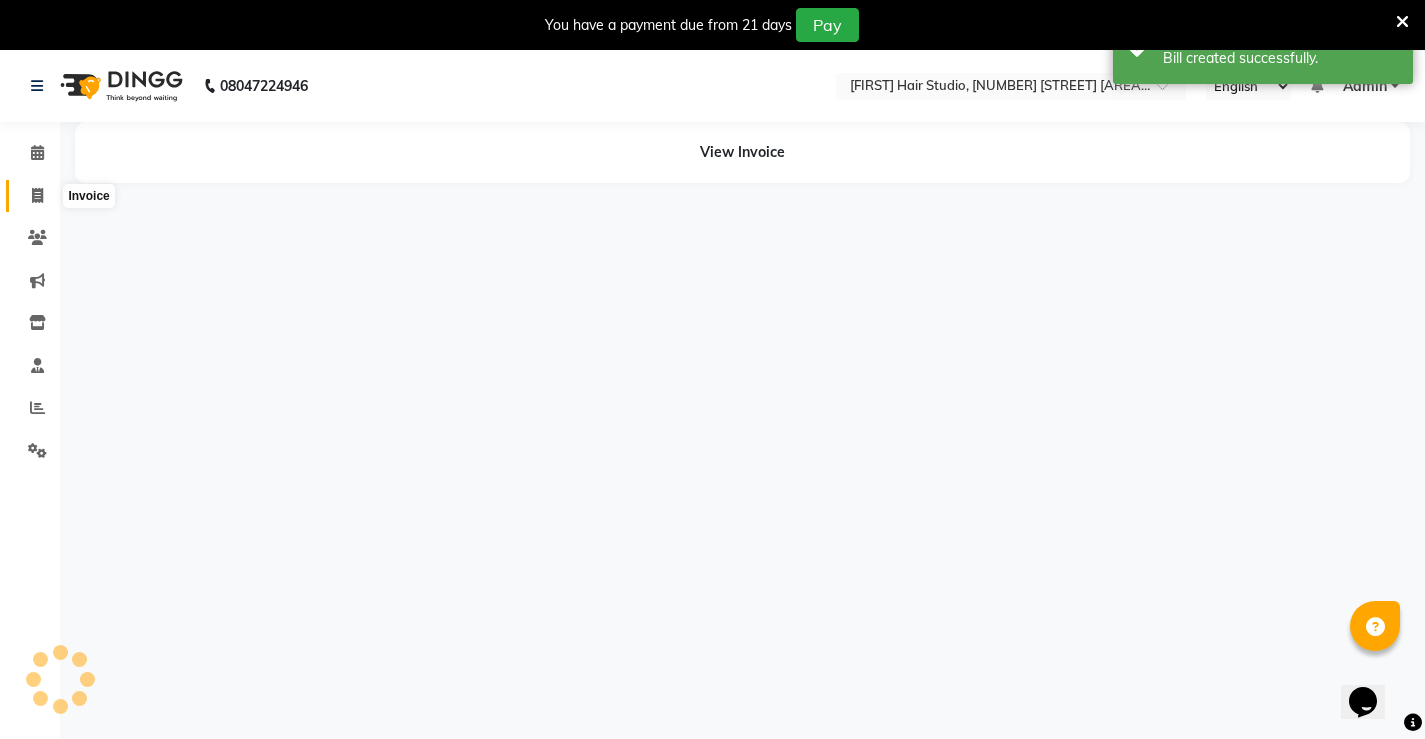 click 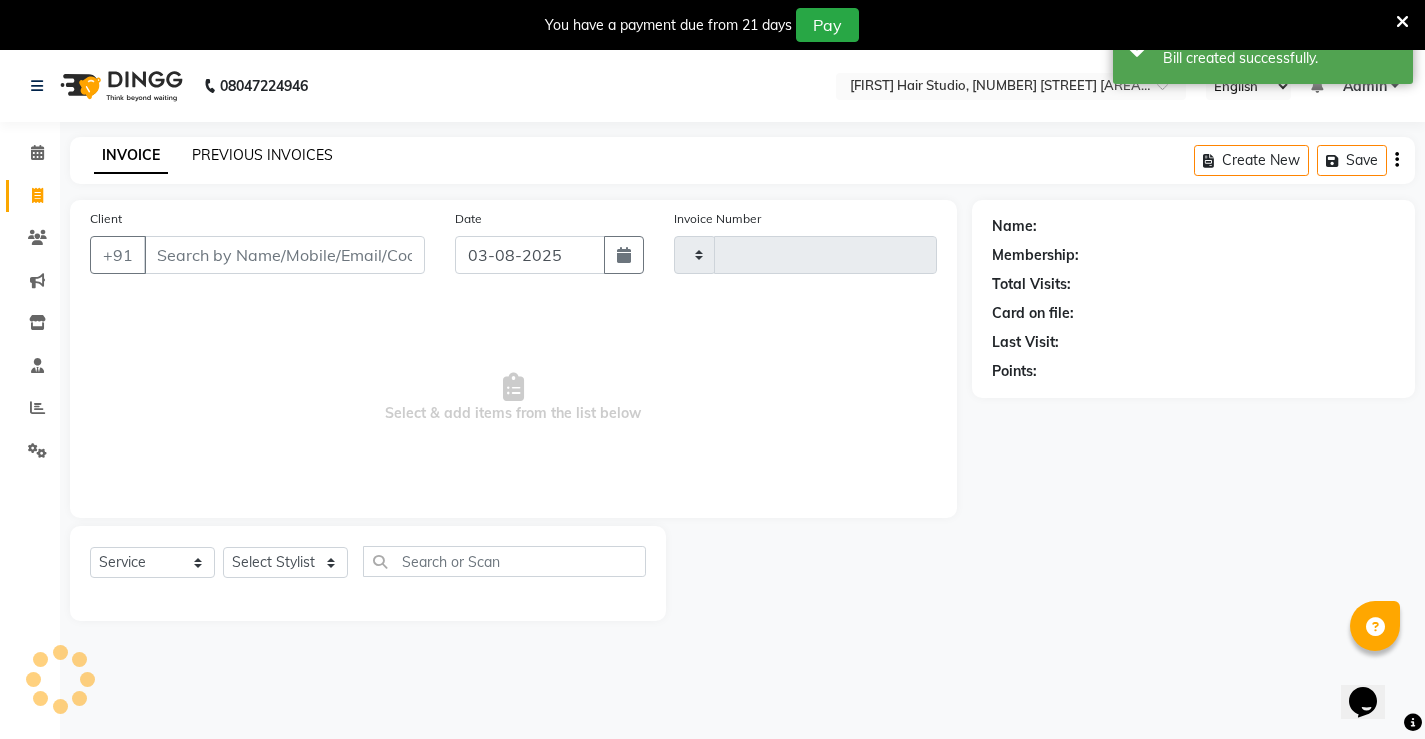 click on "PREVIOUS INVOICES" 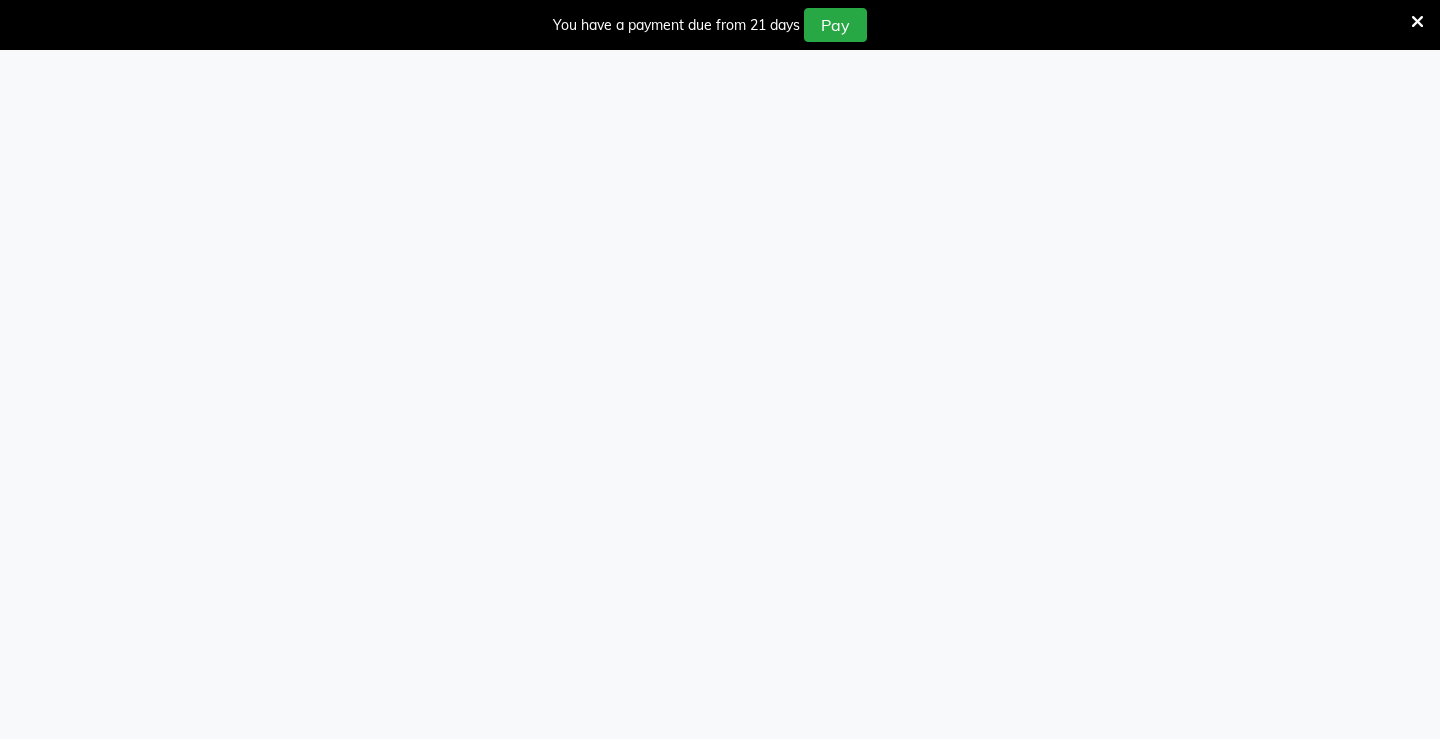 select on "service" 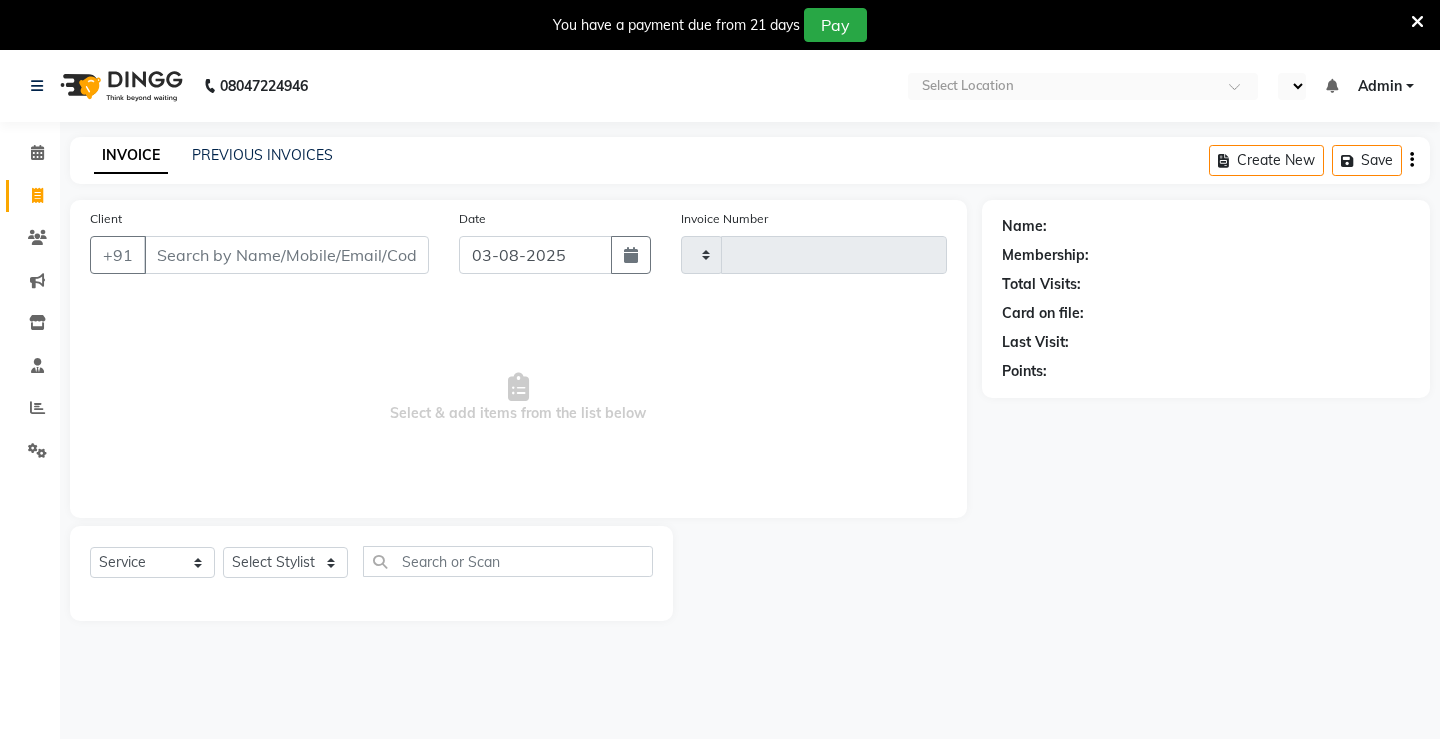 type on "1040" 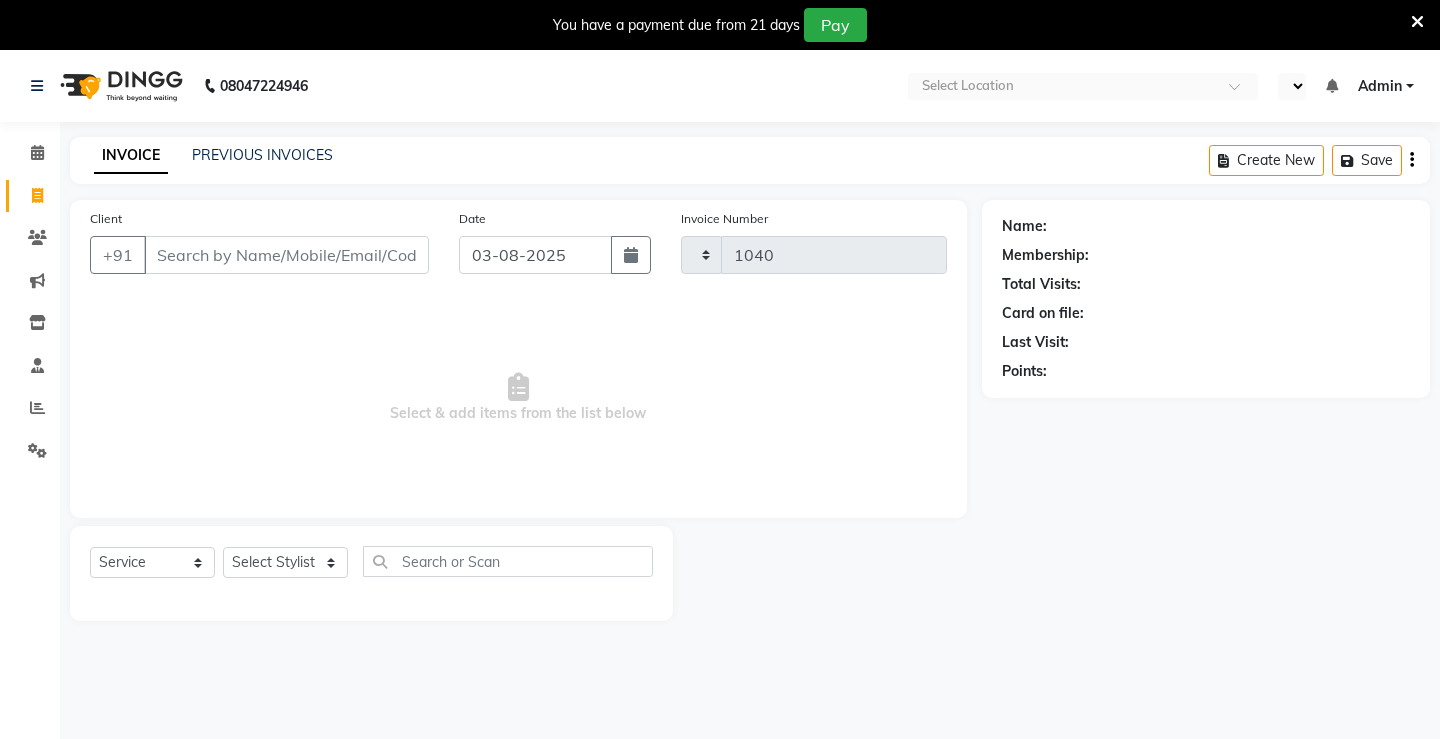 select on "en" 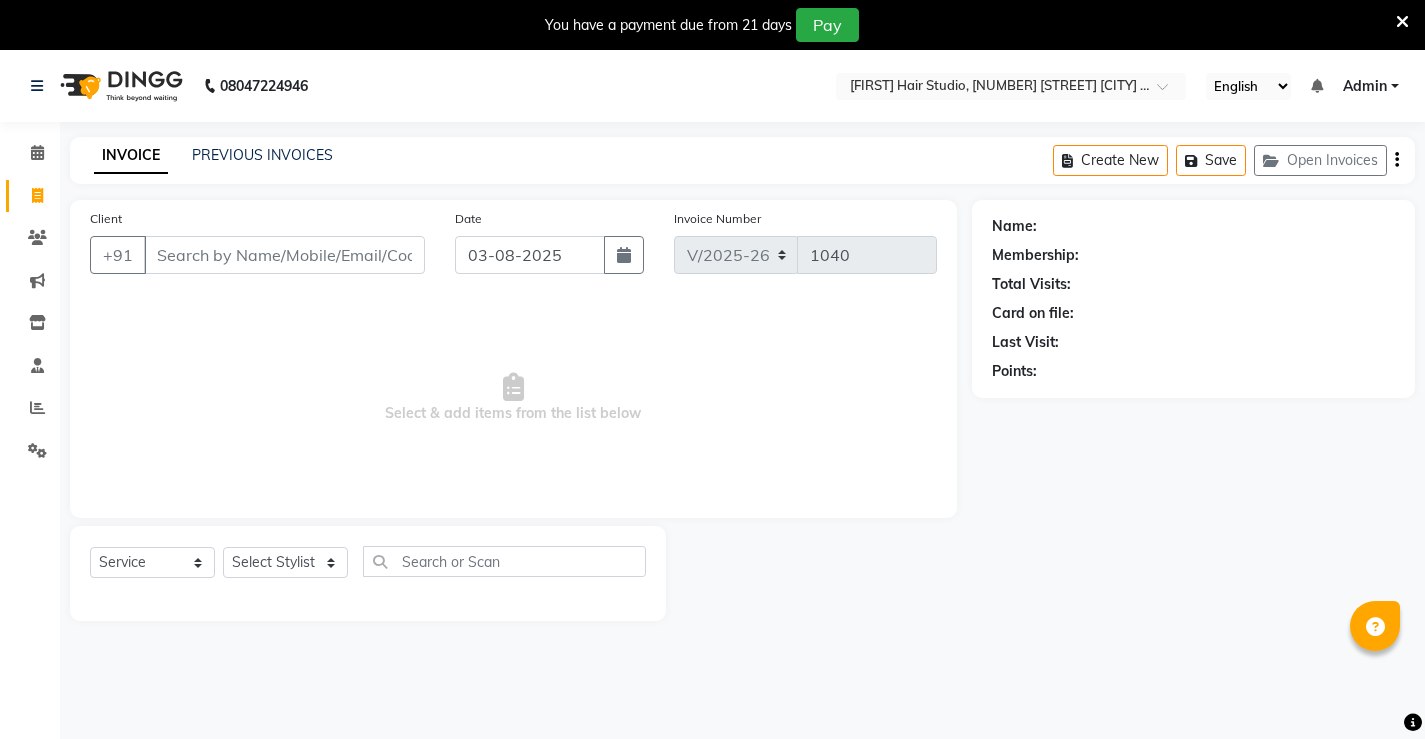 select on "7705" 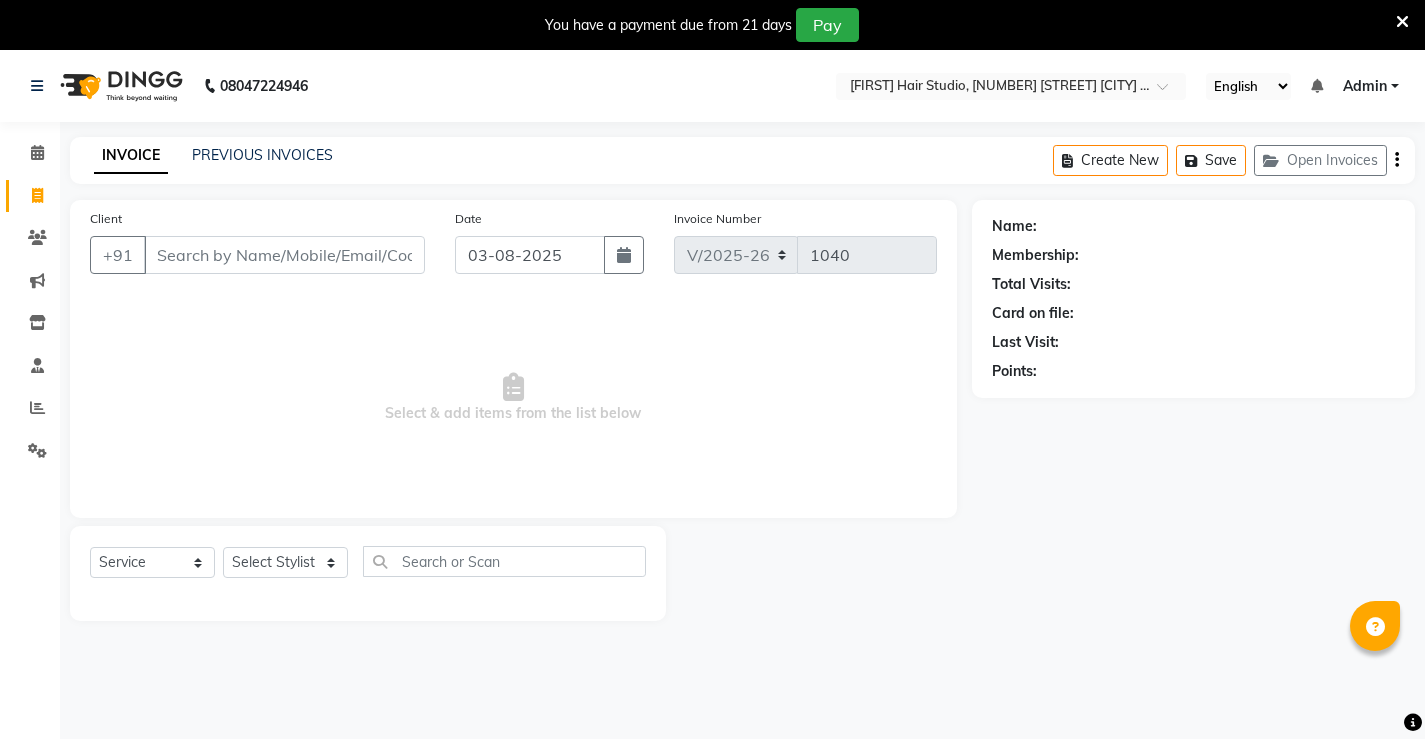 scroll, scrollTop: 0, scrollLeft: 0, axis: both 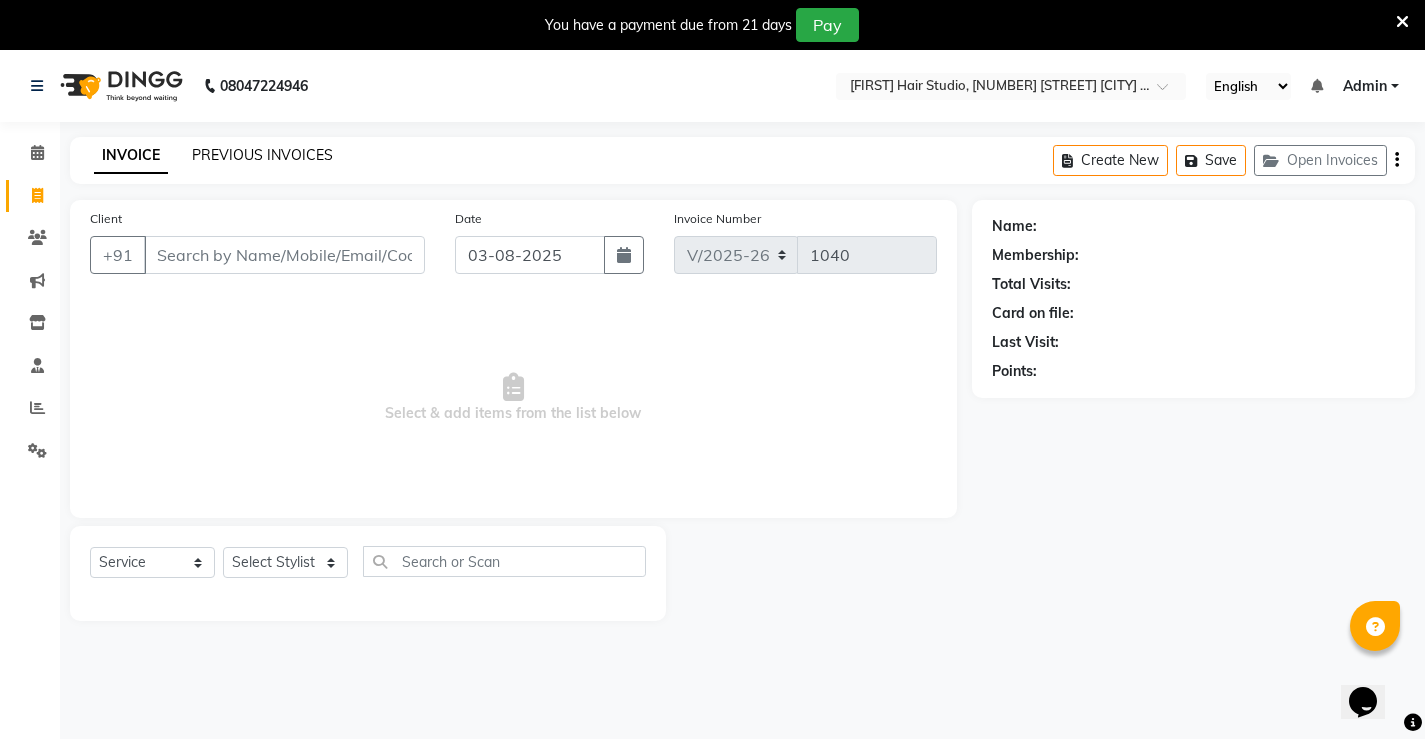 click on "PREVIOUS INVOICES" 